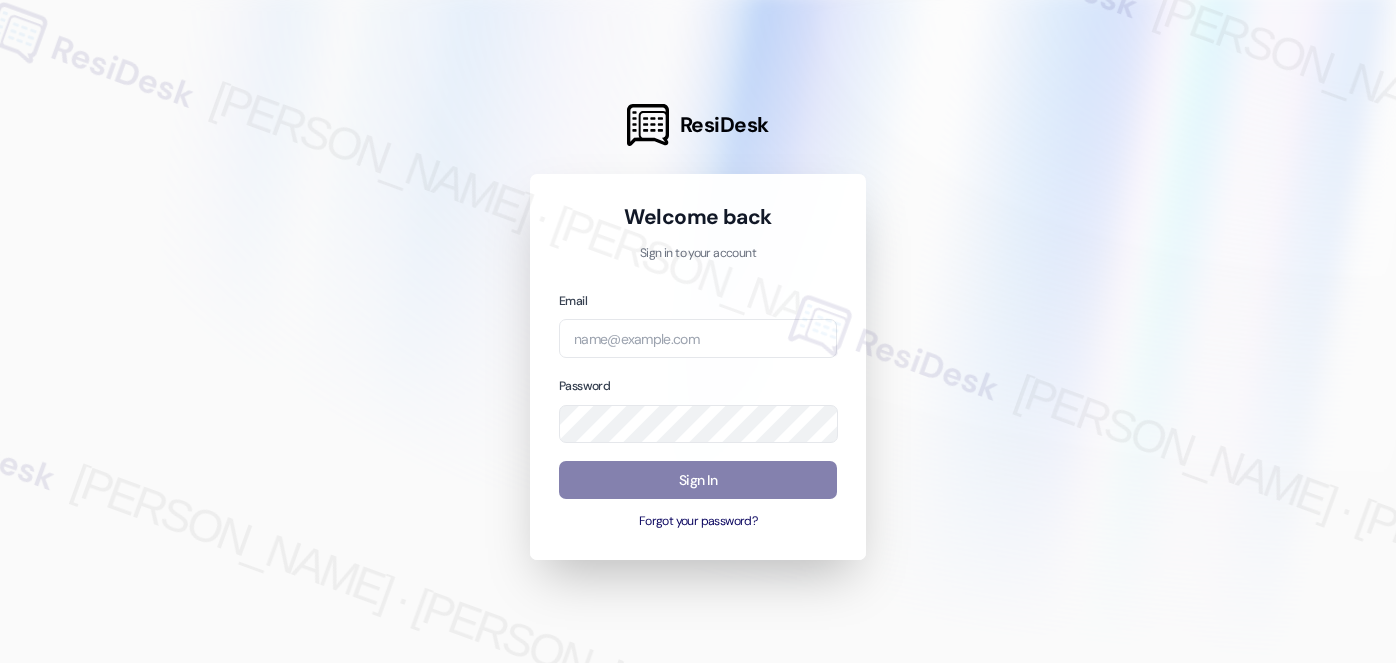 scroll, scrollTop: 0, scrollLeft: 0, axis: both 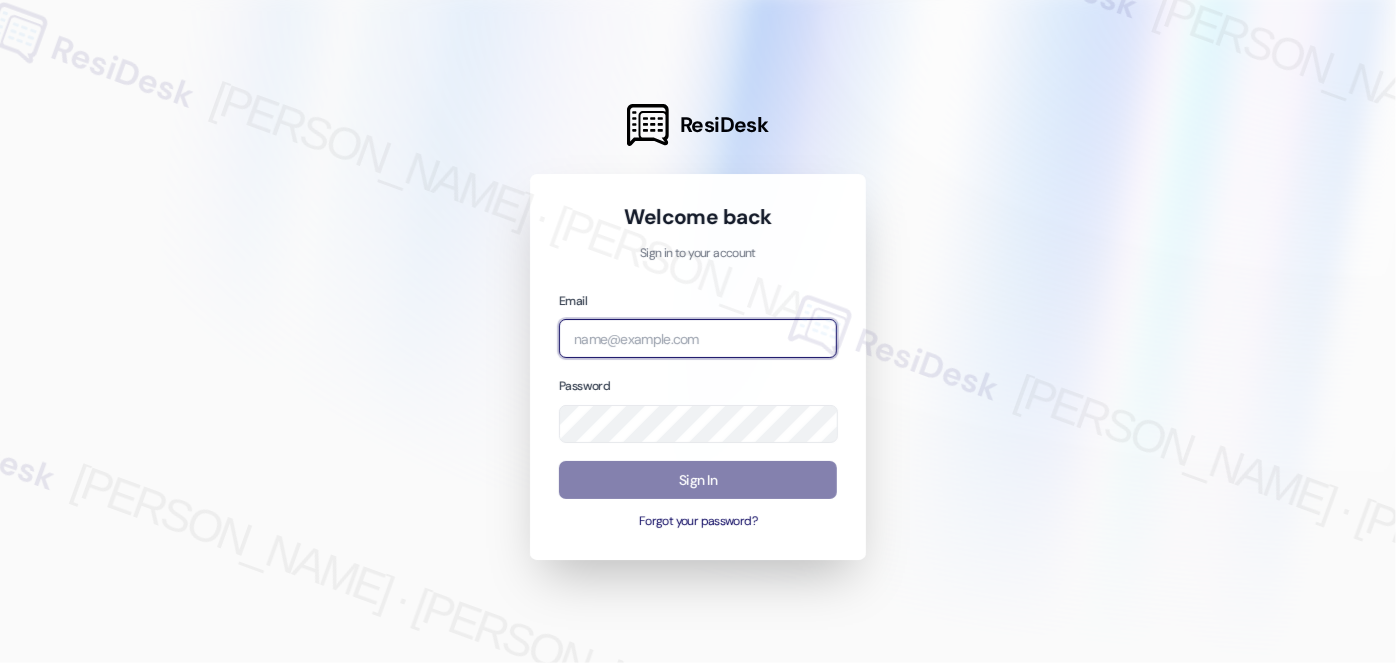 click at bounding box center [698, 338] 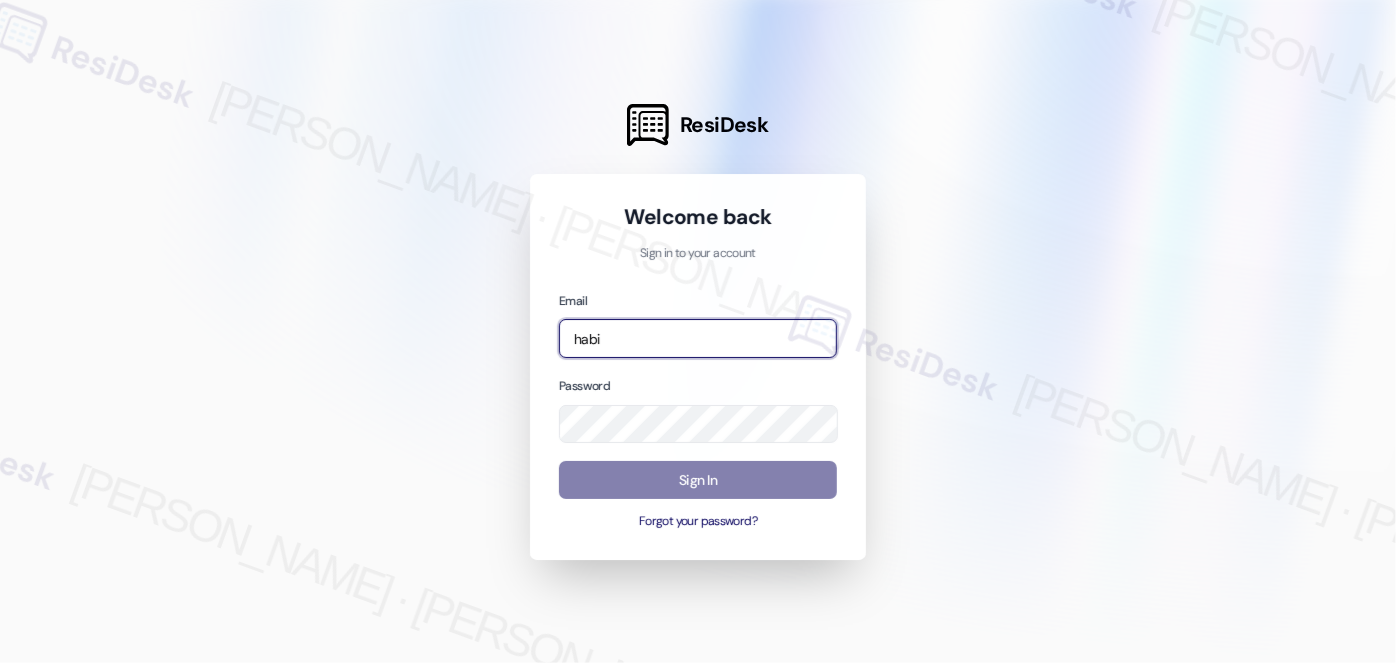 type on "[EMAIL_ADDRESS][PERSON_NAME][PERSON_NAME][DOMAIN_NAME]" 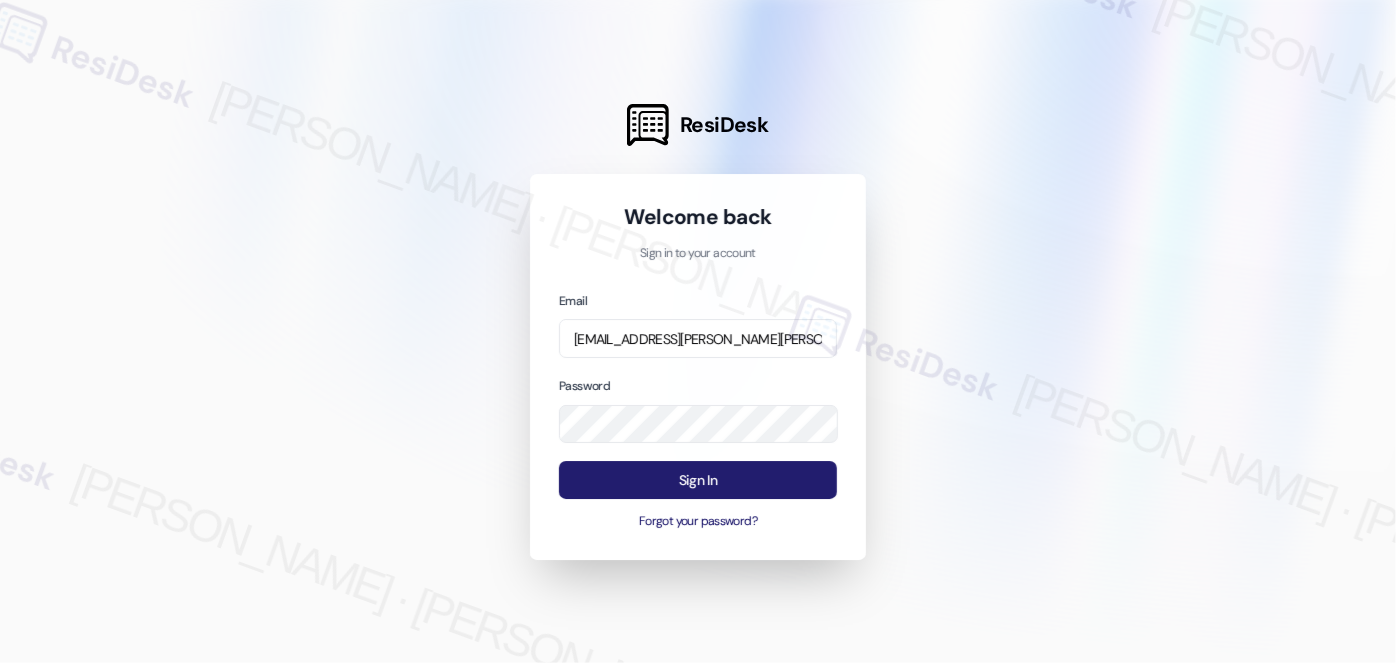 click on "Sign In" at bounding box center [698, 480] 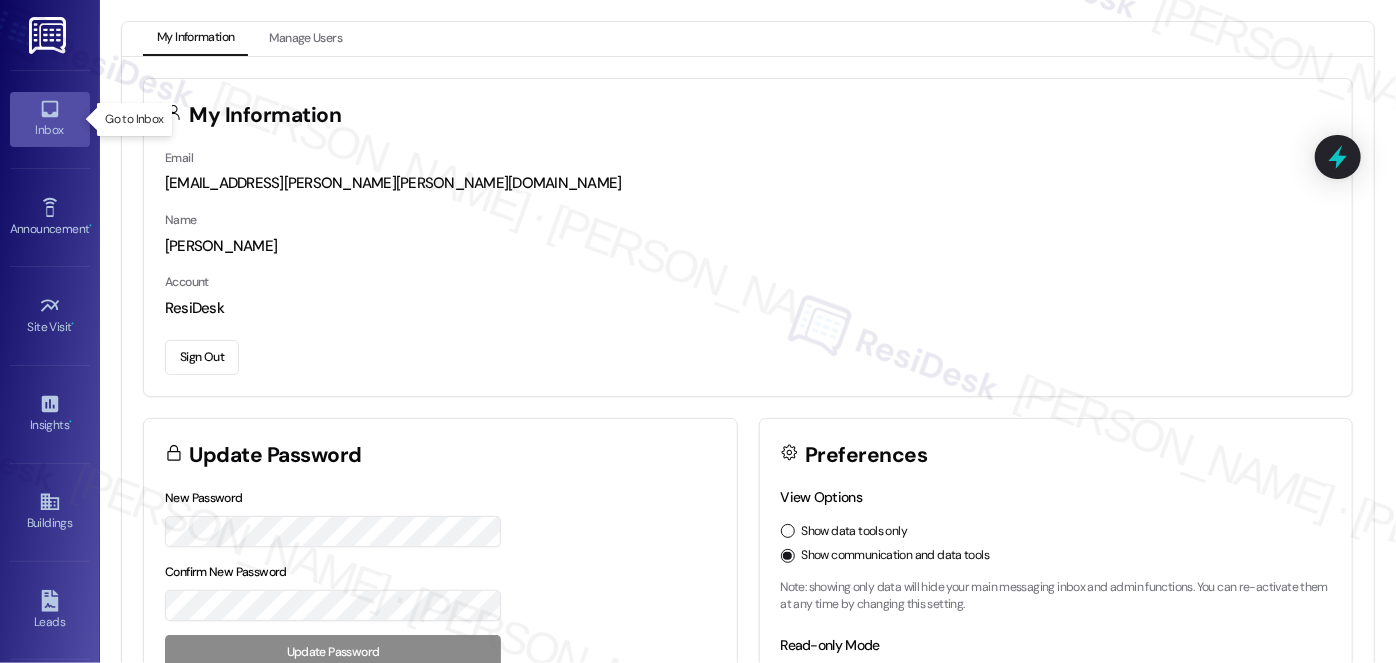 click 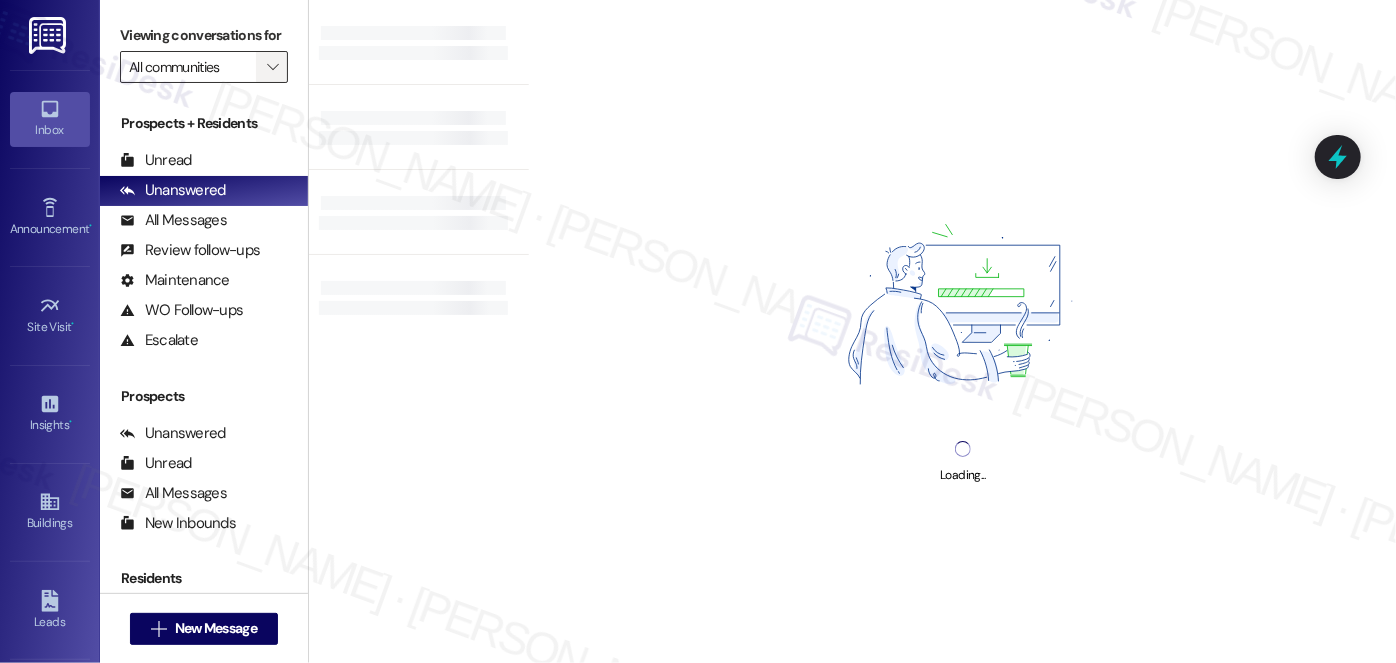 click on "" at bounding box center [272, 67] 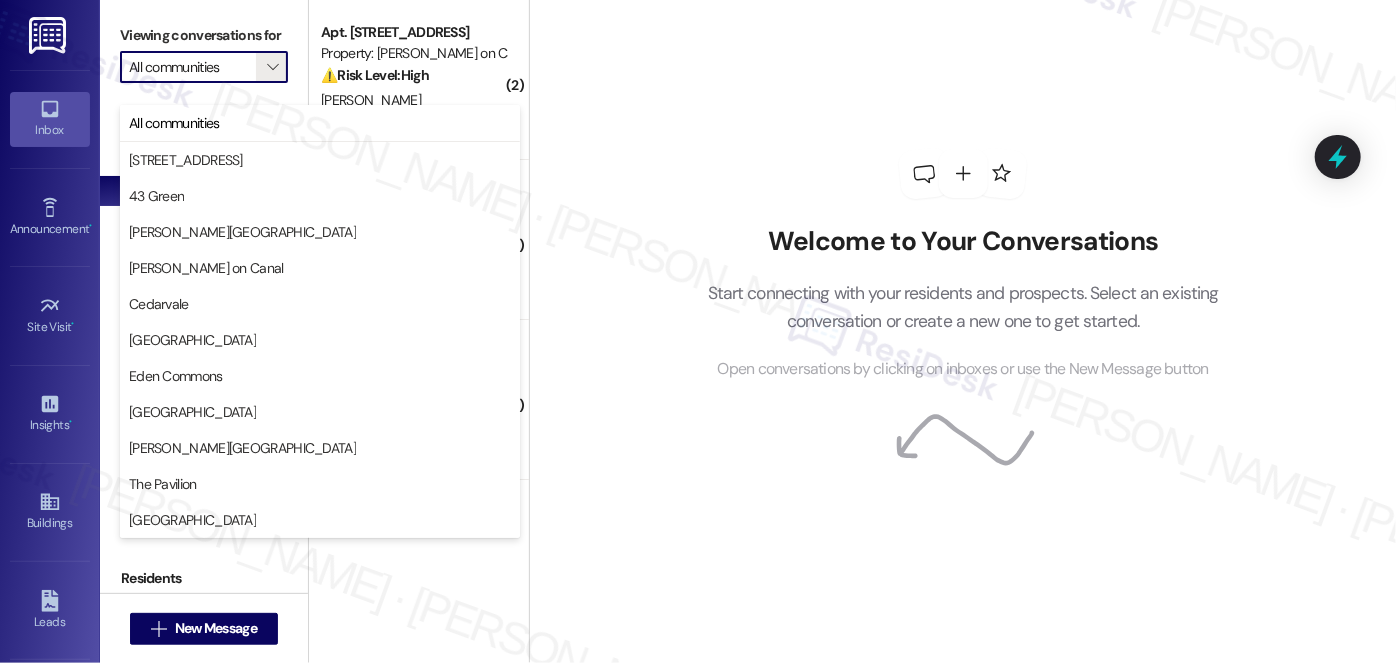 click on "Welcome to Your Conversations Start connecting with your residents and prospects. Select an existing conversation or create a new one to get started. Open conversations by clicking on inboxes or use the New Message button" at bounding box center (963, 265) 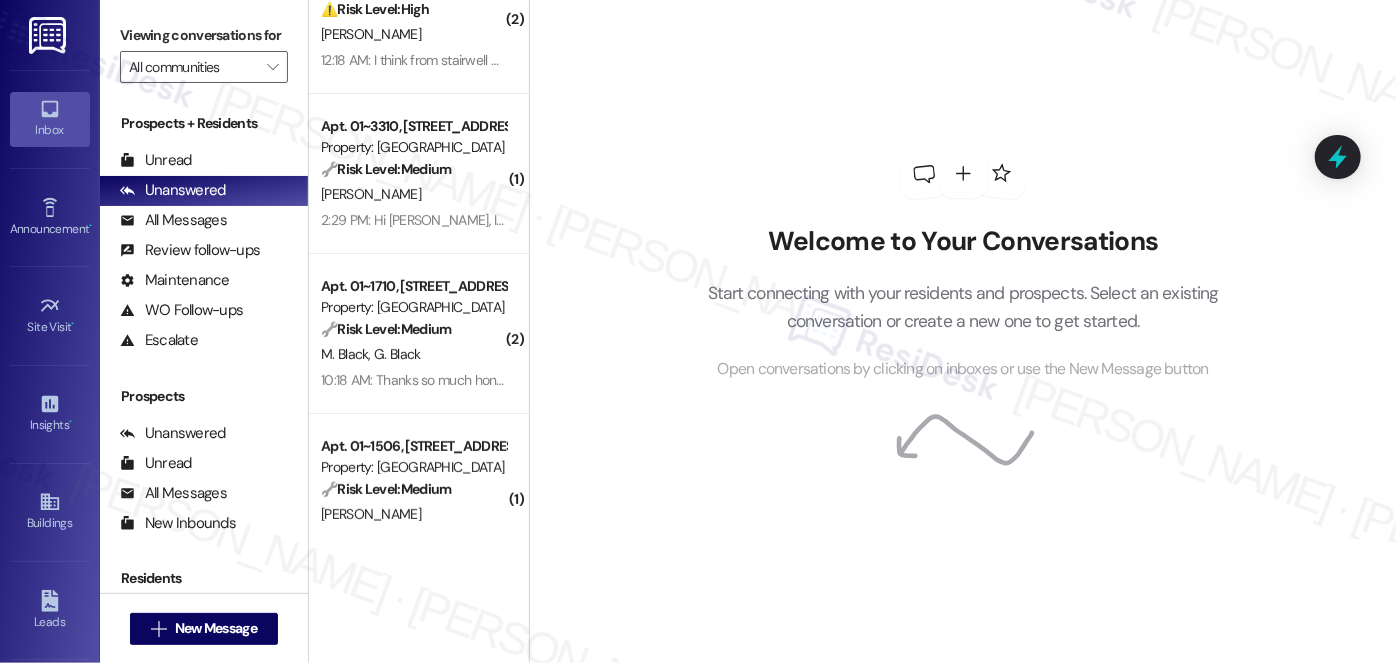 scroll, scrollTop: 0, scrollLeft: 0, axis: both 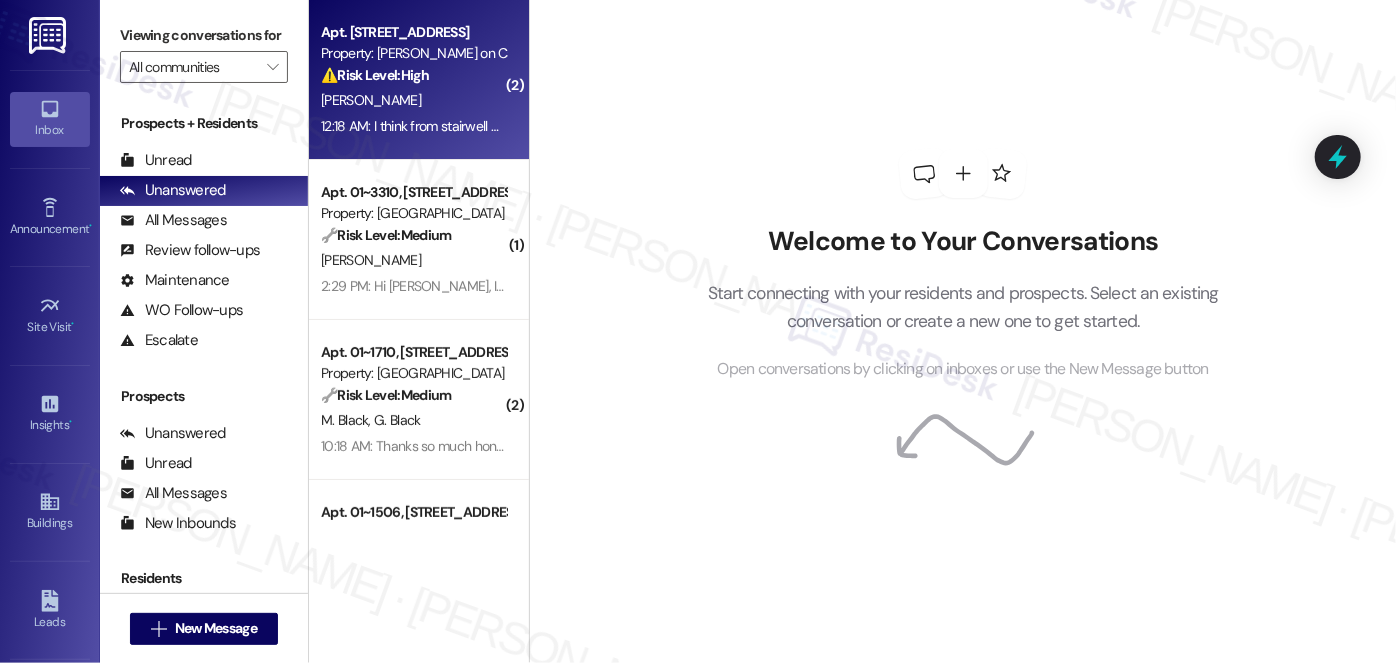 click on "[PERSON_NAME]" at bounding box center [413, 100] 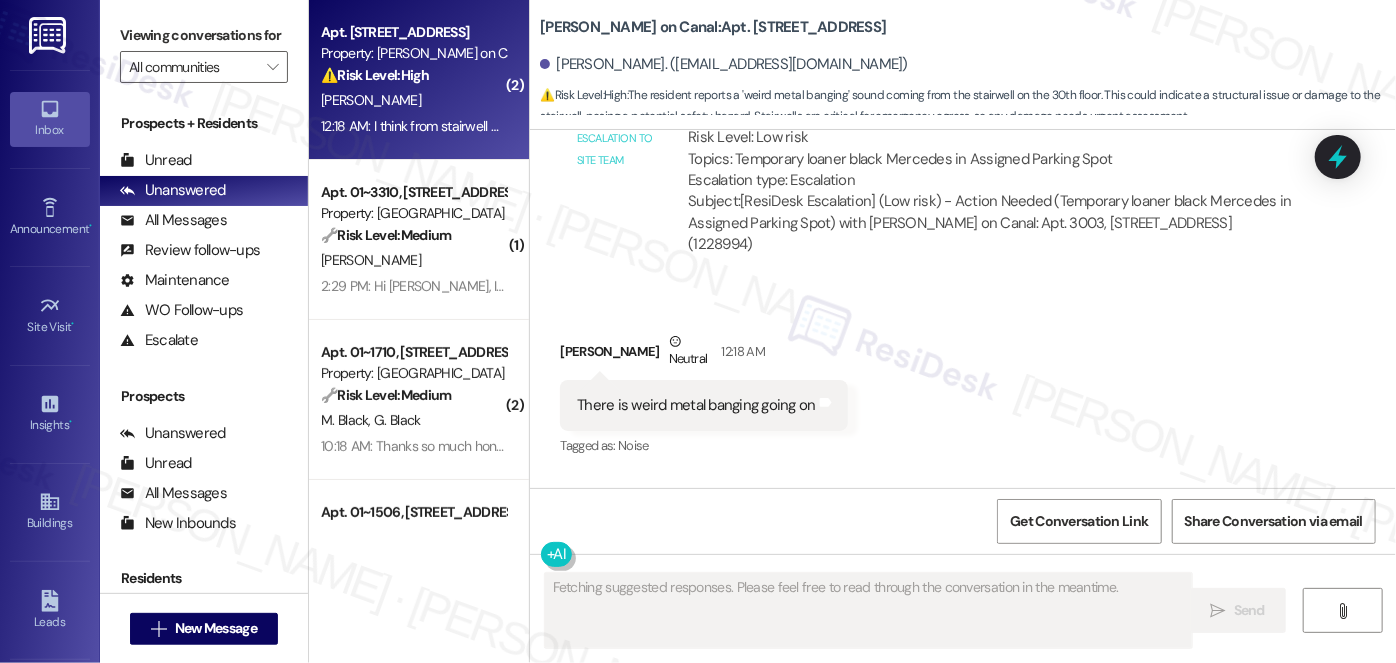 scroll, scrollTop: 10908, scrollLeft: 0, axis: vertical 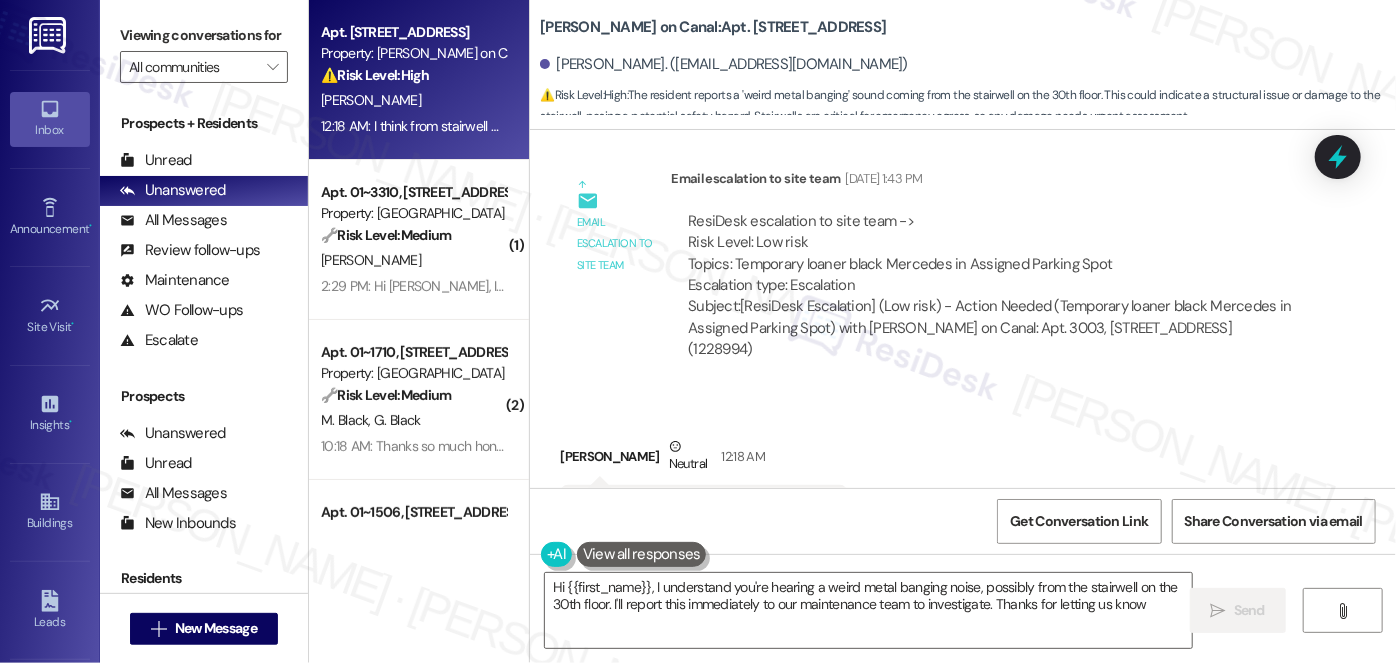 type on "Hi {{first_name}}, I understand you're hearing a weird metal banging noise, possibly from the stairwell on the 30th floor. I'll report this immediately to our maintenance team to investigate. Thanks for letting us know!" 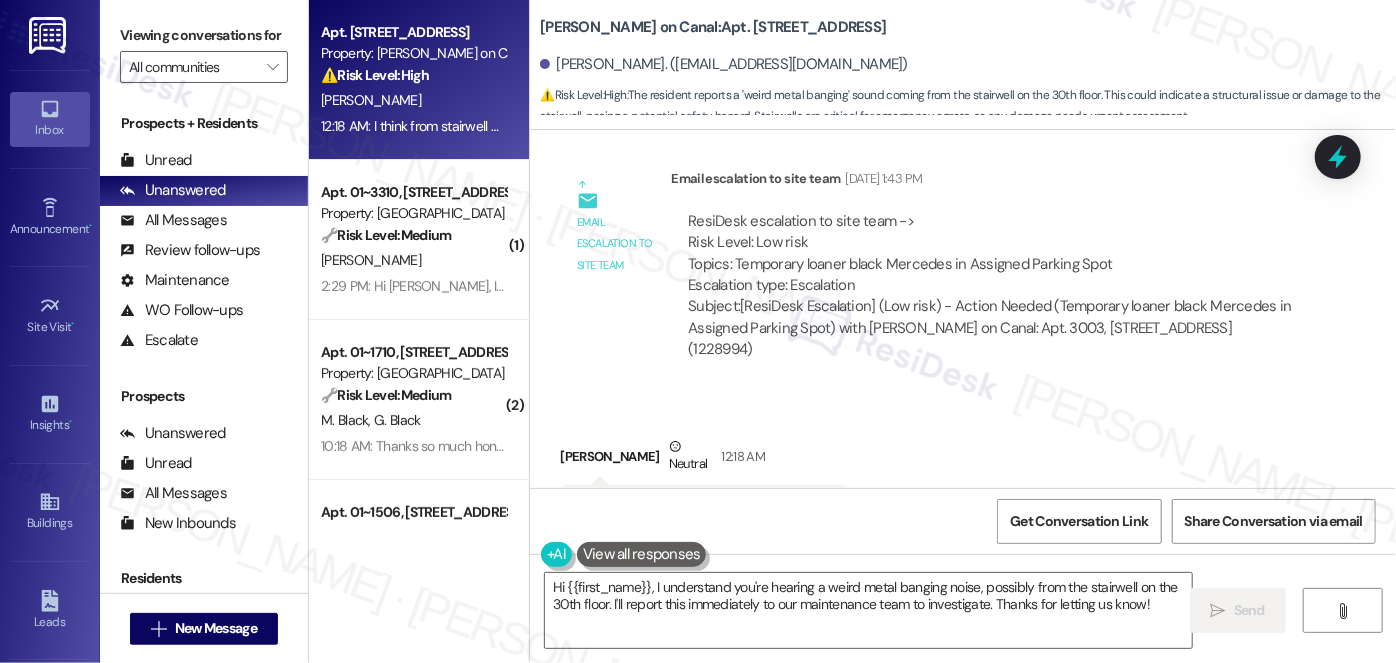 scroll, scrollTop: 10817, scrollLeft: 0, axis: vertical 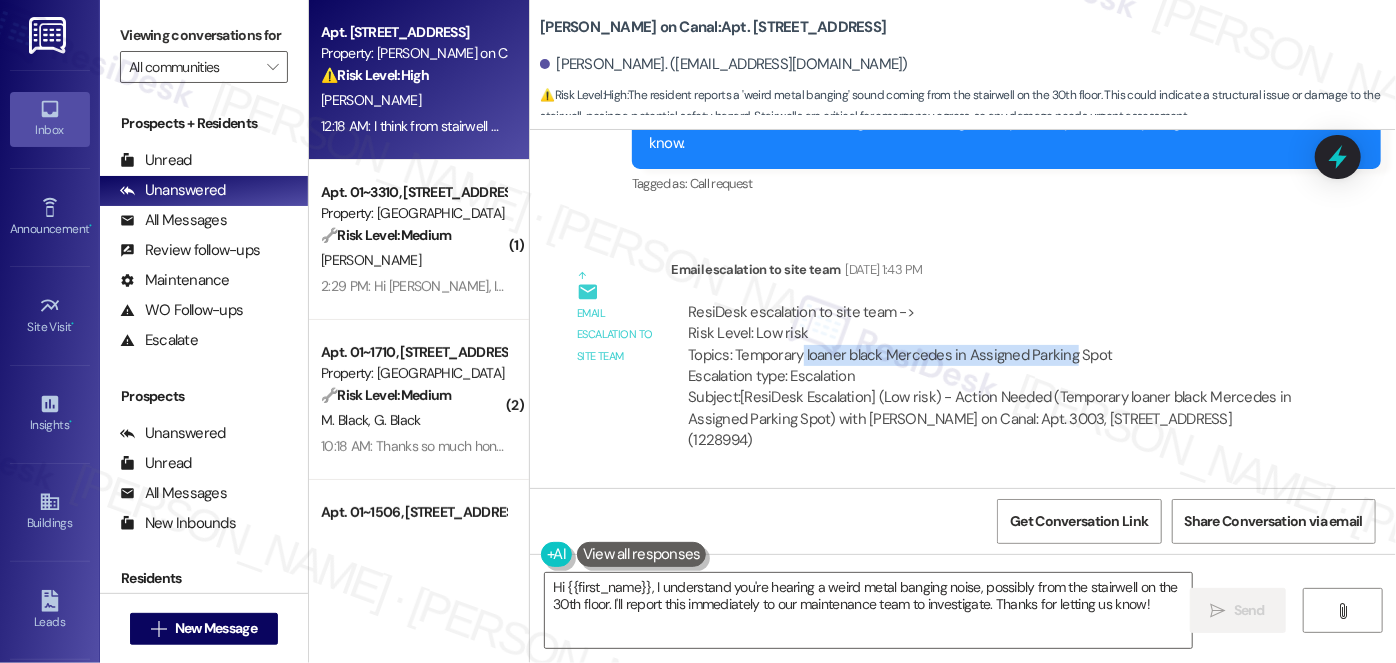 drag, startPoint x: 791, startPoint y: 267, endPoint x: 1061, endPoint y: 264, distance: 270.01666 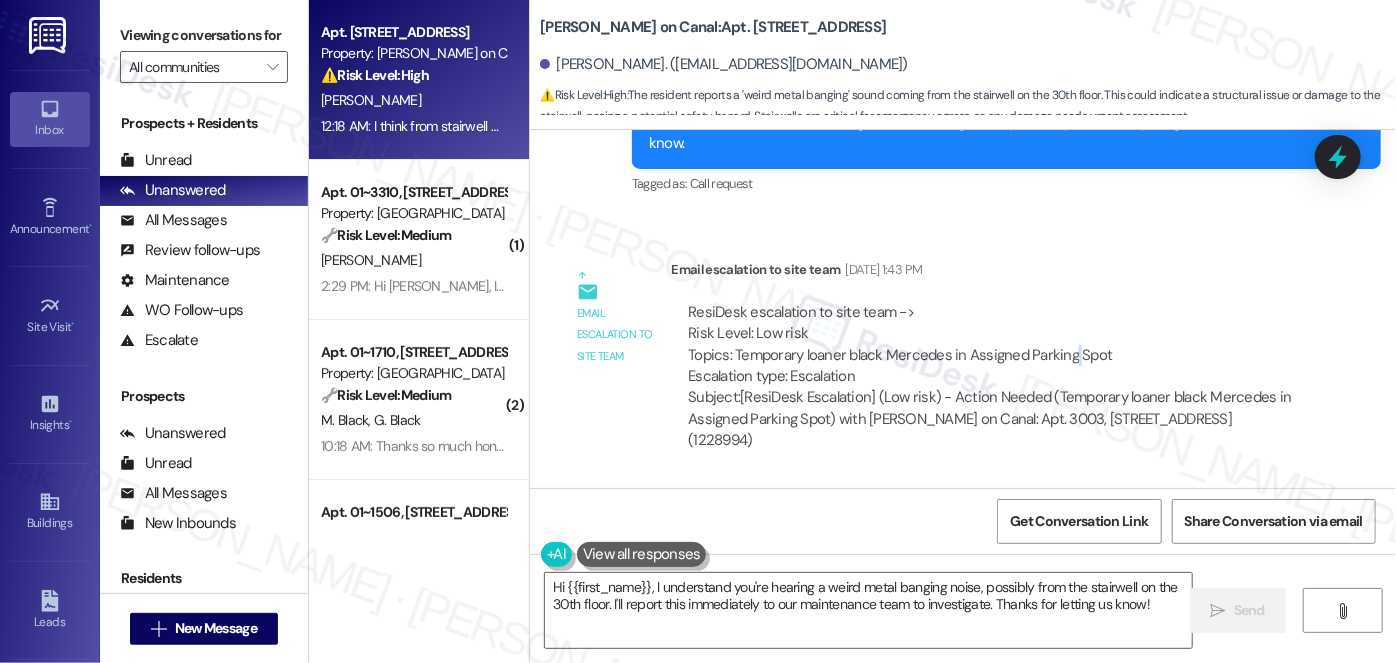 click on "ResiDesk escalation to site team ->
Risk Level: Low risk
Topics: Temporary loaner black Mercedes in Assigned Parking Spot
Escalation type: Escalation" at bounding box center (990, 345) 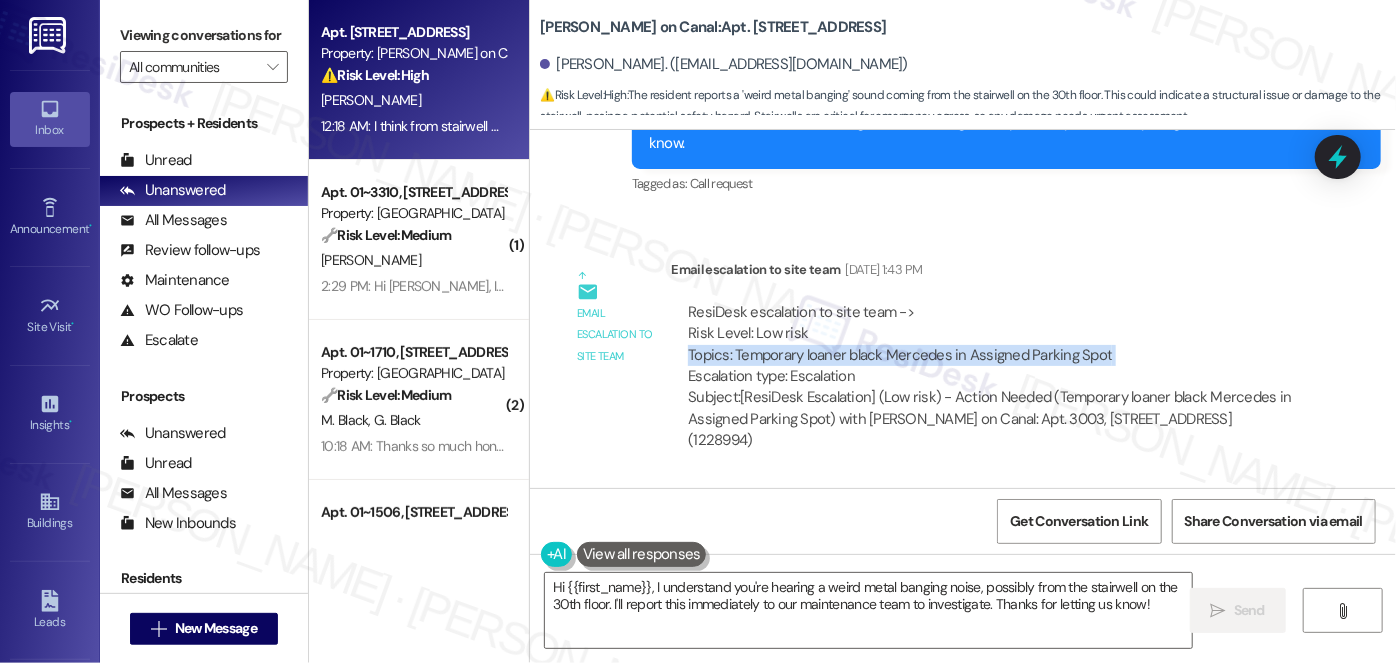 click on "ResiDesk escalation to site team ->
Risk Level: Low risk
Topics: Temporary loaner black Mercedes in Assigned Parking Spot
Escalation type: Escalation" at bounding box center [990, 345] 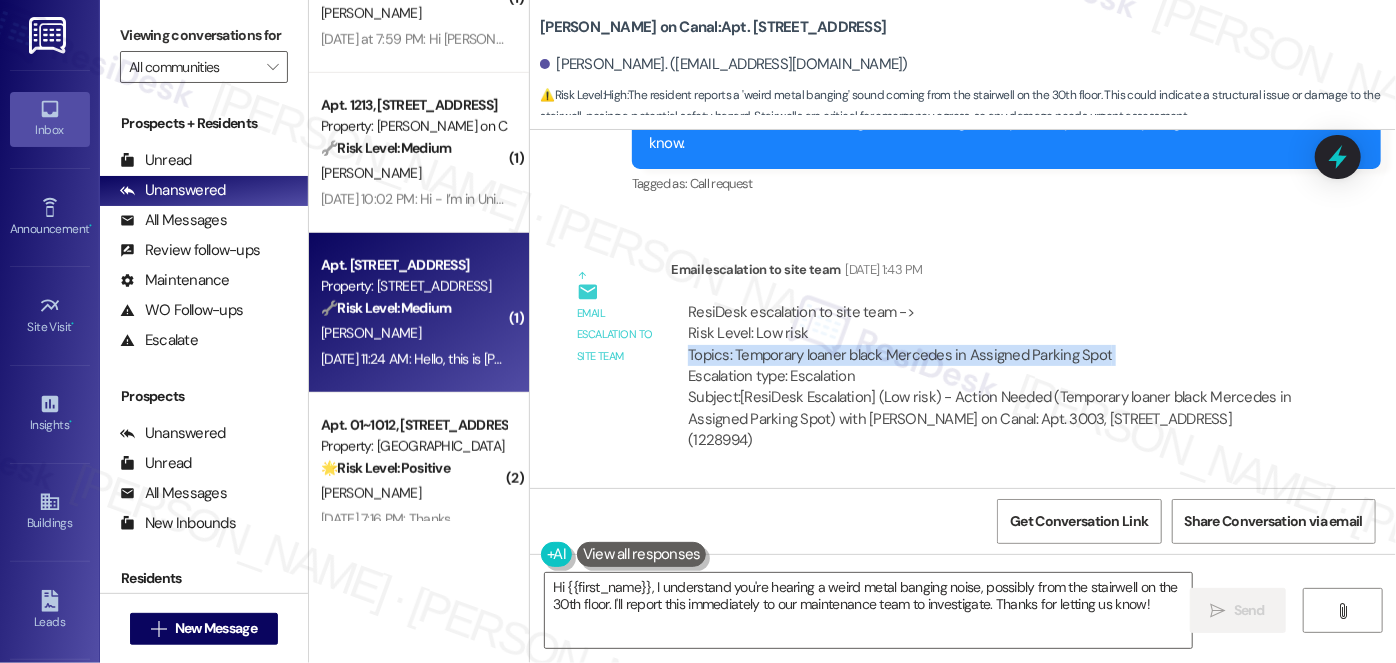 scroll, scrollTop: 759, scrollLeft: 0, axis: vertical 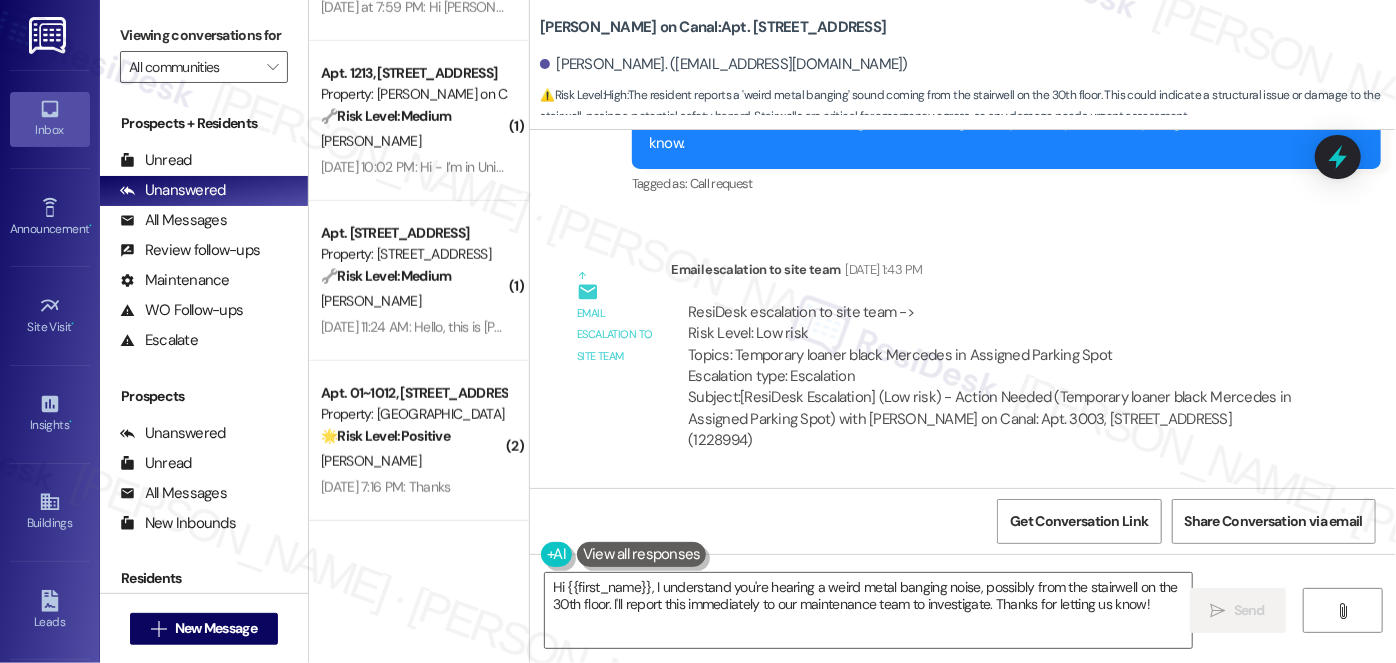 click on "ResiDesk escalation to site team ->
Risk Level: Low risk
Topics: Temporary loaner black Mercedes in Assigned Parking Spot
Escalation type: Escalation" at bounding box center (990, 345) 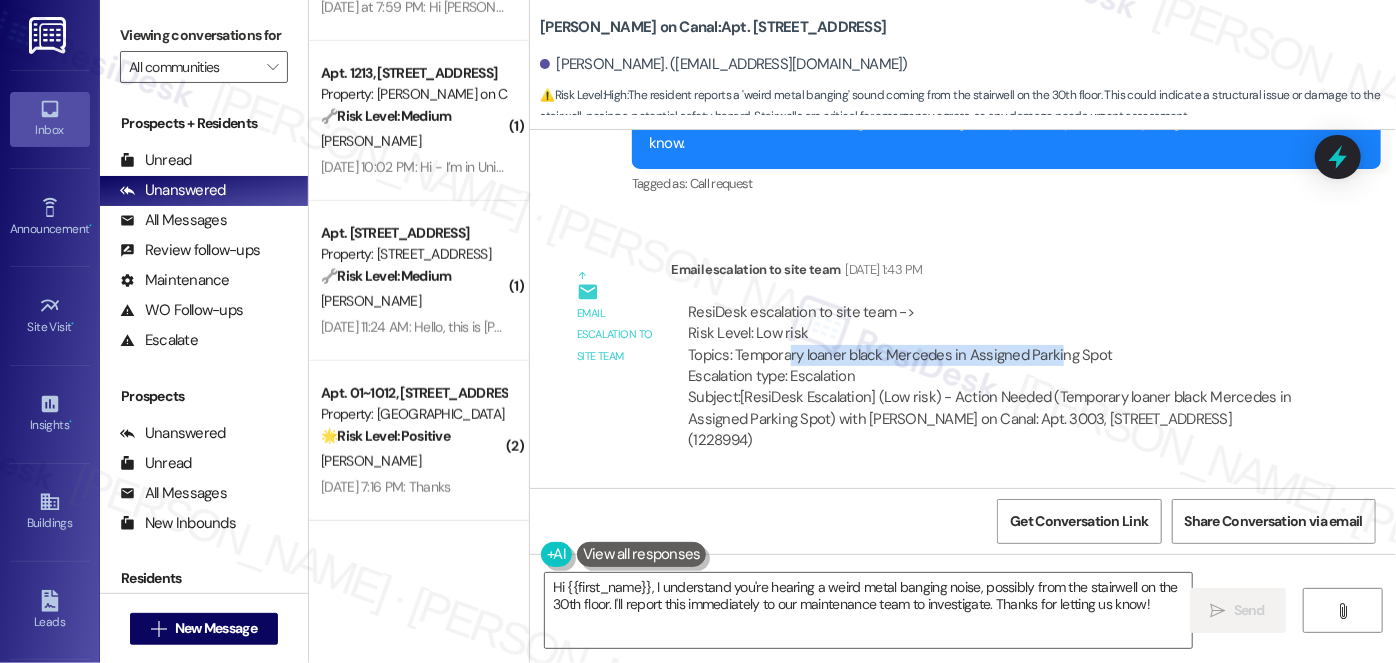 drag, startPoint x: 780, startPoint y: 270, endPoint x: 1046, endPoint y: 270, distance: 266 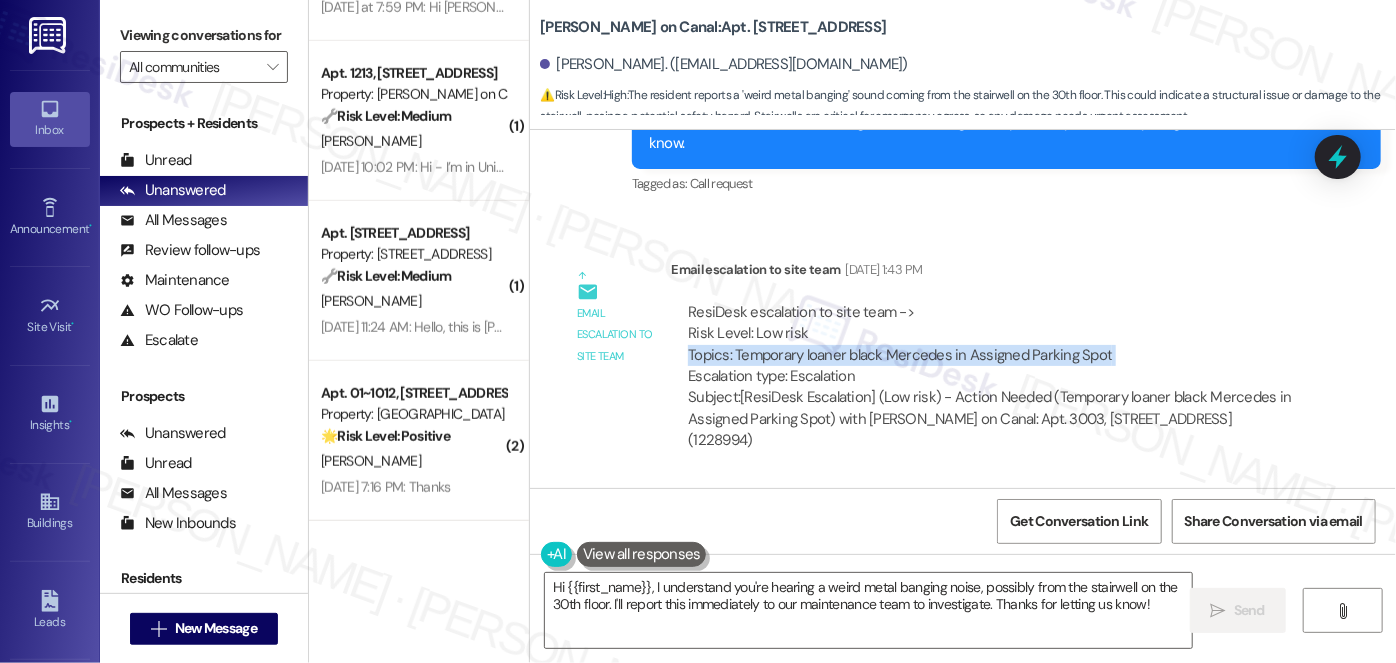 click on "ResiDesk escalation to site team ->
Risk Level: Low risk
Topics: Temporary loaner black Mercedes in Assigned Parking Spot
Escalation type: Escalation" at bounding box center [990, 345] 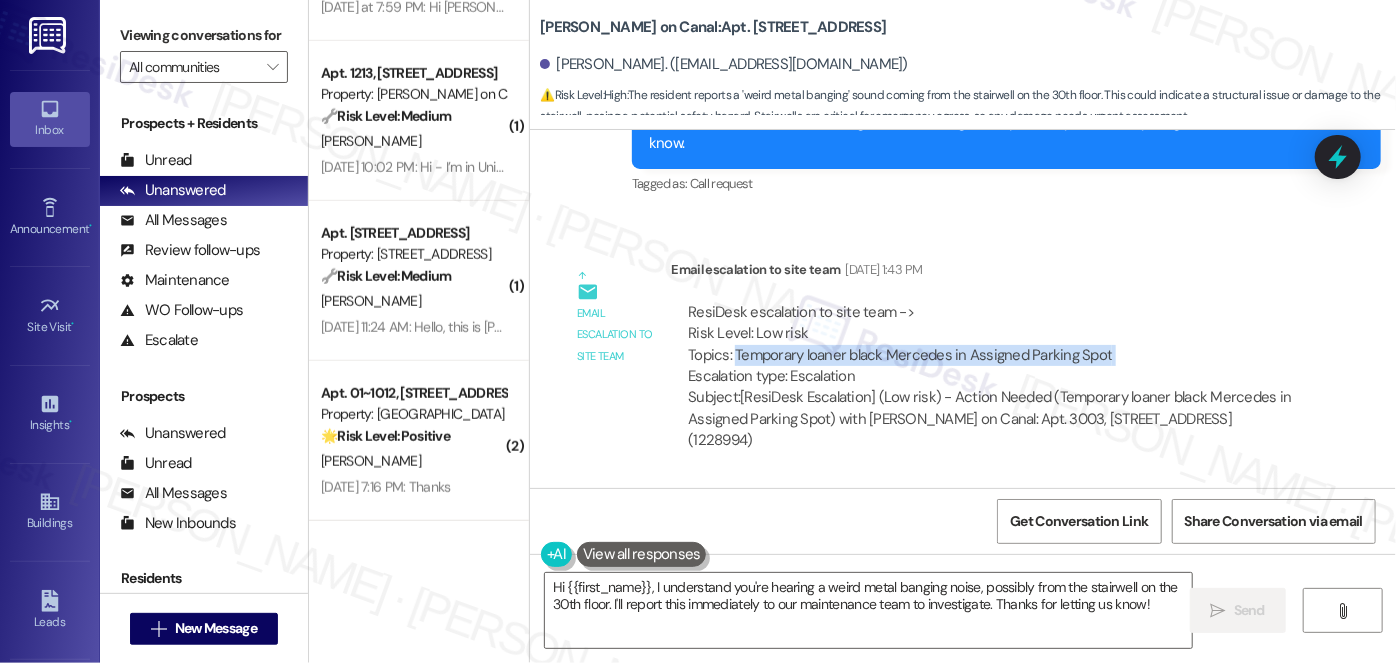 drag, startPoint x: 1150, startPoint y: 270, endPoint x: 725, endPoint y: 262, distance: 425.0753 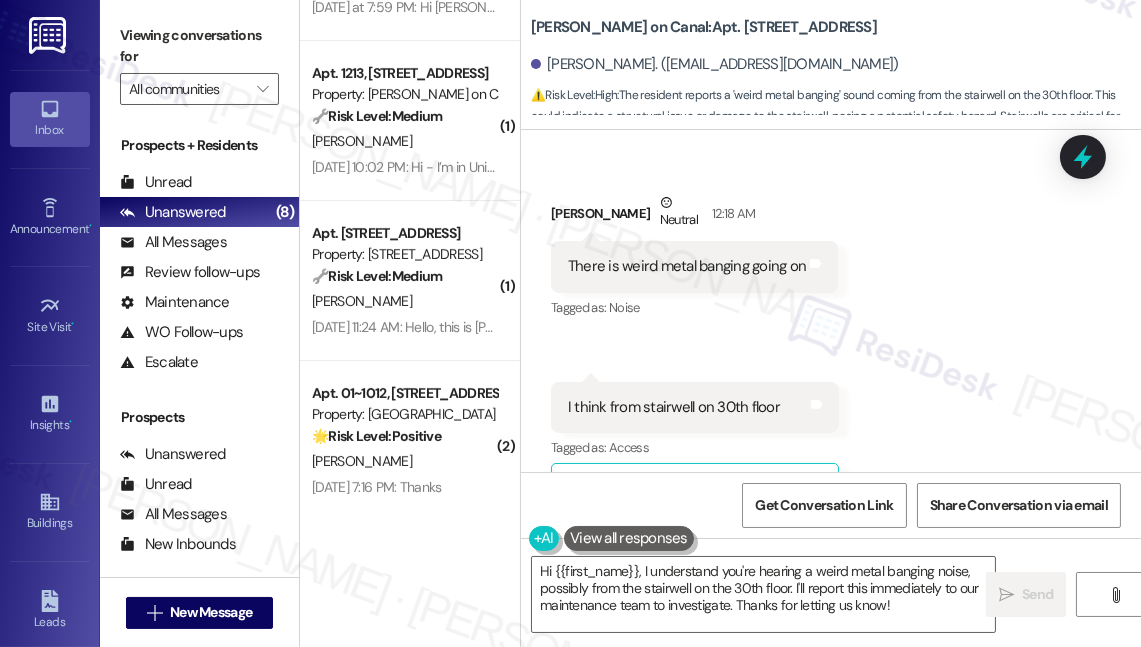 scroll, scrollTop: 11592, scrollLeft: 0, axis: vertical 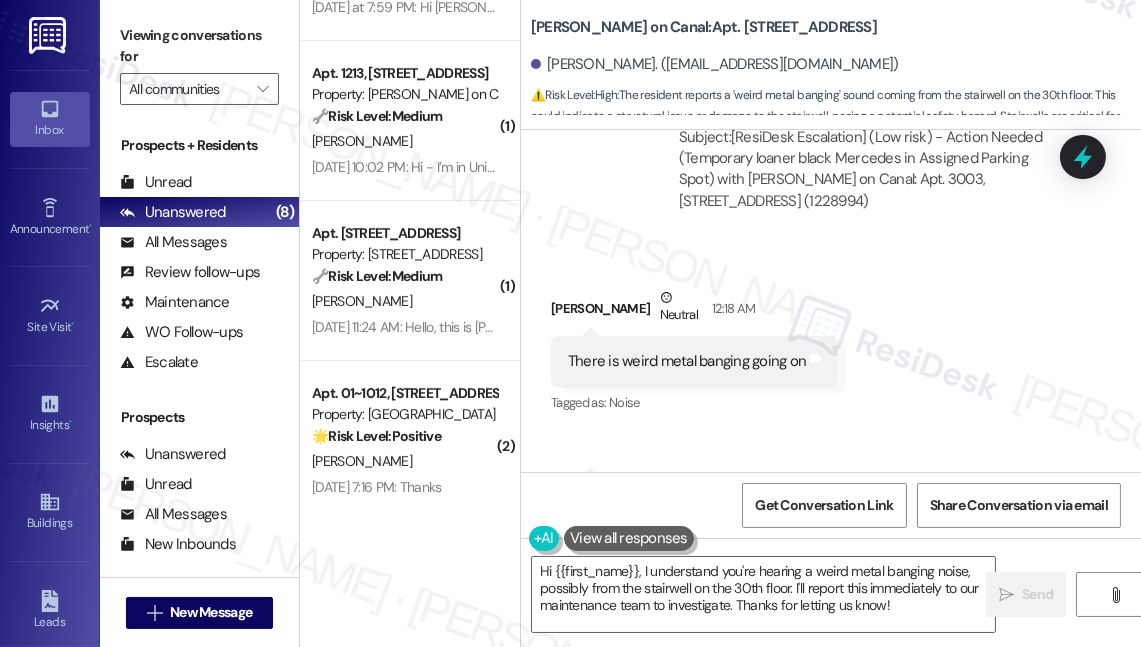 click on "There is weird metal banging going on" at bounding box center [687, 361] 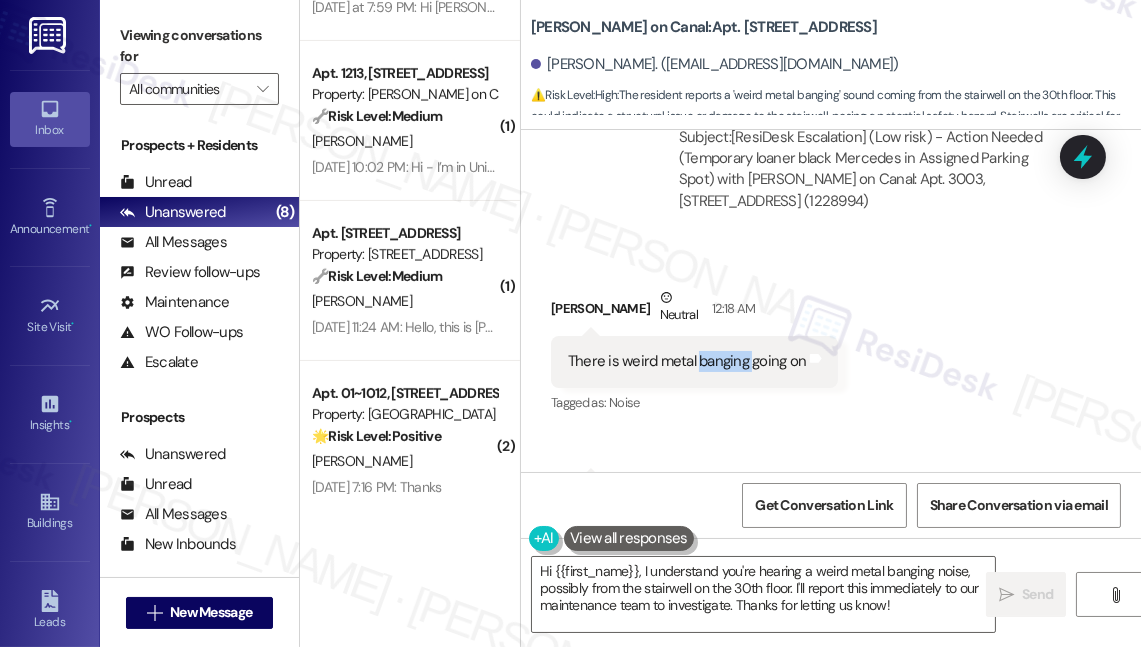 click on "There is weird metal banging going on" at bounding box center (687, 361) 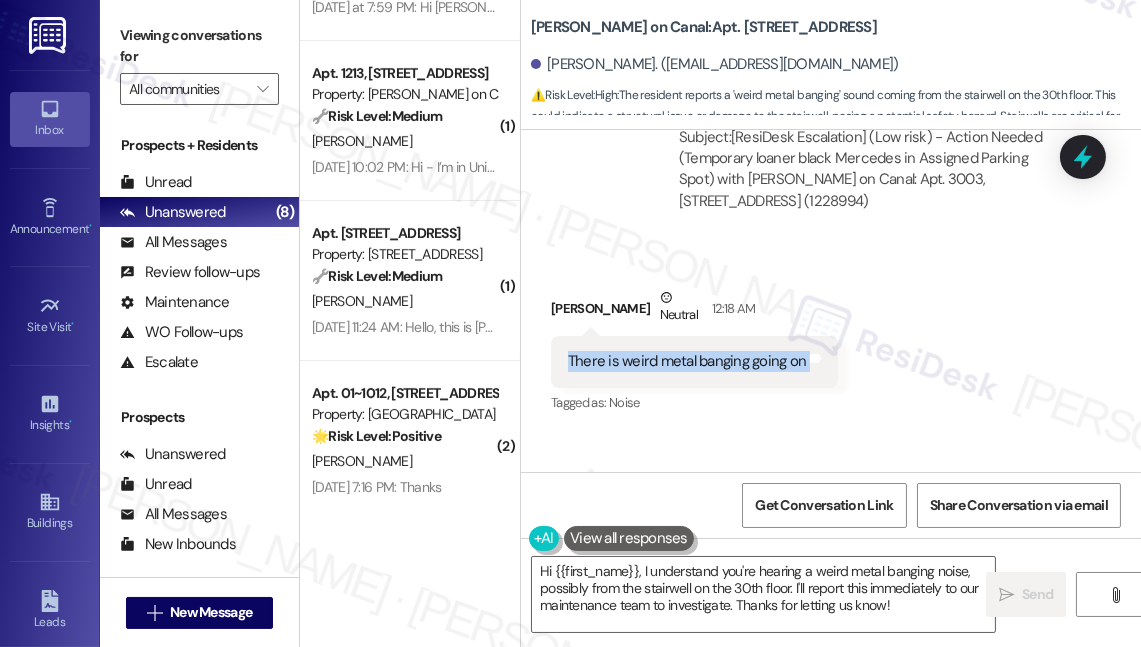click on "There is weird metal banging going on" at bounding box center (687, 361) 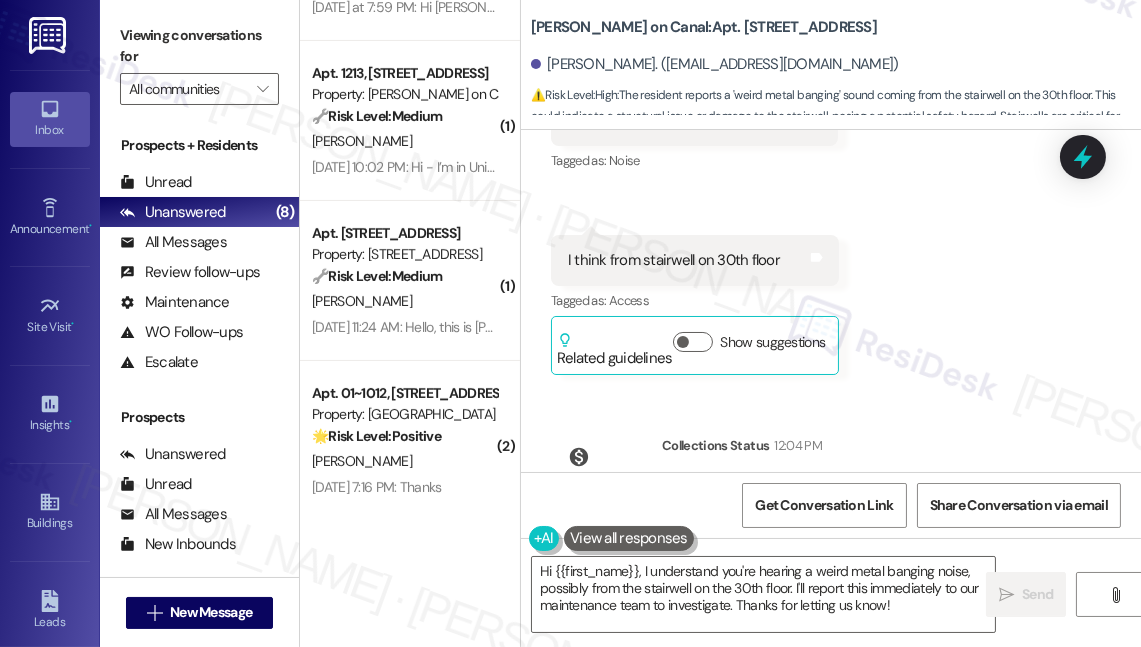 scroll, scrollTop: 11864, scrollLeft: 0, axis: vertical 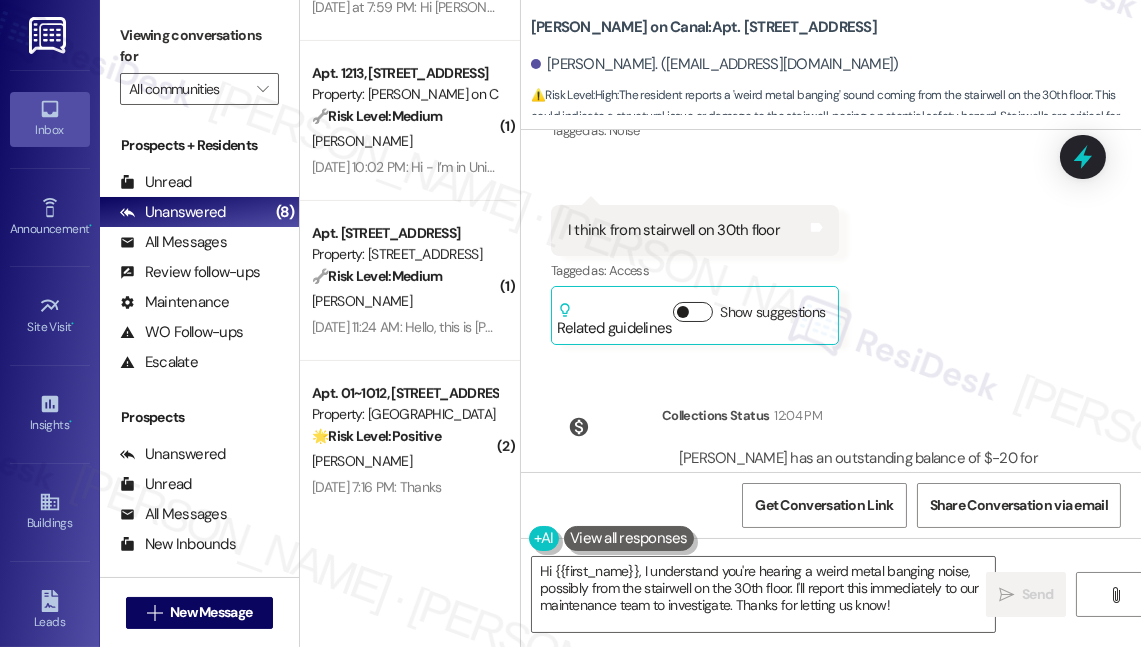 click on "Show suggestions" at bounding box center (693, 312) 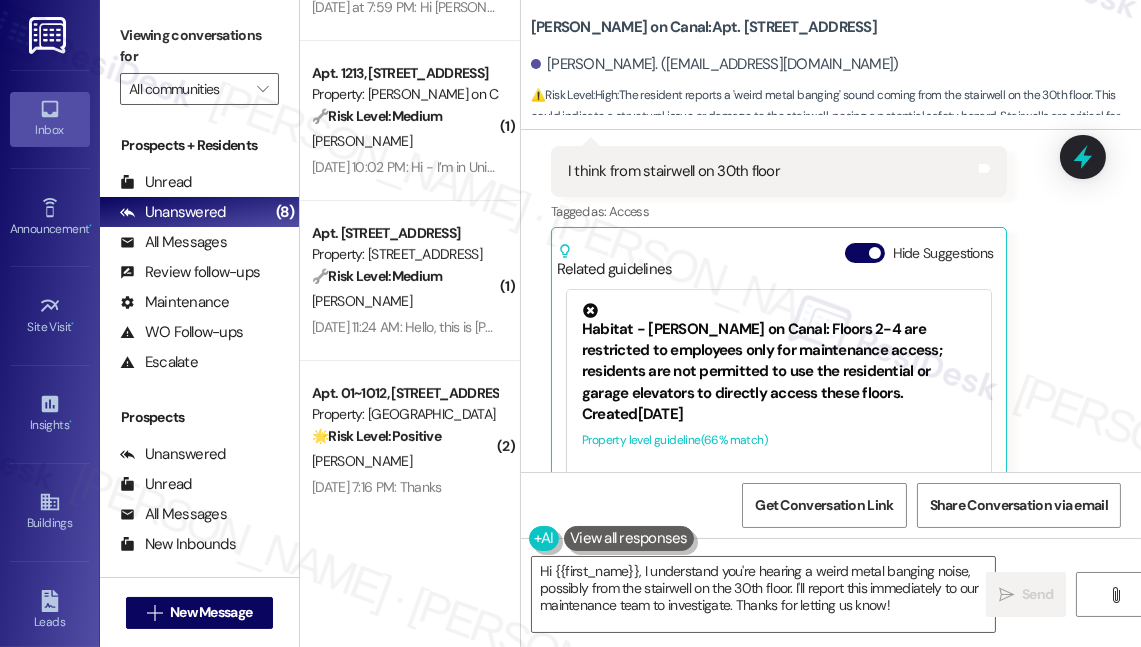 scroll, scrollTop: 11955, scrollLeft: 0, axis: vertical 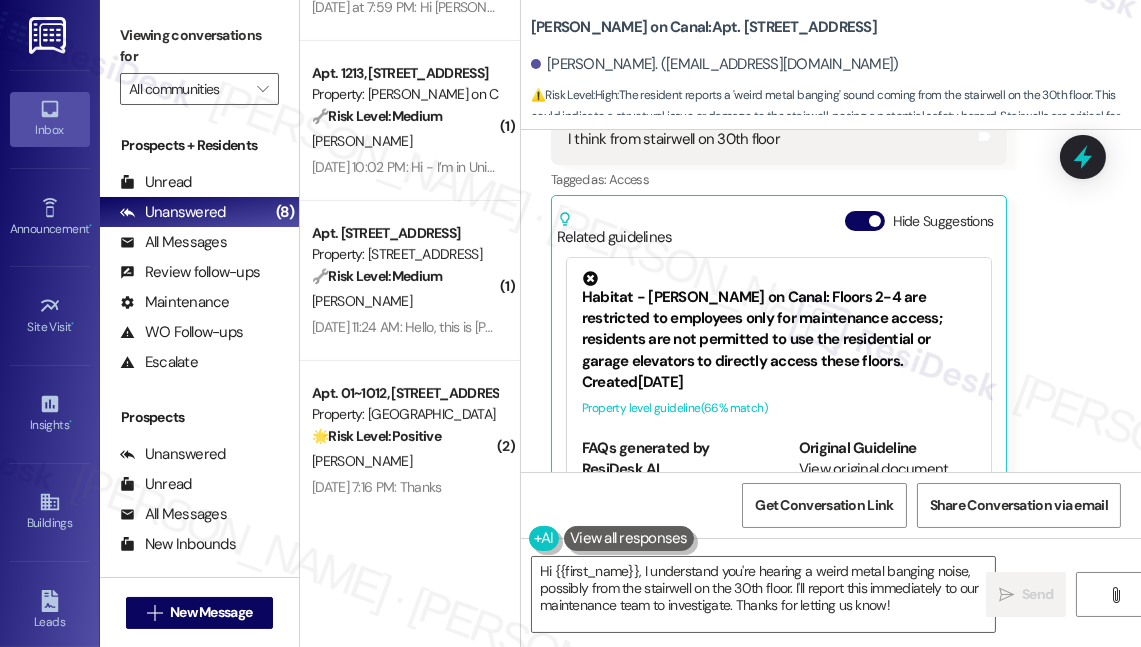 drag, startPoint x: 712, startPoint y: 312, endPoint x: 836, endPoint y: 370, distance: 136.89412 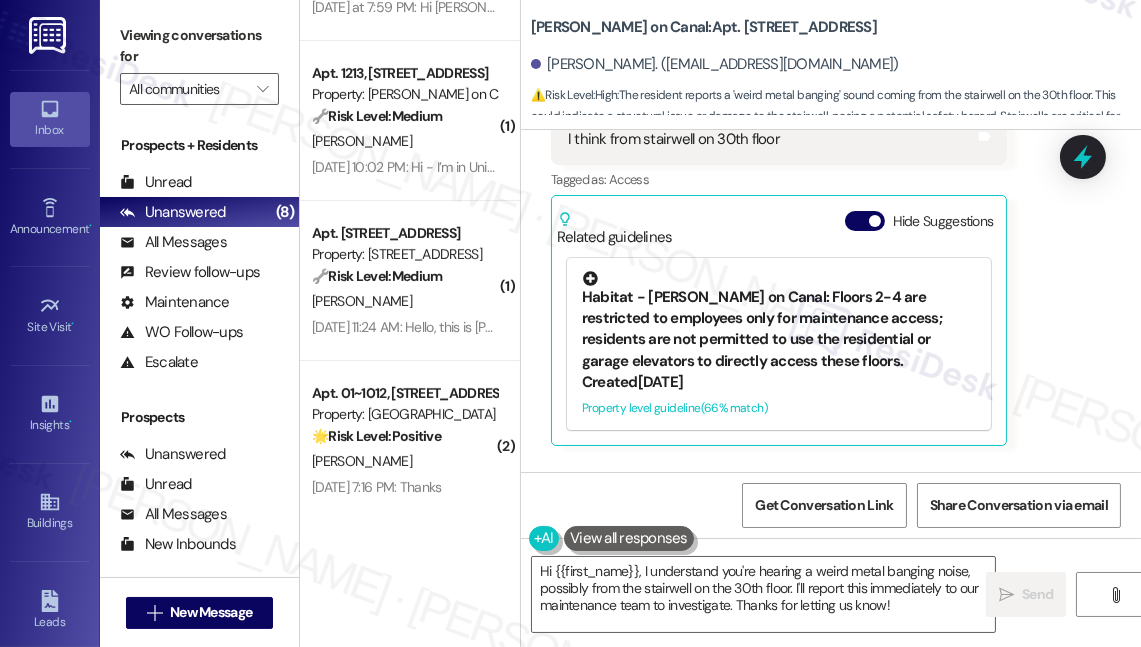scroll, scrollTop: 11864, scrollLeft: 0, axis: vertical 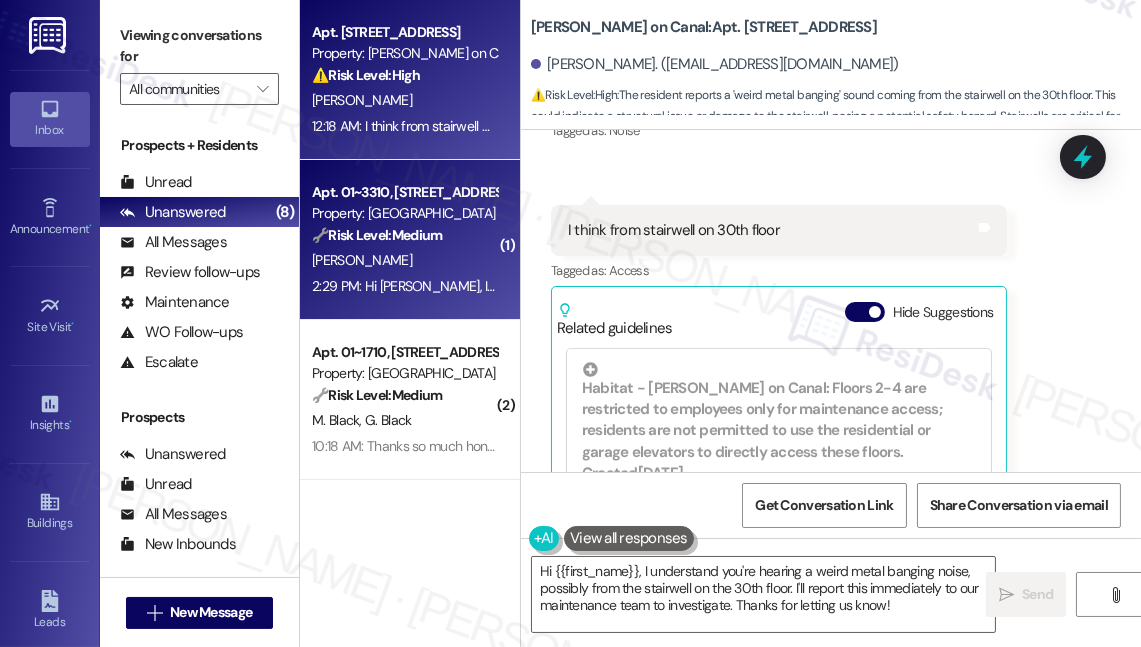 click on "🔧  Risk Level:  Medium" at bounding box center (377, 235) 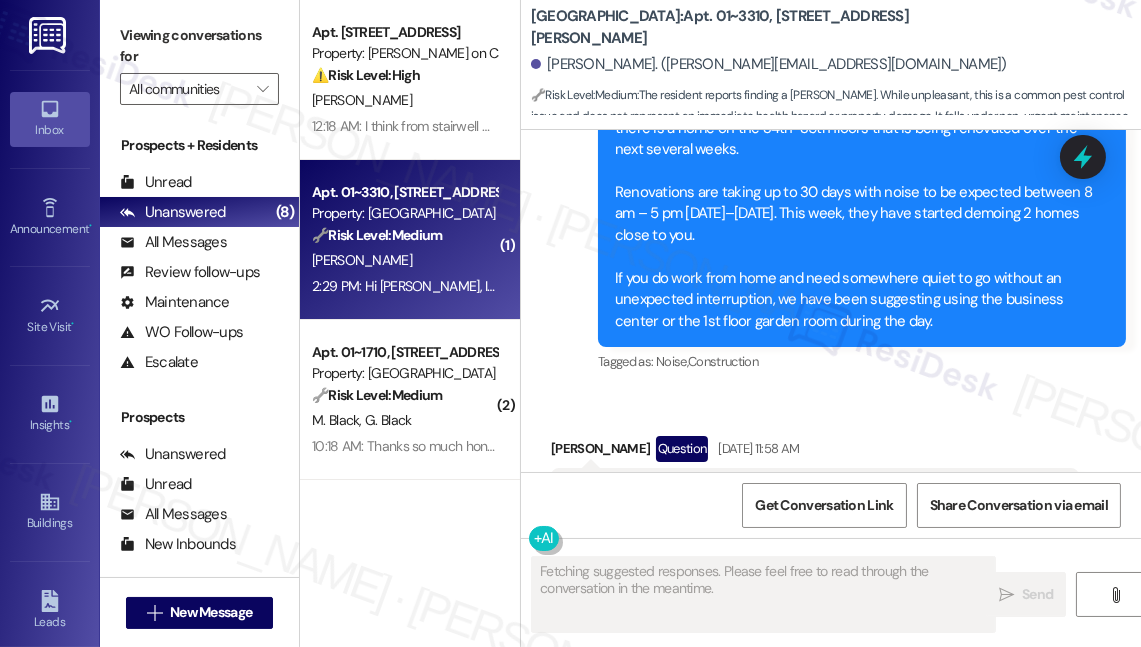 scroll, scrollTop: 11573, scrollLeft: 0, axis: vertical 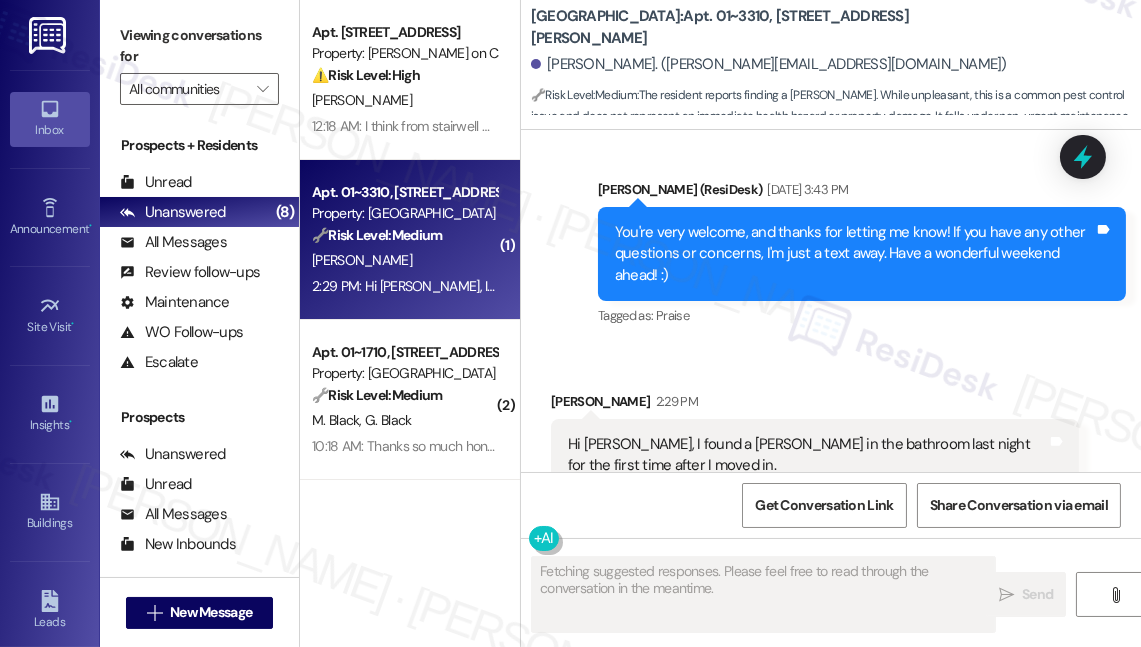 click on "Hi Sarah, I found a roach in the bathroom last night for the first time after I moved in." at bounding box center [807, 455] 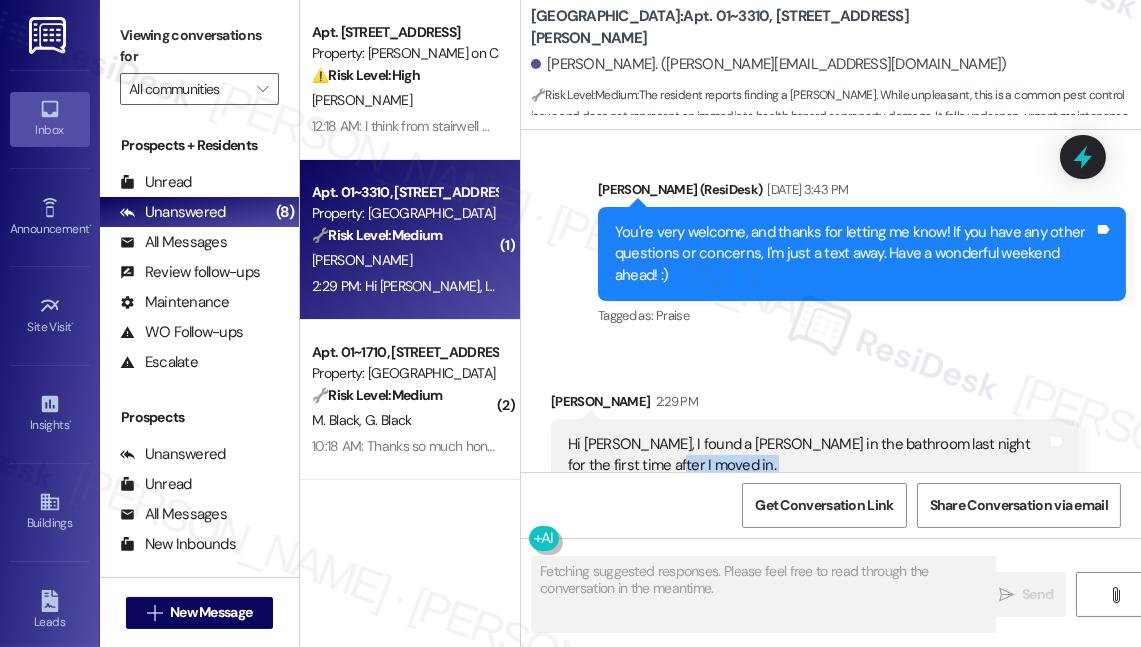 click on "Hi Sarah, I found a roach in the bathroom last night for the first time after I moved in." at bounding box center (807, 455) 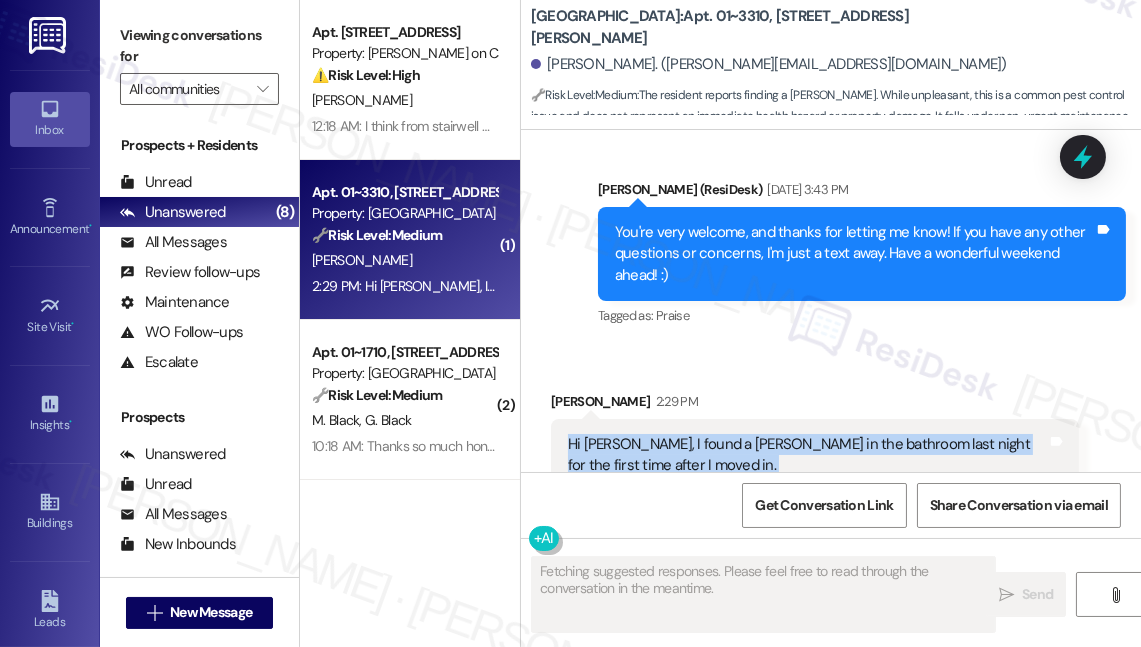 click on "Hi Sarah, I found a roach in the bathroom last night for the first time after I moved in." at bounding box center [807, 455] 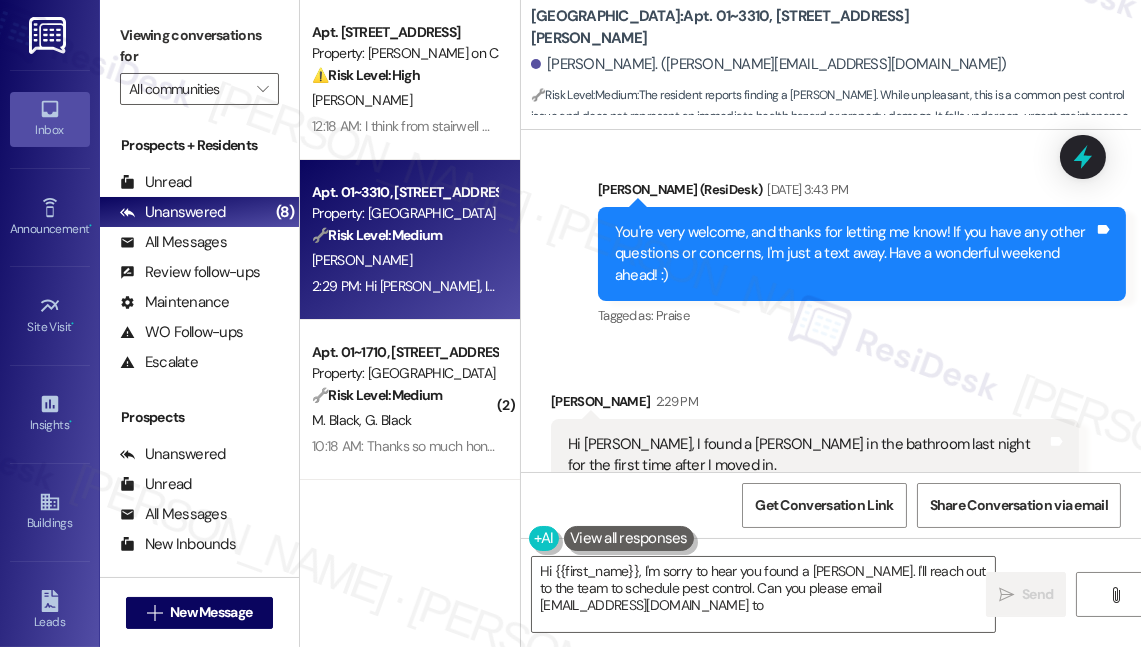 click on "You're very welcome, and thanks for letting me know! If you have any other questions or concerns, I'm just a text away. Have a wonderful weekend ahead! :)" at bounding box center (854, 254) 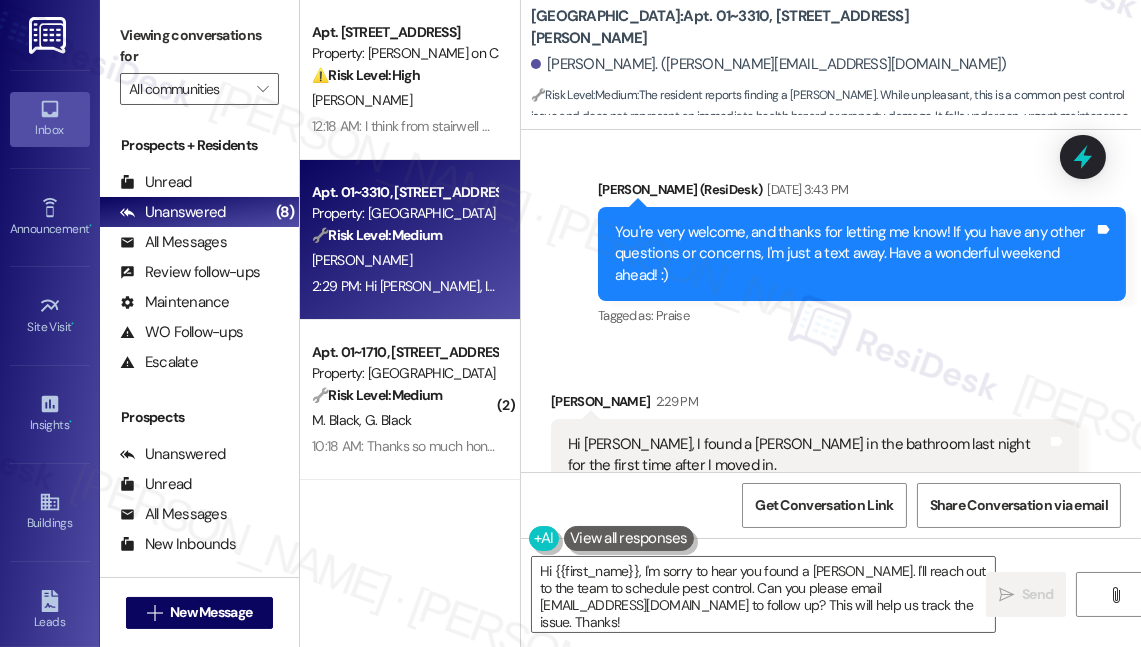 click on "You're very welcome, and thanks for letting me know! If you have any other questions or concerns, I'm just a text away. Have a wonderful weekend ahead! :)" at bounding box center [854, 254] 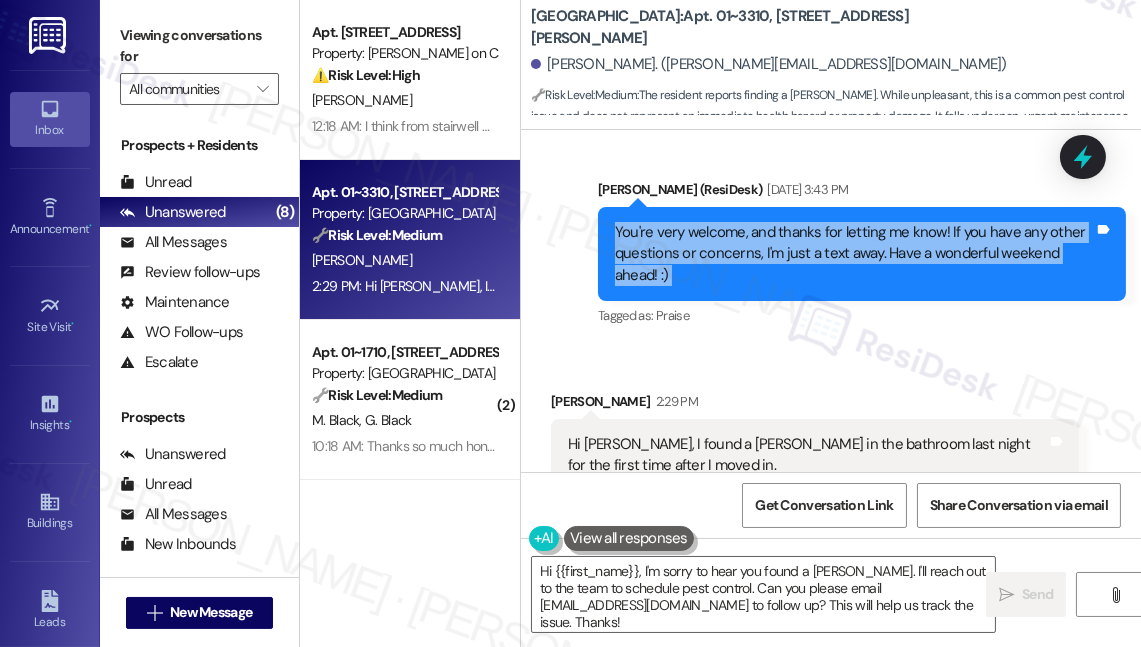 click on "You're very welcome, and thanks for letting me know! If you have any other questions or concerns, I'm just a text away. Have a wonderful weekend ahead! :)" at bounding box center [854, 254] 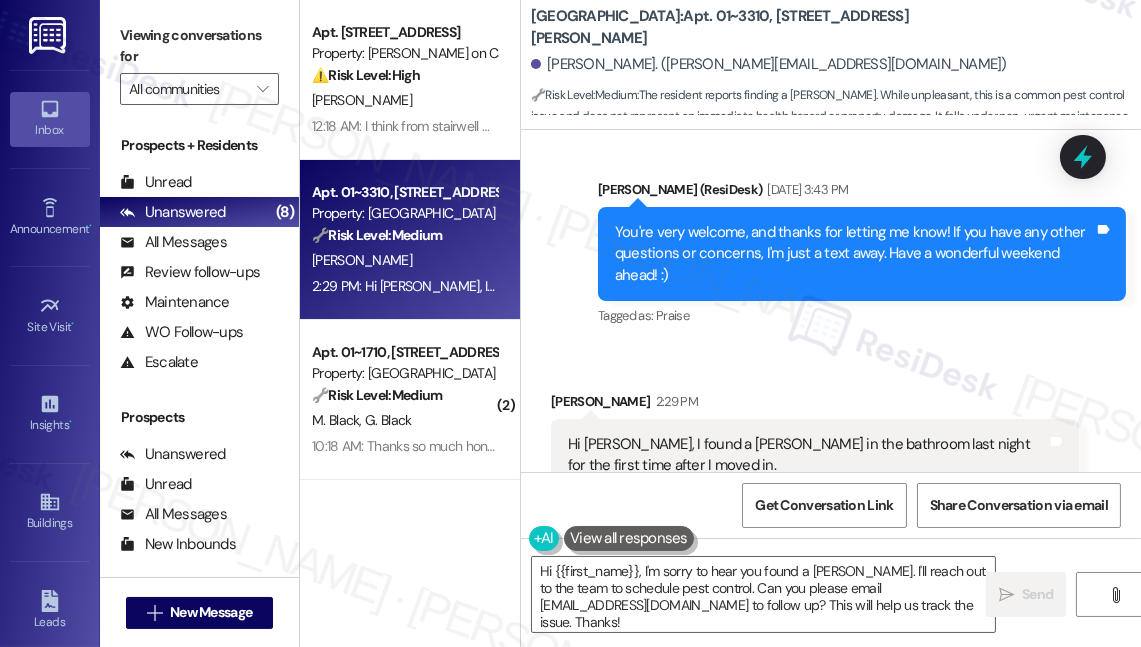 click on "Michiko Shimizu 2:29 PM" at bounding box center [815, 405] 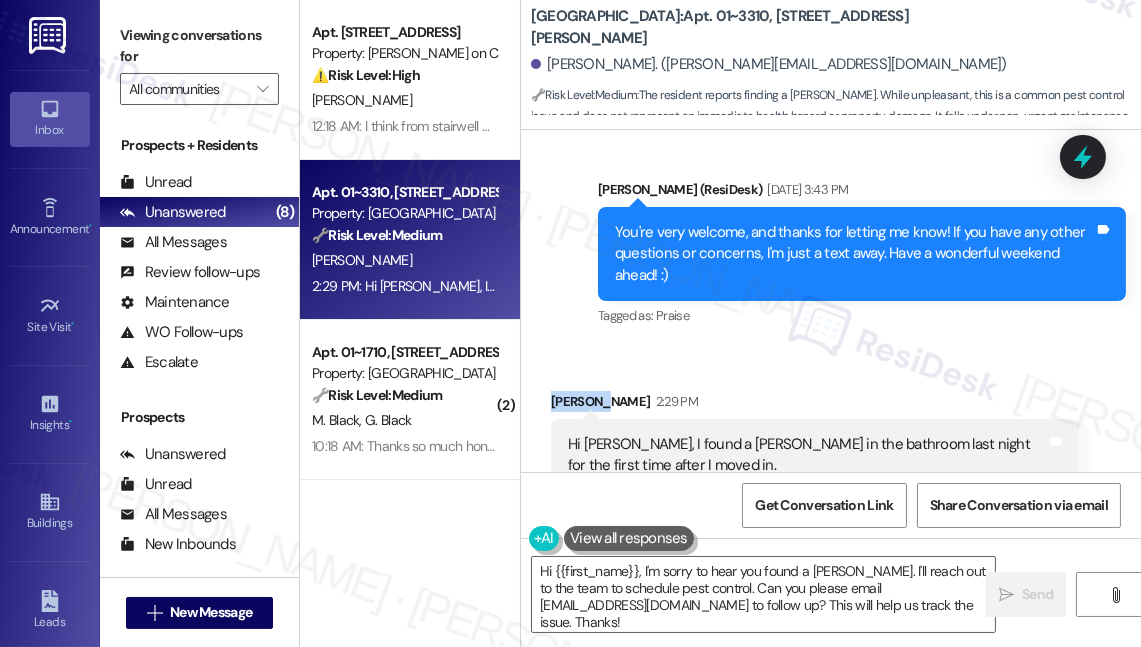 click on "Michiko Shimizu 2:29 PM" at bounding box center [815, 405] 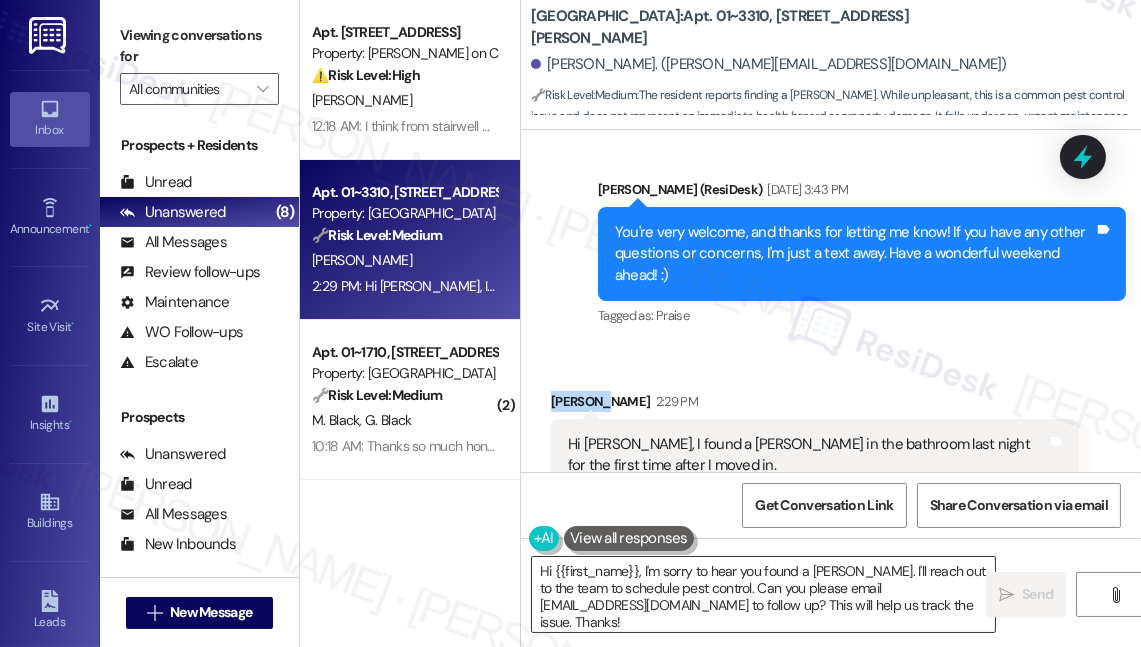click on "Hi {{first_name}}, I'm sorry to hear you found a roach. I'll reach out to the team to schedule pest control. Can you please email columbus-mgmt@habitat.com to follow up? This will help us track the issue. Thanks!" at bounding box center (763, 594) 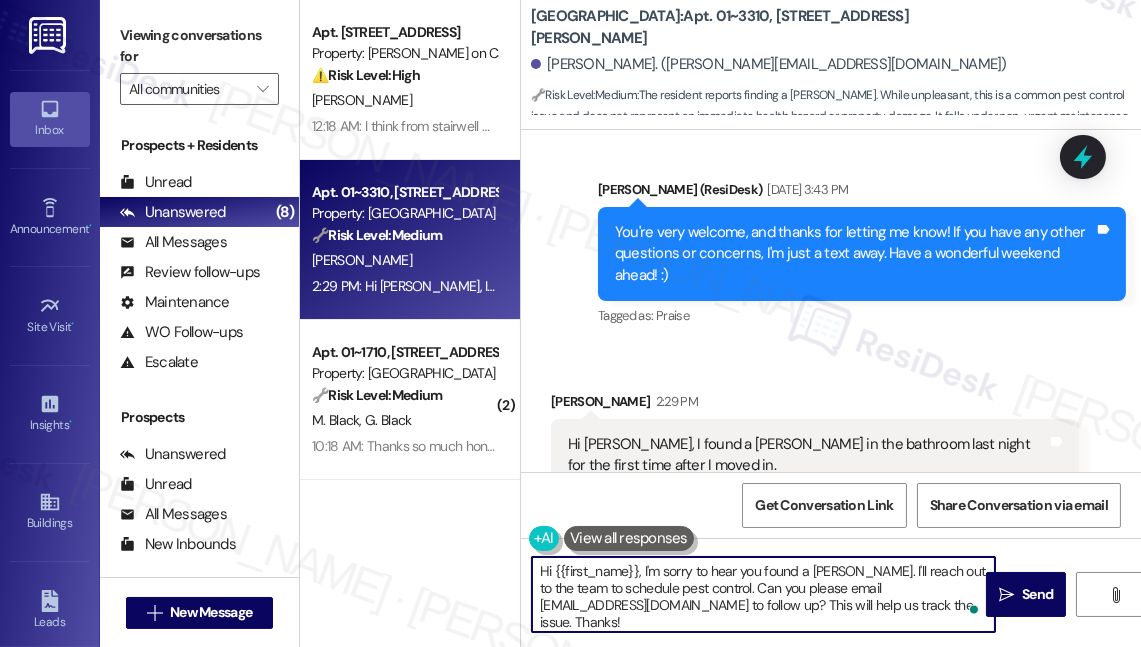scroll, scrollTop: 11574, scrollLeft: 0, axis: vertical 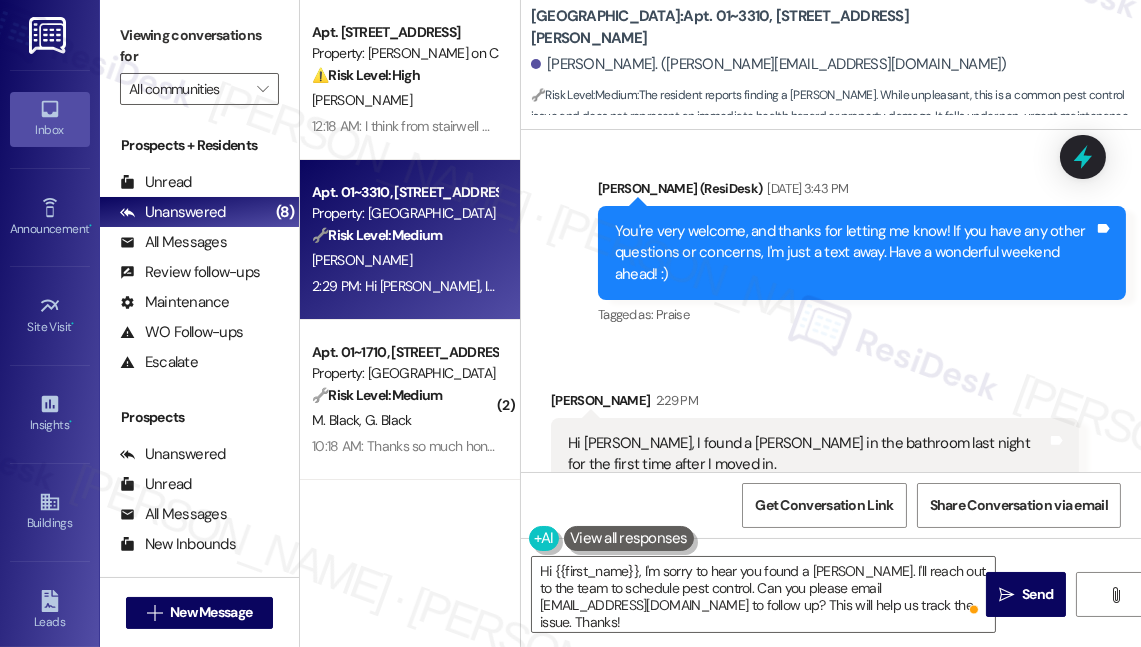 click on "Apt. 3003, 350 N Canal St Property: Cassidy on Canal ⚠️  Risk Level:  High The resident reports a 'weird metal banging' sound coming from the stairwell on the 30th floor. This could indicate a structural issue or damage to the stairwell, posing a potential safety hazard. Stairwells are critical for emergency egress, so any damage needs urgent assessment. K. Obrien 12:18 AM: I think from stairwell on 30th floor 12:18 AM: I think from stairwell on 30th floor Apt. 01~3310, 233 East Wacker Property: Columbus Plaza 🔧  Risk Level:  Medium The resident reports finding a roach. While unpleasant, this is a common pest control issue and does not represent an immediate health hazard or property damage. It falls under non-urgent maintenance. M. Shimizu 2:29 PM: Hi Sarah, I found a roach in the bathroom last night for the first time after I moved in.  2:29 PM: Hi Sarah, I found a roach in the bathroom last night for the first time after I moved in.  ( 2 ) Apt. 01~1710, 233 East Wacker Property: Columbus Plaza 🔧" at bounding box center [410, 323] 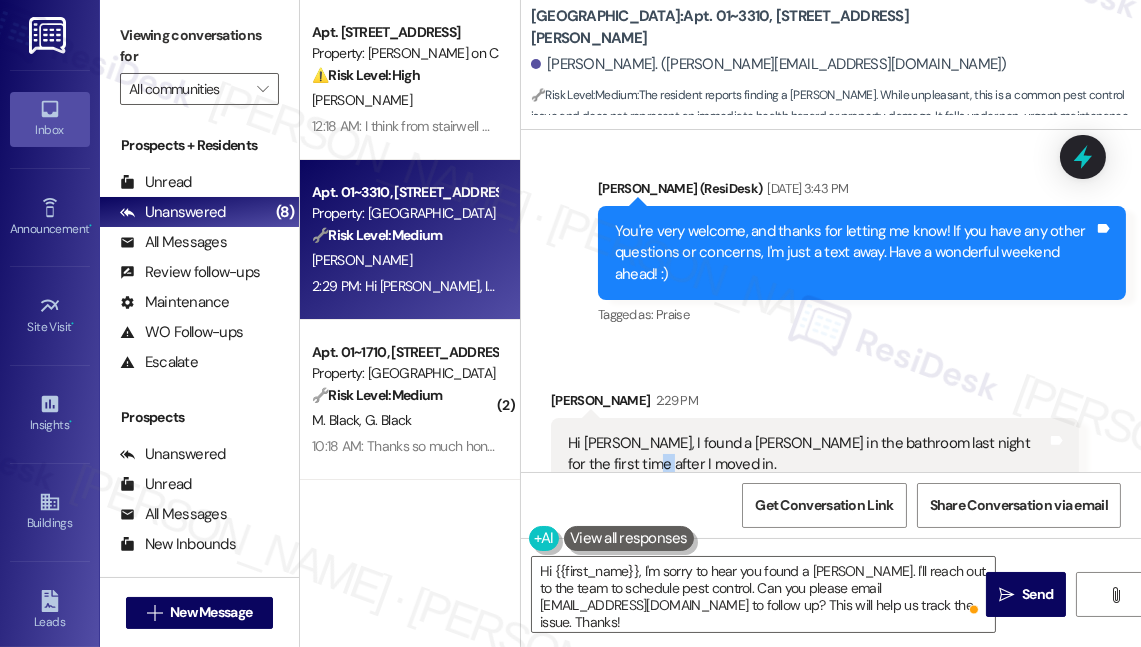 click on "Hi Sarah, I found a roach in the bathroom last night for the first time after I moved in.  Tags and notes" at bounding box center [815, 454] 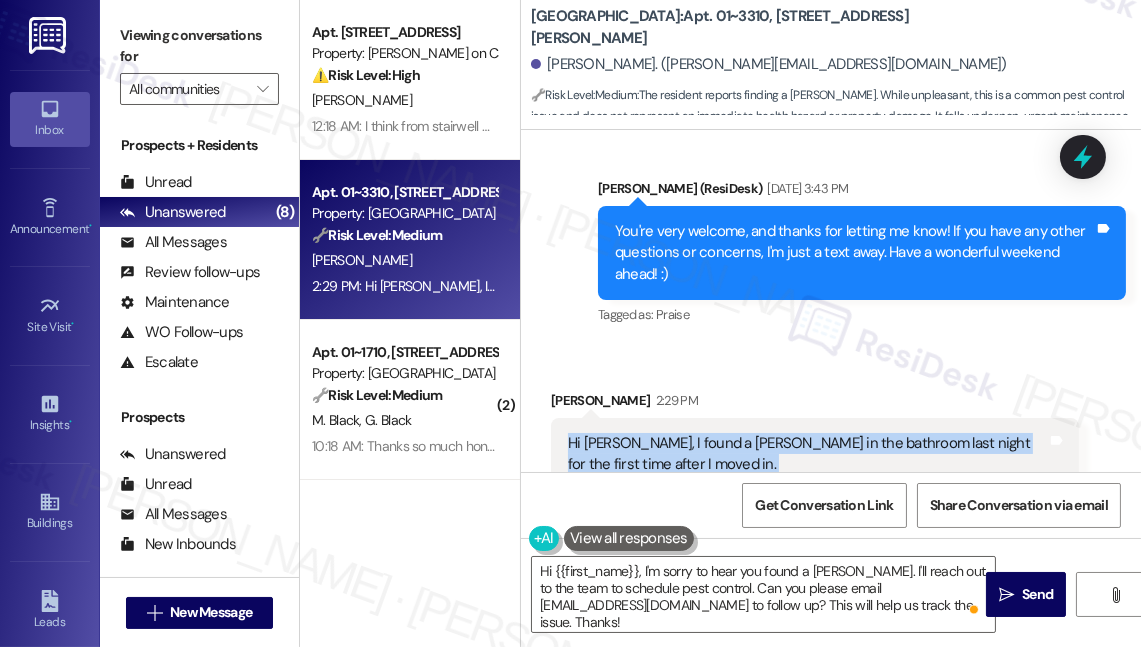 click on "Hi Sarah, I found a roach in the bathroom last night for the first time after I moved in.  Tags and notes" at bounding box center [815, 454] 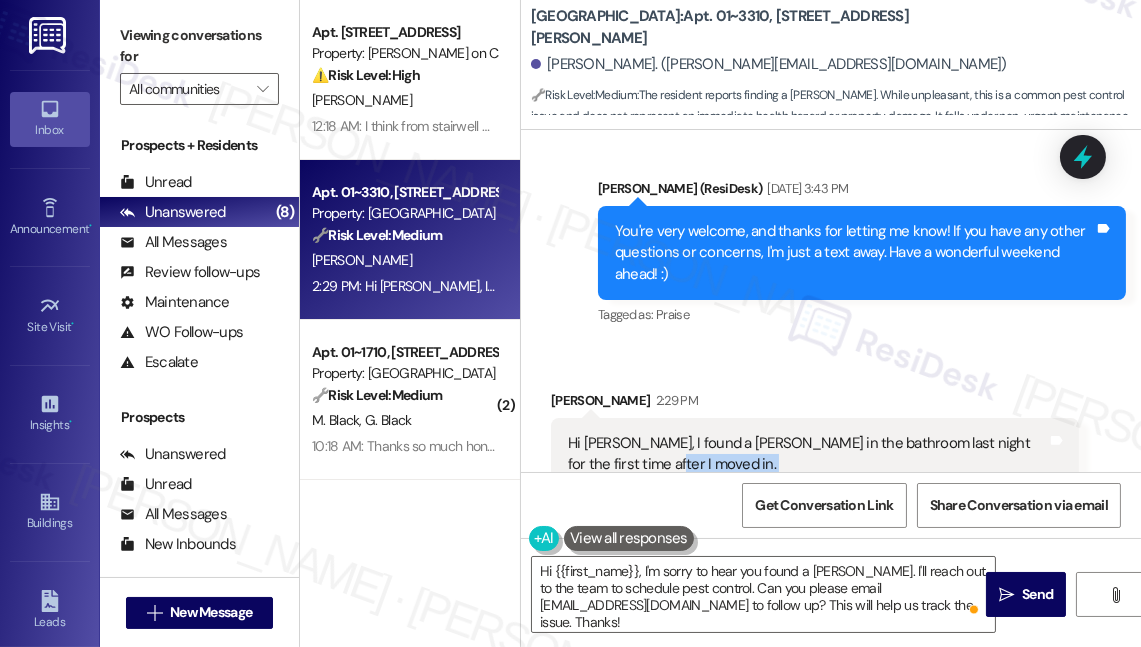 click on "Hi Sarah, I found a roach in the bathroom last night for the first time after I moved in." at bounding box center [807, 454] 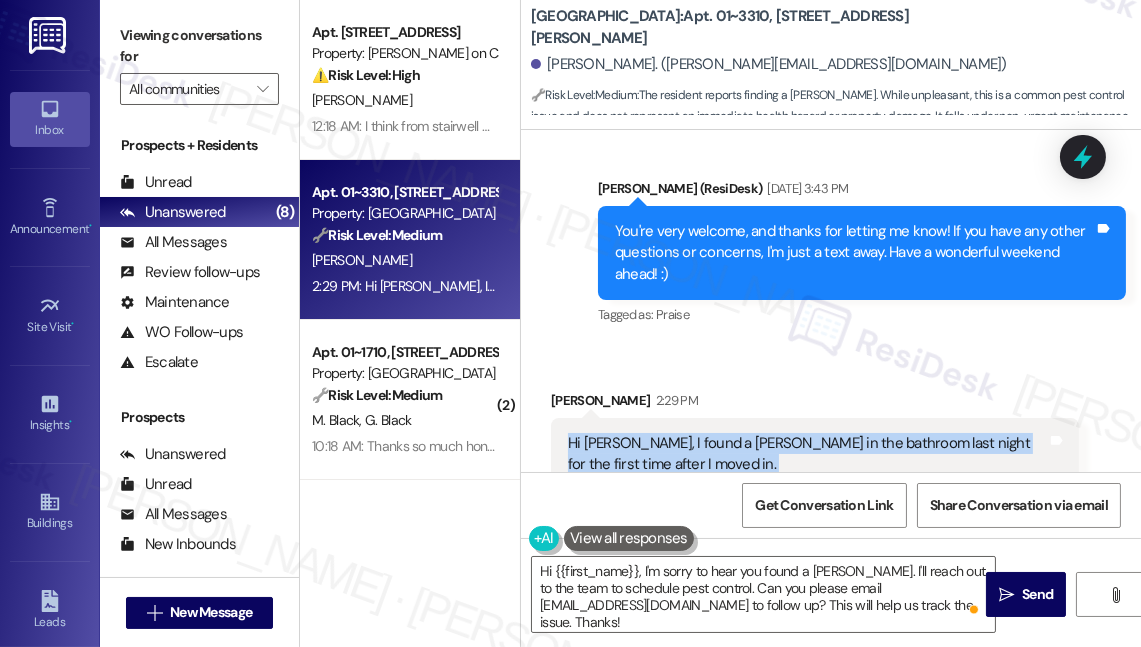 click on "Hi Sarah, I found a roach in the bathroom last night for the first time after I moved in." at bounding box center [807, 454] 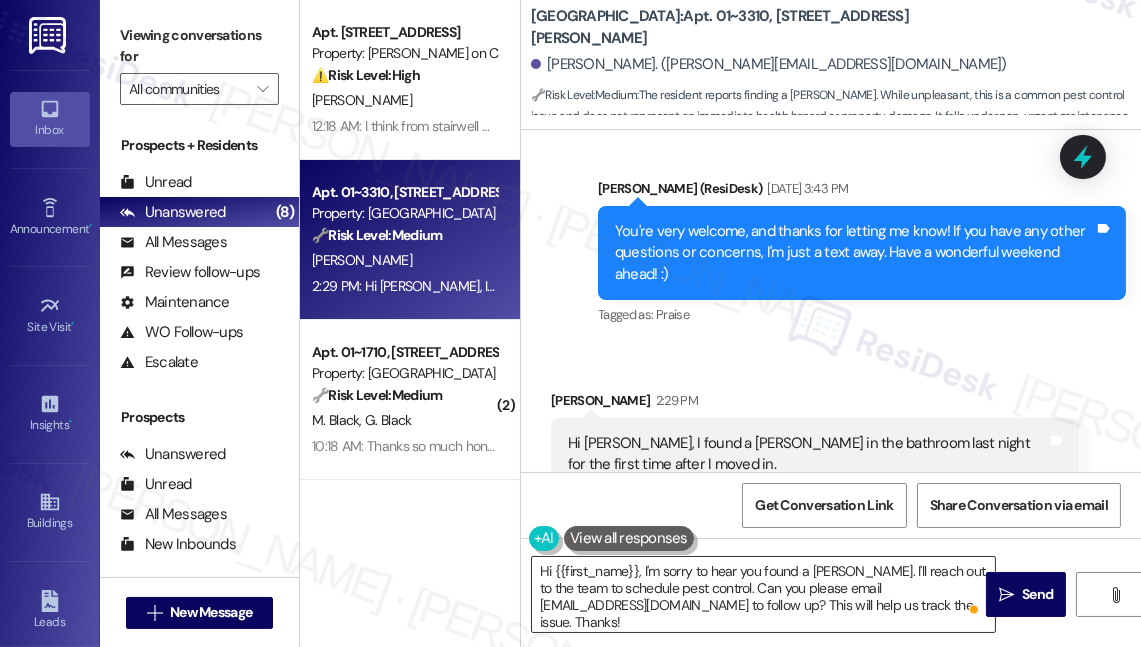 click on "Hi {{first_name}}, I'm sorry to hear you found a roach. I'll reach out to the team to schedule pest control. Can you please email columbus-mgmt@habitat.com to follow up? This will help us track the issue. Thanks!" at bounding box center (763, 594) 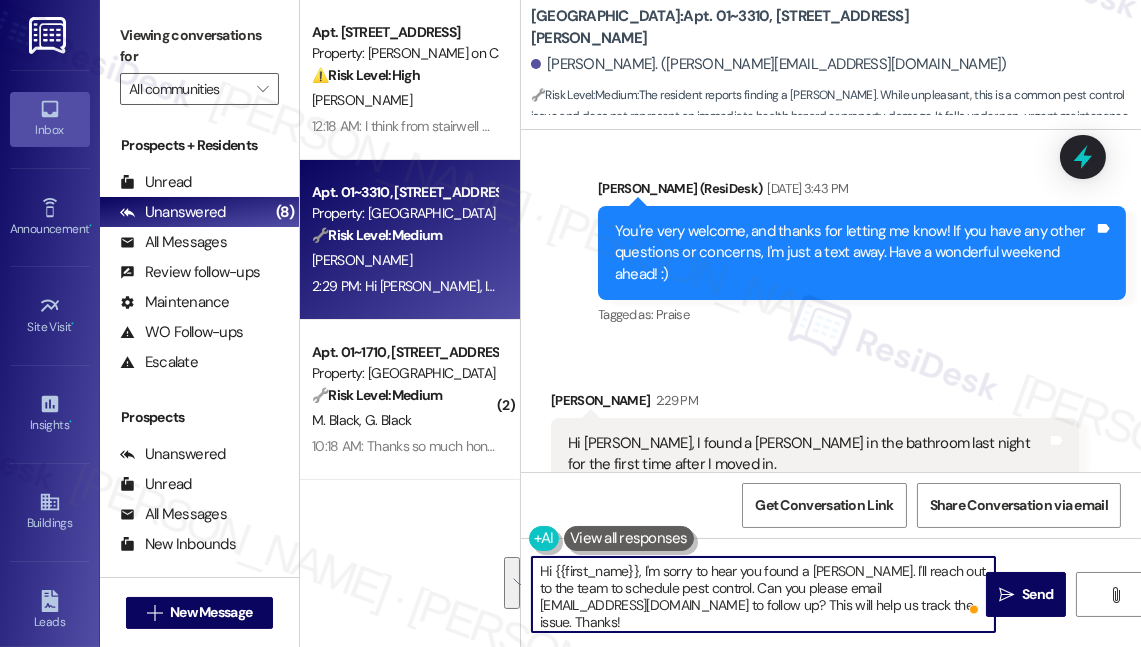 click on "Inbox   Go to Inbox Announcement   • Send A Text Announcement Site Visit   • Go to Site Visit Insights   • Go to Insights Buildings   Go to Buildings Leads   Go to Leads Templates   • Go to Templates Account   Go to Account Support   Go to Support Viewing conversations for All communities  Prospects + Residents Unread (0) Unread: Any message you haven't read yet will show up here Unanswered (8) Unanswered: ResiDesk identifies open questions and unanswered conversations so you can respond to them. All Messages (undefined) All Messages: This is your inbox. All of your tenant messages will show up here. Review follow-ups (undefined) Review follow-ups: ResiDesk identifies open review candidates and conversations so you can respond to them. Maintenance (undefined) Maintenance: ResiDesk identifies conversations around maintenance or work orders from the last 14 days so you can respond to them. WO Follow-ups (undefined) Escalate (undefined) Prospects Unanswered (0) Unread (0) All Messages (undefined) (0)" at bounding box center (570, 323) 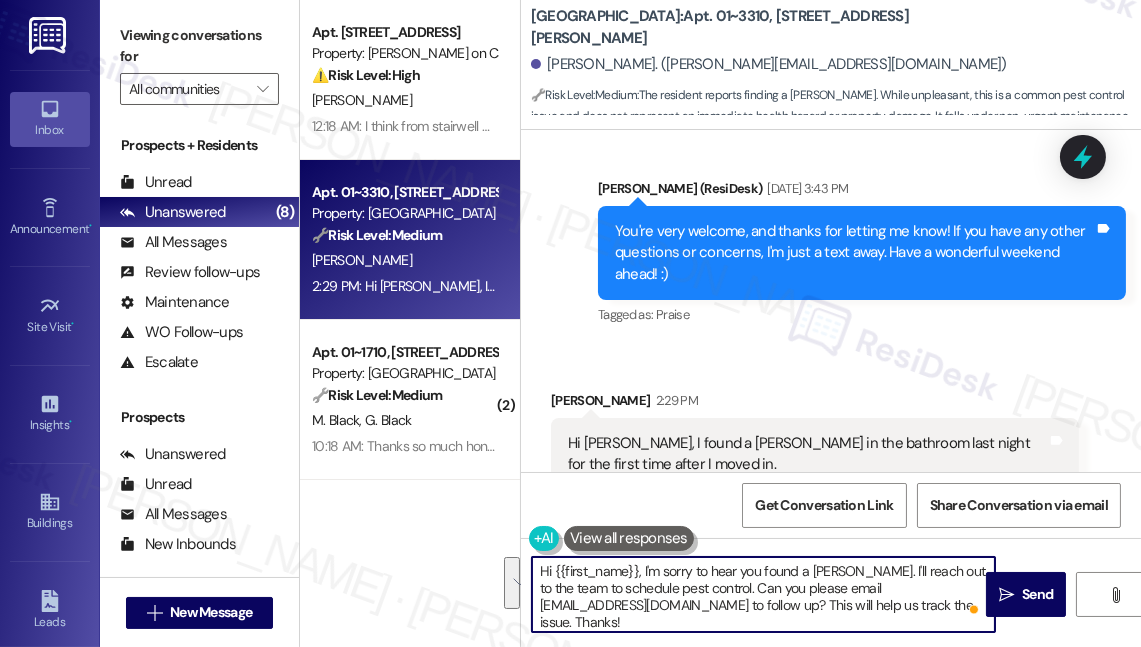 click on "Hi {{first_name}}, I'm sorry to hear you found a roach. I'll reach out to the team to schedule pest control. Can you please email columbus-mgmt@habitat.com to follow up? This will help us track the issue. Thanks!" at bounding box center (763, 594) 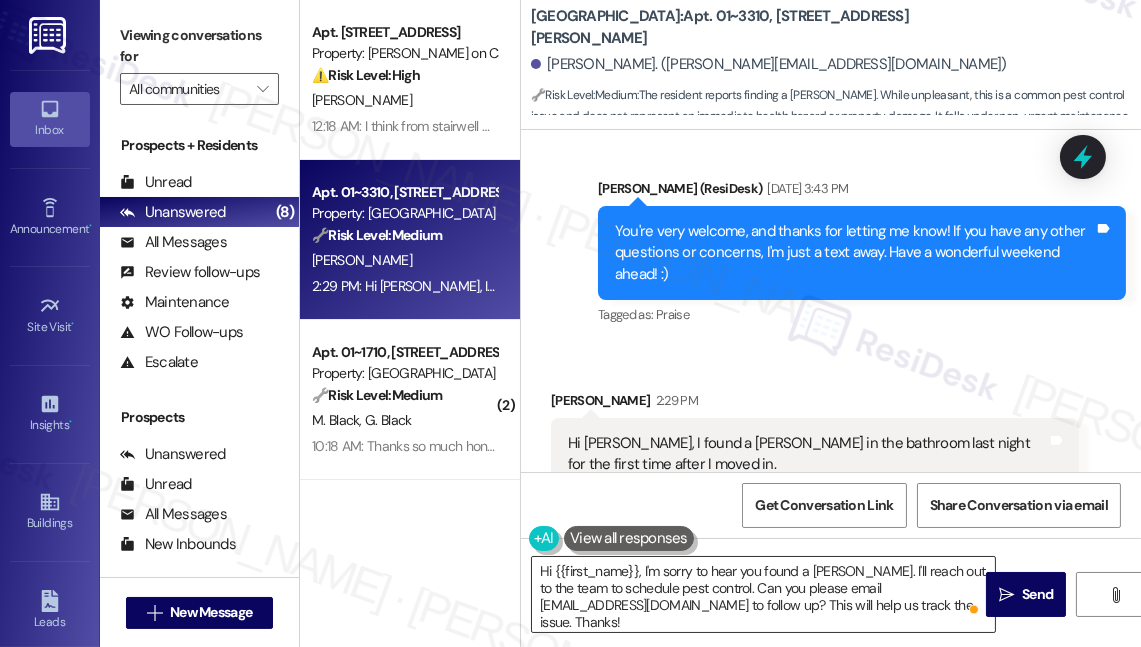drag, startPoint x: 968, startPoint y: 603, endPoint x: 801, endPoint y: 595, distance: 167.19151 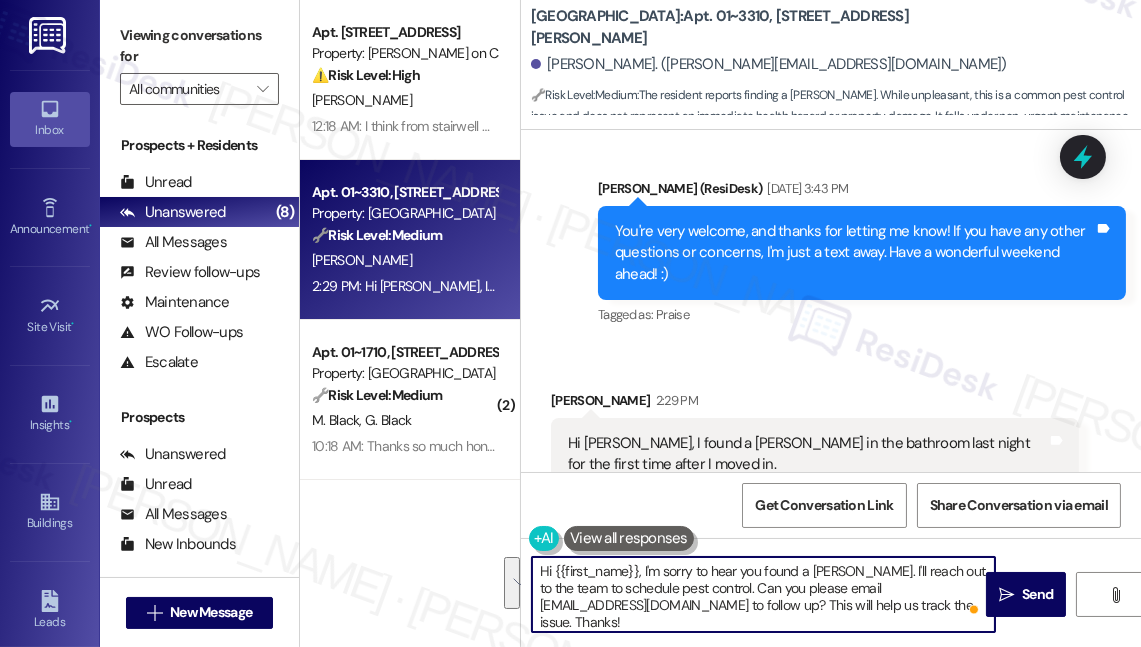 drag, startPoint x: 864, startPoint y: 571, endPoint x: 960, endPoint y: 627, distance: 111.13955 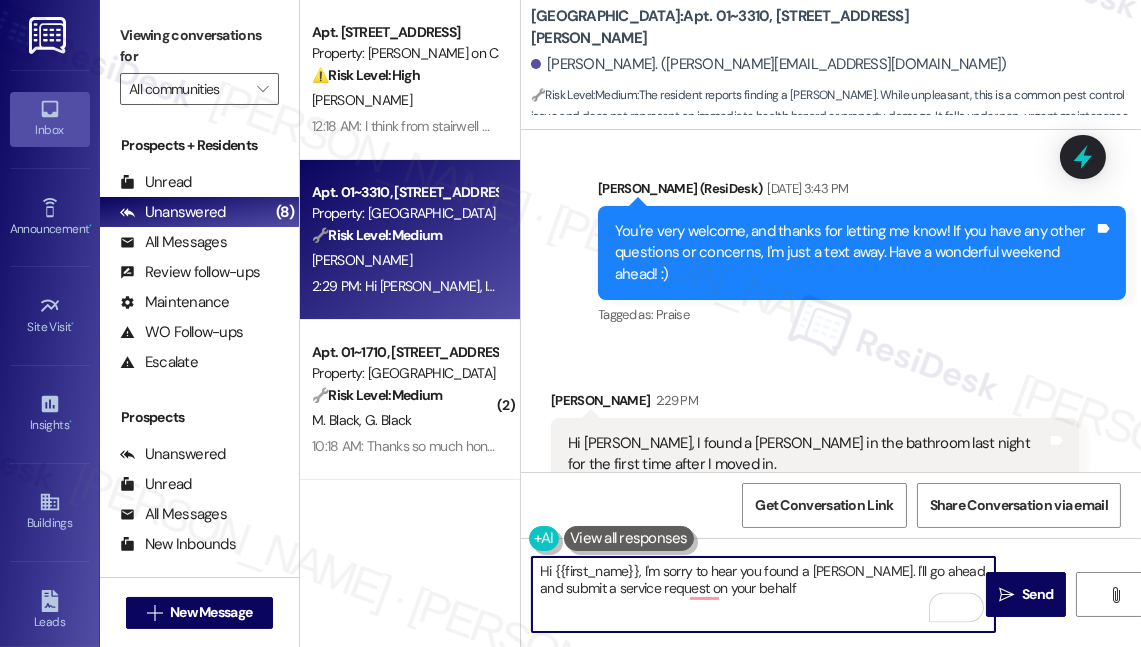 click on "Hi Sarah, I found a roach in the bathroom last night for the first time after I moved in." at bounding box center [807, 454] 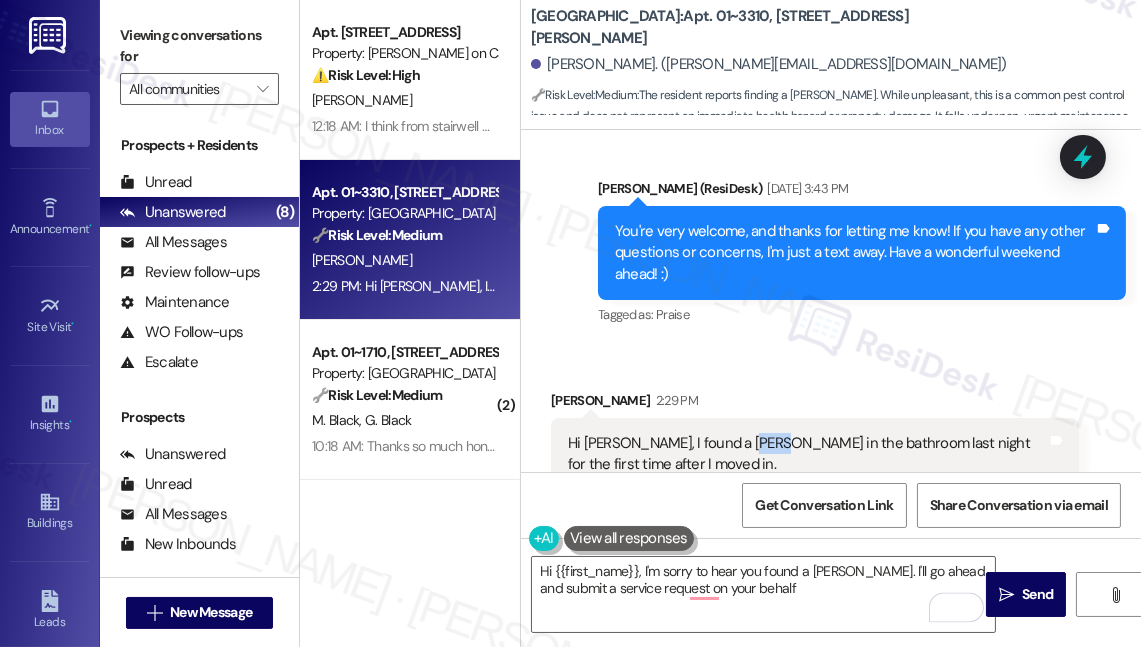 click on "Hi Sarah, I found a roach in the bathroom last night for the first time after I moved in." at bounding box center (807, 454) 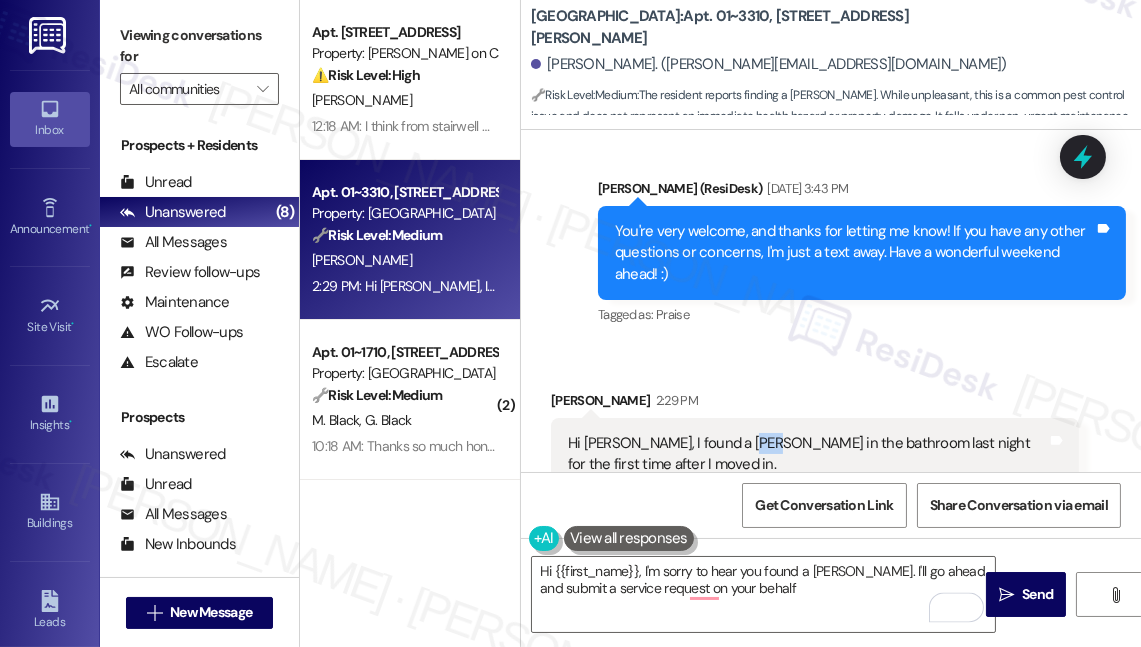 click on "Hi Sarah, I found a roach in the bathroom last night for the first time after I moved in." at bounding box center (807, 454) 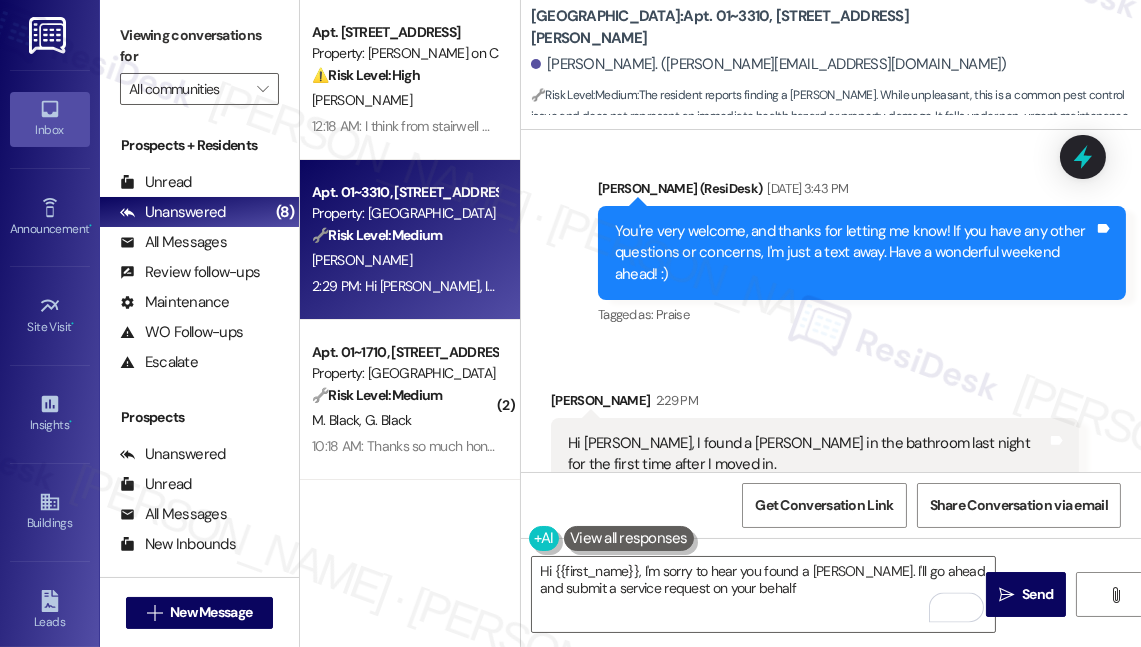click on "Hi Sarah, I found a roach in the bathroom last night for the first time after I moved in." at bounding box center [807, 454] 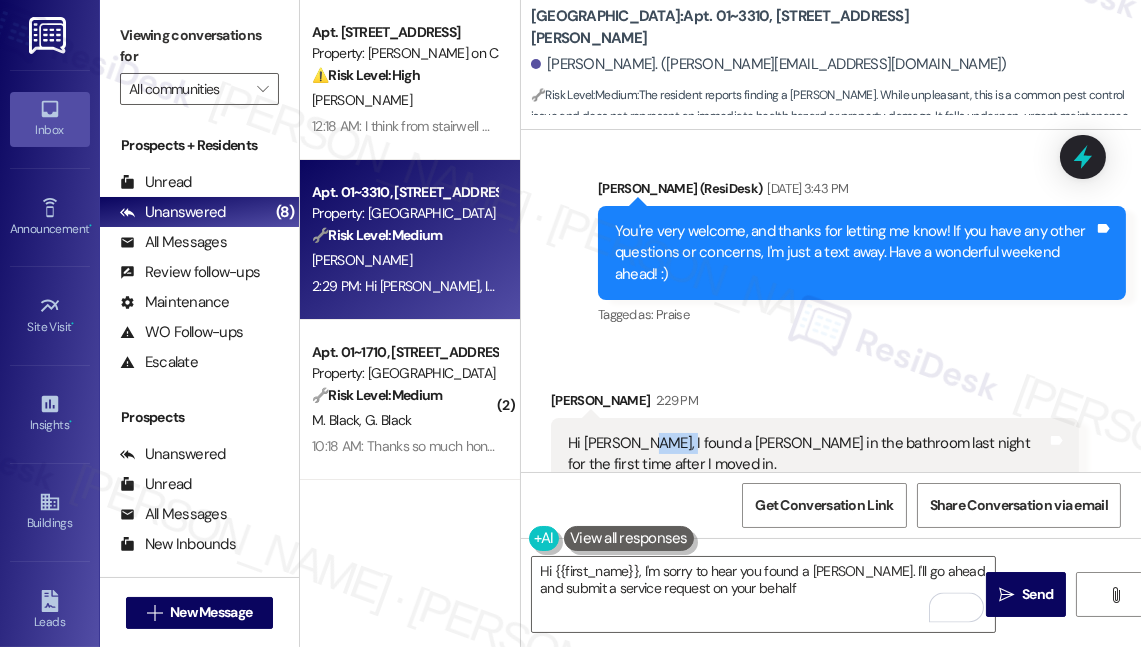 click on "Hi Sarah, I found a roach in the bathroom last night for the first time after I moved in." at bounding box center (807, 454) 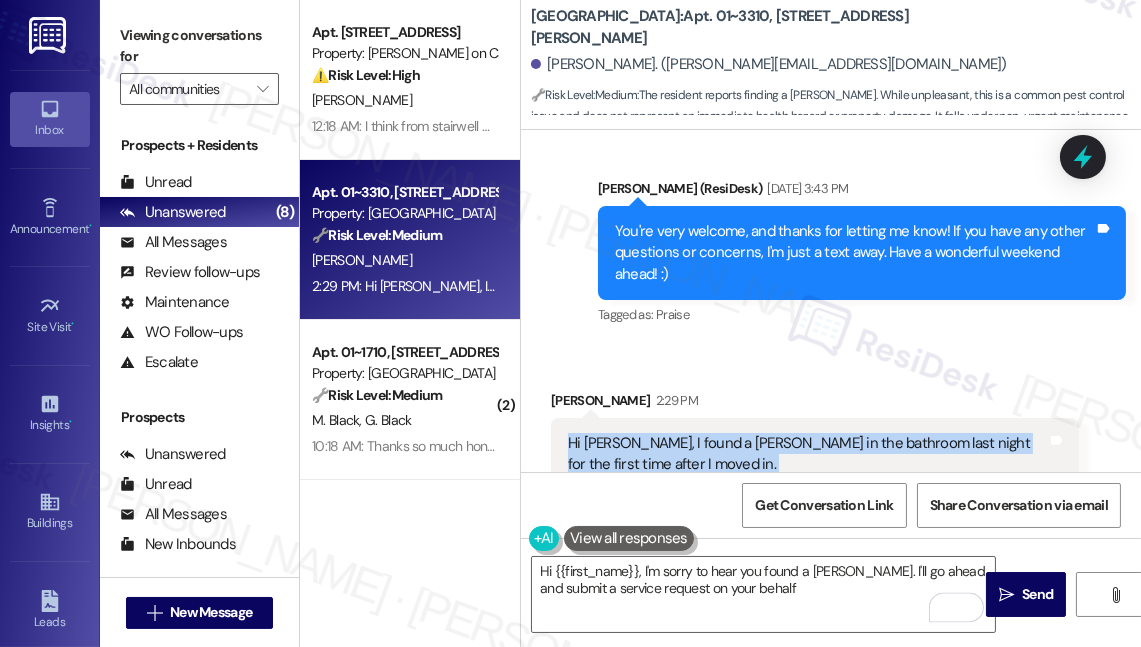 click on "Hi Sarah, I found a roach in the bathroom last night for the first time after I moved in." at bounding box center (807, 454) 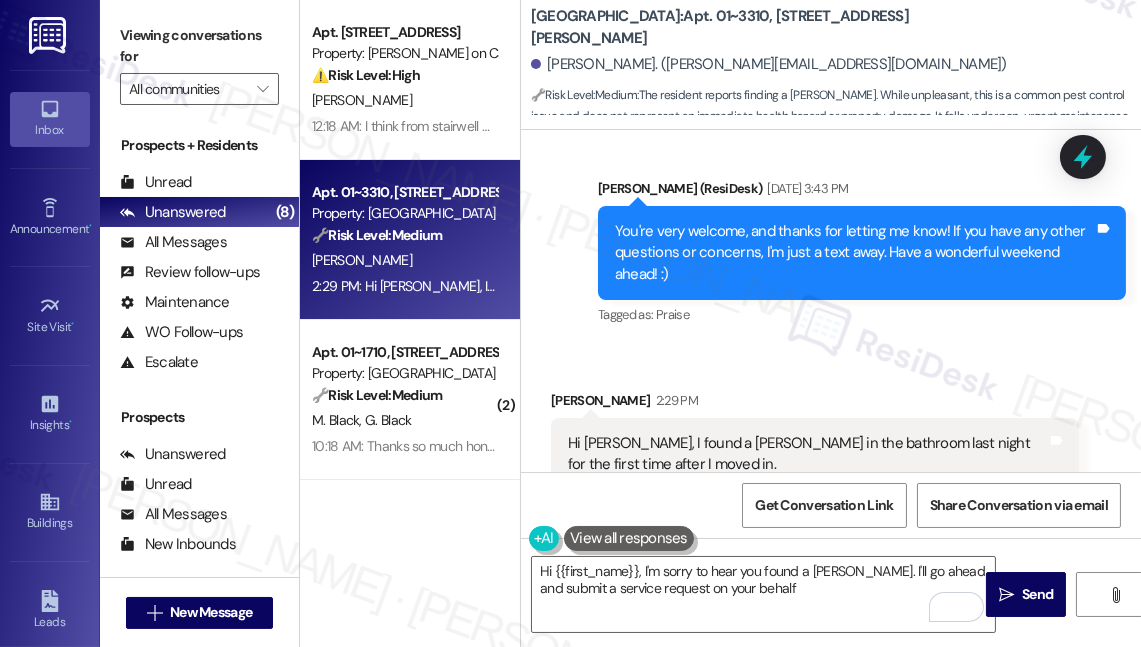 click on "Apt. 3003, 350 N Canal St Property: Cassidy on Canal ⚠️  Risk Level:  High The resident reports a 'weird metal banging' sound coming from the stairwell on the 30th floor. This could indicate a structural issue or damage to the stairwell, posing a potential safety hazard. Stairwells are critical for emergency egress, so any damage needs urgent assessment. K. Obrien 12:18 AM: I think from stairwell on 30th floor 12:18 AM: I think from stairwell on 30th floor Apt. 01~3310, 233 East Wacker Property: Columbus Plaza 🔧  Risk Level:  Medium The resident reports finding a roach. While unpleasant, this is a common pest control issue and does not represent an immediate health hazard or property damage. It falls under non-urgent maintenance. M. Shimizu 2:29 PM: Hi Sarah, I found a roach in the bathroom last night for the first time after I moved in.  2:29 PM: Hi Sarah, I found a roach in the bathroom last night for the first time after I moved in.  ( 2 ) Apt. 01~1710, 233 East Wacker Property: Columbus Plaza 🔧" at bounding box center [410, 323] 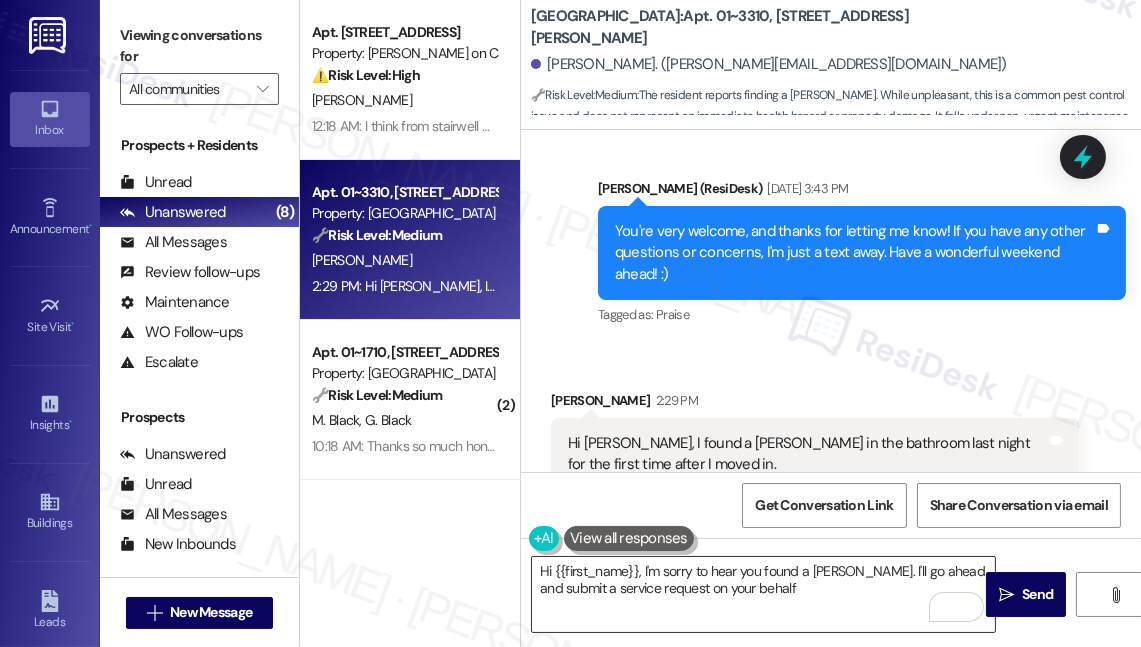 click on "Hi {{first_name}}, I'm sorry to hear you found a roach. I'll go ahead and submit a service request on your behalf" at bounding box center (763, 594) 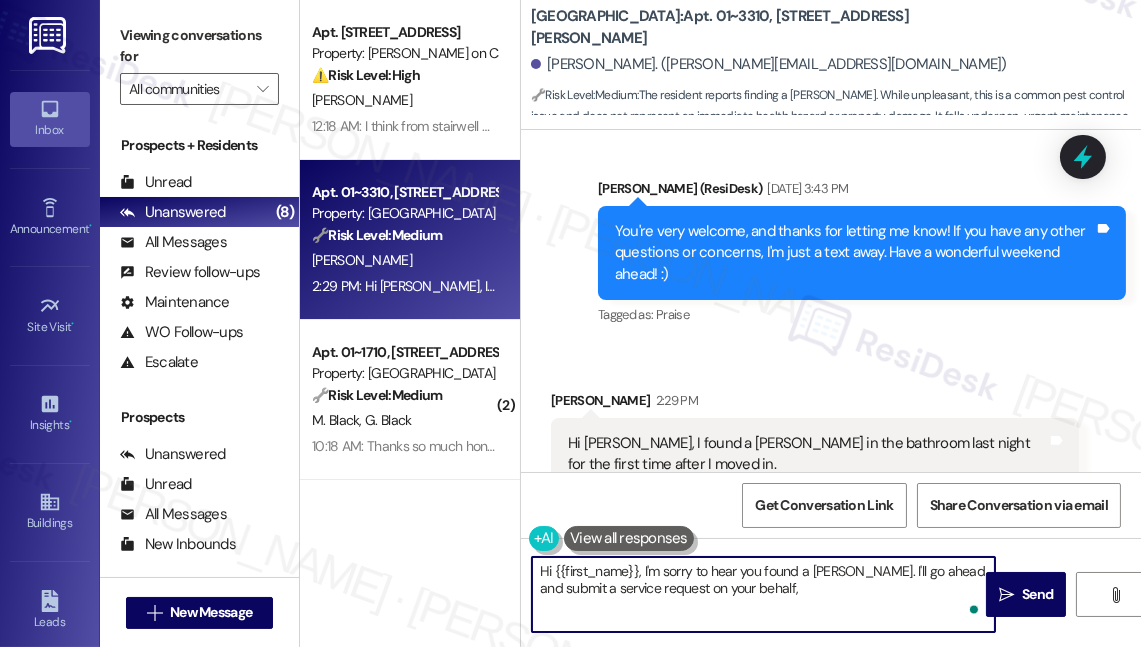 paste on "Was it in a specific area of the bathroom (like near the sink, shower, or cabinets)?" 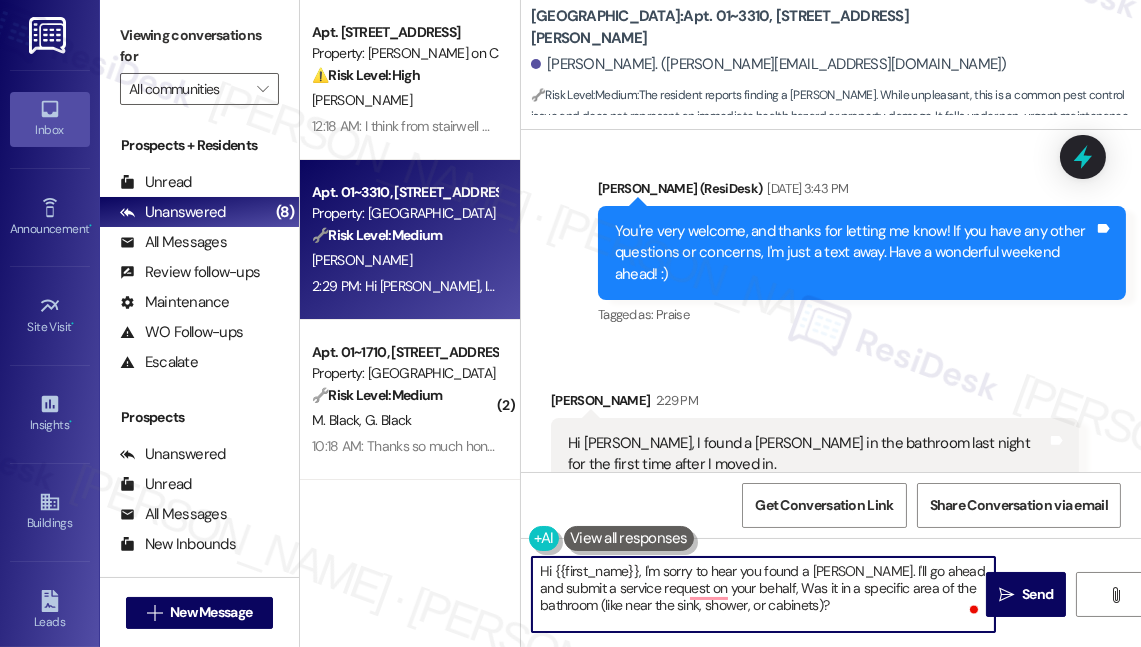 click on "Hi {{first_name}}, I'm sorry to hear you found a roach. I'll go ahead and submit a service request on your behalf, Was it in a specific area of the bathroom (like near the sink, shower, or cabinets)?" at bounding box center [763, 594] 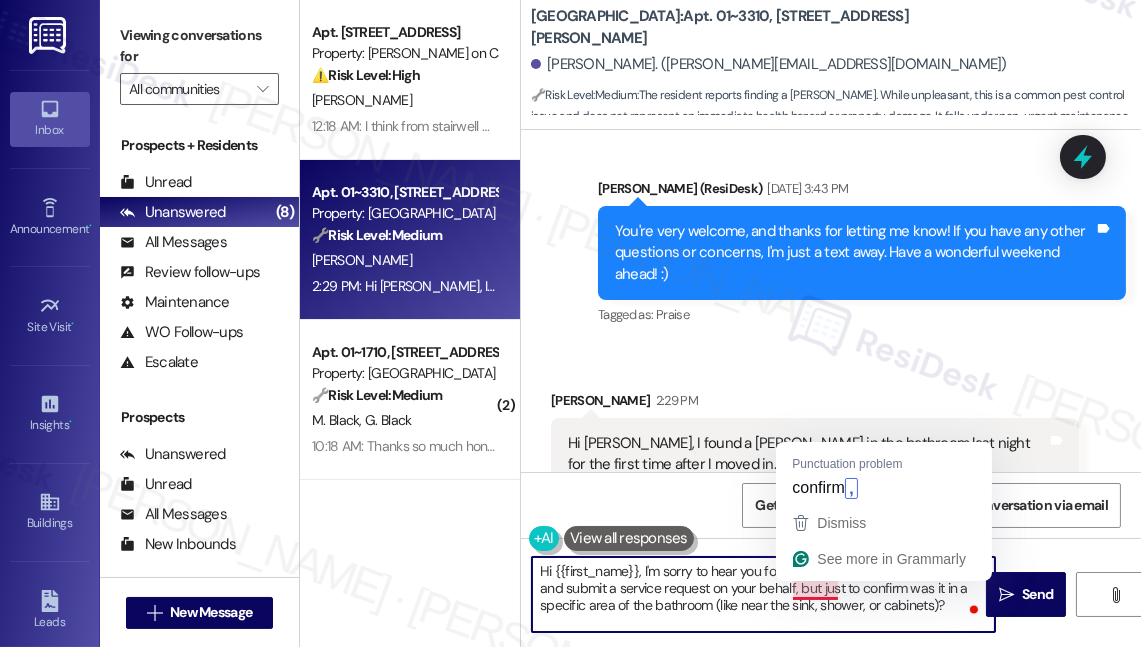 click on "Hi {{first_name}}, I'm sorry to hear you found a roach. I'll go ahead and submit a service request on your behalf, but just to confirm was it in a specific area of the bathroom (like near the sink, shower, or cabinets)?" at bounding box center [763, 594] 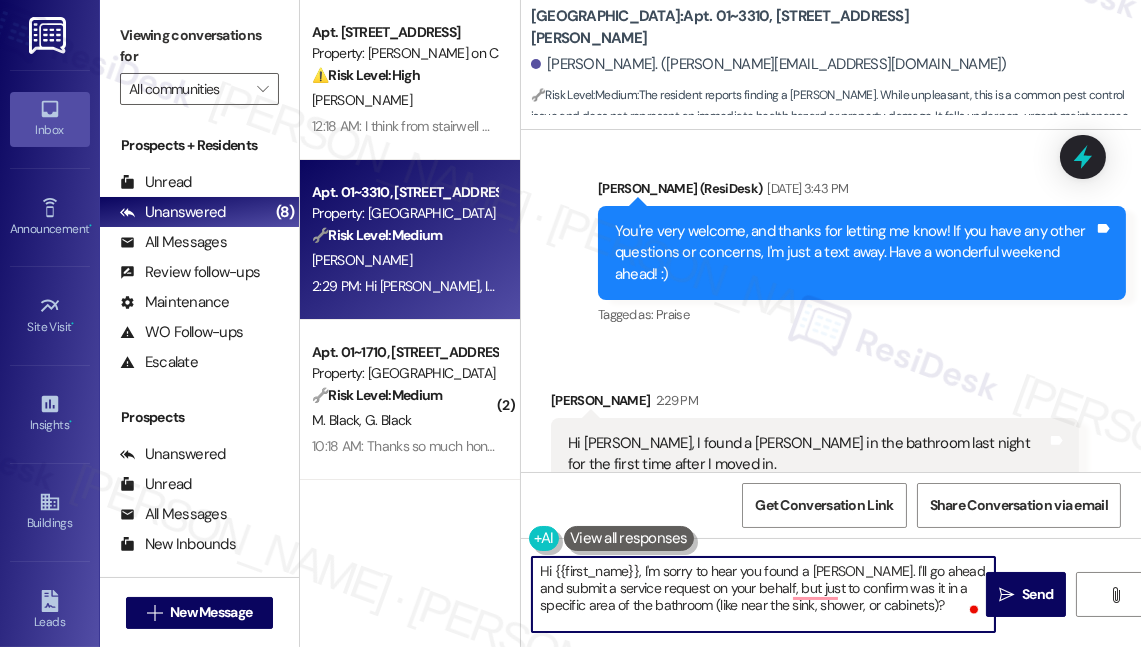click on "Hi {{first_name}}, I'm sorry to hear you found a roach. I'll go ahead and submit a service request on your behalf, but just to confirm was it in a specific area of the bathroom (like near the sink, shower, or cabinets)?" at bounding box center [763, 594] 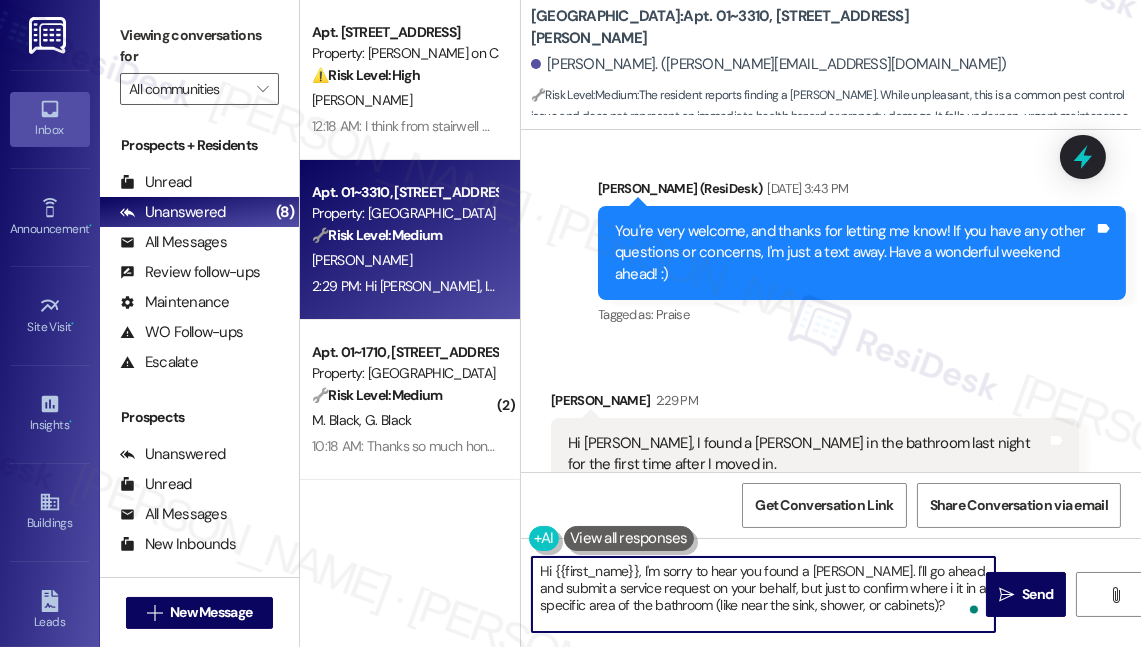 type on "Hi {{first_name}}, I'm sorry to hear you found a roach. I'll go ahead and submit a service request on your behalf, but just to confirm where is it in a specific area of the bathroom (like near the sink, shower, or cabinets)?" 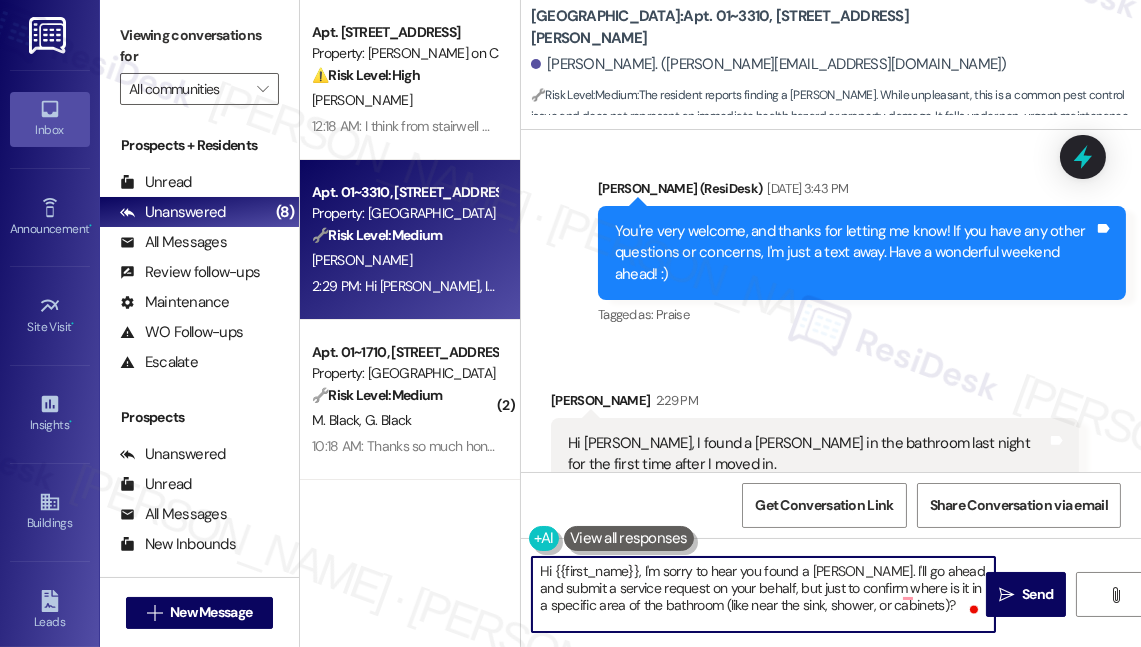 click on "Hi {{first_name}}, I'm sorry to hear you found a roach. I'll go ahead and submit a service request on your behalf, but just to confirm where is it in a specific area of the bathroom (like near the sink, shower, or cabinets)?" at bounding box center [763, 594] 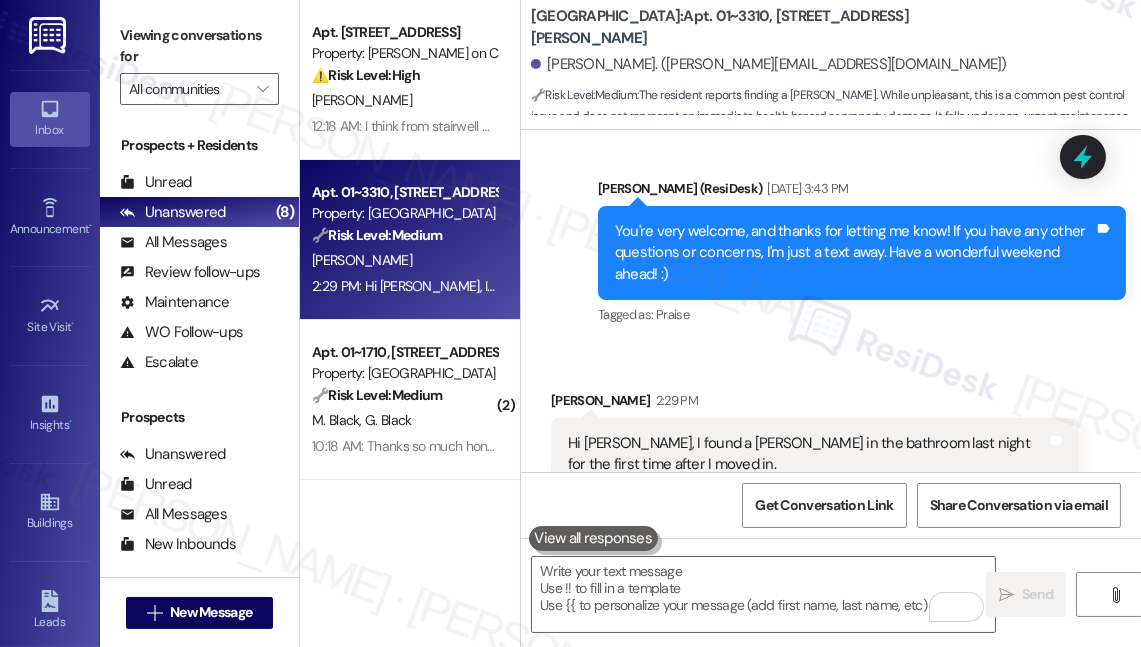 click on "Apt. 3003, 350 N Canal St Property: Cassidy on Canal ⚠️  Risk Level:  High The resident reports a 'weird metal banging' sound coming from the stairwell on the 30th floor. This could indicate a structural issue or damage to the stairwell, posing a potential safety hazard. Stairwells are critical for emergency egress, so any damage needs urgent assessment. K. Obrien 12:18 AM: I think from stairwell on 30th floor 12:18 AM: I think from stairwell on 30th floor Apt. 01~3310, 233 East Wacker Property: Columbus Plaza 🔧  Risk Level:  Medium The resident reports finding a roach. While unpleasant, this is a common pest control issue and does not represent an immediate health hazard or property damage. It falls under non-urgent maintenance. M. Shimizu 2:29 PM: Hi Sarah, I found a roach in the bathroom last night for the first time after I moved in.  2:29 PM: Hi Sarah, I found a roach in the bathroom last night for the first time after I moved in.  ( 2 ) Apt. 01~1710, 233 East Wacker Property: Columbus Plaza 🔧" at bounding box center (410, 323) 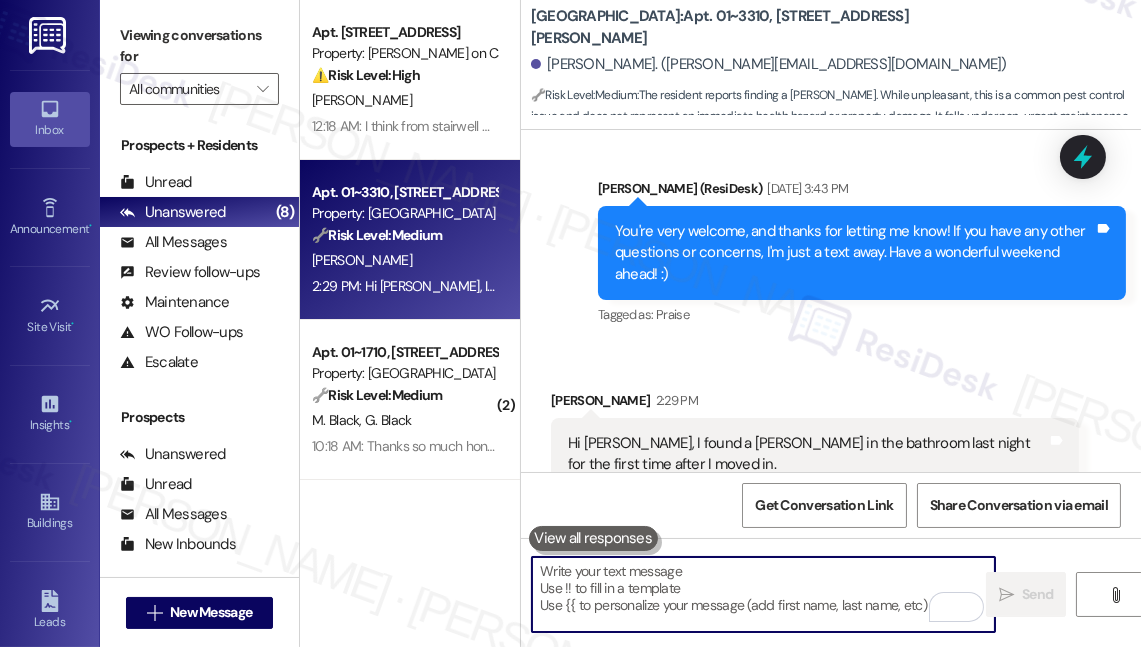 click at bounding box center [763, 594] 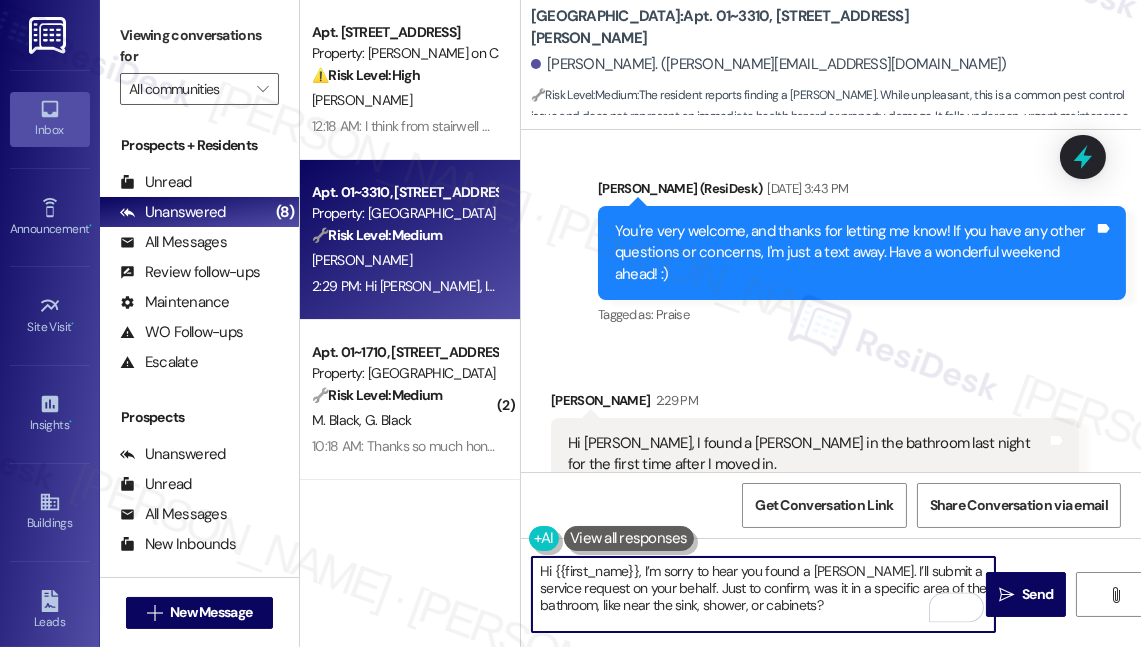 click on "Hi {{first_name}}, I’m sorry to hear you found a roach. I’ll submit a service request on your behalf. Just to confirm, was it in a specific area of the bathroom, like near the sink, shower, or cabinets?" at bounding box center (763, 594) 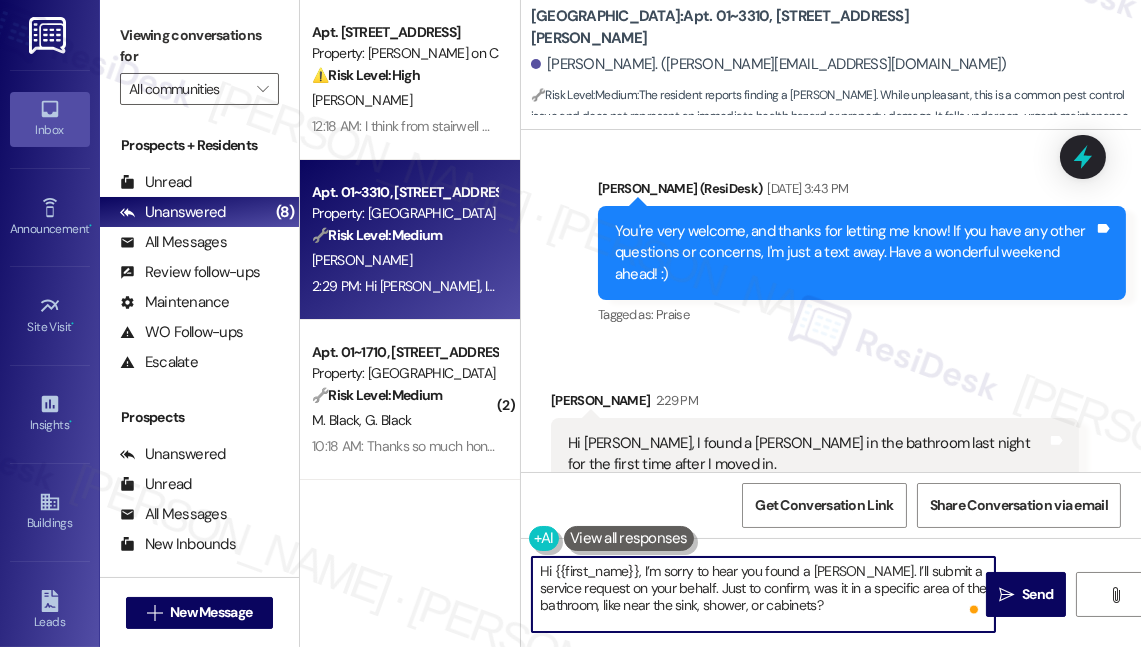click on "Hi {{first_name}}, I’m sorry to hear you found a roach. I’ll submit a service request on your behalf. Just to confirm, was it in a specific area of the bathroom, like near the sink, shower, or cabinets?" at bounding box center (763, 594) 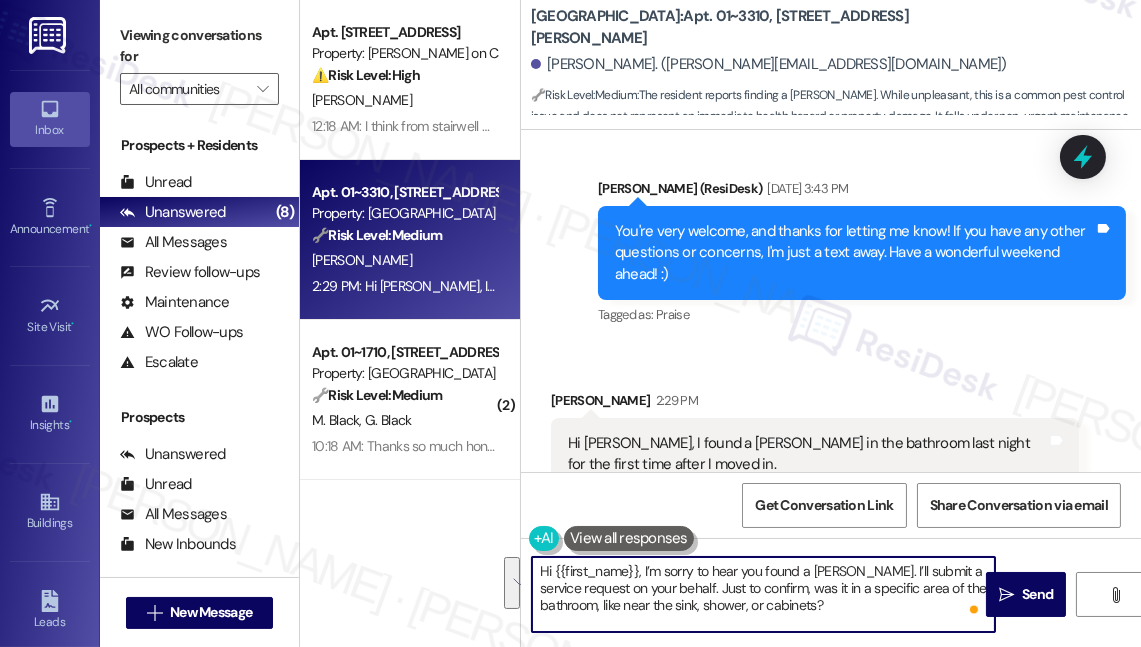 click on "Hi {{first_name}}, I’m sorry to hear you found a roach. I’ll submit a service request on your behalf. Just to confirm, was it in a specific area of the bathroom, like near the sink, shower, or cabinets?" at bounding box center (763, 594) 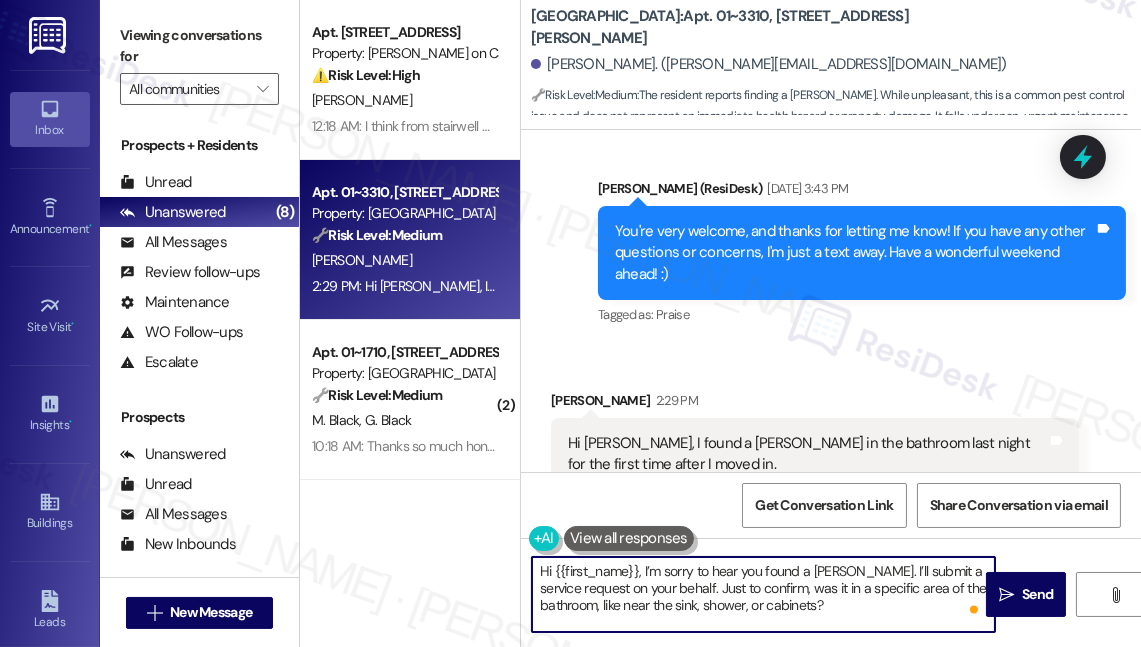 click on "Hi {{first_name}}, I’m sorry to hear you found a roach. I’ll submit a service request on your behalf. Just to confirm, was it in a specific area of the bathroom, like near the sink, shower, or cabinets?" at bounding box center (763, 594) 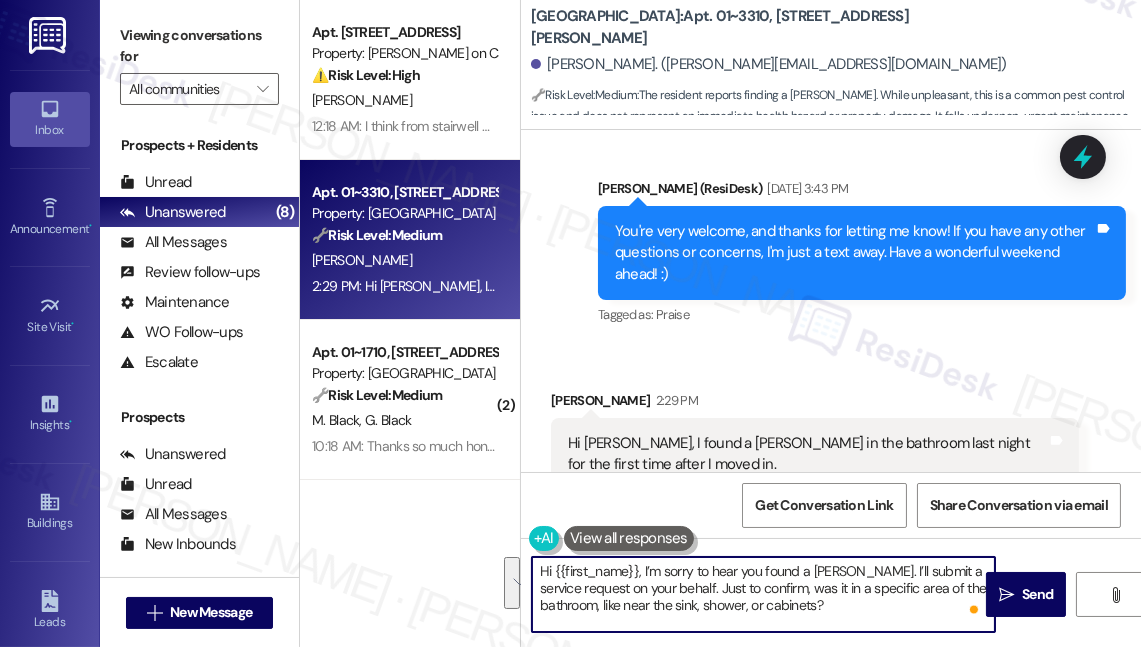 click on "Hi {{first_name}}, I’m sorry to hear you found a roach. I’ll submit a service request on your behalf. Just to confirm, was it in a specific area of the bathroom, like near the sink, shower, or cabinets?" at bounding box center [763, 594] 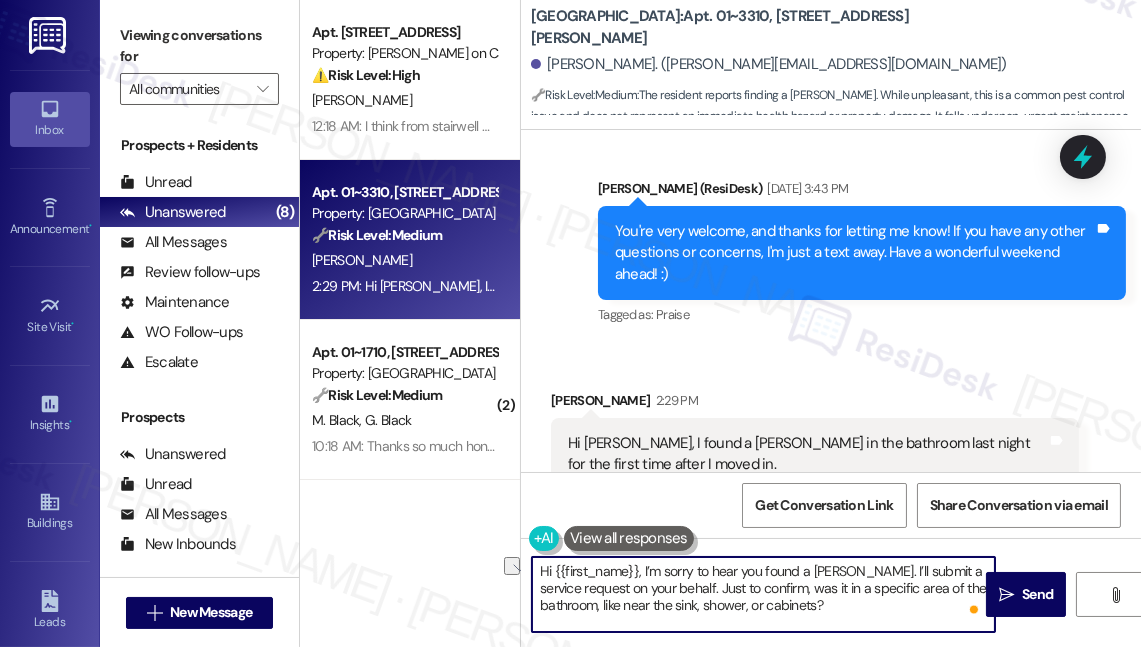 drag, startPoint x: 885, startPoint y: 611, endPoint x: 593, endPoint y: 611, distance: 292 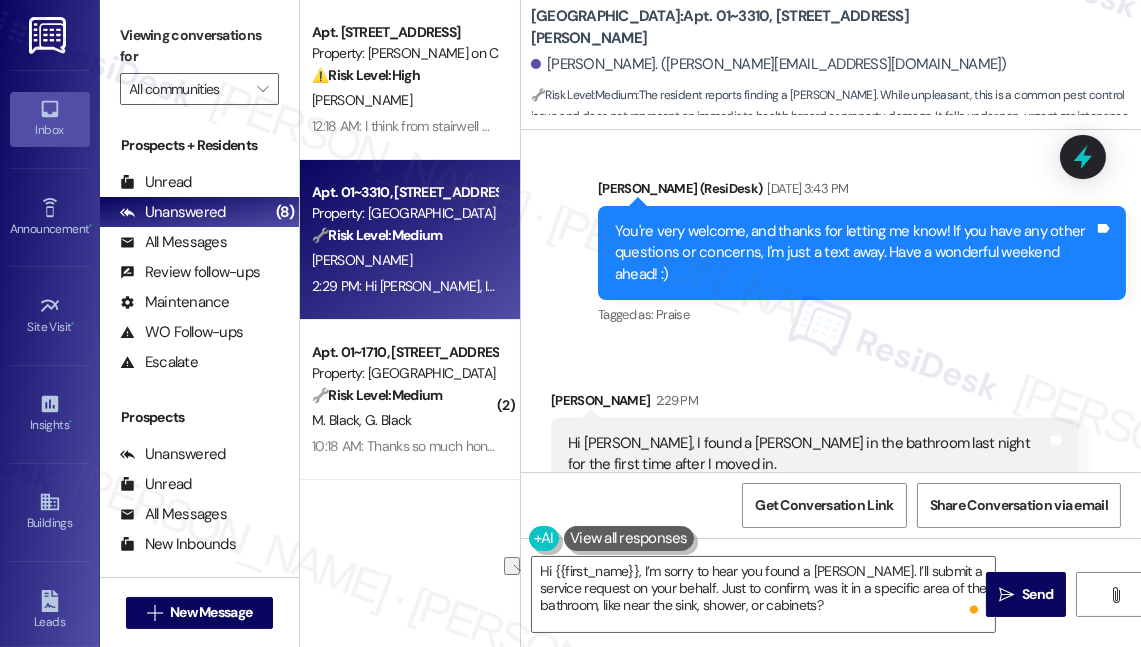 click on "Hi Sarah, I found a roach in the bathroom last night for the first time after I moved in.  Tags and notes" at bounding box center (815, 454) 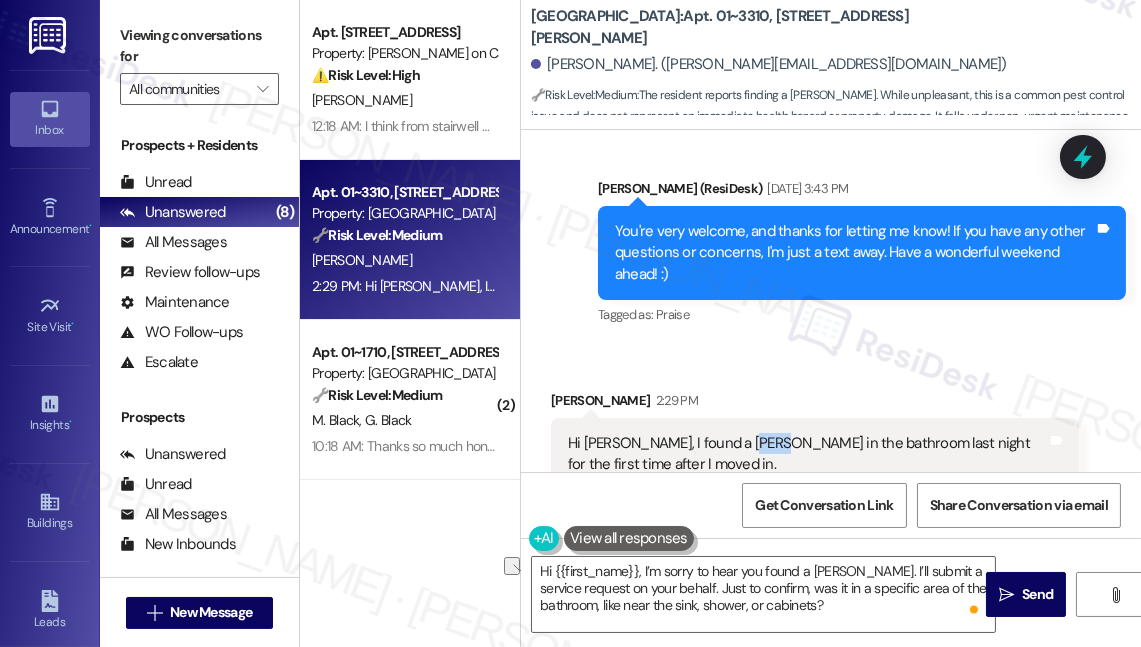 click on "Hi Sarah, I found a roach in the bathroom last night for the first time after I moved in.  Tags and notes" at bounding box center (815, 454) 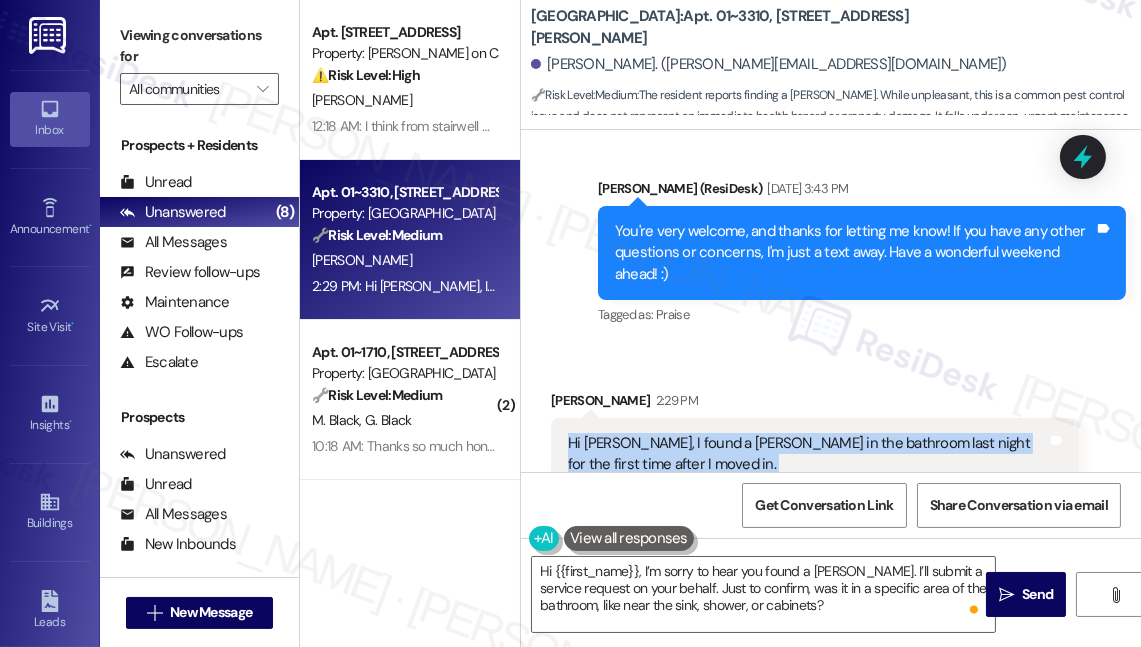 click on "Hi Sarah, I found a roach in the bathroom last night for the first time after I moved in.  Tags and notes" at bounding box center [815, 454] 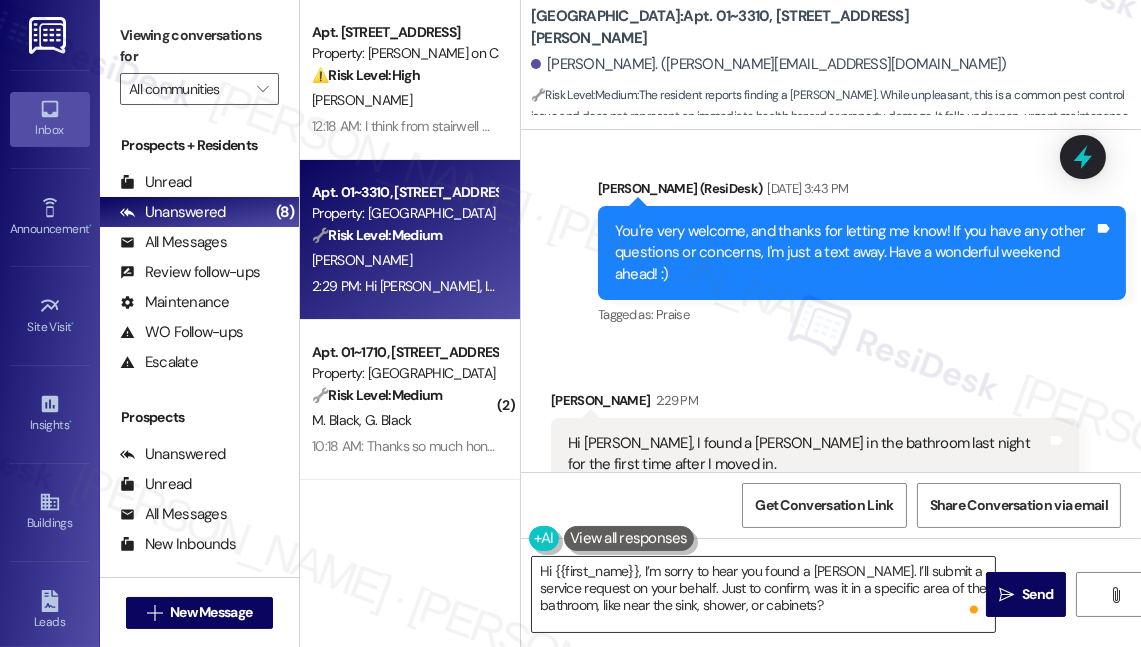 click on "Hi {{first_name}}, I’m sorry to hear you found a roach. I’ll submit a service request on your behalf. Just to confirm, was it in a specific area of the bathroom, like near the sink, shower, or cabinets?" at bounding box center [763, 594] 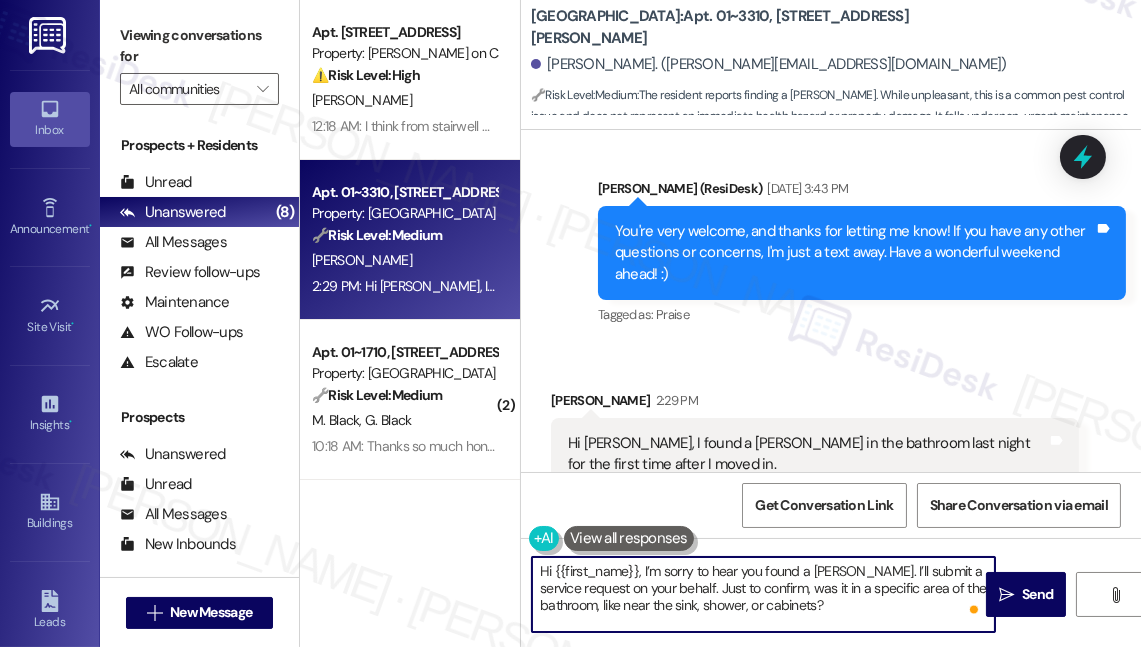 click on "Hi {{first_name}}, I’m sorry to hear you found a roach. I’ll submit a service request on your behalf. Just to confirm, was it in a specific area of the bathroom, like near the sink, shower, or cabinets?" at bounding box center (763, 594) 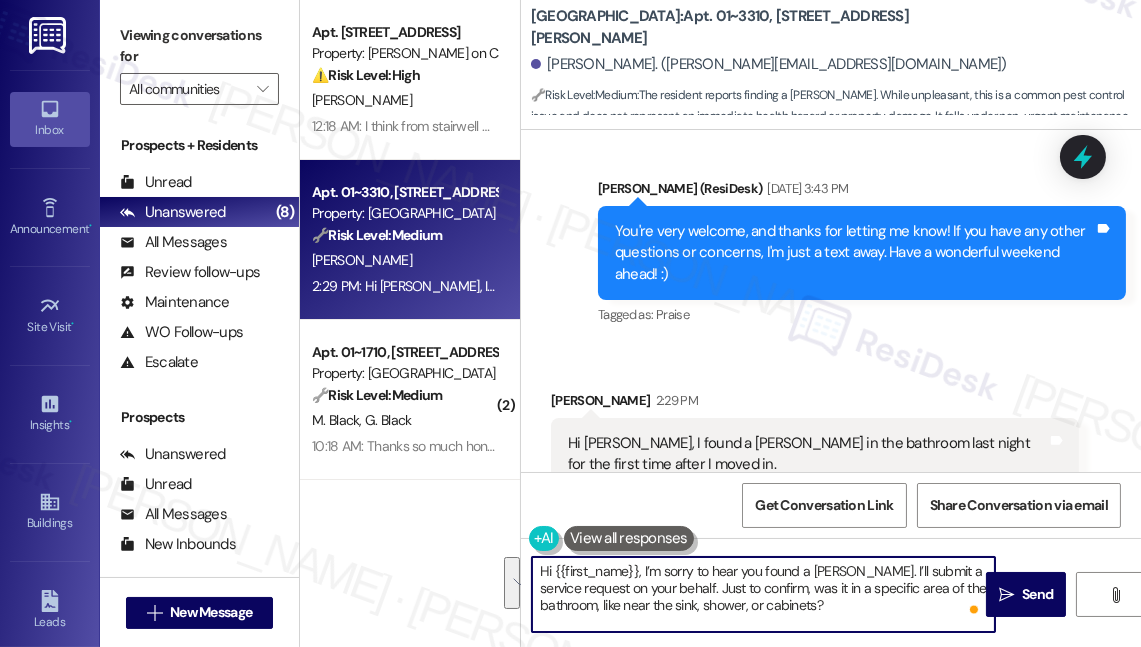 click on "Hi {{first_name}}, I’m sorry to hear you found a roach. I’ll submit a service request on your behalf. Just to confirm, was it in a specific area of the bathroom, like near the sink, shower, or cabinets?" at bounding box center [763, 594] 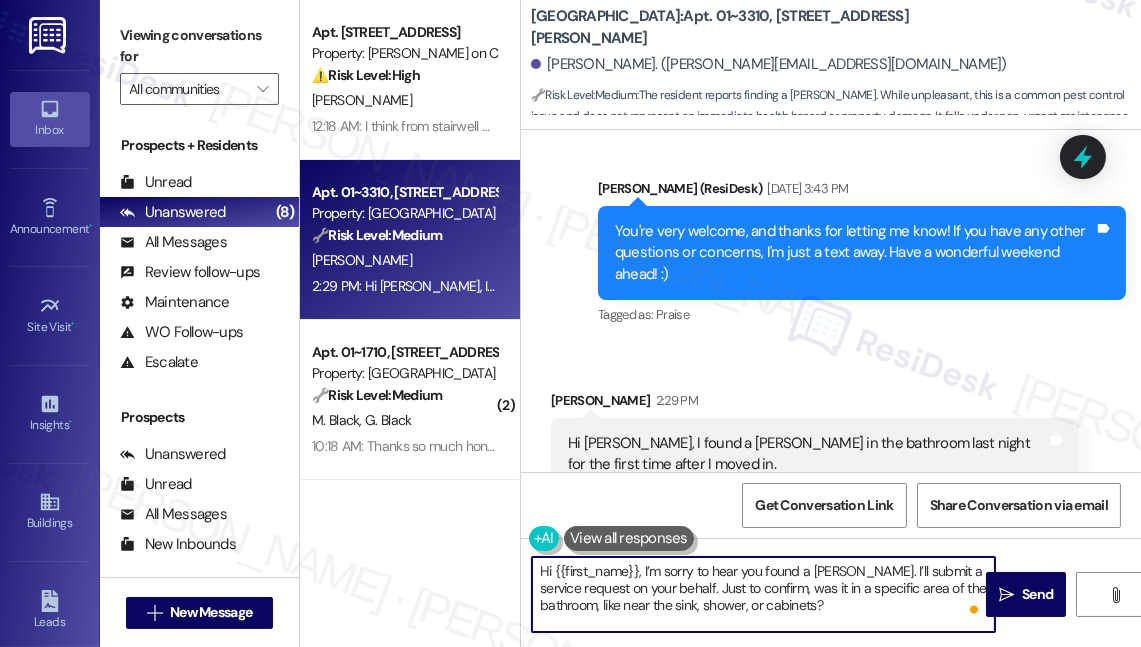 click on "Hi {{first_name}}, I’m sorry to hear you found a roach. I’ll submit a service request on your behalf. Just to confirm, was it in a specific area of the bathroom, like near the sink, shower, or cabinets?" at bounding box center [763, 594] 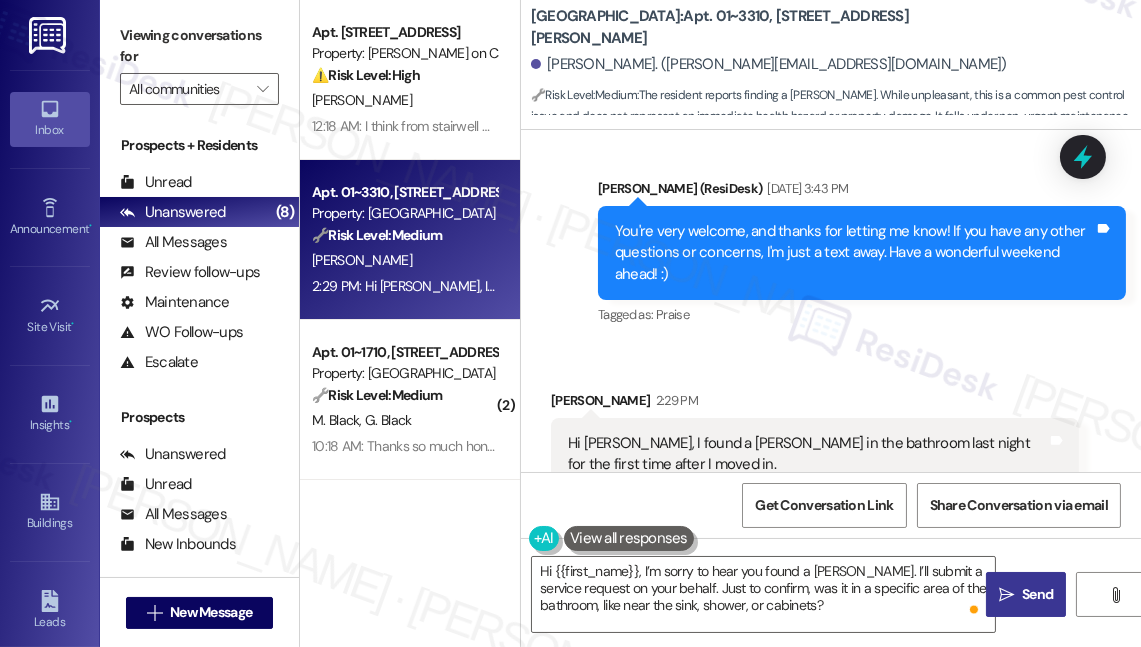 click on "Send" at bounding box center [1037, 594] 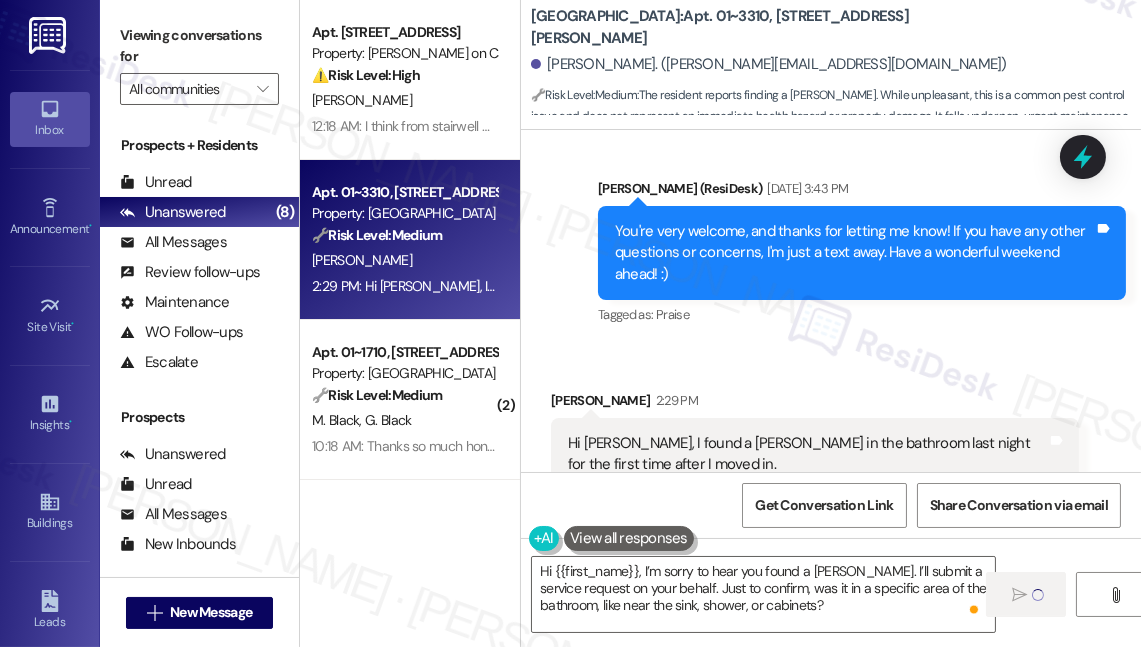 type 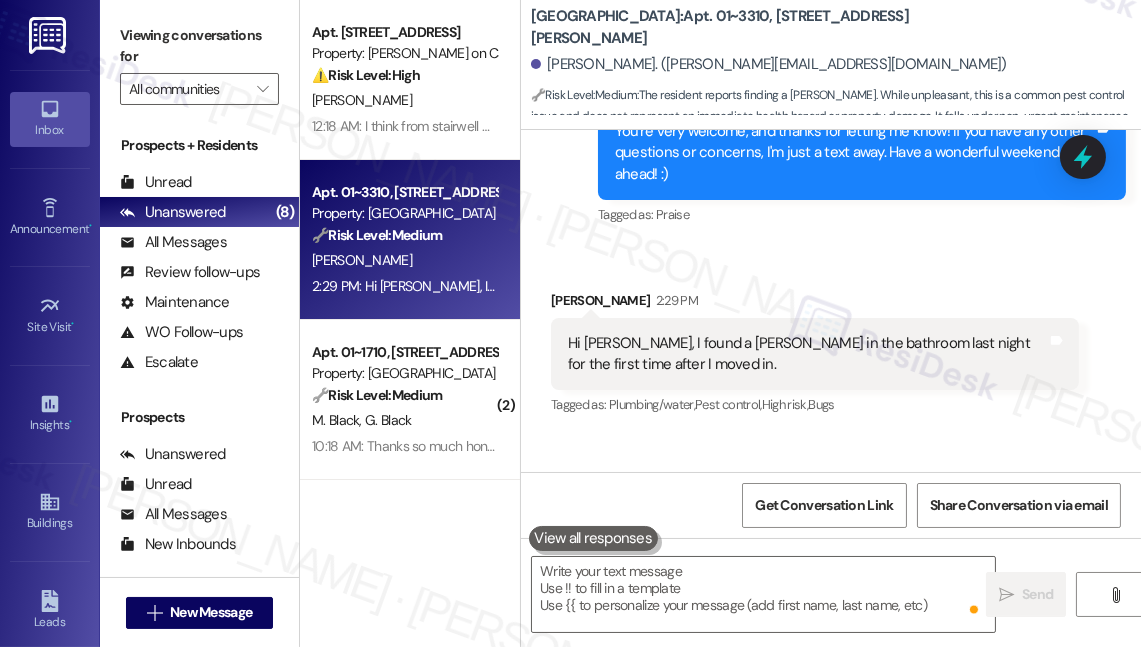 scroll, scrollTop: 11756, scrollLeft: 0, axis: vertical 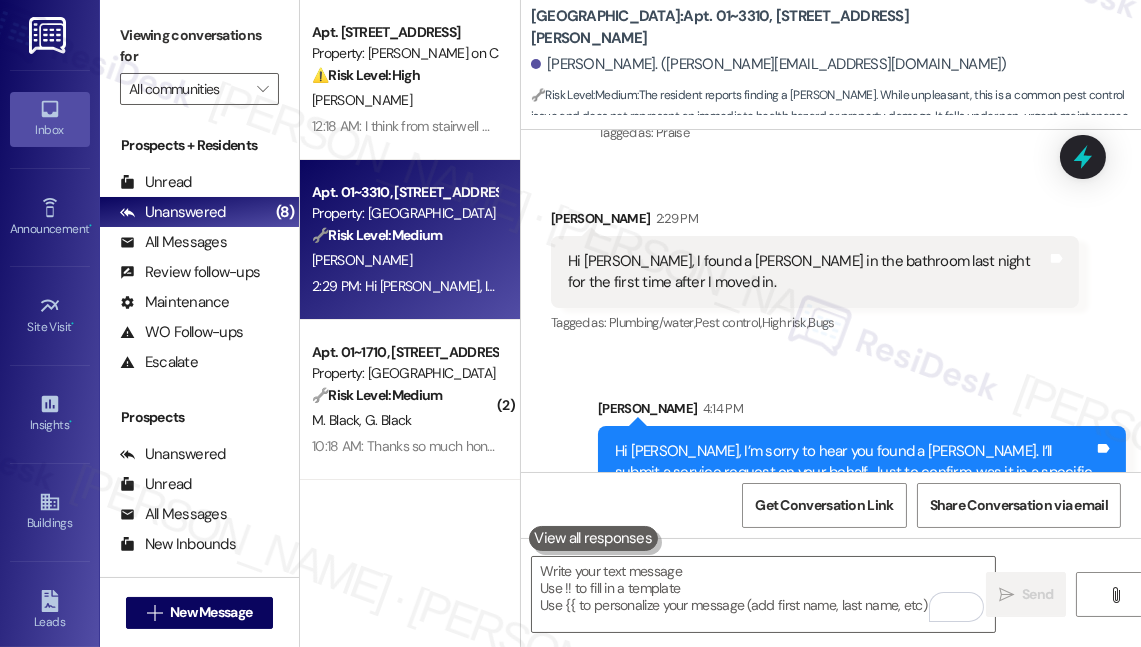 click on "Hi Michiko, I’m sorry to hear you found a roach. I’ll submit a service request on your behalf. Just to confirm, was it in a specific area of the bathroom, like near the sink, shower, or cabinets?" at bounding box center [854, 473] 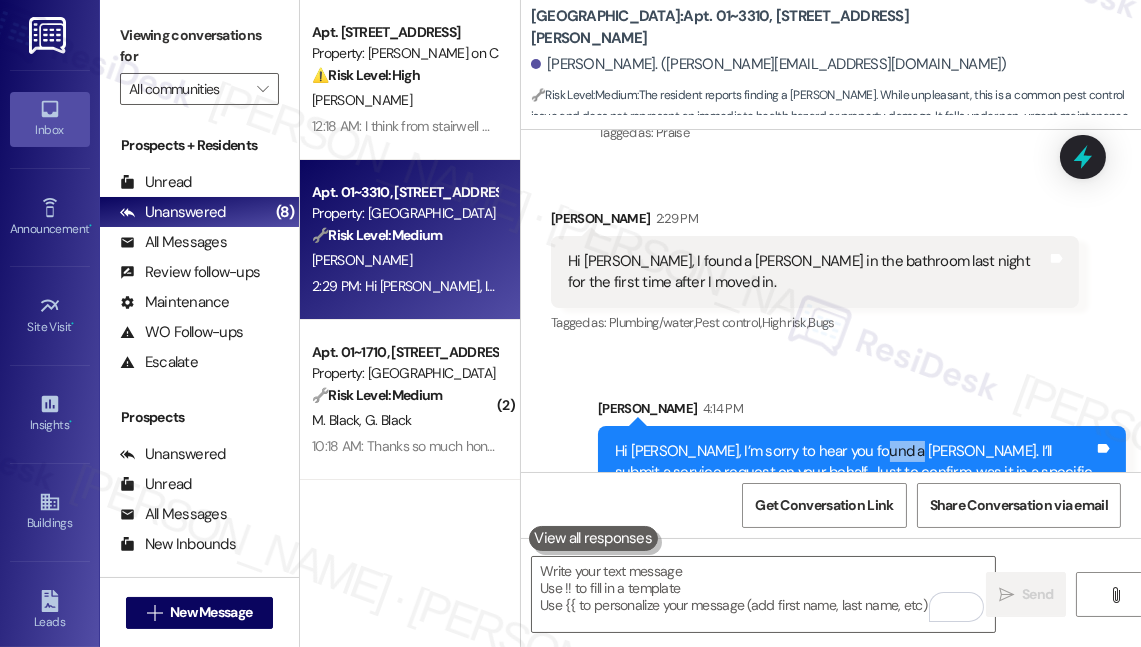 click on "Hi Michiko, I’m sorry to hear you found a roach. I’ll submit a service request on your behalf. Just to confirm, was it in a specific area of the bathroom, like near the sink, shower, or cabinets?" at bounding box center [854, 473] 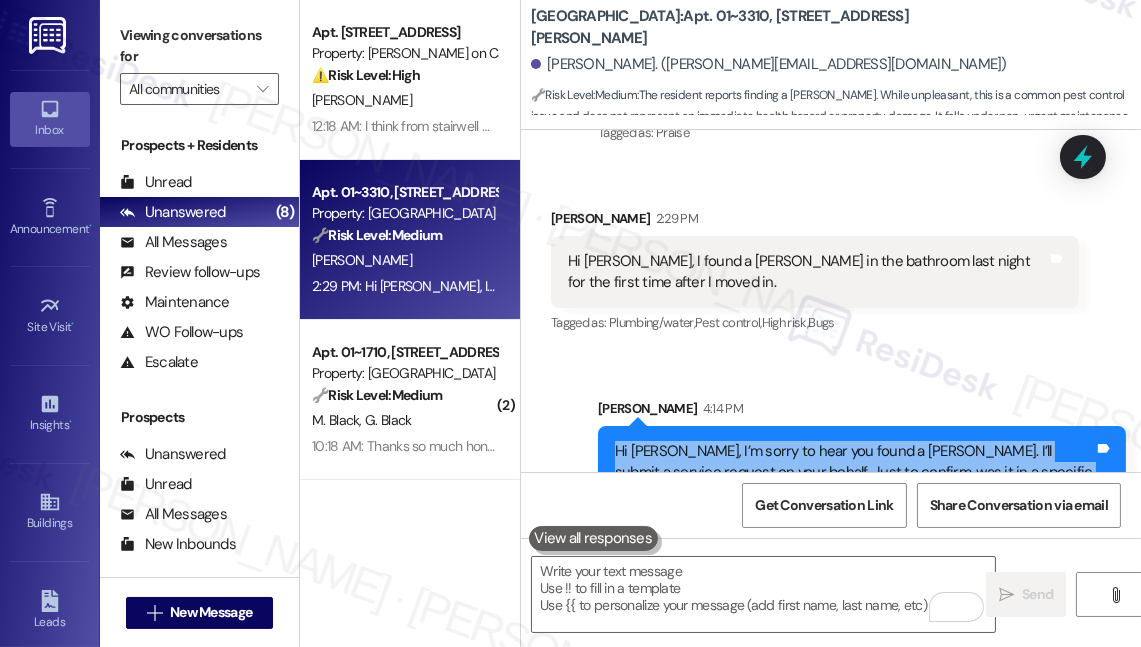 click on "Hi Michiko, I’m sorry to hear you found a roach. I’ll submit a service request on your behalf. Just to confirm, was it in a specific area of the bathroom, like near the sink, shower, or cabinets?" at bounding box center [854, 473] 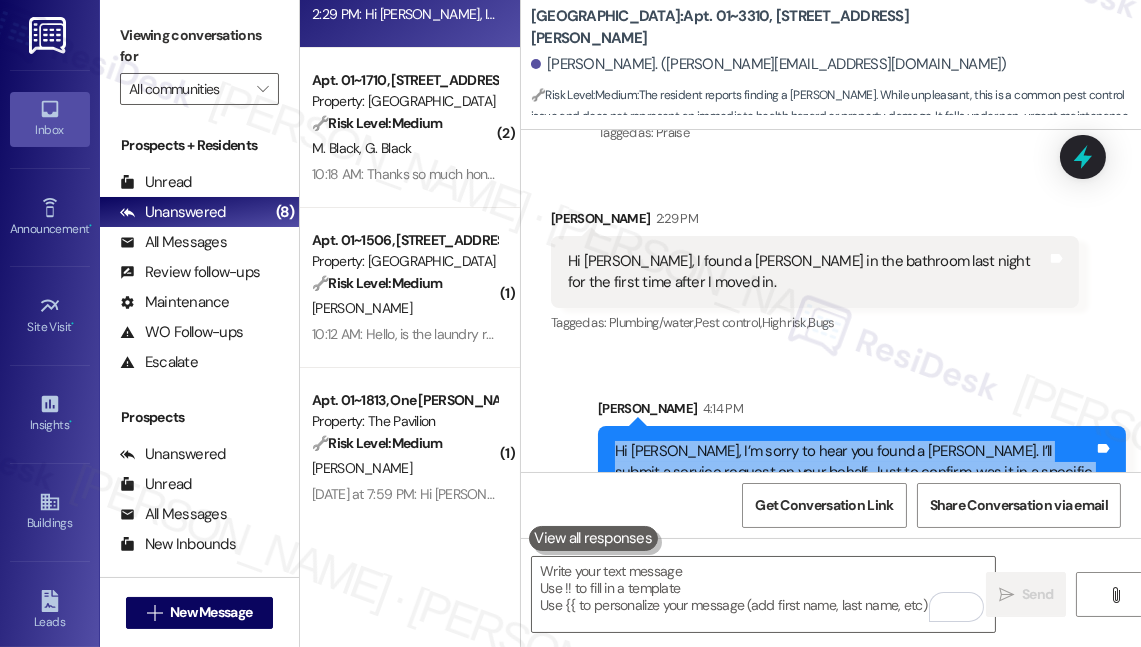 scroll, scrollTop: 90, scrollLeft: 0, axis: vertical 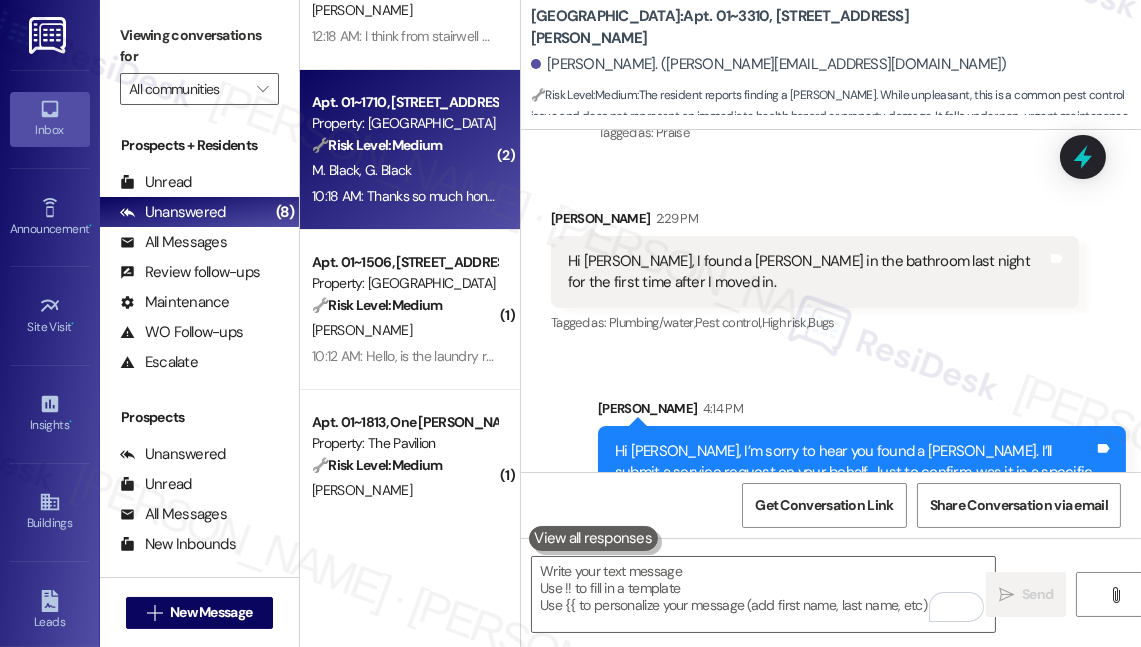 click on "M. Black G. Black" at bounding box center (404, 170) 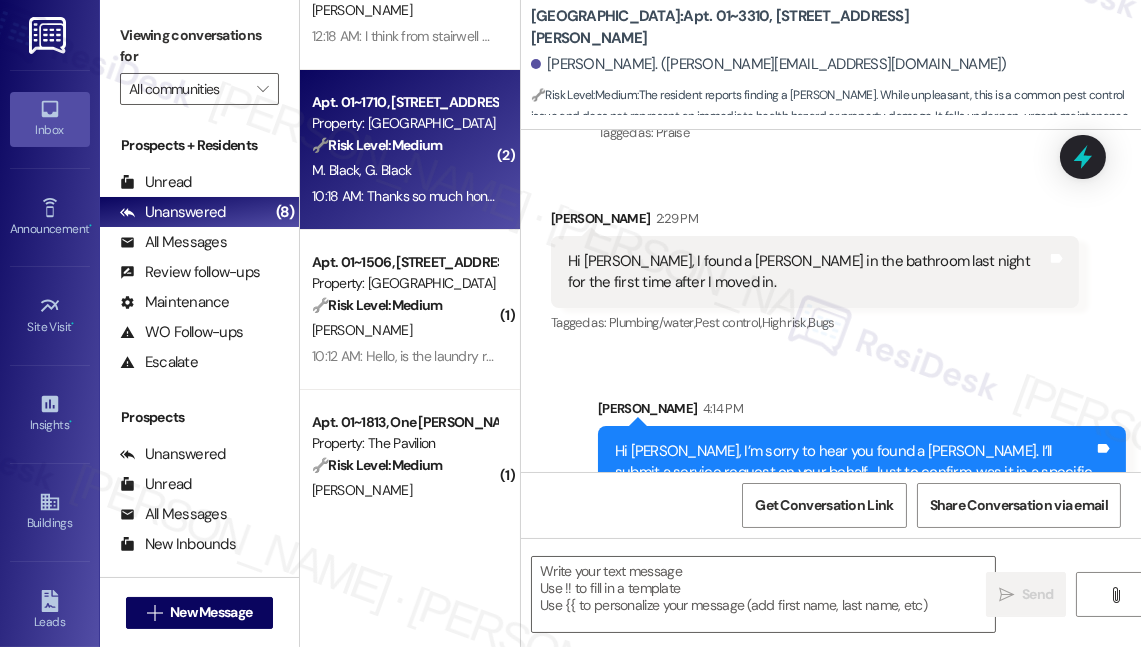 type on "Fetching suggested responses. Please feel free to read through the conversation in the meantime." 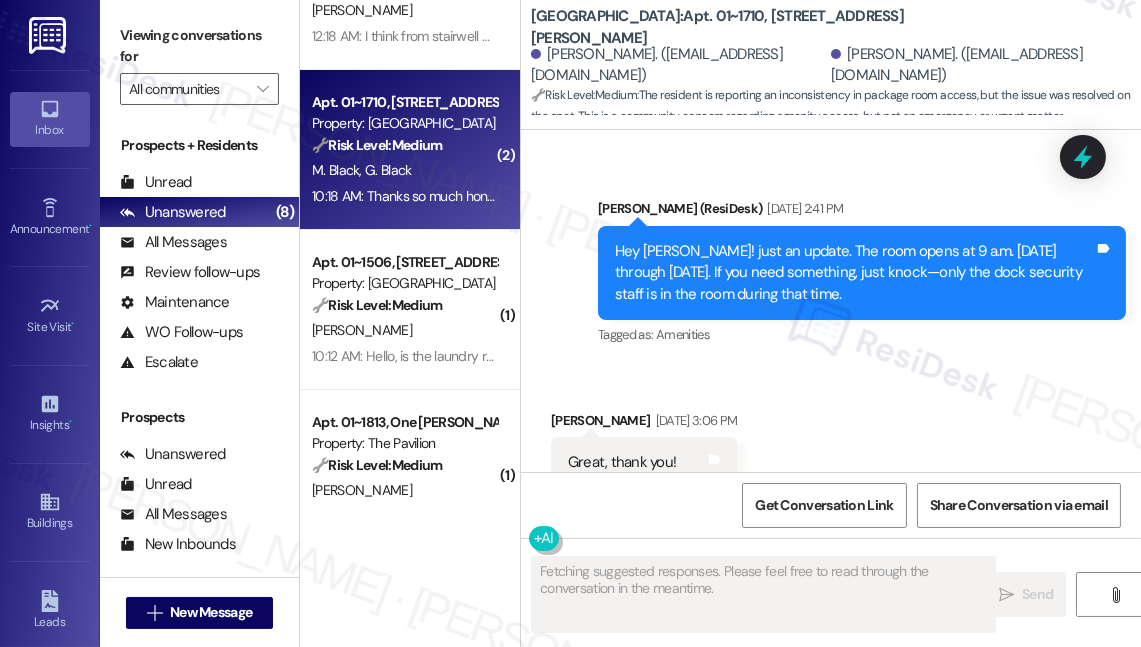 scroll, scrollTop: 10741, scrollLeft: 0, axis: vertical 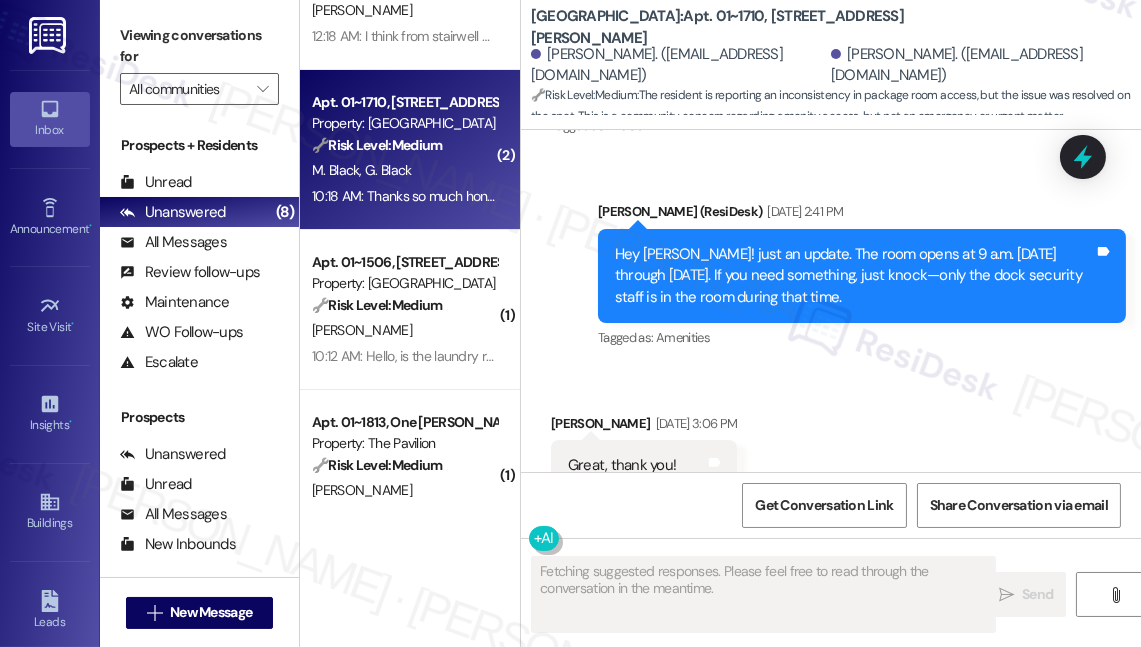 click on "Good morning. I went down to get a package [DATE] at 9am. I did happen to catch a security person but they reiterated that the room doesn't open until 11am. They did end up giving me the package but I'm not confident that it would work again in the future." at bounding box center [807, 836] 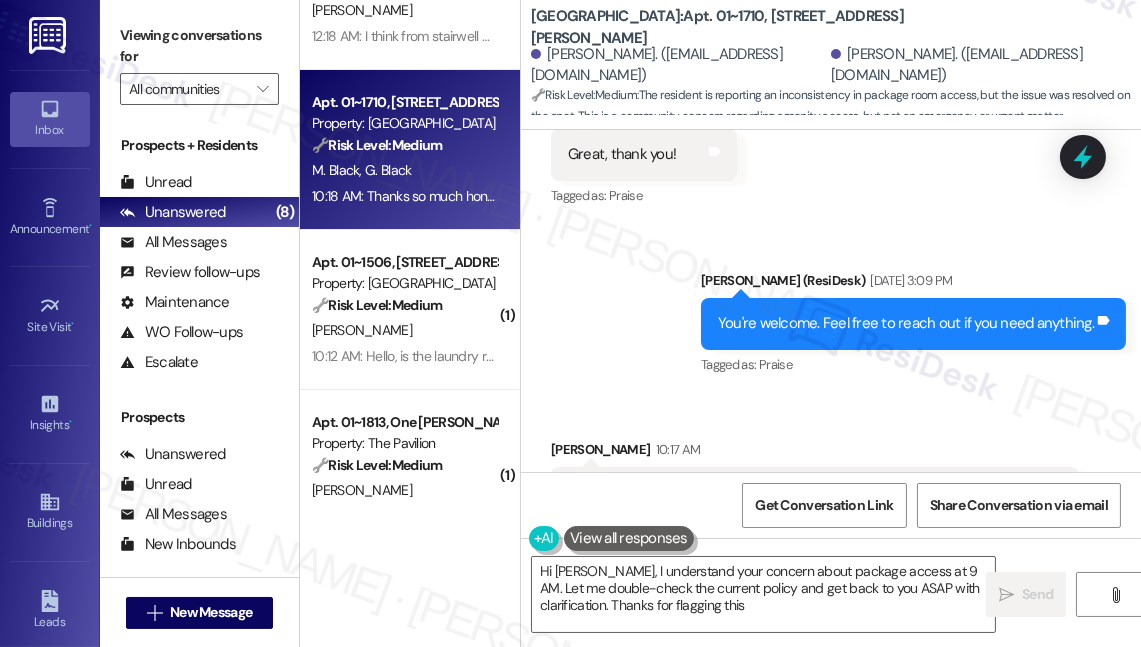 type on "Hi Meredith, I understand your concern about package access at 9 AM. Let me double-check the current policy and get back to you ASAP with clarification. Thanks for flagging this!" 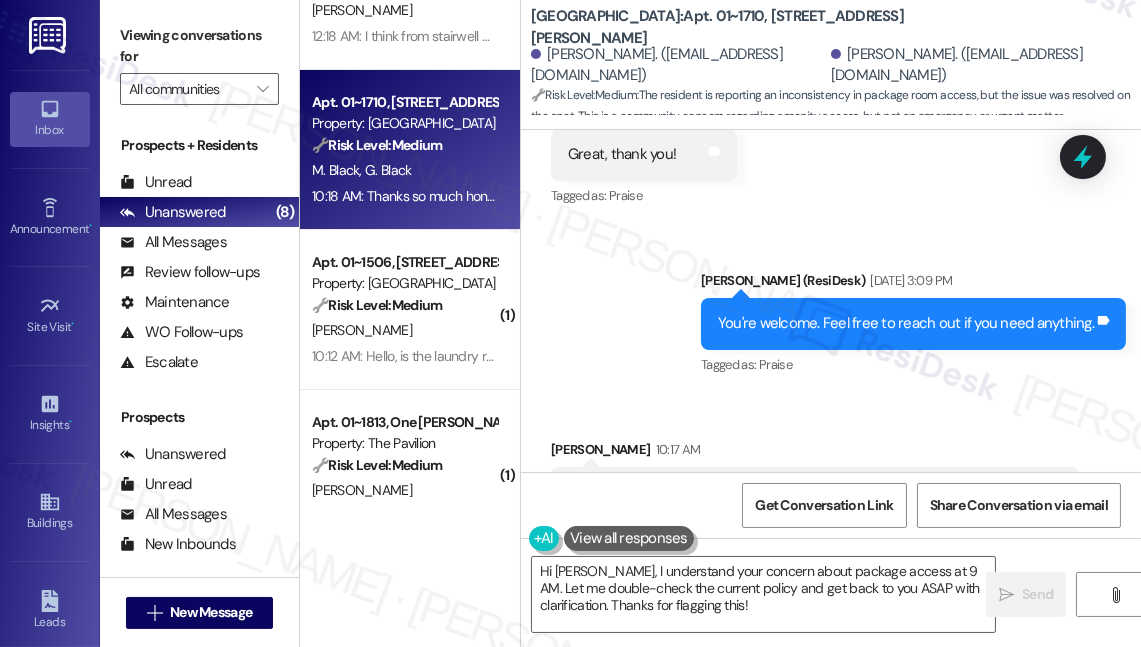 click on "Thanks so much honey! I really appreciate it. Have a great day. Love you 🥰❤️" at bounding box center [807, 736] 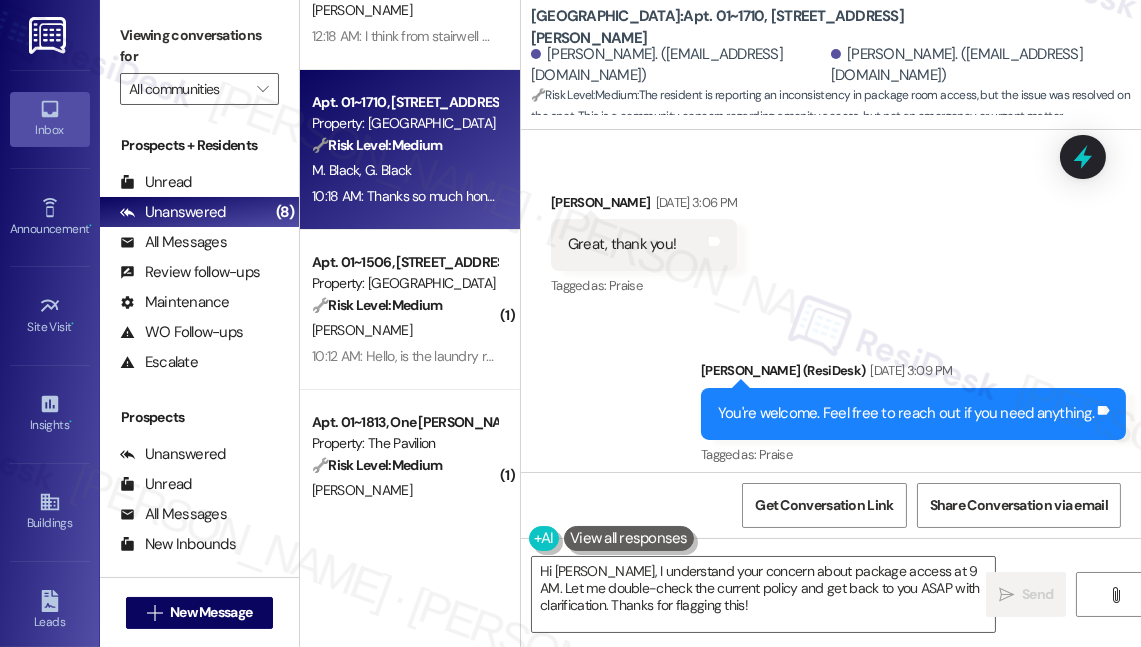 scroll, scrollTop: 10961, scrollLeft: 0, axis: vertical 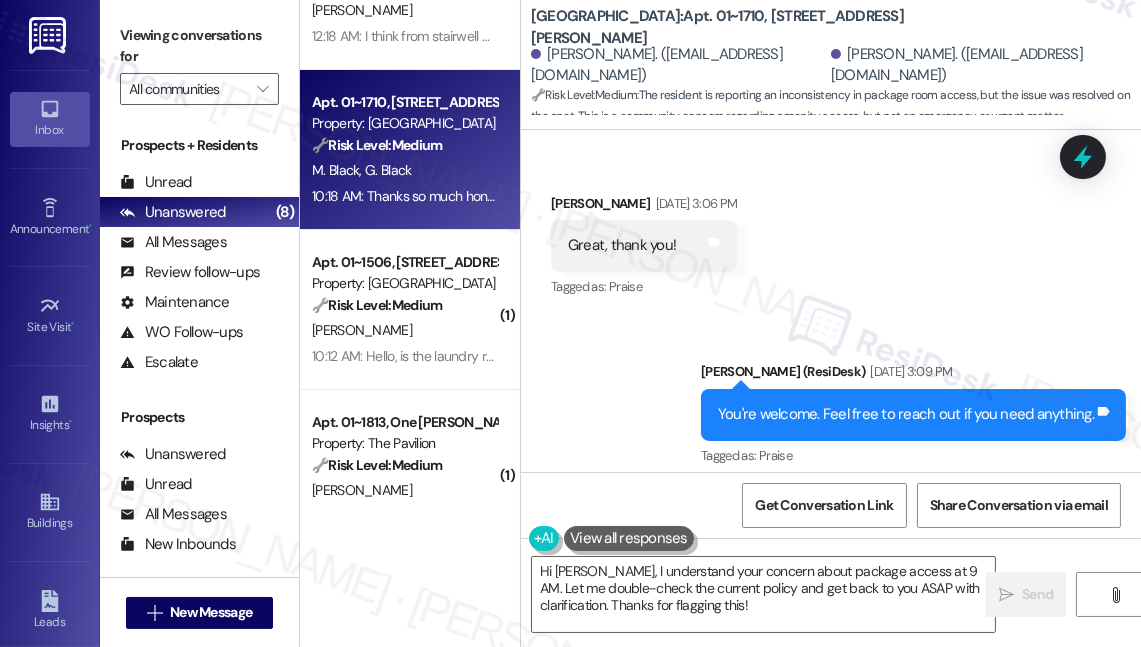 click on "Good morning. I went down to get a package [DATE] at 9am. I did happen to catch a security person but they reiterated that the room doesn't open until 11am. They did end up giving me the package but I'm not confident that it would work again in the future." at bounding box center (807, 616) 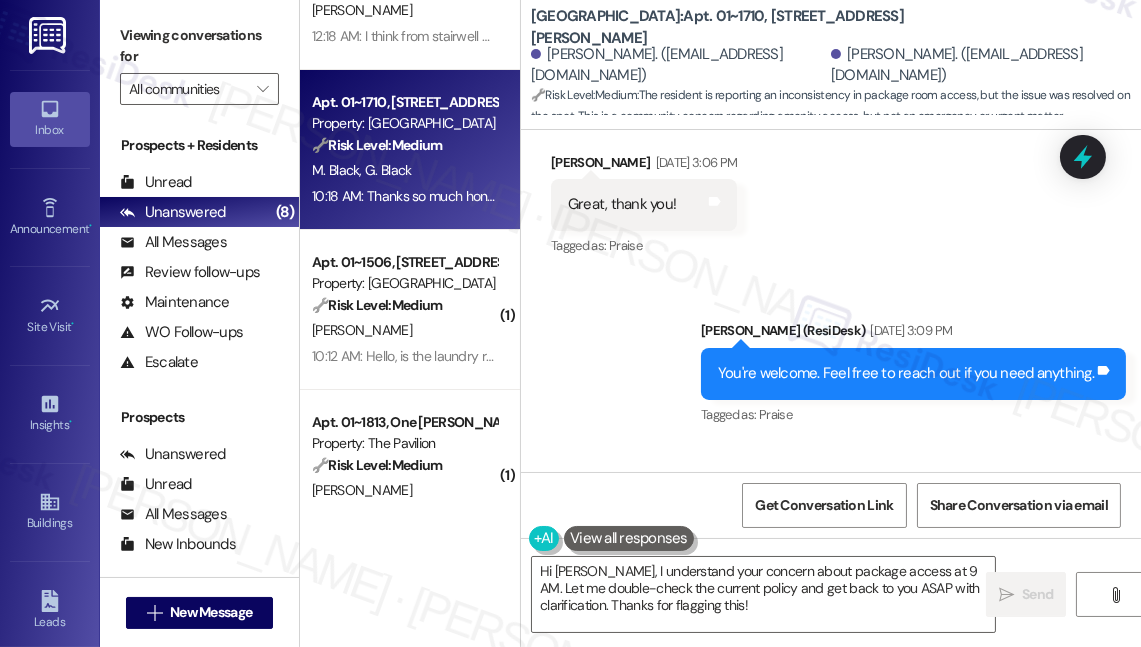 scroll, scrollTop: 11052, scrollLeft: 0, axis: vertical 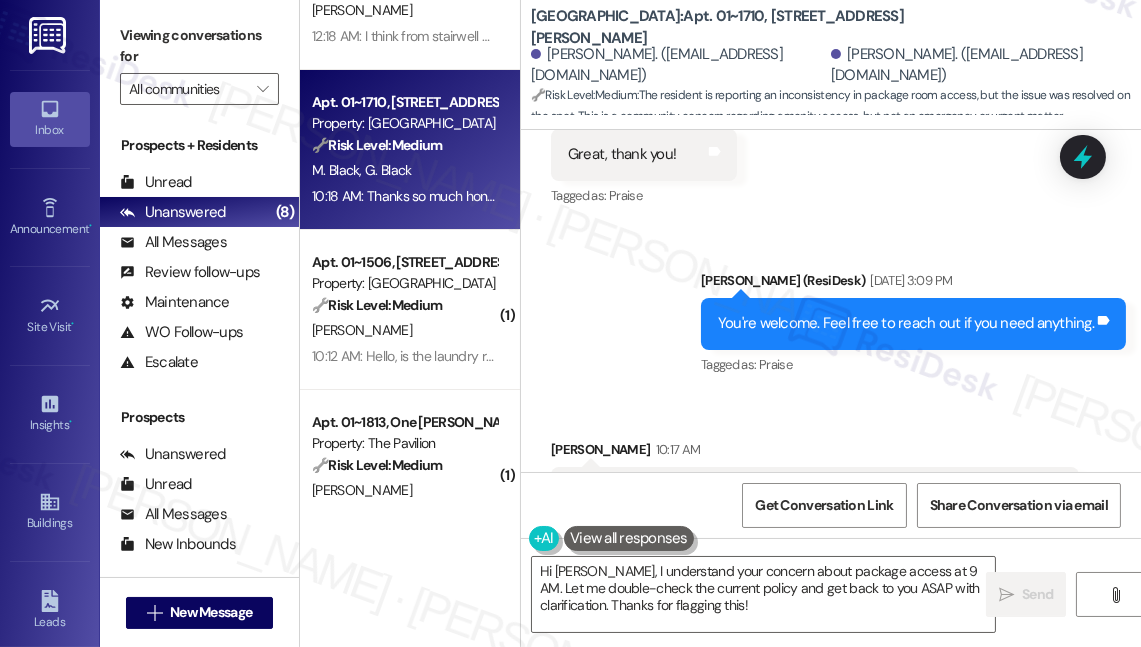 click on "Thanks so much honey! I really appreciate it. Have a great day. Love you 🥰❤️" at bounding box center (807, 736) 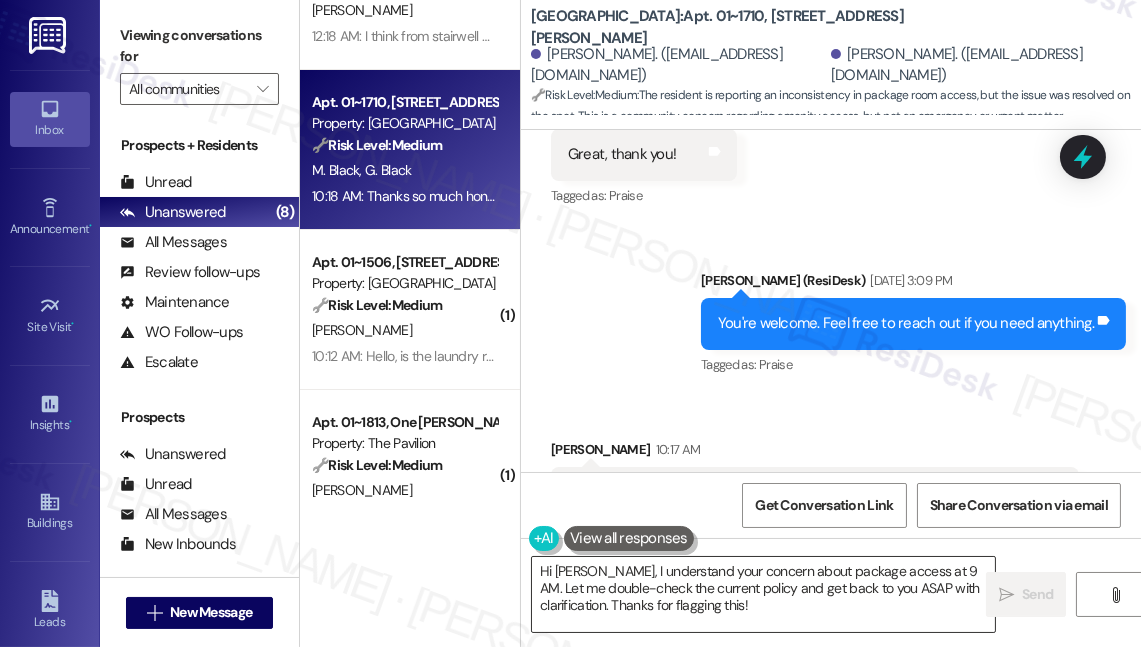 click on "Hi Meredith, I understand your concern about package access at 9 AM. Let me double-check the current policy and get back to you ASAP with clarification. Thanks for flagging this!" at bounding box center (763, 594) 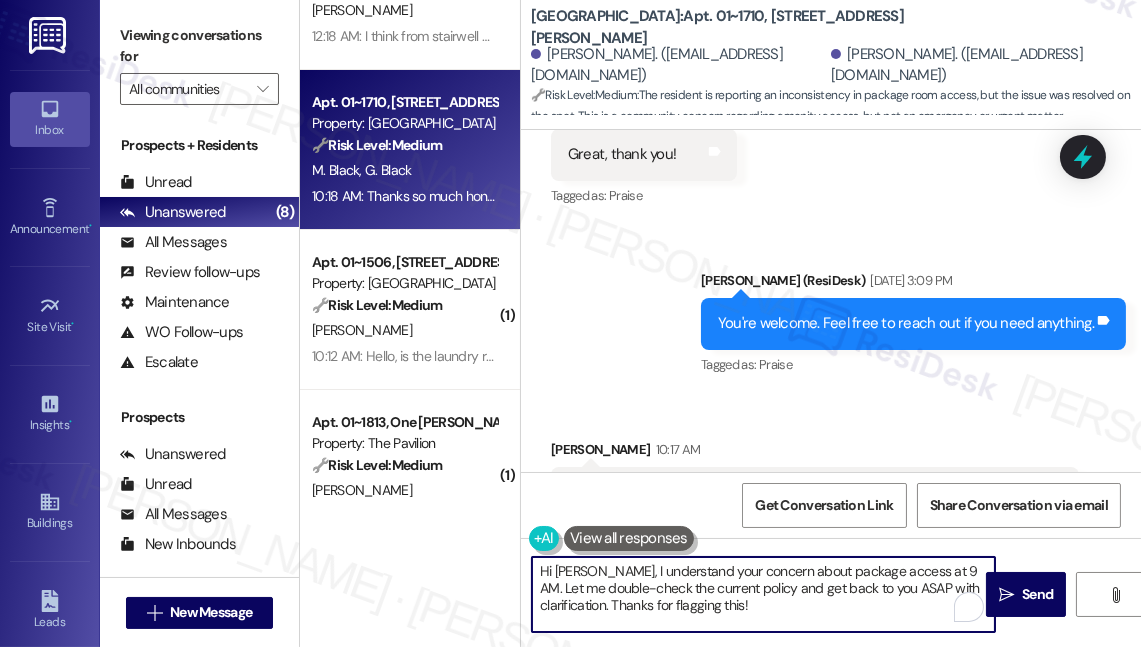 click on "Hi Meredith, I understand your concern about package access at 9 AM. Let me double-check the current policy and get back to you ASAP with clarification. Thanks for flagging this!" at bounding box center (763, 594) 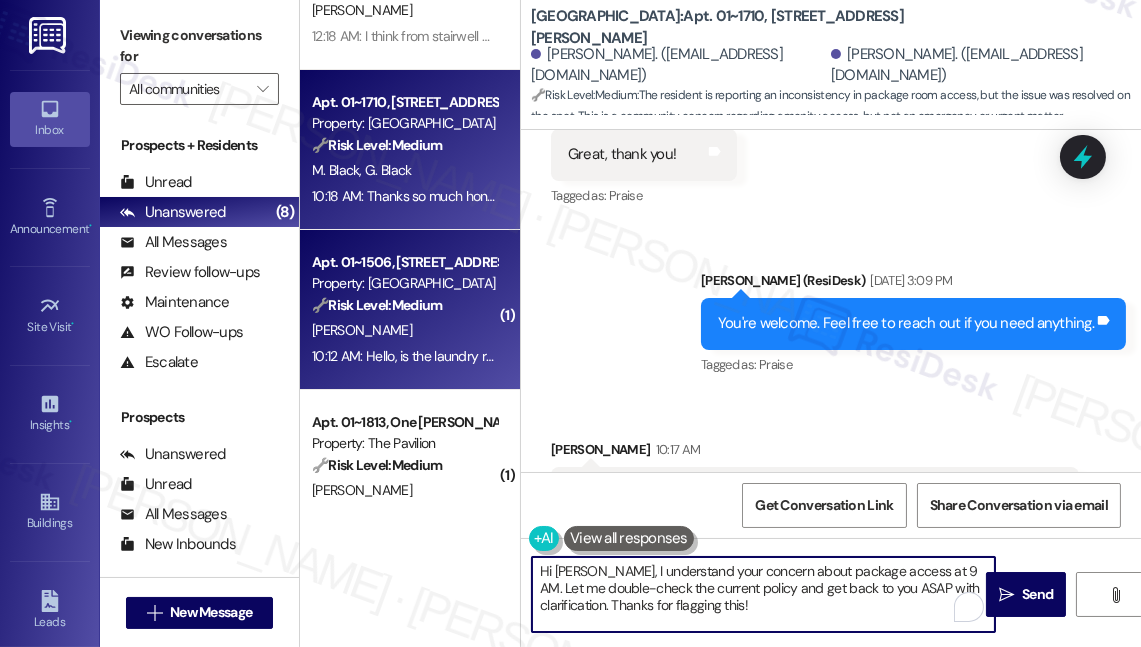 click on "🔧  Risk Level:  Medium" at bounding box center (377, 305) 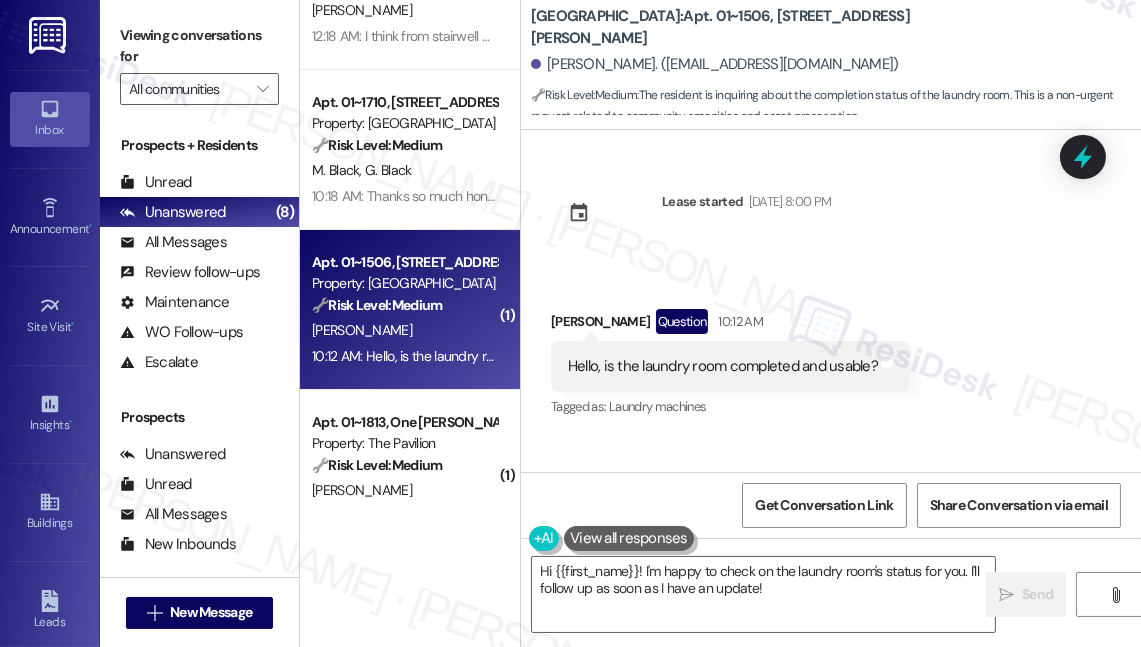 click on "Hello, is the laundry room completed and usable?" at bounding box center [723, 366] 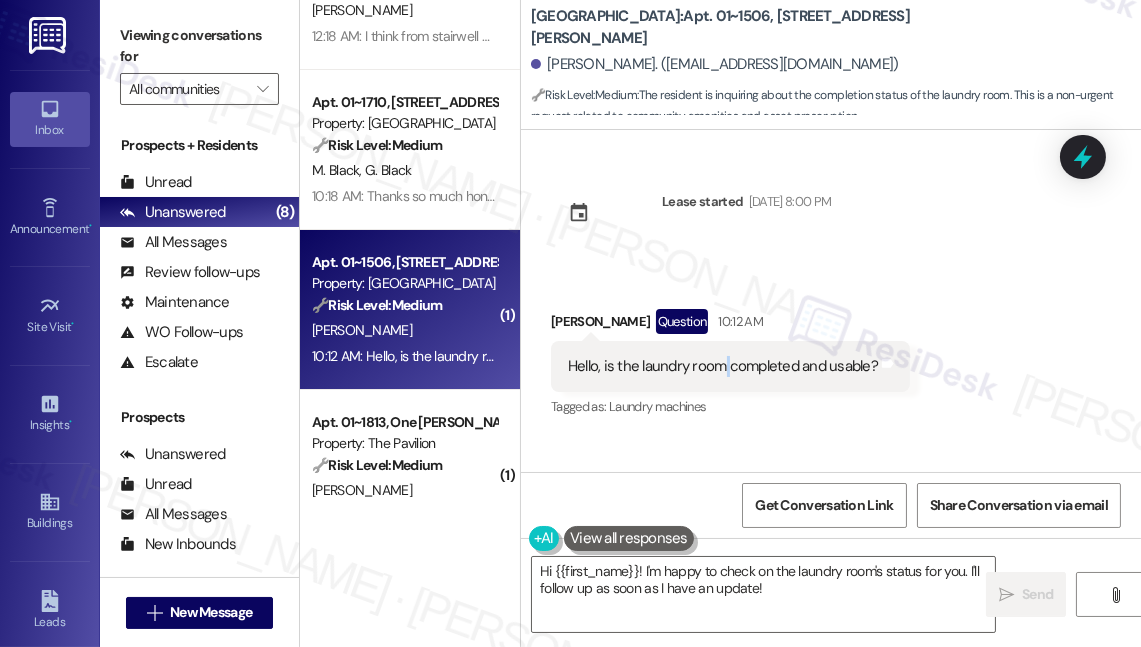 click on "Hello, is the laundry room completed and usable?" at bounding box center (723, 366) 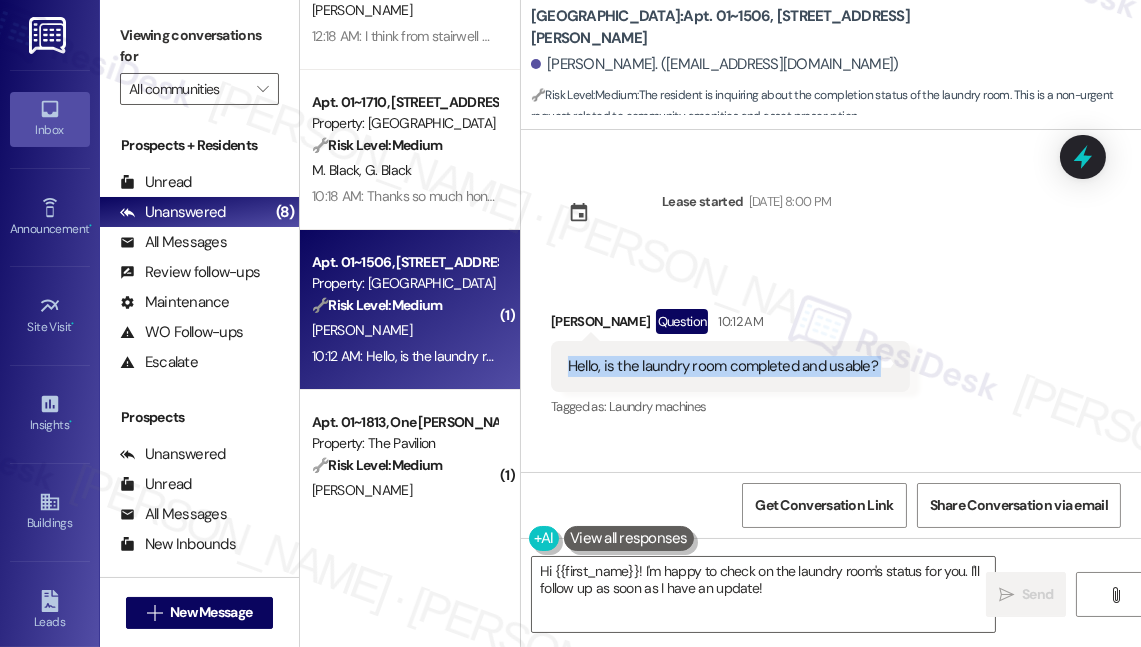 click on "Hello, is the laundry room completed and usable?" at bounding box center [723, 366] 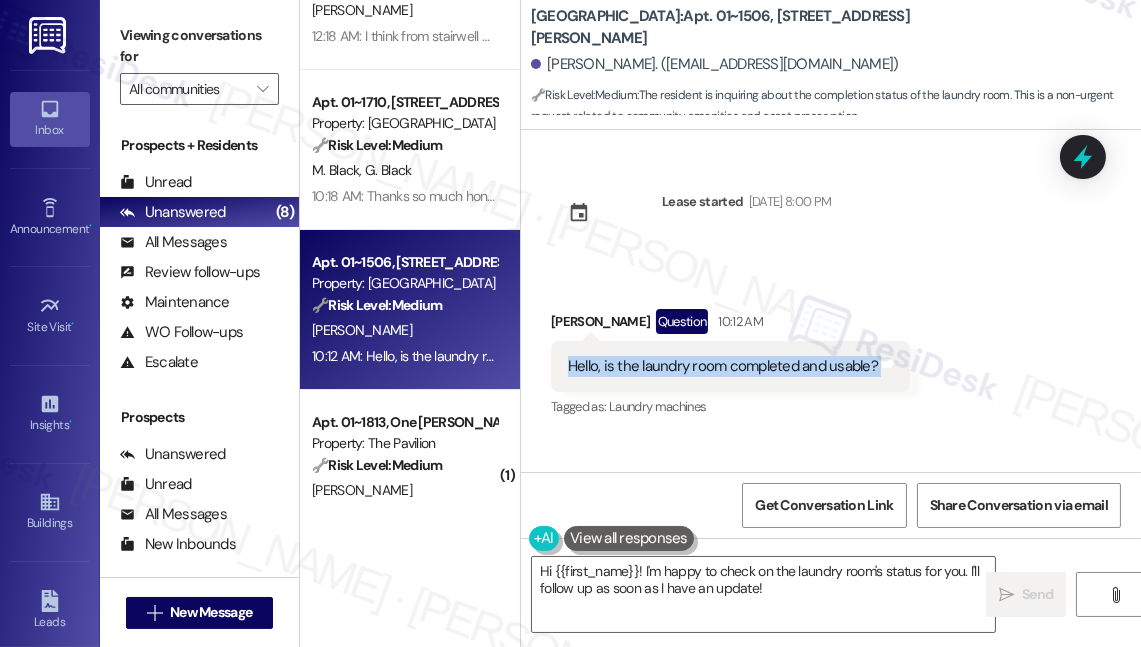click on "Hello, is the laundry room completed and usable?" at bounding box center [723, 366] 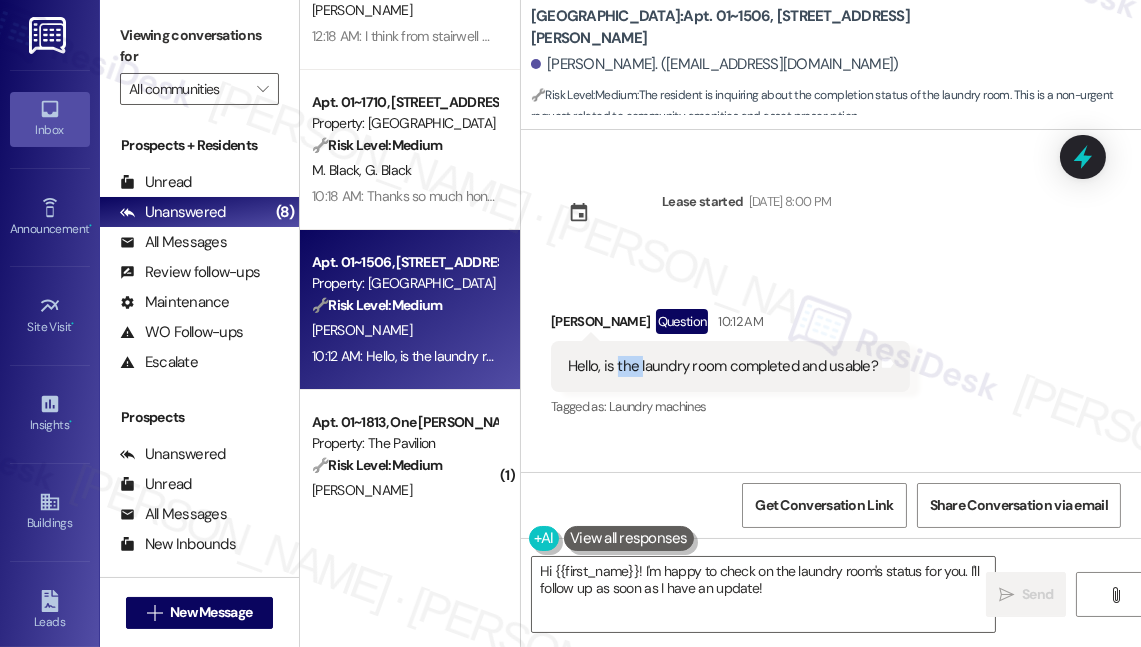 click on "Hello, is the laundry room completed and usable?" at bounding box center (723, 366) 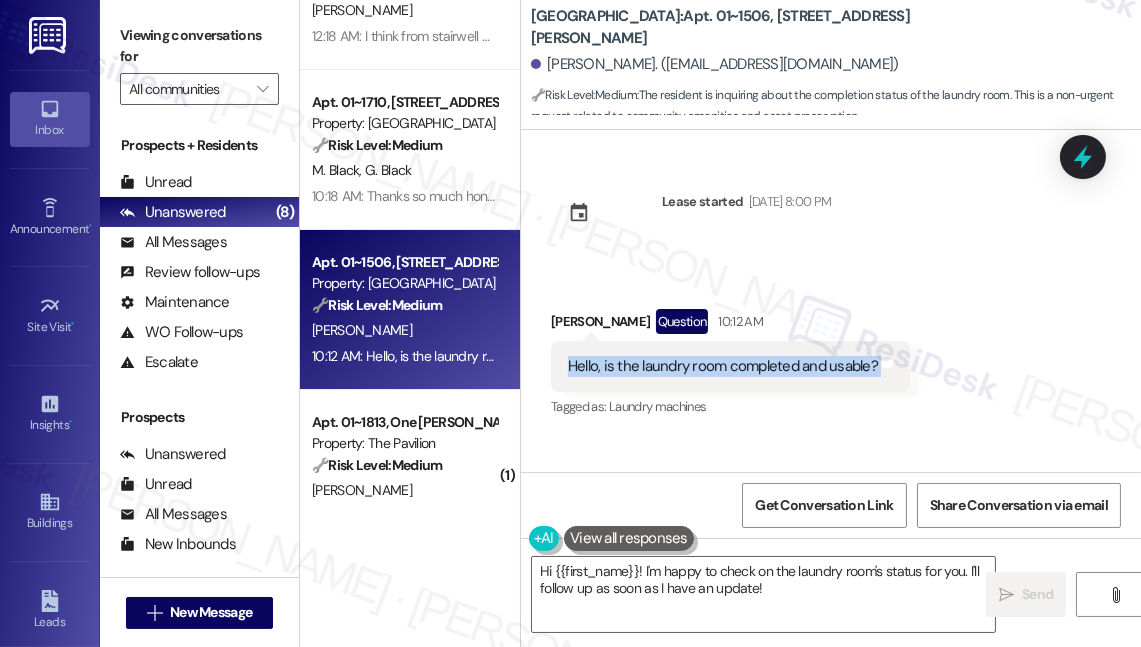 click on "Hello, is the laundry room completed and usable?" at bounding box center [723, 366] 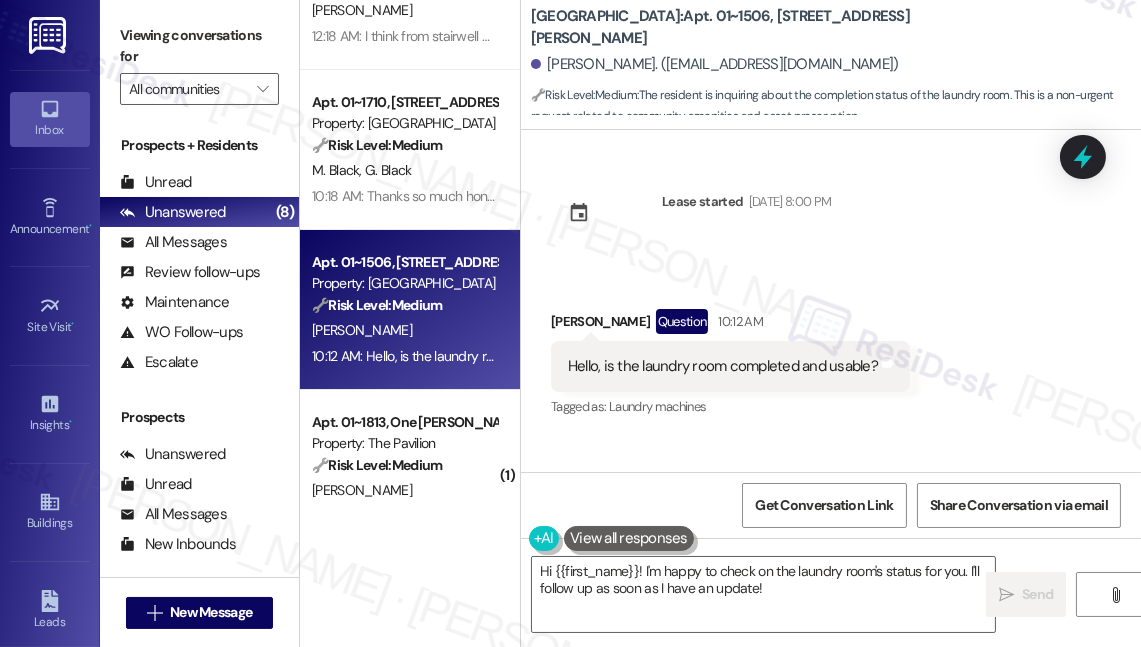 click on "Columbus Plaza:  Apt. 01~1506, 233 East Wacker" at bounding box center (731, 27) 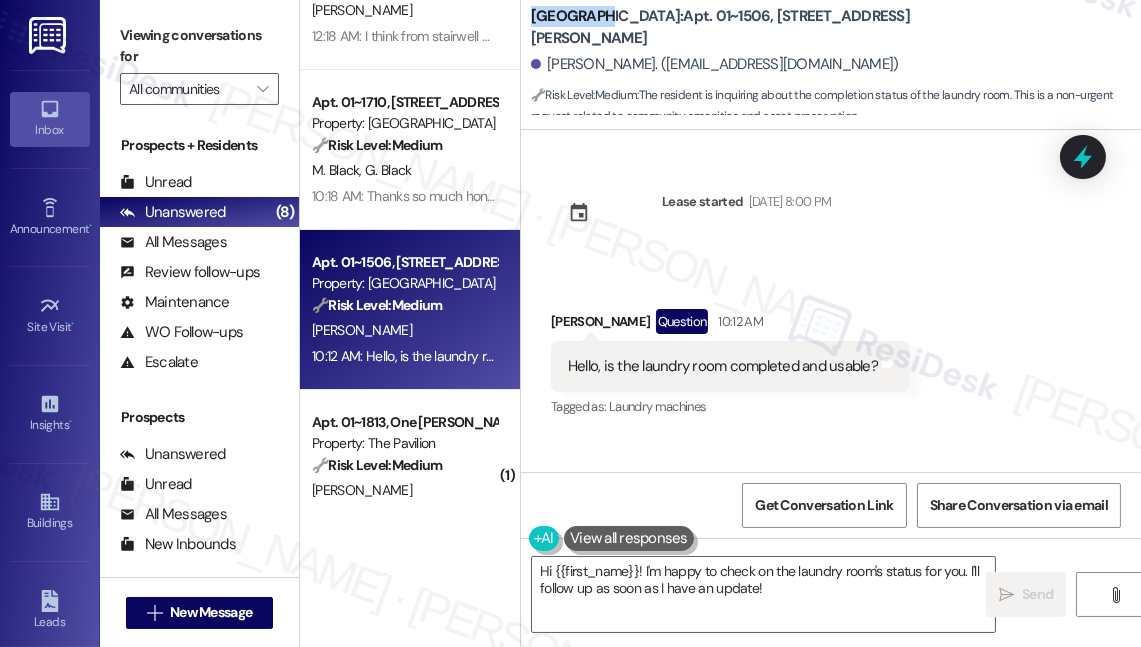 click on "Columbus Plaza:  Apt. 01~1506, 233 East Wacker" at bounding box center [731, 27] 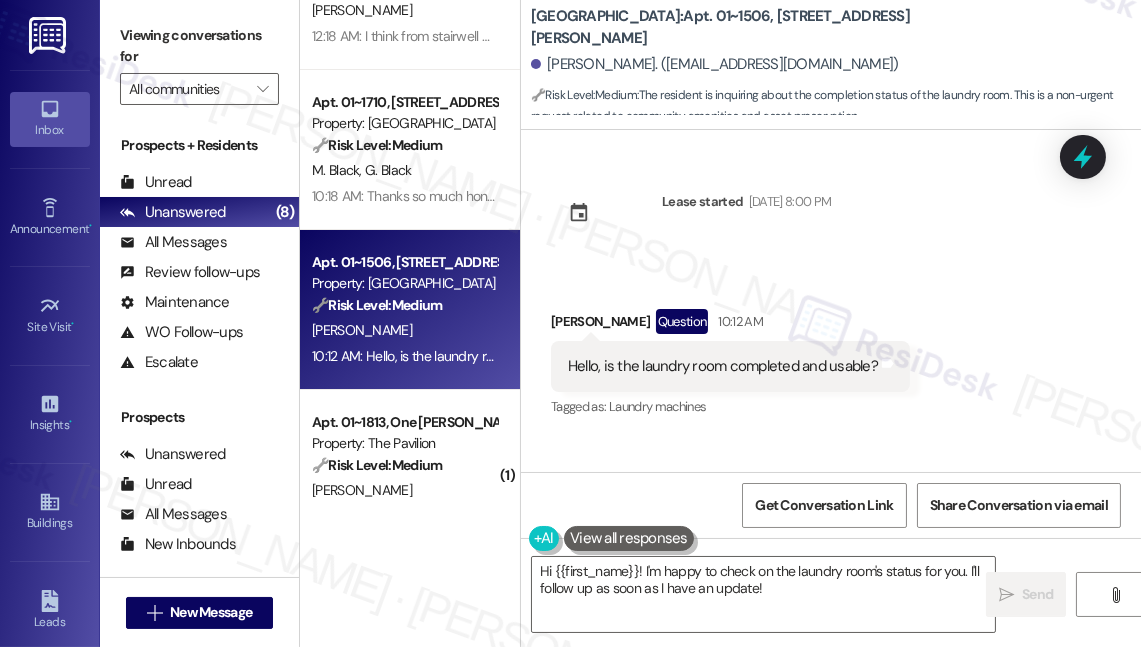 click on "Hello, is the laundry room completed and usable?" at bounding box center [723, 366] 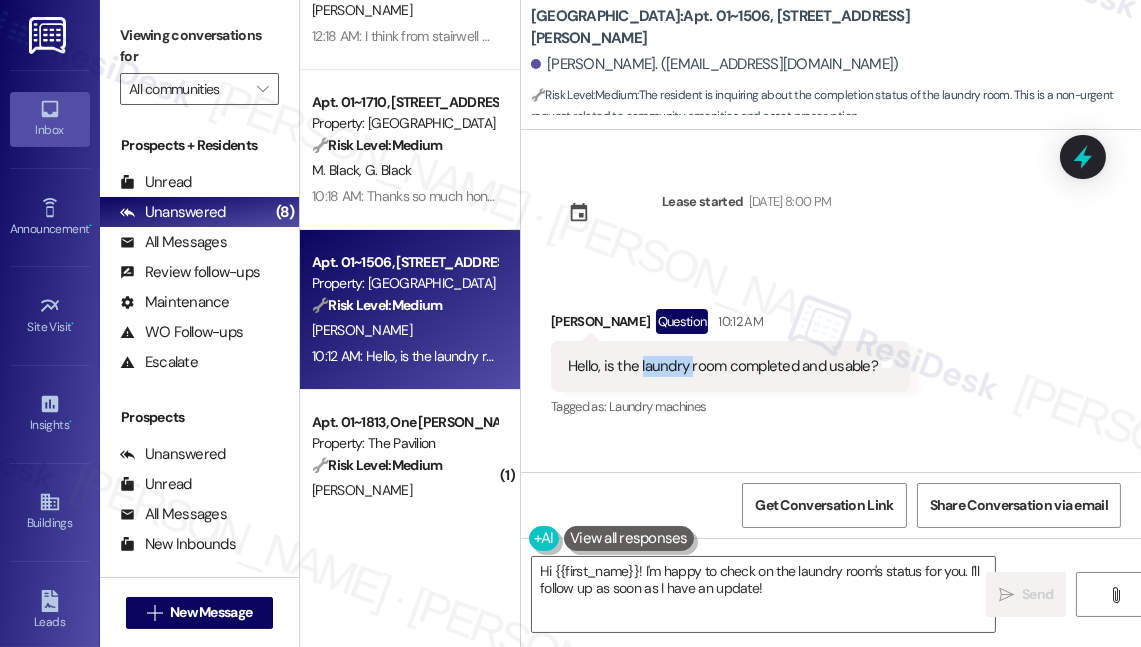 click on "Hello, is the laundry room completed and usable?" at bounding box center (723, 366) 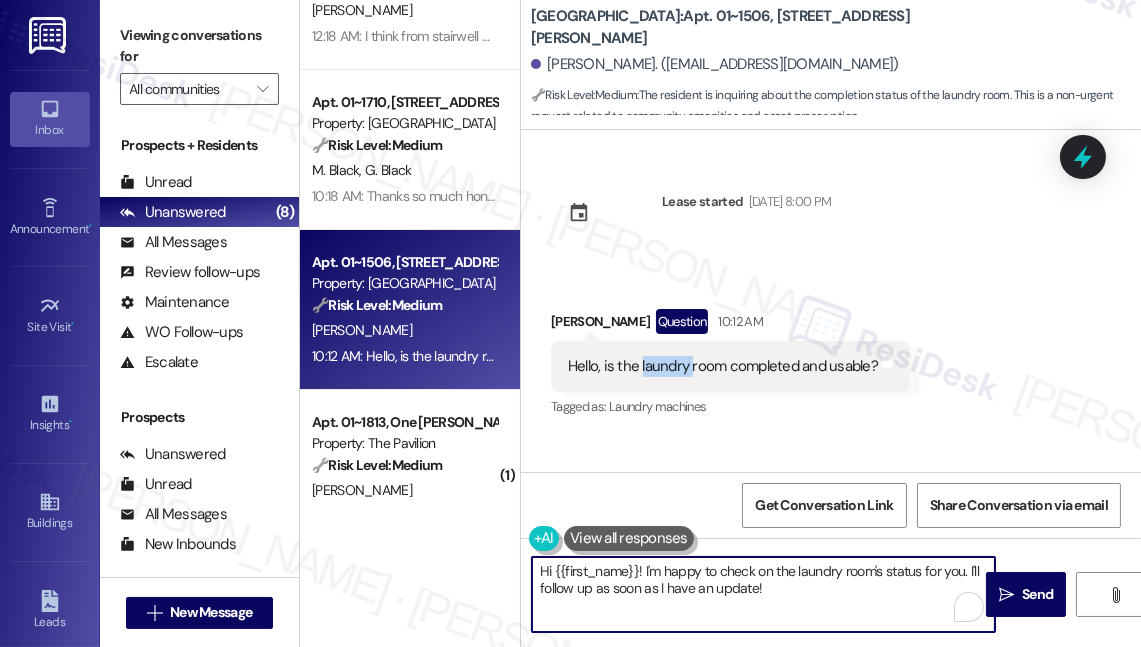 click on "Hi {{first_name}}! I'm happy to check on the laundry room's status for you. I'll follow up as soon as I have an update!" at bounding box center (763, 594) 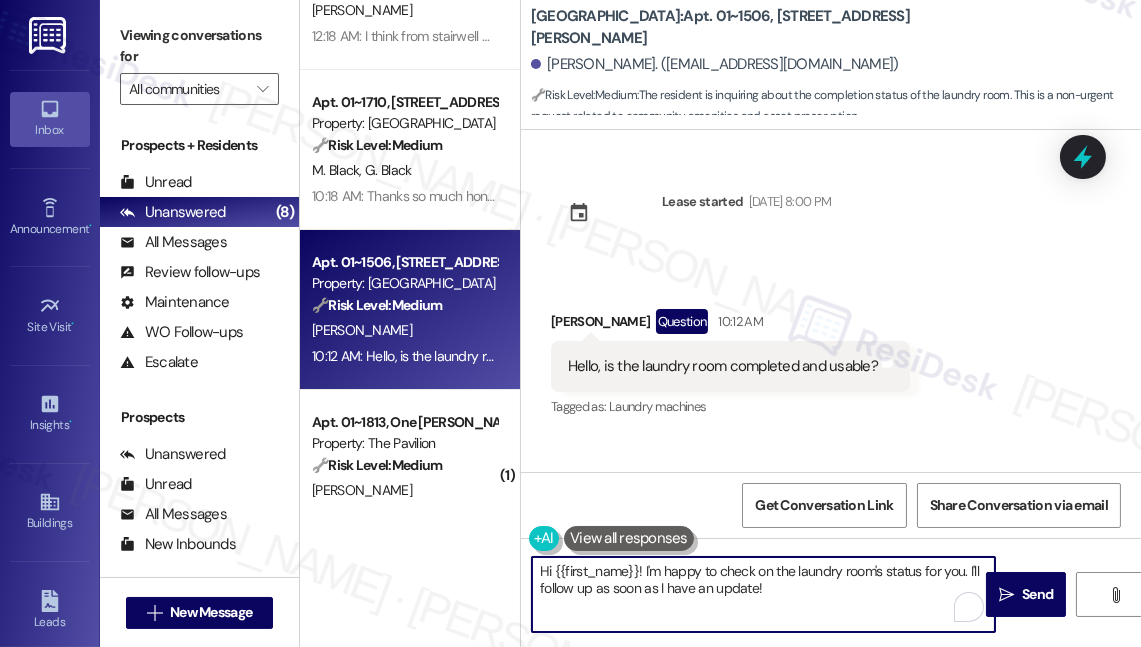 click on "Hi {{first_name}}! I'm happy to check on the laundry room's status for you. I'll follow up as soon as I have an update!" at bounding box center [763, 594] 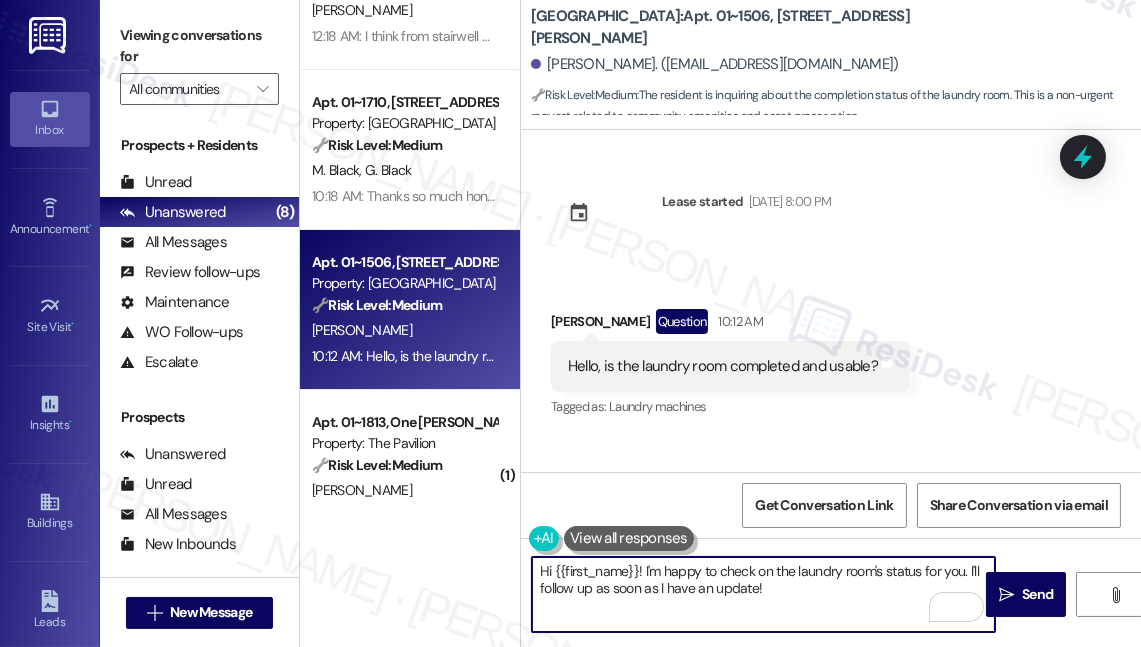 click on "Hi {{first_name}}! I'm happy to check on the laundry room's status for you. I'll follow up as soon as I have an update!" at bounding box center (763, 594) 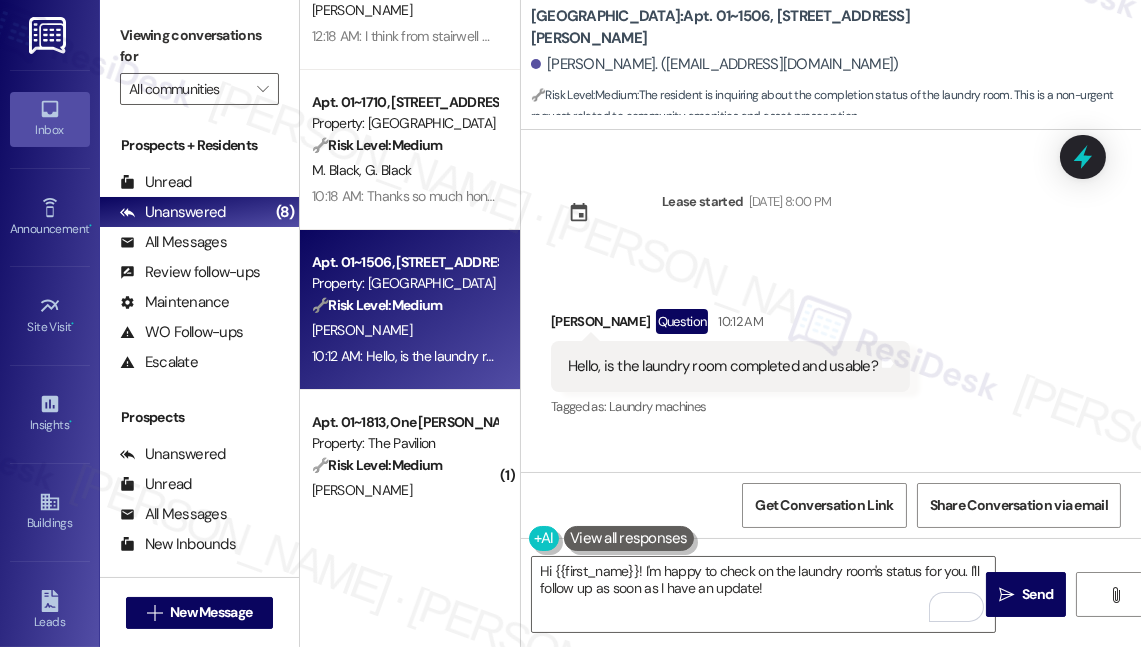 click on "Macy Tippie Question 10:12 AM" at bounding box center [730, 325] 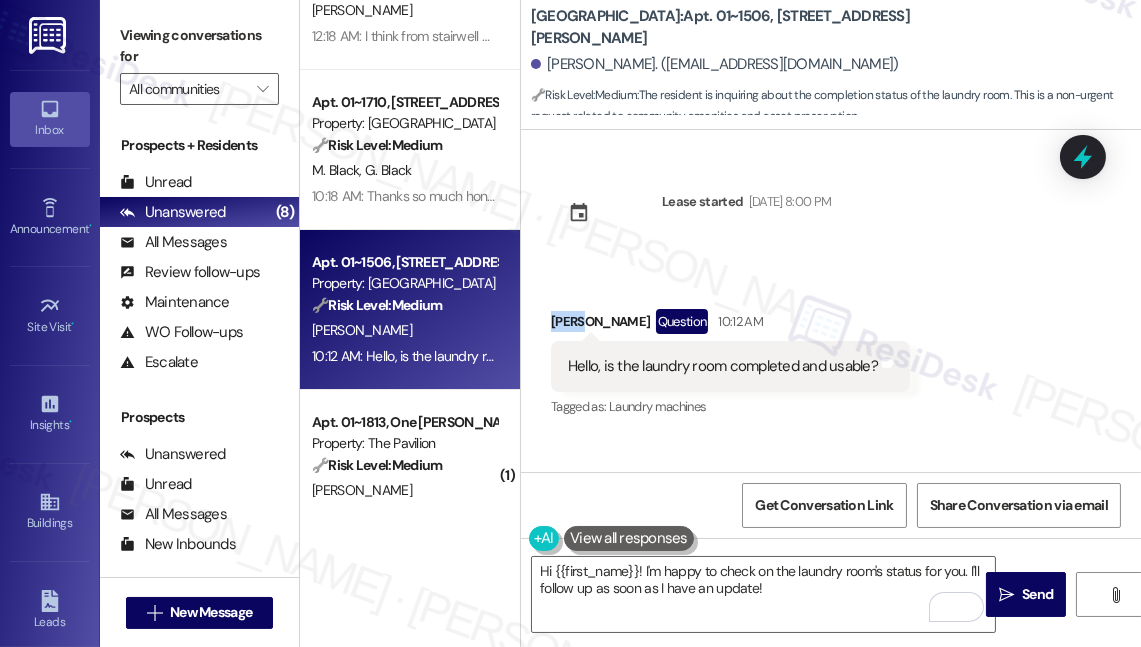 click on "Macy Tippie Question 10:12 AM" at bounding box center [730, 325] 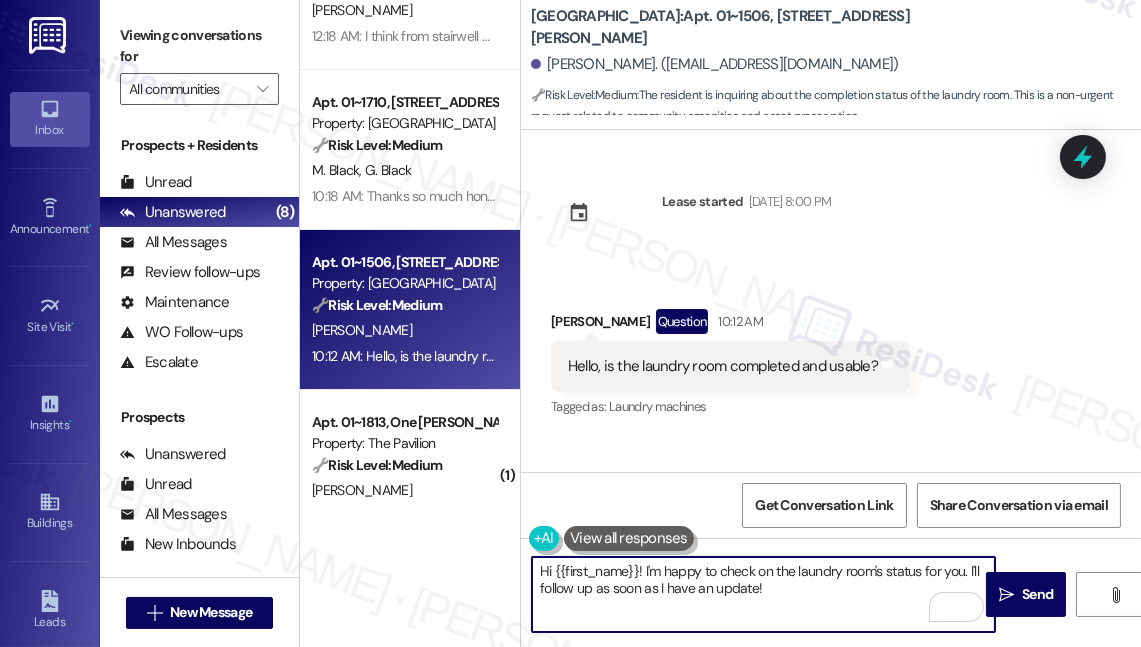 drag, startPoint x: 642, startPoint y: 568, endPoint x: 887, endPoint y: 574, distance: 245.07346 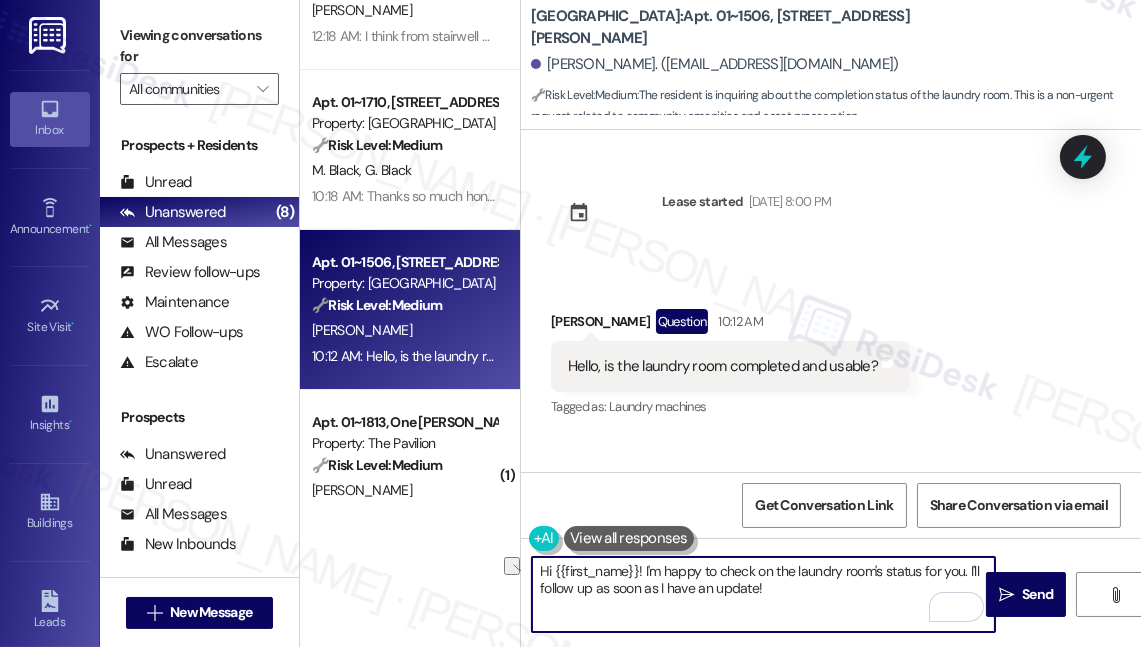 click on "Hi {{first_name}}! I'm happy to check on the laundry room's status for you. I'll follow up as soon as I have an update!" at bounding box center [763, 594] 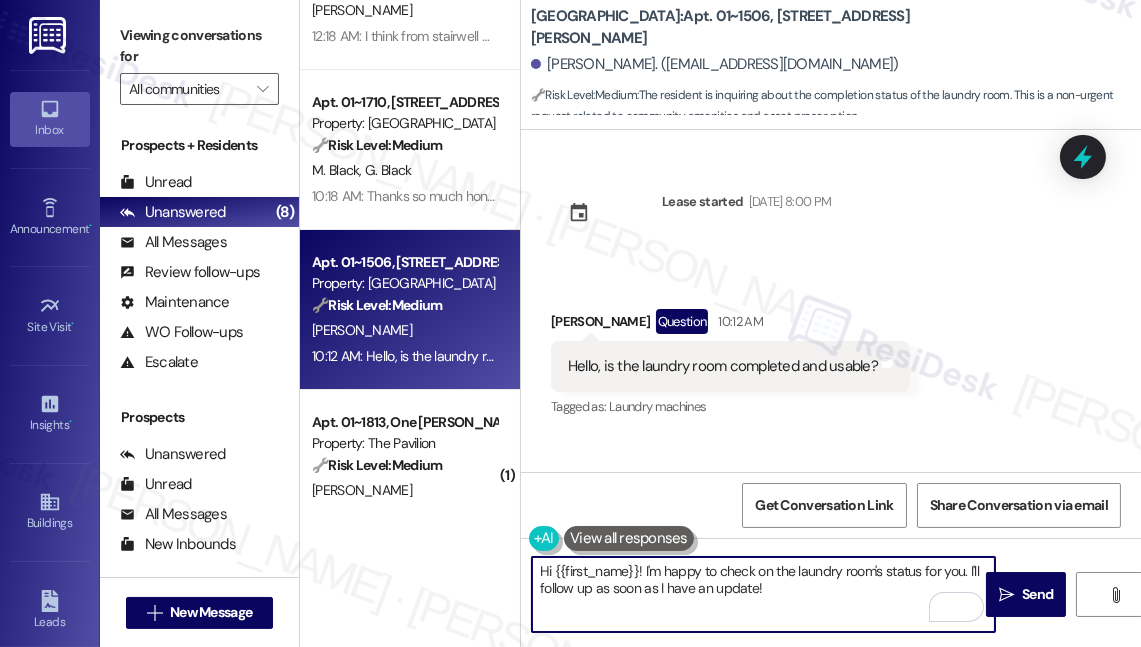 click on "Hi {{first_name}}! I'm happy to check on the laundry room's status for you. I'll follow up as soon as I have an update!" at bounding box center [763, 594] 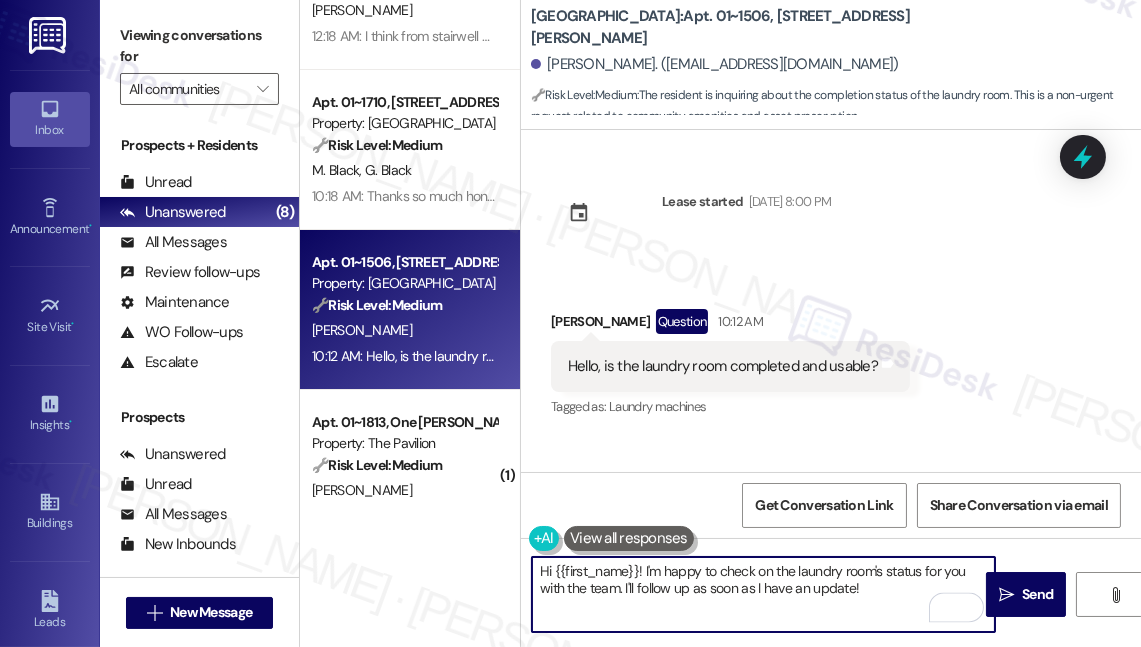 click on "Hi {{first_name}}! I'm happy to check on the laundry room's status for you with the team. I'll follow up as soon as I have an update!" at bounding box center (763, 594) 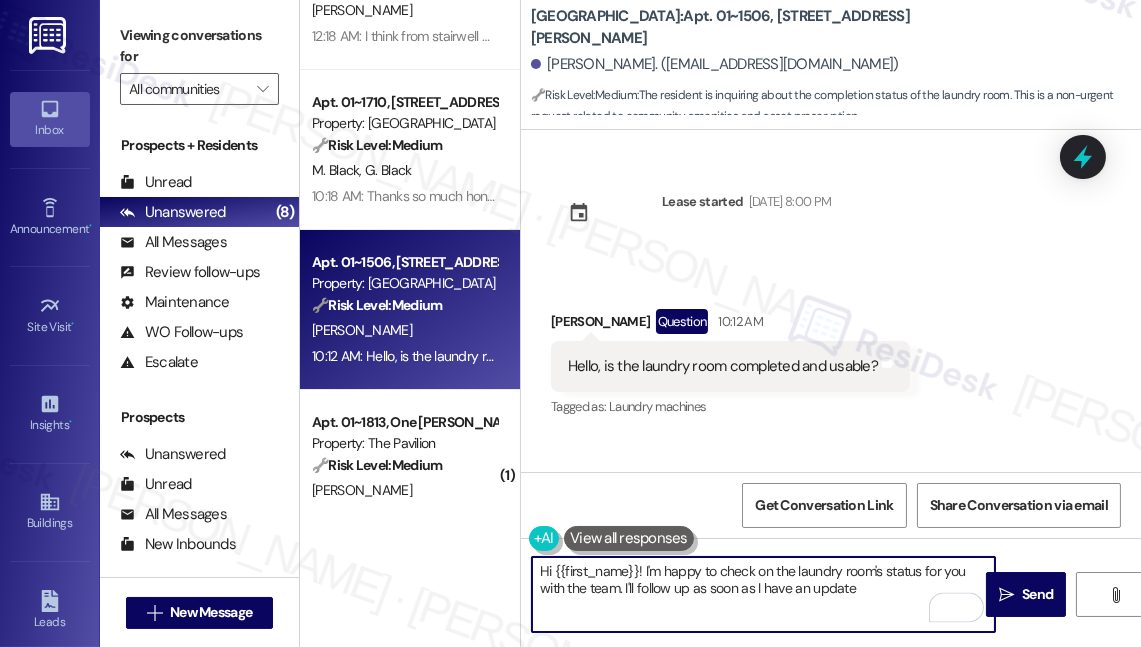 type on "Hi {{first_name}}! I'm happy to check on the laundry room's status for you with the team. I'll follow up as soon as I have an update." 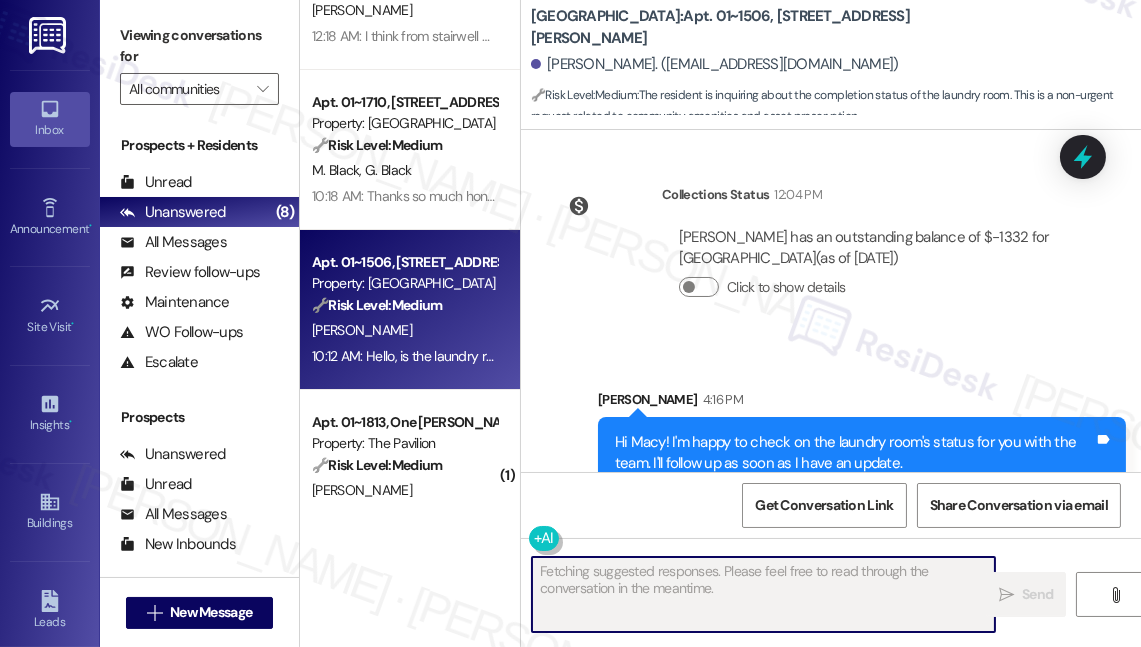 scroll, scrollTop: 330, scrollLeft: 0, axis: vertical 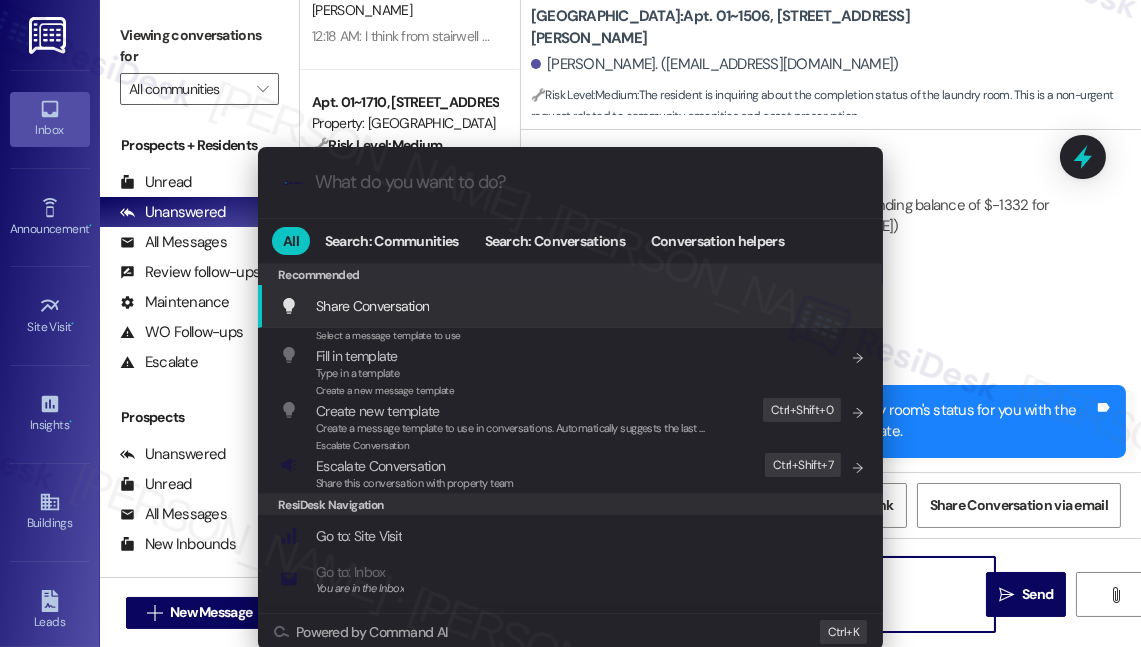 click on ".cls-1{fill:#0a055f;}.cls-2{fill:#0cc4c4;} resideskLogoBlueOrange All Search: Communities Search: Conversations Conversation helpers Recommended Recommended Share Conversation Add shortcut Select a message template to use Fill in template Type in a template Add shortcut Create a new message template Create new template Create a message template to use in conversations. Automatically suggests the last message you sent. Edit Ctrl+ Shift+ 0 Escalate Conversation Escalate Conversation Share this conversation with property team Edit Ctrl+ Shift+ 7 ResiDesk Navigation Go to: Site Visit Add shortcut Go to: Inbox You are in the Inbox Add shortcut Go to: Settings Add shortcut Go to: Message Templates Add shortcut Go to: Buildings Add shortcut Help Getting Started: What you can do with ResiDesk Add shortcut Settings Powered by Command AI Ctrl+ K" at bounding box center [570, 323] 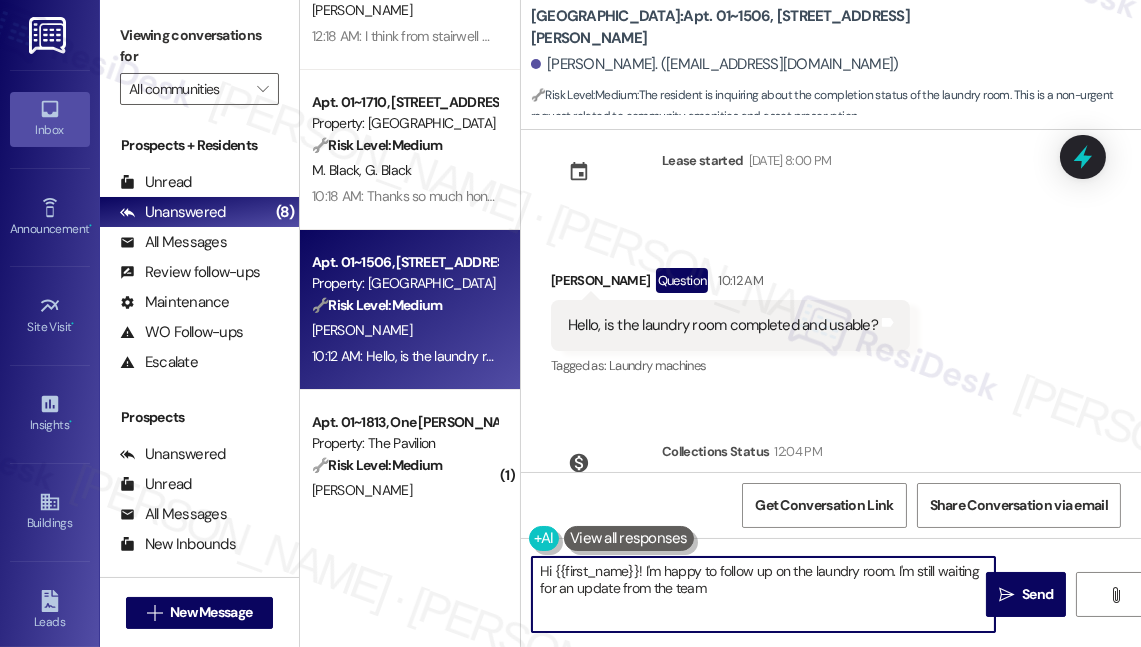 scroll, scrollTop: 0, scrollLeft: 0, axis: both 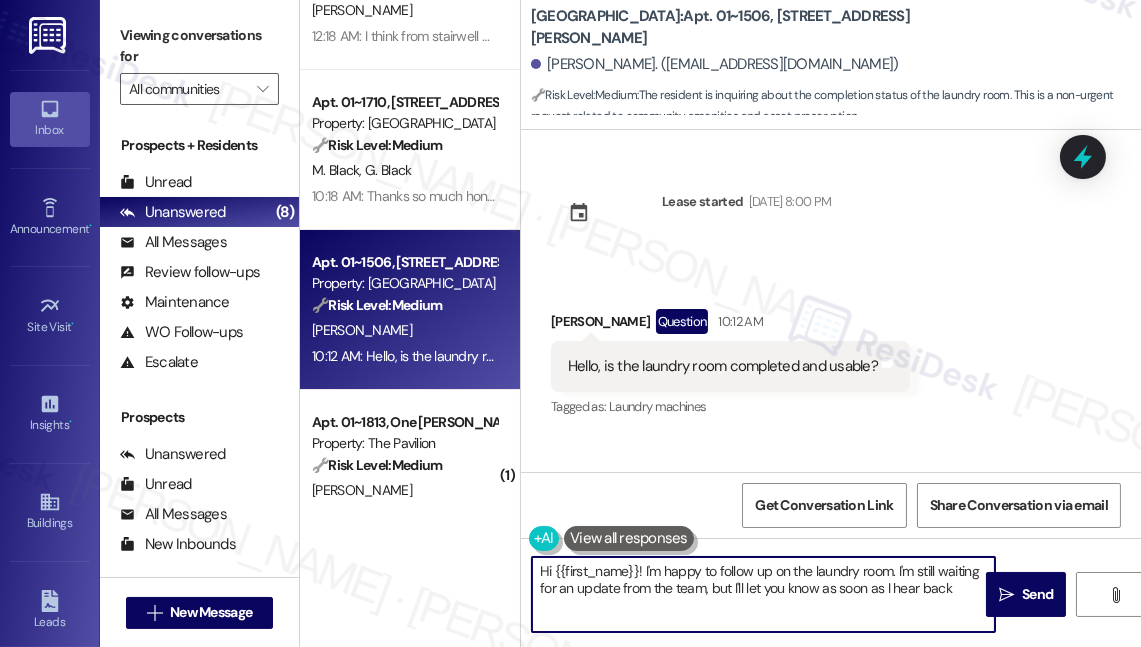 type on "Hi {{first_name}}! I'm happy to follow up on the laundry room. I'm still waiting for an update from the team, but I'll let you know as soon as I hear back!" 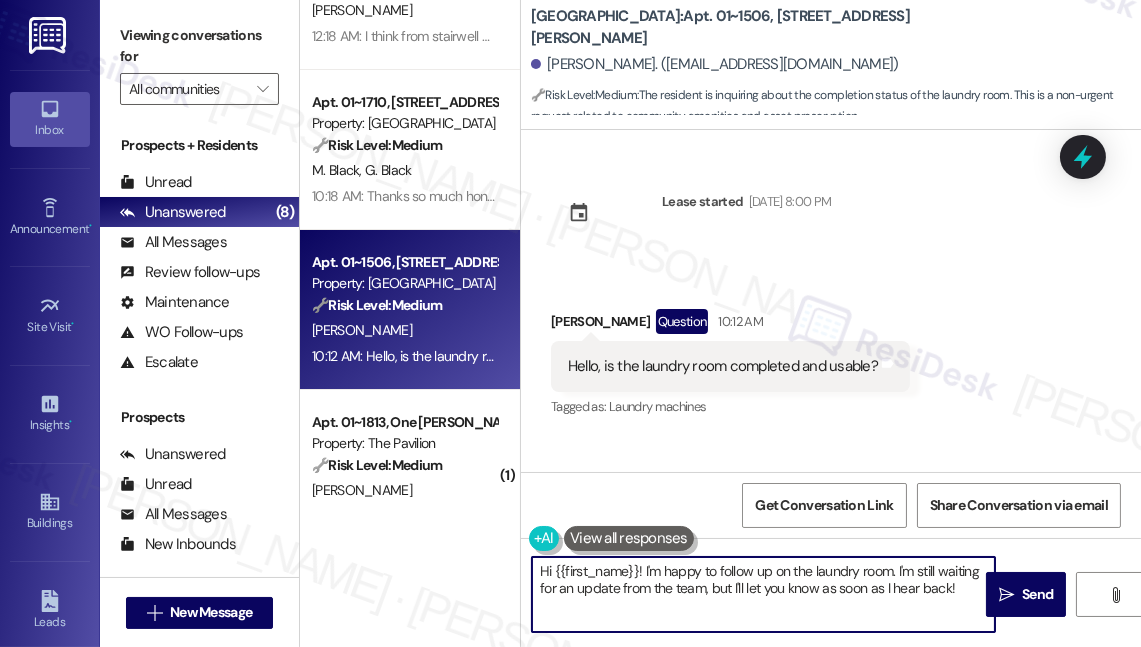 click on "Hello, is the laundry room completed and usable?" at bounding box center [723, 366] 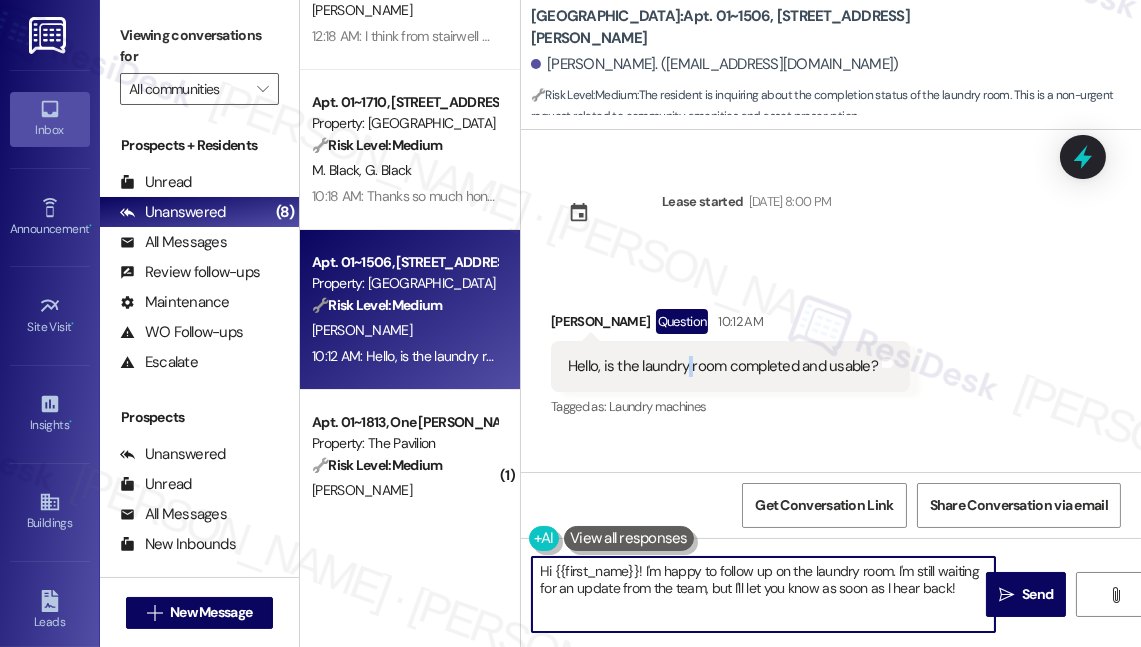 click on "Hello, is the laundry room completed and usable?" at bounding box center [723, 366] 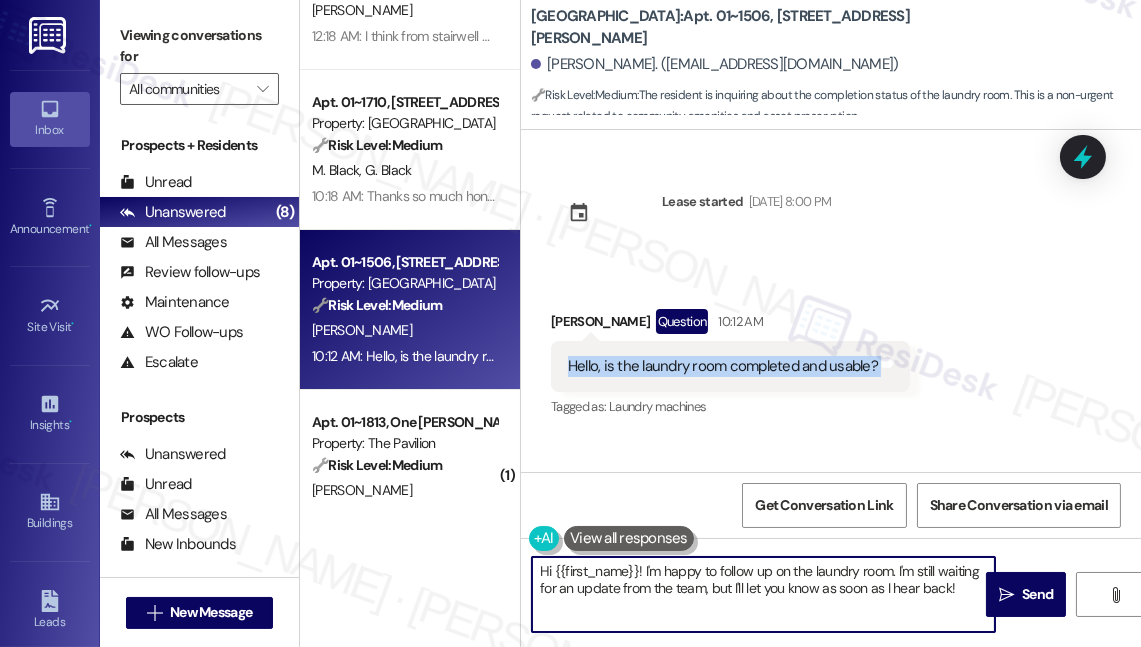 click on "Hello, is the laundry room completed and usable?" at bounding box center [723, 366] 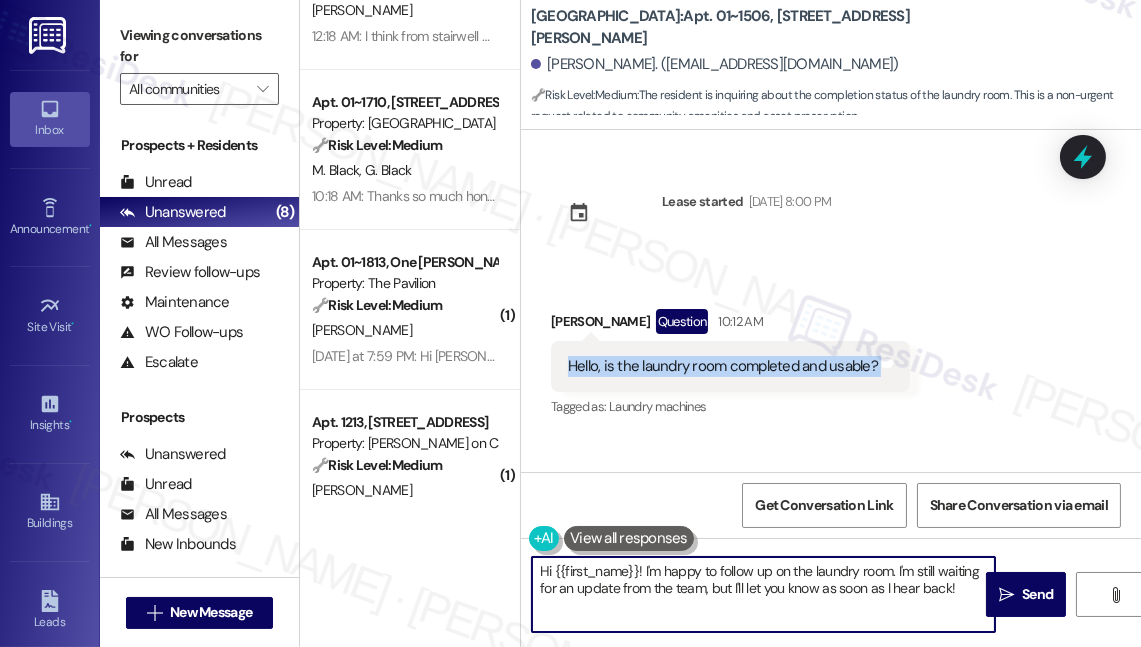 copy on "Hello, is the laundry room completed and usable? Tags and notes" 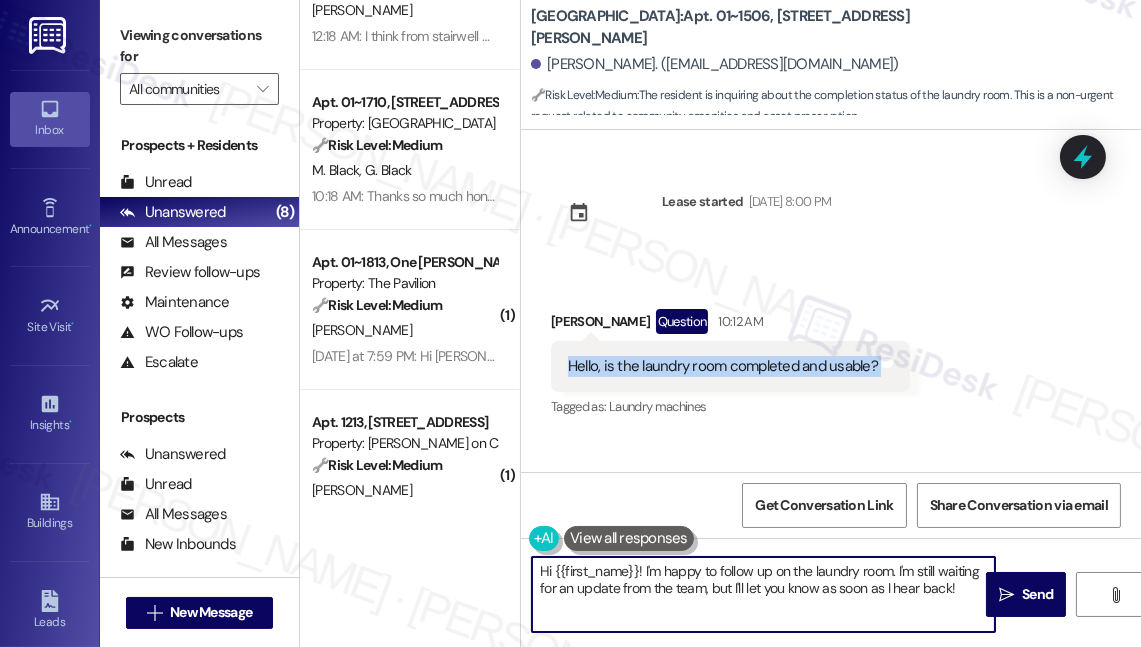 click on "Hello, is the laundry room completed and usable?" at bounding box center [723, 366] 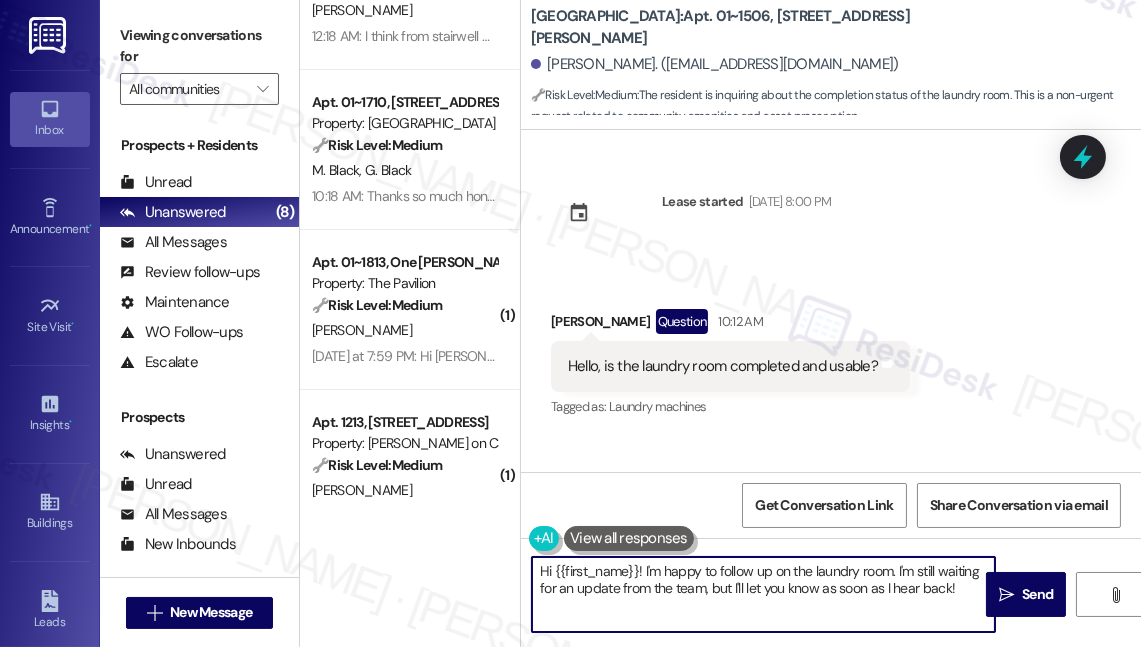click on "Received via SMS Macy Tippie Question 10:12 AM Hello, is the laundry room completed and usable? Tags and notes Tagged as:   Laundry machines Click to highlight conversations about Laundry machines" at bounding box center [730, 365] 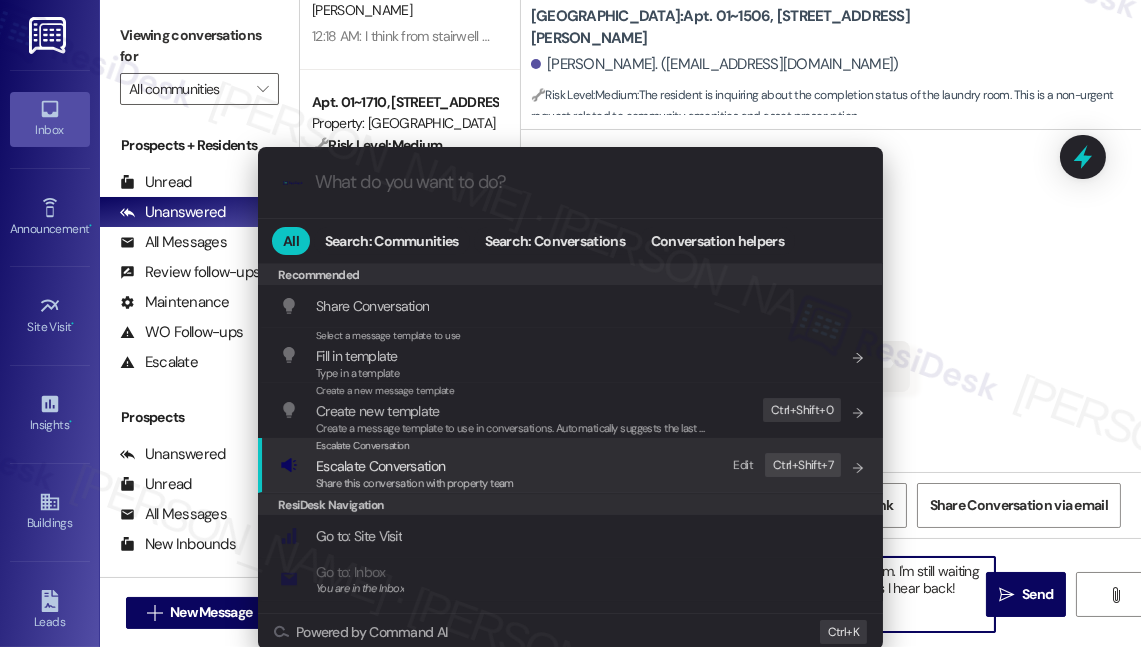 click on "Share this conversation with property team" at bounding box center [415, 483] 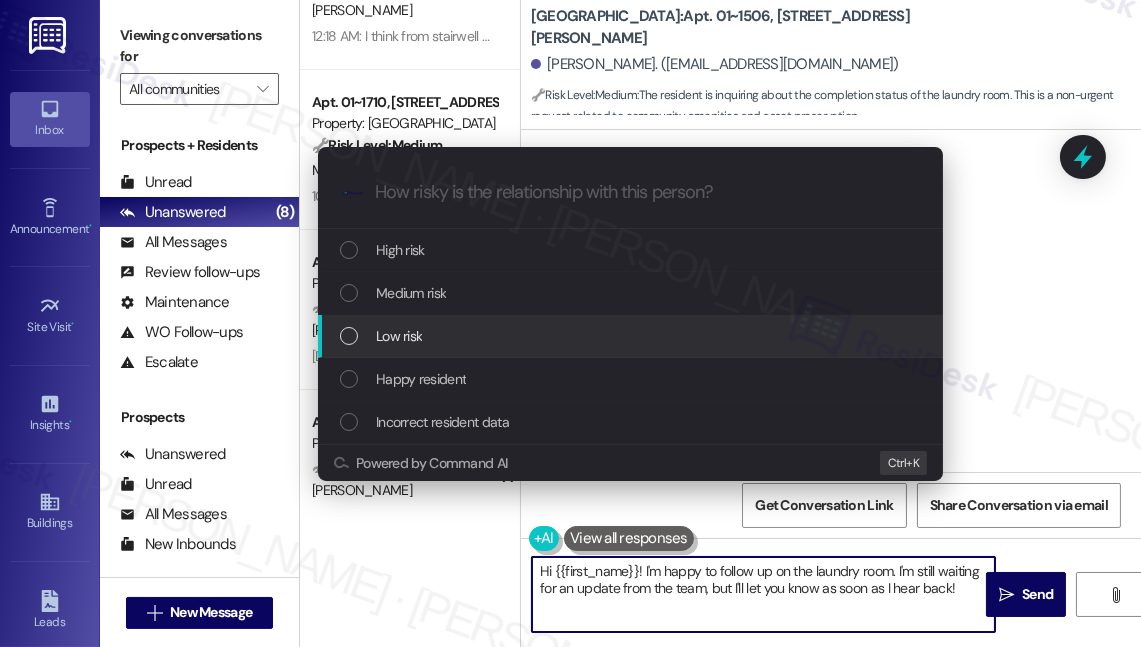 click on "Low risk" at bounding box center (632, 336) 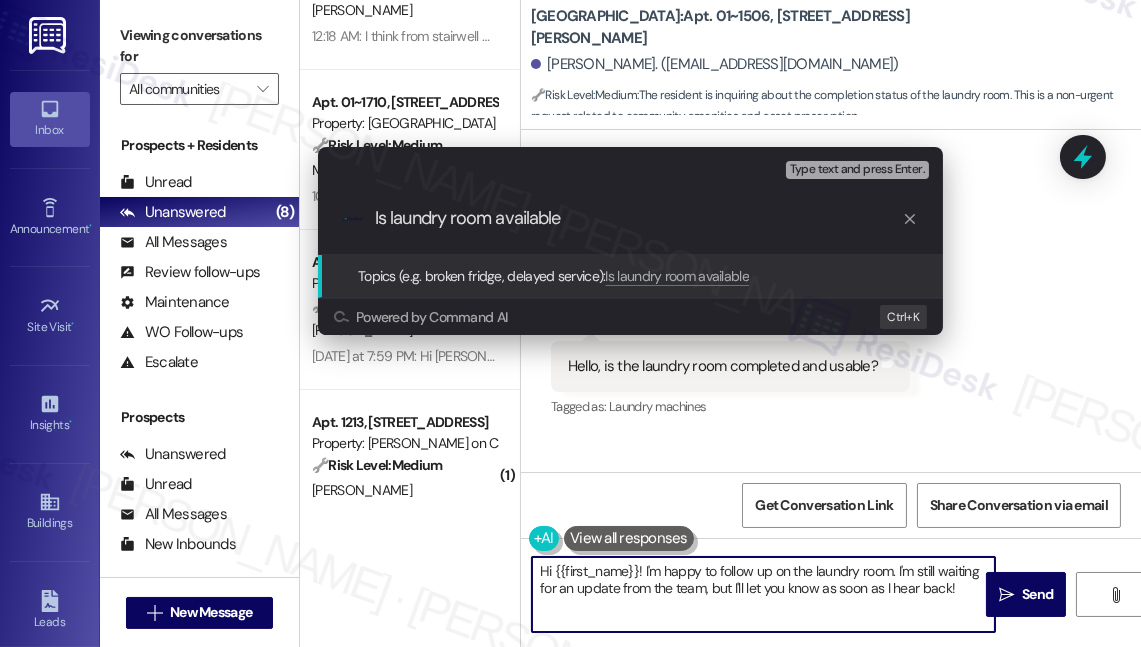 click on "Is laundry room available" at bounding box center (638, 218) 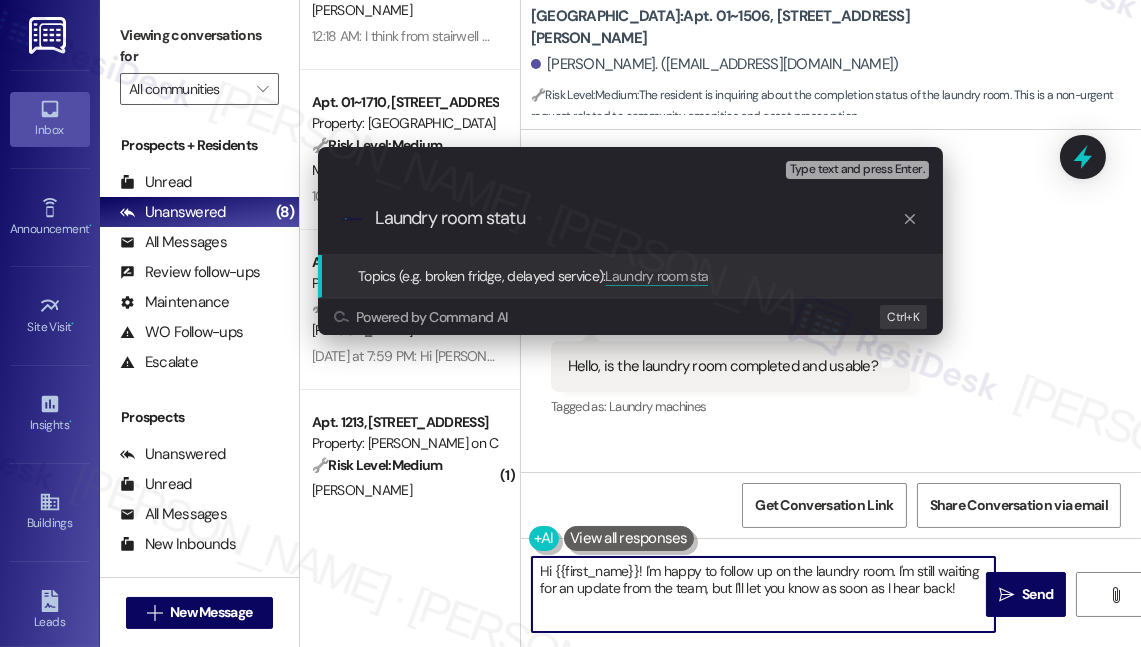 type on "Laundry room status" 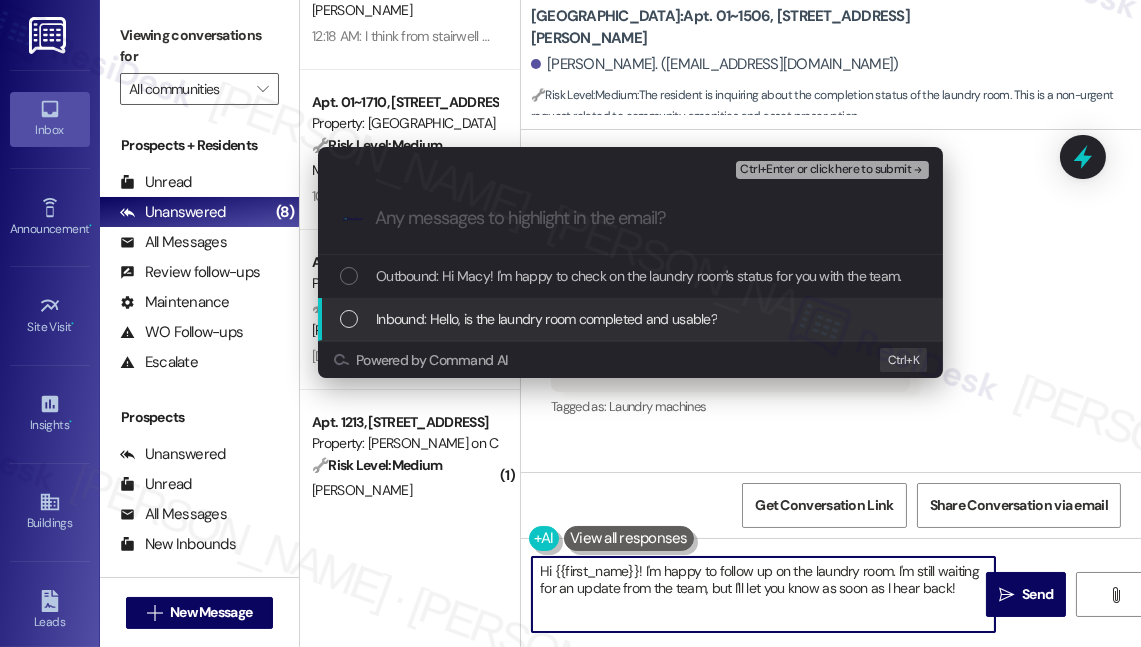 click on "Inbound: Hello, is the laundry room completed and usable?" at bounding box center [546, 319] 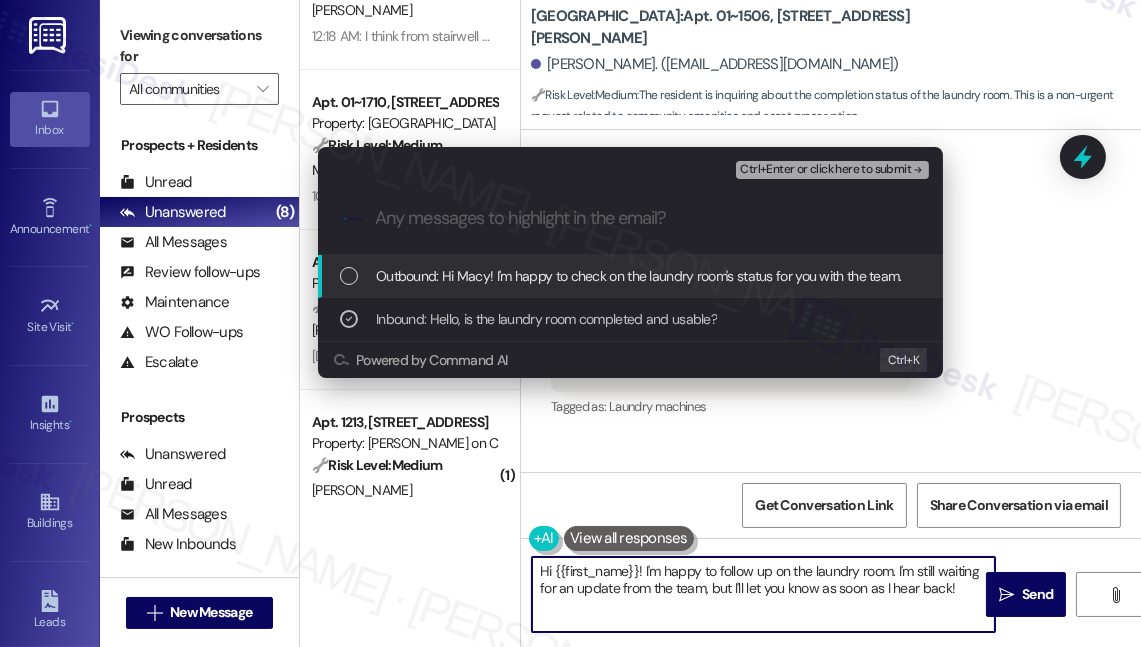 click on "Ctrl+Enter or click here to submit" at bounding box center (825, 170) 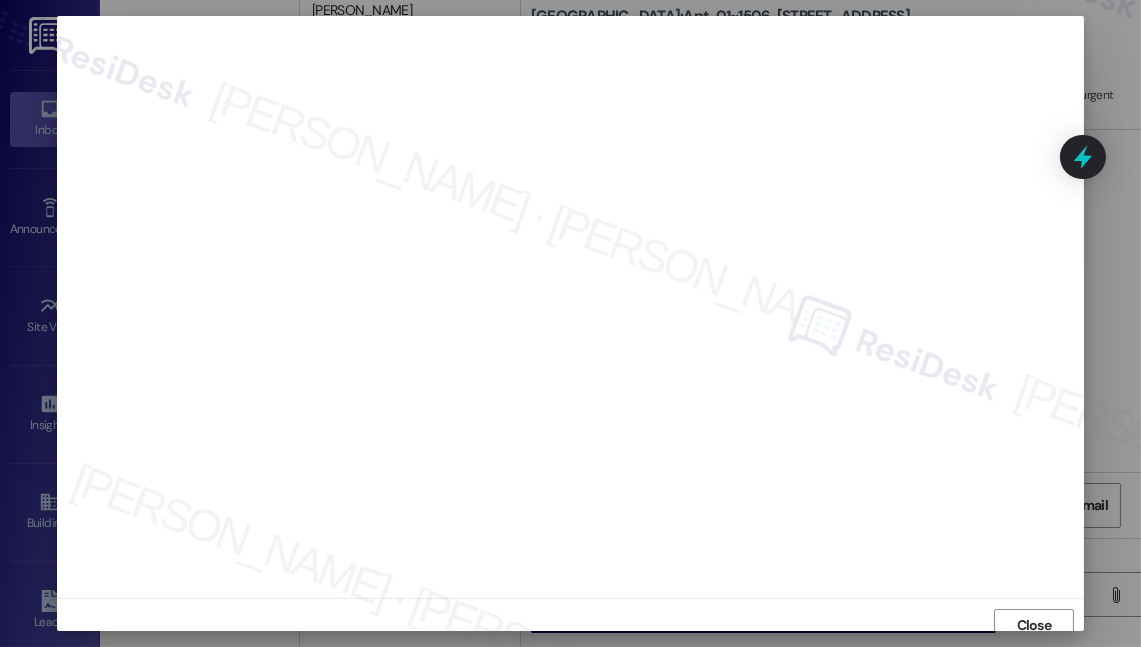 scroll, scrollTop: 10, scrollLeft: 0, axis: vertical 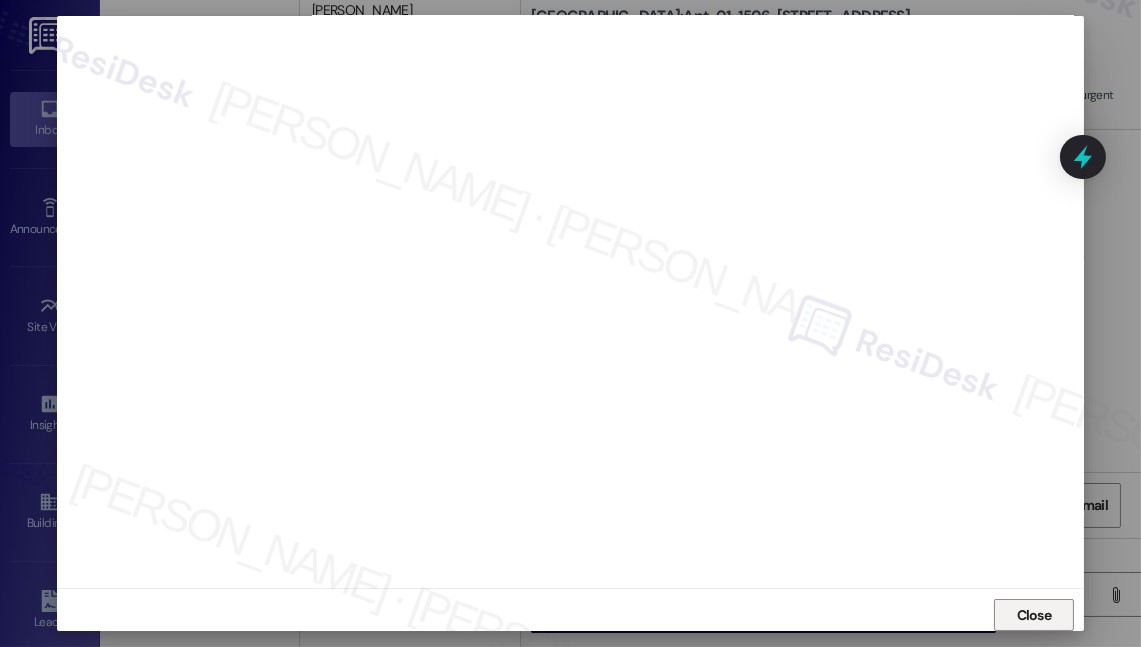 click on "Close" at bounding box center [1034, 615] 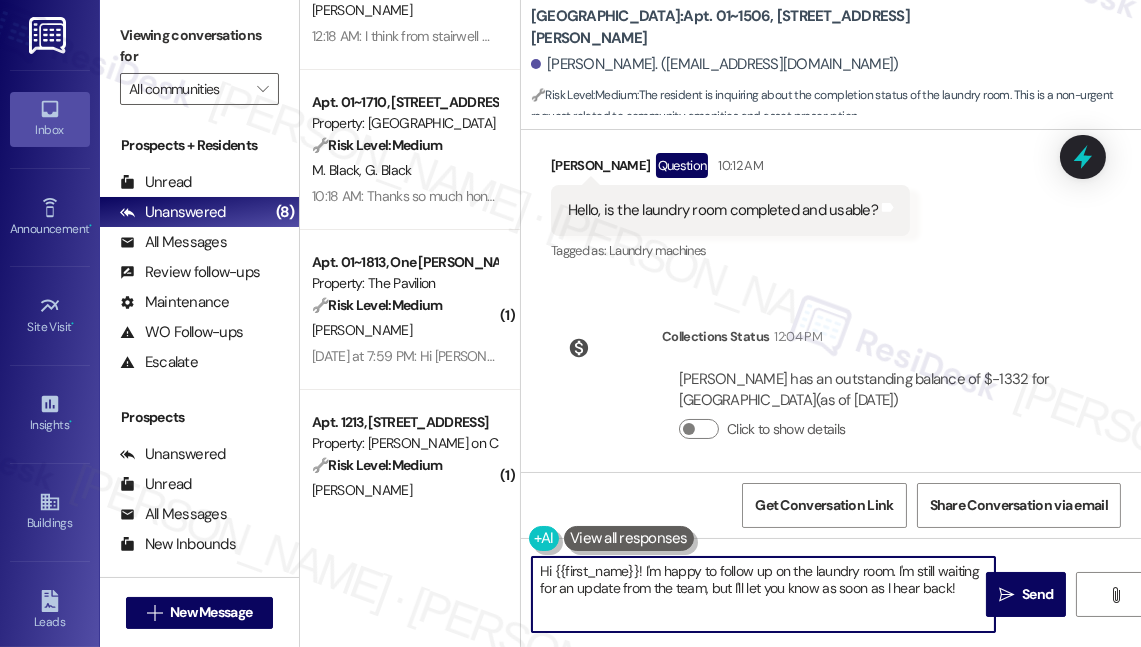 scroll, scrollTop: 330, scrollLeft: 0, axis: vertical 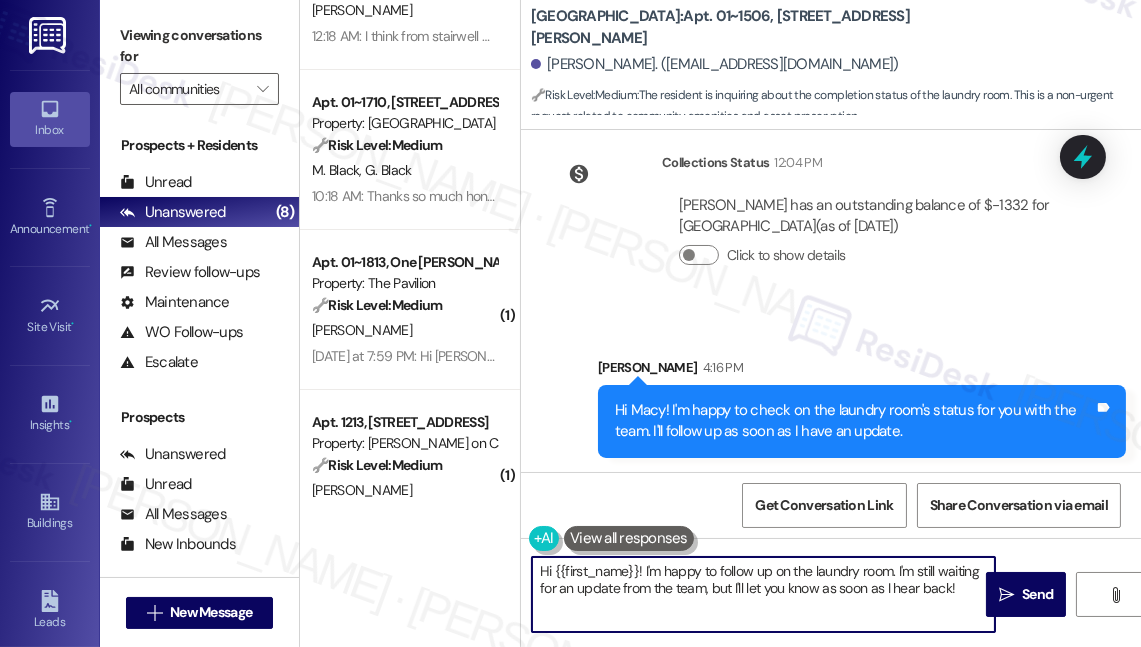 click on "Sent via SMS Sarah 4:16 PM Hi Macy! I'm happy to check on the laundry room's status for you with the team. I'll follow up as soon as I have an update. Tags and notes" at bounding box center [862, 407] 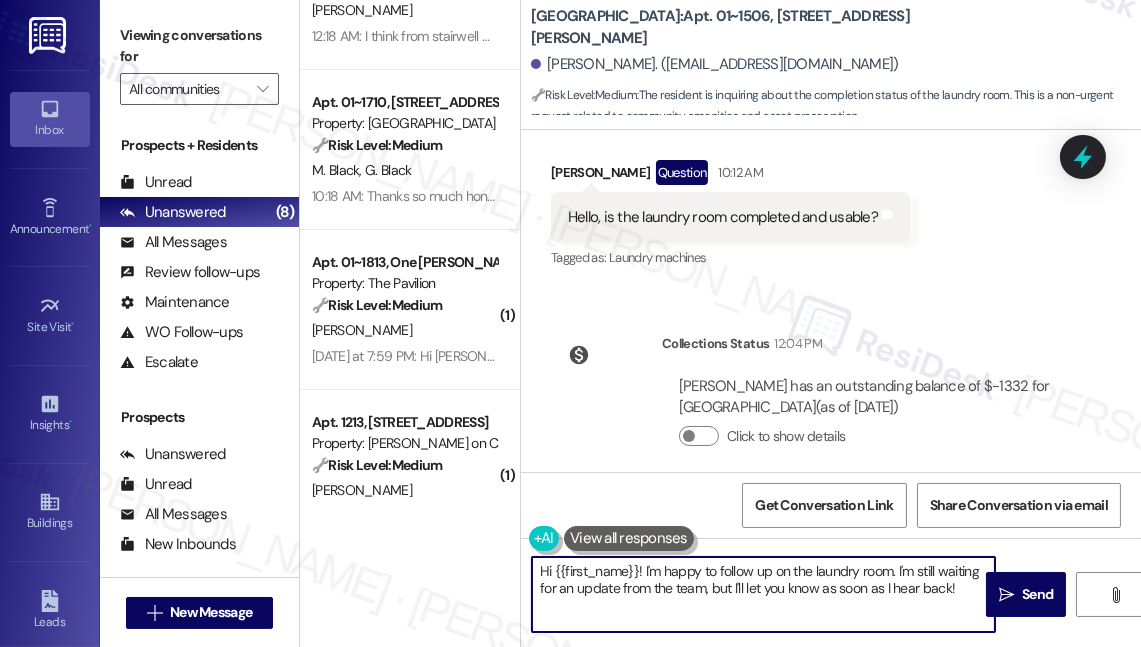 scroll, scrollTop: 330, scrollLeft: 0, axis: vertical 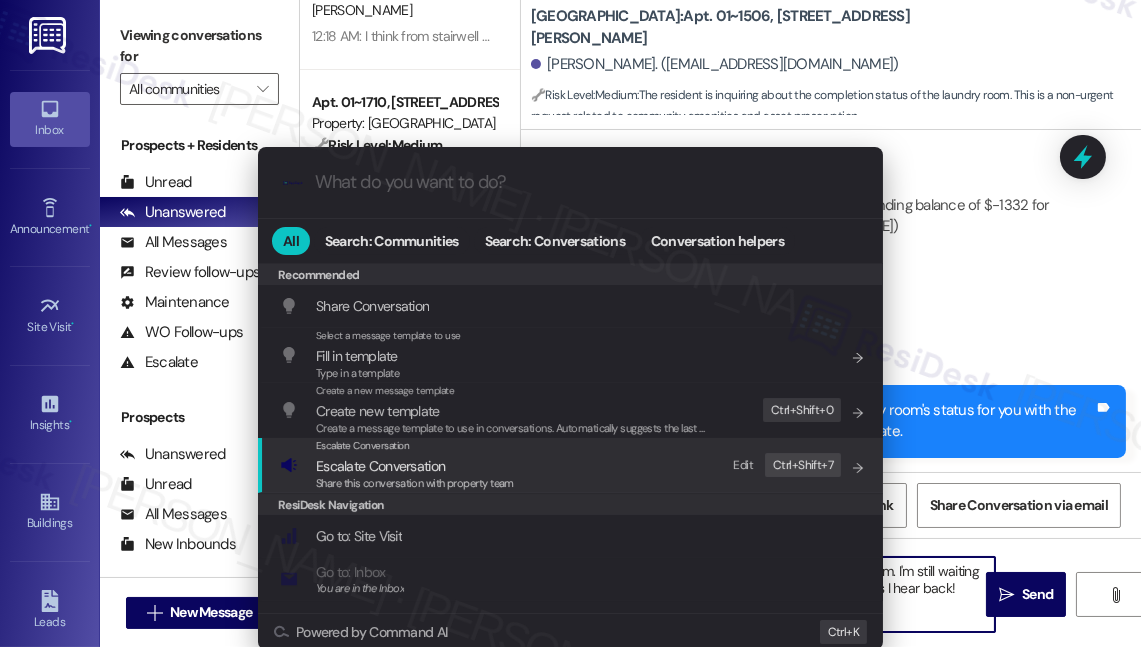 click on "Escalate Conversation Escalate Conversation Share this conversation with property team Edit Ctrl+ Shift+ 7" at bounding box center (572, 465) 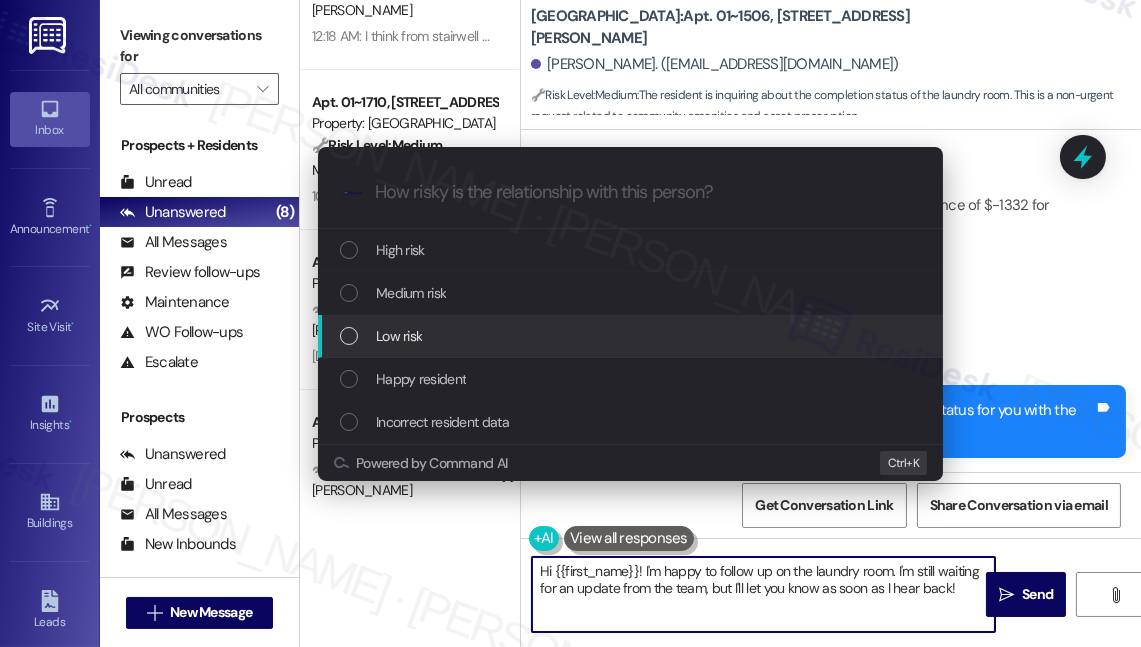 click on "Low risk" at bounding box center [630, 336] 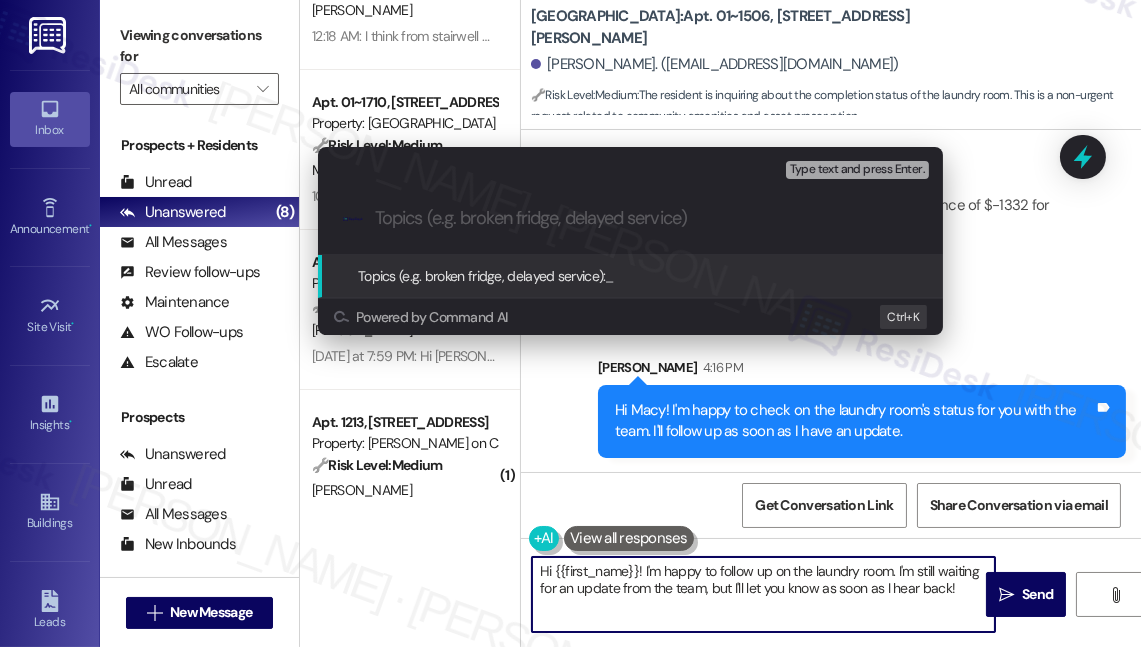 paste on "Hello, is the laundry room completed and usable?" 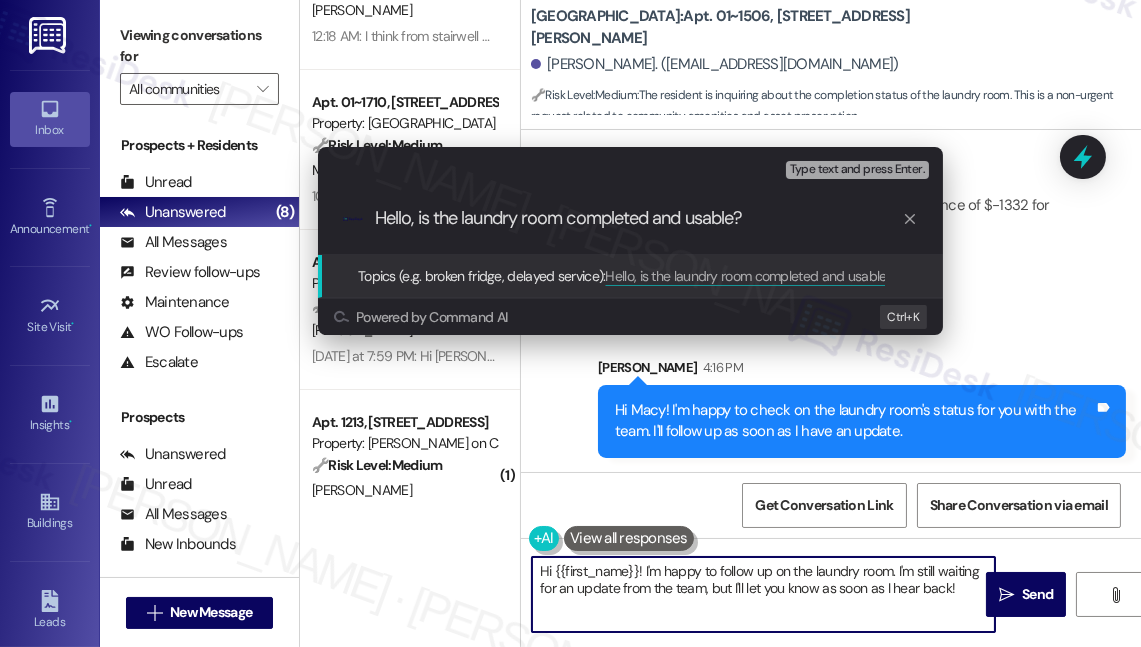 drag, startPoint x: 763, startPoint y: 214, endPoint x: 336, endPoint y: 211, distance: 427.01053 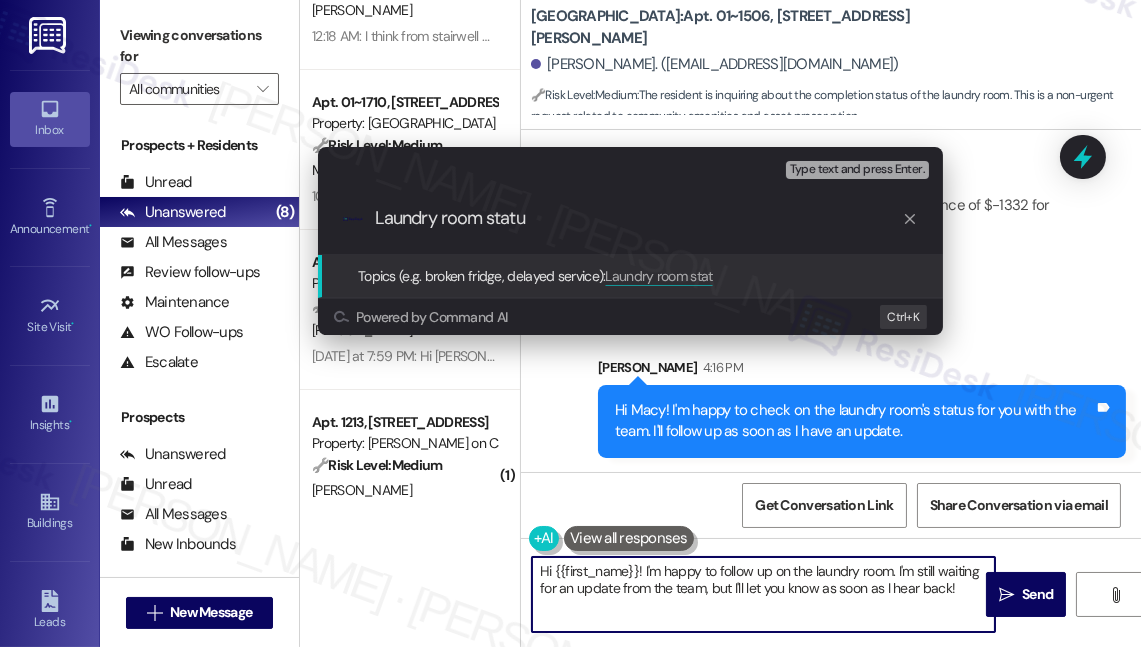 type on "Laundry room status" 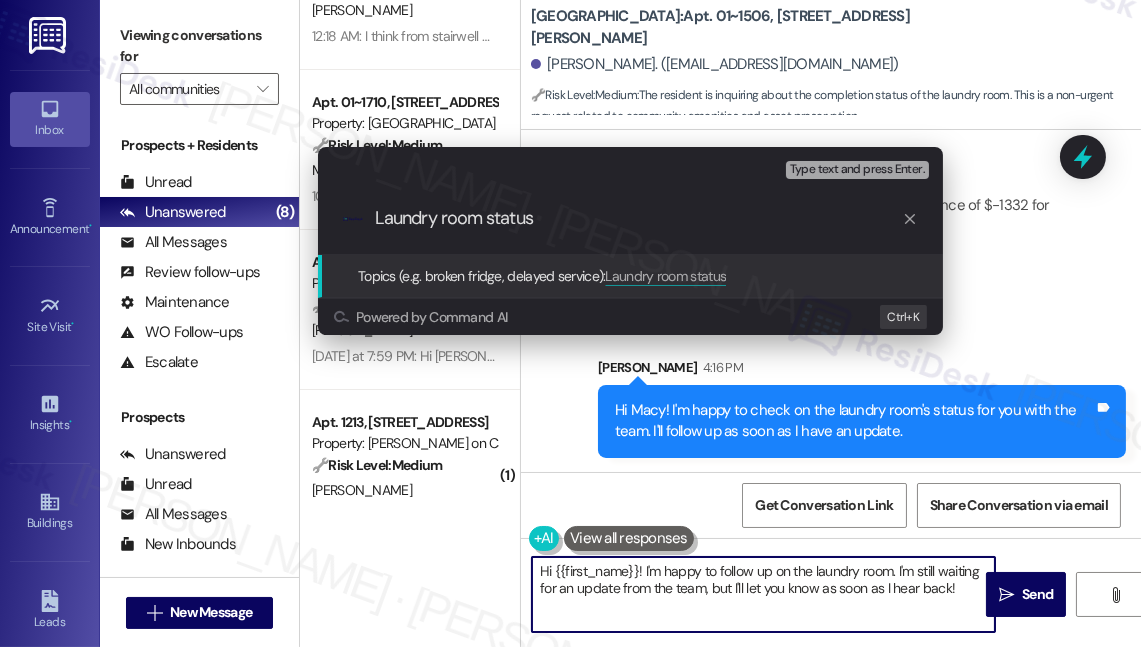 type 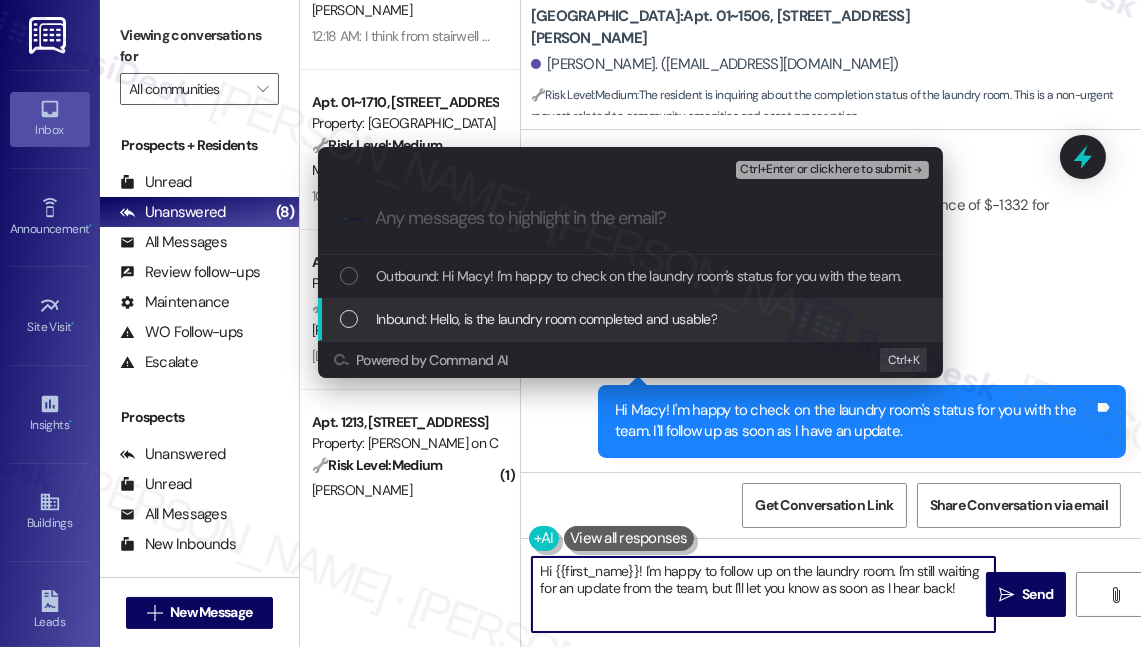 click on "Inbound: Hello, is the laundry room completed and usable?" at bounding box center [630, 319] 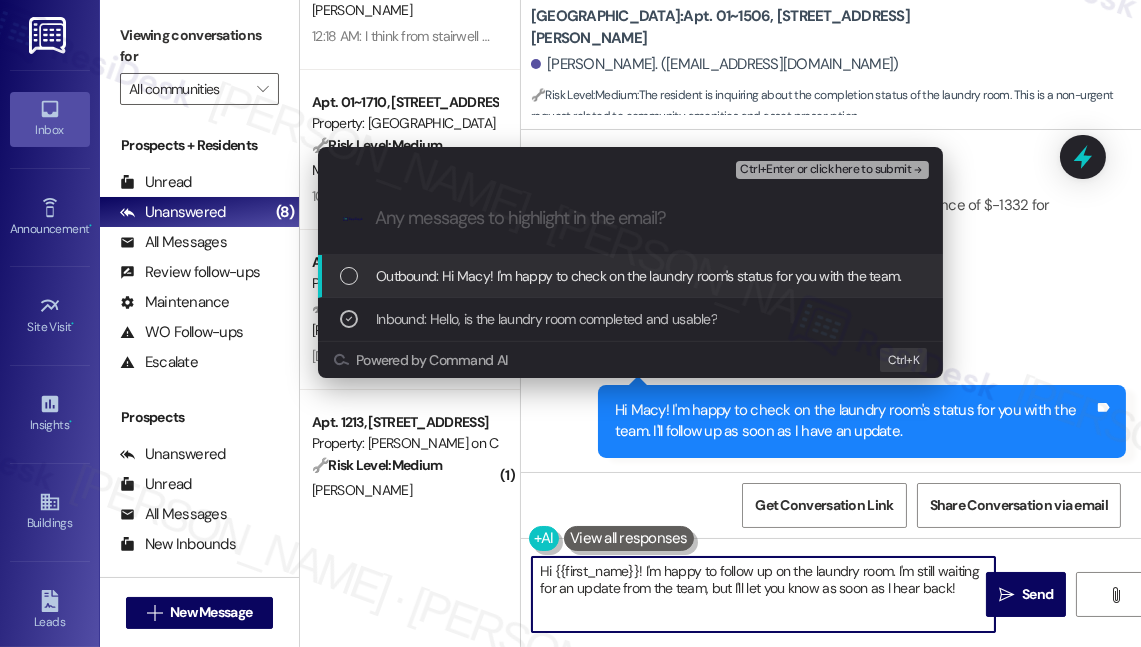 click on "Ctrl+Enter or click here to submit" at bounding box center (825, 170) 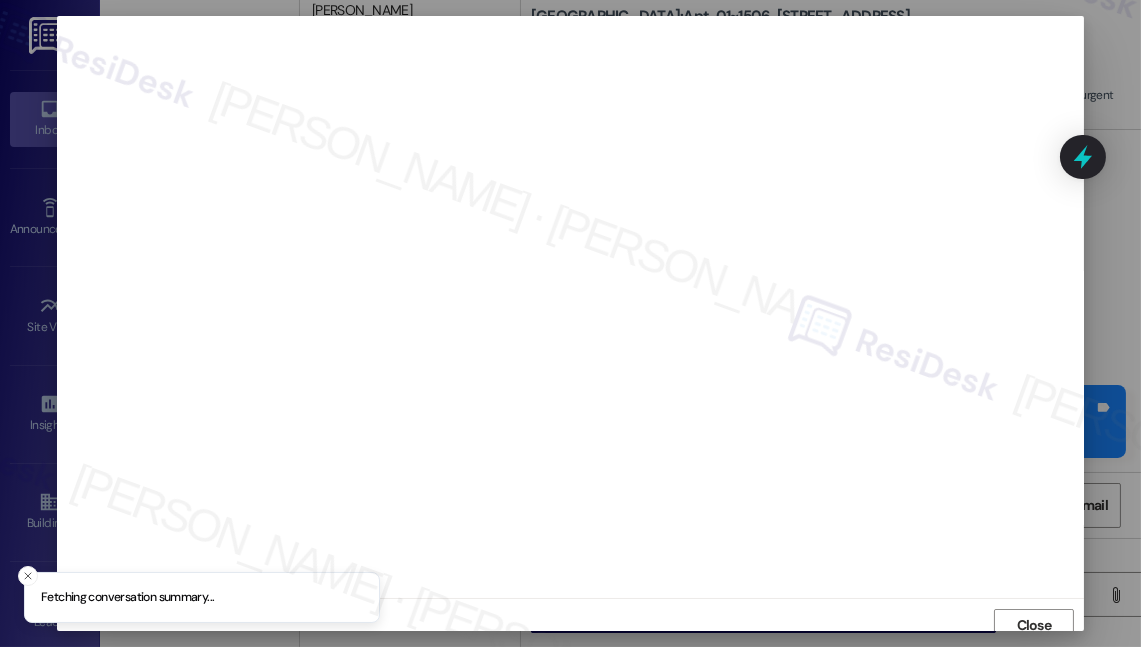 scroll, scrollTop: 10, scrollLeft: 0, axis: vertical 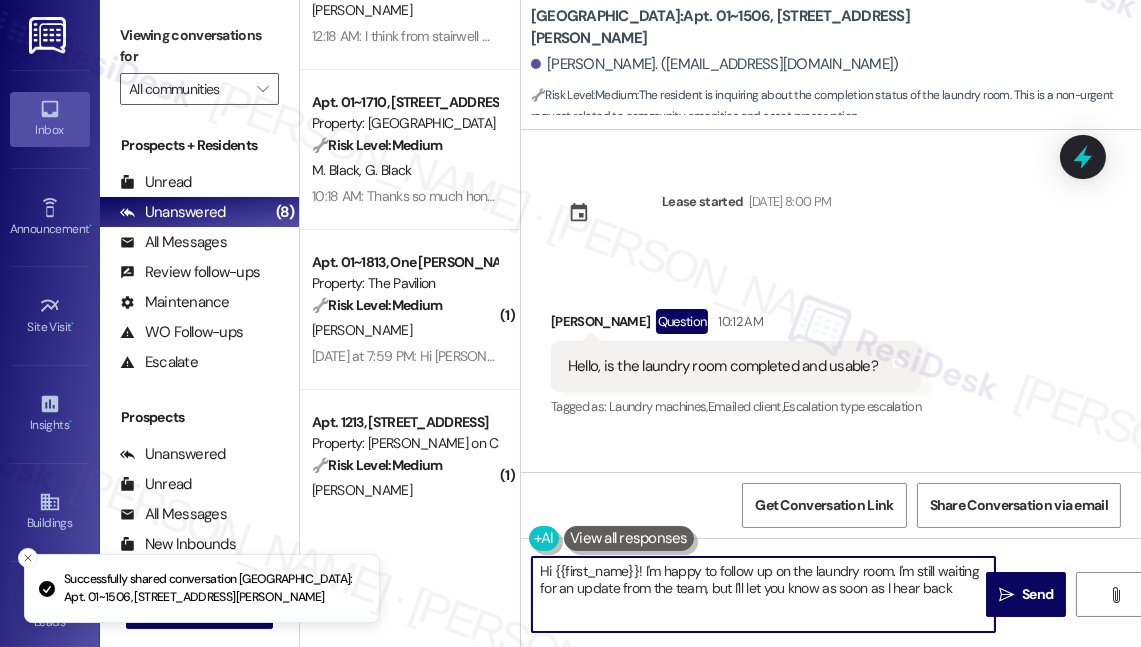 type on "Hi {{first_name}}! I'm happy to follow up on the laundry room. I'm still waiting for an update from the team, but I'll let you know as soon as I hear back!" 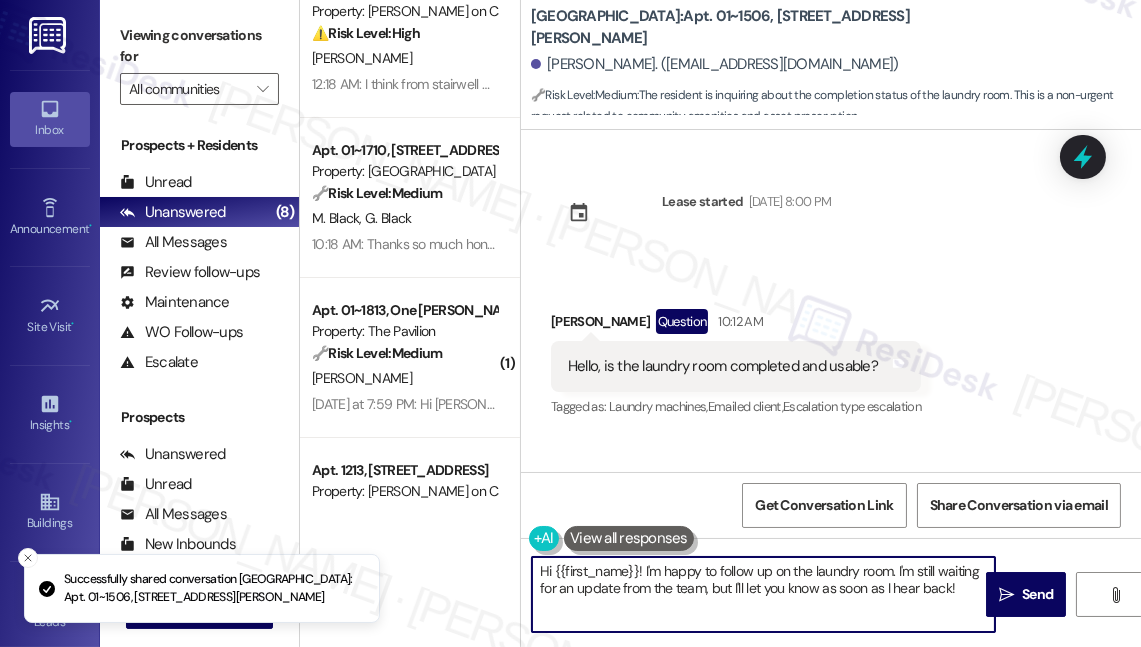 scroll, scrollTop: 0, scrollLeft: 0, axis: both 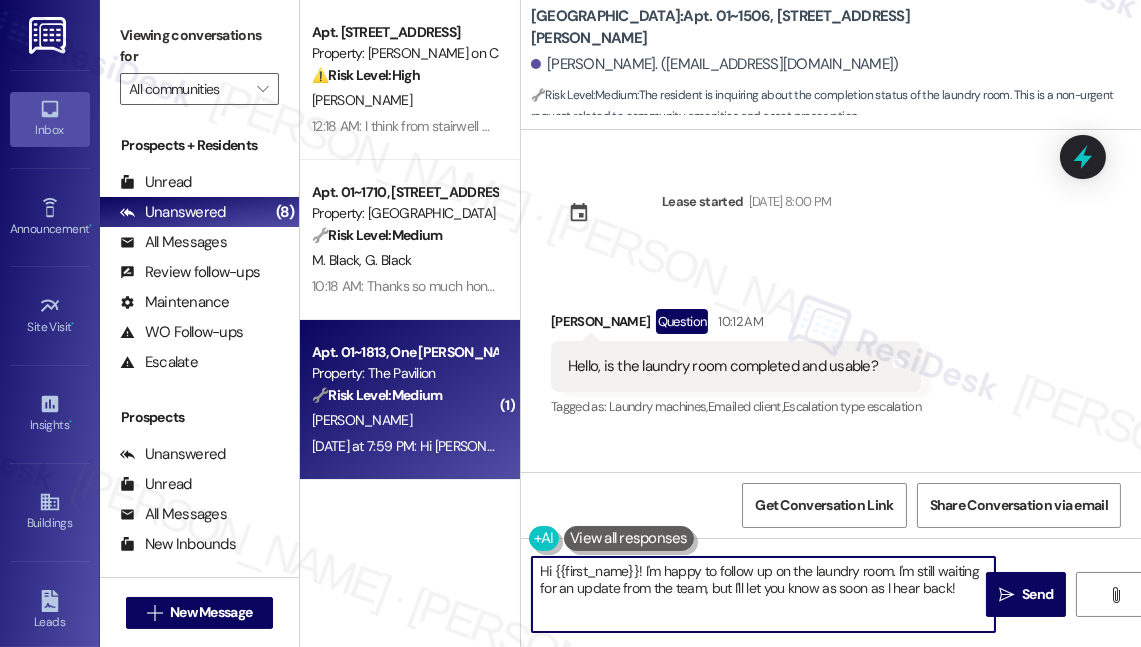 click on "🔧  Risk Level:  Medium The resident is inquiring about policies regarding painting and putting nails in the wall. This is a standard inquiry about lease terms and property alterations, which falls under non-urgent maintenance and asset preservation." at bounding box center (404, 395) 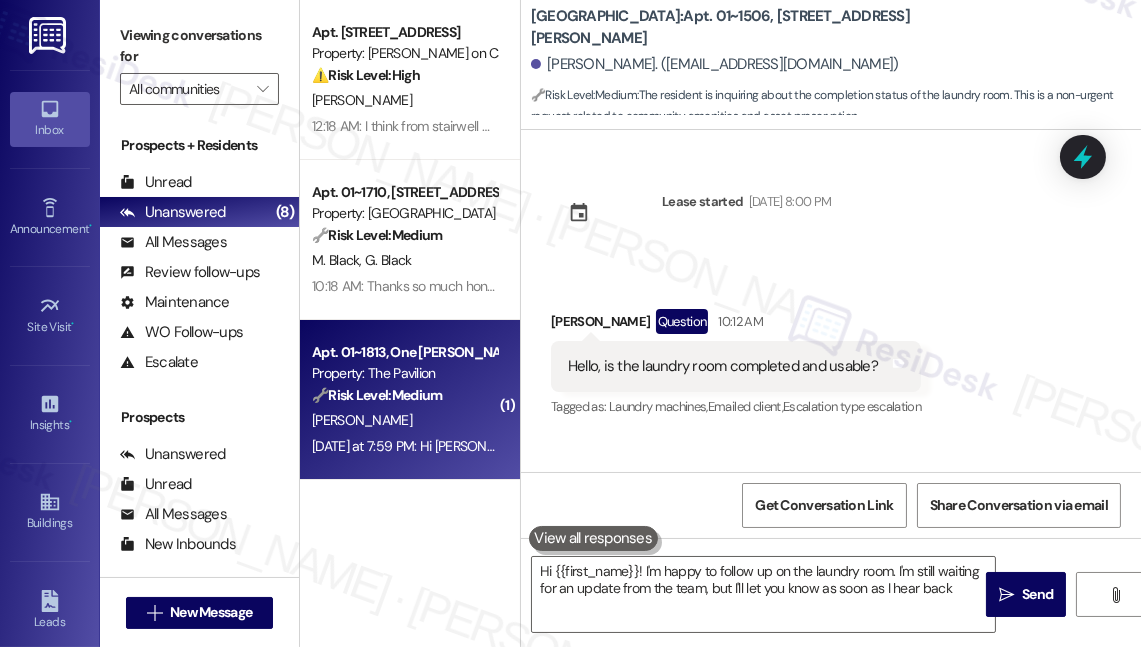 type on "Hi {{first_name}}! I'm happy to follow up on the laundry room. I'm still waiting for an update from the team, but I'll let you know as soon as I hear back!" 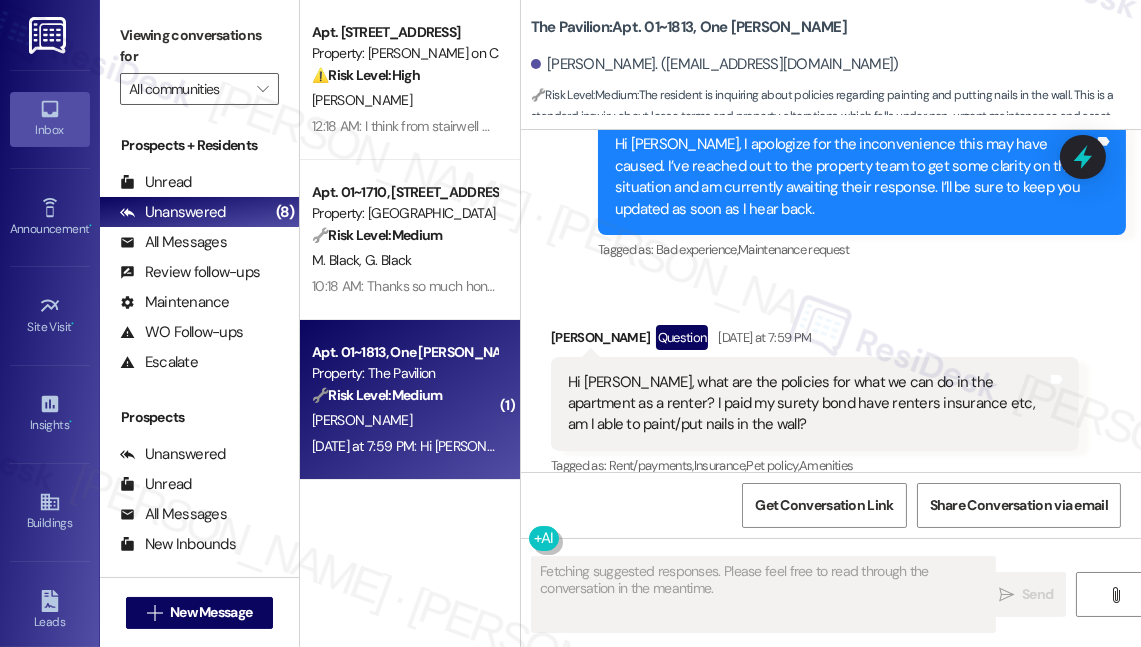 scroll, scrollTop: 3188, scrollLeft: 0, axis: vertical 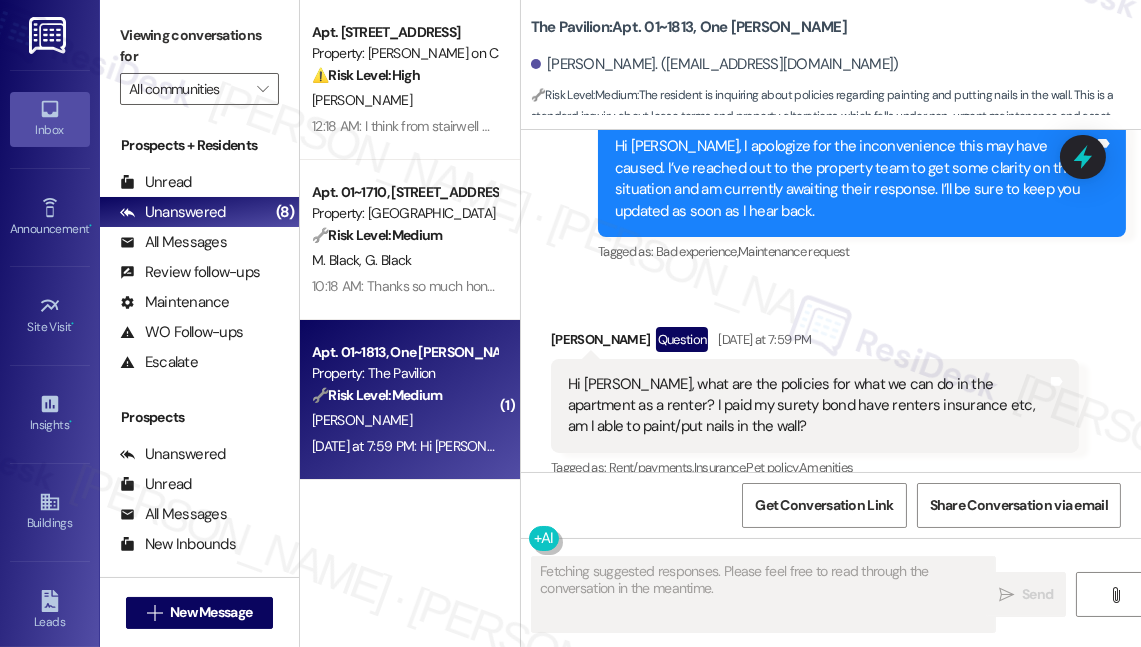 click on "Hi Sarah, what are the policies for what we can do in the apartment as a renter? I paid my surety bond have renters insurance etc, am I able to paint/put nails in the wall?" at bounding box center (807, 406) 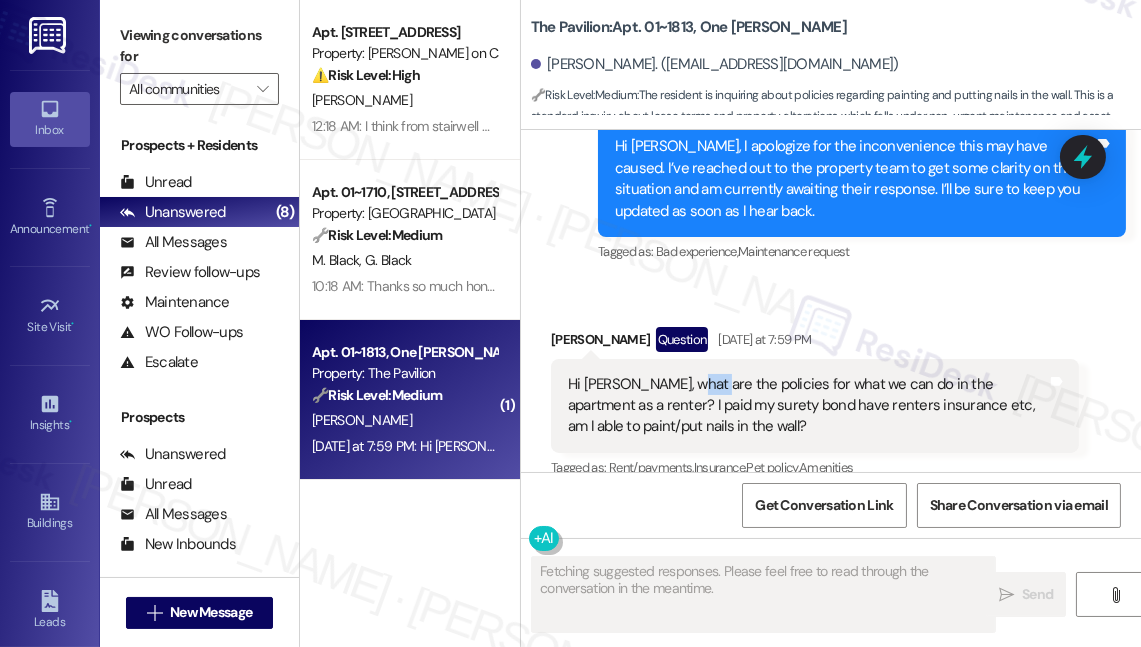 click on "Hi Sarah, what are the policies for what we can do in the apartment as a renter? I paid my surety bond have renters insurance etc, am I able to paint/put nails in the wall?" at bounding box center (807, 406) 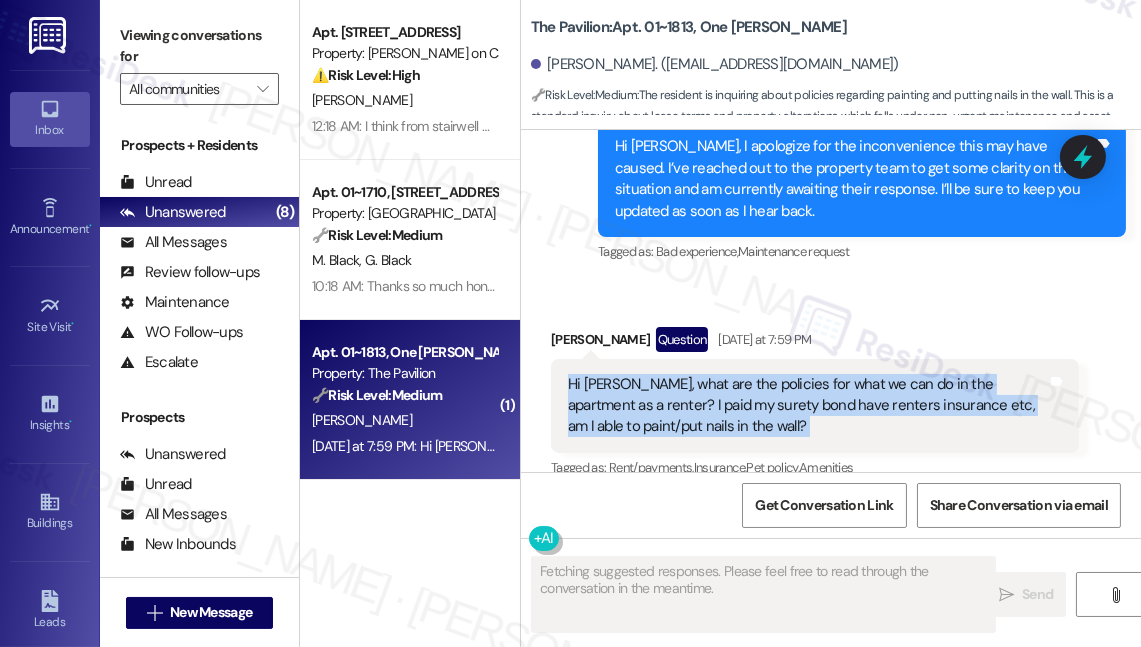 click on "Hi Sarah, what are the policies for what we can do in the apartment as a renter? I paid my surety bond have renters insurance etc, am I able to paint/put nails in the wall?" at bounding box center (807, 406) 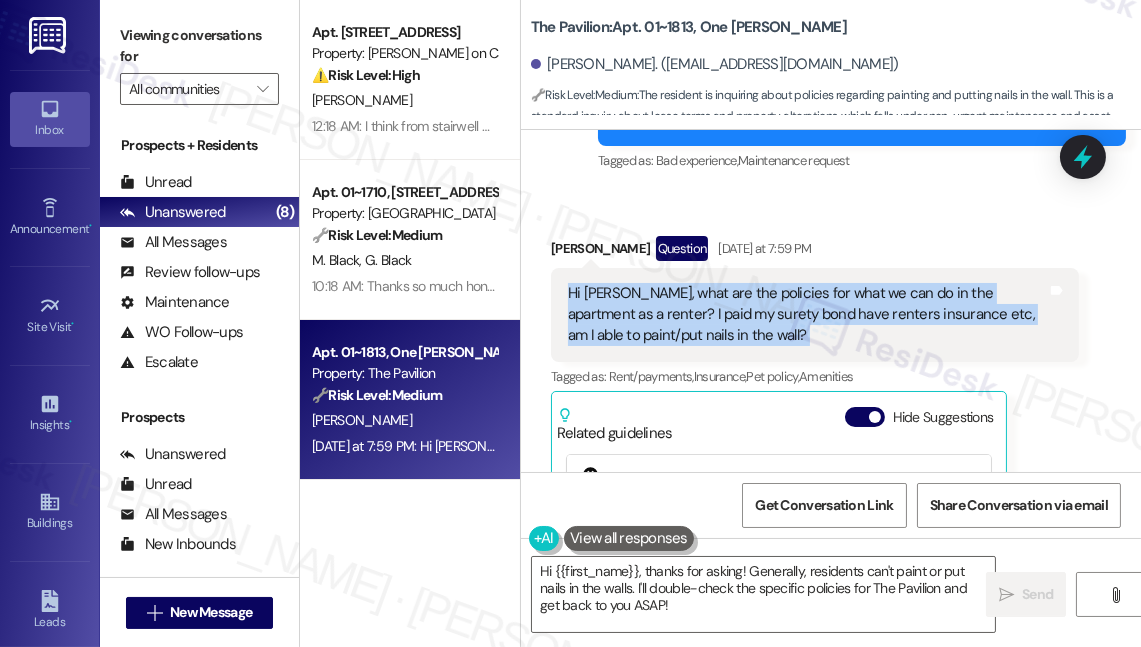 click on "Hi Sarah, what are the policies for what we can do in the apartment as a renter? I paid my surety bond have renters insurance etc, am I able to paint/put nails in the wall?" at bounding box center [807, 315] 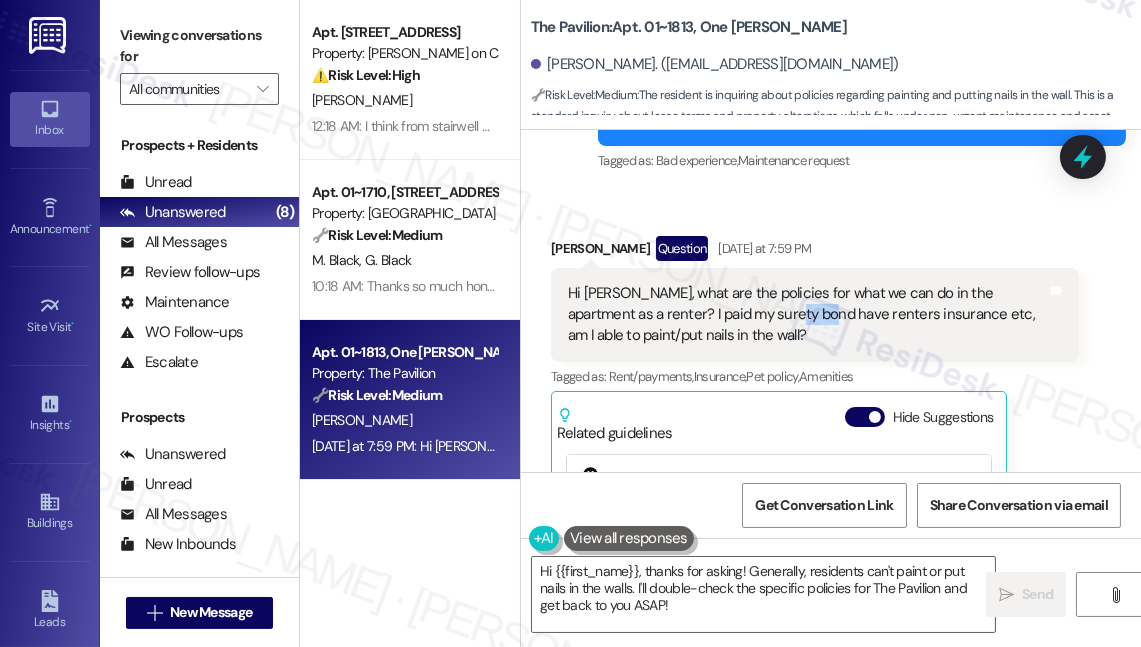 click on "Hi Sarah, what are the policies for what we can do in the apartment as a renter? I paid my surety bond have renters insurance etc, am I able to paint/put nails in the wall?" at bounding box center (807, 315) 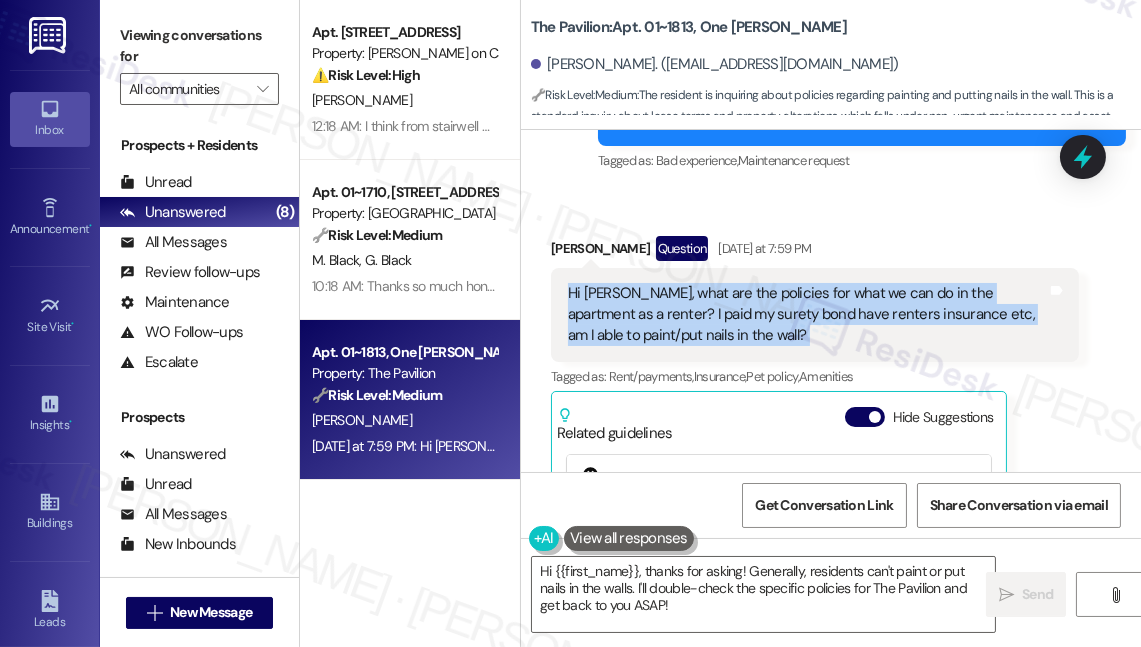 click on "Hi Sarah, what are the policies for what we can do in the apartment as a renter? I paid my surety bond have renters insurance etc, am I able to paint/put nails in the wall?" at bounding box center (807, 315) 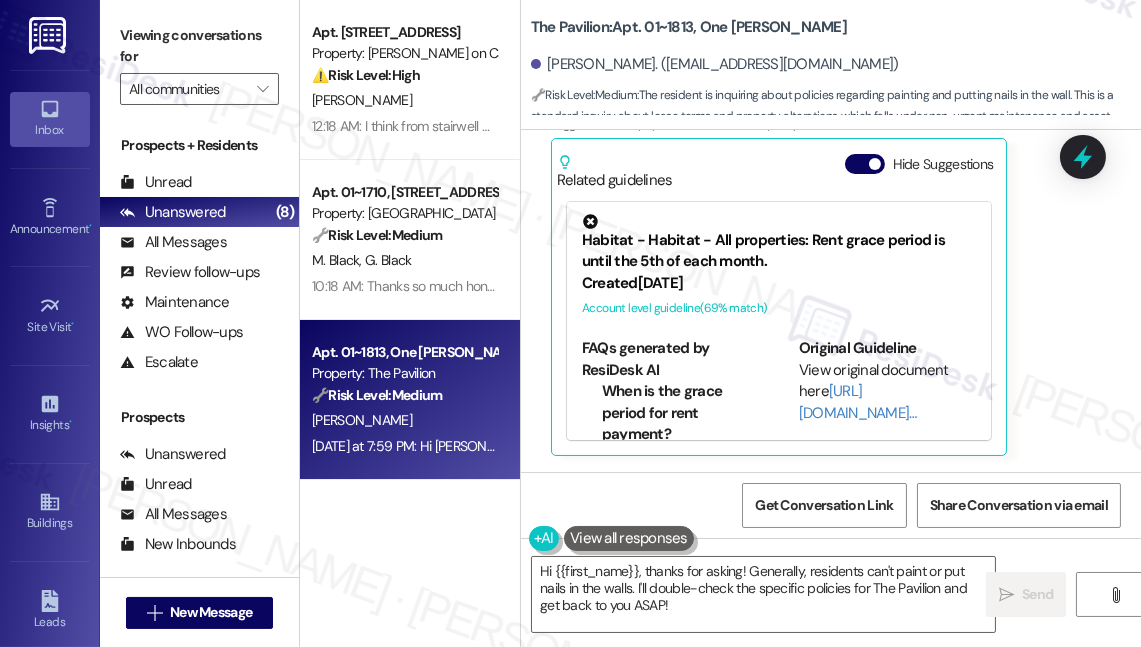 scroll, scrollTop: 3552, scrollLeft: 0, axis: vertical 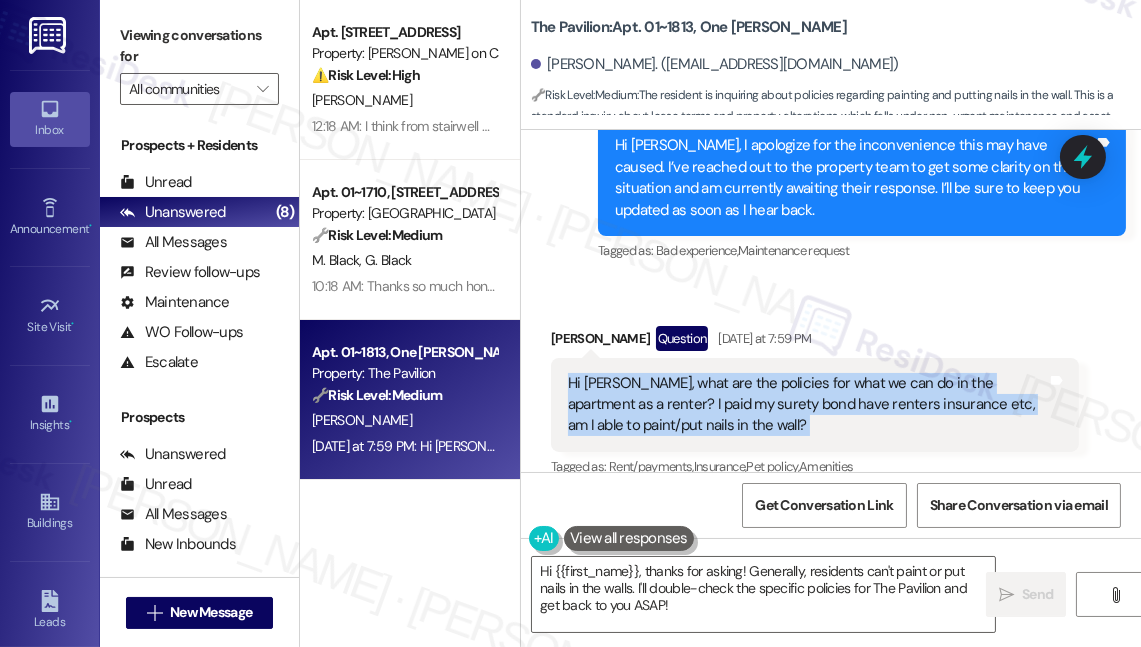 click on "Hi Sarah, what are the policies for what we can do in the apartment as a renter? I paid my surety bond have renters insurance etc, am I able to paint/put nails in the wall?" at bounding box center (807, 405) 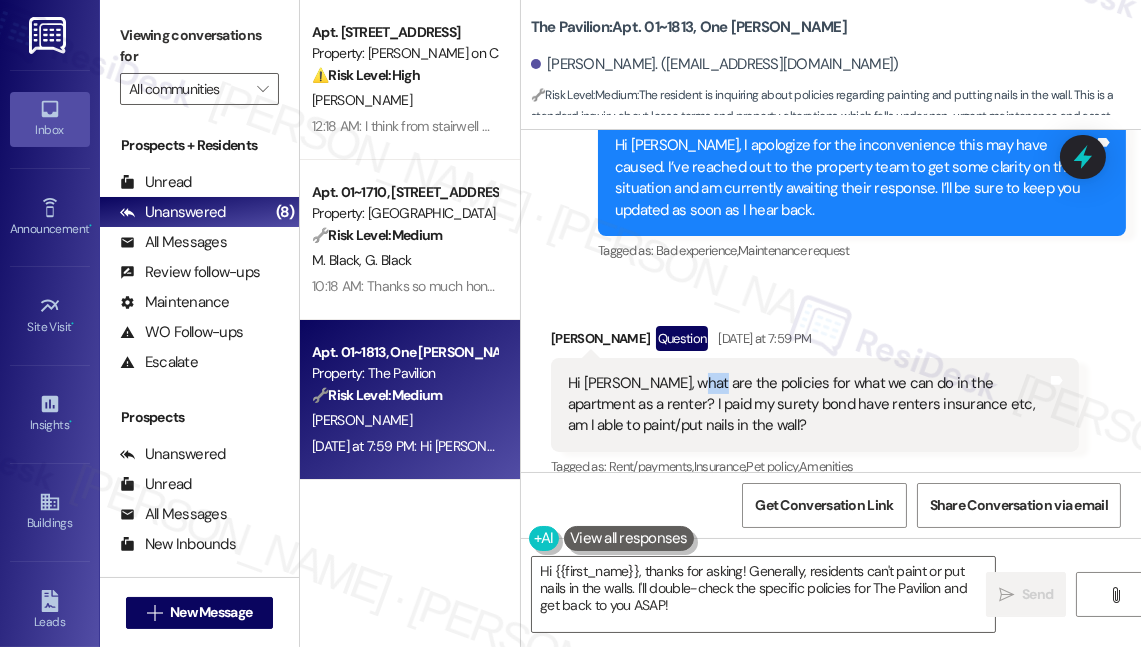 click on "Hi Sarah, what are the policies for what we can do in the apartment as a renter? I paid my surety bond have renters insurance etc, am I able to paint/put nails in the wall?" at bounding box center (807, 405) 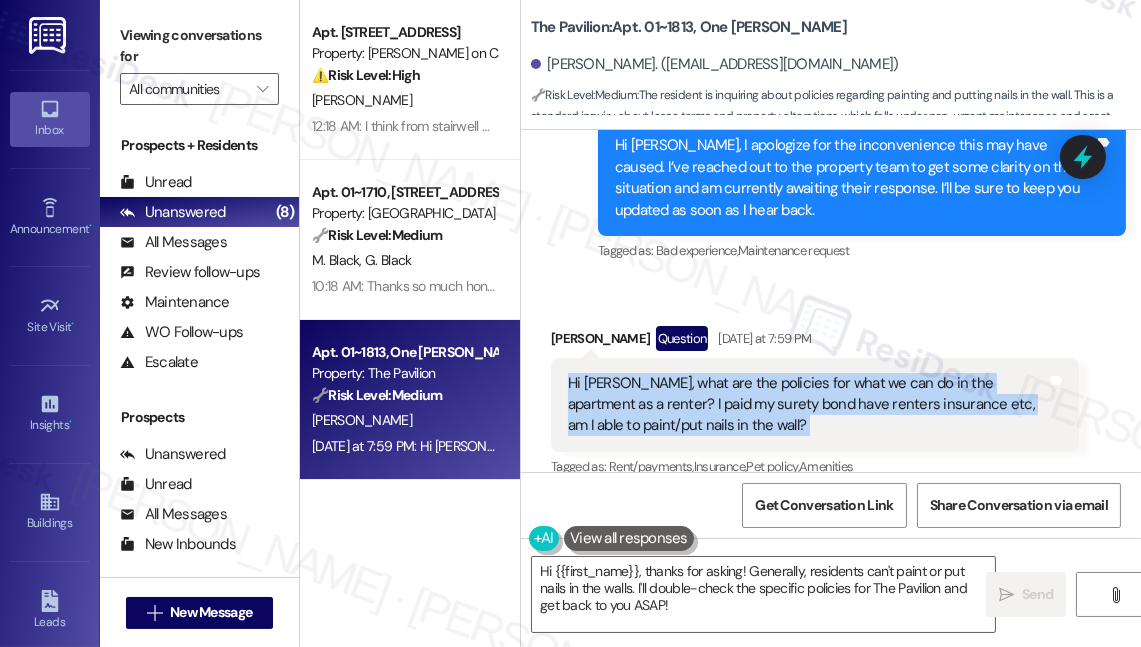 click on "Hi Sarah, what are the policies for what we can do in the apartment as a renter? I paid my surety bond have renters insurance etc, am I able to paint/put nails in the wall?" at bounding box center (807, 405) 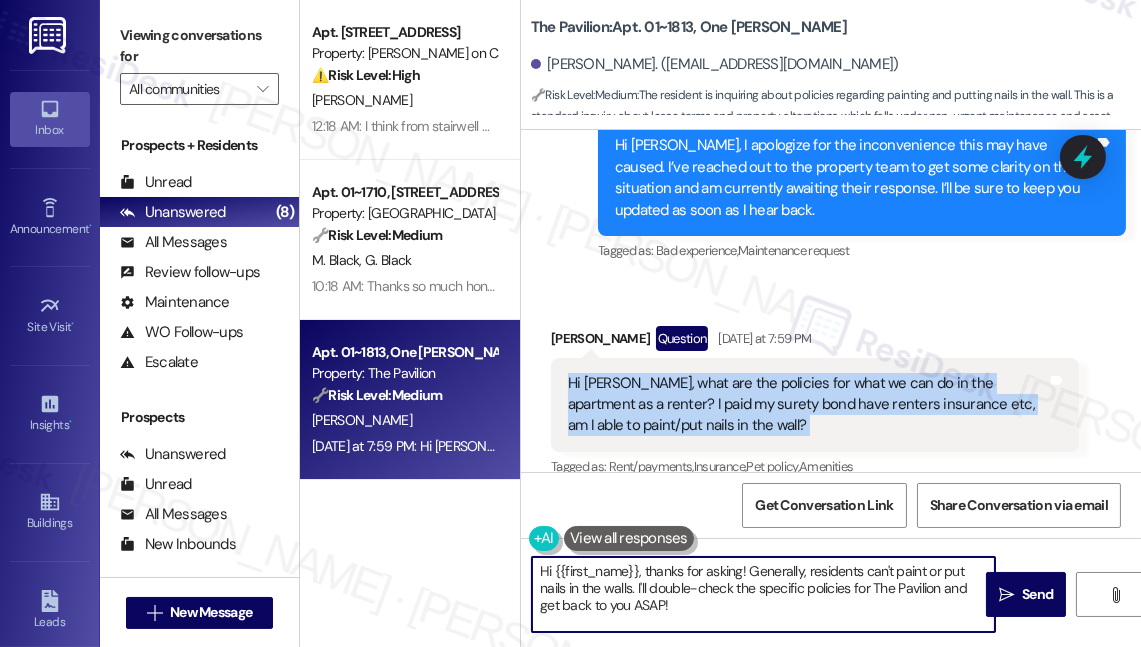 click on "Hi {{first_name}}, thanks for asking! Generally, residents can't paint or put nails in the walls. I'll double-check the specific policies for The Pavilion and get back to you ASAP!" at bounding box center [763, 594] 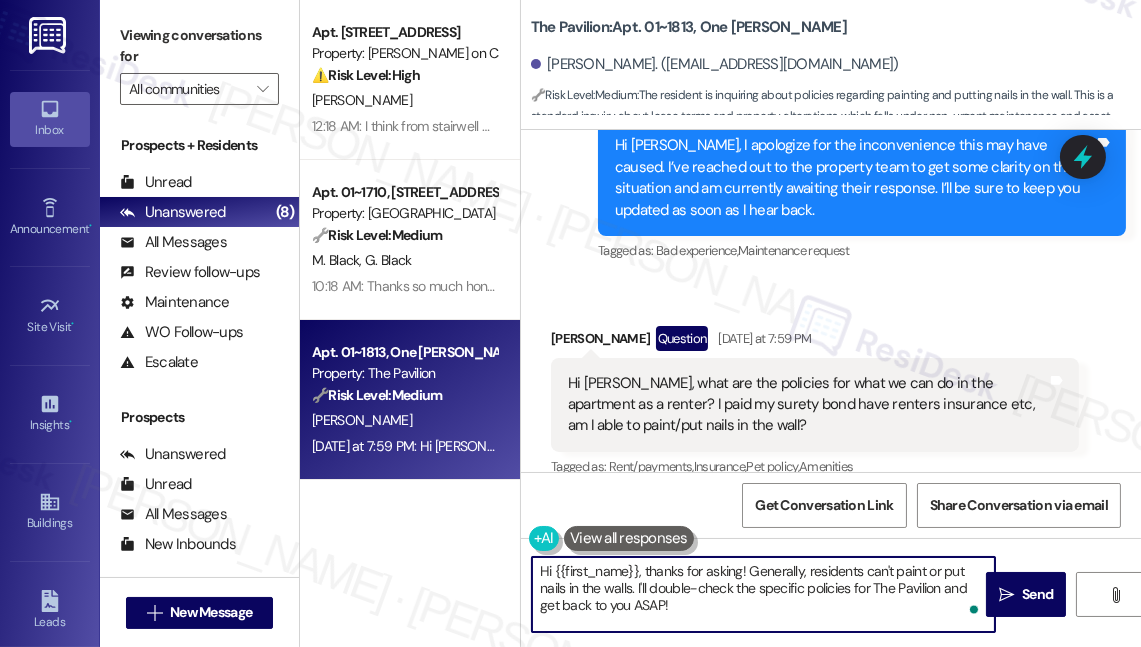 click on "Hi {{first_name}}, thanks for asking! Generally, residents can't paint or put nails in the walls. I'll double-check the specific policies for The Pavilion and get back to you ASAP!" at bounding box center (763, 594) 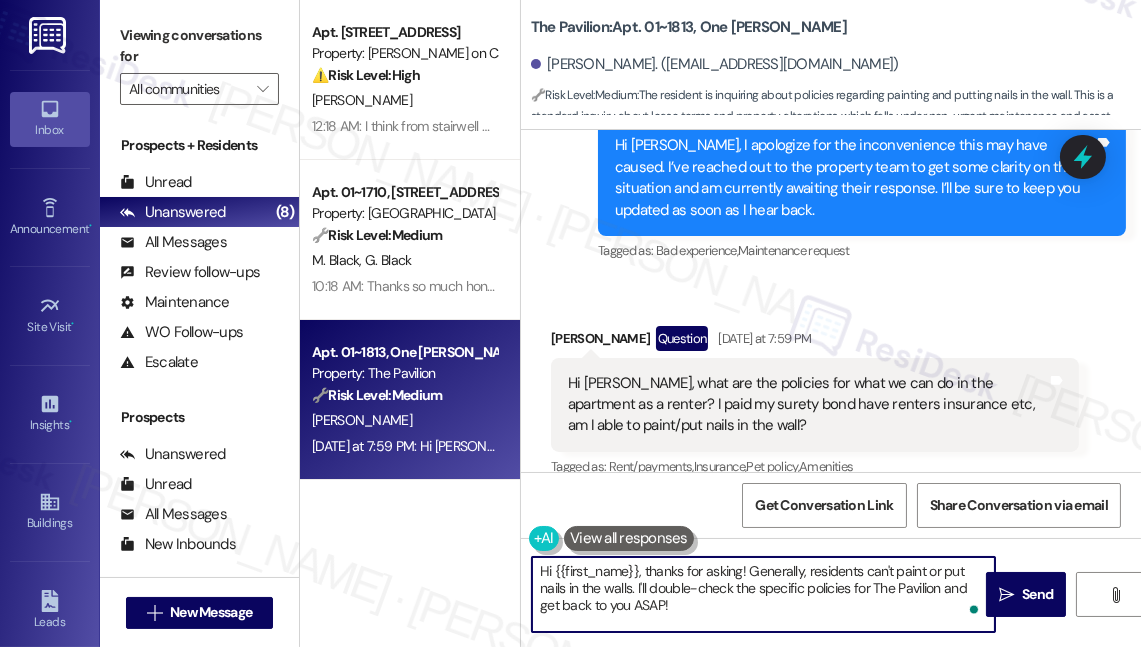 click on "The Pavilion:  Apt. 01~1813, One Lafayette Plaisance" at bounding box center (689, 27) 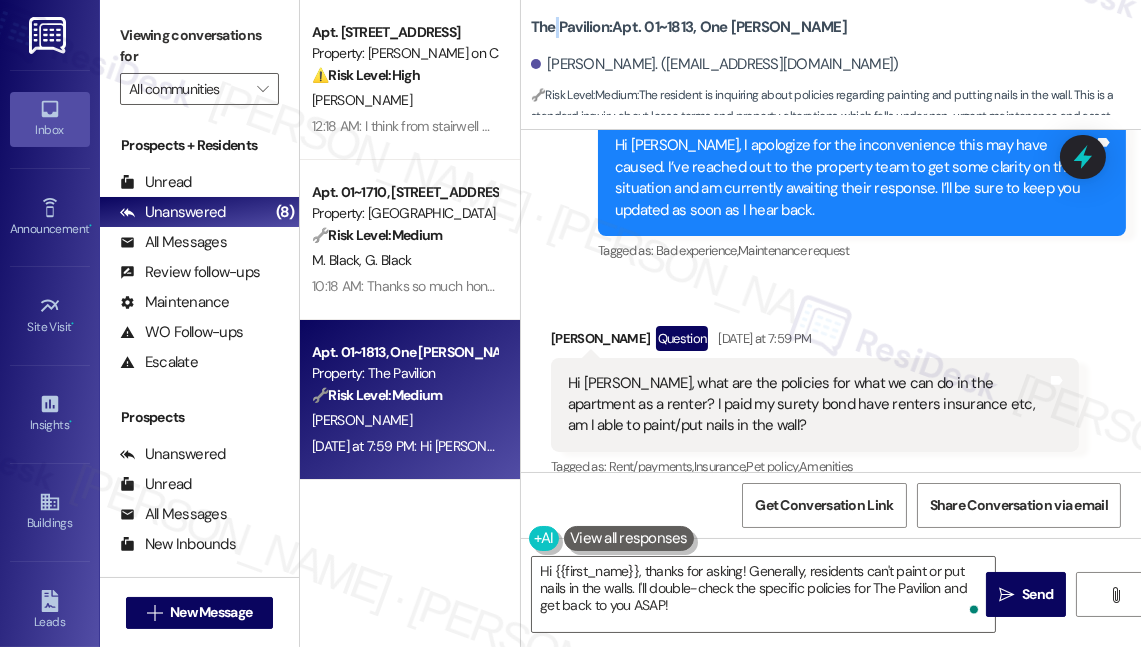 click on "The Pavilion:  Apt. 01~1813, One Lafayette Plaisance" at bounding box center (689, 27) 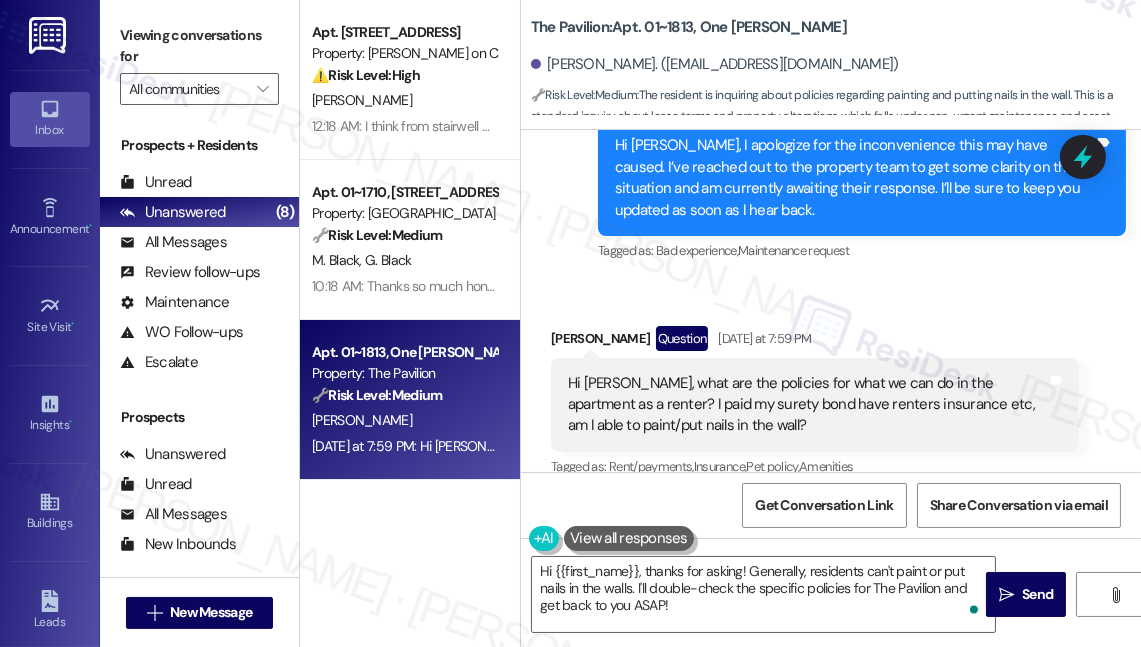click on "The Pavilion:  Apt. 01~1813, One Lafayette Plaisance" at bounding box center [689, 27] 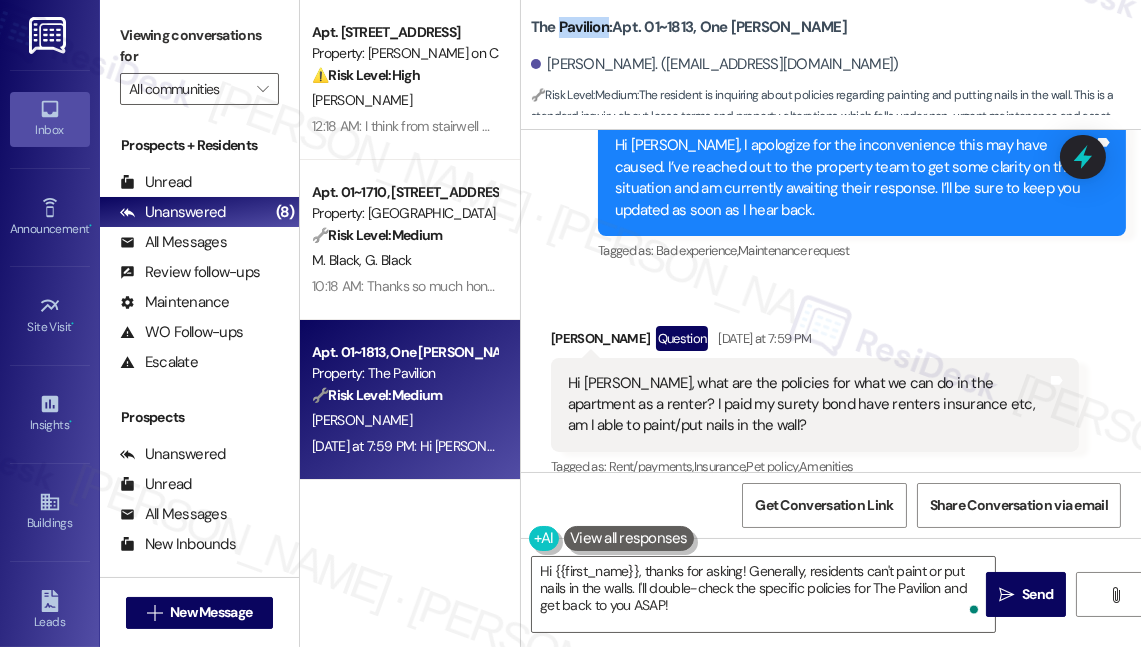 click on "The Pavilion:  Apt. 01~1813, One Lafayette Plaisance" at bounding box center [689, 27] 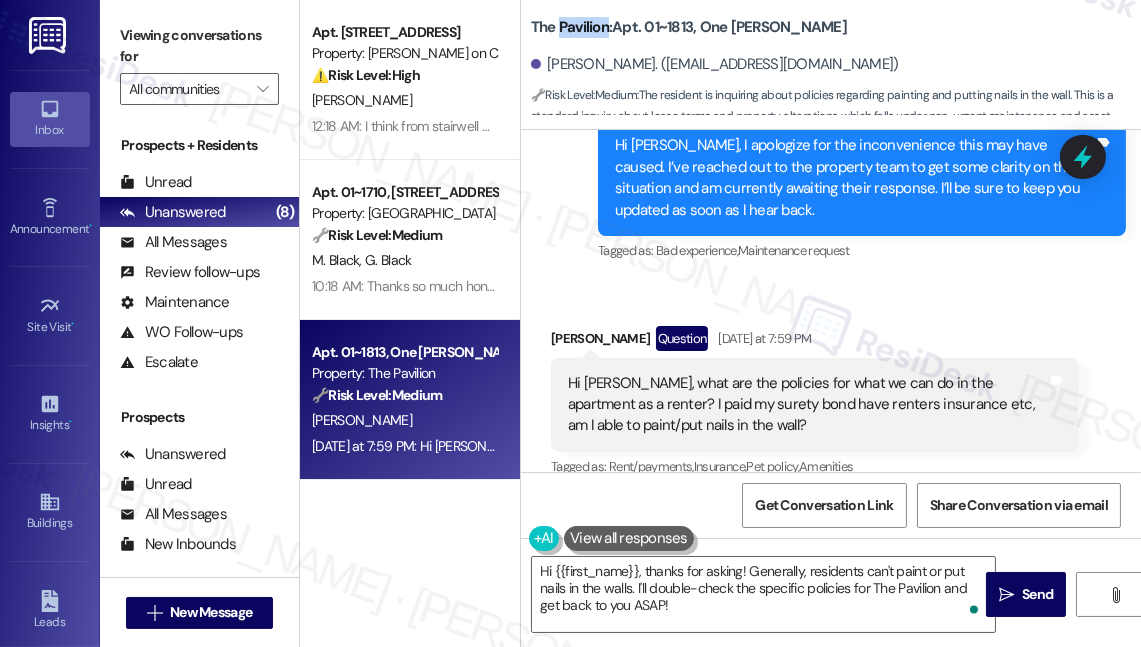 click on "The Pavilion:  Apt. 01~1813, One Lafayette Plaisance" at bounding box center (689, 27) 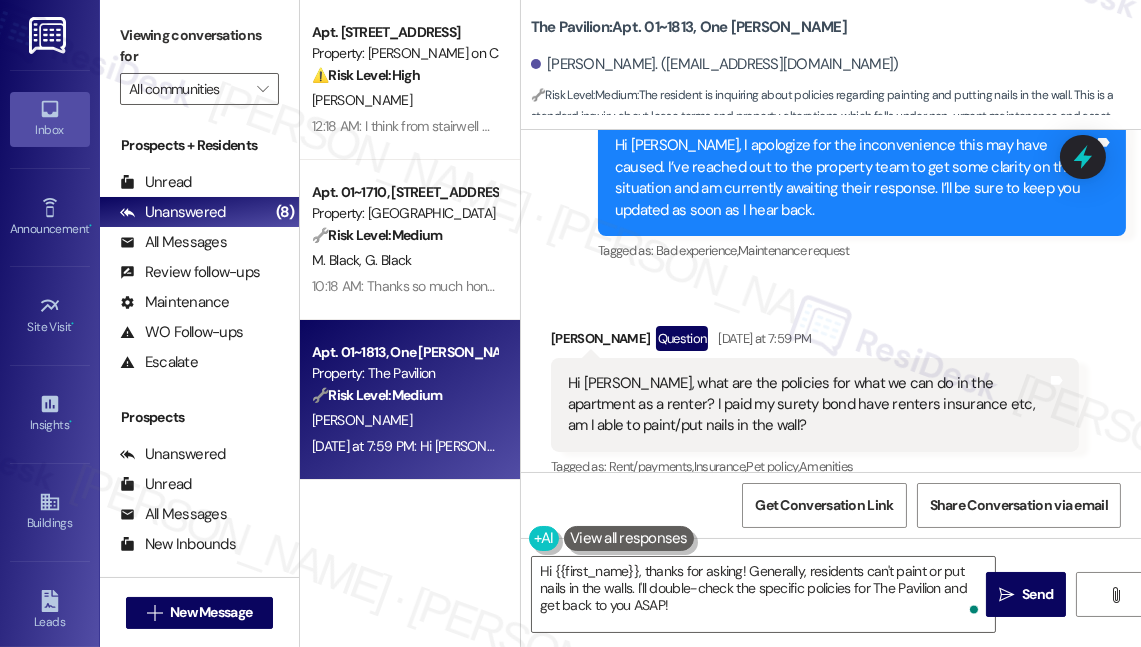 click on "Apt. 3003, 350 N Canal St Property: Cassidy on Canal ⚠️  Risk Level:  High The resident reports a 'weird metal banging' sound coming from the stairwell on the 30th floor. This could indicate a structural issue or damage to the stairwell, posing a potential safety hazard. Stairwells are critical for emergency egress, so any damage needs urgent assessment. K. Obrien 12:18 AM: I think from stairwell on 30th floor 12:18 AM: I think from stairwell on 30th floor Apt. 01~1710, 233 East Wacker Property: Columbus Plaza 🔧  Risk Level:  Medium The resident is reporting an inconsistency in package room access, but the issue was resolved on the spot. This is a community concern regarding amenity access, but not an emergency or urgent matter. M. Black G. Black 10:18 AM: Thanks so much honey! I really appreciate it. Have a great day. Love you 🥰❤️ 10:18 AM: Thanks so much honey! I really appreciate it. Have a great day. Love you 🥰❤️ Apt. 01~1813, One Lafayette Plaisance Property: The Pavilion 🔧 Medium" at bounding box center (410, 323) 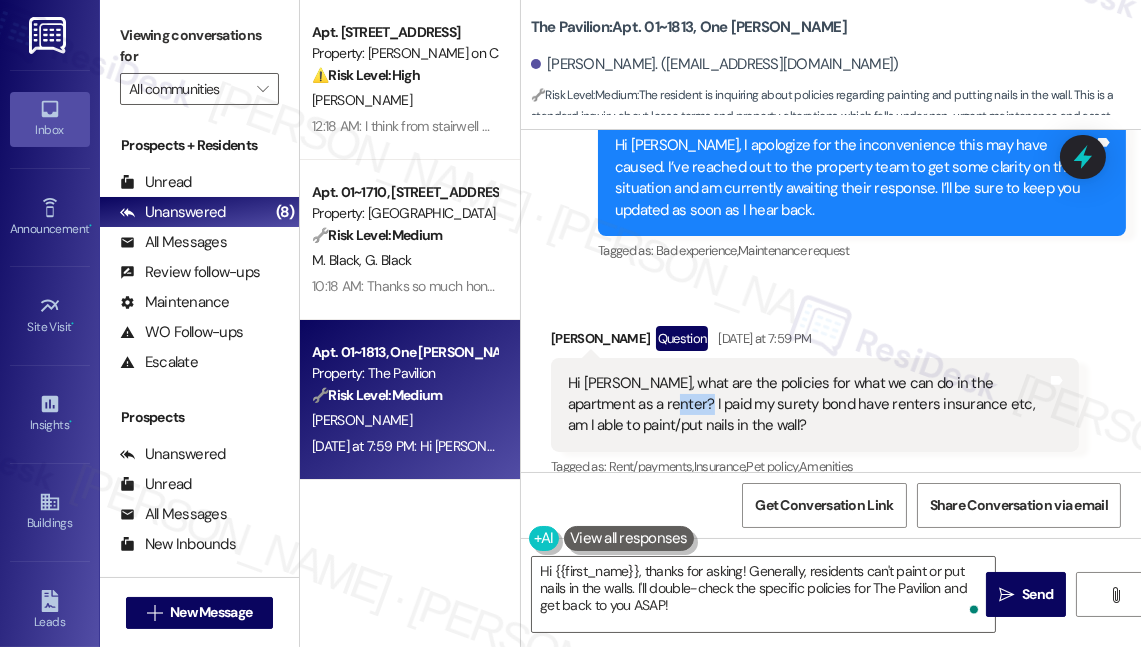 click on "Hi Sarah, what are the policies for what we can do in the apartment as a renter? I paid my surety bond have renters insurance etc, am I able to paint/put nails in the wall?" at bounding box center [807, 405] 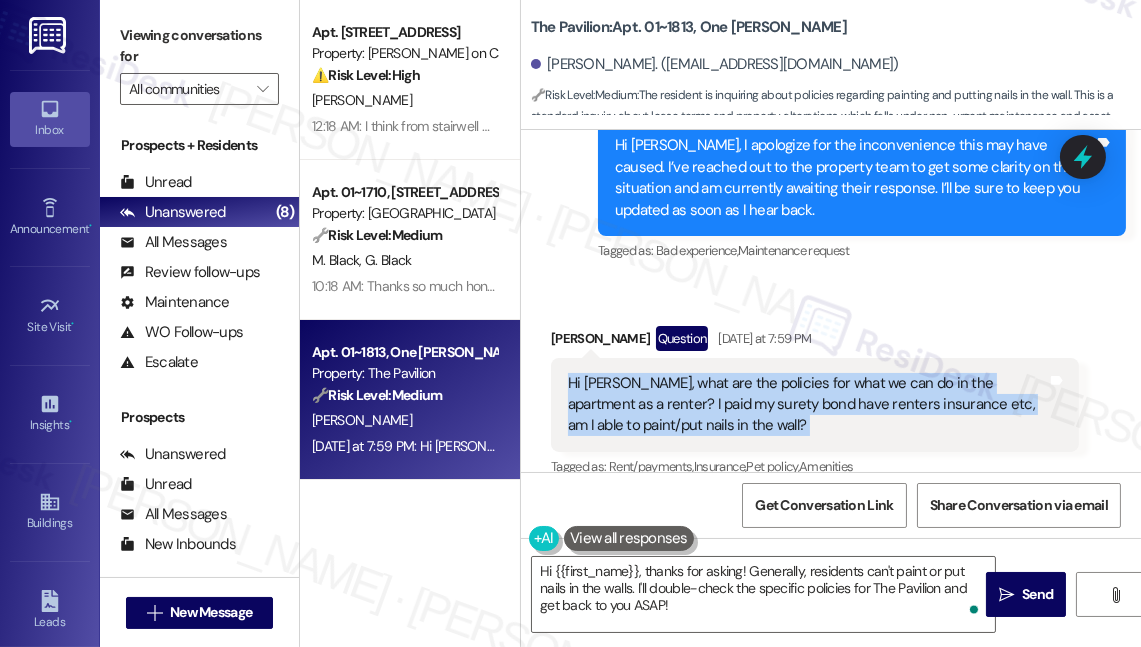 click on "Hi Sarah, what are the policies for what we can do in the apartment as a renter? I paid my surety bond have renters insurance etc, am I able to paint/put nails in the wall?" at bounding box center [807, 405] 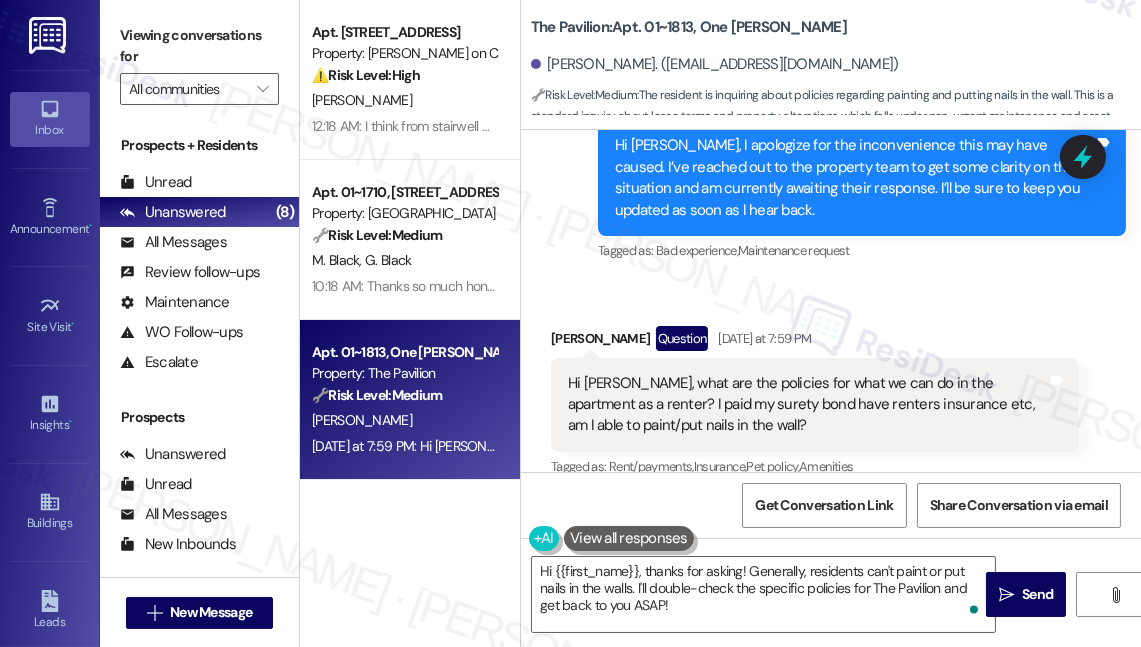 click on "Viewing conversations for All communities " at bounding box center (199, 62) 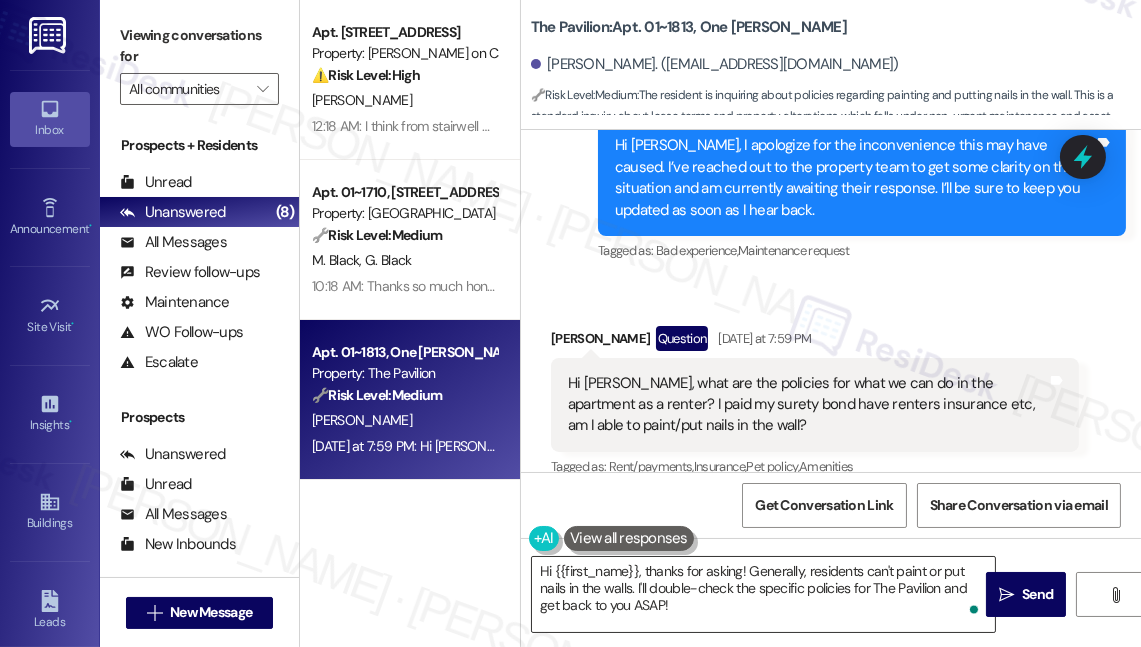 click on "Hi {{first_name}}, thanks for asking! Generally, residents can't paint or put nails in the walls. I'll double-check the specific policies for The Pavilion and get back to you ASAP!" at bounding box center [763, 594] 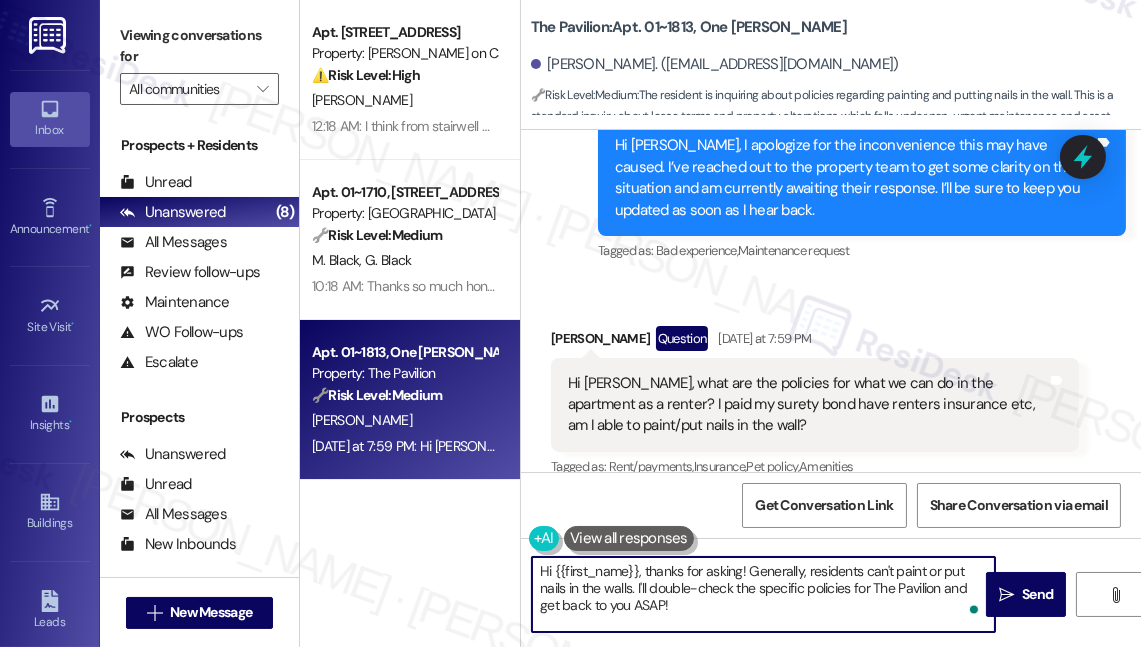 click on "Hi {{first_name}}, thanks for asking! Generally, residents can't paint or put nails in the walls. I'll double-check the specific policies for The Pavilion and get back to you ASAP!" at bounding box center (763, 594) 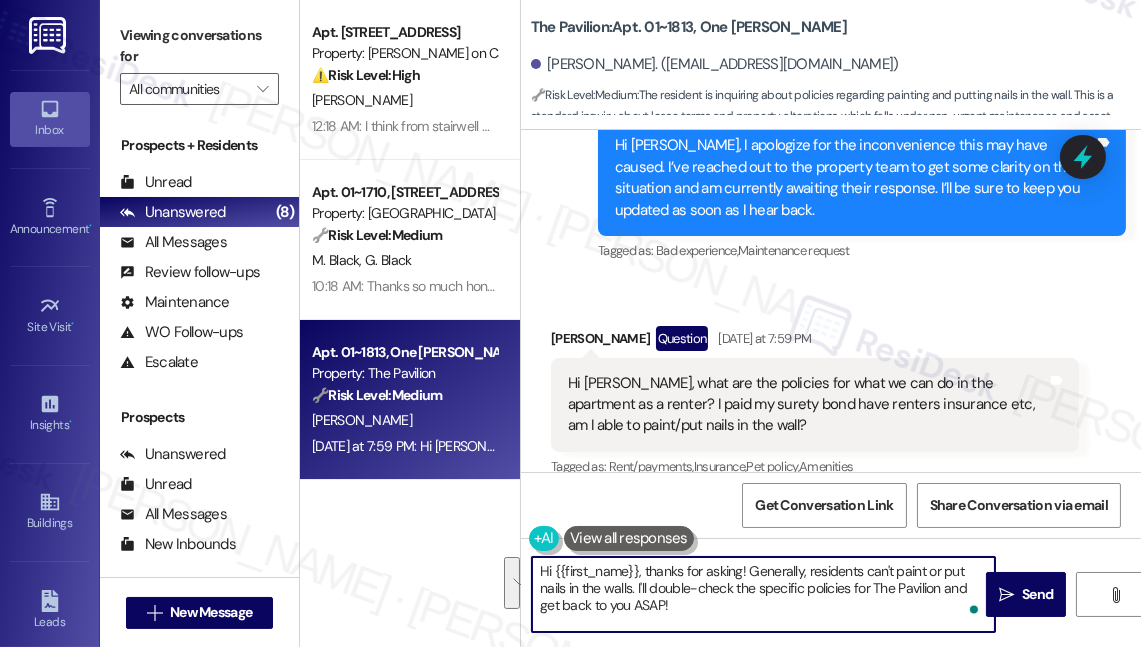 click on "Hi {{first_name}}, thanks for asking! Generally, residents can't paint or put nails in the walls. I'll double-check the specific policies for The Pavilion and get back to you ASAP!" at bounding box center [763, 594] 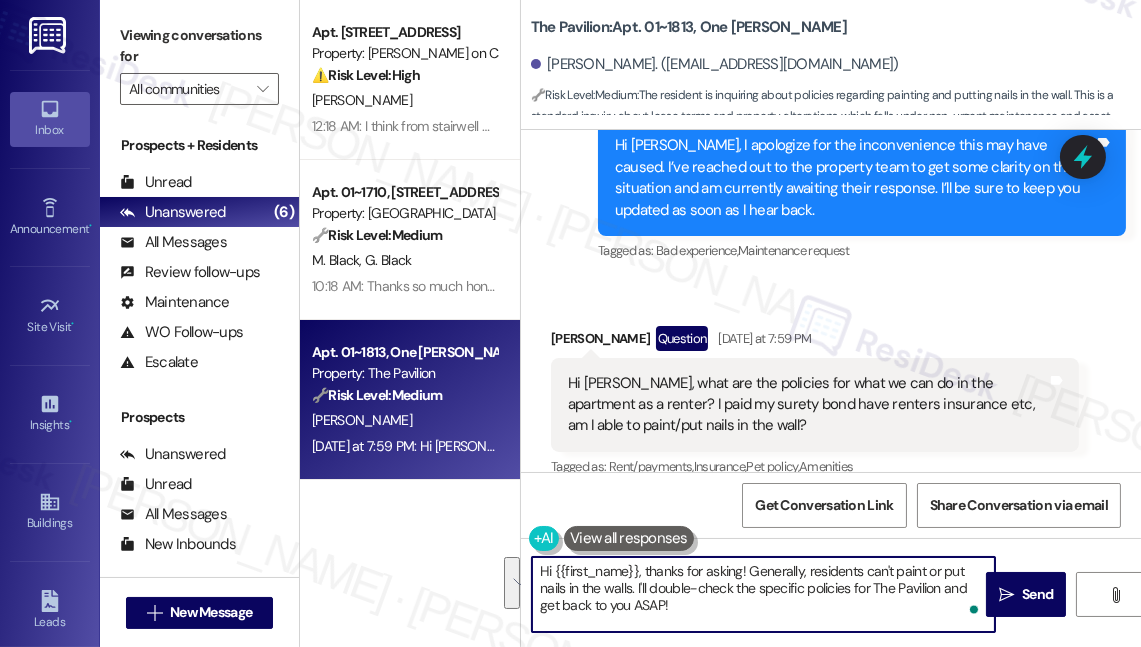 drag, startPoint x: 759, startPoint y: 607, endPoint x: 642, endPoint y: 574, distance: 121.5648 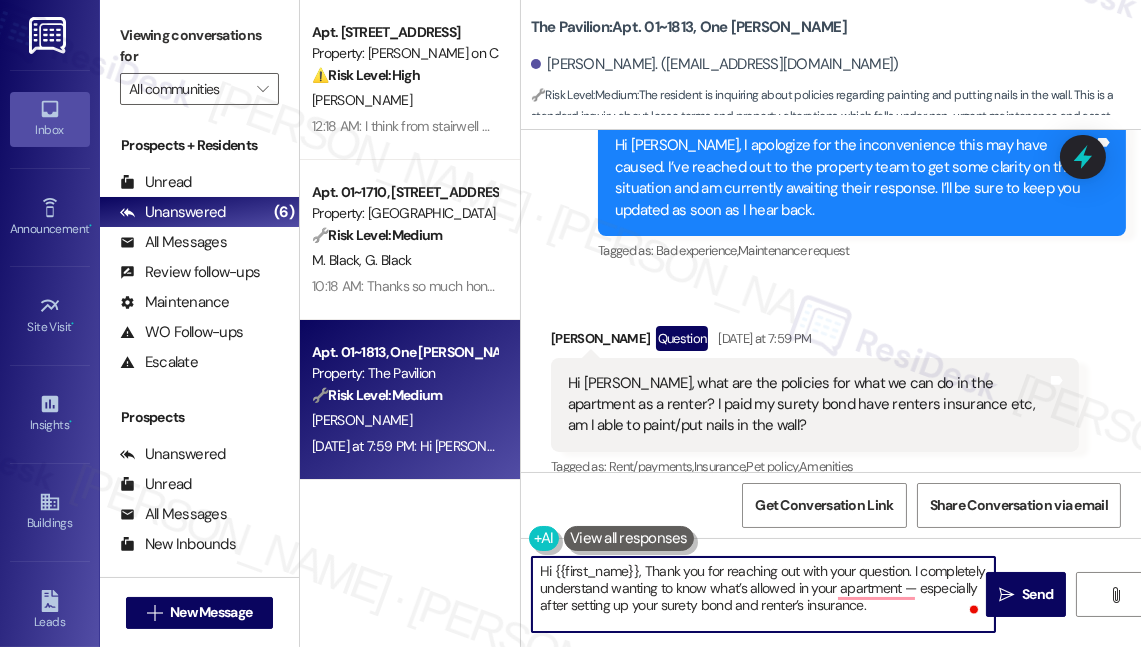 click on "Hi {{first_name}}, Thank you for reaching out with your question. I completely understand wanting to know what’s allowed in your apartment — especially after setting up your surety bond and renter’s insurance." at bounding box center [763, 594] 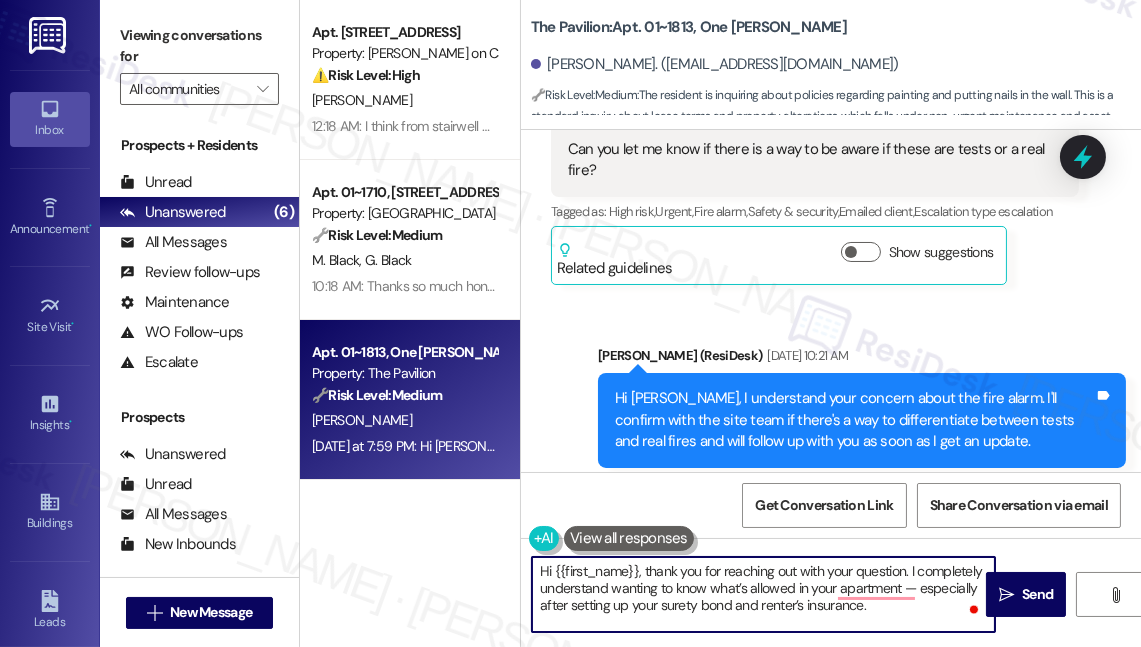scroll, scrollTop: 2189, scrollLeft: 0, axis: vertical 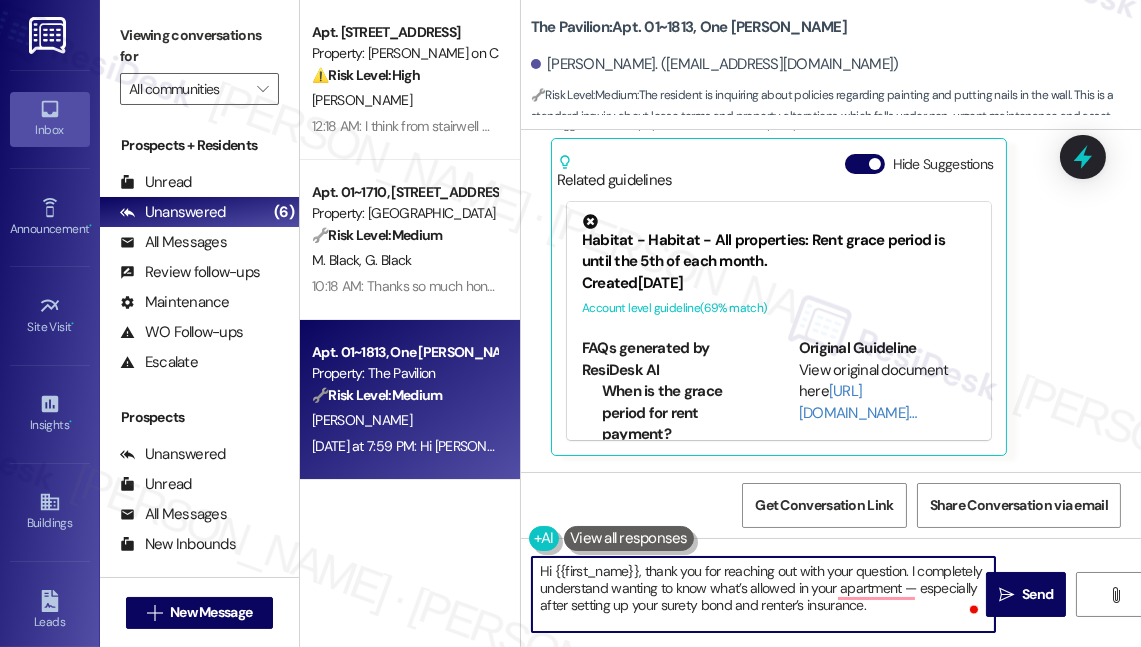 click on "Hi {{first_name}}, thank you for reaching out with your question. I completely understand wanting to know what’s allowed in your apartment — especially after setting up your surety bond and renter’s insurance." at bounding box center [763, 594] 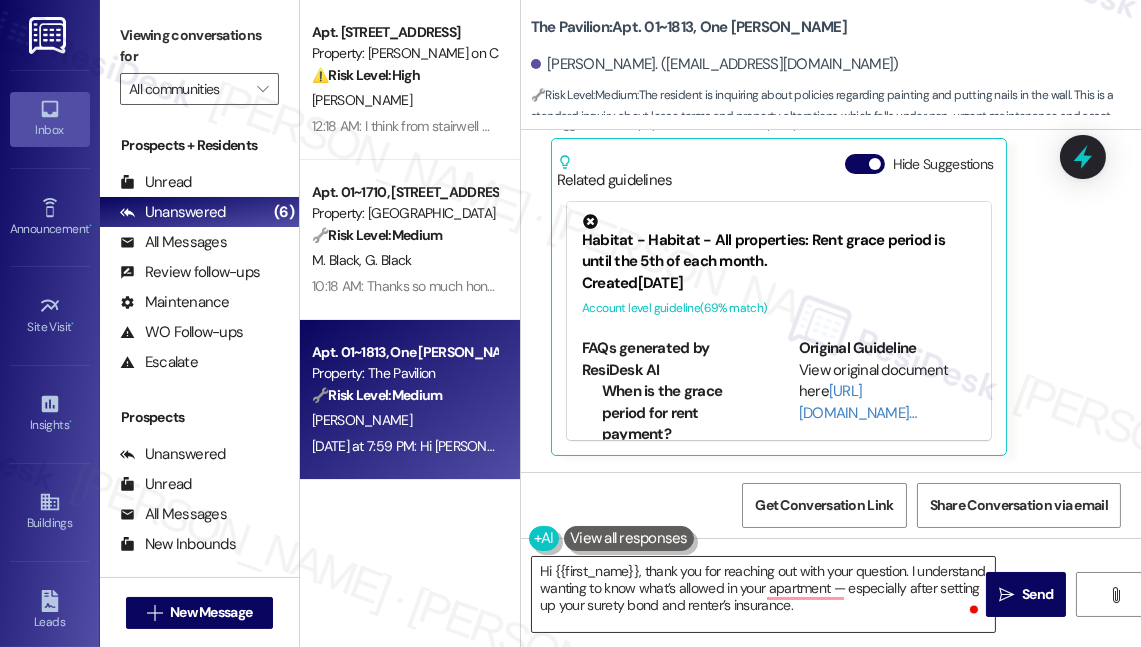 click on "Hi {{first_name}}, thank you for reaching out with your question. I understand wanting to know what’s allowed in your apartment — especially after setting up your surety bond and renter’s insurance." at bounding box center [763, 594] 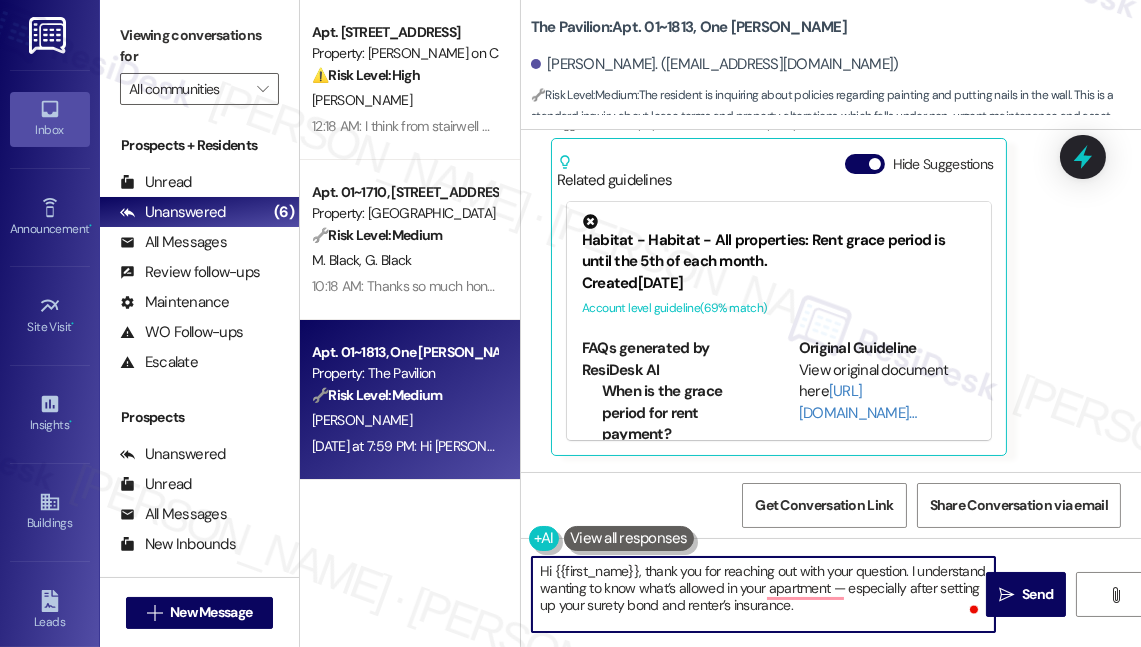 paste on "Are you considering painting the entire unit or just an accent wall?
For the nails, are these for light decorations (like pictures) or heavier items (like shelving)?" 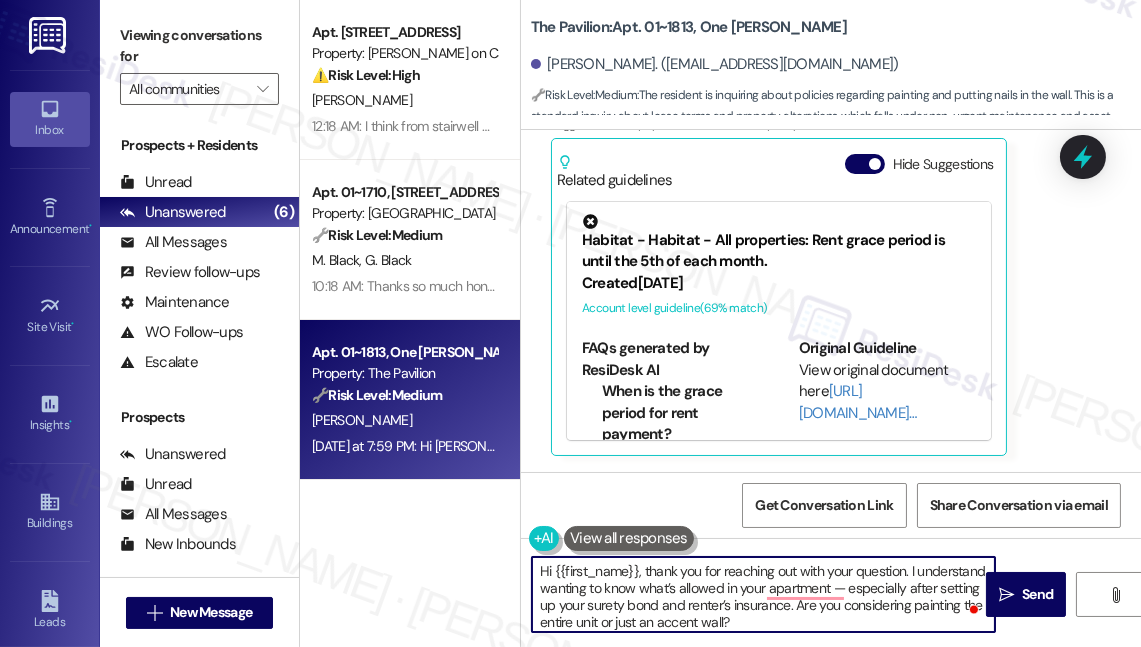 scroll, scrollTop: 50, scrollLeft: 0, axis: vertical 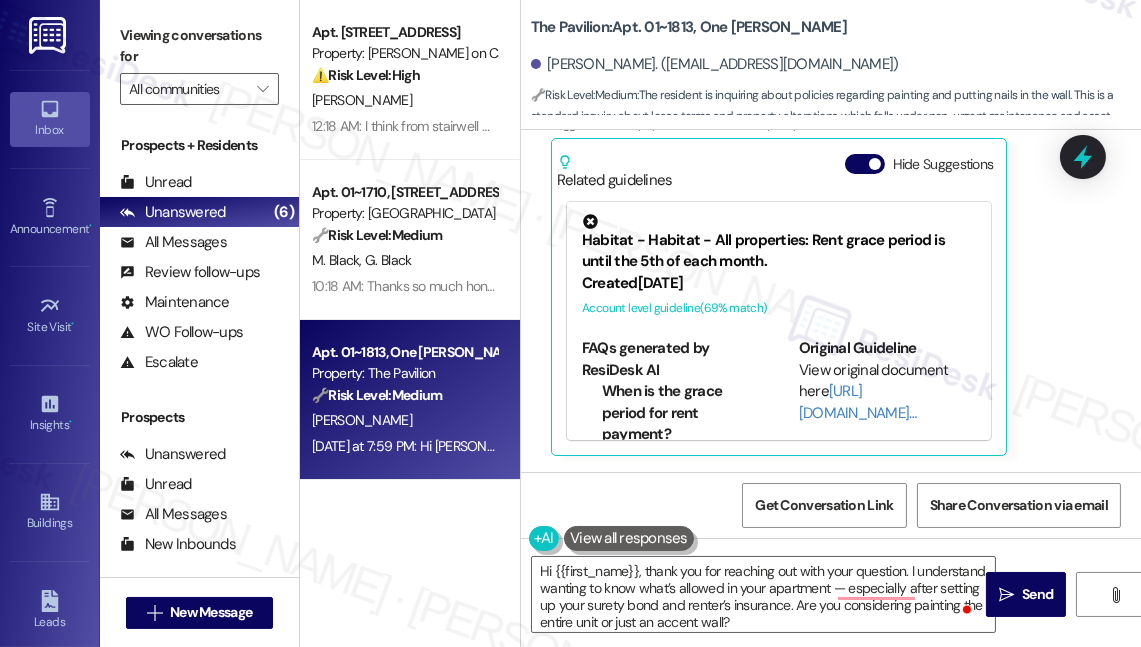 drag, startPoint x: 260, startPoint y: 18, endPoint x: 272, endPoint y: 45, distance: 29.546574 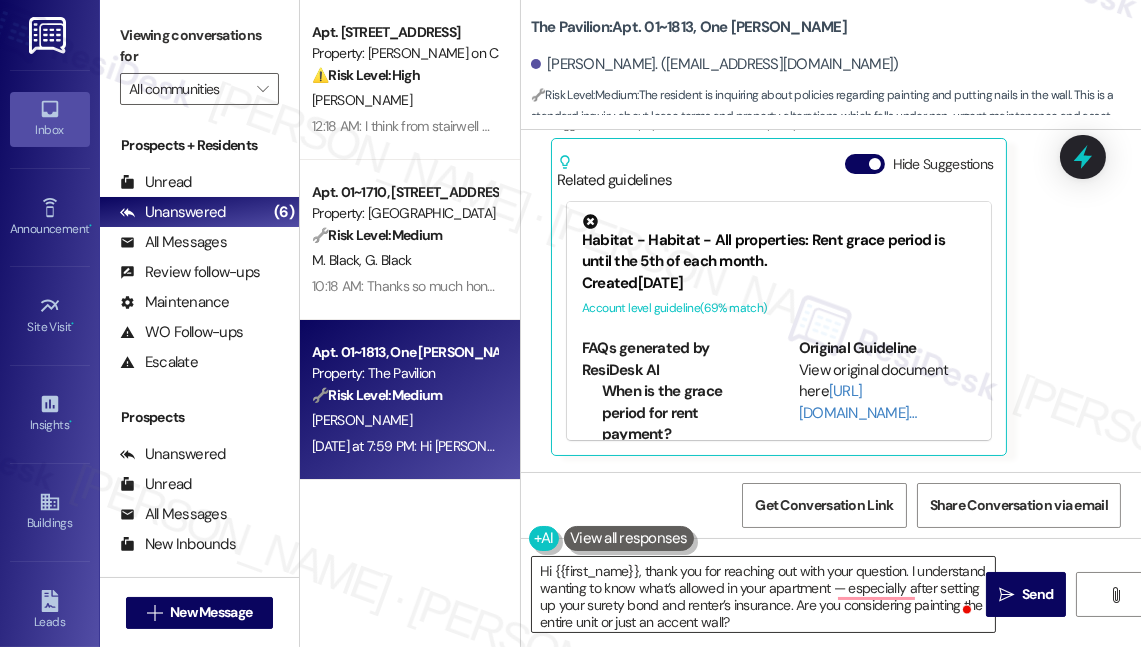 scroll, scrollTop: 38, scrollLeft: 0, axis: vertical 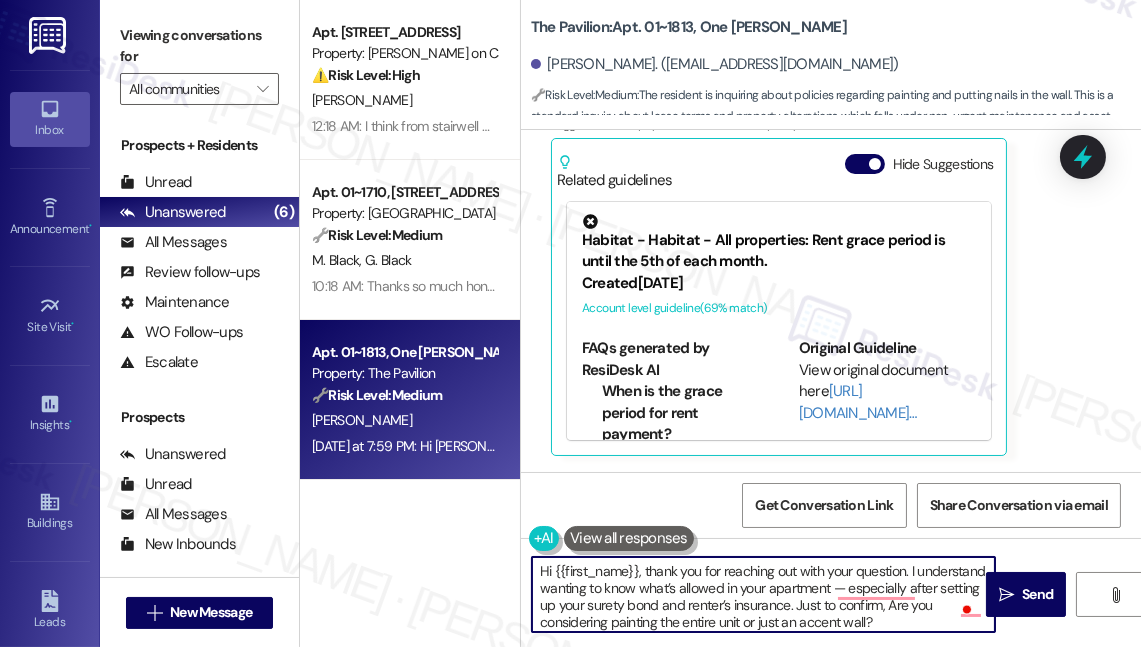 type on "Hi {{first_name}}, thank you for reaching out with your question. I understand wanting to know what’s allowed in your apartment — especially after setting up your surety bond and renter’s insurance. Just to confirm, Are you considering painting the entire unit or just an accent wall?
For the nails, are these for light decorations (like pictures) or heavier items (like shelving)?" 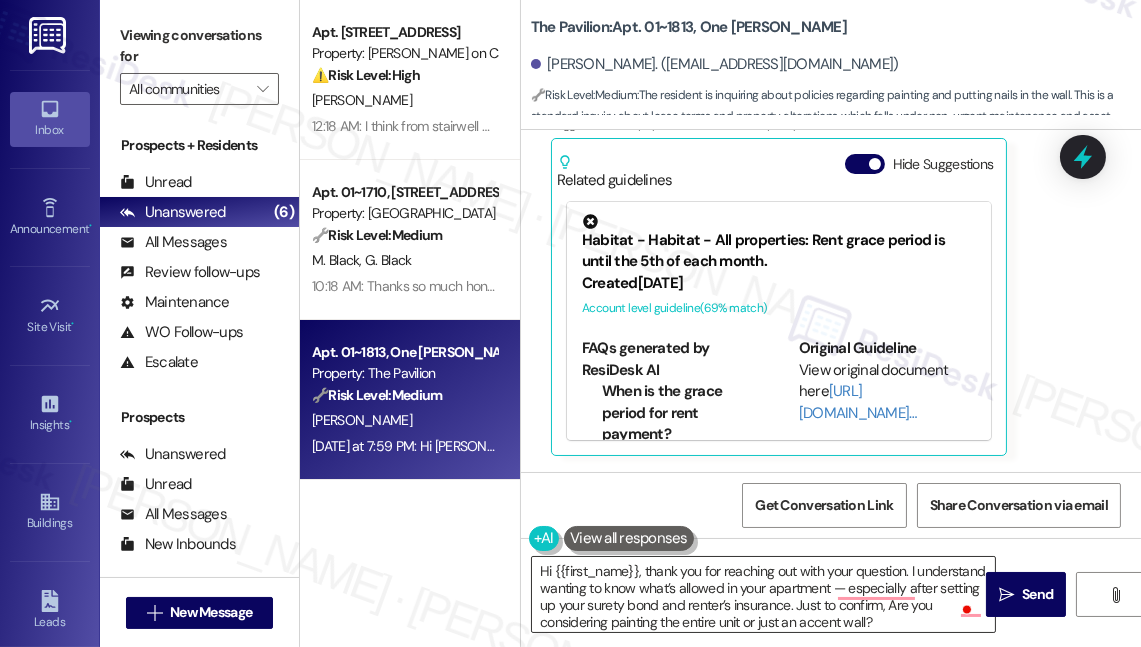 click on "Hi {{first_name}}, thank you for reaching out with your question. I understand wanting to know what’s allowed in your apartment — especially after setting up your surety bond and renter’s insurance. Just to confirm, Are you considering painting the entire unit or just an accent wall?
For the nails, are these for light decorations (like pictures) or heavier items (like shelving)?" at bounding box center (763, 594) 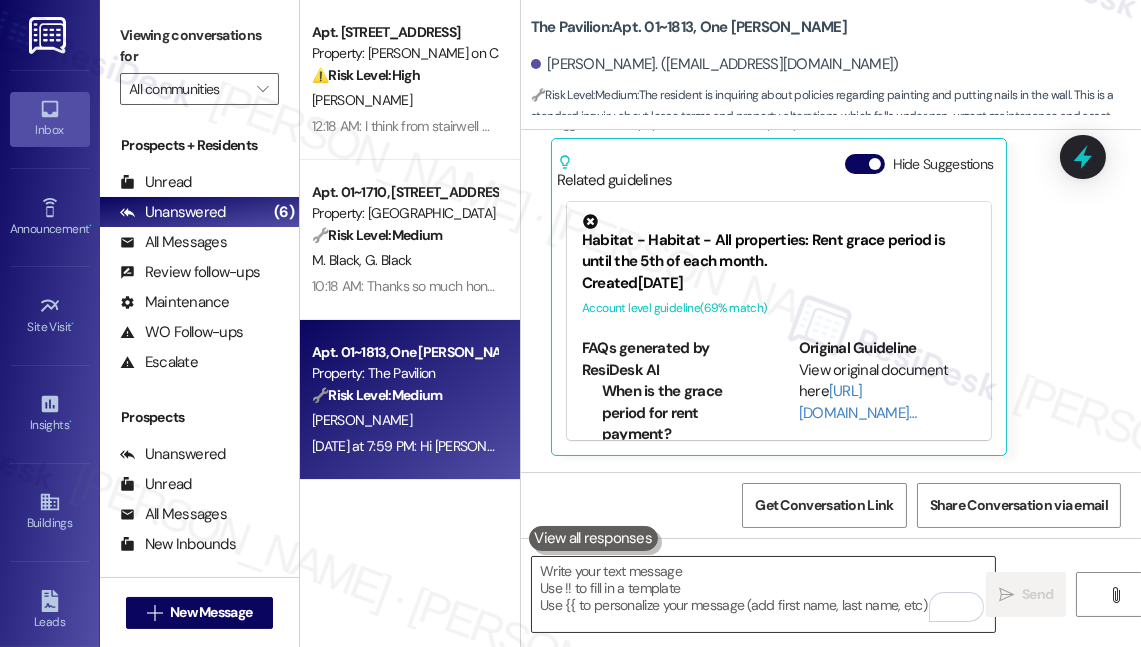 click at bounding box center [763, 594] 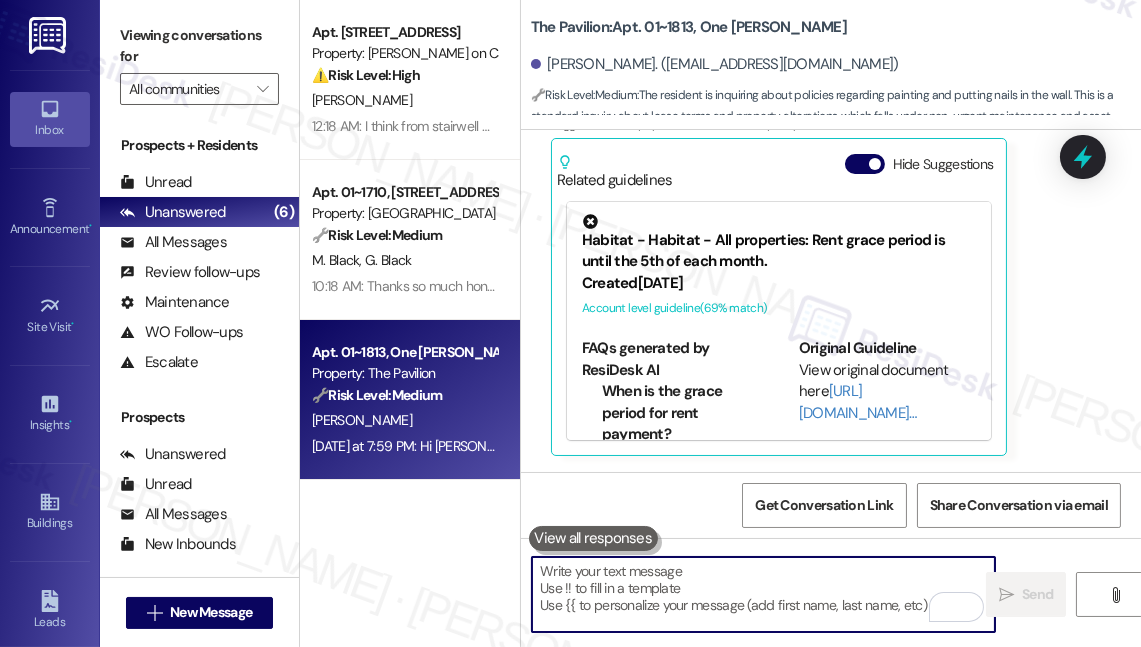 paste on "Hi {{first_name}}, thanks for reaching out! I get wanting to know what’s allowed. Are you planning to paint the whole unit or just an accent wall? And for the nails, would these be for light décor or heavier items like shelving?" 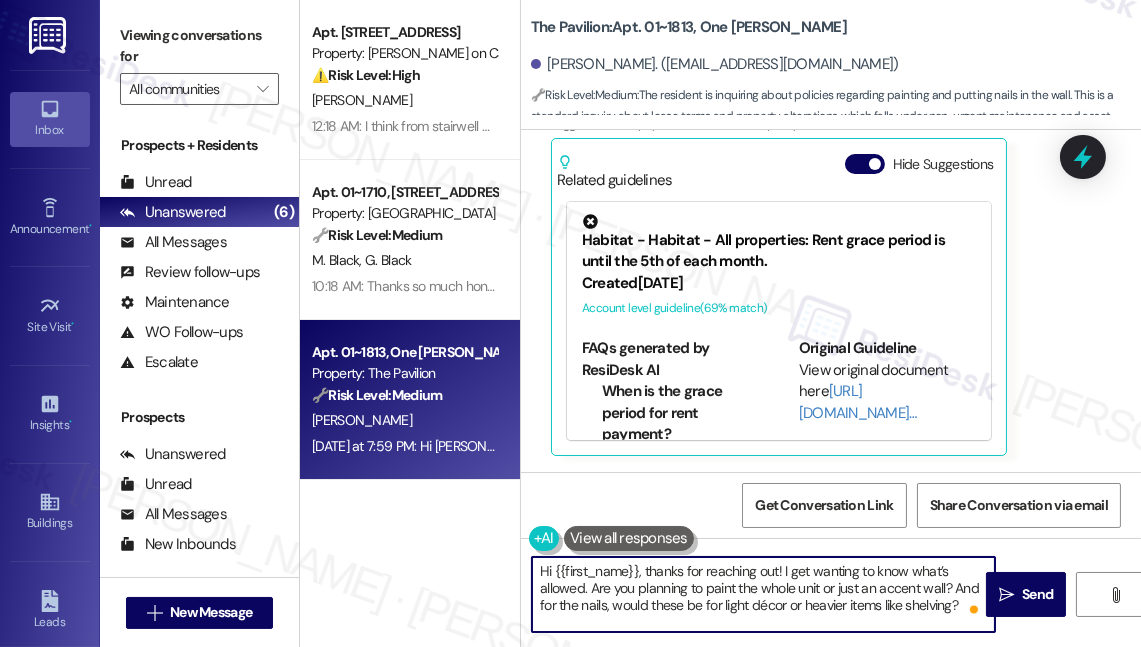 click on "Hi {{first_name}}, thanks for reaching out! I get wanting to know what’s allowed. Are you planning to paint the whole unit or just an accent wall? And for the nails, would these be for light décor or heavier items like shelving?" at bounding box center (763, 594) 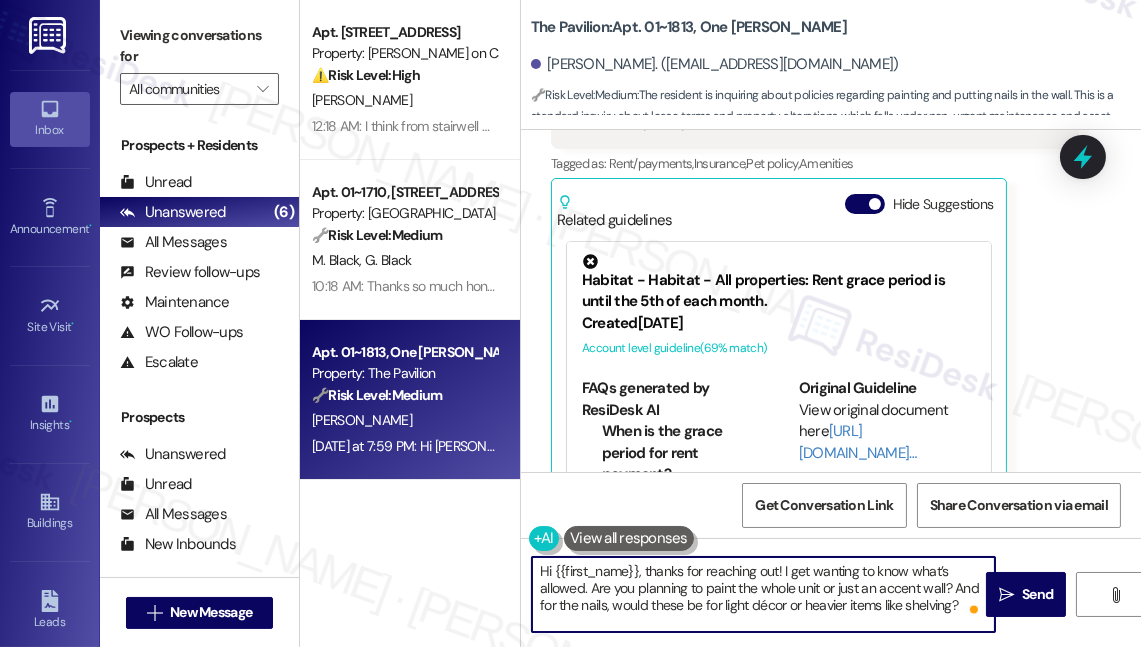 scroll, scrollTop: 3370, scrollLeft: 0, axis: vertical 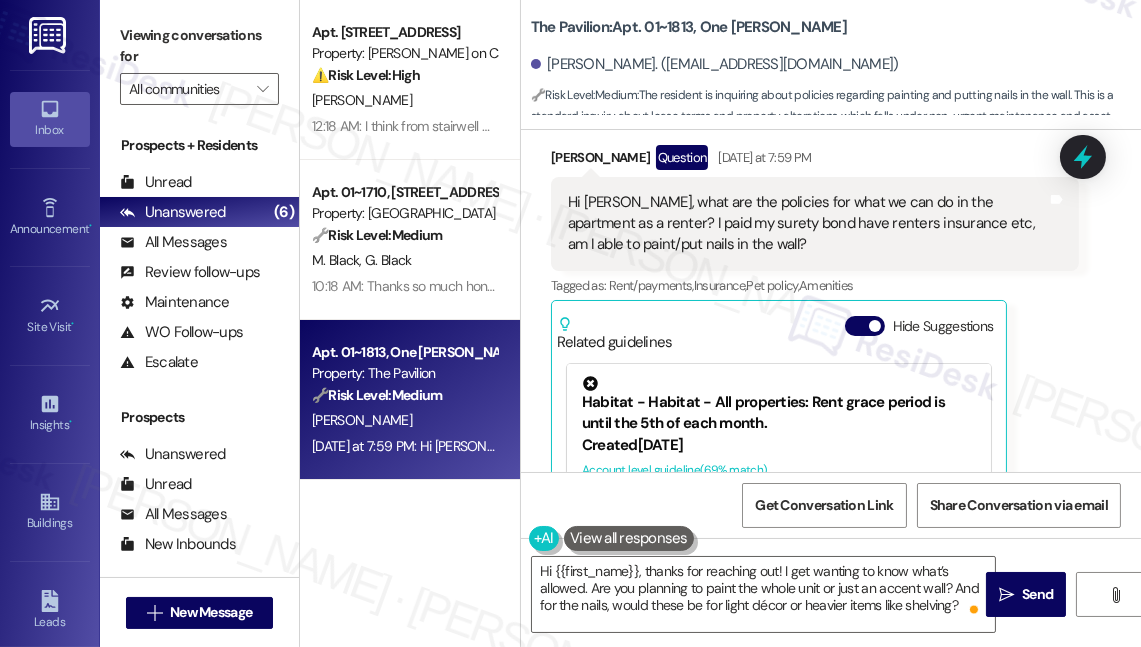 click at bounding box center (629, 538) 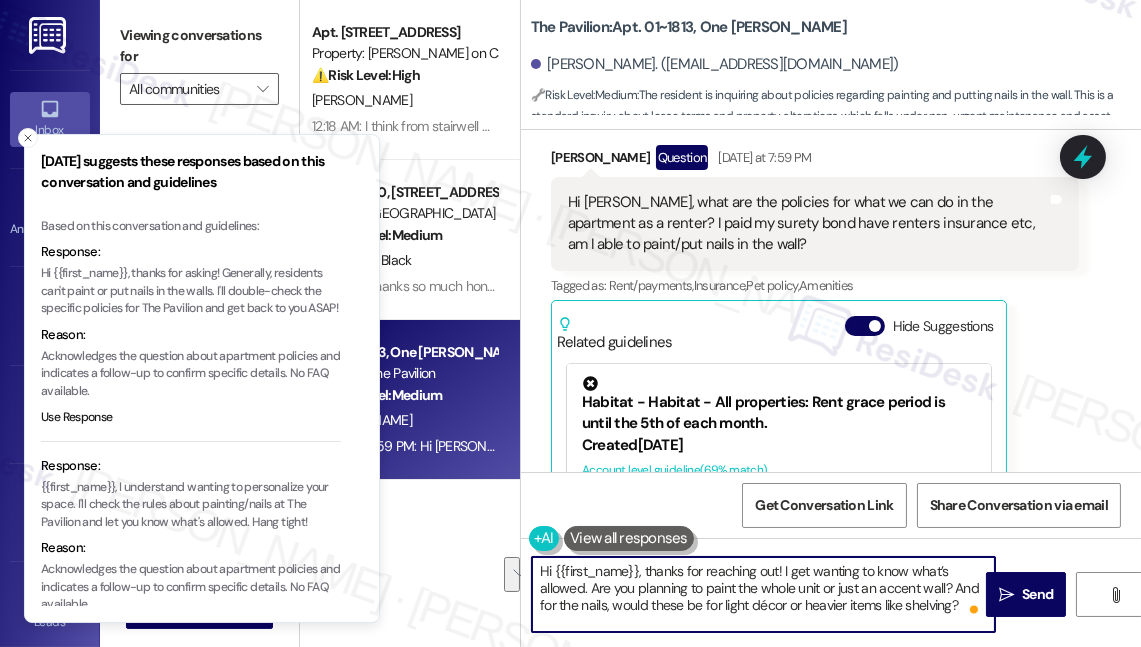 drag, startPoint x: 786, startPoint y: 574, endPoint x: 588, endPoint y: 584, distance: 198.25237 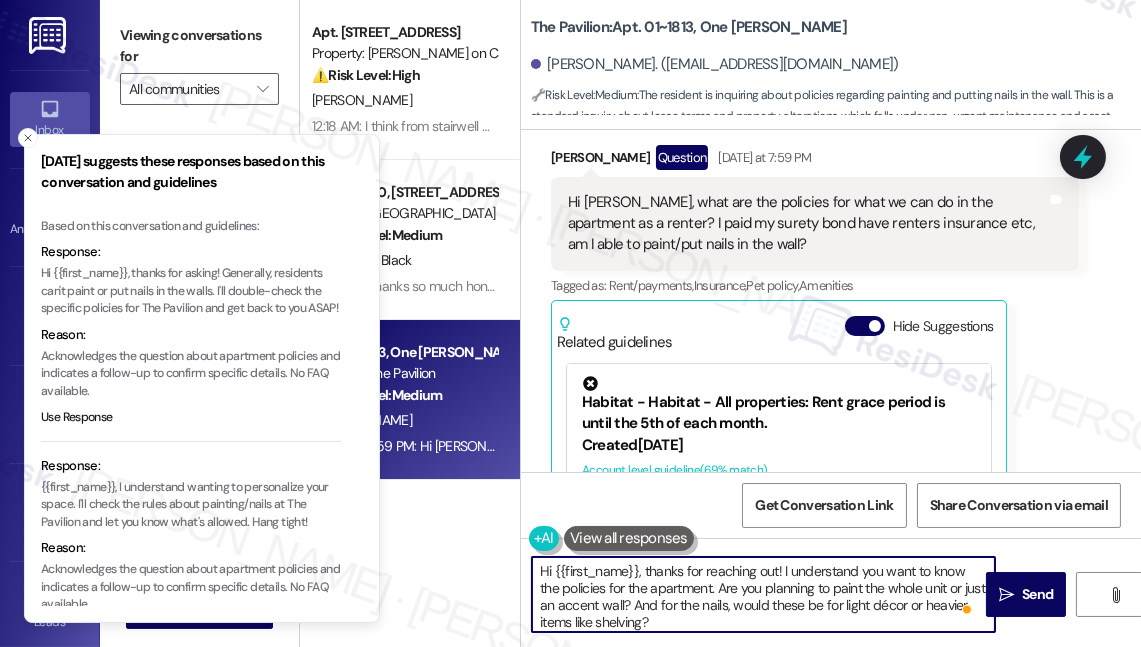 click on "Hi {{first_name}}, thanks for reaching out! I understand you want to know the policies for the apartment. Are you planning to paint the whole unit or just an accent wall? And for the nails, would these be for light décor or heavier items like shelving?" at bounding box center [763, 594] 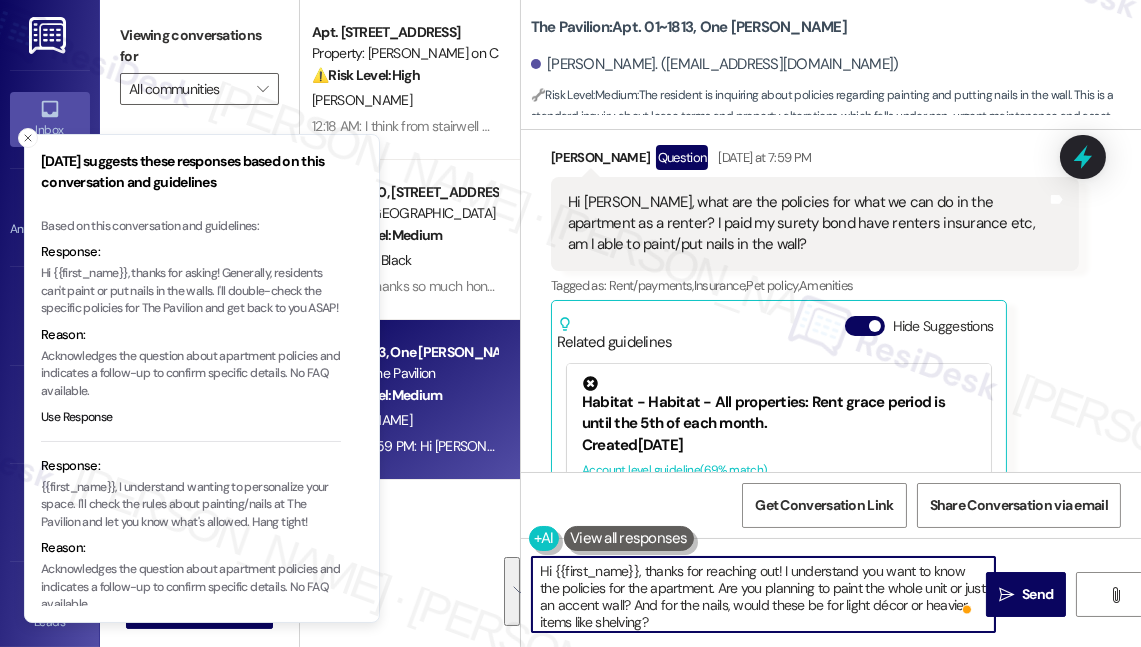 click on "Hi {{first_name}}, thanks for reaching out! I understand you want to know the policies for the apartment. Are you planning to paint the whole unit or just an accent wall? And for the nails, would these be for light décor or heavier items like shelving?" at bounding box center (763, 594) 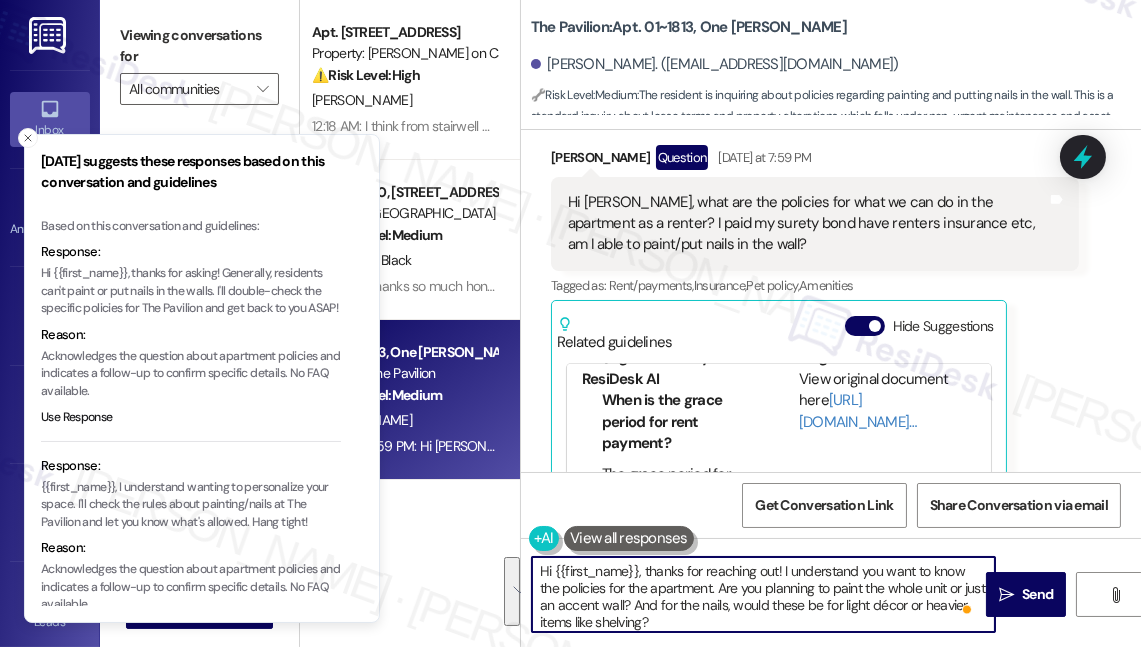 scroll, scrollTop: 179, scrollLeft: 0, axis: vertical 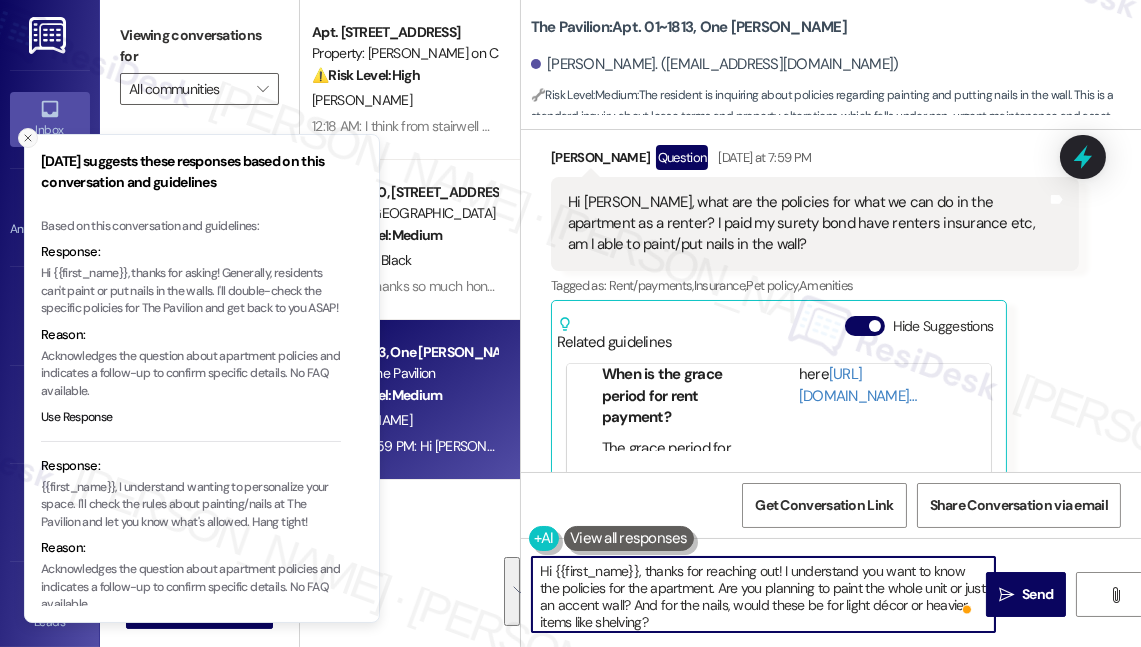 type on "Hi {{first_name}}, thanks for reaching out! I understand you want to know the policies for the apartment. Are you planning to paint the whole unit or just an accent wall? And for the nails, would these be for light décor or heavier items like shelving?" 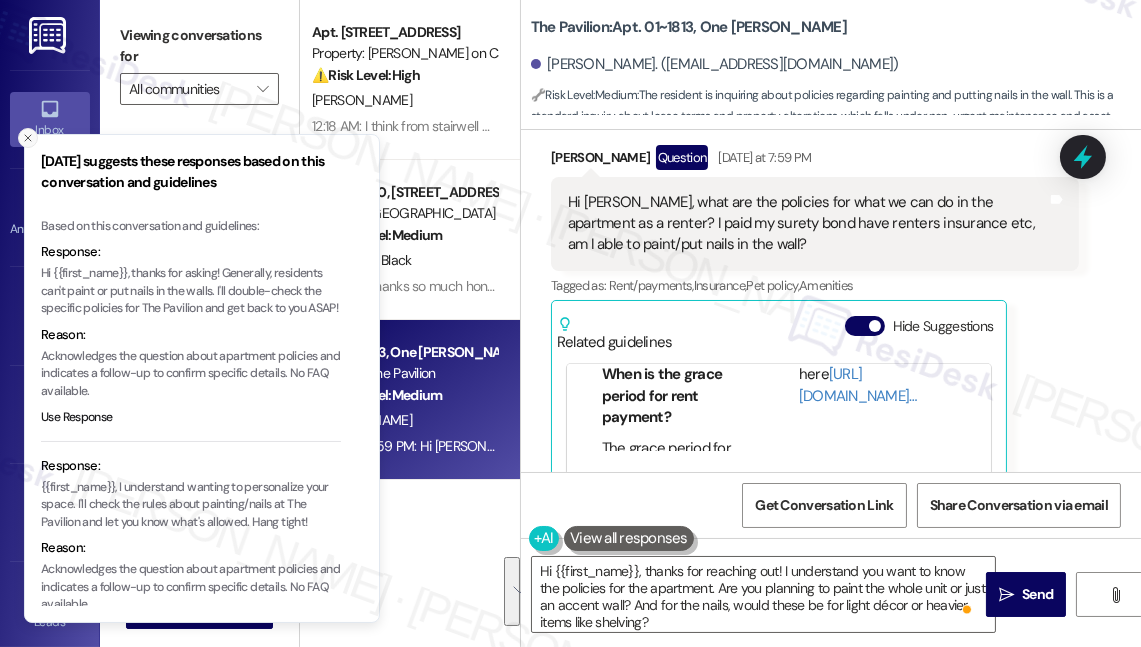 click 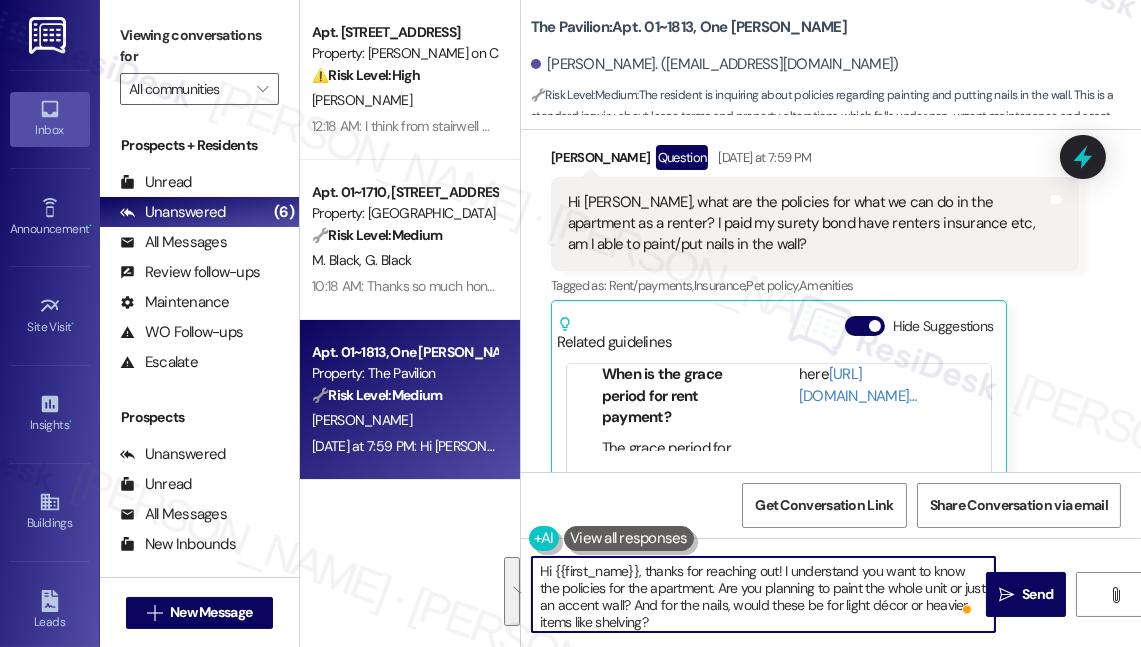 click on "Hi {{first_name}}, thanks for reaching out! I understand you want to know the policies for the apartment. Are you planning to paint the whole unit or just an accent wall? And for the nails, would these be for light décor or heavier items like shelving?" at bounding box center [763, 594] 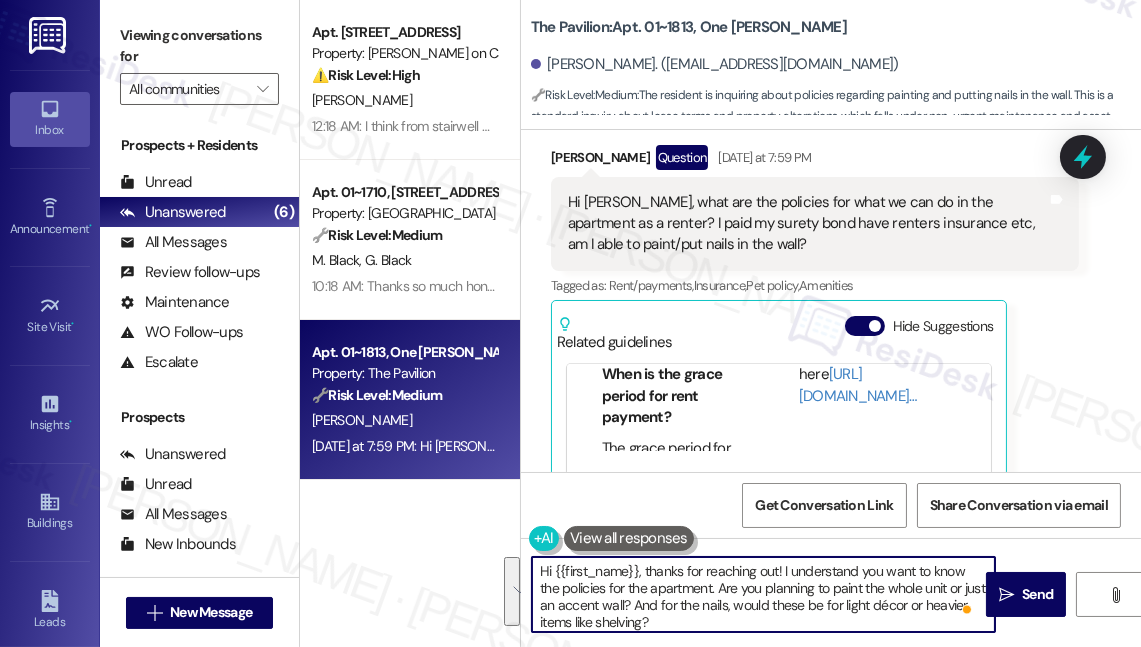 click on "Hi {{first_name}}, thanks for reaching out! I understand you want to know the policies for the apartment. Are you planning to paint the whole unit or just an accent wall? And for the nails, would these be for light décor or heavier items like shelving?" at bounding box center [763, 594] 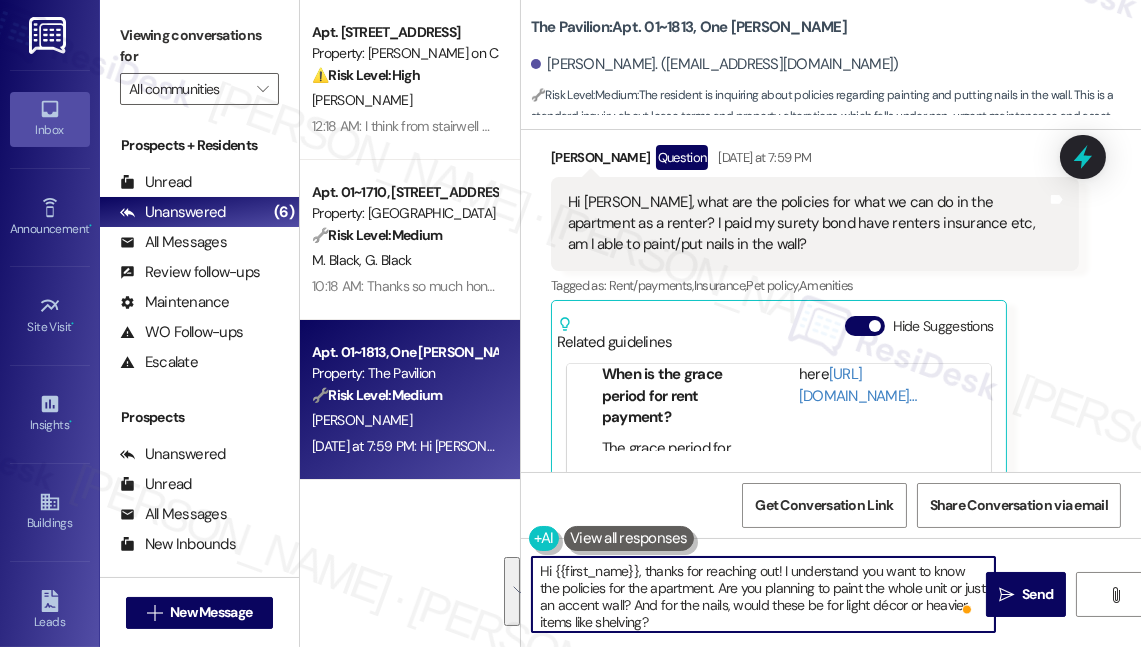 click on "Hi {{first_name}}, thanks for reaching out! I understand you want to know the policies for the apartment. Are you planning to paint the whole unit or just an accent wall? And for the nails, would these be for light décor or heavier items like shelving?" at bounding box center (763, 594) 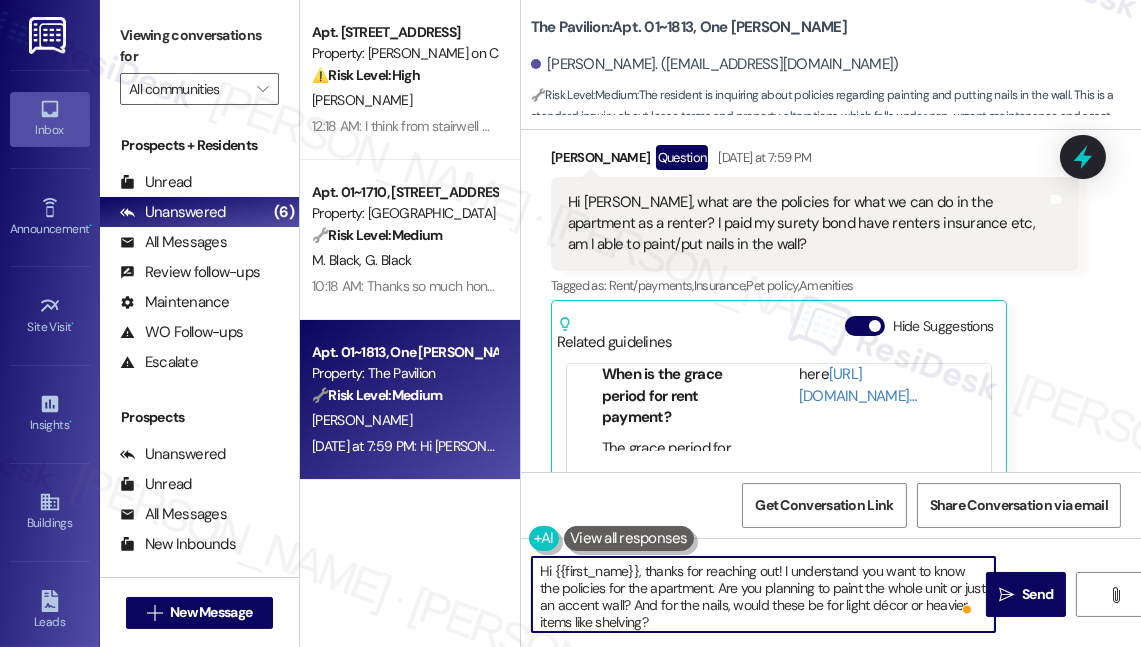 click on "Hi {{first_name}}, thanks for reaching out! I understand you want to know the policies for the apartment. Are you planning to paint the whole unit or just an accent wall? And for the nails, would these be for light décor or heavier items like shelving?" at bounding box center [763, 594] 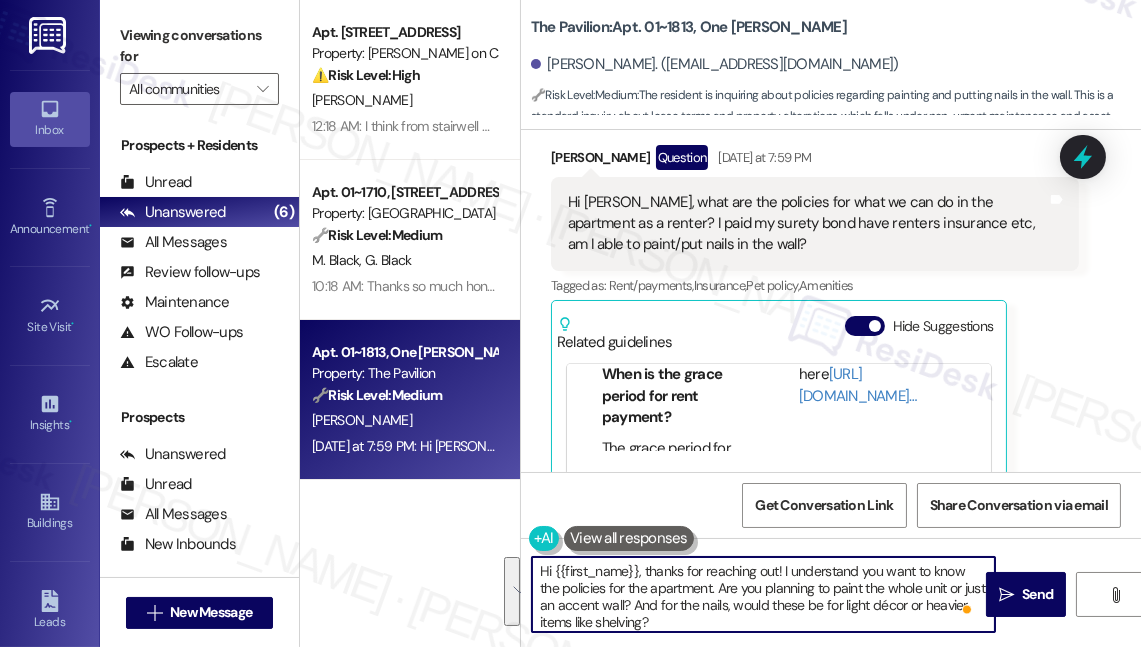 click on "Hi {{first_name}}, thanks for reaching out! I understand you want to know the policies for the apartment. Are you planning to paint the whole unit or just an accent wall? And for the nails, would these be for light décor or heavier items like shelving?" at bounding box center [763, 594] 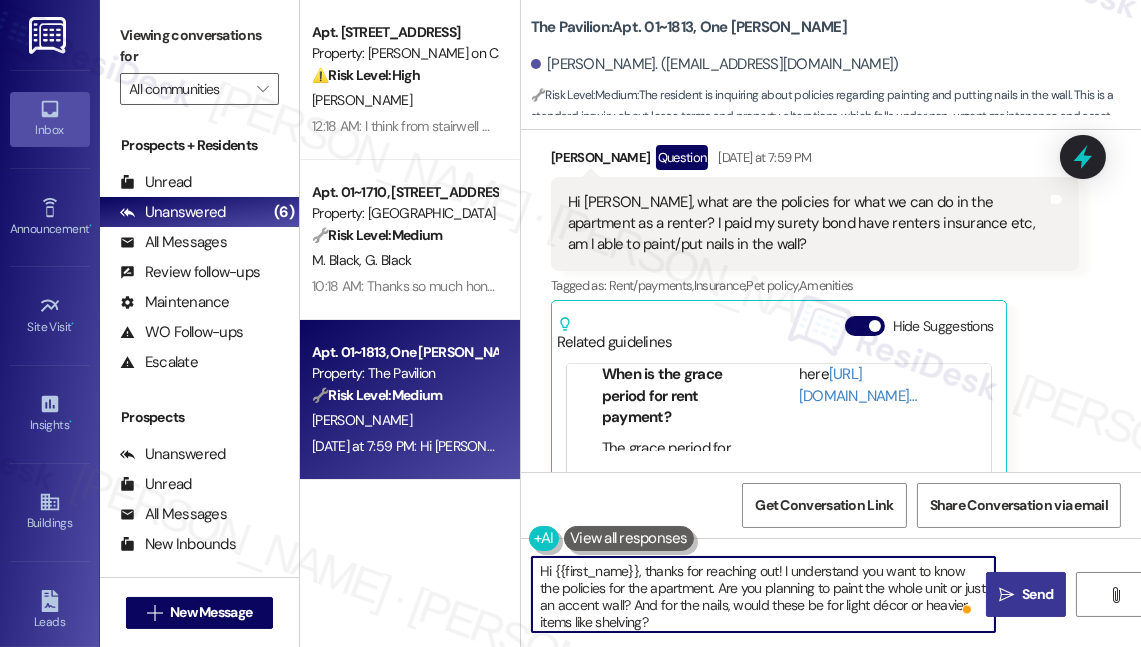 click on " Send" at bounding box center [1026, 594] 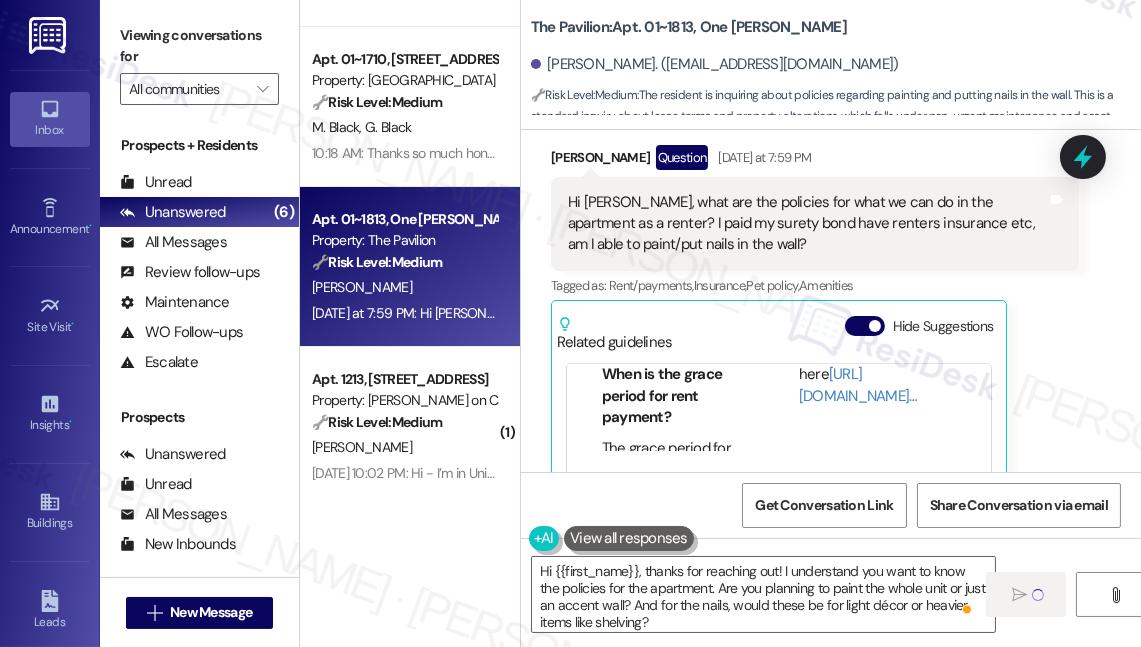 scroll, scrollTop: 272, scrollLeft: 0, axis: vertical 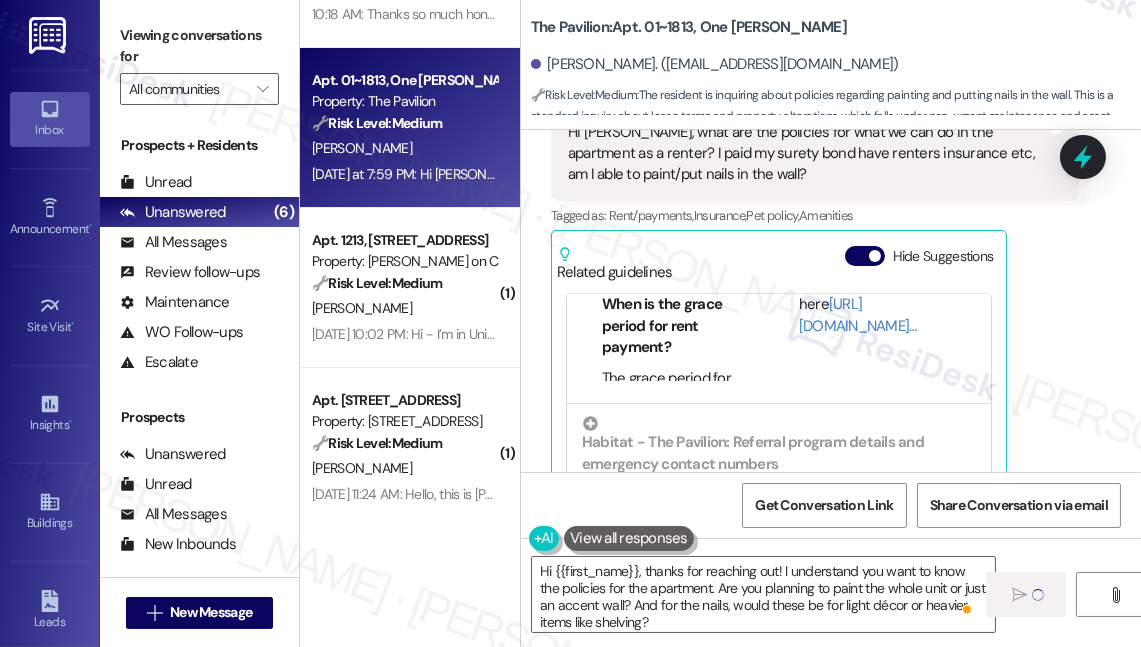 type 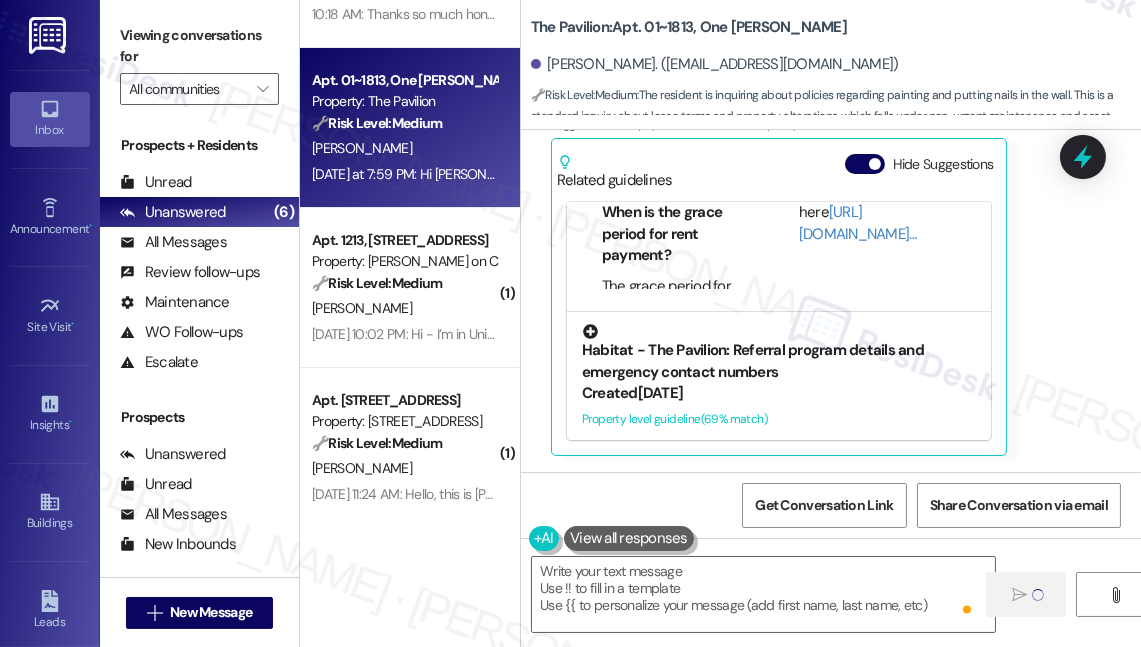 scroll, scrollTop: 3552, scrollLeft: 0, axis: vertical 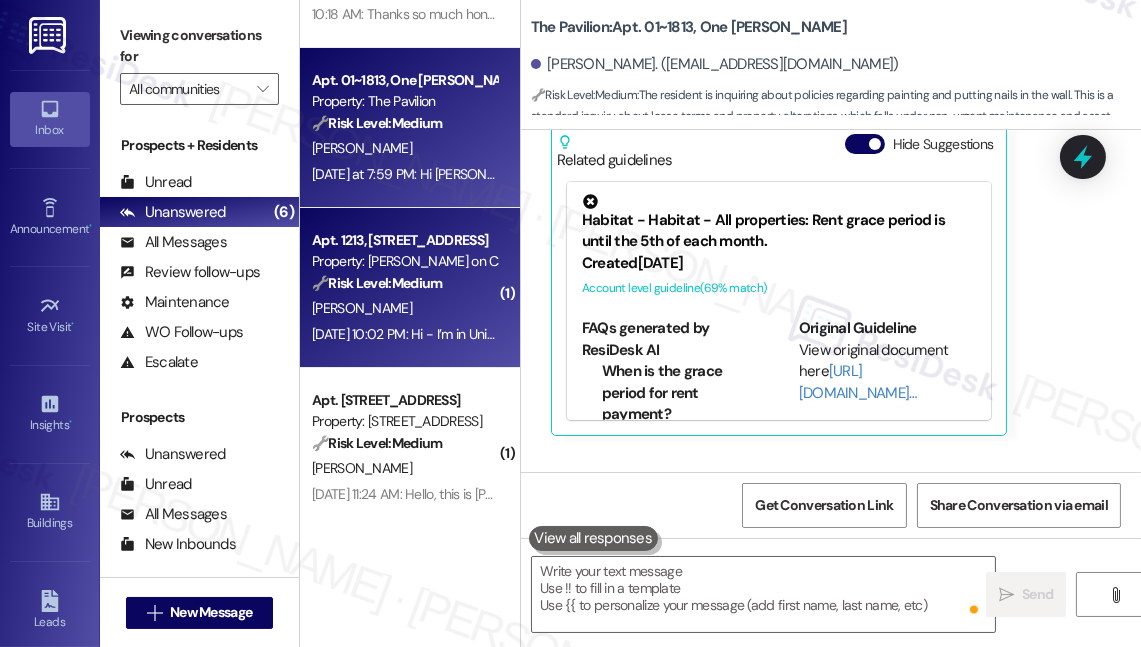 click on "N. Gill" at bounding box center [404, 308] 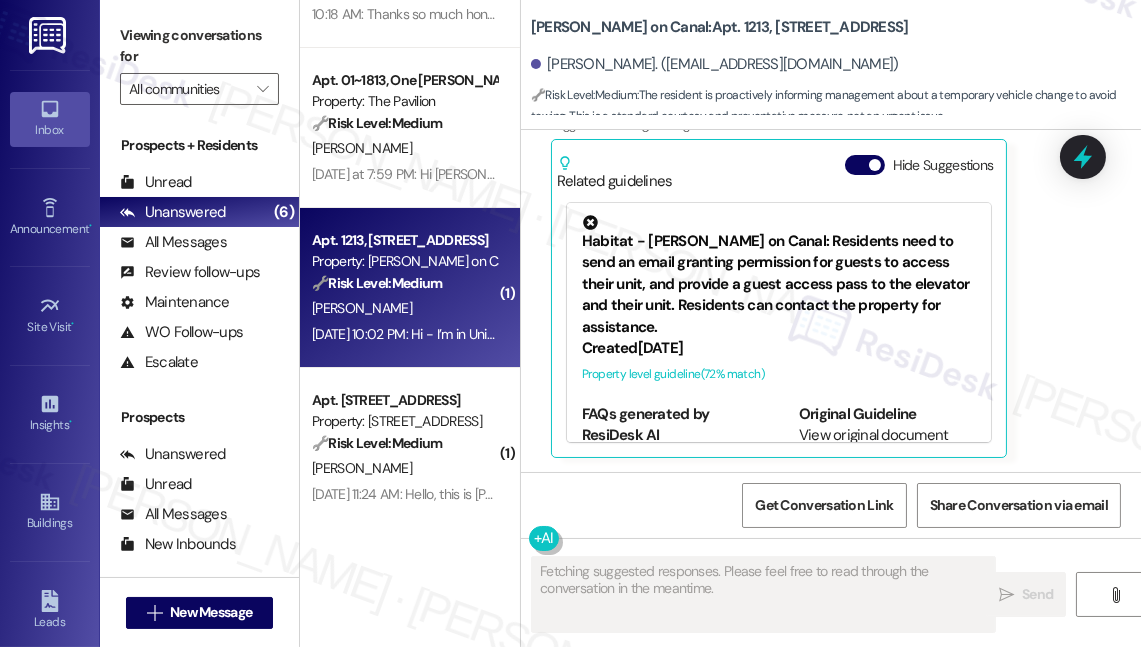 scroll, scrollTop: 263, scrollLeft: 0, axis: vertical 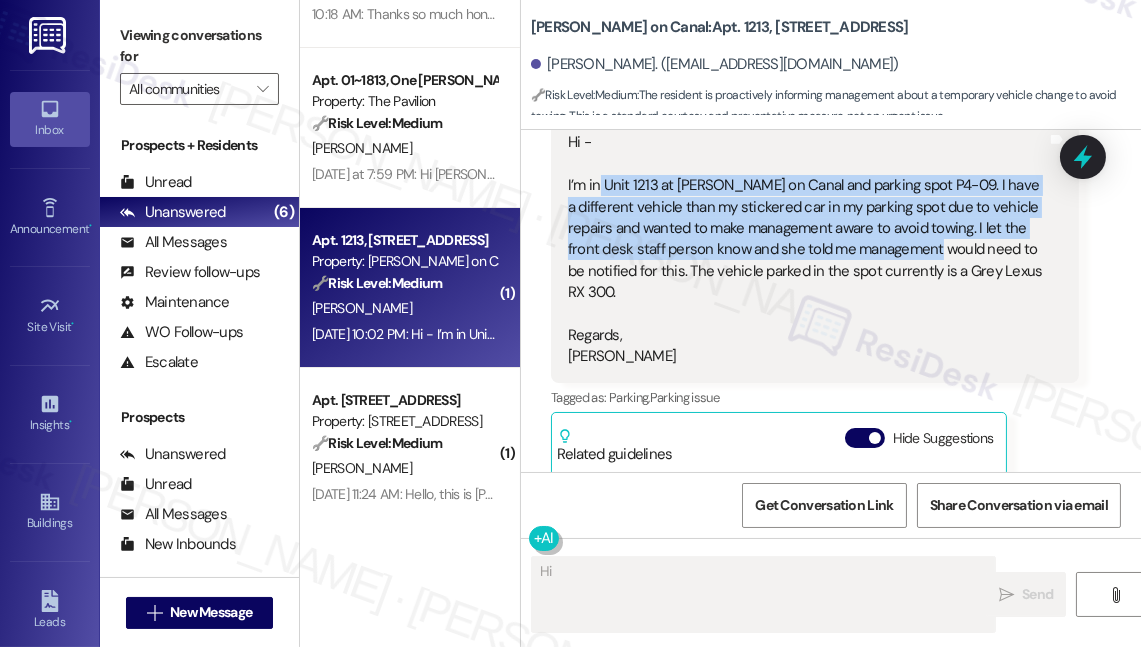 drag, startPoint x: 598, startPoint y: 186, endPoint x: 976, endPoint y: 257, distance: 384.6102 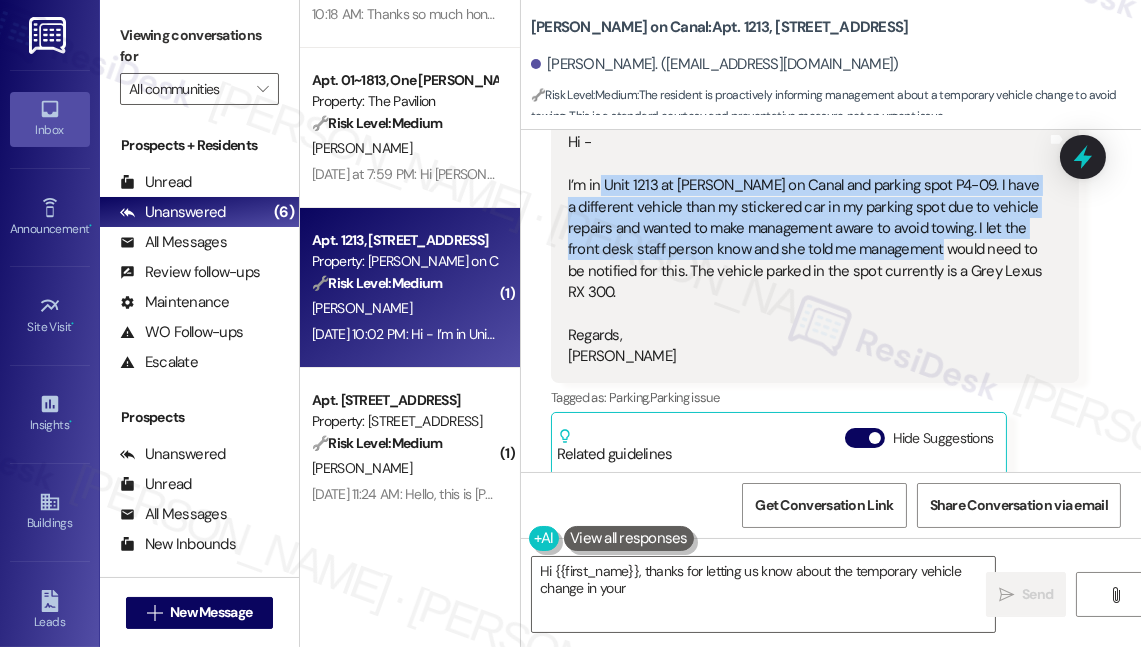 click on "Hi -
I’m in Unit 1213 at Cassidy on Canal and parking spot P4-09. I have a different vehicle than my stickered car in my parking spot due to vehicle repairs and wanted to make management aware to avoid towing. I let the front desk staff person know and she told me management would need to be notified for this. The vehicle parked in the spot currently is a Grey Lexus RX 300.
Regards,
Navroop Gill" at bounding box center (807, 250) 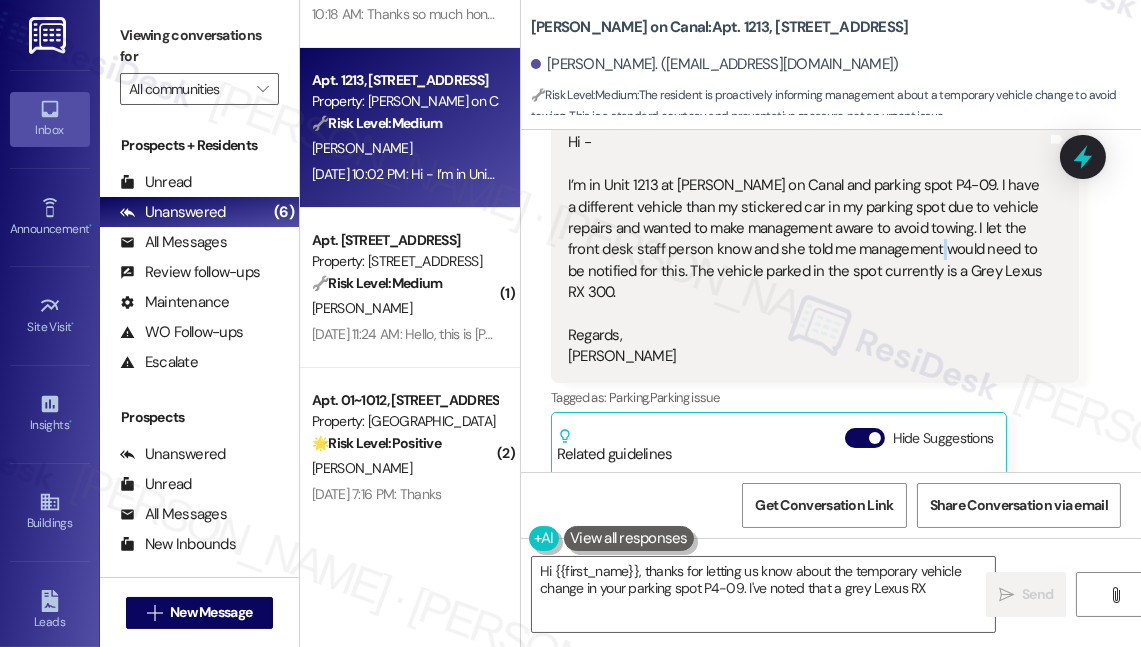 click on "Hi -
I’m in Unit 1213 at Cassidy on Canal and parking spot P4-09. I have a different vehicle than my stickered car in my parking spot due to vehicle repairs and wanted to make management aware to avoid towing. I let the front desk staff person know and she told me management would need to be notified for this. The vehicle parked in the spot currently is a Grey Lexus RX 300.
Regards,
Navroop Gill" at bounding box center [807, 250] 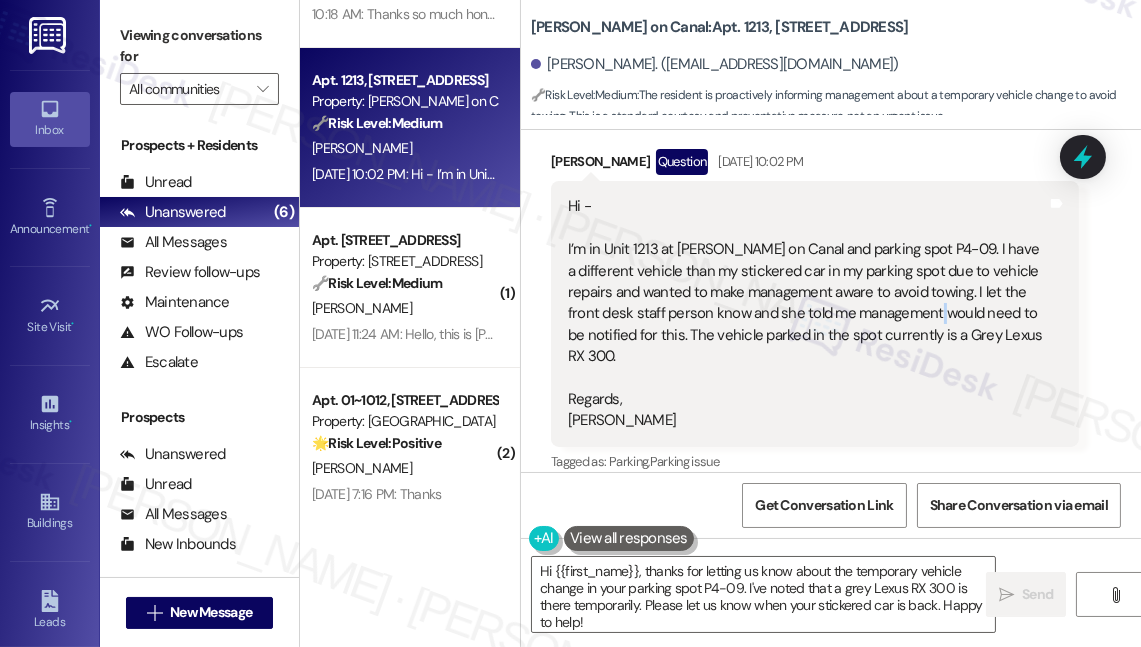 scroll, scrollTop: 172, scrollLeft: 0, axis: vertical 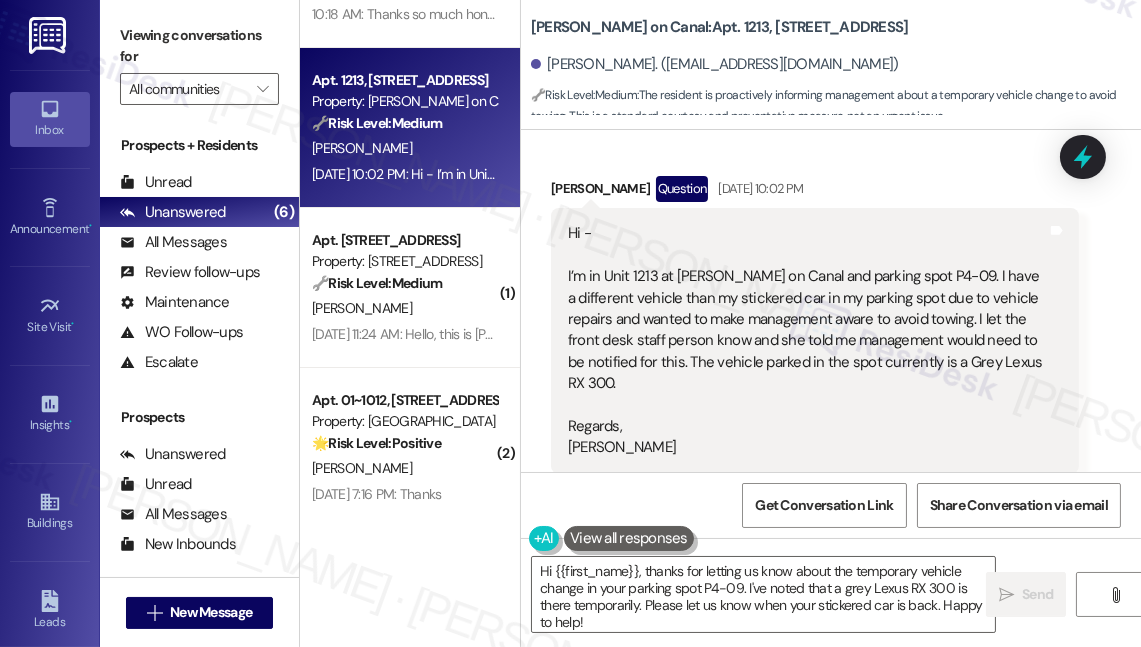 click on "Hi -
I’m in Unit 1213 at Cassidy on Canal and parking spot P4-09. I have a different vehicle than my stickered car in my parking spot due to vehicle repairs and wanted to make management aware to avoid towing. I let the front desk staff person know and she told me management would need to be notified for this. The vehicle parked in the spot currently is a Grey Lexus RX 300.
Regards,
Navroop Gill" at bounding box center [807, 341] 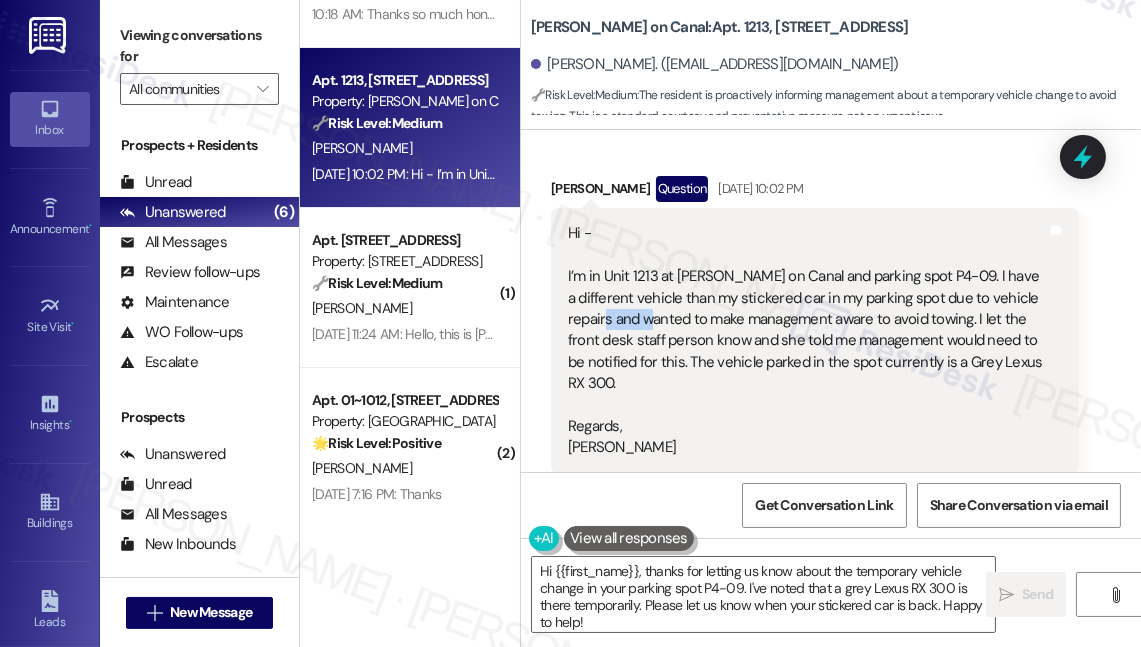 click on "Hi -
I’m in Unit 1213 at Cassidy on Canal and parking spot P4-09. I have a different vehicle than my stickered car in my parking spot due to vehicle repairs and wanted to make management aware to avoid towing. I let the front desk staff person know and she told me management would need to be notified for this. The vehicle parked in the spot currently is a Grey Lexus RX 300.
Regards,
Navroop Gill" at bounding box center [807, 341] 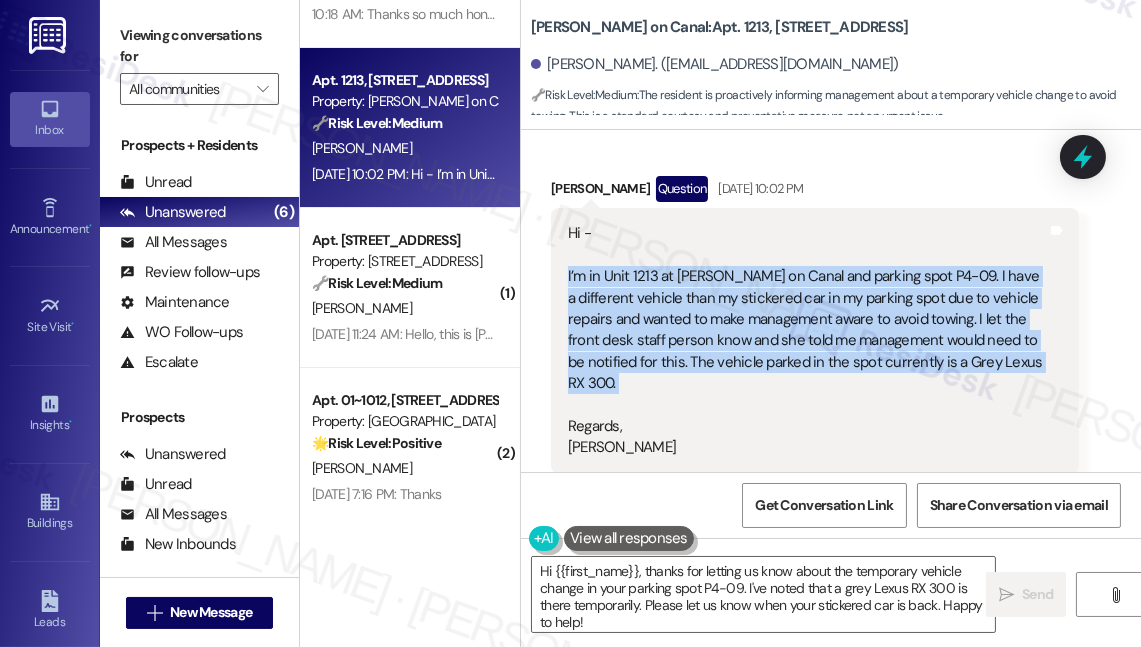 click on "Hi -
I’m in Unit 1213 at Cassidy on Canal and parking spot P4-09. I have a different vehicle than my stickered car in my parking spot due to vehicle repairs and wanted to make management aware to avoid towing. I let the front desk staff person know and she told me management would need to be notified for this. The vehicle parked in the spot currently is a Grey Lexus RX 300.
Regards,
Navroop Gill" at bounding box center (807, 341) 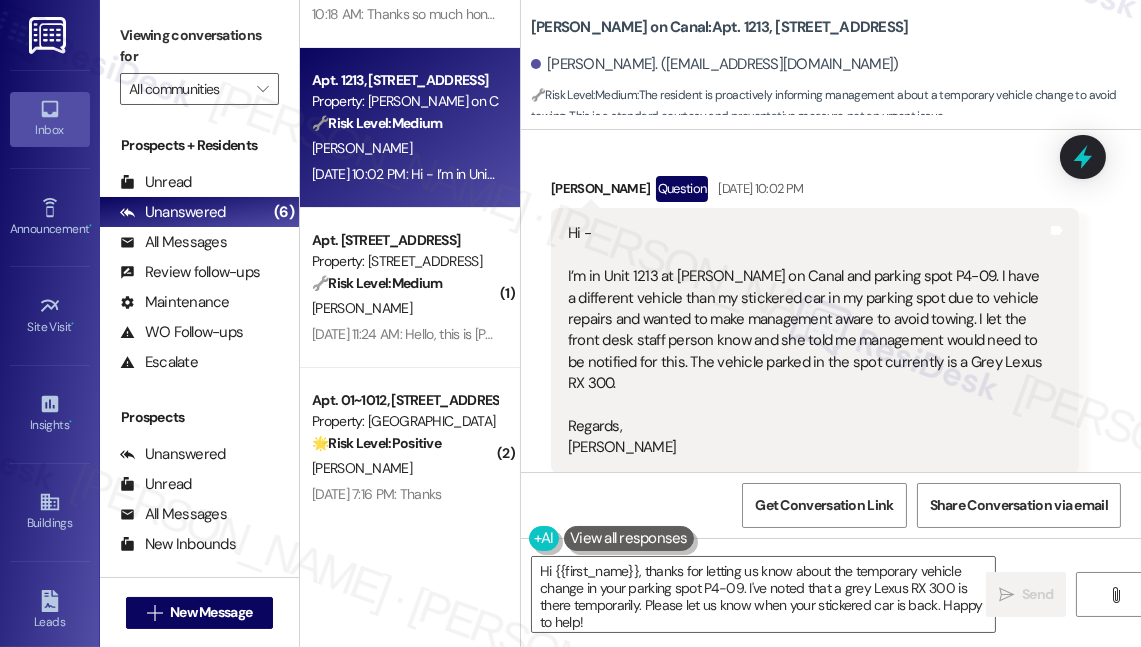 click on "Hi -
I’m in Unit 1213 at Cassidy on Canal and parking spot P4-09. I have a different vehicle than my stickered car in my parking spot due to vehicle repairs and wanted to make management aware to avoid towing. I let the front desk staff person know and she told me management would need to be notified for this. The vehicle parked in the spot currently is a Grey Lexus RX 300.
Regards,
Navroop Gill" at bounding box center (807, 341) 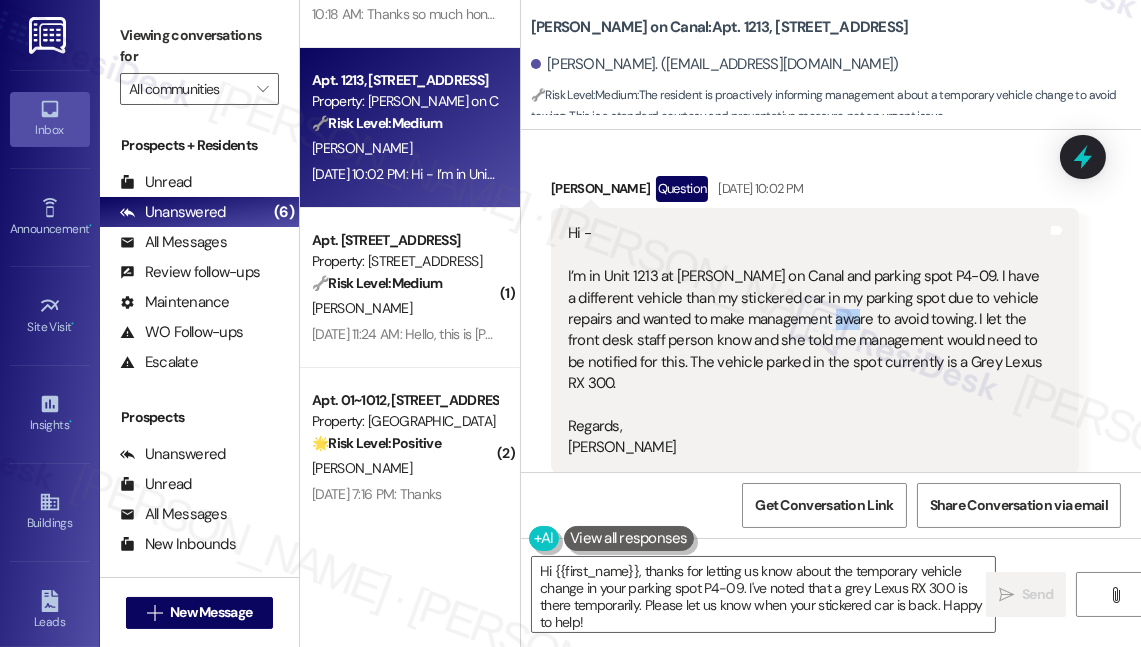 click on "Hi -
I’m in Unit 1213 at Cassidy on Canal and parking spot P4-09. I have a different vehicle than my stickered car in my parking spot due to vehicle repairs and wanted to make management aware to avoid towing. I let the front desk staff person know and she told me management would need to be notified for this. The vehicle parked in the spot currently is a Grey Lexus RX 300.
Regards,
Navroop Gill" at bounding box center (807, 341) 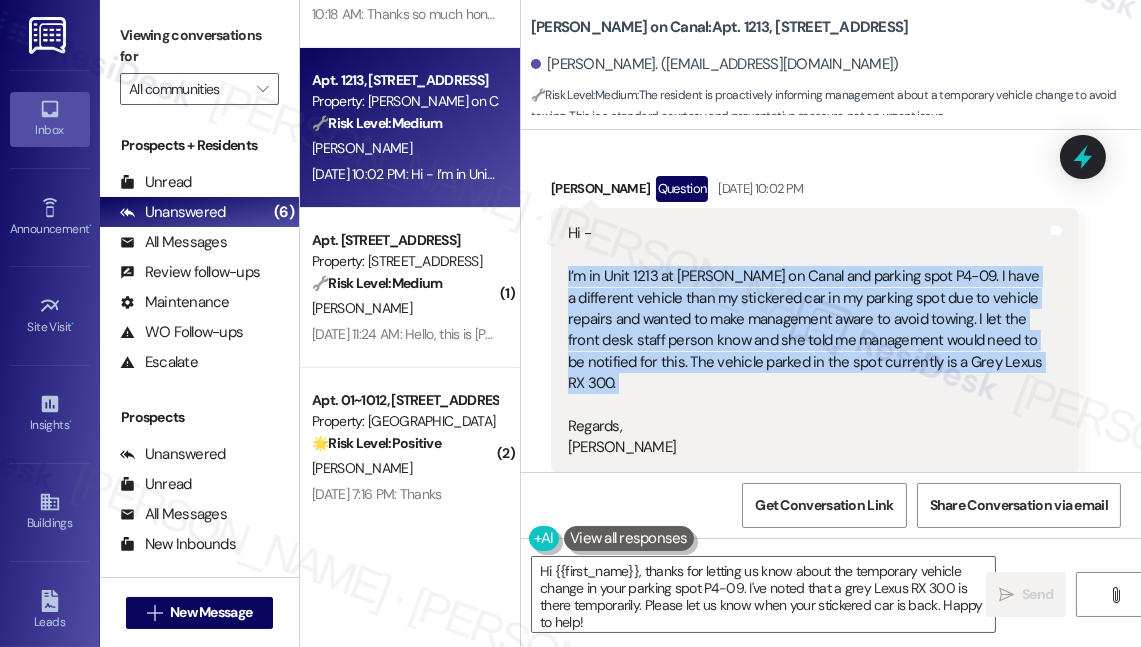 click on "Hi -
I’m in Unit 1213 at Cassidy on Canal and parking spot P4-09. I have a different vehicle than my stickered car in my parking spot due to vehicle repairs and wanted to make management aware to avoid towing. I let the front desk staff person know and she told me management would need to be notified for this. The vehicle parked in the spot currently is a Grey Lexus RX 300.
Regards,
Navroop Gill" at bounding box center [807, 341] 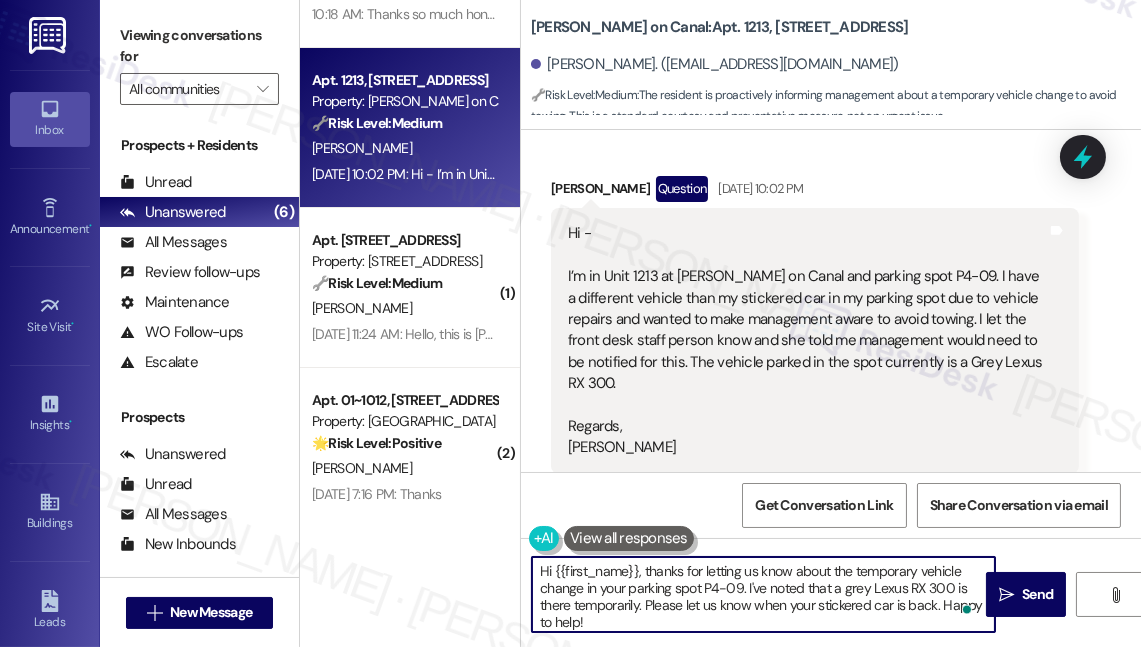 drag, startPoint x: 779, startPoint y: 584, endPoint x: 896, endPoint y: 598, distance: 117.83463 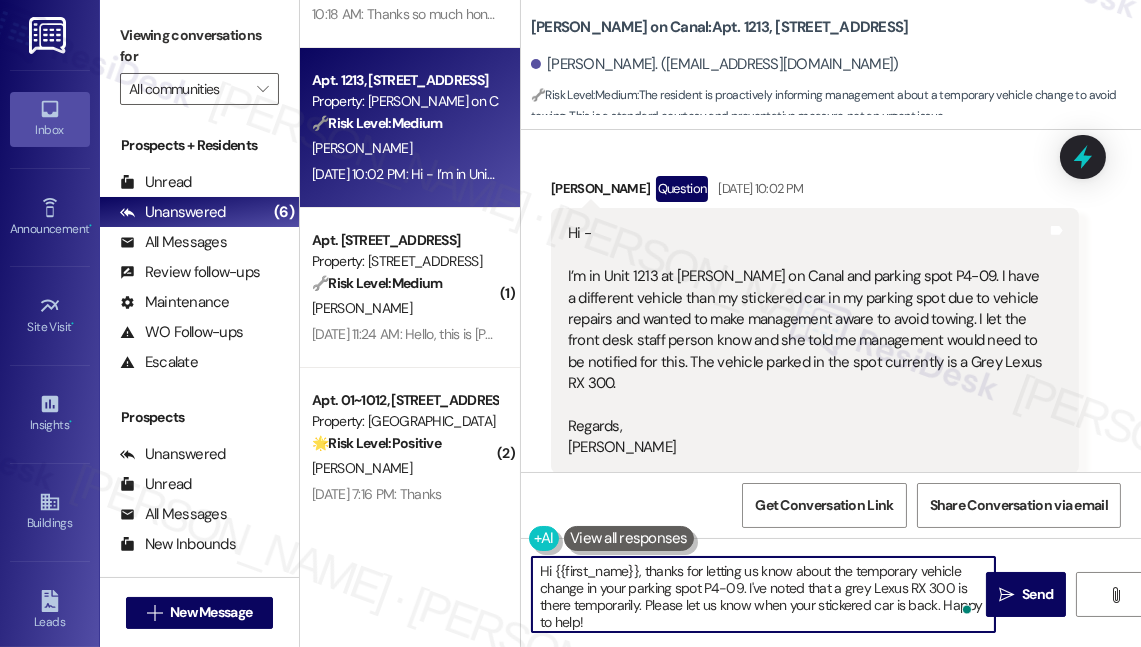 drag, startPoint x: 718, startPoint y: 626, endPoint x: 703, endPoint y: 610, distance: 21.931713 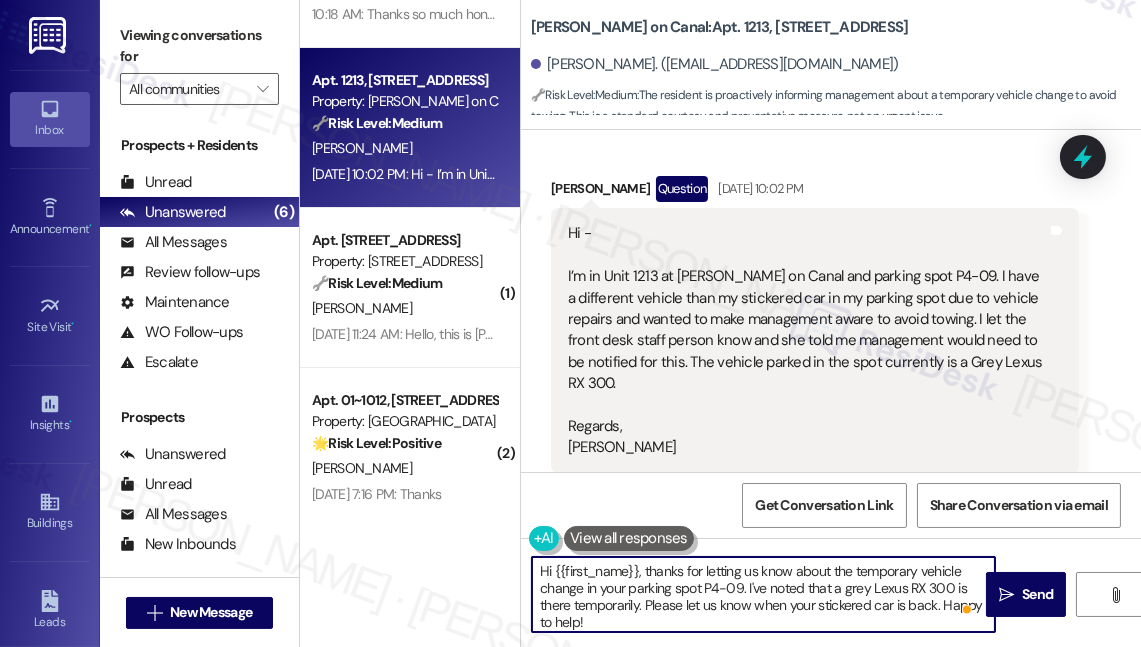 click on "Hi -
I’m in Unit 1213 at Cassidy on Canal and parking spot P4-09. I have a different vehicle than my stickered car in my parking spot due to vehicle repairs and wanted to make management aware to avoid towing. I let the front desk staff person know and she told me management would need to be notified for this. The vehicle parked in the spot currently is a Grey Lexus RX 300.
Regards,
Navroop Gill" at bounding box center [807, 341] 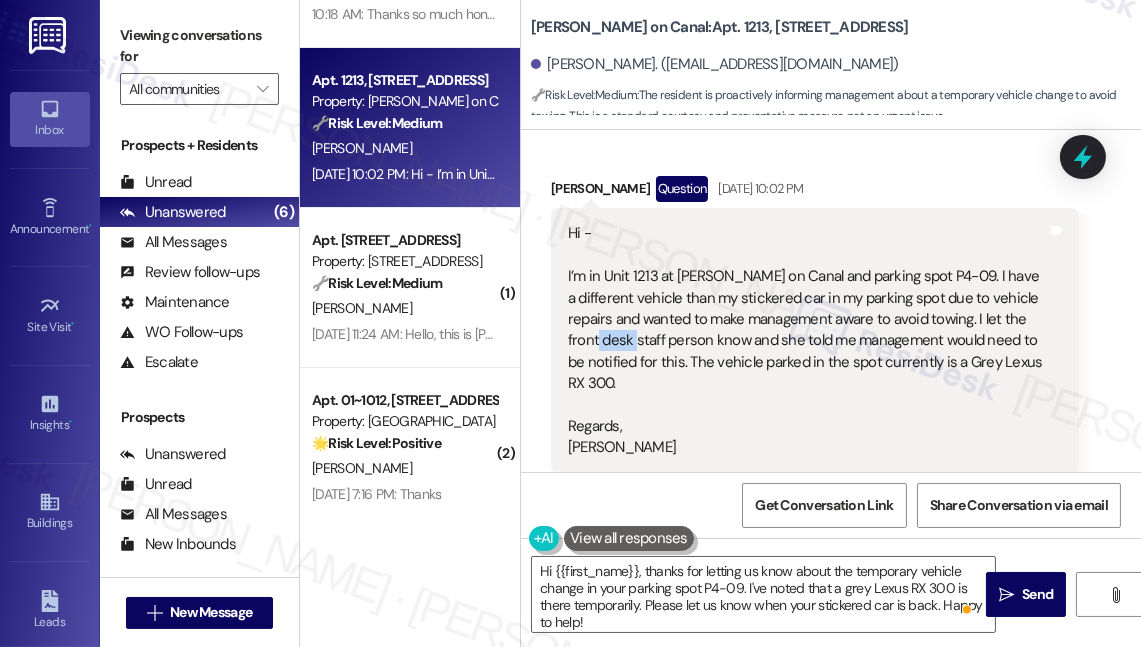 click on "Hi -
I’m in Unit 1213 at Cassidy on Canal and parking spot P4-09. I have a different vehicle than my stickered car in my parking spot due to vehicle repairs and wanted to make management aware to avoid towing. I let the front desk staff person know and she told me management would need to be notified for this. The vehicle parked in the spot currently is a Grey Lexus RX 300.
Regards,
Navroop Gill" at bounding box center [807, 341] 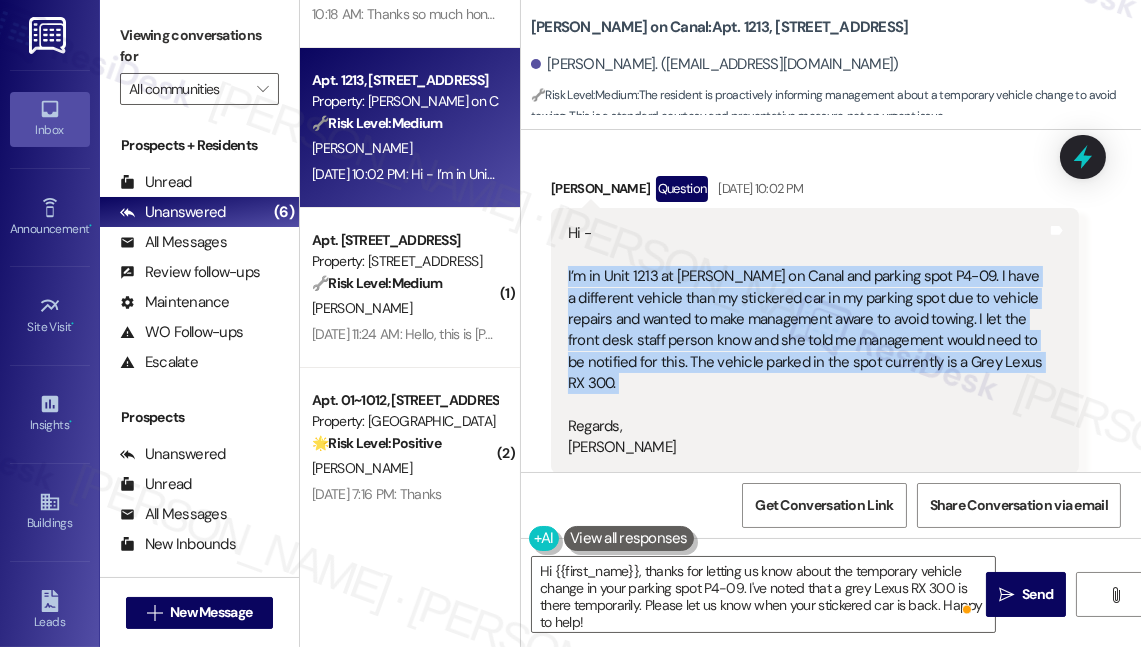click on "Hi -
I’m in Unit 1213 at Cassidy on Canal and parking spot P4-09. I have a different vehicle than my stickered car in my parking spot due to vehicle repairs and wanted to make management aware to avoid towing. I let the front desk staff person know and she told me management would need to be notified for this. The vehicle parked in the spot currently is a Grey Lexus RX 300.
Regards,
Navroop Gill" at bounding box center [807, 341] 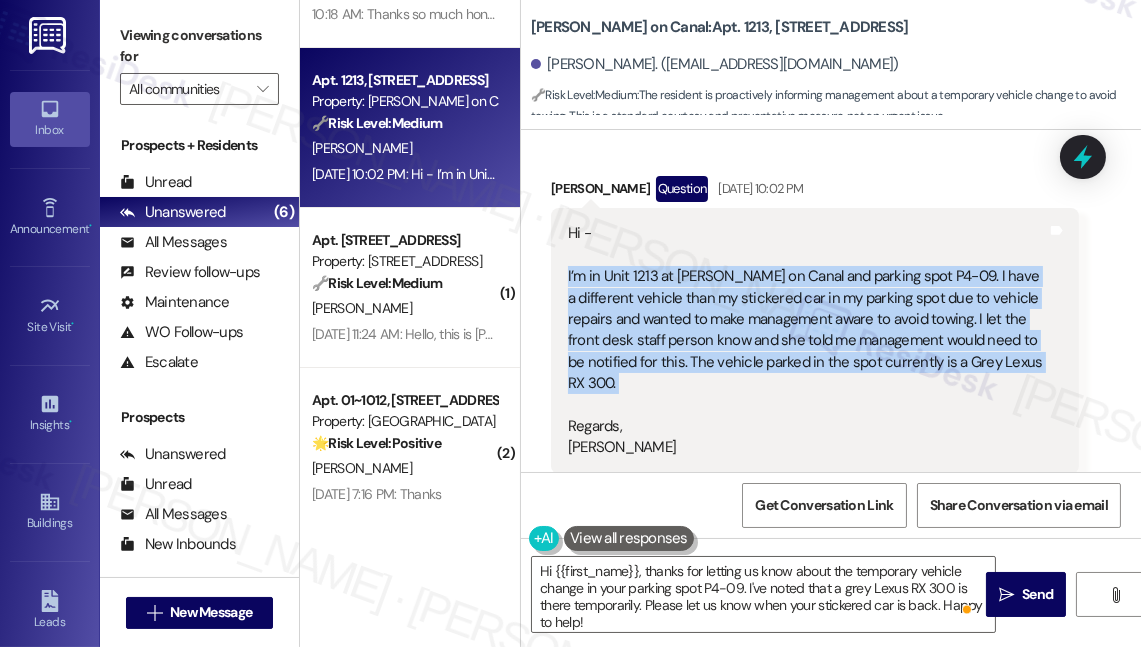 copy on "I’m in Unit 1213 at Cassidy on Canal and parking spot P4-09. I have a different vehicle than my stickered car in my parking spot due to vehicle repairs and wanted to make management aware to avoid towing. I let the front desk staff person know and she told me management would need to be notified for this. The vehicle parked in the spot currently is a Grey Lexus RX 300." 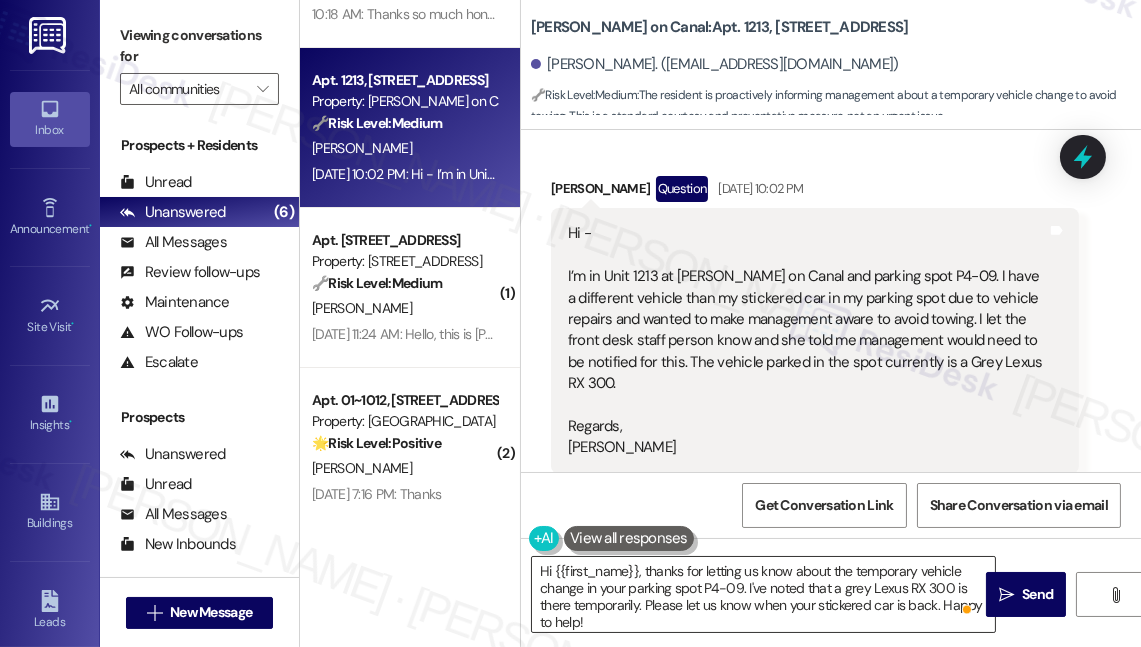 click on "Hi {{first_name}}, thanks for letting us know about the temporary vehicle change in your parking spot P4-09. I've noted that a grey Lexus RX 300 is there temporarily. Please let us know when your stickered car is back. Happy to help!" at bounding box center [763, 594] 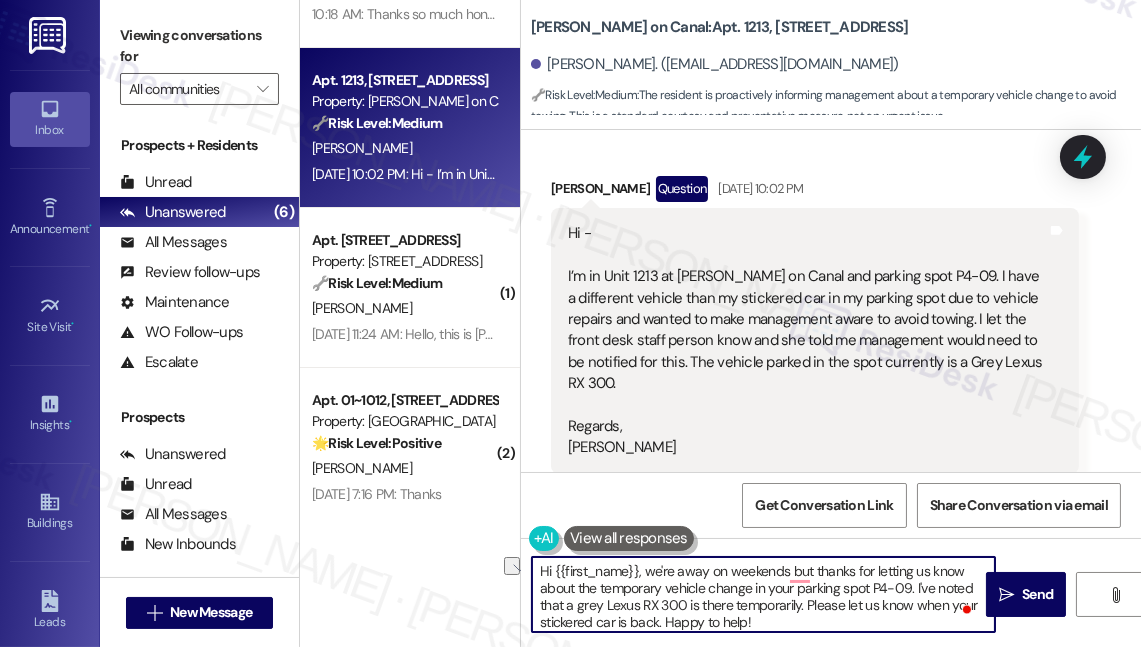 drag, startPoint x: 864, startPoint y: 583, endPoint x: 916, endPoint y: 590, distance: 52.46904 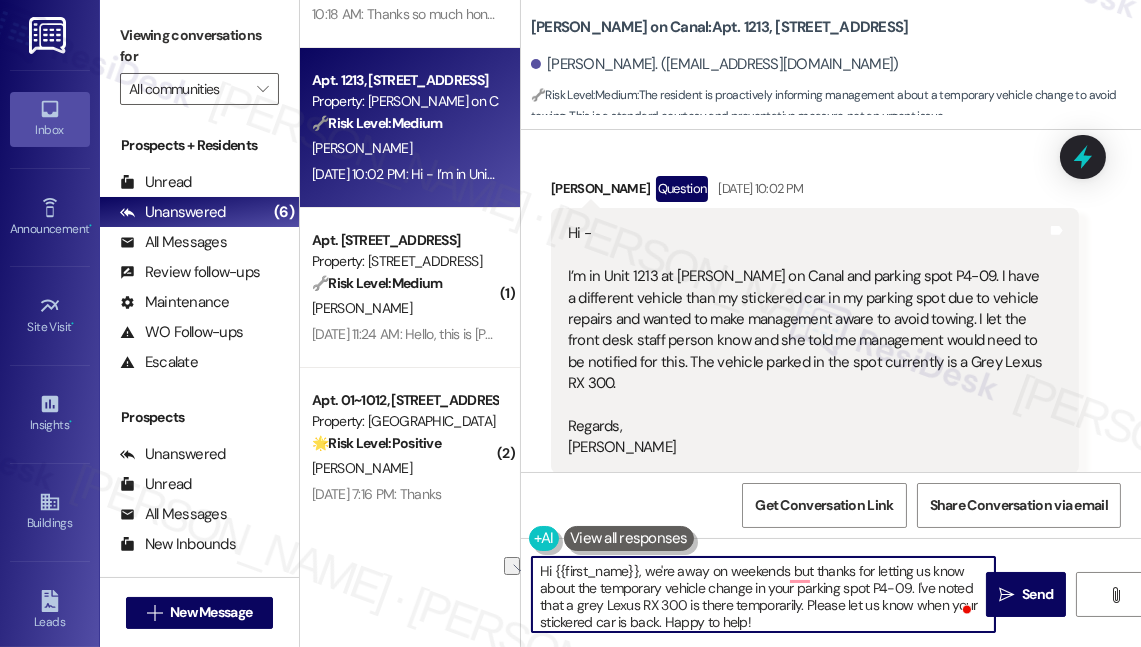 click on "Hi {{first_name}}, we're away on weekends but thanks for letting us know about the temporary vehicle change in your parking spot P4-09. I've noted that a grey Lexus RX 300 is there temporarily. Please let us know when your stickered car is back. Happy to help!" at bounding box center (763, 594) 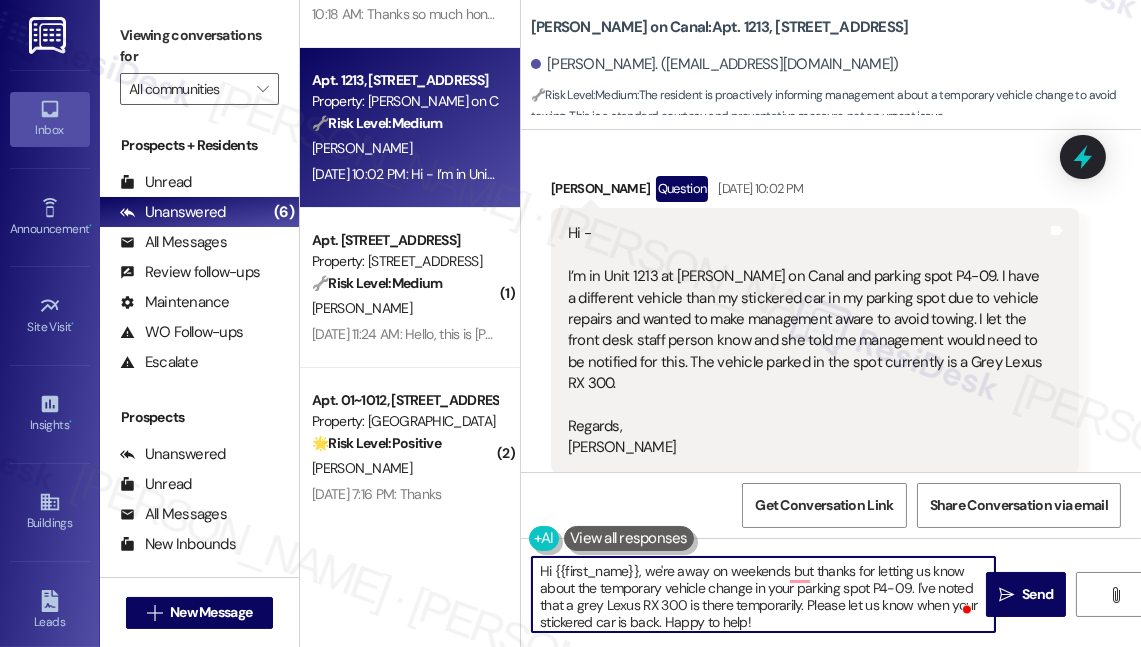 drag, startPoint x: 869, startPoint y: 587, endPoint x: 912, endPoint y: 590, distance: 43.104523 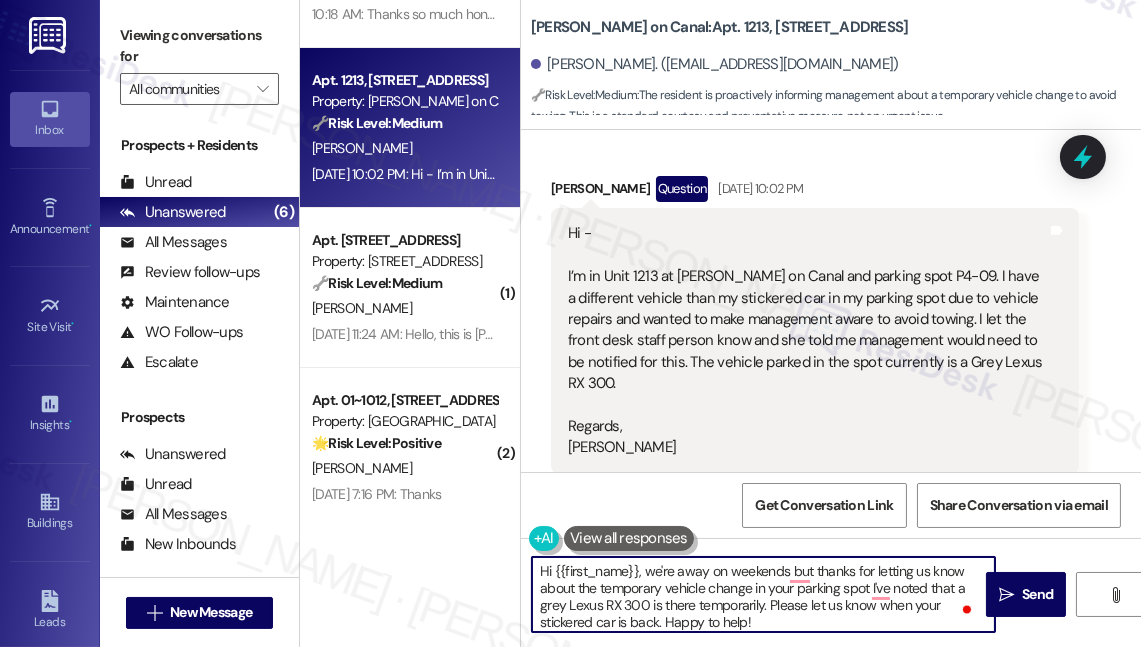 click on "Hi {{first_name}}, we're away on weekends but thanks for letting us know about the temporary vehicle change in your parking spot I've noted that a grey Lexus RX 300 is there temporarily. Please let us know when your stickered car is back. Happy to help!" at bounding box center [763, 594] 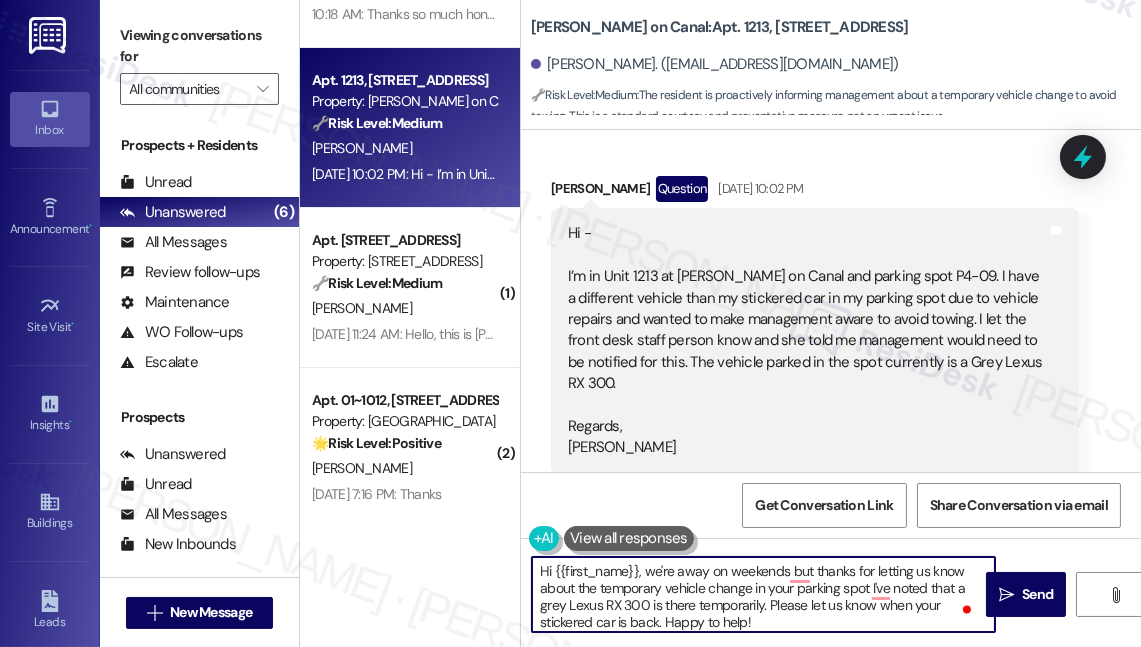 click on "Hi -
I’m in Unit 1213 at Cassidy on Canal and parking spot P4-09. I have a different vehicle than my stickered car in my parking spot due to vehicle repairs and wanted to make management aware to avoid towing. I let the front desk staff person know and she told me management would need to be notified for this. The vehicle parked in the spot currently is a Grey Lexus RX 300.
Regards,
Navroop Gill" at bounding box center (807, 341) 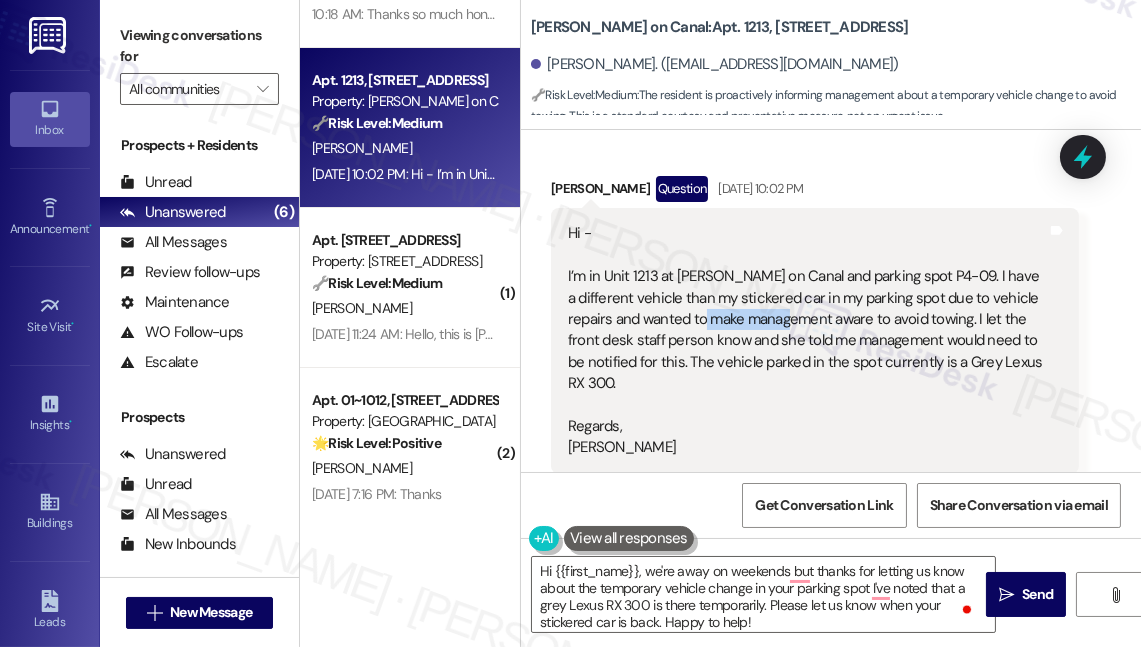 click on "Hi -
I’m in Unit 1213 at Cassidy on Canal and parking spot P4-09. I have a different vehicle than my stickered car in my parking spot due to vehicle repairs and wanted to make management aware to avoid towing. I let the front desk staff person know and she told me management would need to be notified for this. The vehicle parked in the spot currently is a Grey Lexus RX 300.
Regards,
Navroop Gill" at bounding box center [807, 341] 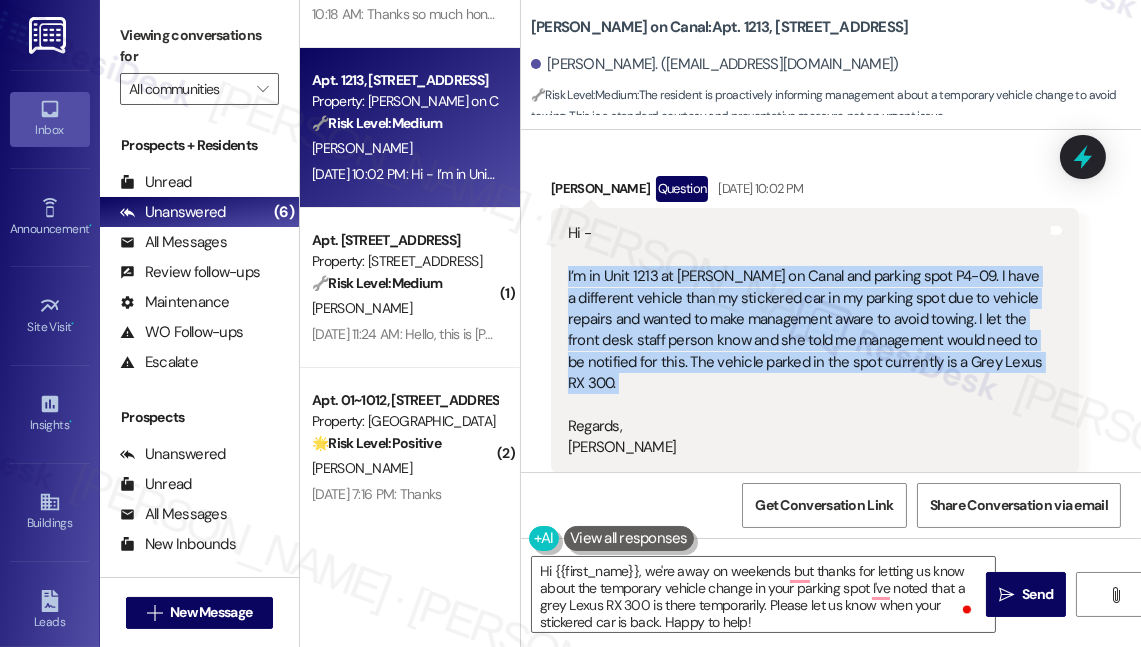 click on "Hi -
I’m in Unit 1213 at Cassidy on Canal and parking spot P4-09. I have a different vehicle than my stickered car in my parking spot due to vehicle repairs and wanted to make management aware to avoid towing. I let the front desk staff person know and she told me management would need to be notified for this. The vehicle parked in the spot currently is a Grey Lexus RX 300.
Regards,
Navroop Gill" at bounding box center [807, 341] 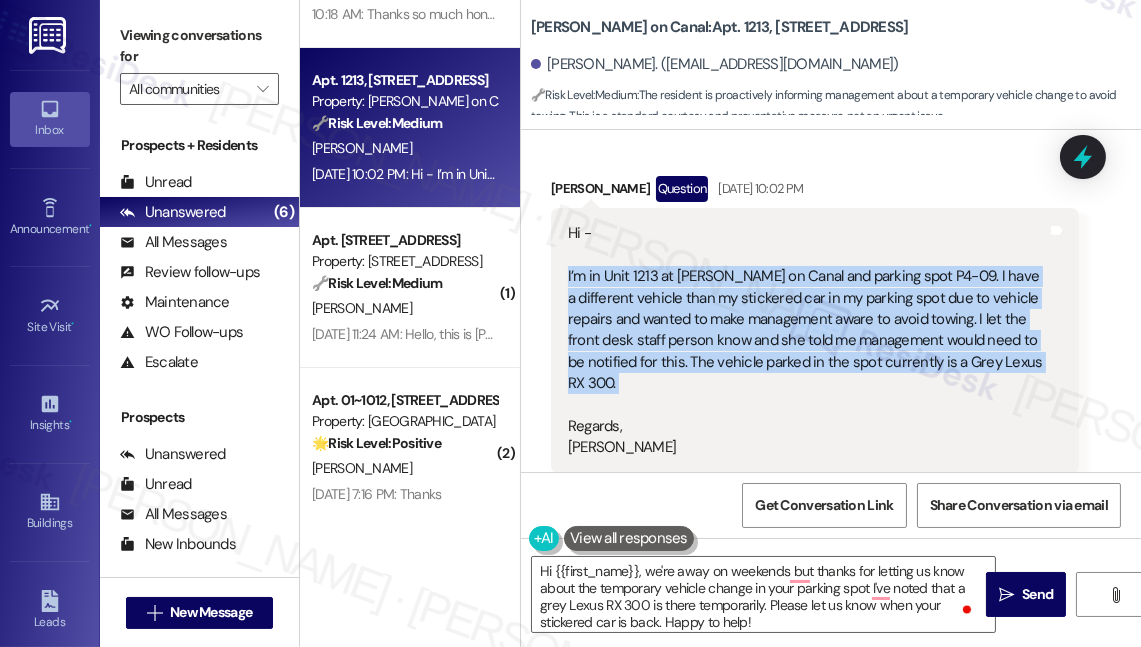 copy on "I’m in Unit 1213 at Cassidy on Canal and parking spot P4-09. I have a different vehicle than my stickered car in my parking spot due to vehicle repairs and wanted to make management aware to avoid towing. I let the front desk staff person know and she told me management would need to be notified for this. The vehicle parked in the spot currently is a Grey Lexus RX 300." 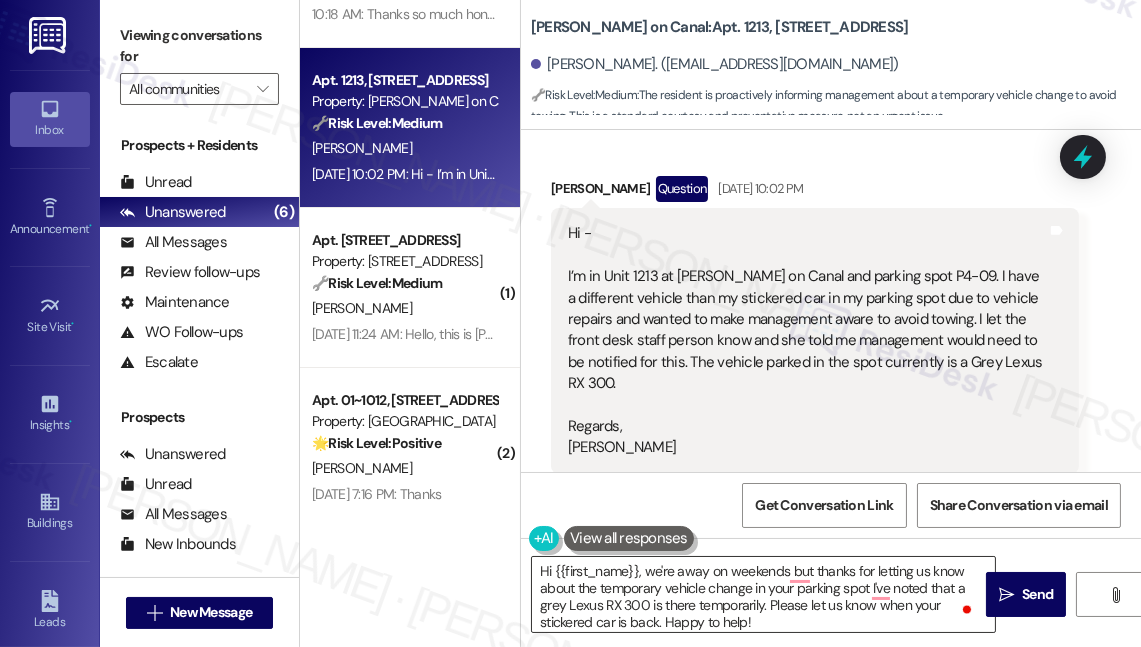 click on "Hi {{first_name}}, we're away on weekends but thanks for letting us know about the temporary vehicle change in your parking spot I've noted that a grey Lexus RX 300 is there temporarily. Please let us know when your stickered car is back. Happy to help!" at bounding box center [763, 594] 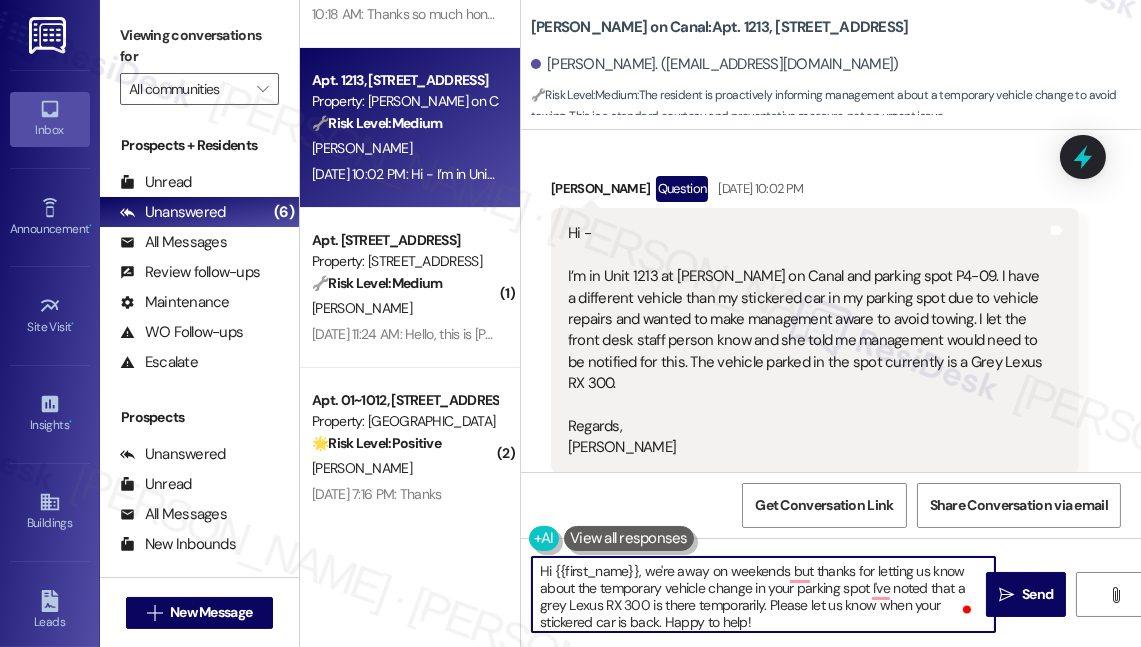 click on "Hi {{first_name}}, we're away on weekends but thanks for letting us know about the temporary vehicle change in your parking spot I've noted that a grey Lexus RX 300 is there temporarily. Please let us know when your stickered car is back. Happy to help!" at bounding box center (763, 594) 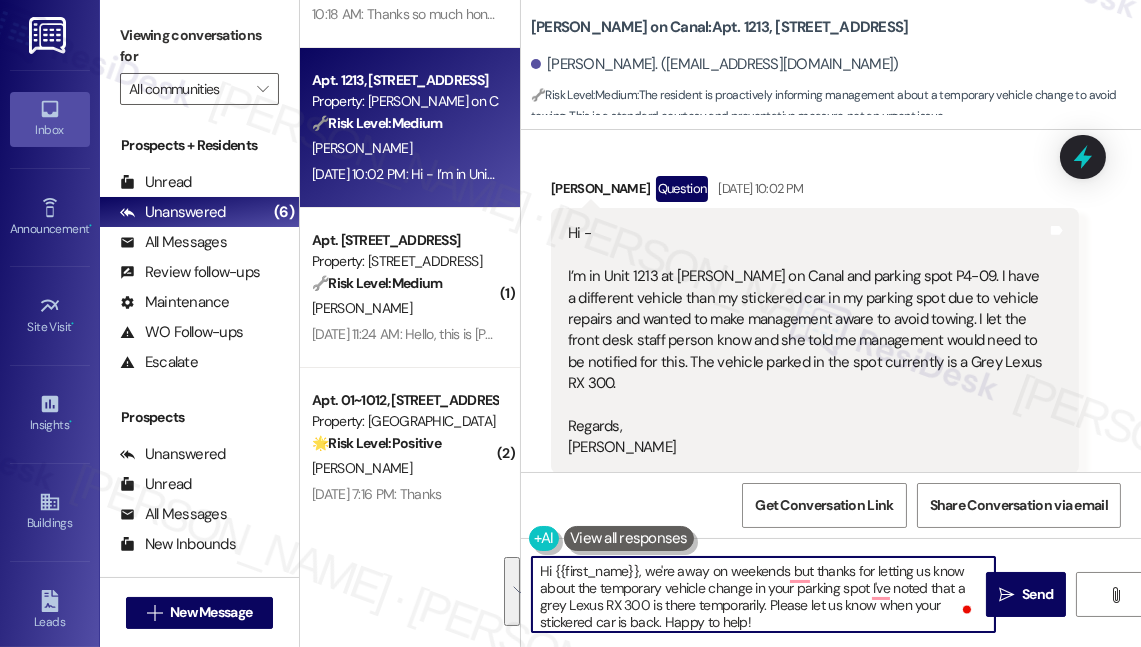 click on "Hi {{first_name}}, we're away on weekends but thanks for letting us know about the temporary vehicle change in your parking spot I've noted that a grey Lexus RX 300 is there temporarily. Please let us know when your stickered car is back. Happy to help!" at bounding box center (763, 594) 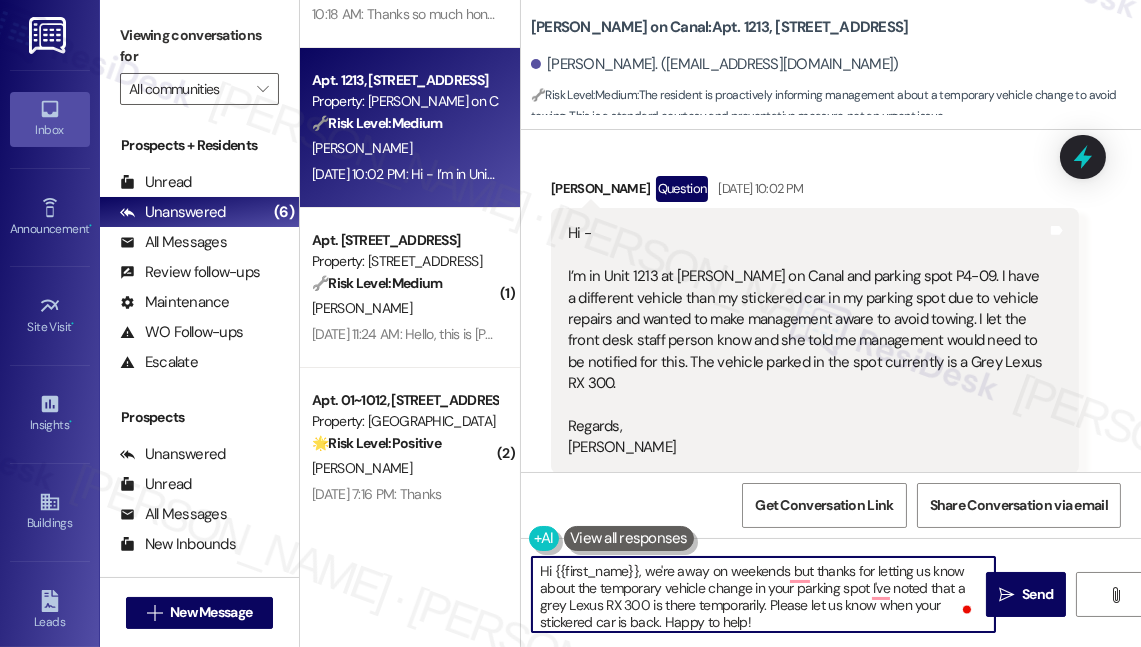 click on "Hi {{first_name}}, we're away on weekends but thanks for letting us know about the temporary vehicle change in your parking spot I've noted that a grey Lexus RX 300 is there temporarily. Please let us know when your stickered car is back. Happy to help!" at bounding box center [763, 594] 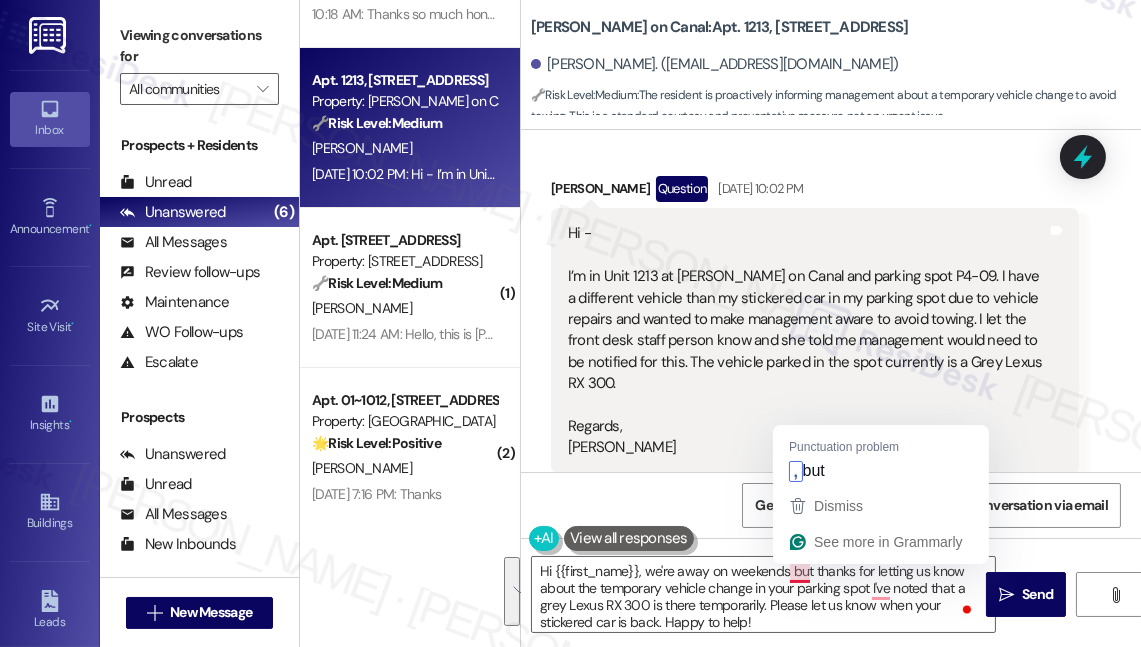 click on "Hi -
I’m in Unit 1213 at Cassidy on Canal and parking spot P4-09. I have a different vehicle than my stickered car in my parking spot due to vehicle repairs and wanted to make management aware to avoid towing. I let the front desk staff person know and she told me management would need to be notified for this. The vehicle parked in the spot currently is a Grey Lexus RX 300.
Regards,
Navroop Gill" at bounding box center (807, 341) 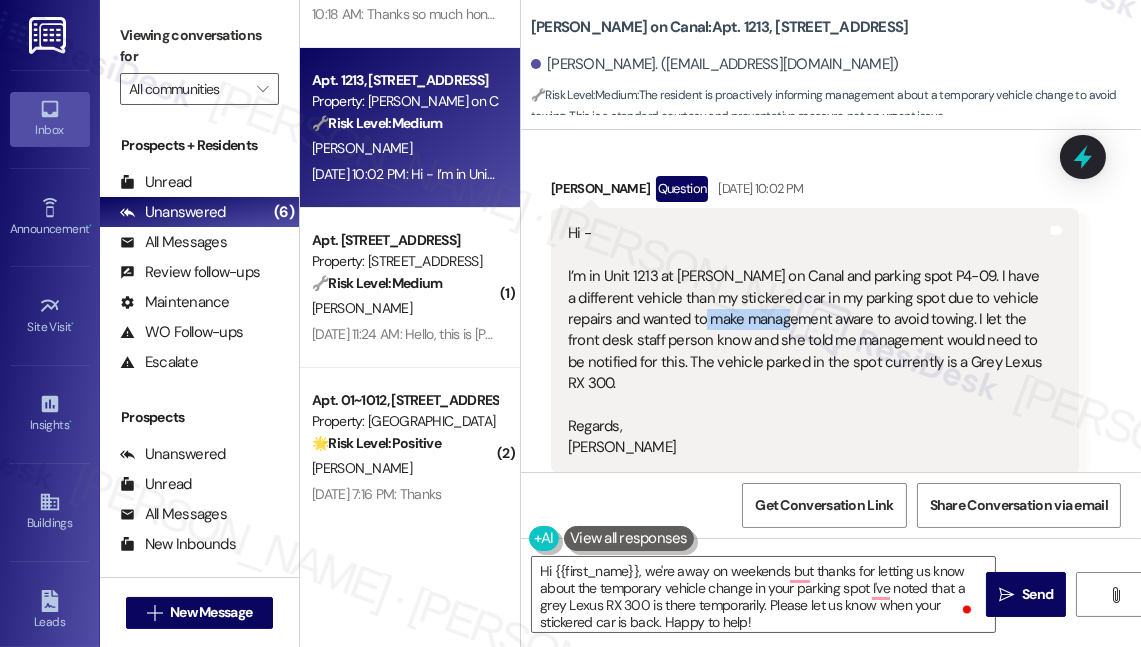 click on "Hi -
I’m in Unit 1213 at Cassidy on Canal and parking spot P4-09. I have a different vehicle than my stickered car in my parking spot due to vehicle repairs and wanted to make management aware to avoid towing. I let the front desk staff person know and she told me management would need to be notified for this. The vehicle parked in the spot currently is a Grey Lexus RX 300.
Regards,
Navroop Gill" at bounding box center [807, 341] 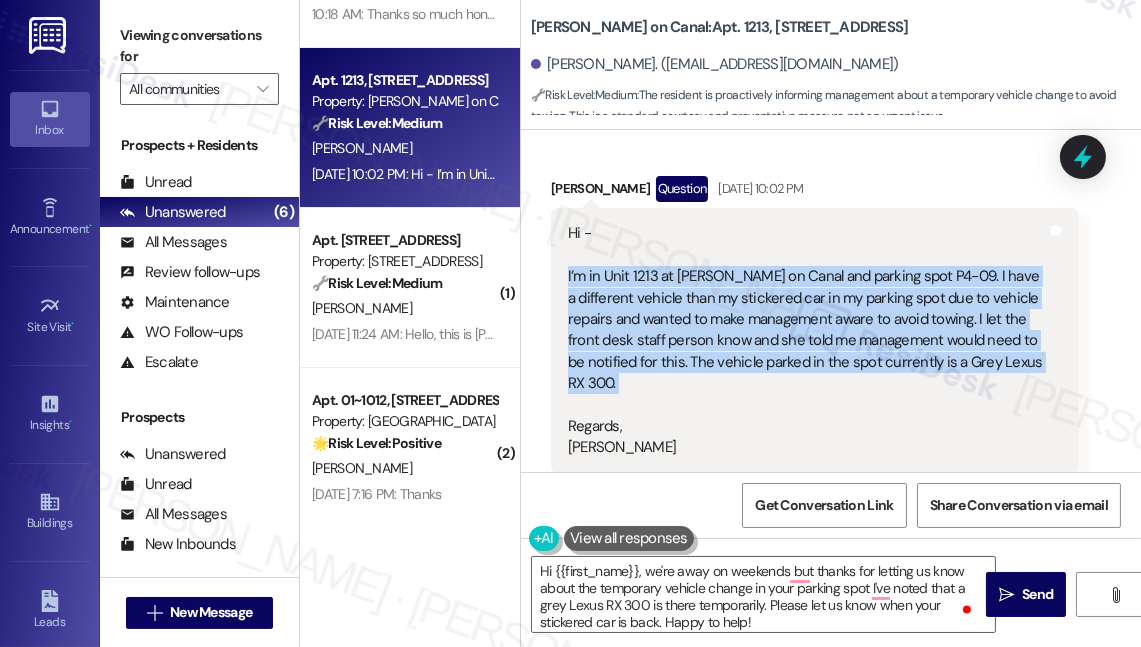 click on "Hi -
I’m in Unit 1213 at Cassidy on Canal and parking spot P4-09. I have a different vehicle than my stickered car in my parking spot due to vehicle repairs and wanted to make management aware to avoid towing. I let the front desk staff person know and she told me management would need to be notified for this. The vehicle parked in the spot currently is a Grey Lexus RX 300.
Regards,
Navroop Gill" at bounding box center (807, 341) 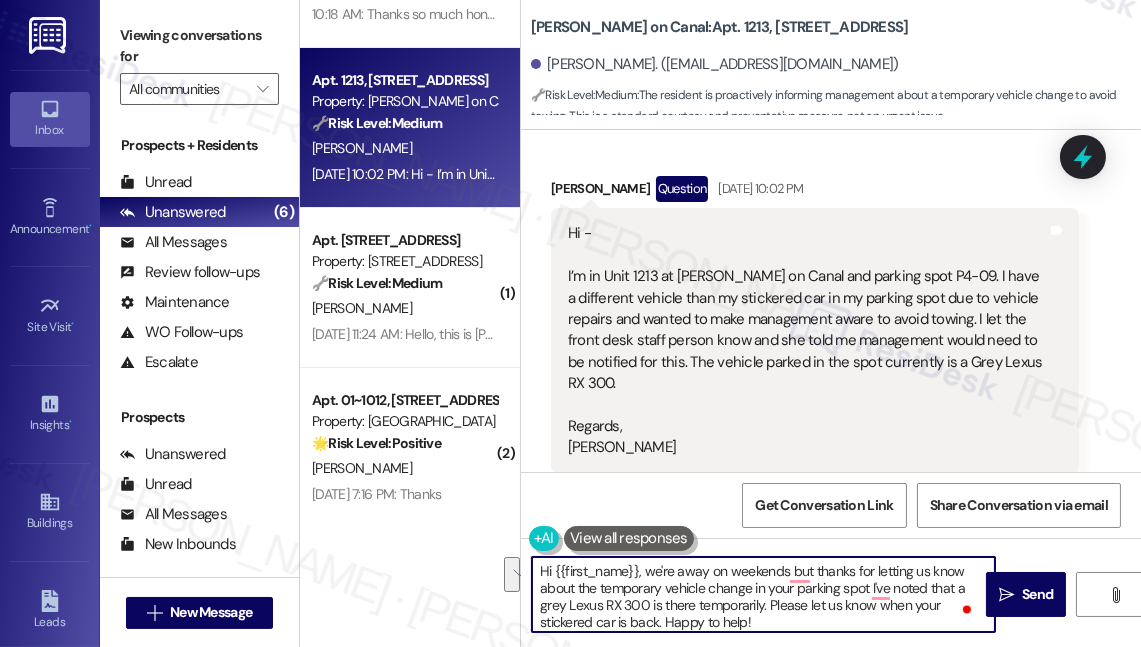 drag, startPoint x: 800, startPoint y: 617, endPoint x: 786, endPoint y: 605, distance: 18.439089 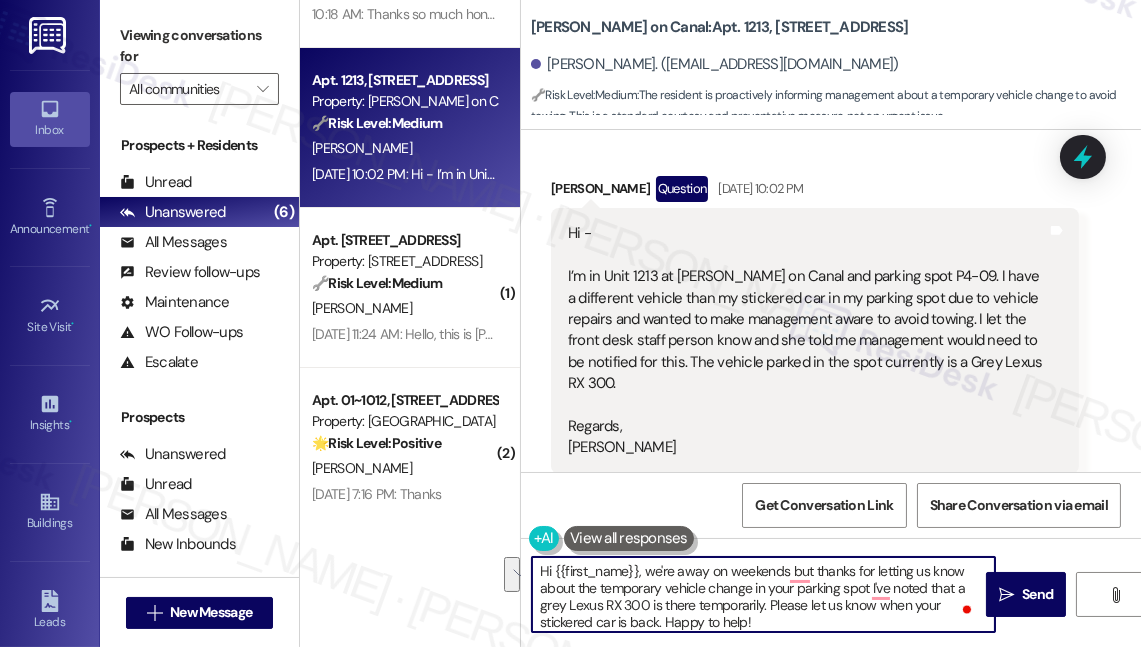 drag, startPoint x: 792, startPoint y: 622, endPoint x: 769, endPoint y: 606, distance: 28.01785 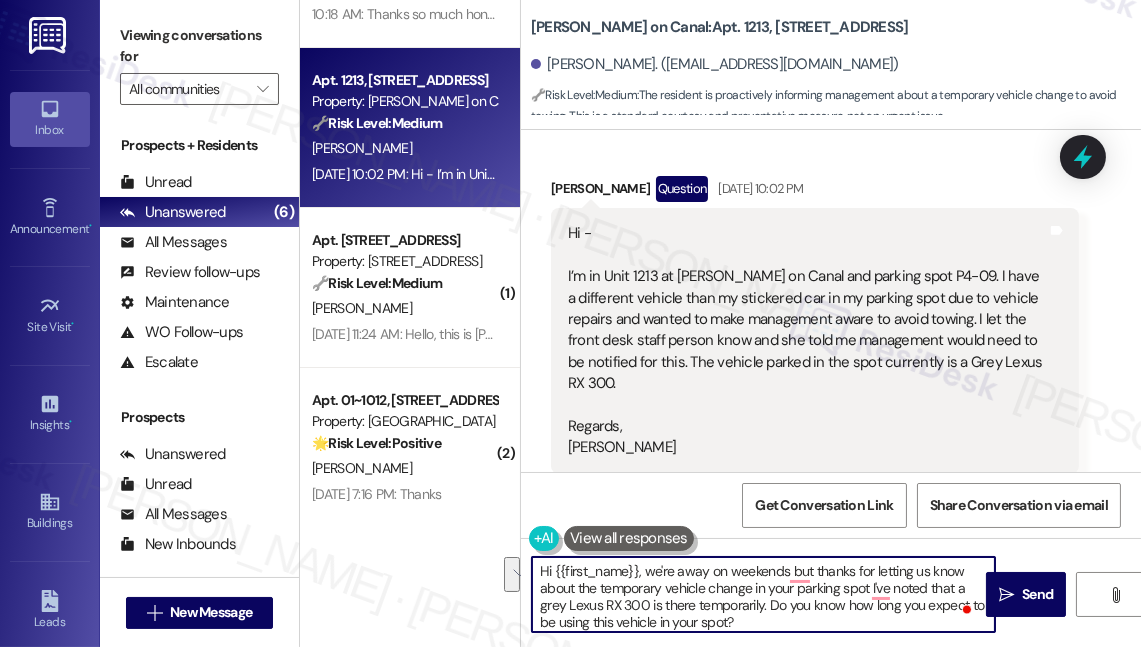 scroll, scrollTop: 34, scrollLeft: 0, axis: vertical 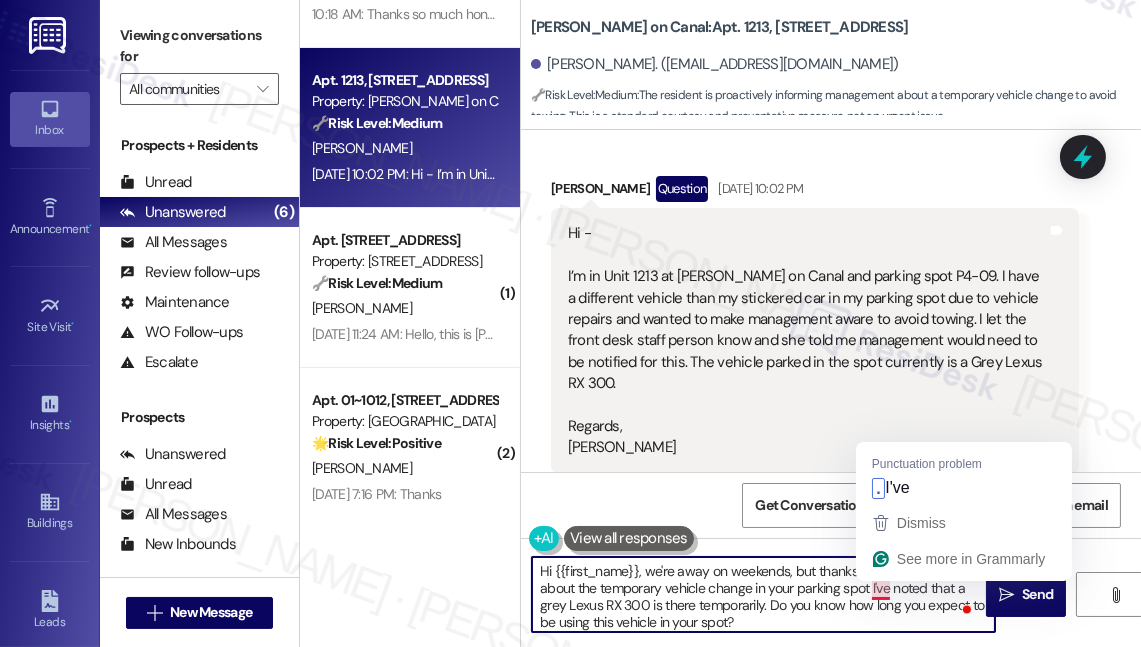 click on "Hi {{first_name}}, we're away on weekends, but thanks for letting us know about the temporary vehicle change in your parking spot I've noted that a grey Lexus RX 300 is there temporarily. Do you know how long you expect to be using this vehicle in your spot?" at bounding box center (763, 594) 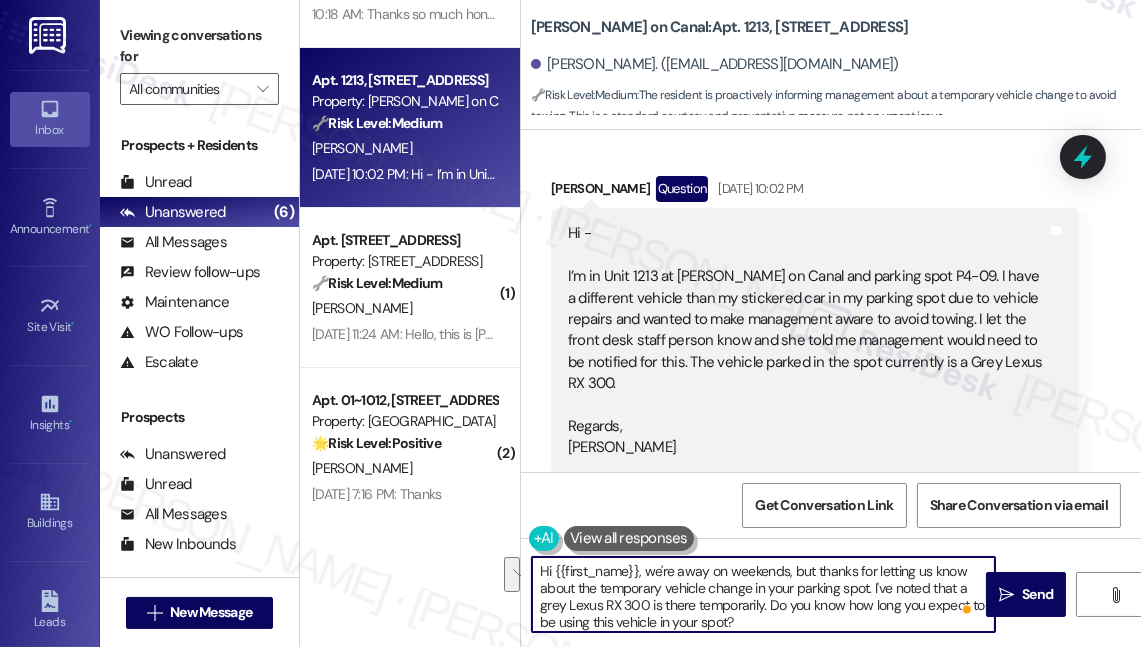 drag, startPoint x: 763, startPoint y: 609, endPoint x: 873, endPoint y: 586, distance: 112.37882 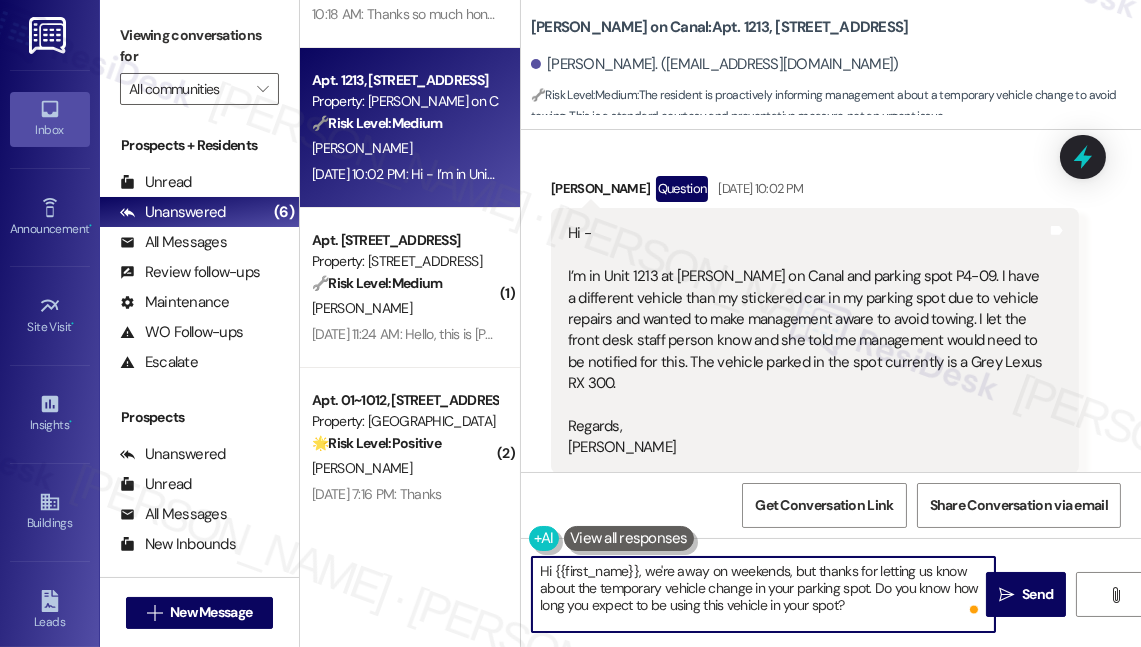 click on "Hi {{first_name}}, we're away on weekends, but thanks for letting us know about the temporary vehicle change in your parking spot. Do you know how long you expect to be using this vehicle in your spot?" at bounding box center (763, 594) 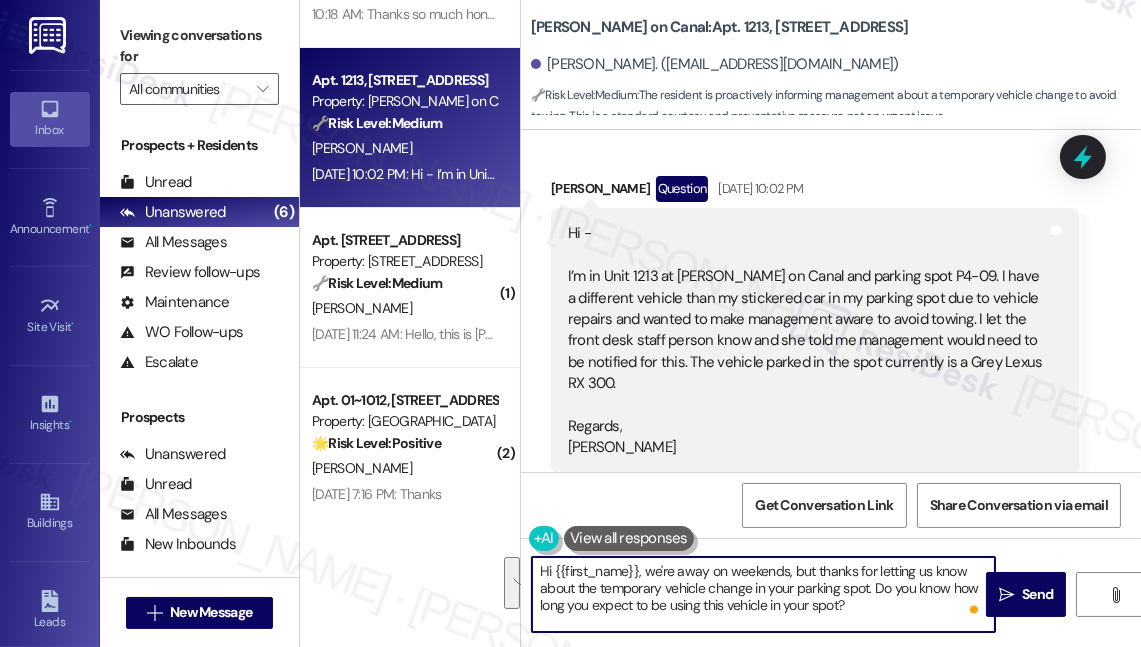 click on "Hi {{first_name}}, we're away on weekends, but thanks for letting us know about the temporary vehicle change in your parking spot. Do you know how long you expect to be using this vehicle in your spot?" at bounding box center [763, 594] 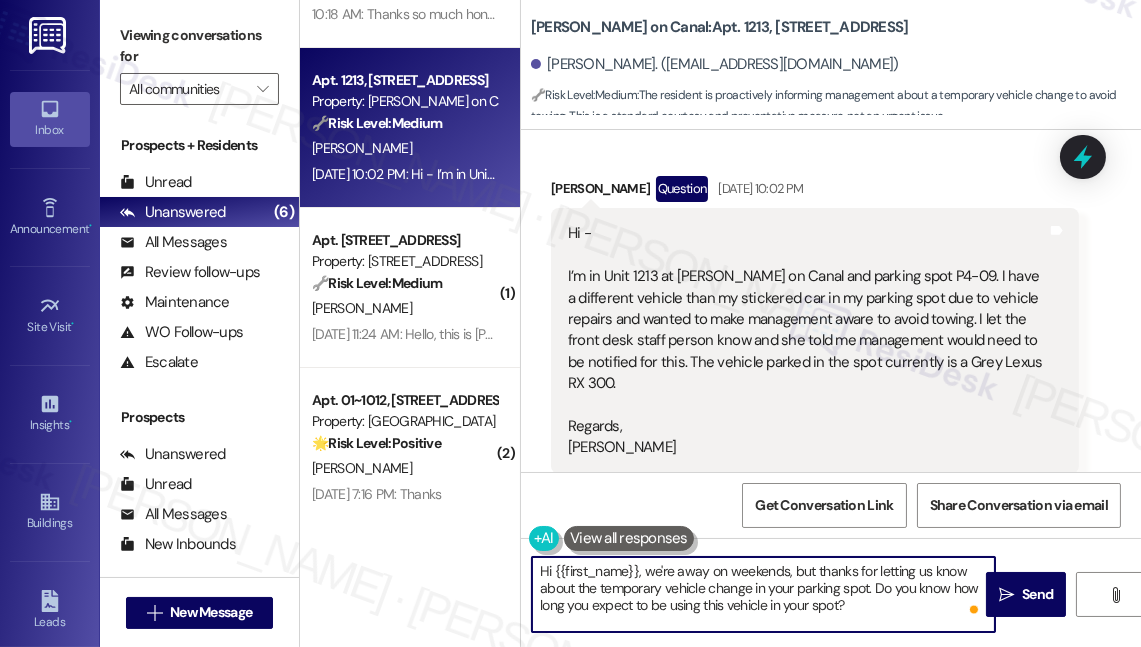 click on "Hi {{first_name}}, we're away on weekends, but thanks for letting us know about the temporary vehicle change in your parking spot. Do you know how long you expect to be using this vehicle in your spot?" at bounding box center [763, 594] 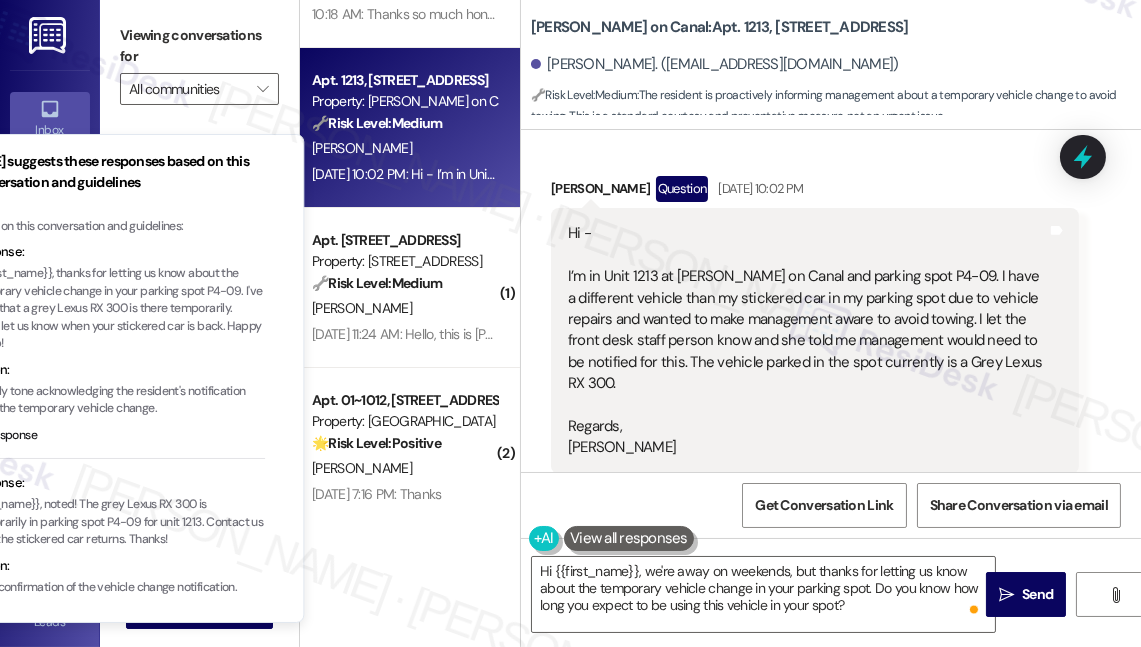 drag, startPoint x: 314, startPoint y: 332, endPoint x: 238, endPoint y: 303, distance: 81.34495 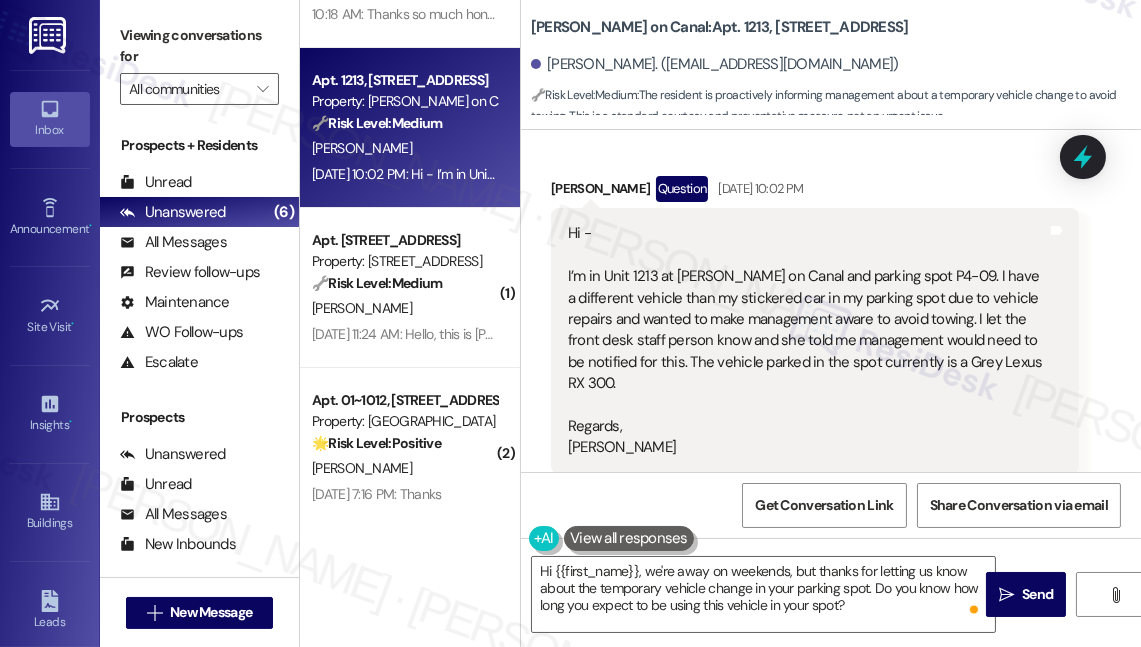 click at bounding box center [629, 538] 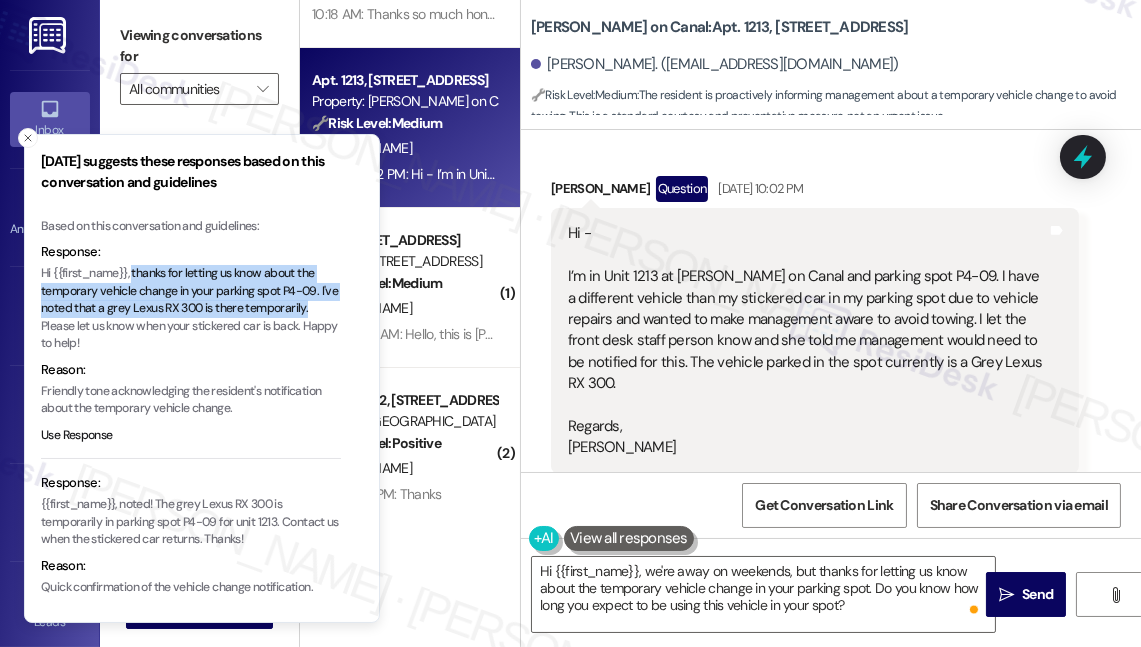 drag, startPoint x: 133, startPoint y: 277, endPoint x: 328, endPoint y: 314, distance: 198.47922 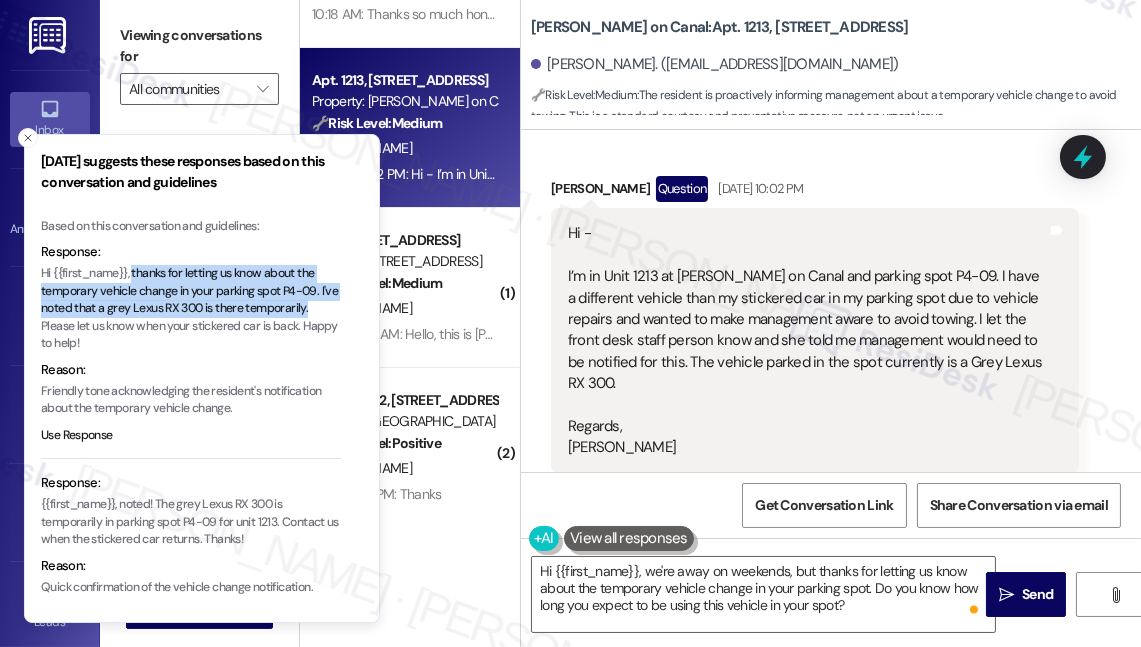 type 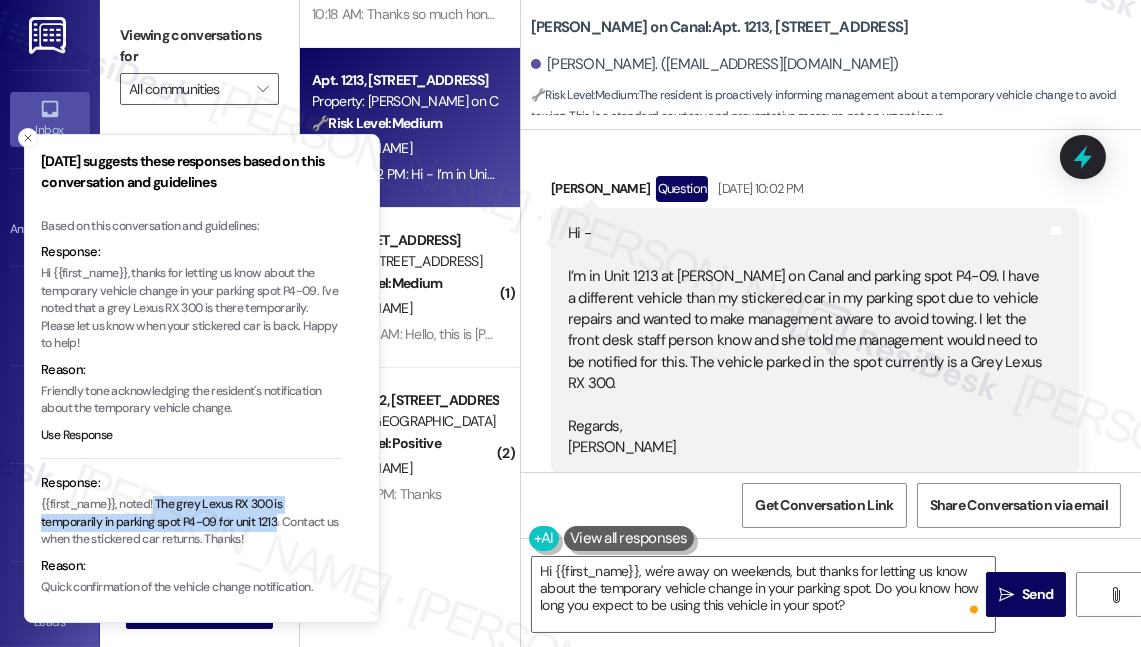 drag, startPoint x: 154, startPoint y: 507, endPoint x: 276, endPoint y: 526, distance: 123.47064 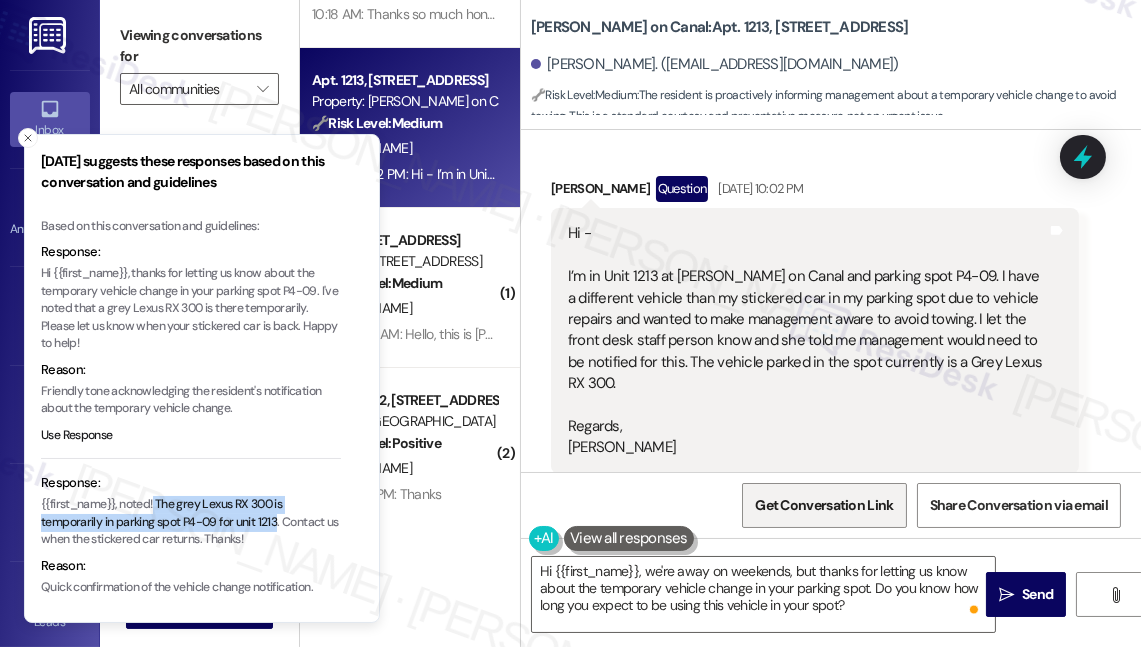 click on "Get Conversation Link" at bounding box center [824, 505] 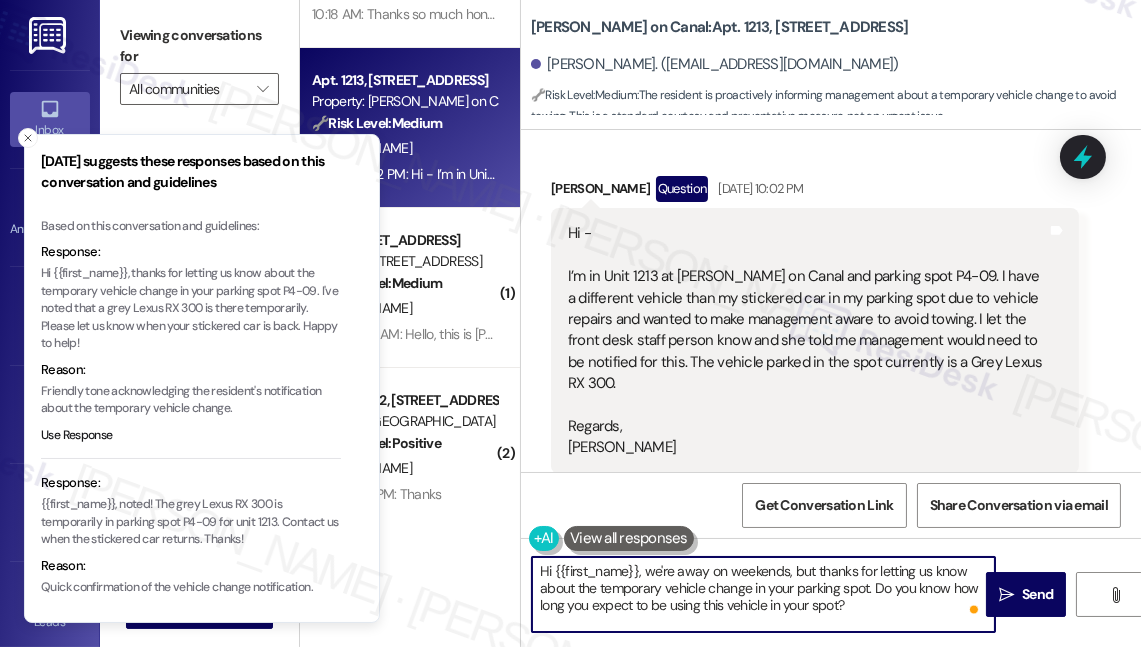 click on "Hi {{first_name}}, we're away on weekends, but thanks for letting us know about the temporary vehicle change in your parking spot. Do you know how long you expect to be using this vehicle in your spot?" at bounding box center (763, 594) 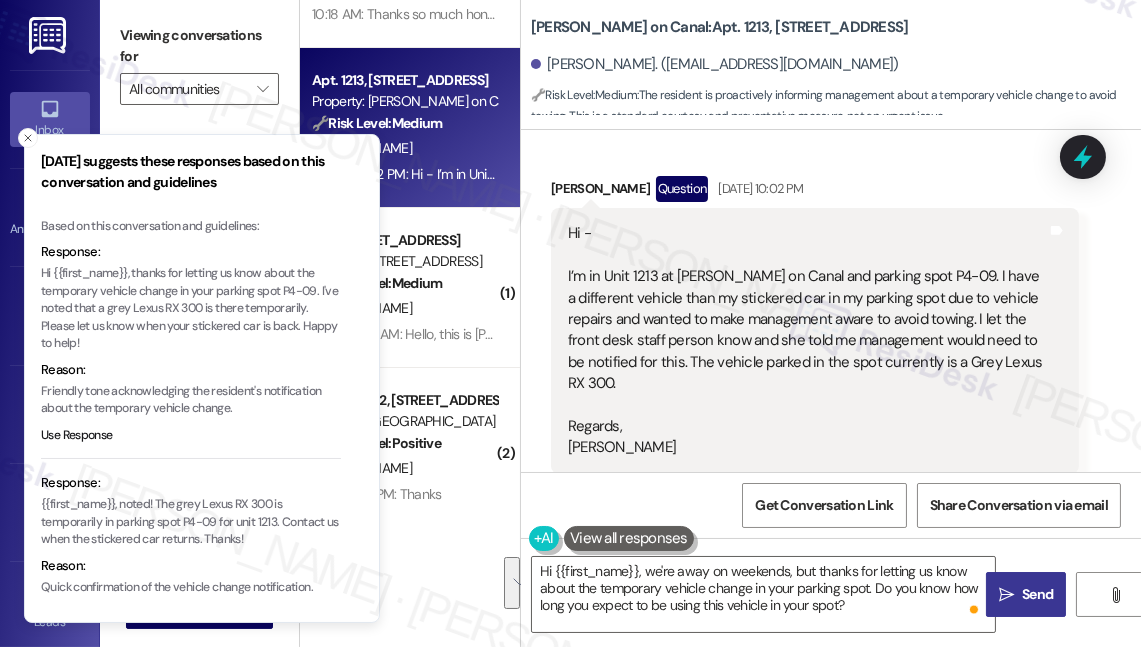 click on "" at bounding box center (1006, 595) 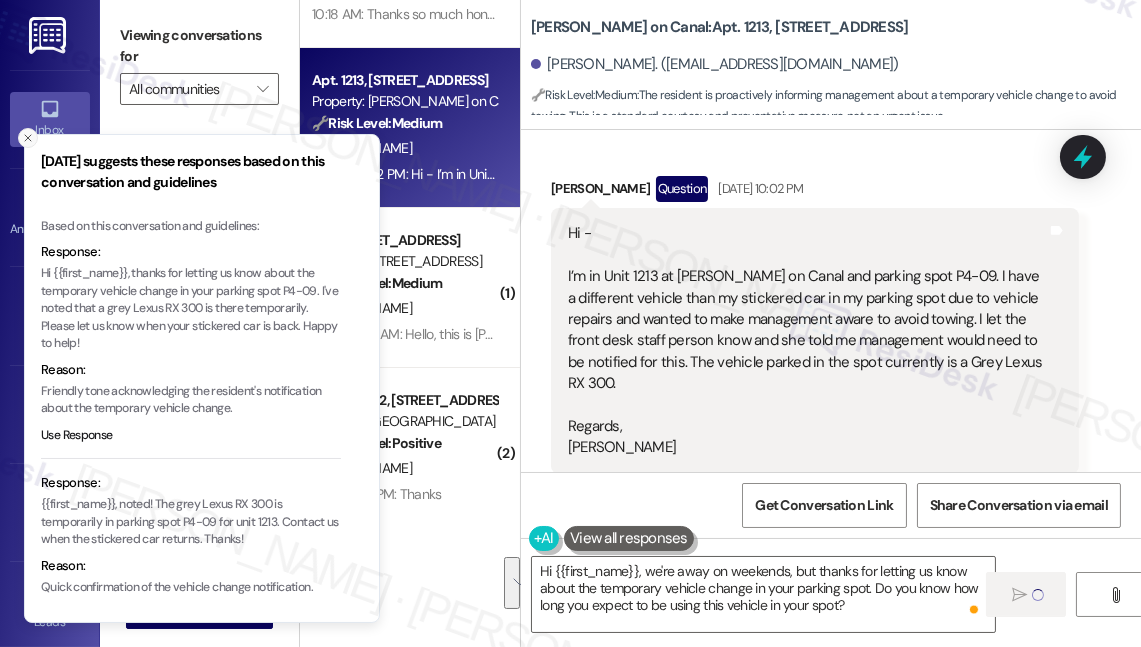 click 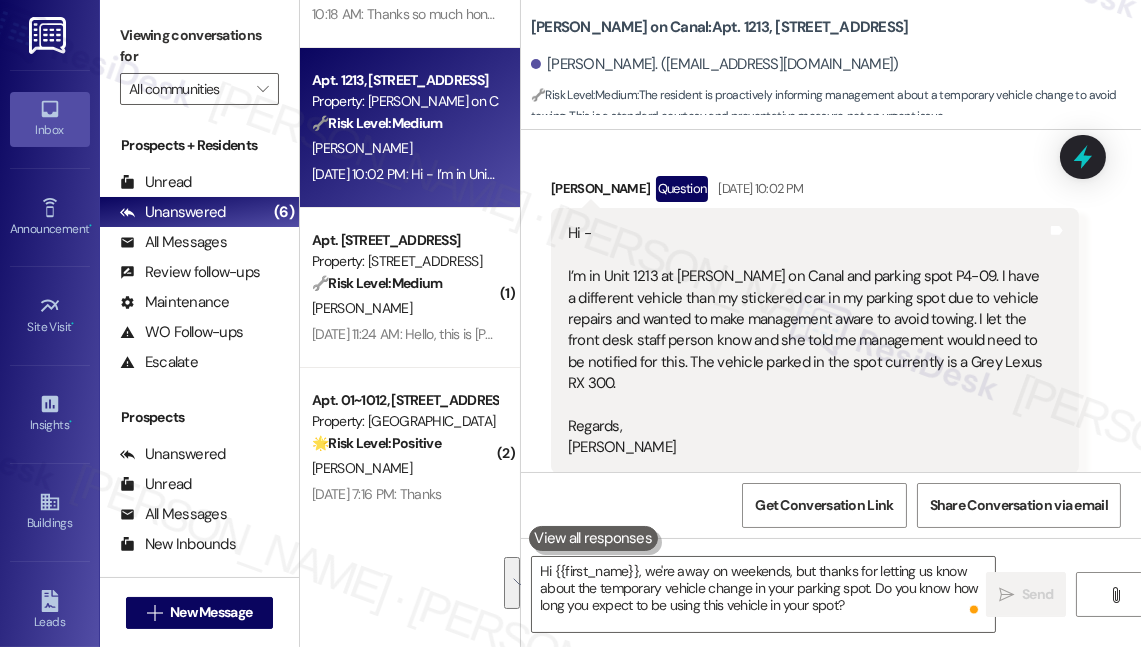 type 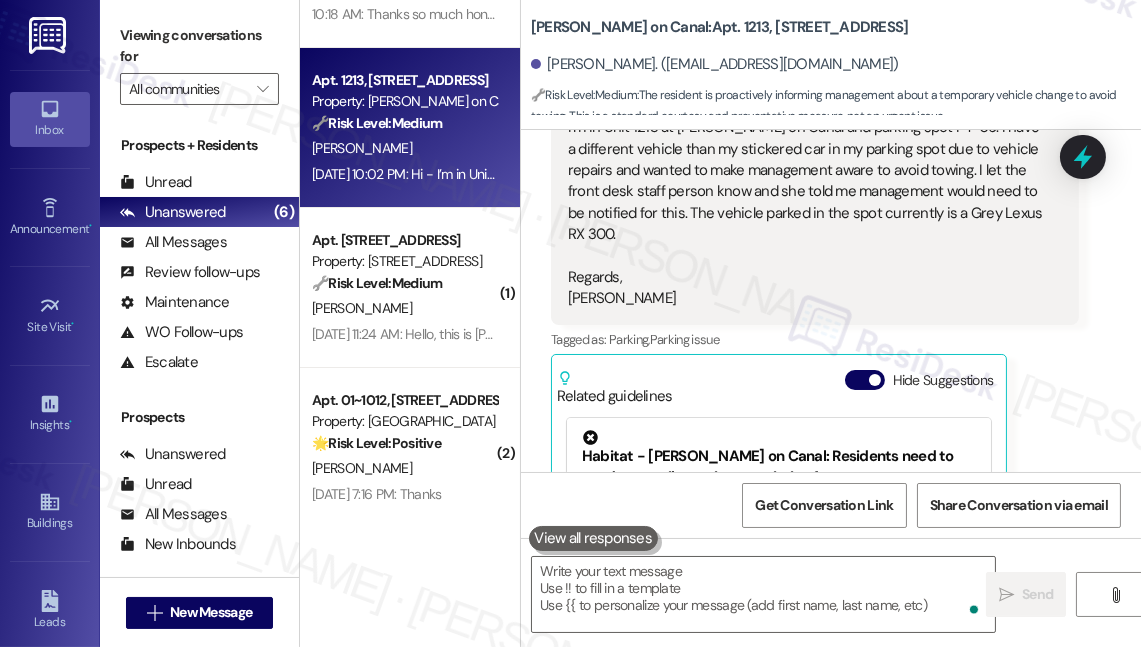 scroll, scrollTop: 536, scrollLeft: 0, axis: vertical 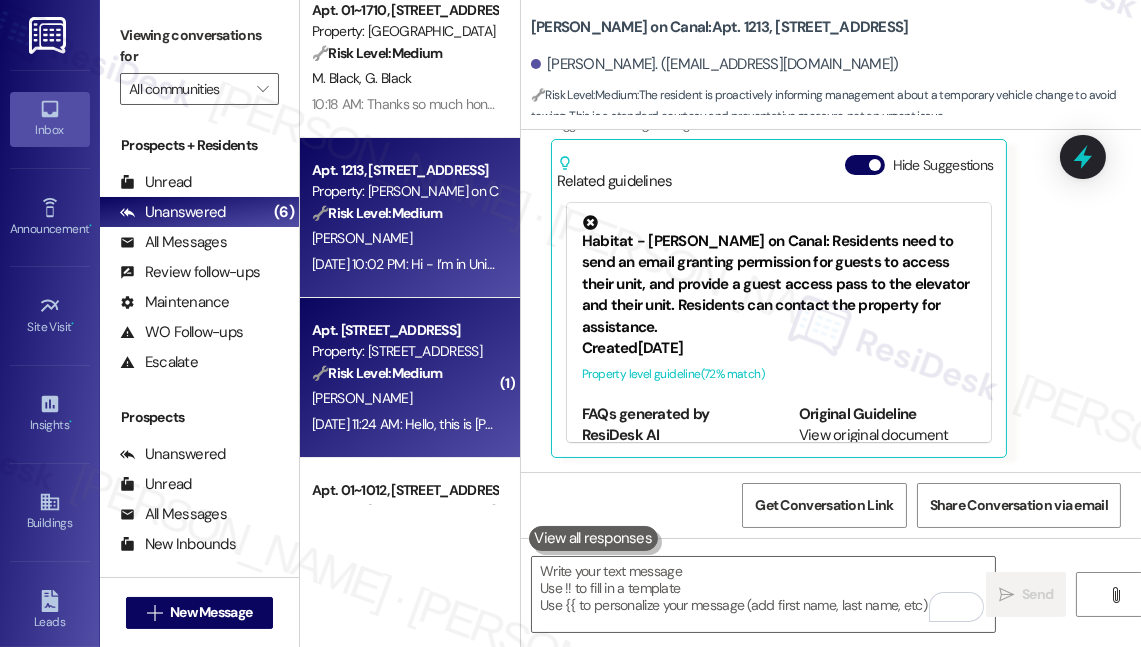 click on "Apt. 2807, 1333 South Wabash Property: 1333 S Wabash 🔧  Risk Level:  Medium The resident is following up on a maintenance request for a blinds motor replacement. While the resident would like it fixed before guests arrive on Tuesday, this is not an emergency or urgent issue that poses a risk to safety or property. It is a non-urgent maintenance request that affects resident comfort. R. De Guzman Jul 26, 2025 at 11:24 AM: Hello, this is raymond (mark) de guzman from 2807. Just wanted to follow up on a maintenance request. They have to change blinds motor in our unit and was waiting on lift rental. I placed the request early last week and have guests arriving this tuesday. Any update on this? Would like it to get fixed before guests arrive" at bounding box center [410, 378] 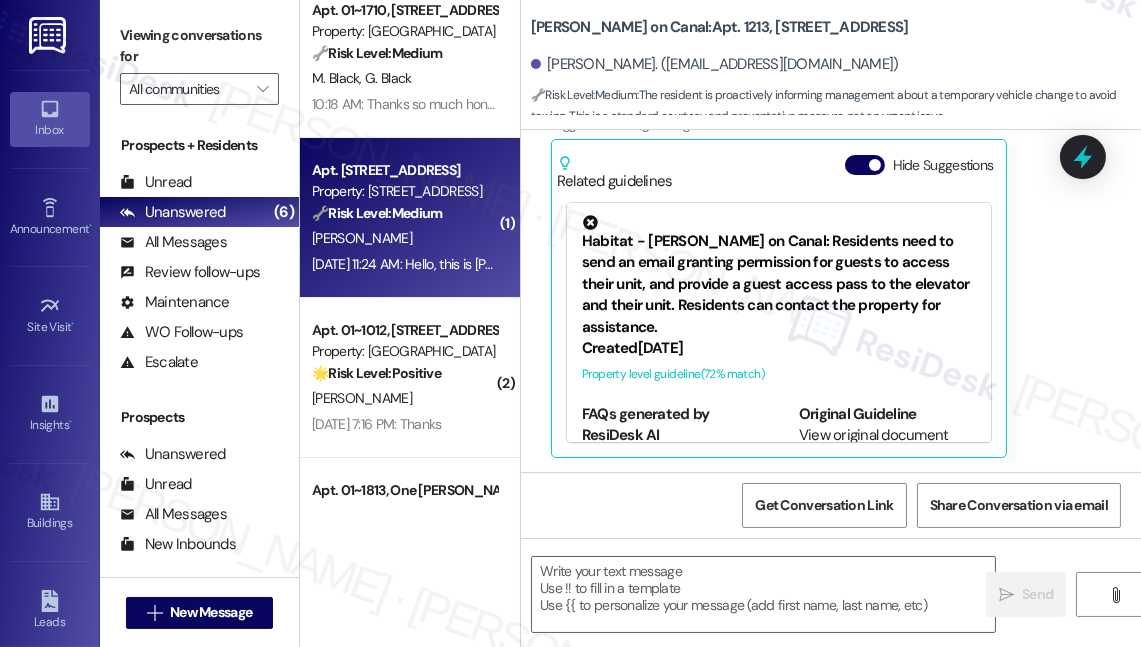type on "Fetching suggested responses. Please feel free to read through the conversation in the meantime." 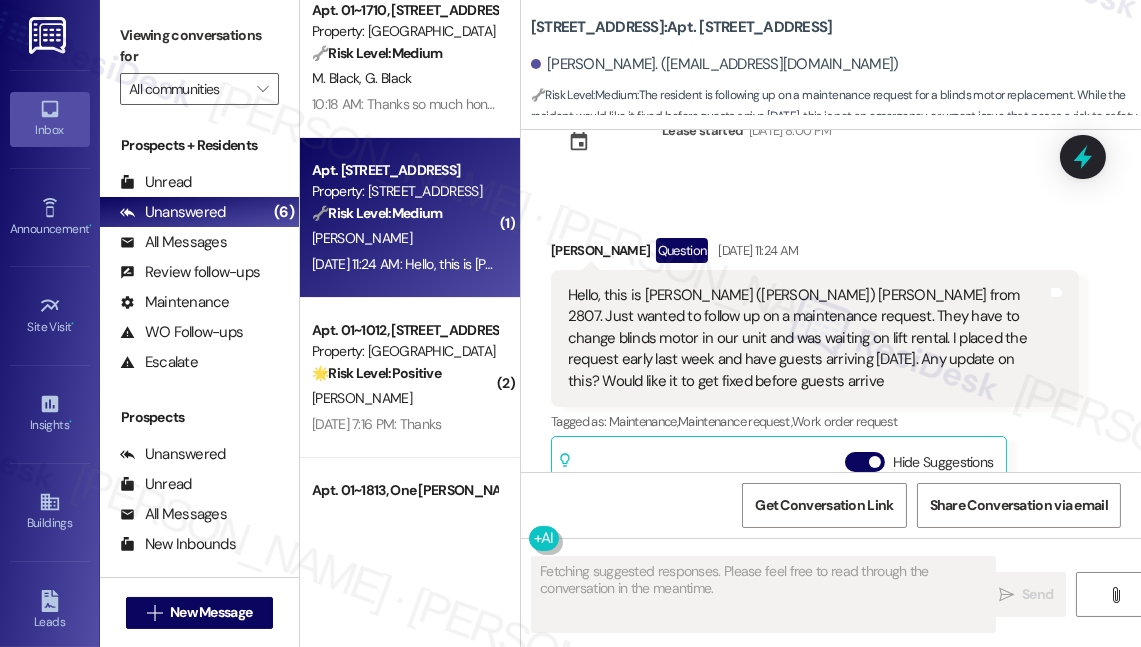 scroll, scrollTop: 4, scrollLeft: 0, axis: vertical 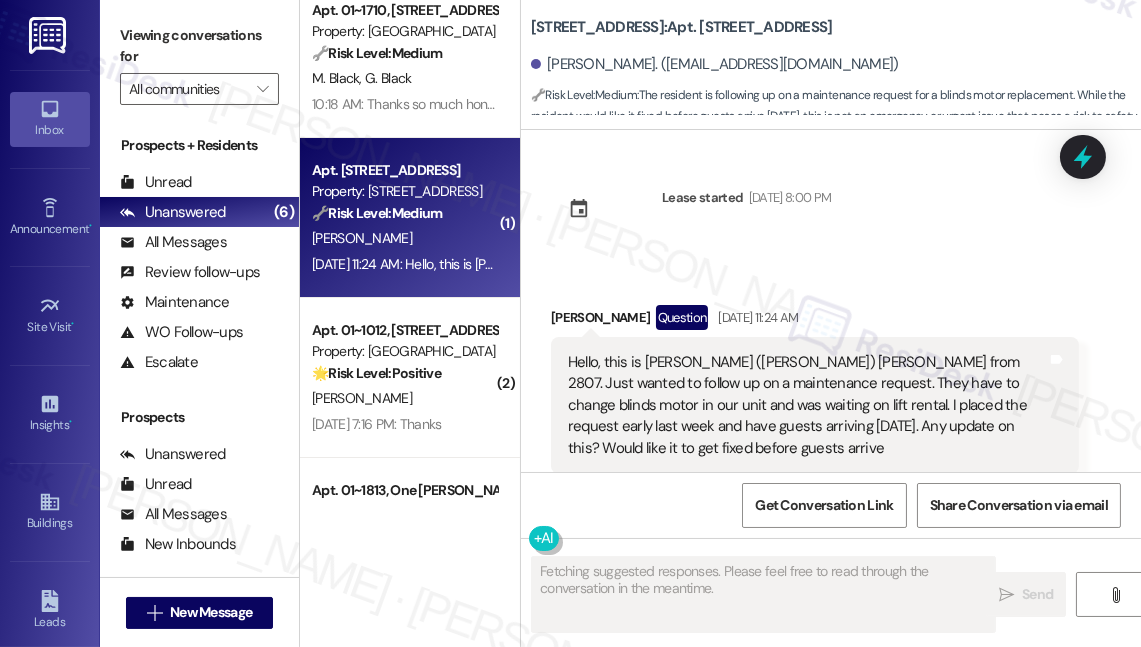 click on "Hello, this is [PERSON_NAME] ([PERSON_NAME]) [PERSON_NAME] from 2807. Just wanted to follow up on a maintenance request. They have to change blinds motor in our unit and was waiting on lift rental. I placed the request early last week and have guests arriving [DATE]. Any update on this? Would like it to get fixed before guests arrive" at bounding box center (807, 405) 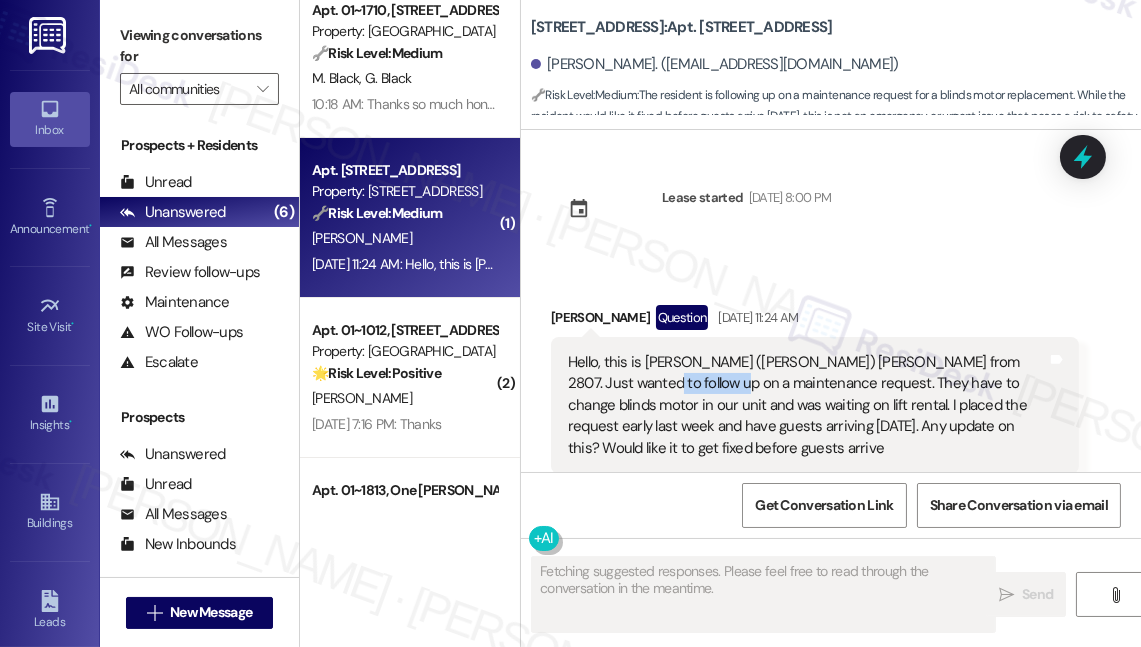 click on "Hello, this is [PERSON_NAME] ([PERSON_NAME]) [PERSON_NAME] from 2807. Just wanted to follow up on a maintenance request. They have to change blinds motor in our unit and was waiting on lift rental. I placed the request early last week and have guests arriving [DATE]. Any update on this? Would like it to get fixed before guests arrive" at bounding box center [807, 405] 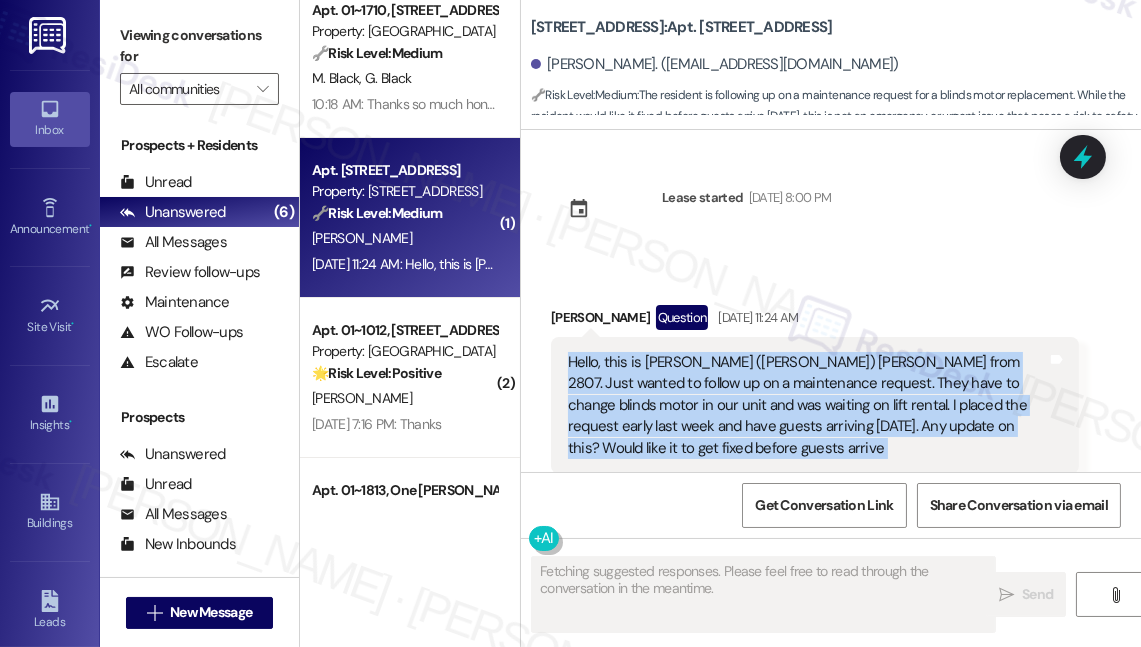 click on "Hello, this is [PERSON_NAME] ([PERSON_NAME]) [PERSON_NAME] from 2807. Just wanted to follow up on a maintenance request. They have to change blinds motor in our unit and was waiting on lift rental. I placed the request early last week and have guests arriving [DATE]. Any update on this? Would like it to get fixed before guests arrive" at bounding box center [807, 405] 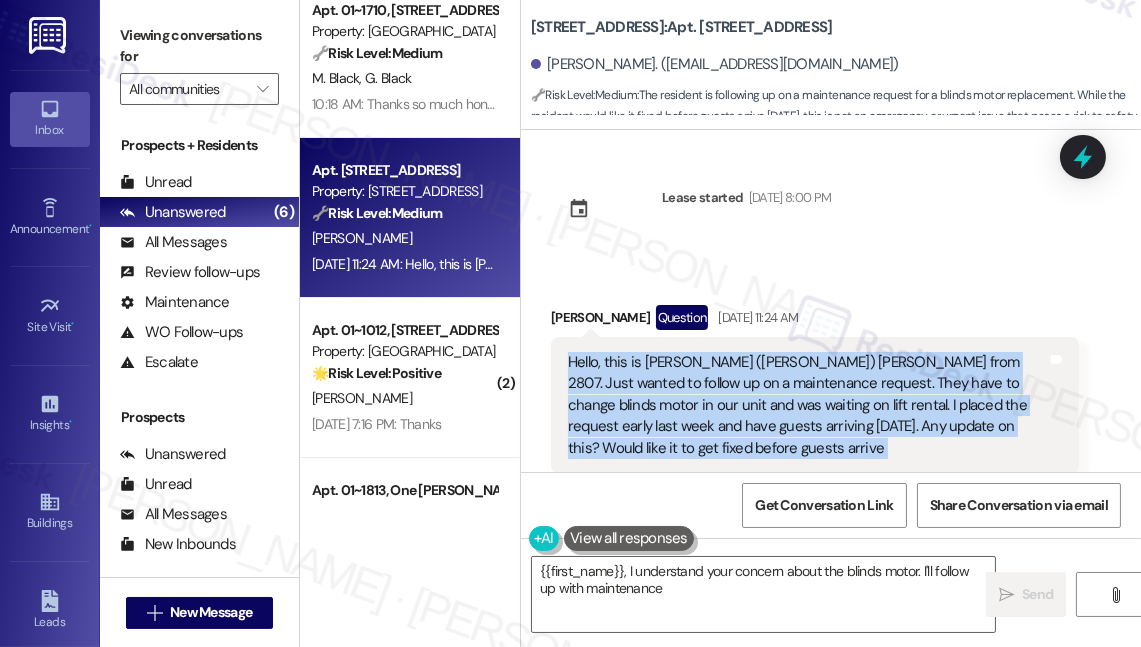 click on "Hello, this is [PERSON_NAME] ([PERSON_NAME]) [PERSON_NAME] from 2807. Just wanted to follow up on a maintenance request. They have to change blinds motor in our unit and was waiting on lift rental. I placed the request early last week and have guests arriving [DATE]. Any update on this? Would like it to get fixed before guests arrive" at bounding box center [807, 405] 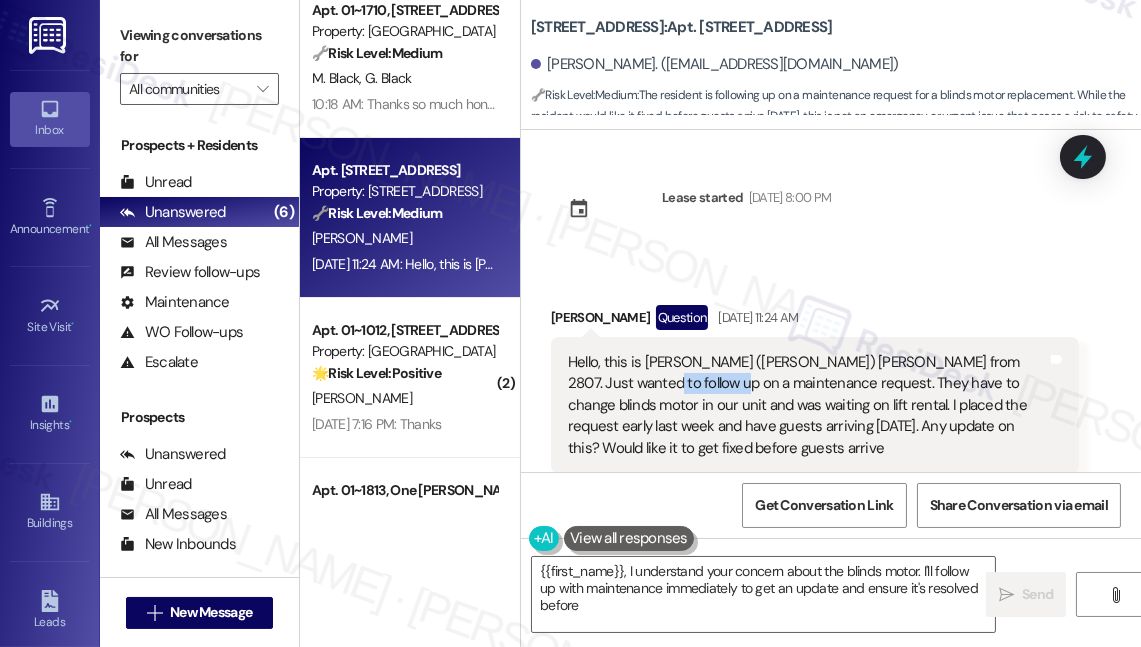 click on "Hello, this is [PERSON_NAME] ([PERSON_NAME]) [PERSON_NAME] from 2807. Just wanted to follow up on a maintenance request. They have to change blinds motor in our unit and was waiting on lift rental. I placed the request early last week and have guests arriving [DATE]. Any update on this? Would like it to get fixed before guests arrive" at bounding box center (807, 405) 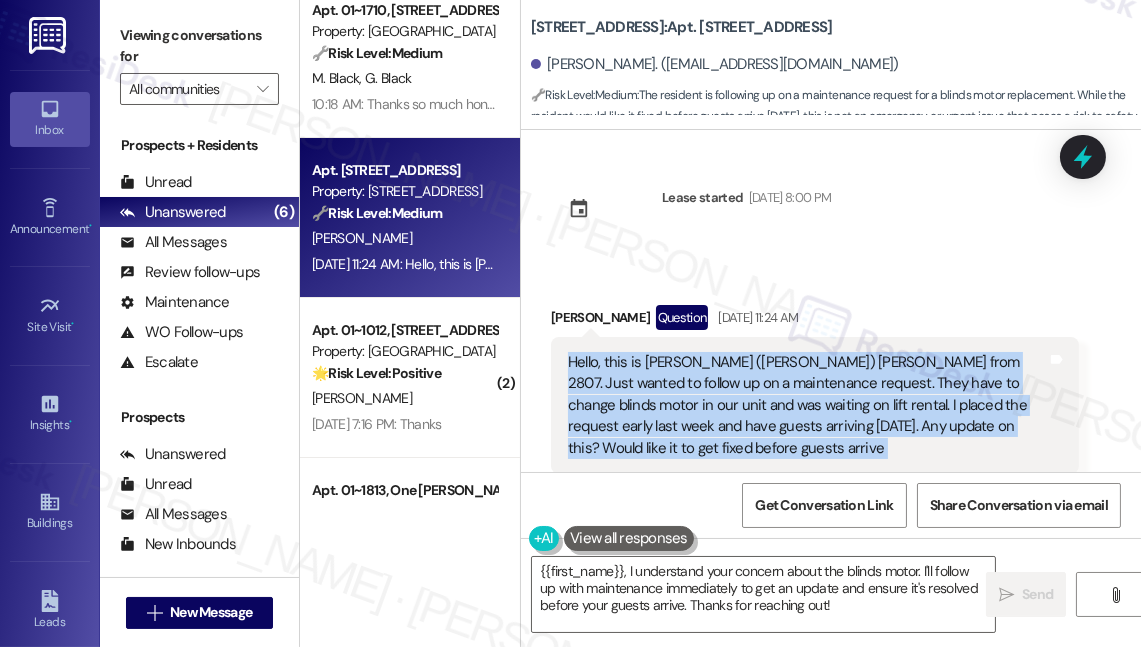 click on "Hello, this is [PERSON_NAME] ([PERSON_NAME]) [PERSON_NAME] from 2807. Just wanted to follow up on a maintenance request. They have to change blinds motor in our unit and was waiting on lift rental. I placed the request early last week and have guests arriving [DATE]. Any update on this? Would like it to get fixed before guests arrive" at bounding box center (807, 405) 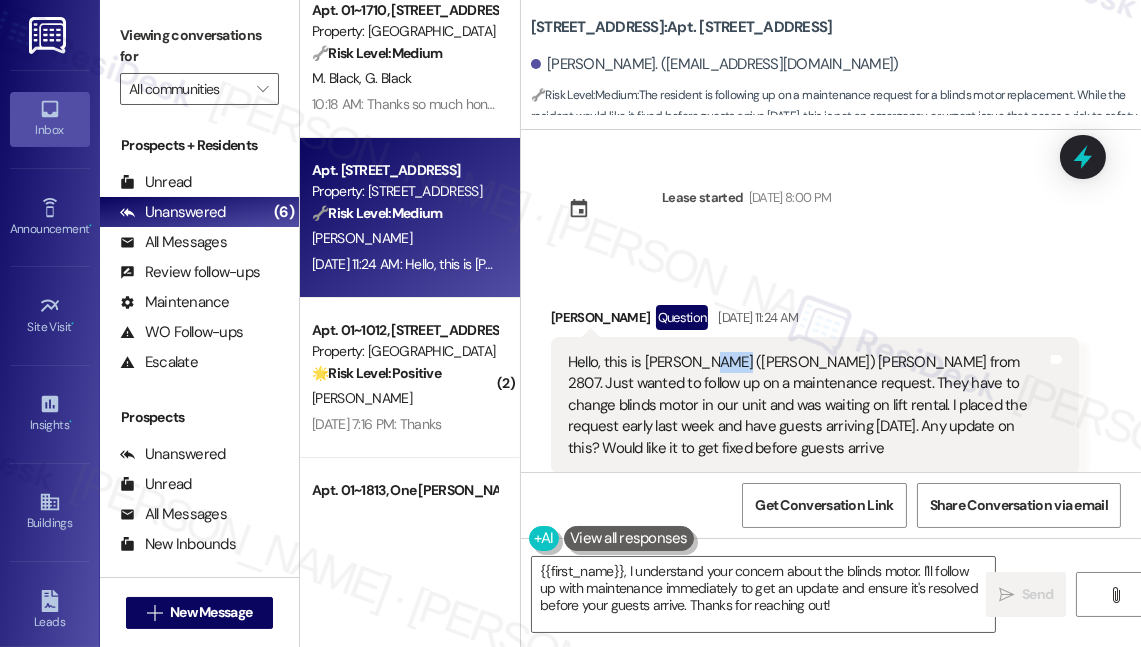 click on "Hello, this is [PERSON_NAME] ([PERSON_NAME]) [PERSON_NAME] from 2807. Just wanted to follow up on a maintenance request. They have to change blinds motor in our unit and was waiting on lift rental. I placed the request early last week and have guests arriving [DATE]. Any update on this? Would like it to get fixed before guests arrive" at bounding box center [807, 405] 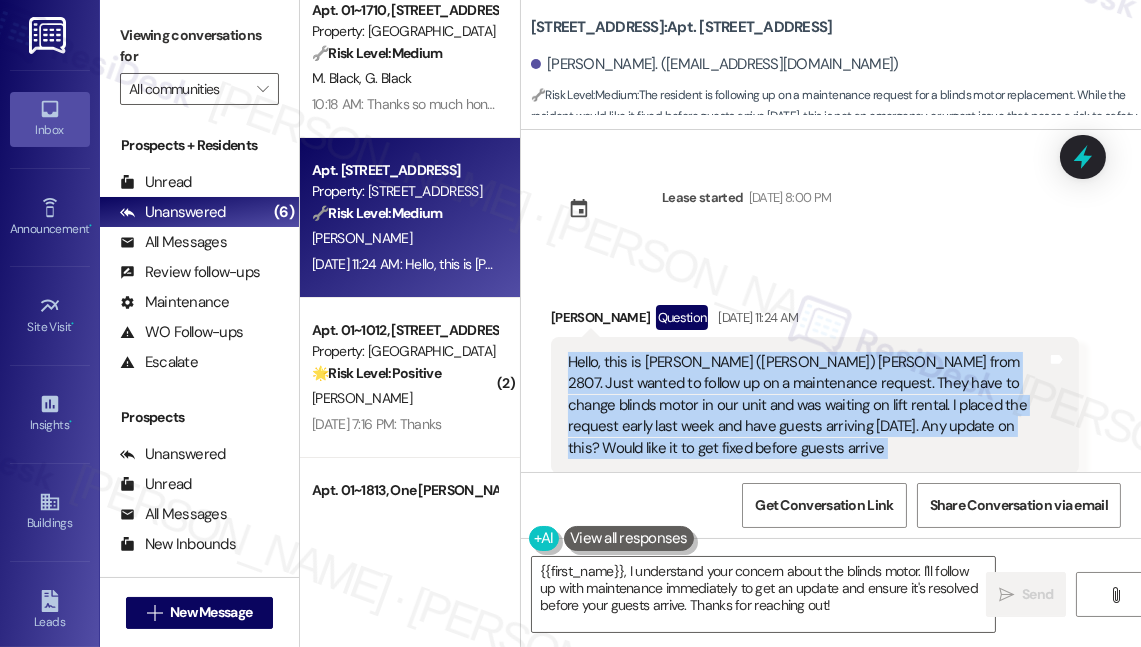 click on "Hello, this is [PERSON_NAME] ([PERSON_NAME]) [PERSON_NAME] from 2807. Just wanted to follow up on a maintenance request. They have to change blinds motor in our unit and was waiting on lift rental. I placed the request early last week and have guests arriving [DATE]. Any update on this? Would like it to get fixed before guests arrive" at bounding box center [807, 405] 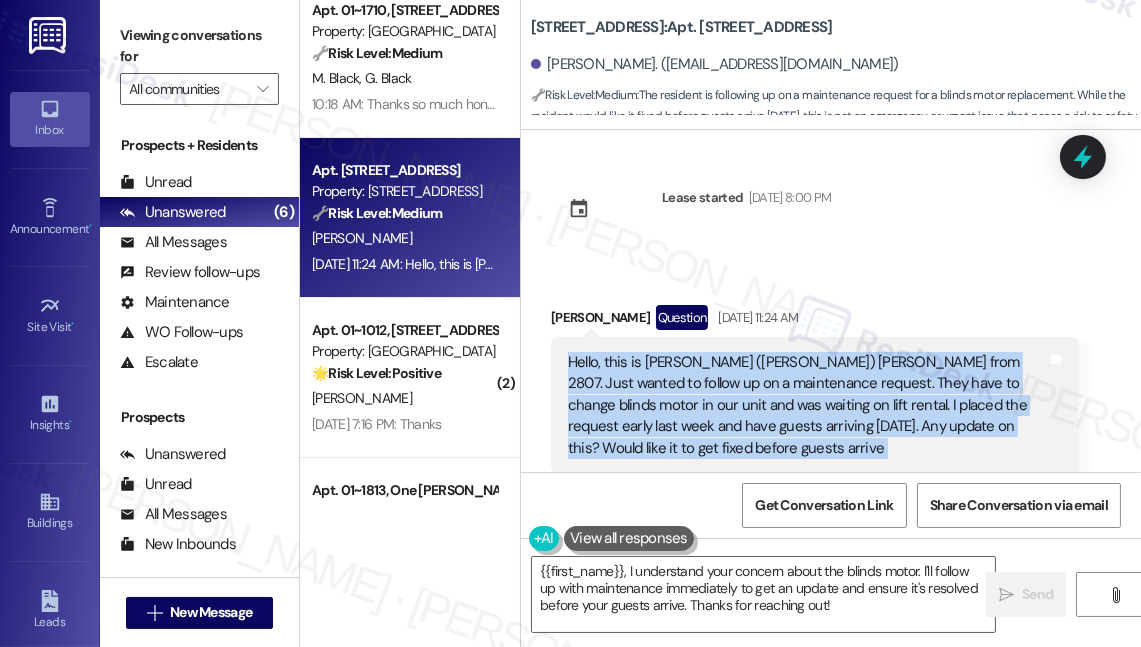 click on "Hello, this is [PERSON_NAME] ([PERSON_NAME]) [PERSON_NAME] from 2807. Just wanted to follow up on a maintenance request. They have to change blinds motor in our unit and was waiting on lift rental. I placed the request early last week and have guests arriving [DATE]. Any update on this? Would like it to get fixed before guests arrive" at bounding box center [807, 405] 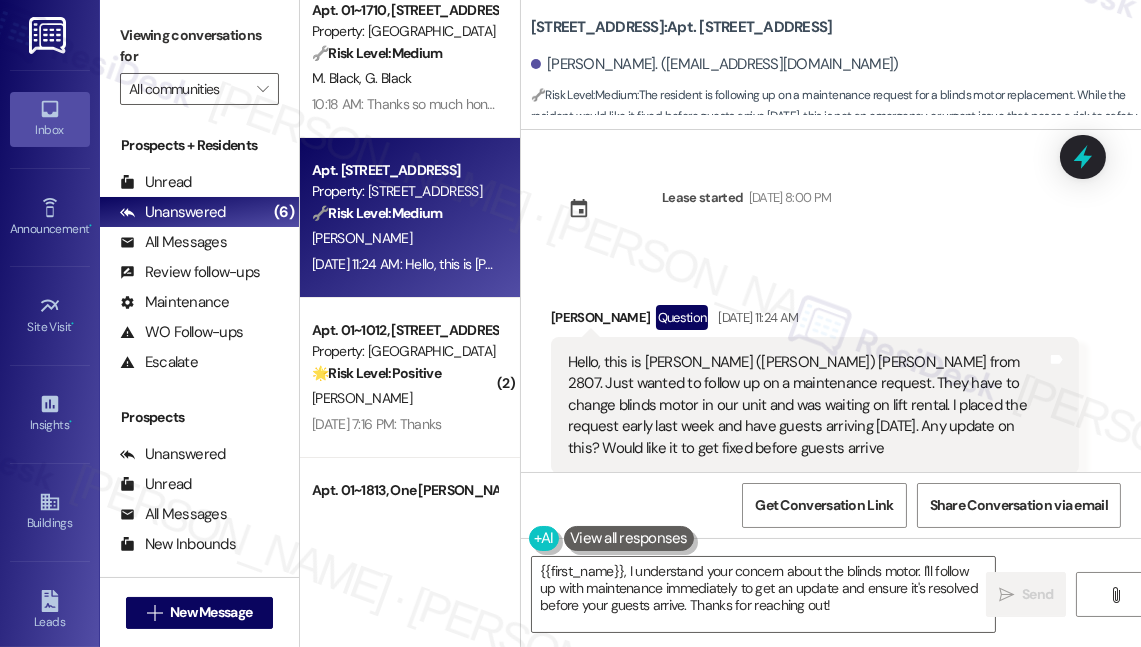 click on "Hello, this is [PERSON_NAME] ([PERSON_NAME]) [PERSON_NAME] from 2807. Just wanted to follow up on a maintenance request. They have to change blinds motor in our unit and was waiting on lift rental. I placed the request early last week and have guests arriving [DATE]. Any update on this? Would like it to get fixed before guests arrive" at bounding box center [807, 405] 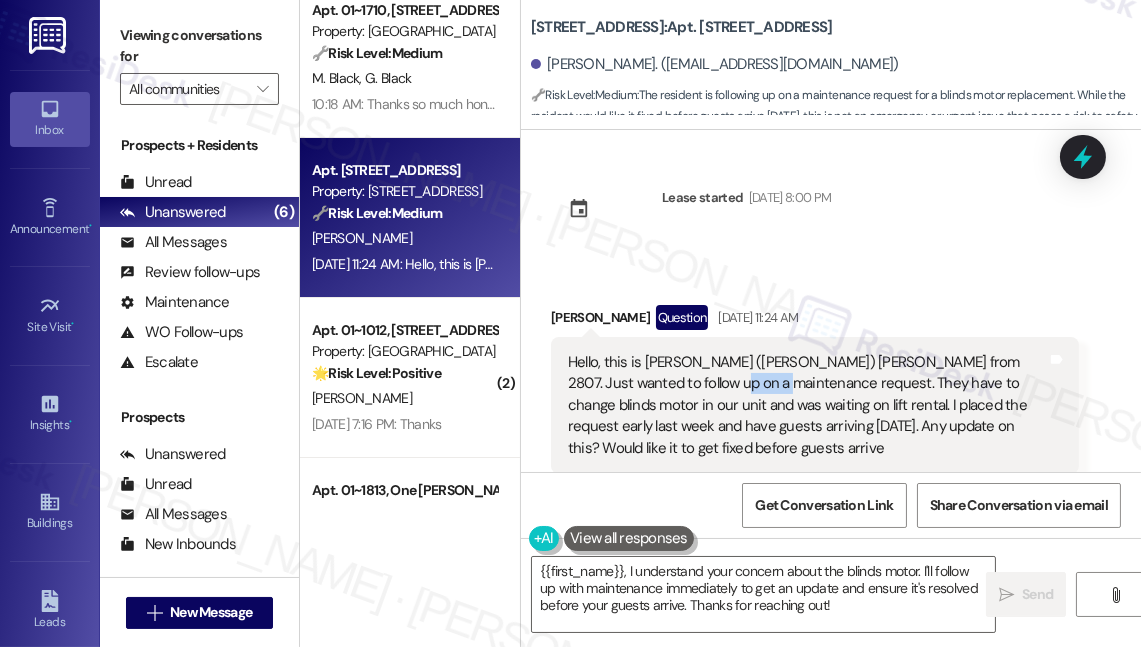 click on "Hello, this is [PERSON_NAME] ([PERSON_NAME]) [PERSON_NAME] from 2807. Just wanted to follow up on a maintenance request. They have to change blinds motor in our unit and was waiting on lift rental. I placed the request early last week and have guests arriving [DATE]. Any update on this? Would like it to get fixed before guests arrive" at bounding box center [807, 405] 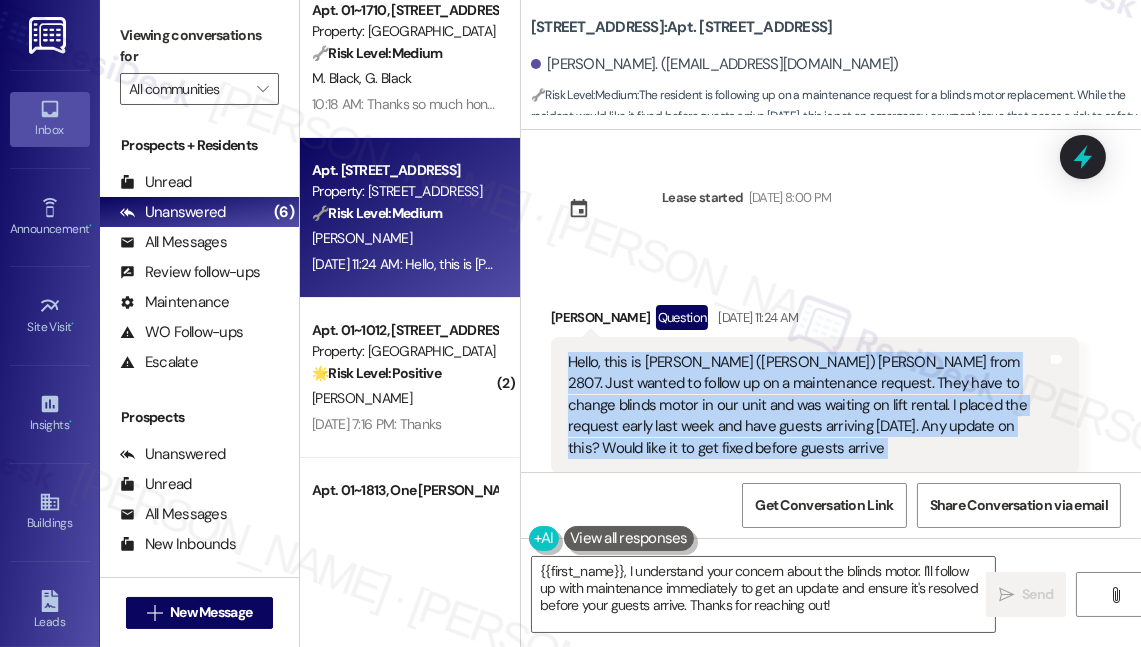 click on "Hello, this is [PERSON_NAME] ([PERSON_NAME]) [PERSON_NAME] from 2807. Just wanted to follow up on a maintenance request. They have to change blinds motor in our unit and was waiting on lift rental. I placed the request early last week and have guests arriving [DATE]. Any update on this? Would like it to get fixed before guests arrive" at bounding box center [807, 405] 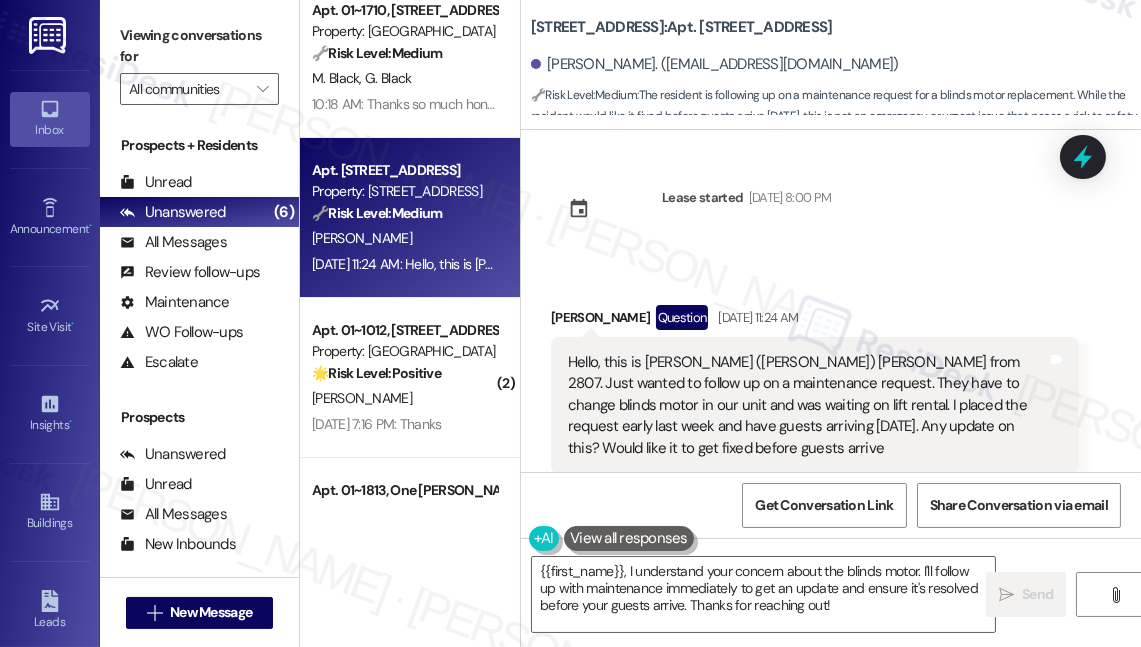 click on "1333 S Wabash:  Apt. 2807, 1333 South Wabash" at bounding box center (682, 27) 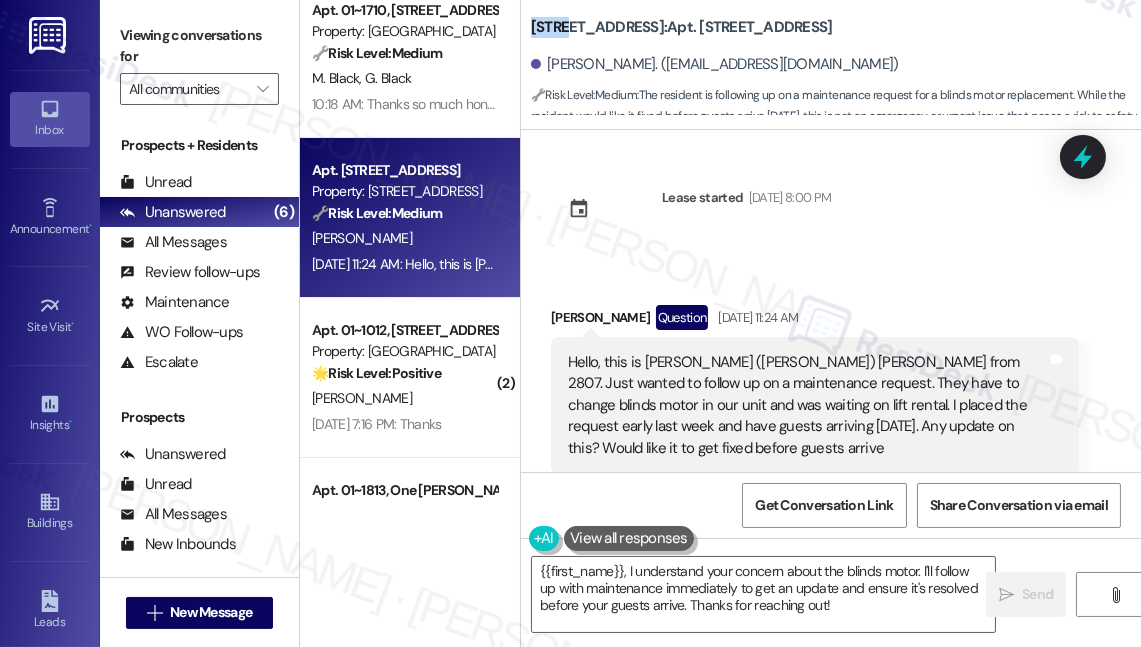 click on "1333 S Wabash:  Apt. 2807, 1333 South Wabash" at bounding box center (682, 27) 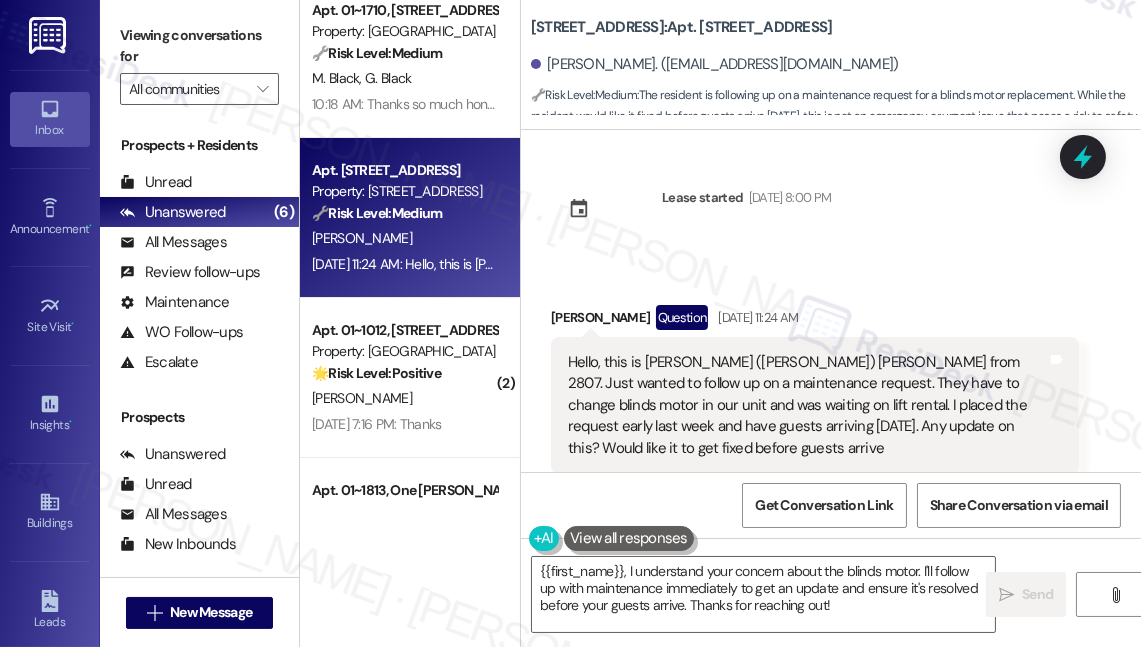 click on "Hello, this is [PERSON_NAME] ([PERSON_NAME]) [PERSON_NAME] from 2807. Just wanted to follow up on a maintenance request. They have to change blinds motor in our unit and was waiting on lift rental. I placed the request early last week and have guests arriving [DATE]. Any update on this? Would like it to get fixed before guests arrive" at bounding box center (807, 405) 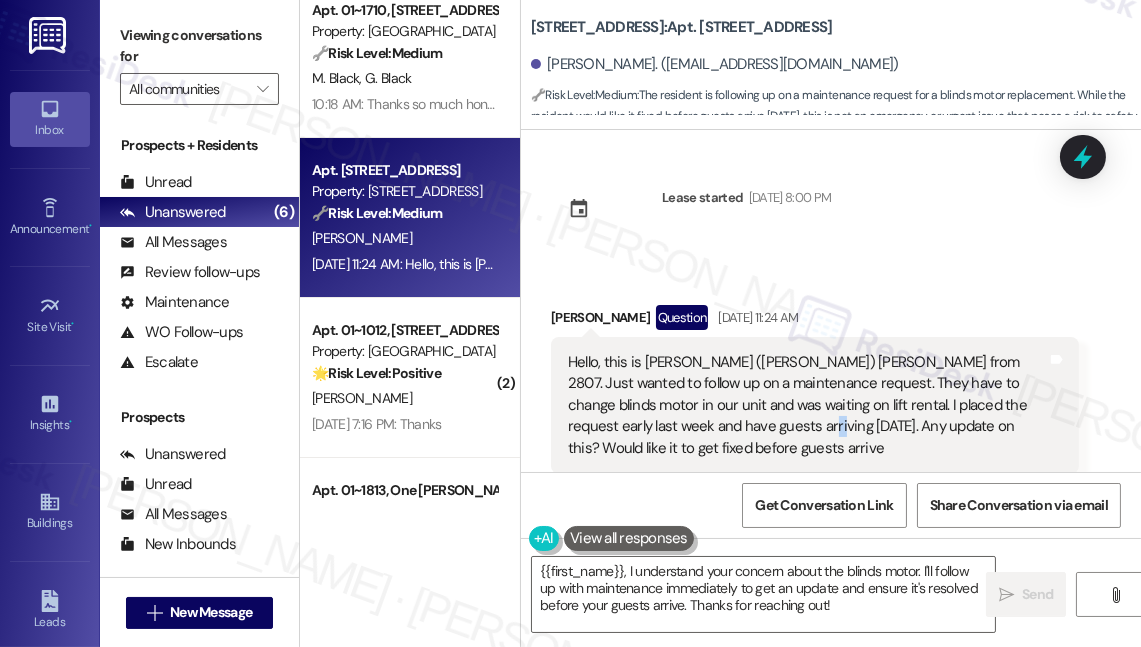 click on "Hello, this is [PERSON_NAME] ([PERSON_NAME]) [PERSON_NAME] from 2807. Just wanted to follow up on a maintenance request. They have to change blinds motor in our unit and was waiting on lift rental. I placed the request early last week and have guests arriving [DATE]. Any update on this? Would like it to get fixed before guests arrive" at bounding box center [807, 405] 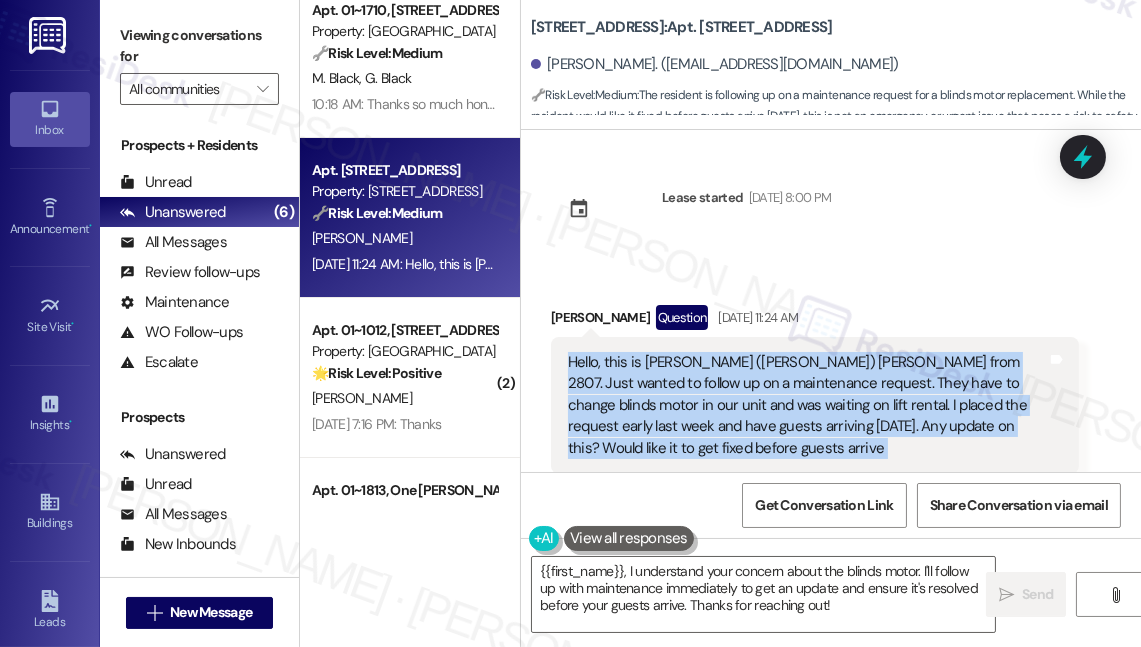 click on "Hello, this is [PERSON_NAME] ([PERSON_NAME]) [PERSON_NAME] from 2807. Just wanted to follow up on a maintenance request. They have to change blinds motor in our unit and was waiting on lift rental. I placed the request early last week and have guests arriving [DATE]. Any update on this? Would like it to get fixed before guests arrive" at bounding box center (807, 405) 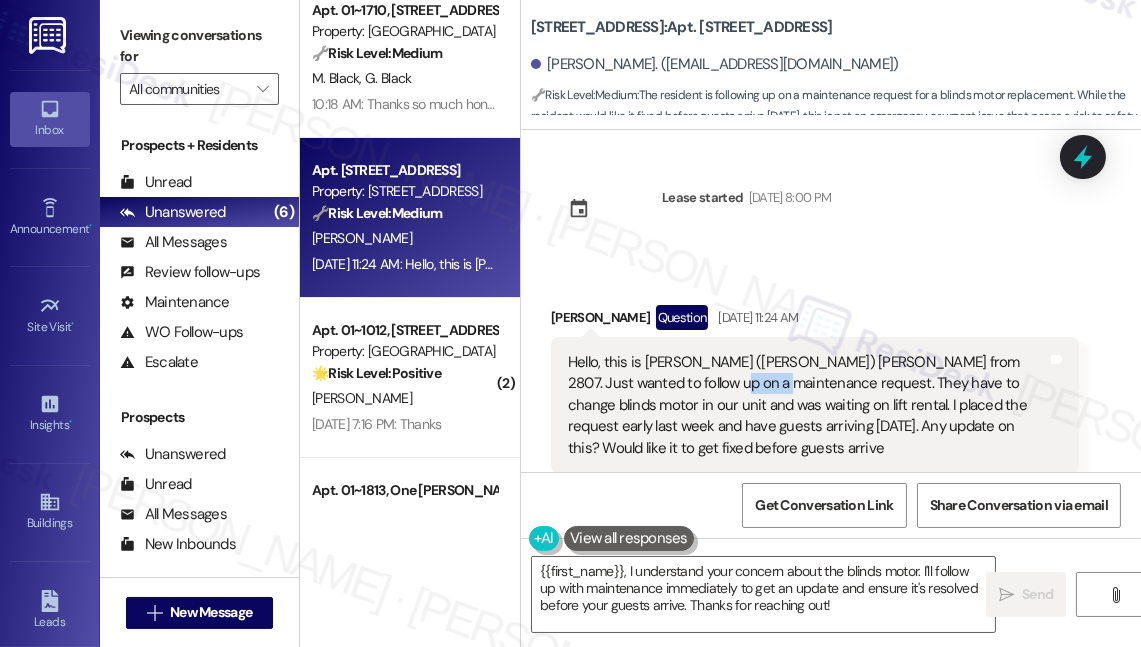 click on "Hello, this is [PERSON_NAME] ([PERSON_NAME]) [PERSON_NAME] from 2807. Just wanted to follow up on a maintenance request. They have to change blinds motor in our unit and was waiting on lift rental. I placed the request early last week and have guests arriving [DATE]. Any update on this? Would like it to get fixed before guests arrive" at bounding box center [807, 405] 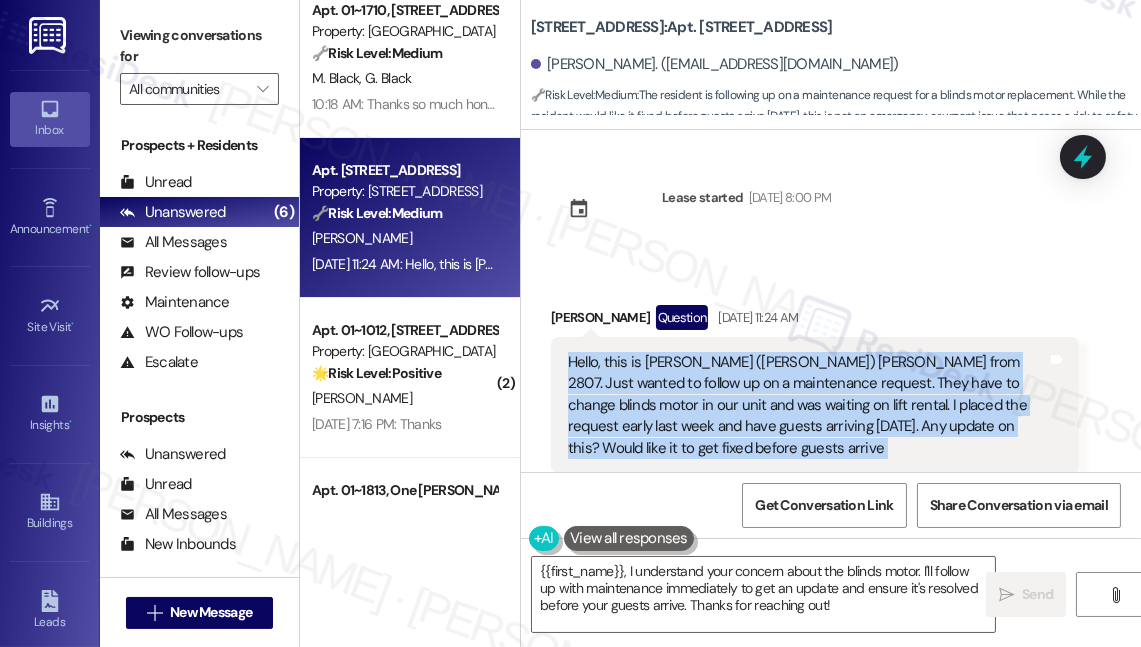 click on "Hello, this is [PERSON_NAME] ([PERSON_NAME]) [PERSON_NAME] from 2807. Just wanted to follow up on a maintenance request. They have to change blinds motor in our unit and was waiting on lift rental. I placed the request early last week and have guests arriving [DATE]. Any update on this? Would like it to get fixed before guests arrive" at bounding box center [807, 405] 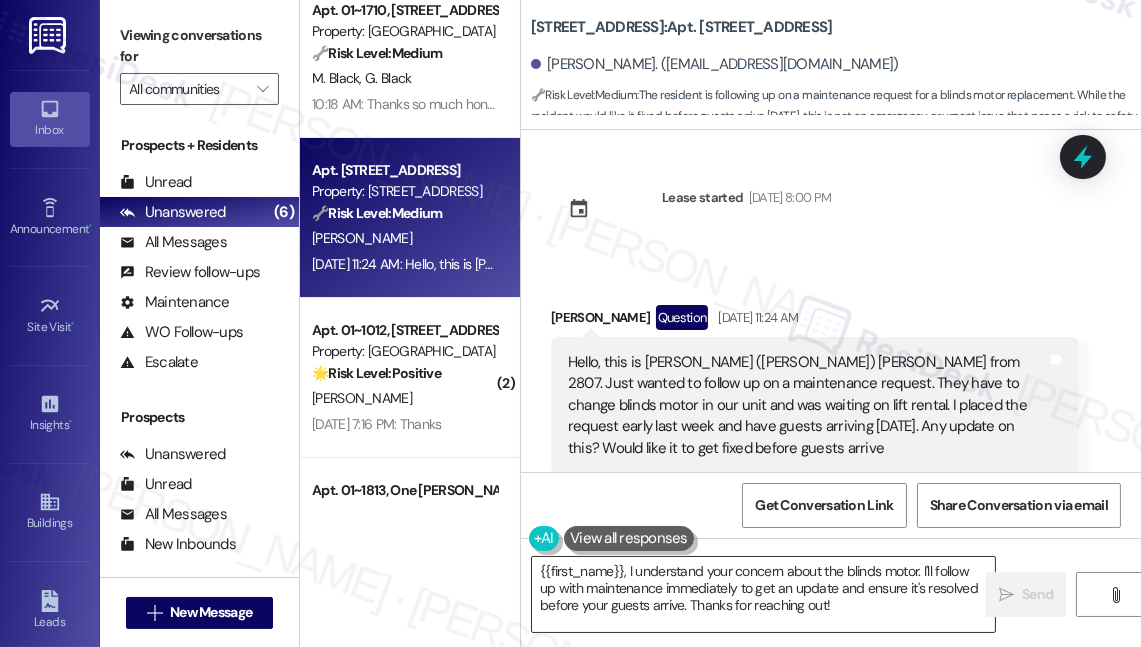 click on "{{first_name}}, I understand your concern about the blinds motor. I'll follow up with maintenance immediately to get an update and ensure it's resolved before your guests arrive. Thanks for reaching out!" at bounding box center (763, 594) 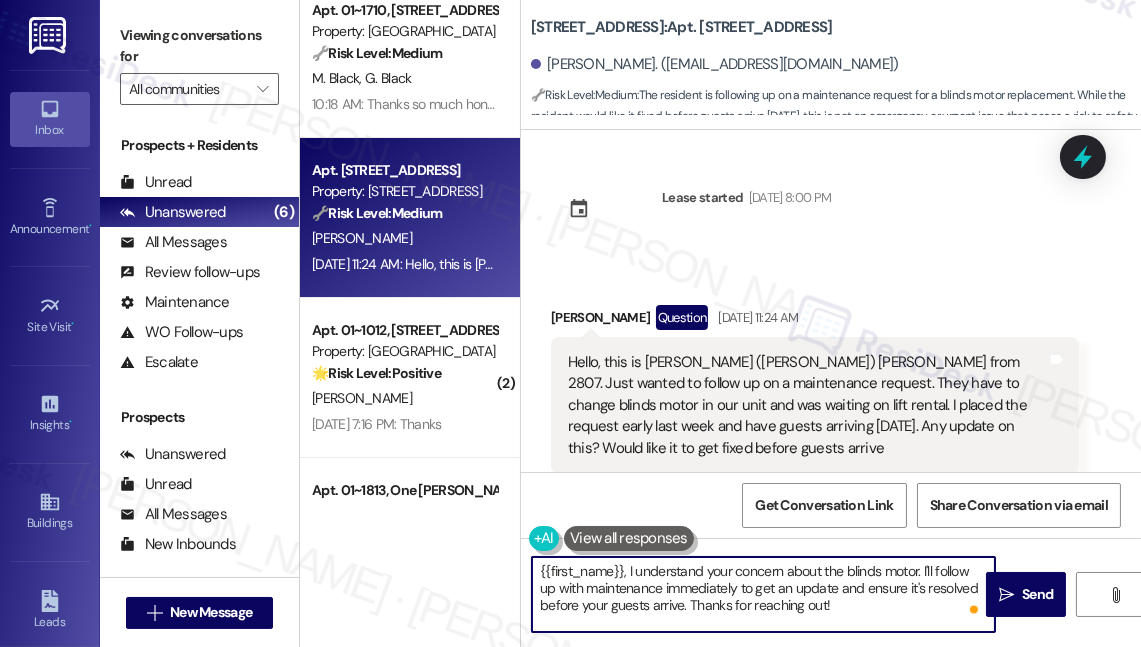click on "{{first_name}}, I understand your concern about the blinds motor. I'll follow up with maintenance immediately to get an update and ensure it's resolved before your guests arrive. Thanks for reaching out!" at bounding box center (763, 594) 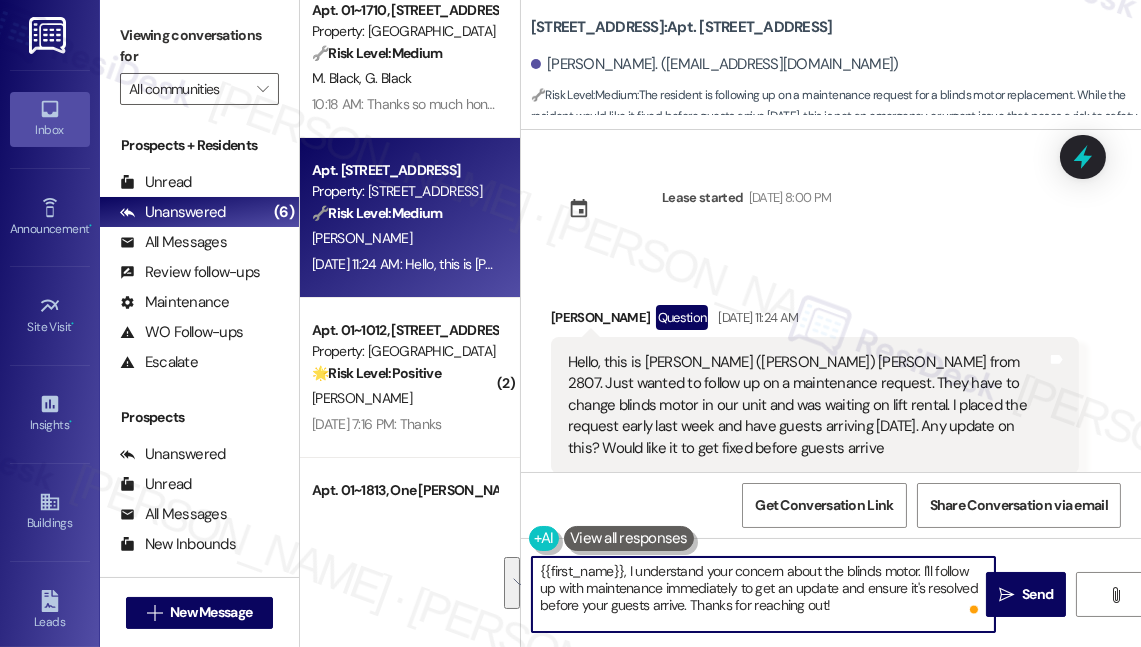 click on "{{first_name}}, I understand your concern about the blinds motor. I'll follow up with maintenance immediately to get an update and ensure it's resolved before your guests arrive. Thanks for reaching out!" at bounding box center [763, 594] 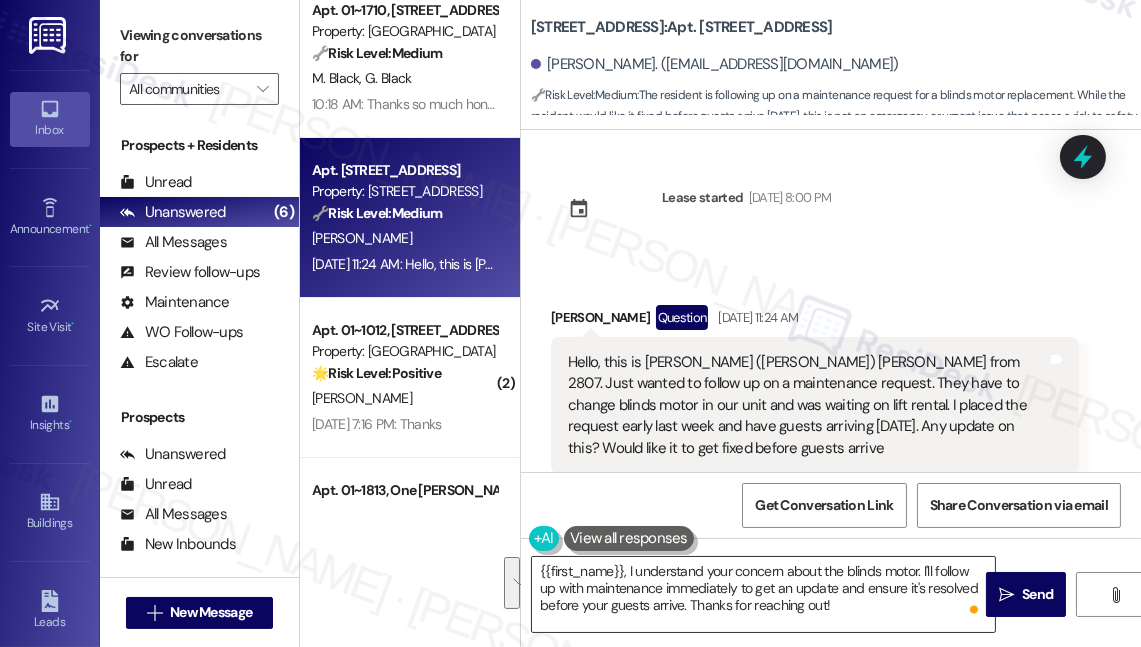 click on "{{first_name}}, I understand your concern about the blinds motor. I'll follow up with maintenance immediately to get an update and ensure it's resolved before your guests arrive. Thanks for reaching out!" at bounding box center (763, 594) 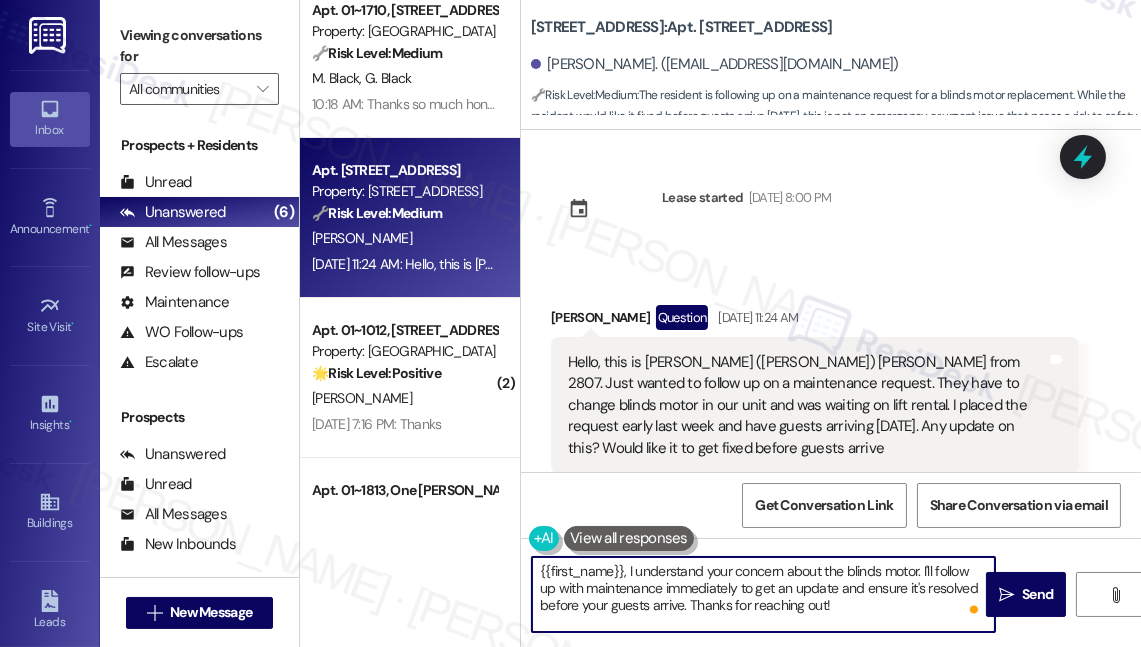 drag, startPoint x: 627, startPoint y: 568, endPoint x: 644, endPoint y: 568, distance: 17 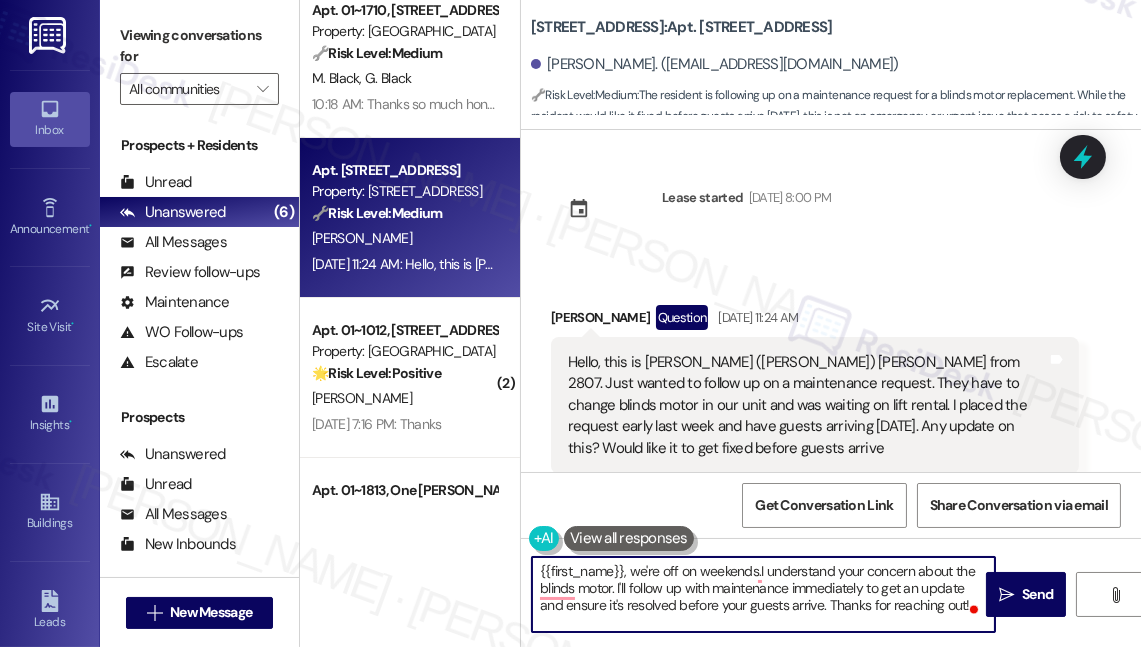 click on "{{first_name}}, we're off on weekends.I understand your concern about the blinds motor. I'll follow up with maintenance immediately to get an update and ensure it's resolved before your guests arrive. Thanks for reaching out!" at bounding box center (763, 594) 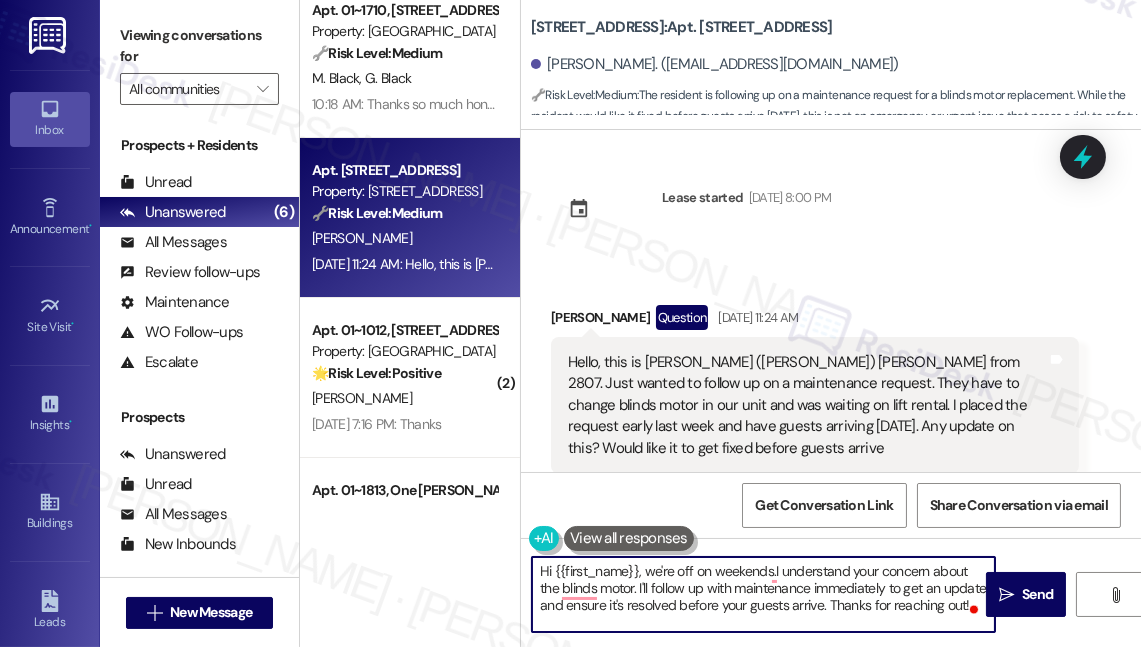 click on "Hi {{first_name}}, we're off on weekends.I understand your concern about the blinds motor. I'll follow up with maintenance immediately to get an update and ensure it's resolved before your guests arrive. Thanks for reaching out!" at bounding box center (763, 594) 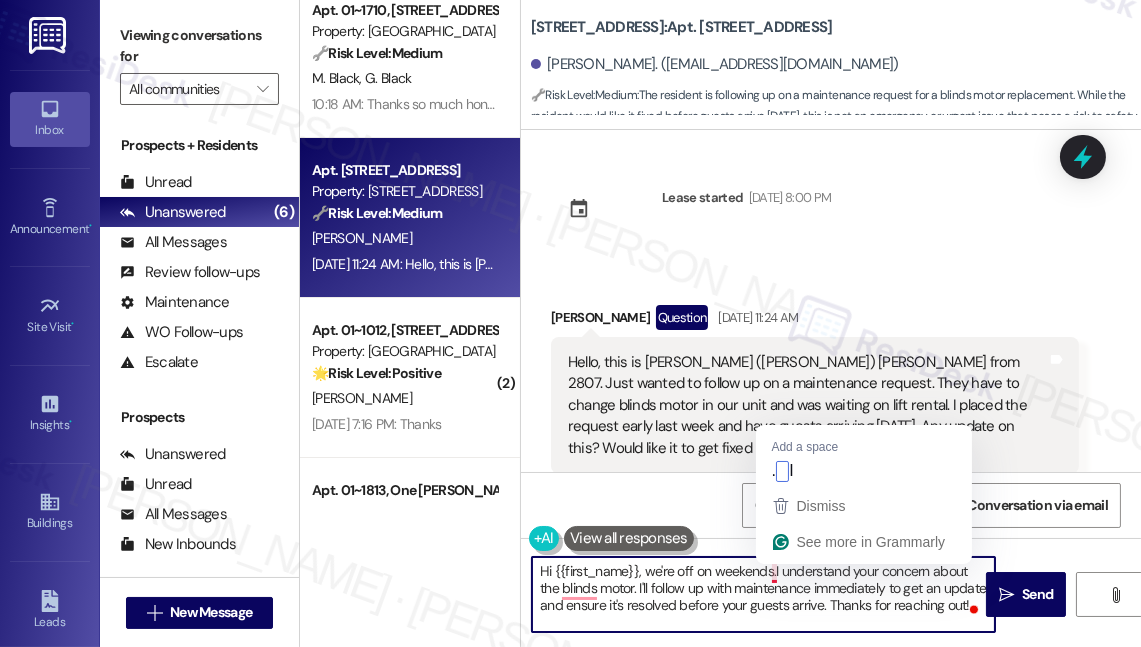 click on "Hi {{first_name}}, we're off on weekends.I understand your concern about the blinds motor. I'll follow up with maintenance immediately to get an update and ensure it's resolved before your guests arrive. Thanks for reaching out!" at bounding box center (763, 594) 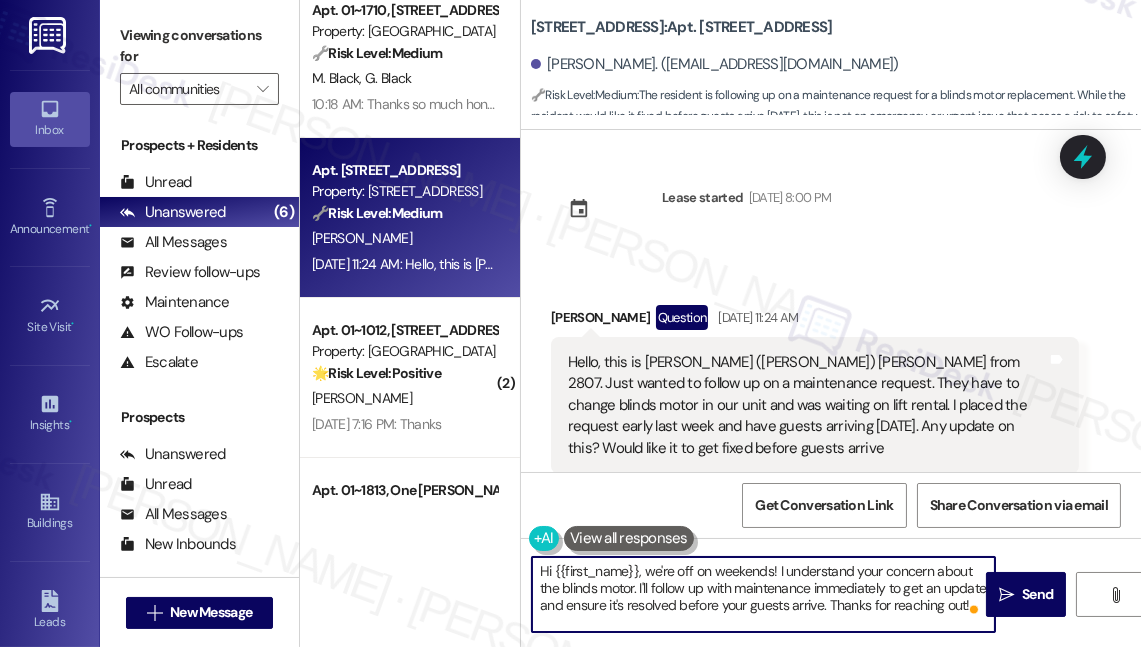 click on "Hi {{first_name}}, we're off on weekends! I understand your concern about the blinds motor. I'll follow up with maintenance immediately to get an update and ensure it's resolved before your guests arrive. Thanks for reaching out!" at bounding box center [763, 594] 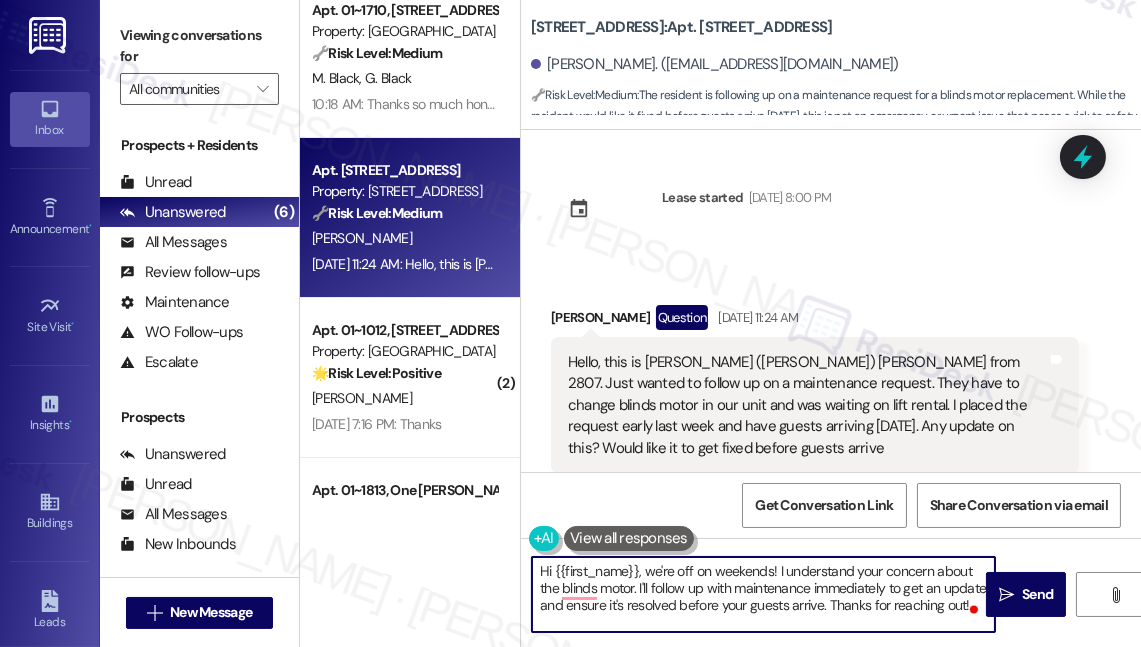 click on "Hi {{first_name}}, we're off on weekends! I understand your concern about the blinds motor. I'll follow up with maintenance immediately to get an update and ensure it's resolved before your guests arrive. Thanks for reaching out!" at bounding box center (763, 594) 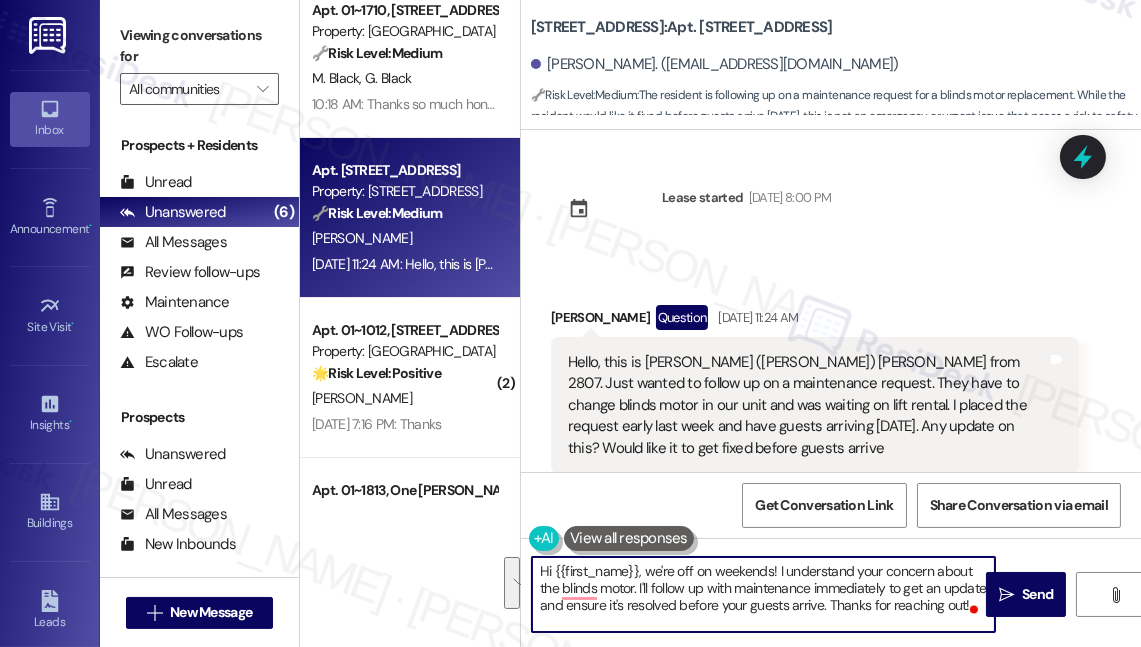 type on "Hi {{first_name}}, we're off on weekends! I understand your concern about the blinds motor. I'll follow up with maintenance immediately to get an update and ensure it's resolved before your guests arrive. Thanks for reaching out!" 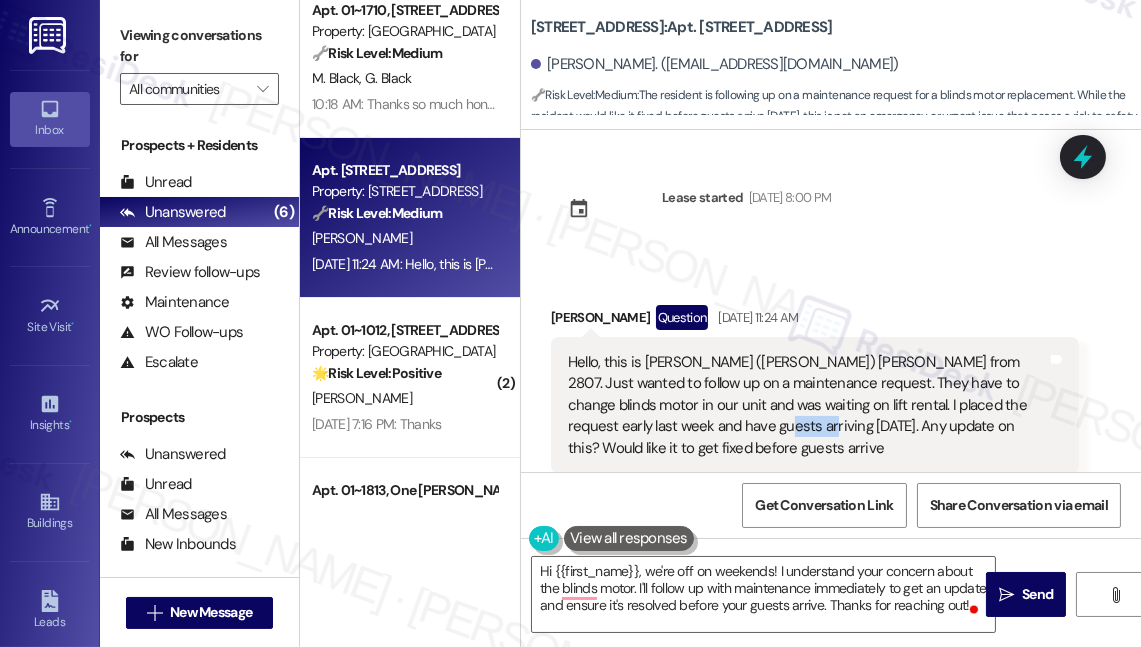 click on "Hello, this is [PERSON_NAME] ([PERSON_NAME]) [PERSON_NAME] from 2807. Just wanted to follow up on a maintenance request. They have to change blinds motor in our unit and was waiting on lift rental. I placed the request early last week and have guests arriving [DATE]. Any update on this? Would like it to get fixed before guests arrive" at bounding box center (807, 405) 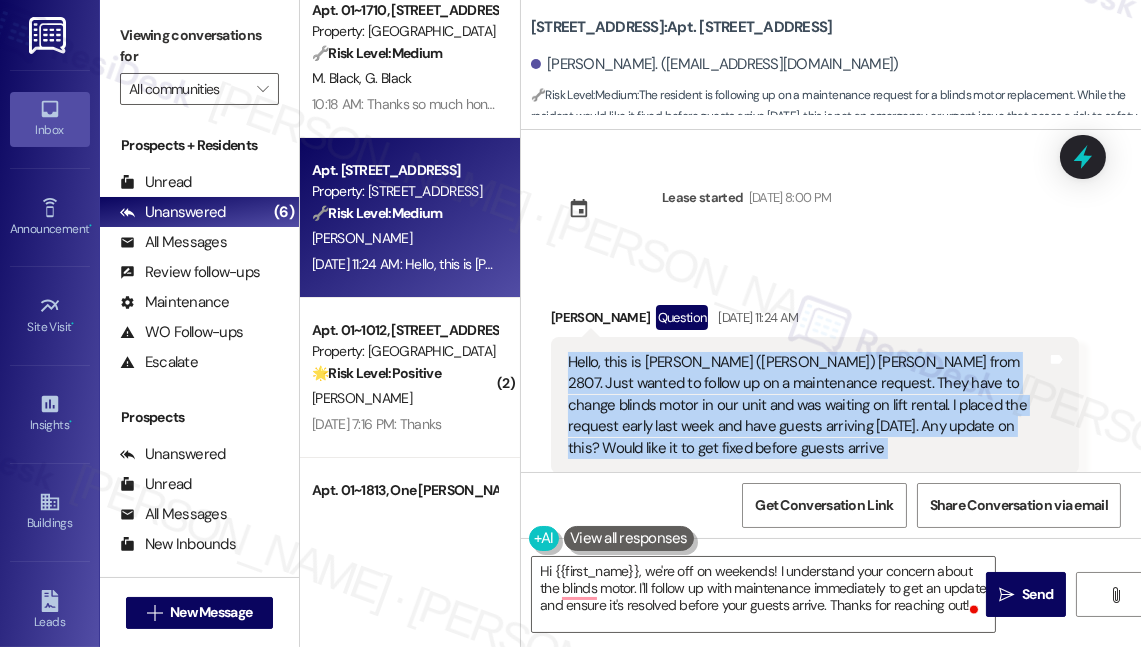 click on "Hello, this is [PERSON_NAME] ([PERSON_NAME]) [PERSON_NAME] from 2807. Just wanted to follow up on a maintenance request. They have to change blinds motor in our unit and was waiting on lift rental. I placed the request early last week and have guests arriving [DATE]. Any update on this? Would like it to get fixed before guests arrive" at bounding box center [807, 405] 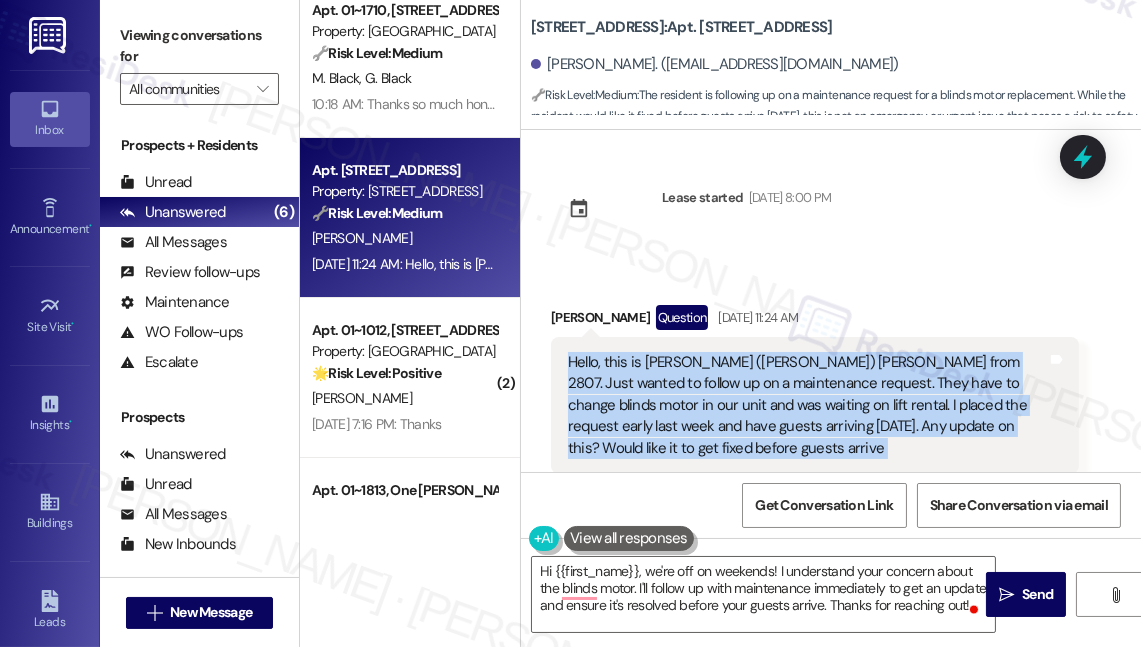 click on "Hello, this is [PERSON_NAME] ([PERSON_NAME]) [PERSON_NAME] from 2807. Just wanted to follow up on a maintenance request. They have to change blinds motor in our unit and was waiting on lift rental. I placed the request early last week and have guests arriving [DATE]. Any update on this? Would like it to get fixed before guests arrive" at bounding box center (807, 405) 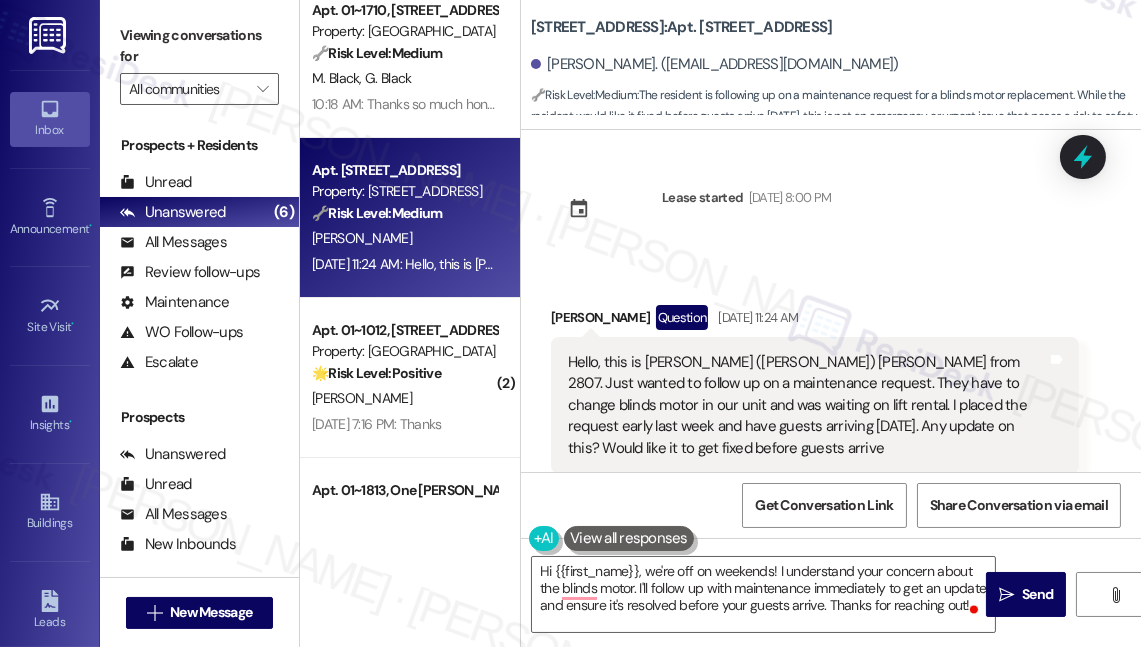 click on "Hello, this is [PERSON_NAME] ([PERSON_NAME]) [PERSON_NAME] from 2807. Just wanted to follow up on a maintenance request. They have to change blinds motor in our unit and was waiting on lift rental. I placed the request early last week and have guests arriving [DATE]. Any update on this? Would like it to get fixed before guests arrive" at bounding box center (807, 405) 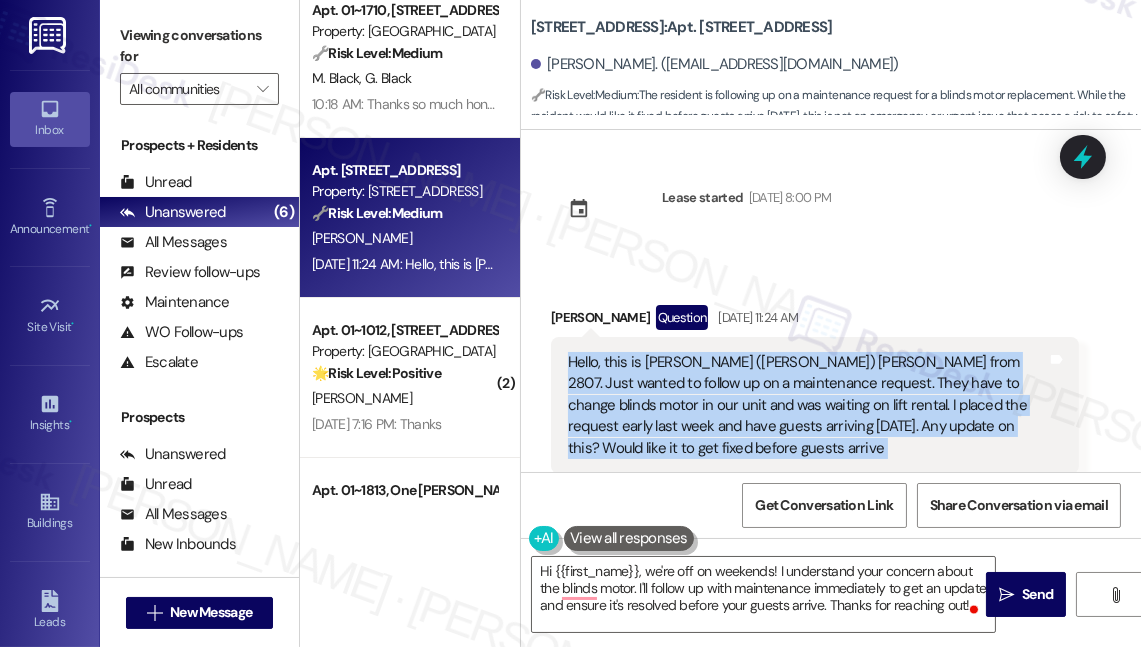 click on "Hello, this is [PERSON_NAME] ([PERSON_NAME]) [PERSON_NAME] from 2807. Just wanted to follow up on a maintenance request. They have to change blinds motor in our unit and was waiting on lift rental. I placed the request early last week and have guests arriving [DATE]. Any update on this? Would like it to get fixed before guests arrive" at bounding box center [807, 405] 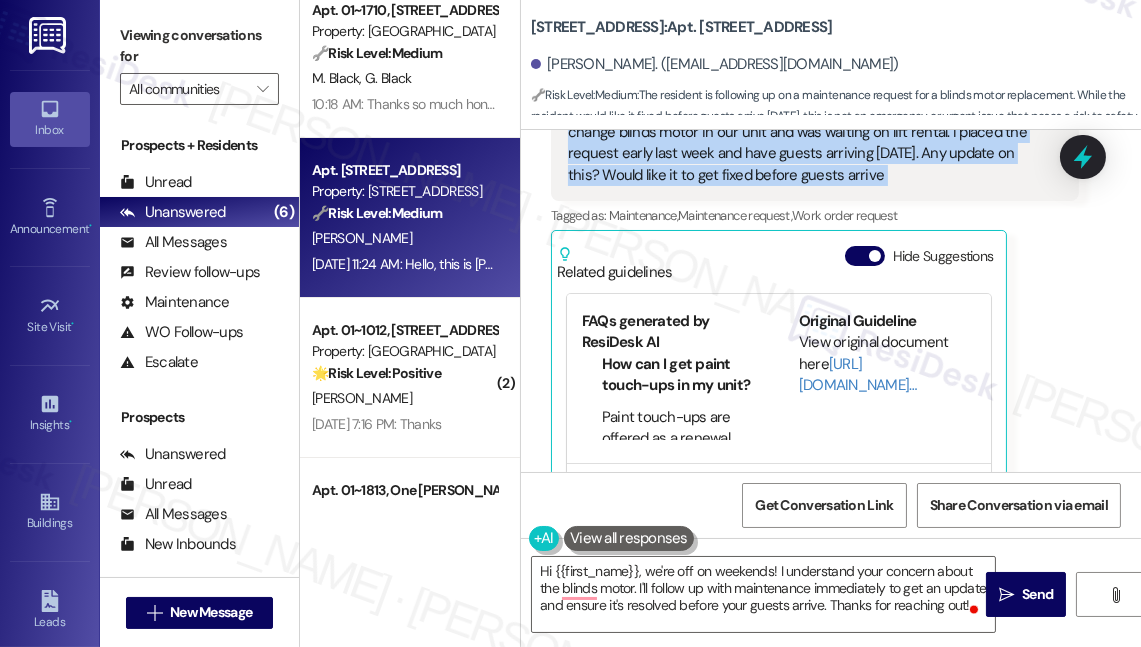 scroll, scrollTop: 181, scrollLeft: 0, axis: vertical 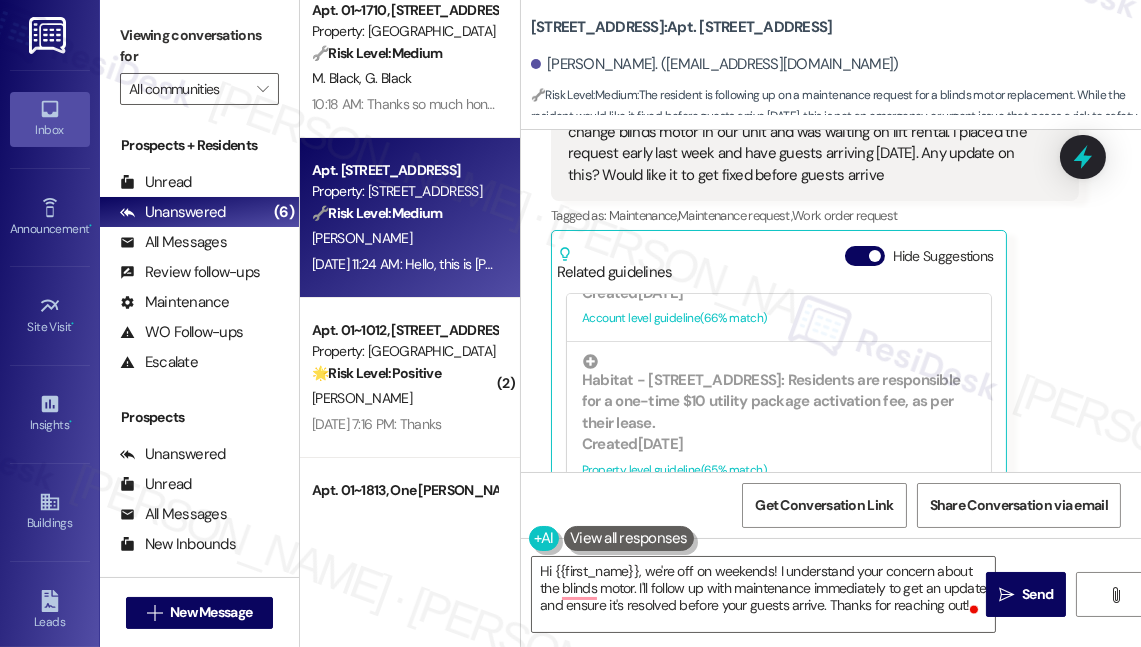 click on "1333 S Wabash:  Apt. 2807, 1333 South Wabash" at bounding box center (682, 27) 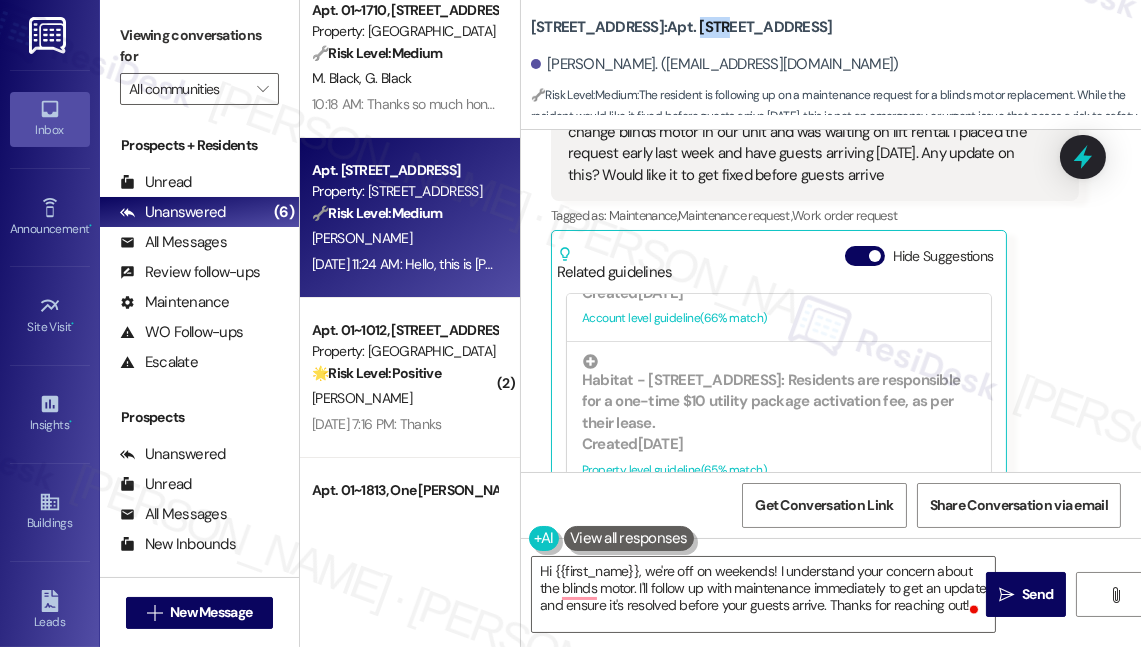 click on "1333 S Wabash:  Apt. 2807, 1333 South Wabash" at bounding box center (682, 27) 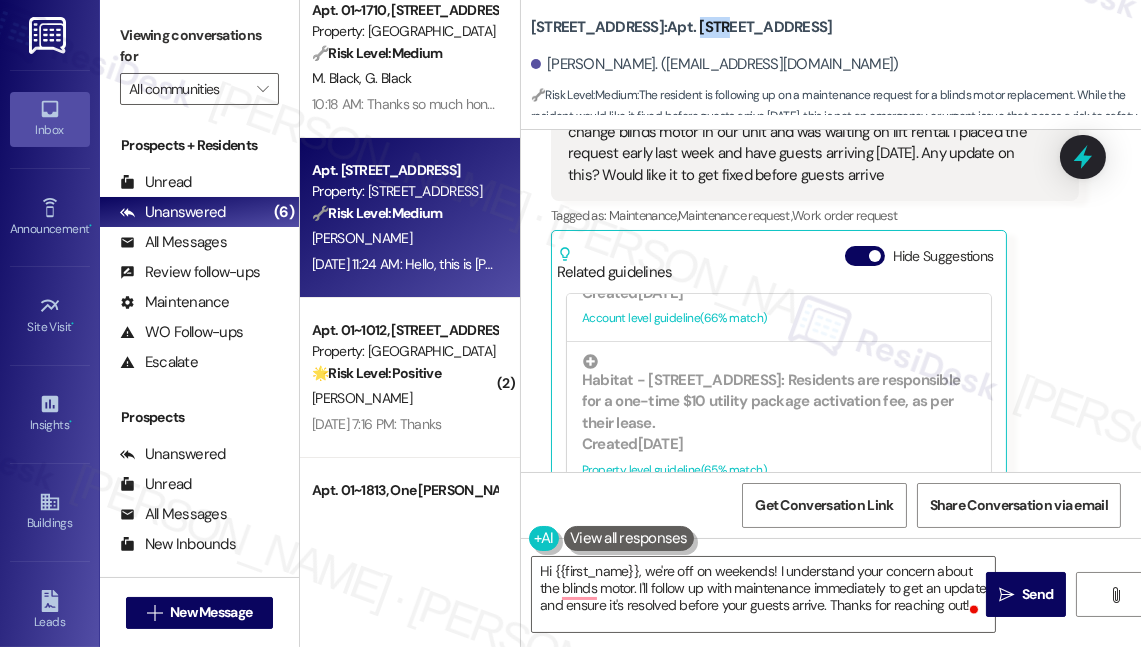 scroll, scrollTop: 186, scrollLeft: 0, axis: vertical 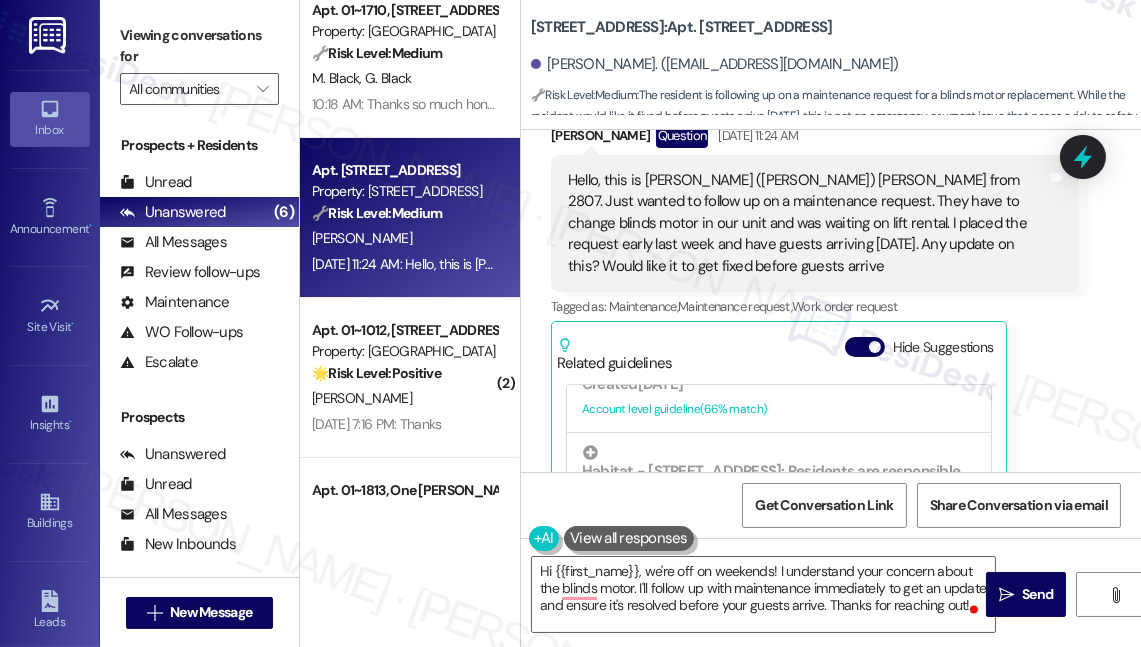 click on "Hello, this is [PERSON_NAME] ([PERSON_NAME]) [PERSON_NAME] from 2807. Just wanted to follow up on a maintenance request. They have to change blinds motor in our unit and was waiting on lift rental. I placed the request early last week and have guests arriving [DATE]. Any update on this? Would like it to get fixed before guests arrive" at bounding box center (807, 223) 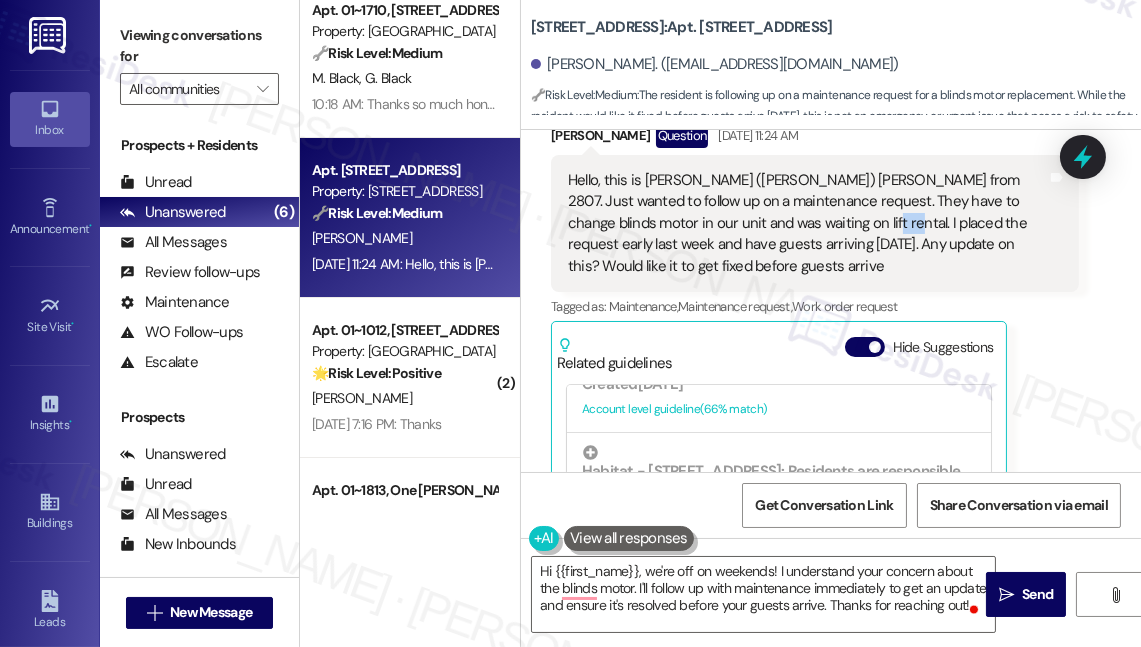 click on "Hello, this is [PERSON_NAME] ([PERSON_NAME]) [PERSON_NAME] from 2807. Just wanted to follow up on a maintenance request. They have to change blinds motor in our unit and was waiting on lift rental. I placed the request early last week and have guests arriving [DATE]. Any update on this? Would like it to get fixed before guests arrive" at bounding box center (807, 223) 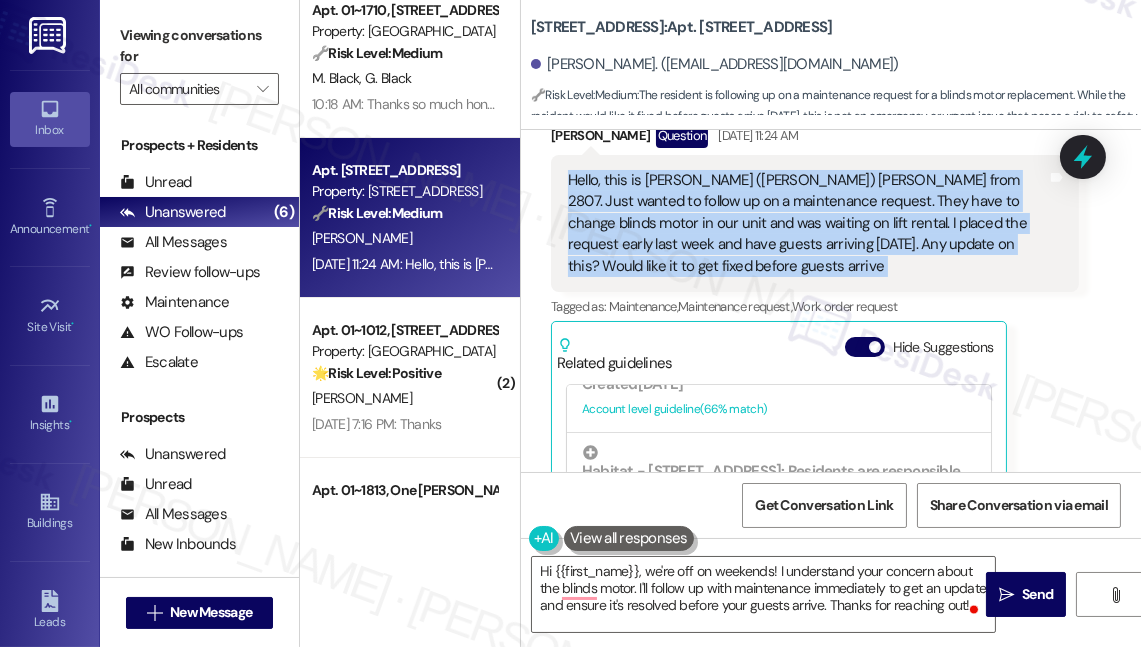 click on "Hello, this is [PERSON_NAME] ([PERSON_NAME]) [PERSON_NAME] from 2807. Just wanted to follow up on a maintenance request. They have to change blinds motor in our unit and was waiting on lift rental. I placed the request early last week and have guests arriving [DATE]. Any update on this? Would like it to get fixed before guests arrive" at bounding box center (807, 223) 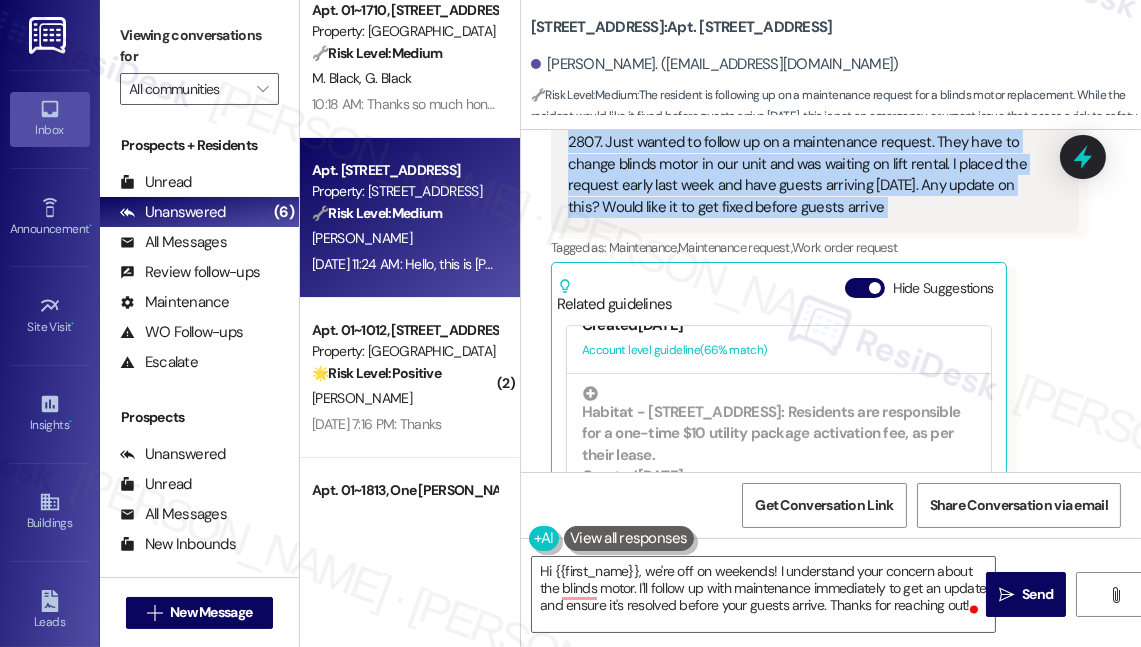scroll, scrollTop: 277, scrollLeft: 0, axis: vertical 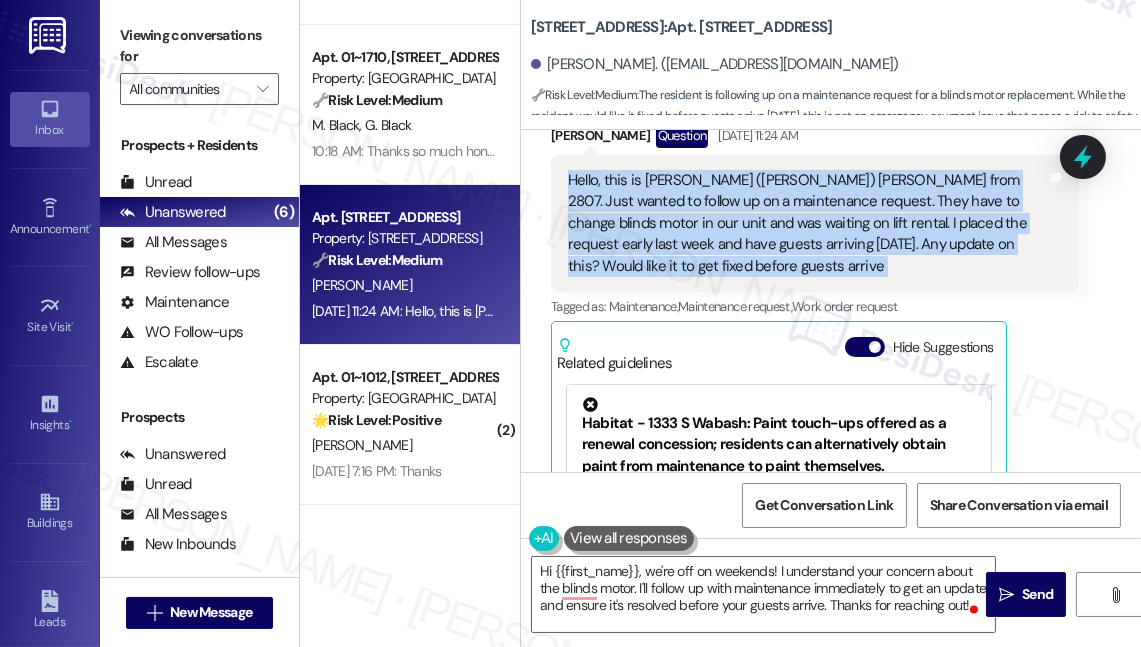 click on "Hello, this is [PERSON_NAME] ([PERSON_NAME]) [PERSON_NAME] from 2807. Just wanted to follow up on a maintenance request. They have to change blinds motor in our unit and was waiting on lift rental. I placed the request early last week and have guests arriving [DATE]. Any update on this? Would like it to get fixed before guests arrive" at bounding box center [807, 223] 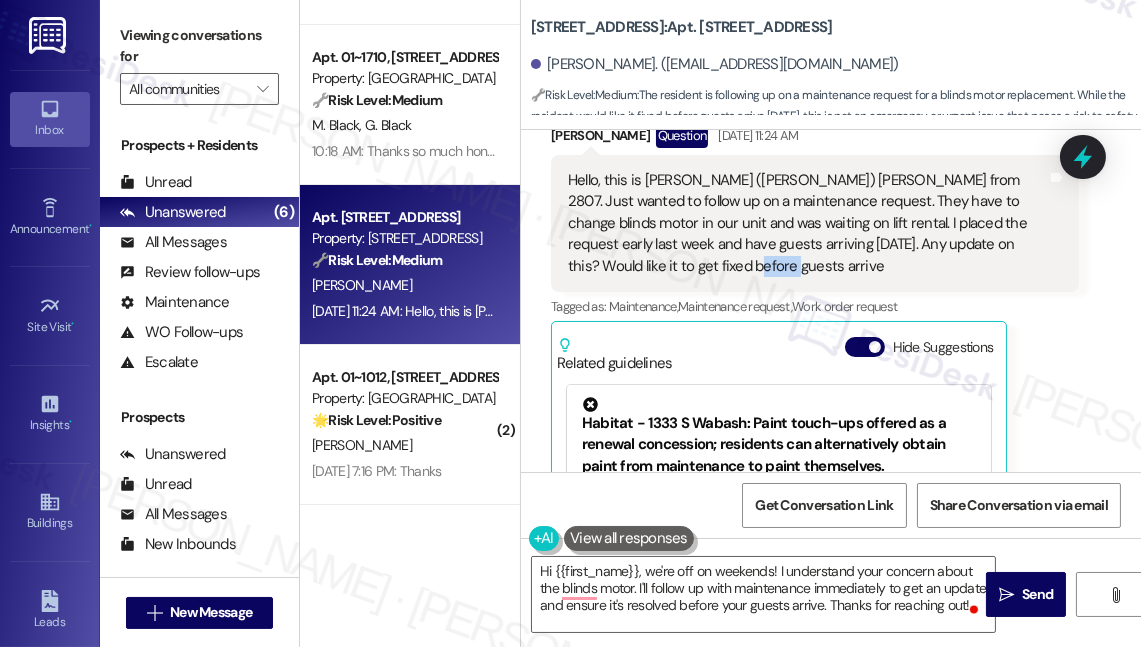 click on "Hello, this is [PERSON_NAME] ([PERSON_NAME]) [PERSON_NAME] from 2807. Just wanted to follow up on a maintenance request. They have to change blinds motor in our unit and was waiting on lift rental. I placed the request early last week and have guests arriving [DATE]. Any update on this? Would like it to get fixed before guests arrive" at bounding box center [807, 223] 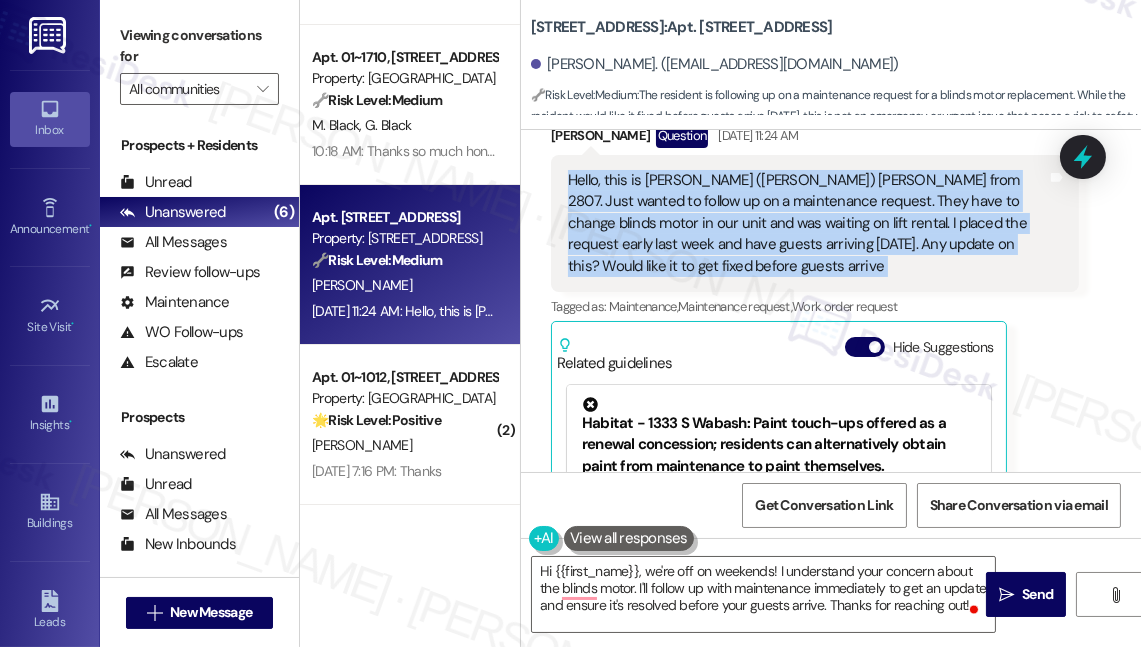 click on "Hello, this is [PERSON_NAME] ([PERSON_NAME]) [PERSON_NAME] from 2807. Just wanted to follow up on a maintenance request. They have to change blinds motor in our unit and was waiting on lift rental. I placed the request early last week and have guests arriving [DATE]. Any update on this? Would like it to get fixed before guests arrive" at bounding box center [807, 223] 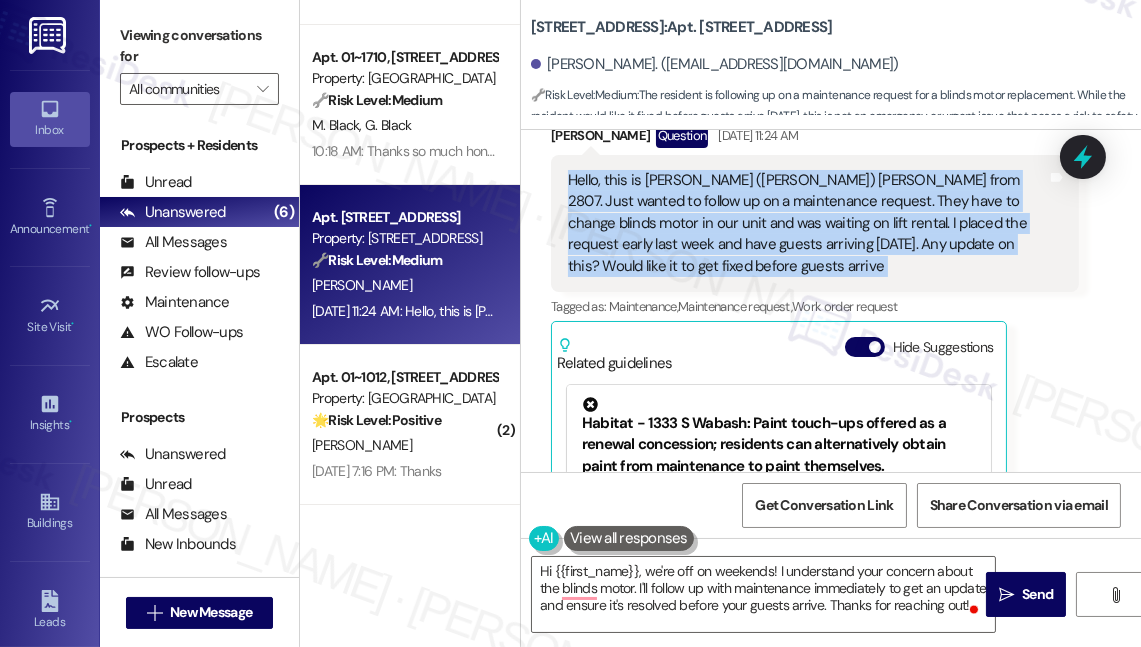 click on "Hello, this is [PERSON_NAME] ([PERSON_NAME]) [PERSON_NAME] from 2807. Just wanted to follow up on a maintenance request. They have to change blinds motor in our unit and was waiting on lift rental. I placed the request early last week and have guests arriving [DATE]. Any update on this? Would like it to get fixed before guests arrive" at bounding box center [807, 223] 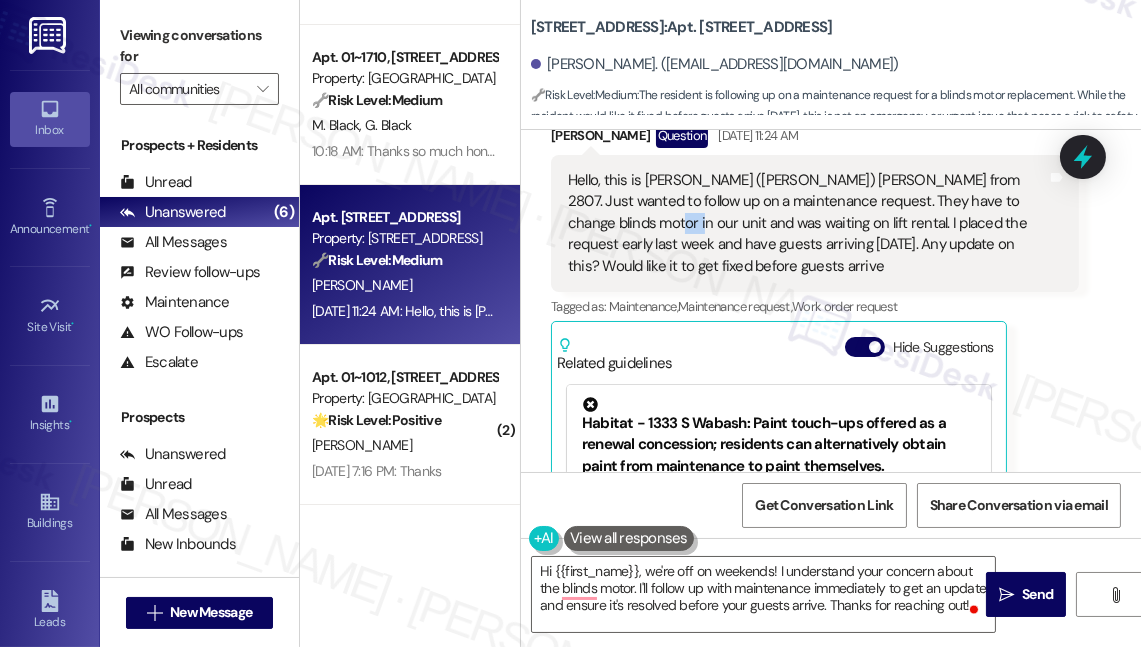 click on "Hello, this is [PERSON_NAME] ([PERSON_NAME]) [PERSON_NAME] from 2807. Just wanted to follow up on a maintenance request. They have to change blinds motor in our unit and was waiting on lift rental. I placed the request early last week and have guests arriving [DATE]. Any update on this? Would like it to get fixed before guests arrive" at bounding box center [807, 223] 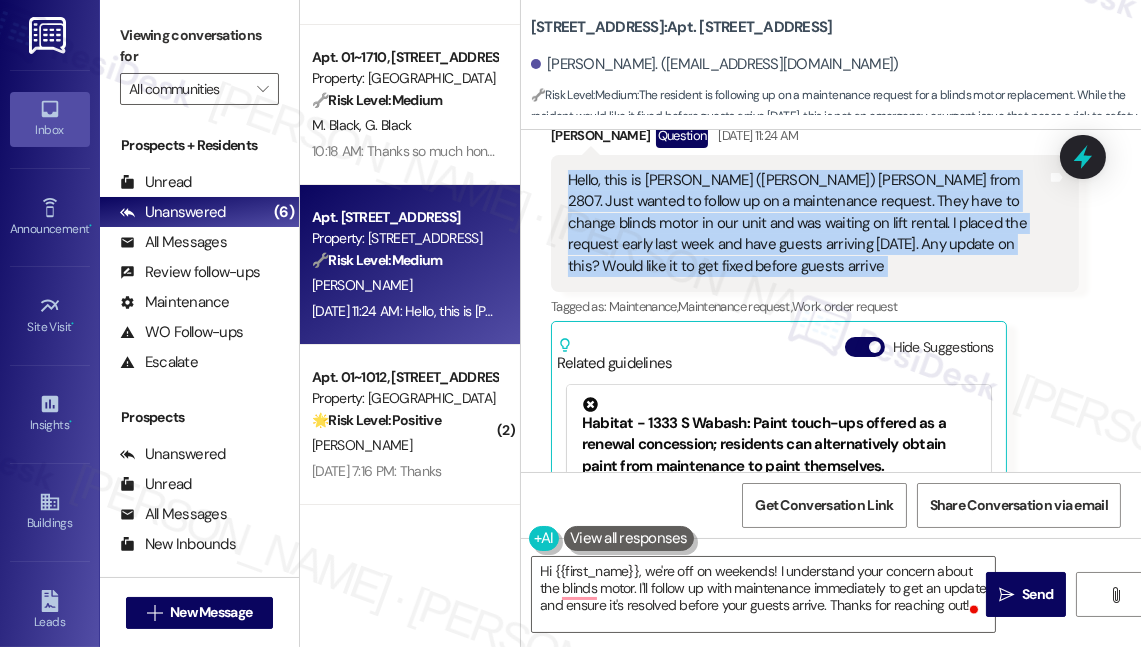 click on "Hello, this is [PERSON_NAME] ([PERSON_NAME]) [PERSON_NAME] from 2807. Just wanted to follow up on a maintenance request. They have to change blinds motor in our unit and was waiting on lift rental. I placed the request early last week and have guests arriving [DATE]. Any update on this? Would like it to get fixed before guests arrive" at bounding box center [807, 223] 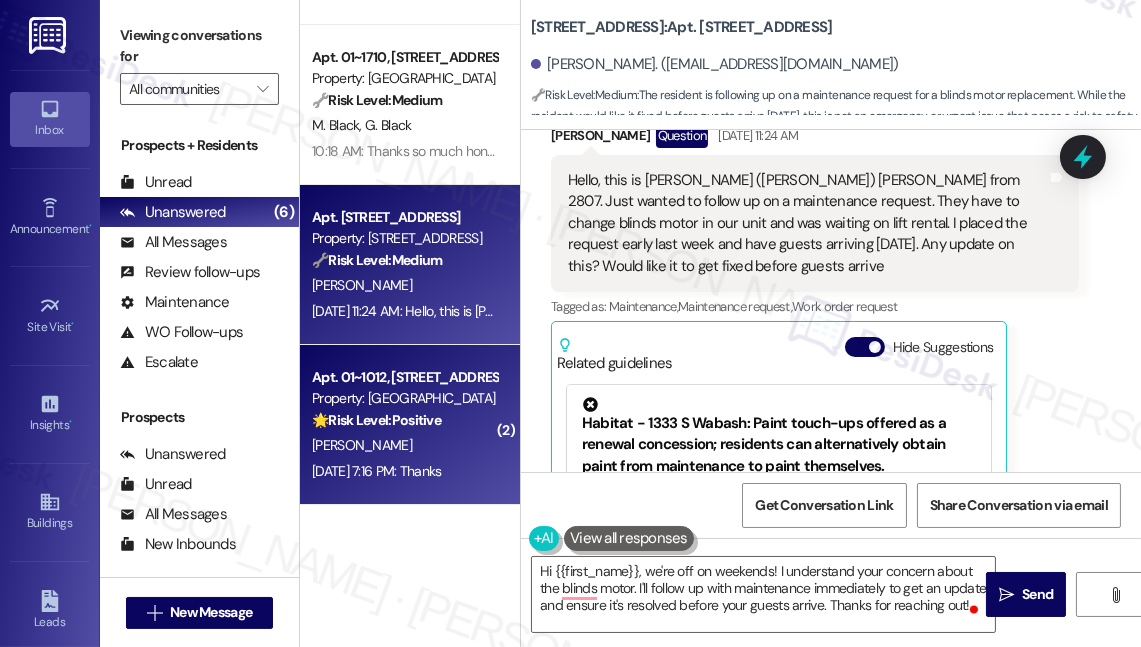 click on "Jul 25, 2025 at 7:16 PM: Thanks  Jul 25, 2025 at 7:16 PM: Thanks" at bounding box center (404, 471) 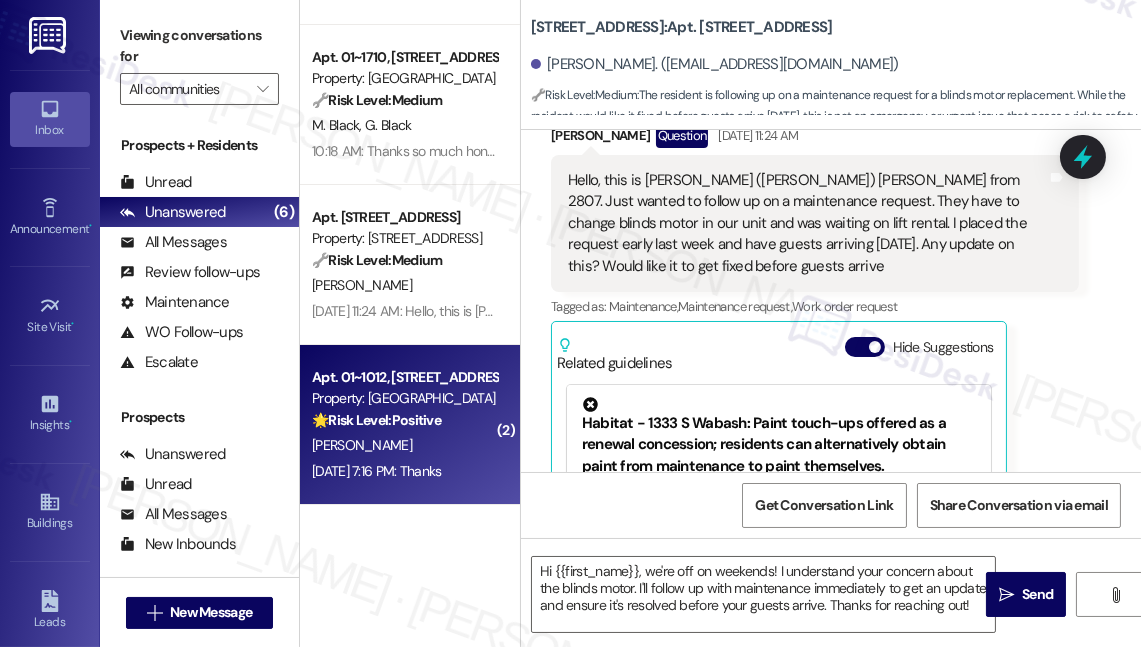type on "Fetching suggested responses. Please feel free to read through the conversation in the meantime." 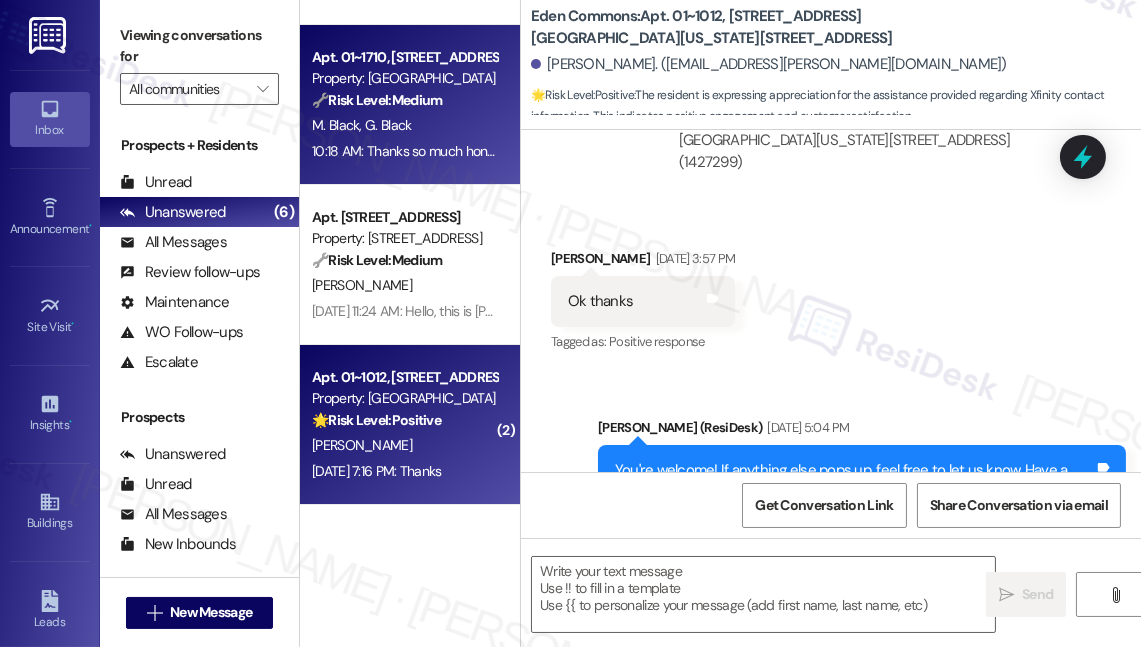type on "Fetching suggested responses. Please feel free to read through the conversation in the meantime." 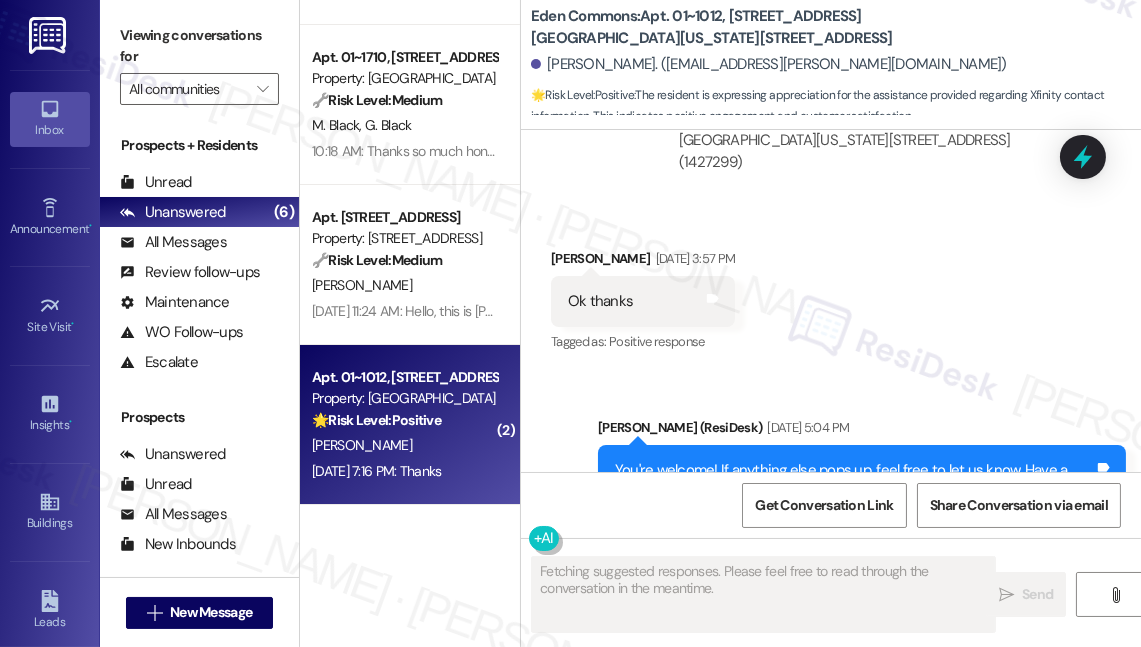 scroll, scrollTop: 2503, scrollLeft: 0, axis: vertical 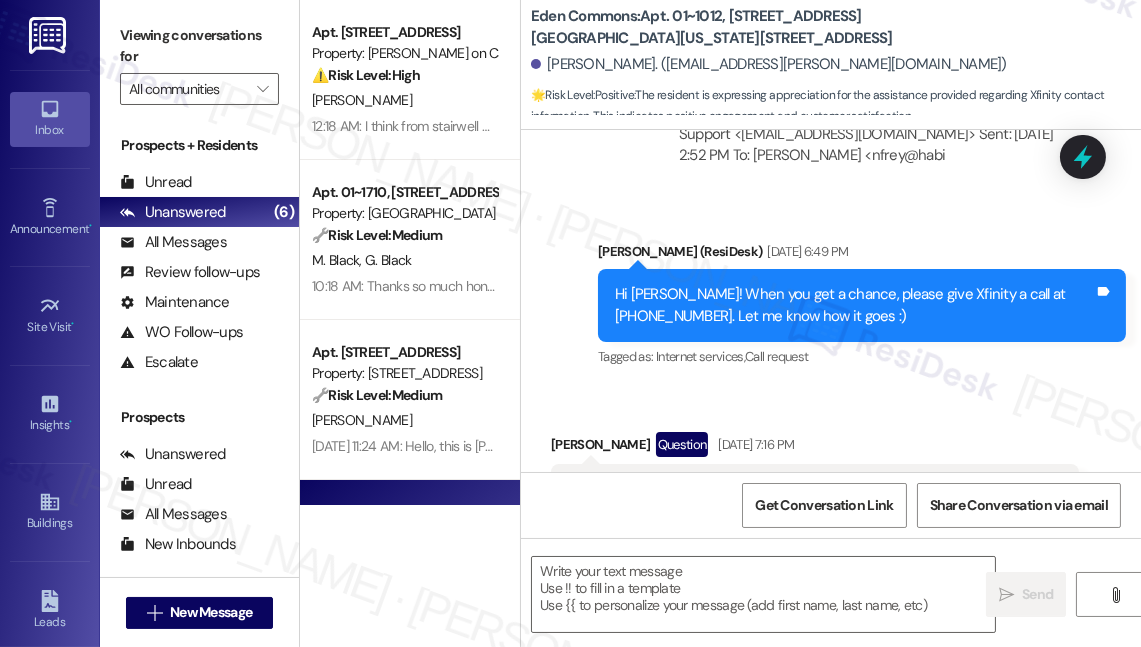 click on "Hi Patricia! When you get a chance, please give Xfinity a call at 855-870-1311. Let me know how it goes :)" at bounding box center [854, 305] 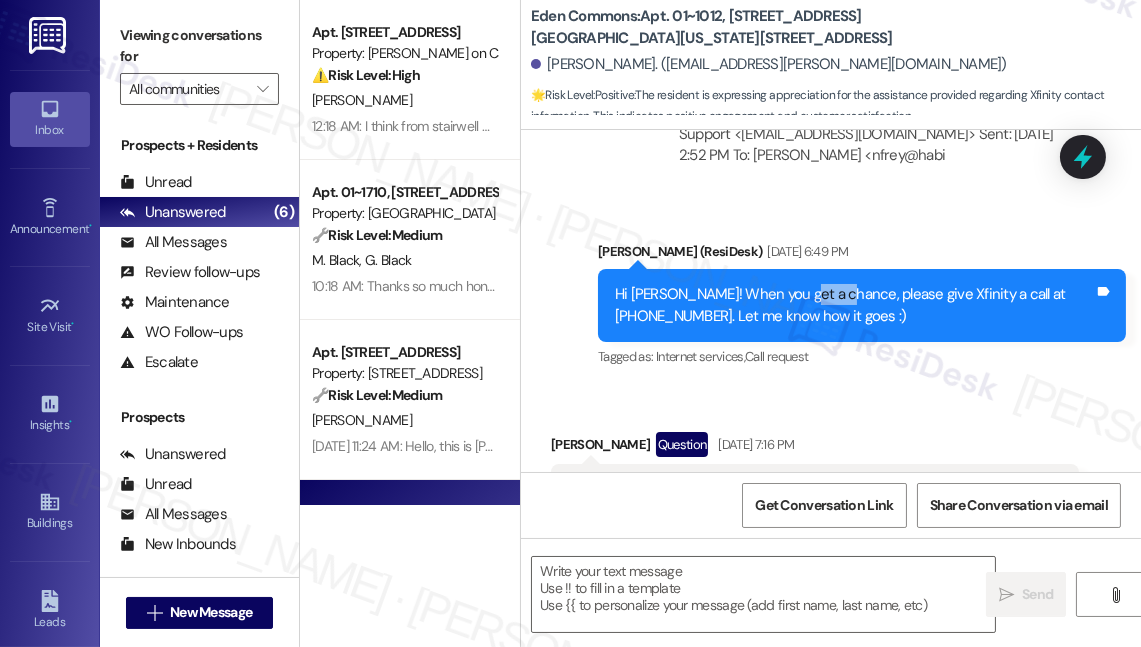click on "Hi Patricia! When you get a chance, please give Xfinity a call at 855-870-1311. Let me know how it goes :)" at bounding box center (854, 305) 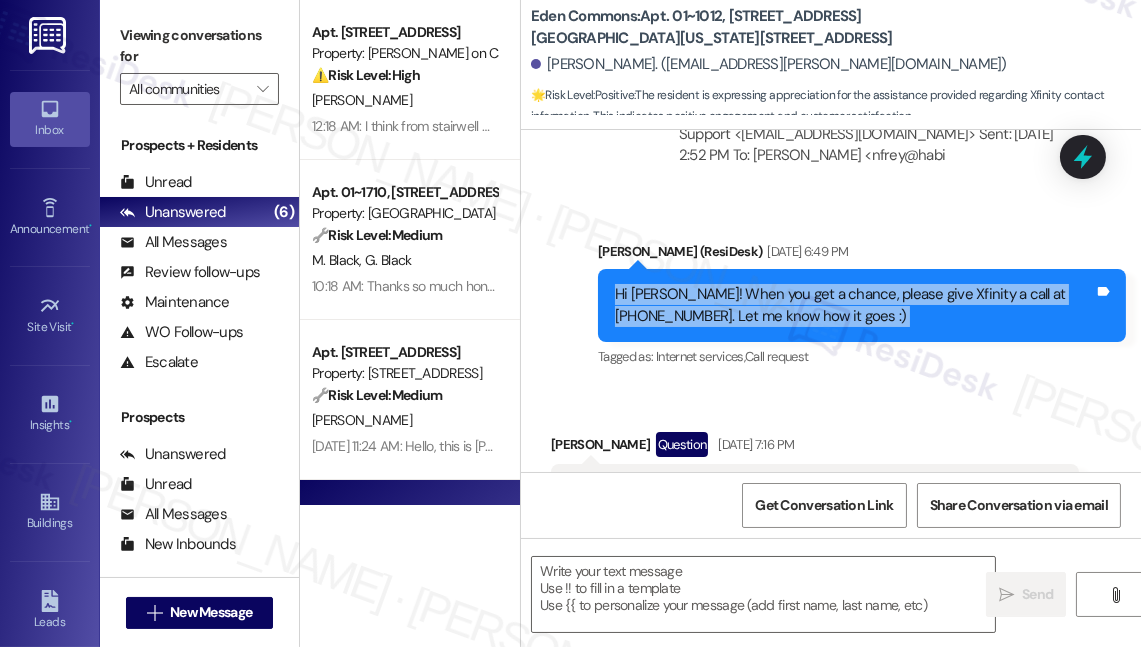click on "Hi Patricia! When you get a chance, please give Xfinity a call at 855-870-1311. Let me know how it goes :)" at bounding box center [854, 305] 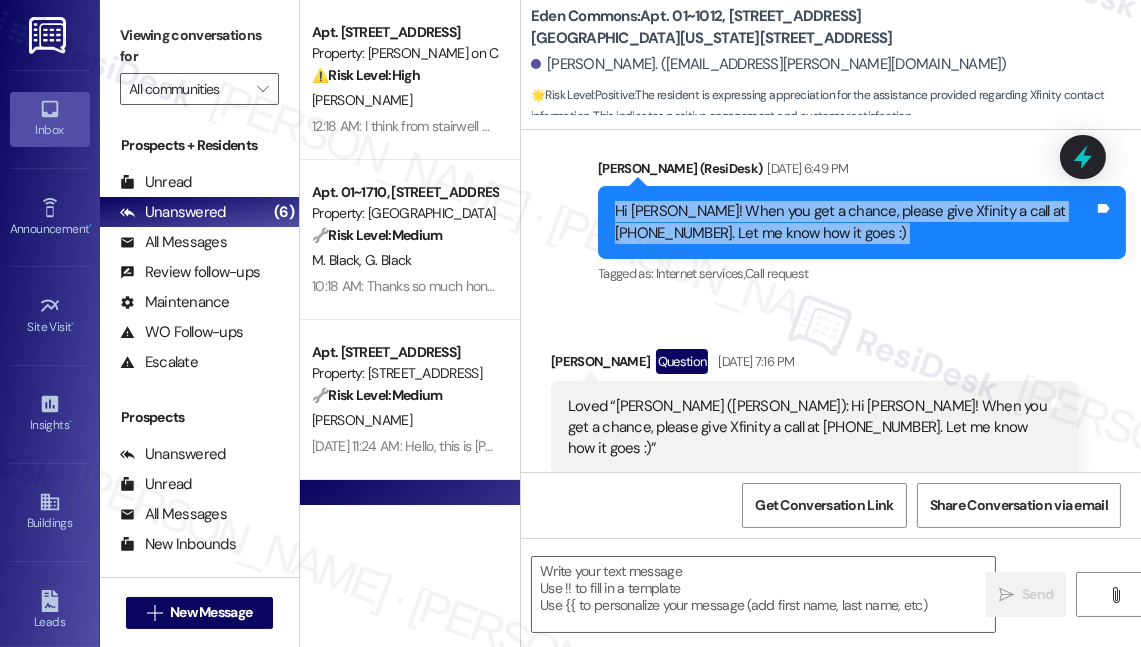 scroll, scrollTop: 2379, scrollLeft: 0, axis: vertical 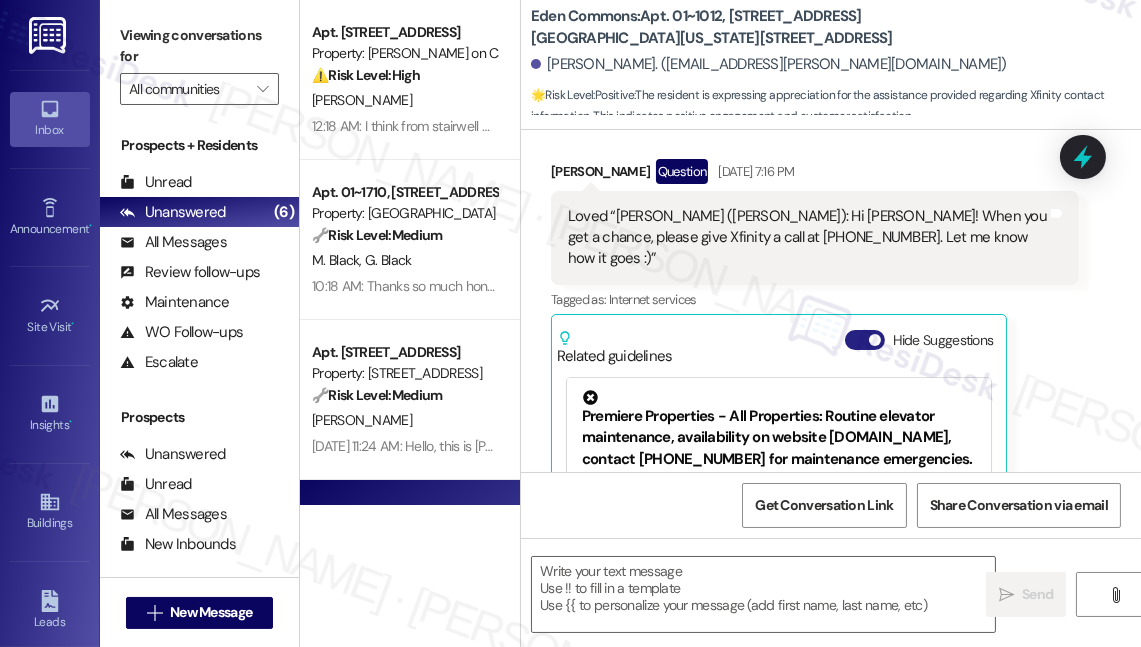 click on "Hide Suggestions" at bounding box center (865, 340) 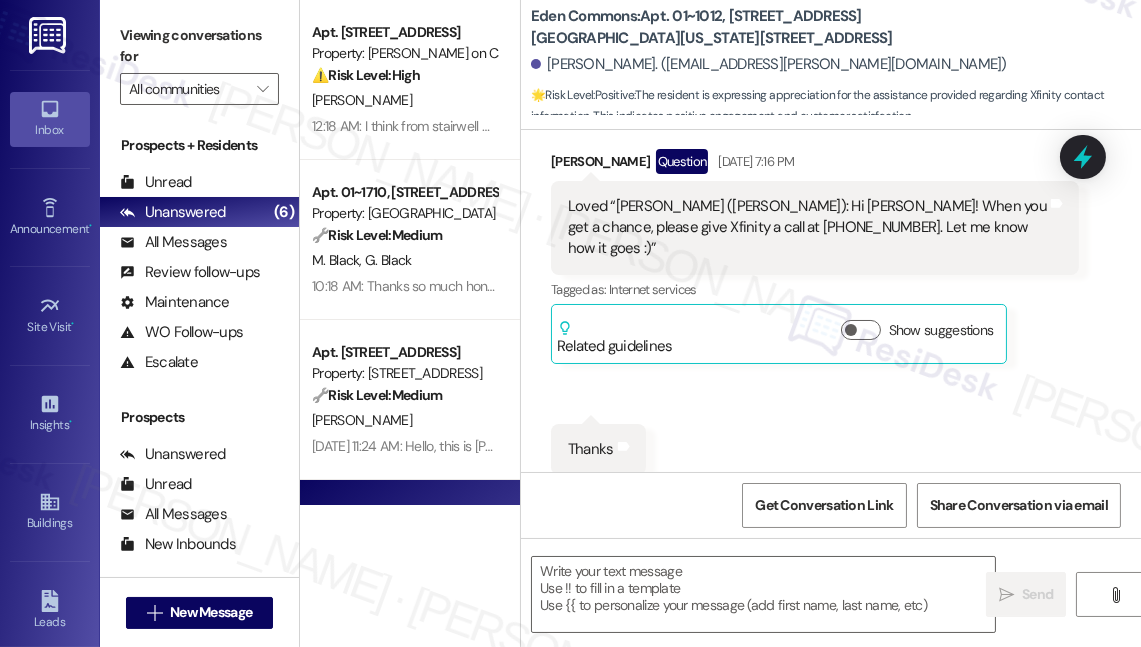 scroll, scrollTop: 2393, scrollLeft: 0, axis: vertical 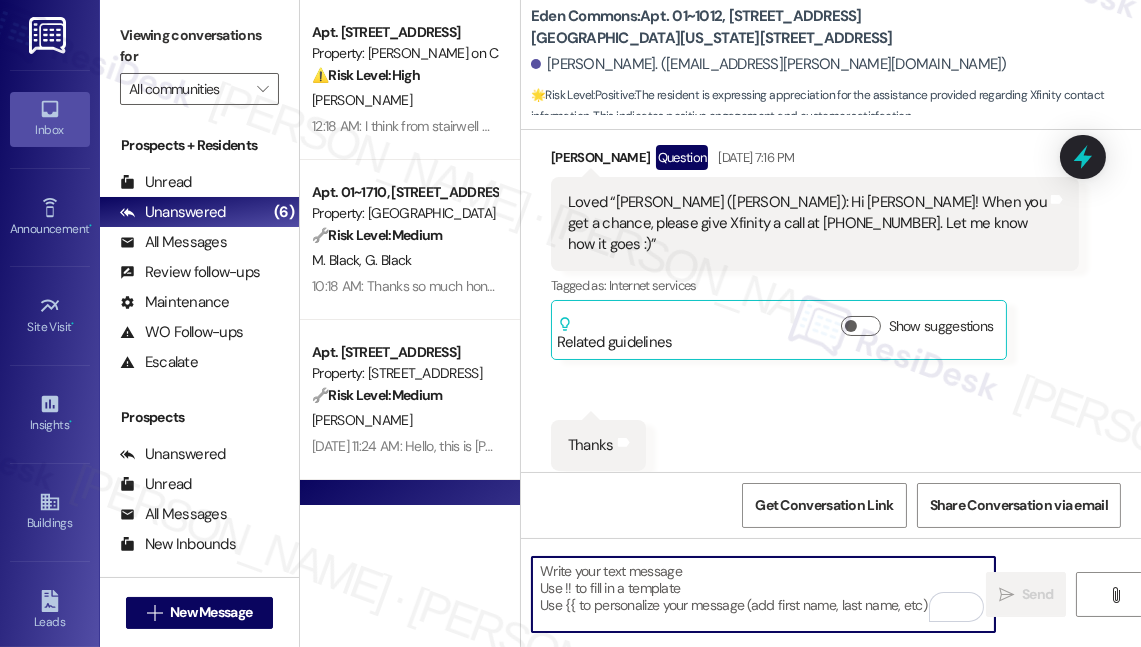 click at bounding box center [763, 594] 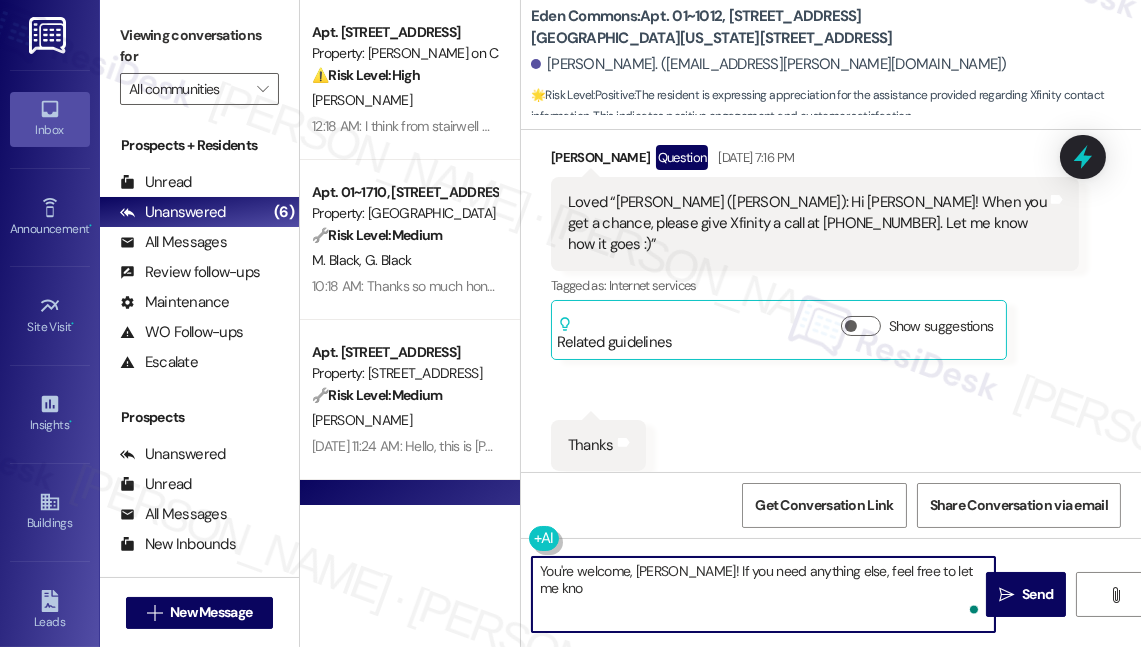 type on "You're welcome, Patricia! If you need anything else, feel free to let me know" 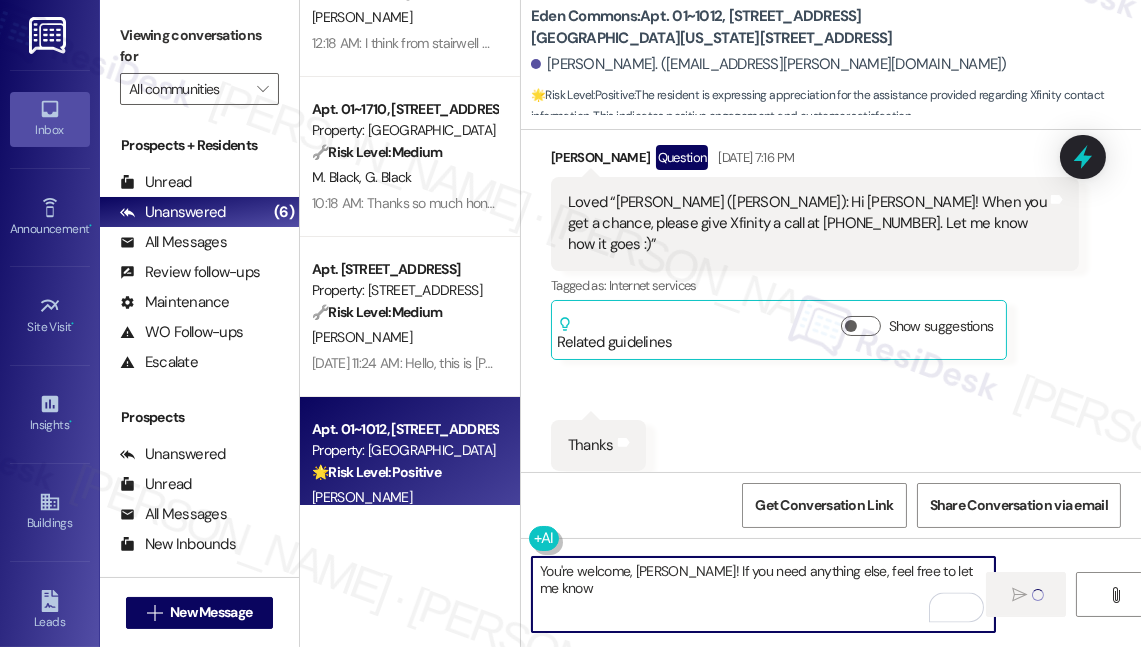 scroll, scrollTop: 135, scrollLeft: 0, axis: vertical 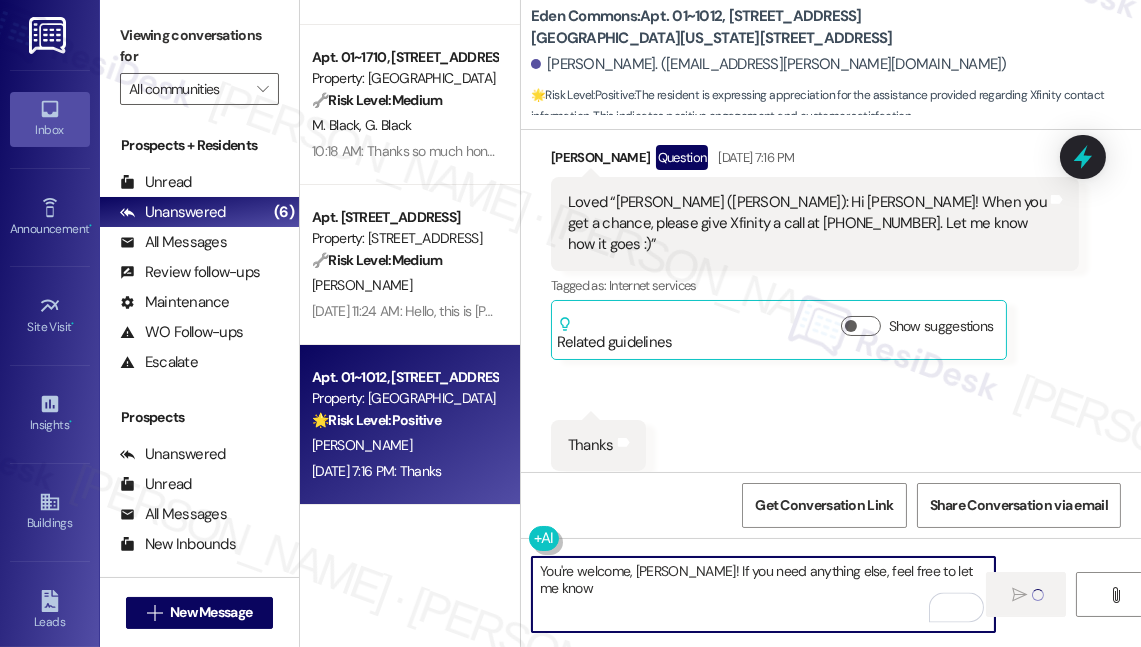 type 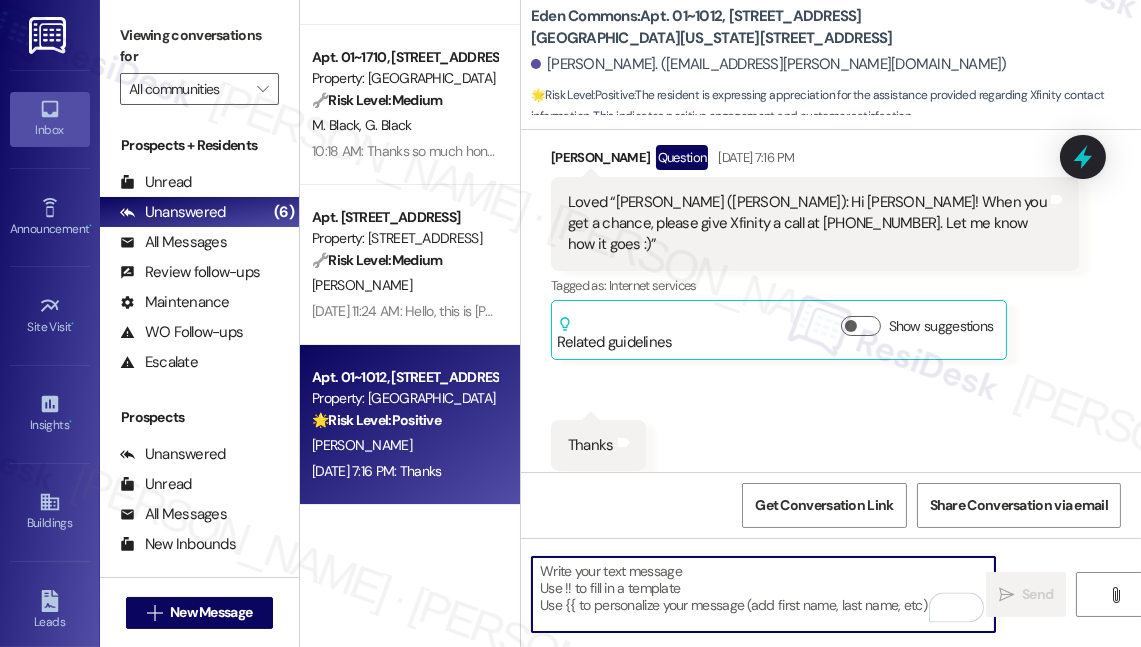 scroll, scrollTop: 2532, scrollLeft: 0, axis: vertical 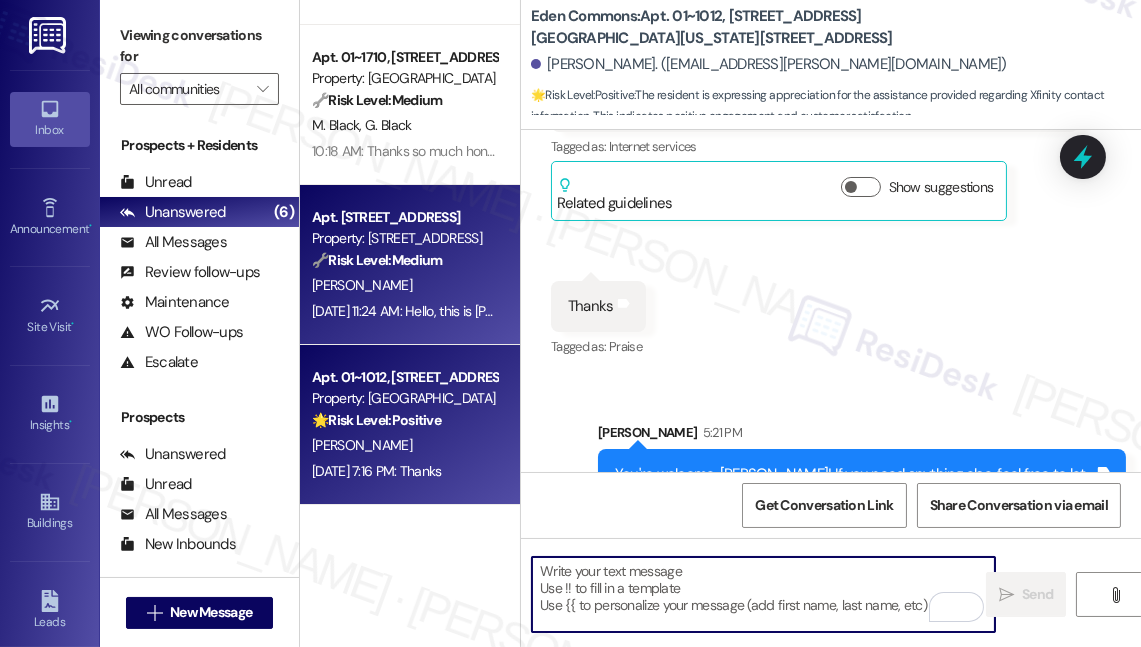 click on "[PERSON_NAME]" at bounding box center (404, 285) 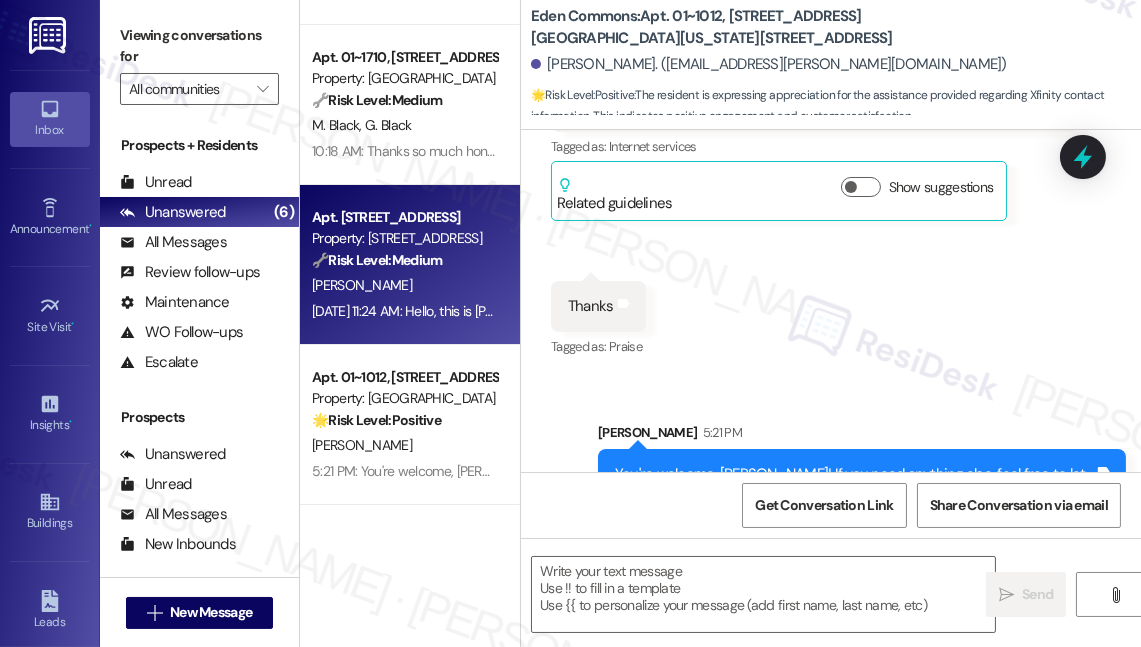 type on "Fetching suggested responses. Please feel free to read through the conversation in the meantime." 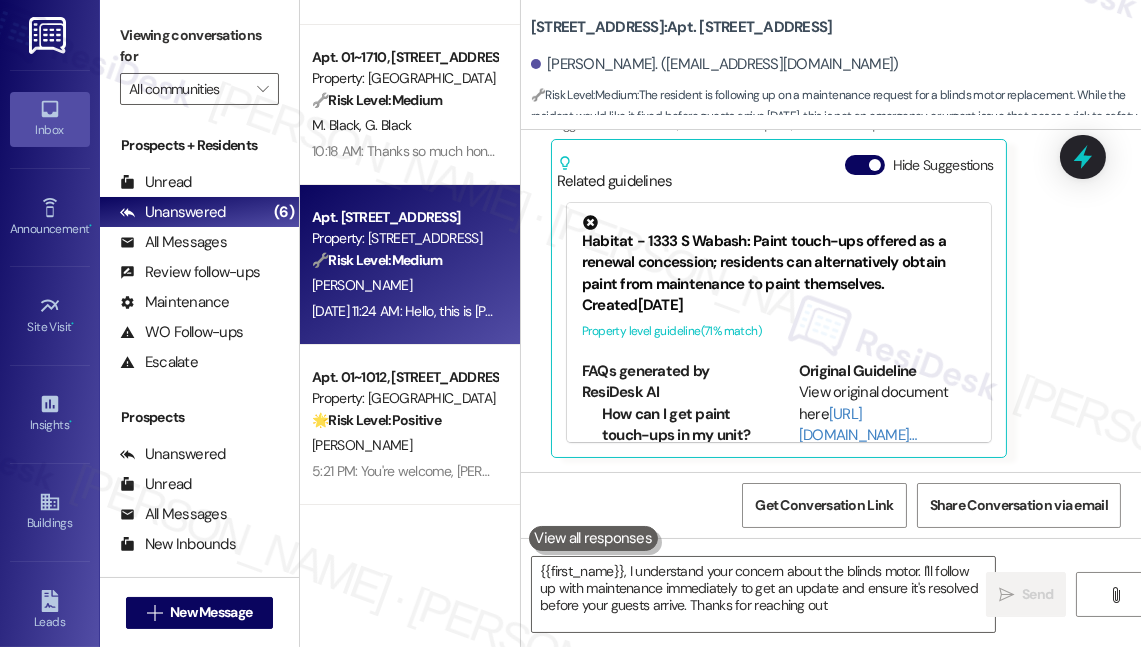 type on "{{first_name}}, I understand your concern about the blinds motor. I'll follow up with maintenance immediately to get an update and ensure it's resolved before your guests arrive. Thanks for reaching out!" 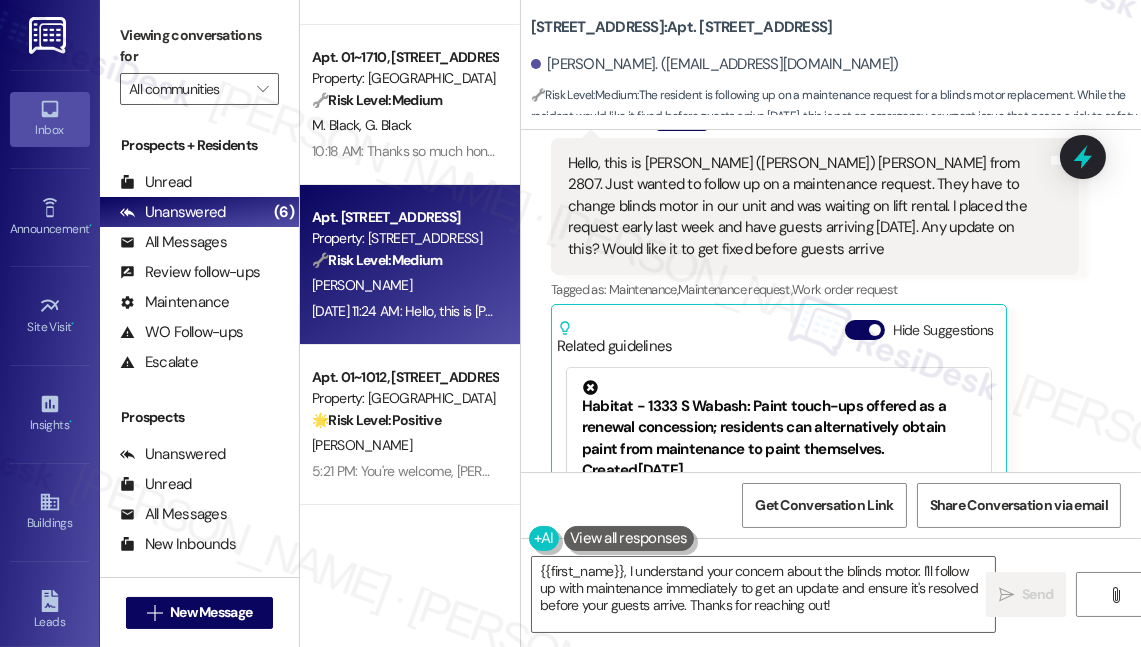 scroll, scrollTop: 95, scrollLeft: 0, axis: vertical 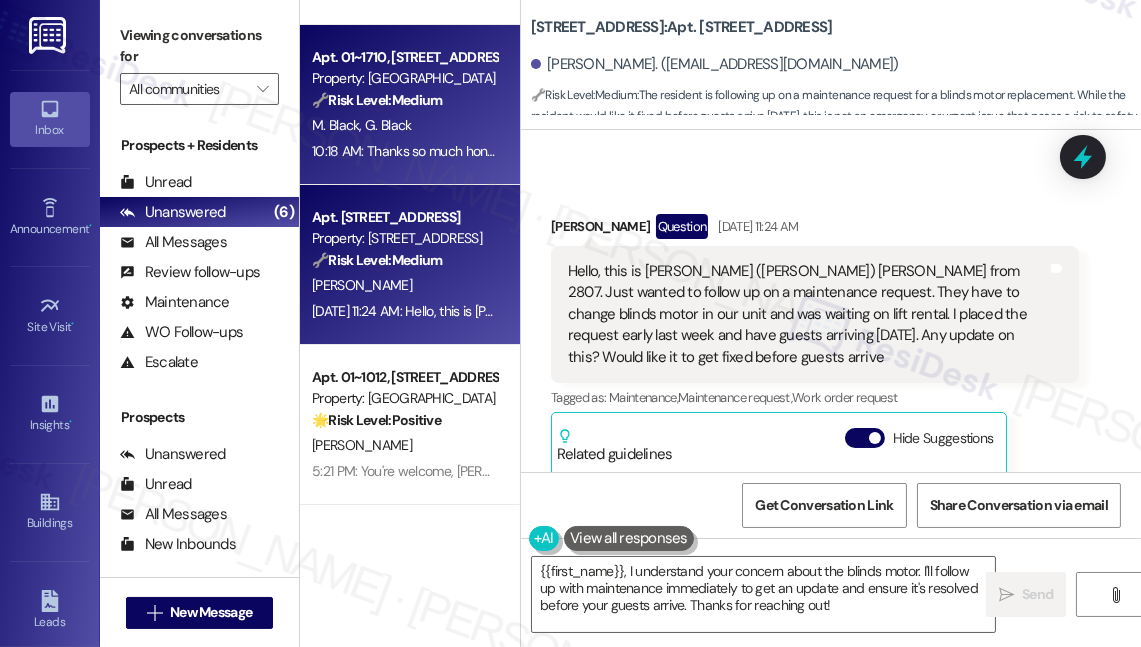 click on "10:18 AM: Thanks so much honey! I really appreciate it. Have a great day. Love you 🥰❤️ 10:18 AM: Thanks so much honey! I really appreciate it. Have a great day. Love you 🥰❤️" at bounding box center [566, 151] 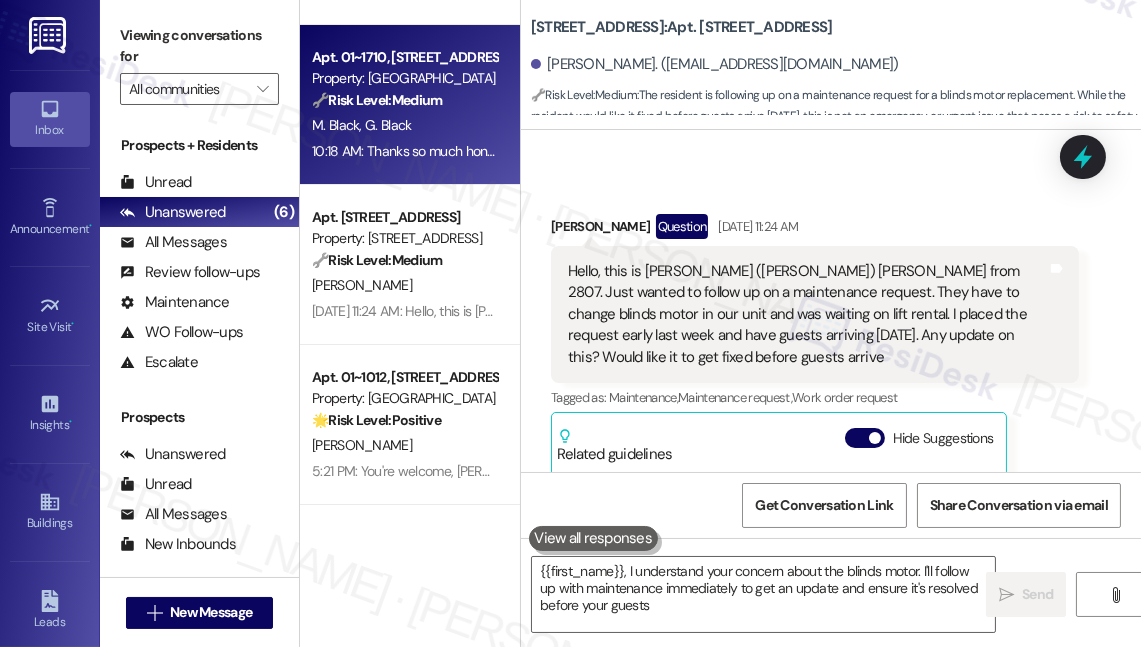 type on "{{first_name}}, I understand your concern about the blinds motor. I'll follow up with maintenance immediately to get an update and ensure it's resolved before your guests arrive" 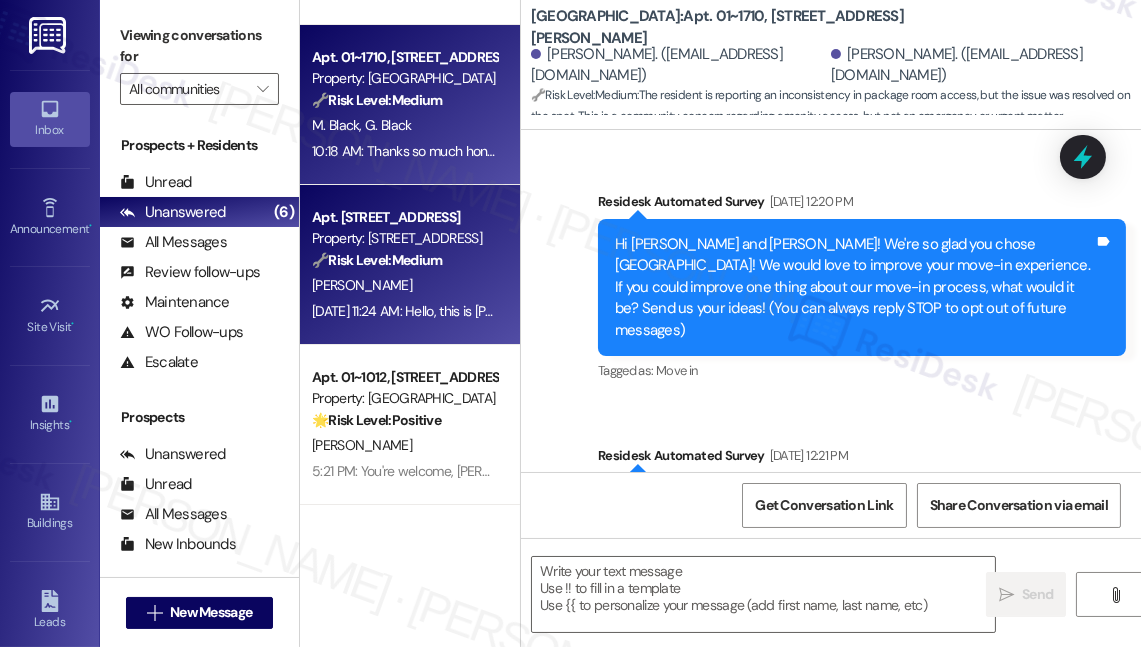 scroll, scrollTop: 11052, scrollLeft: 0, axis: vertical 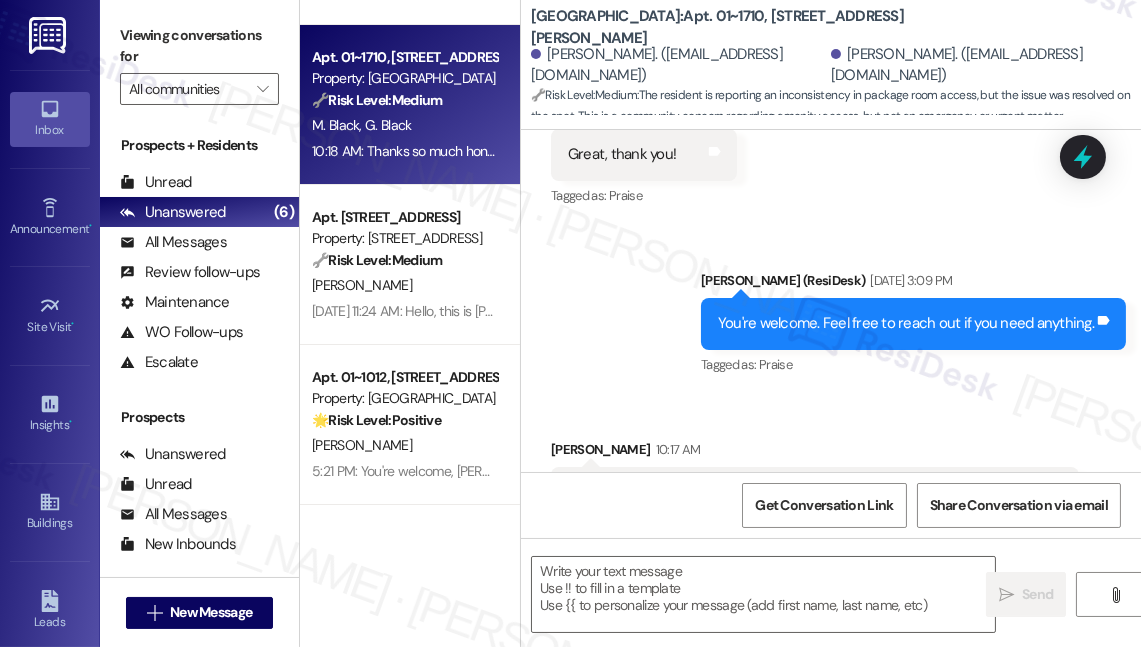 type on "Fetching suggested responses. Please feel free to read through the conversation in the meantime." 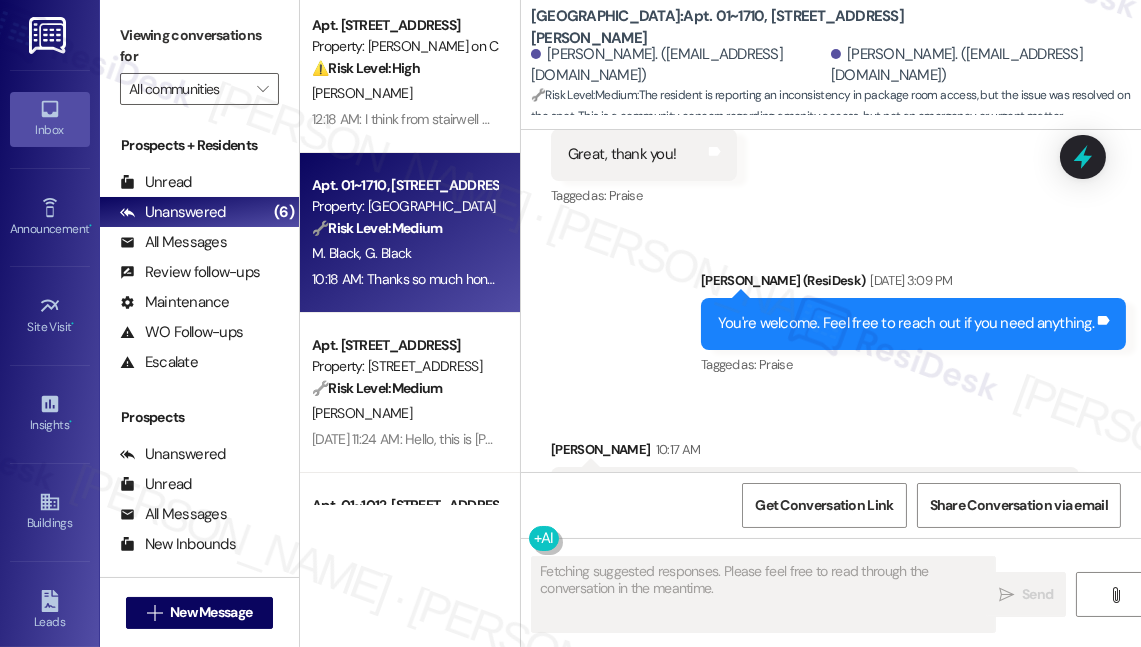 scroll, scrollTop: 0, scrollLeft: 0, axis: both 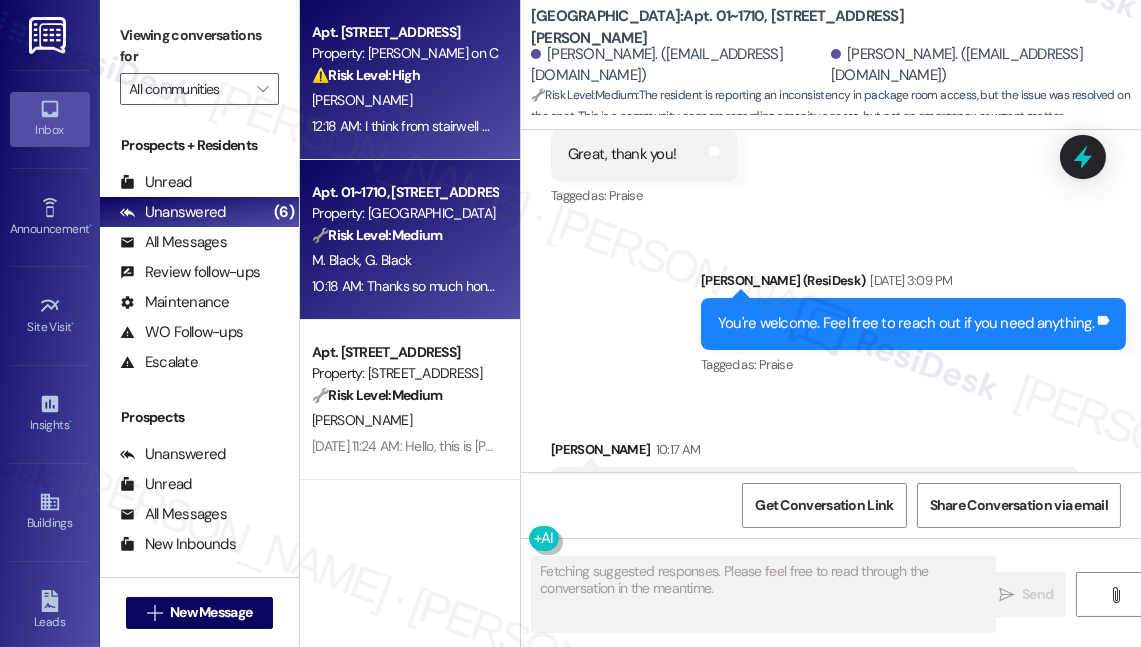 click on "[PERSON_NAME]" at bounding box center (404, 100) 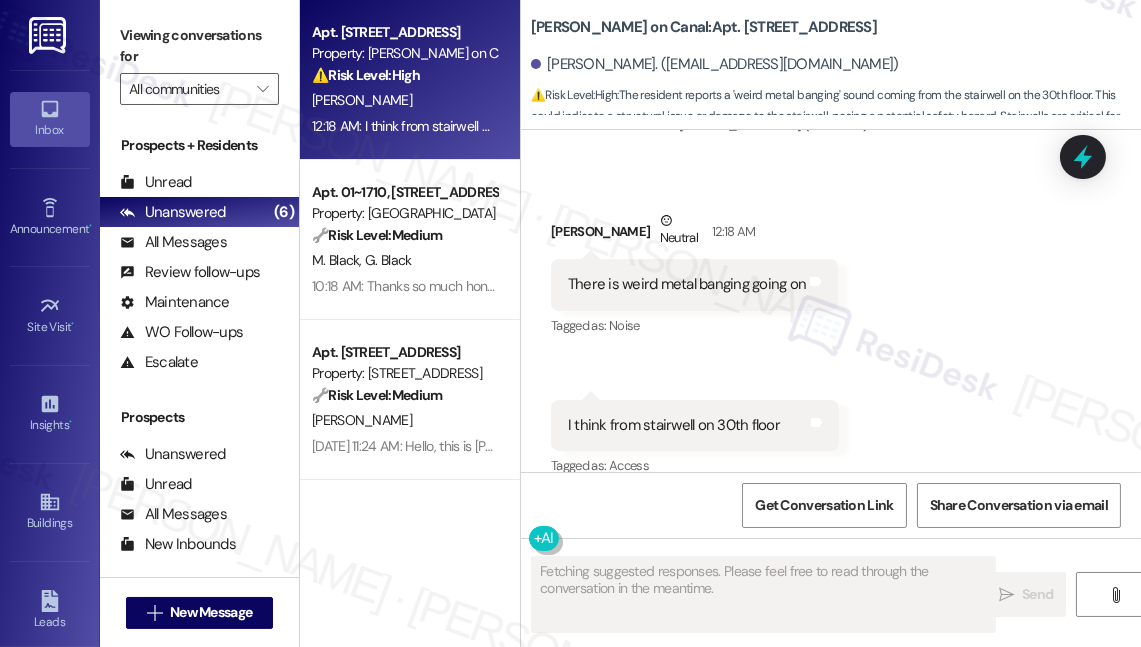 scroll, scrollTop: 11567, scrollLeft: 0, axis: vertical 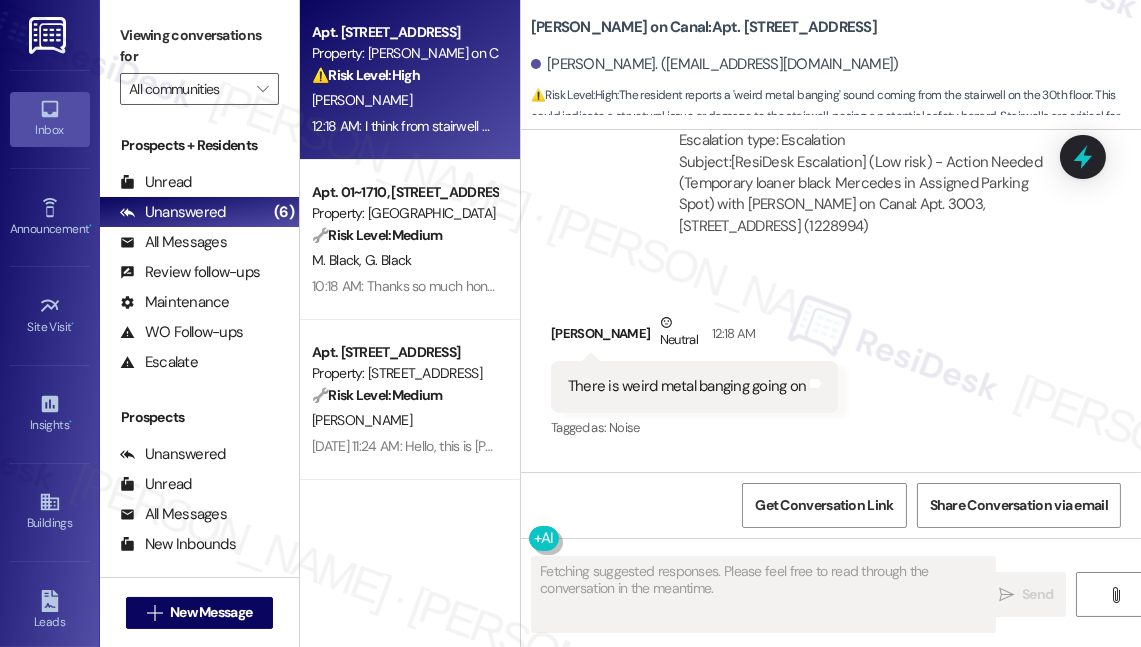 click on "There is weird metal banging going on Tags and notes" at bounding box center (694, 386) 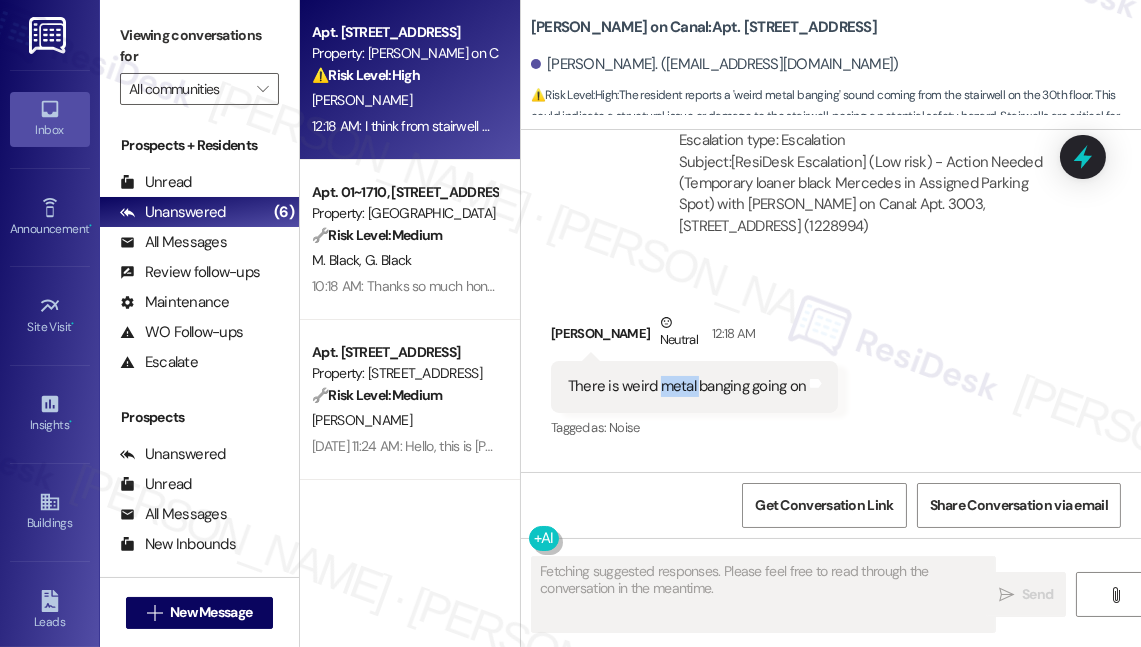 click on "There is weird metal banging going on Tags and notes" at bounding box center (694, 386) 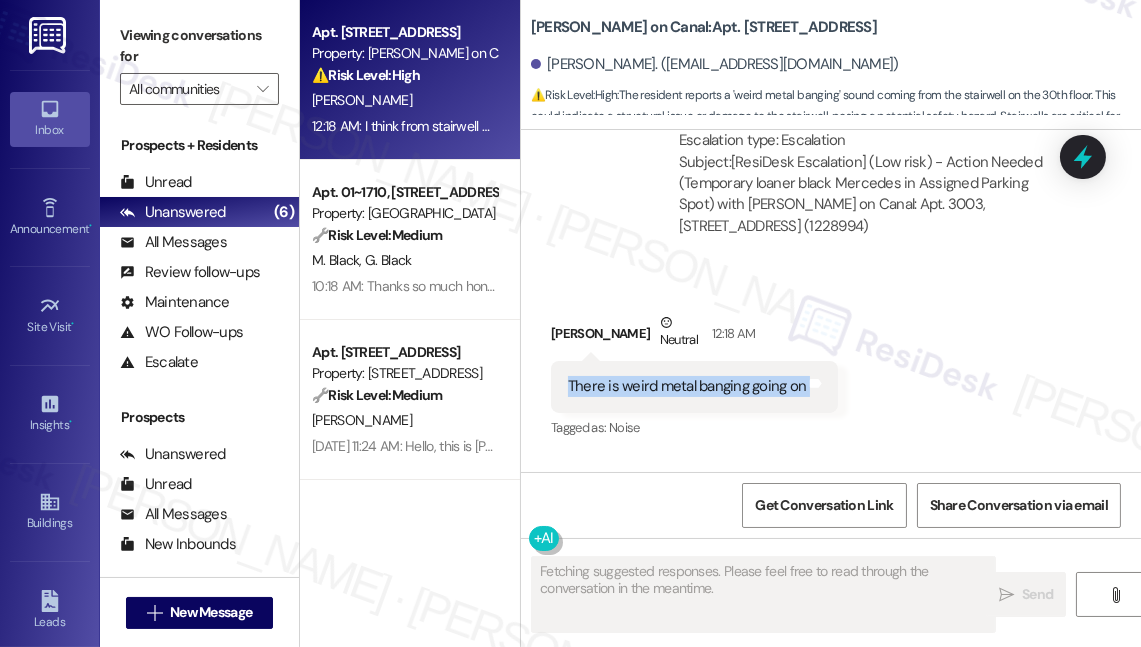 click on "There is weird metal banging going on Tags and notes" at bounding box center (694, 386) 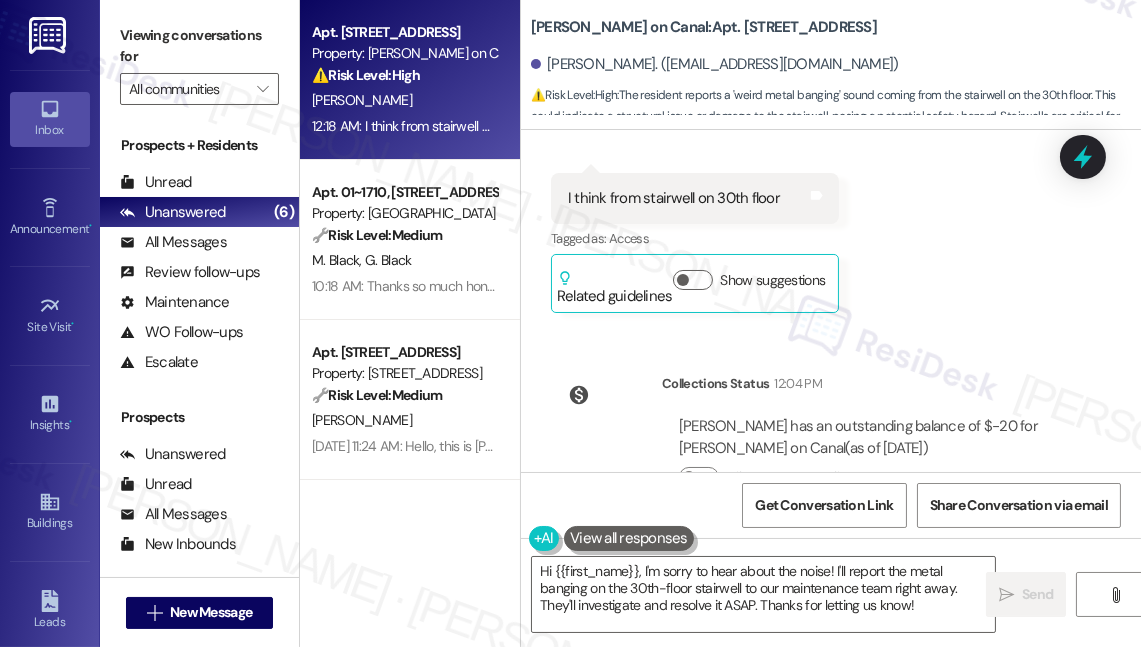 scroll, scrollTop: 11682, scrollLeft: 0, axis: vertical 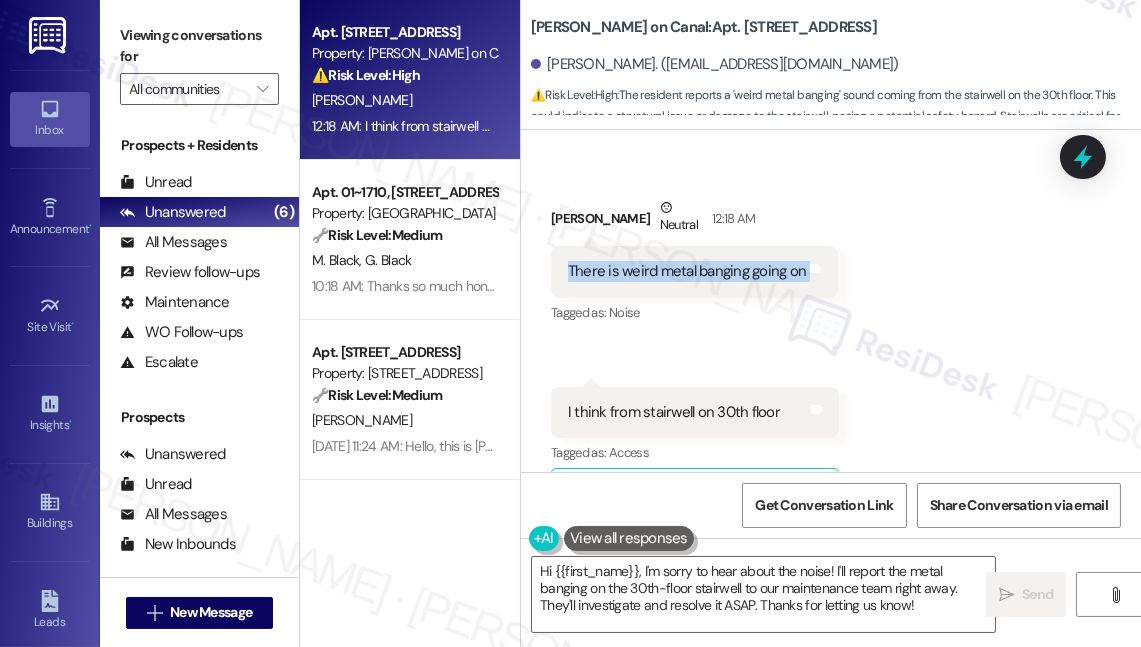 copy on "There is weird metal banging going on Tags and notes" 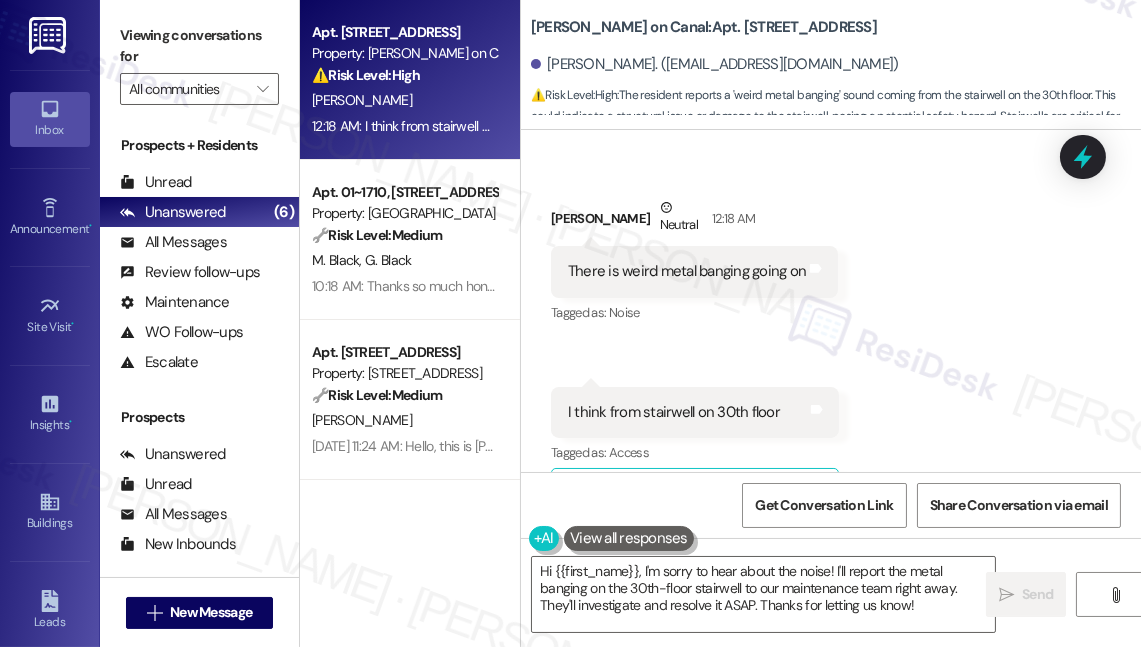 click on "I think from stairwell on 30th floor Tags and notes" at bounding box center [695, 412] 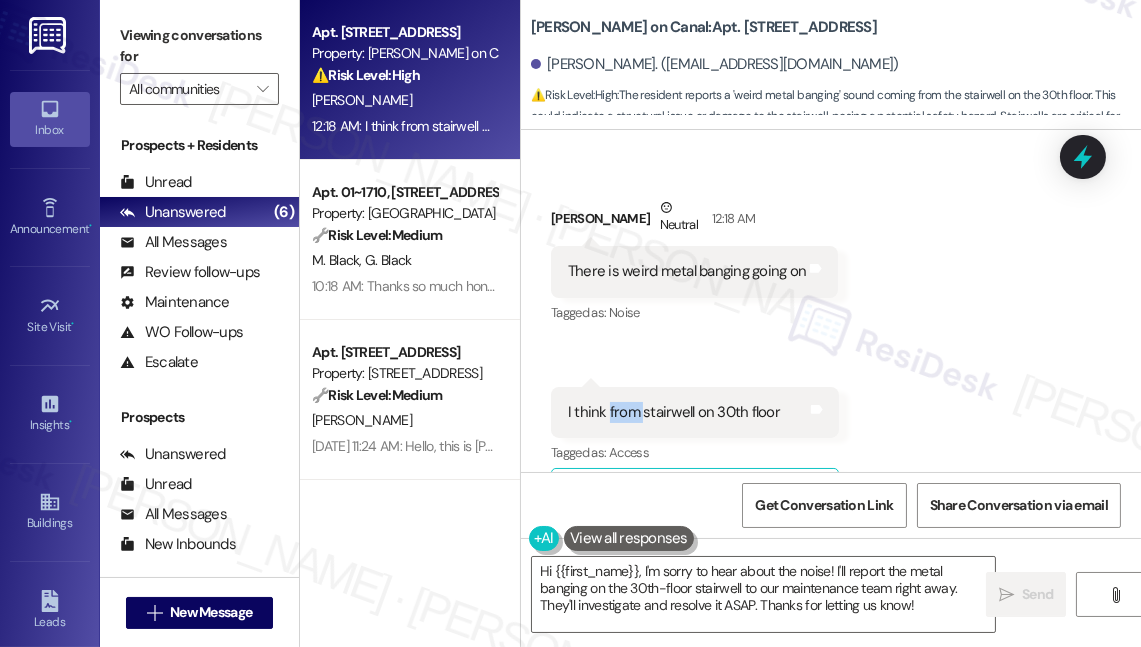 click on "I think from stairwell on 30th floor Tags and notes" at bounding box center (695, 412) 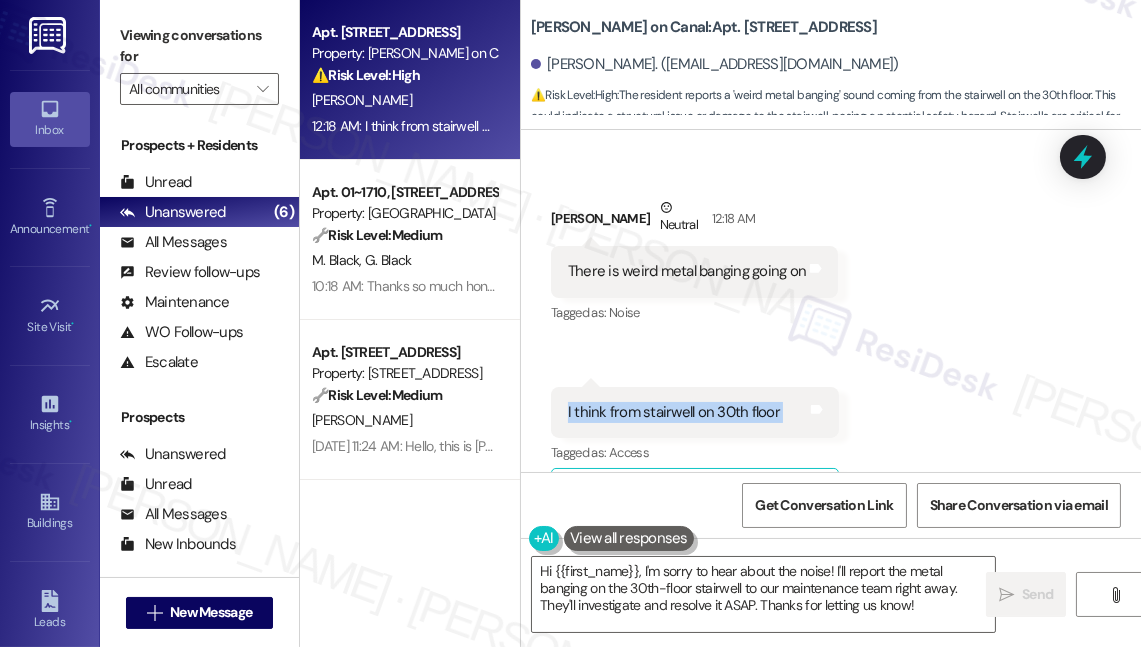 click on "I think from stairwell on 30th floor Tags and notes" at bounding box center [695, 412] 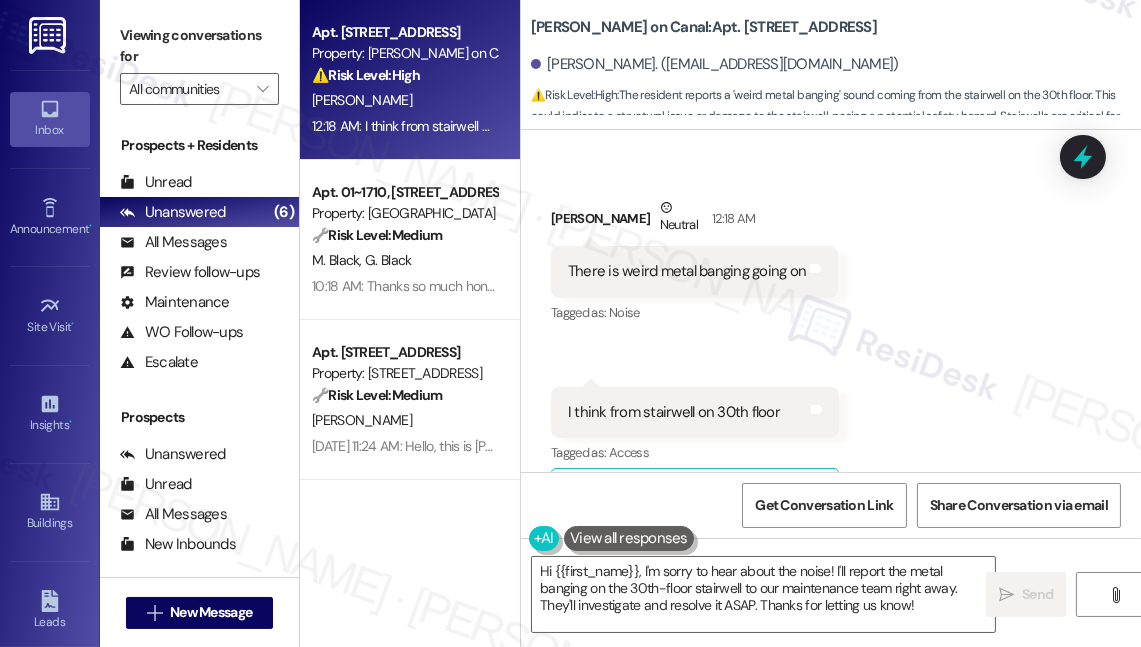 click on "There is weird metal banging going on" at bounding box center [687, 271] 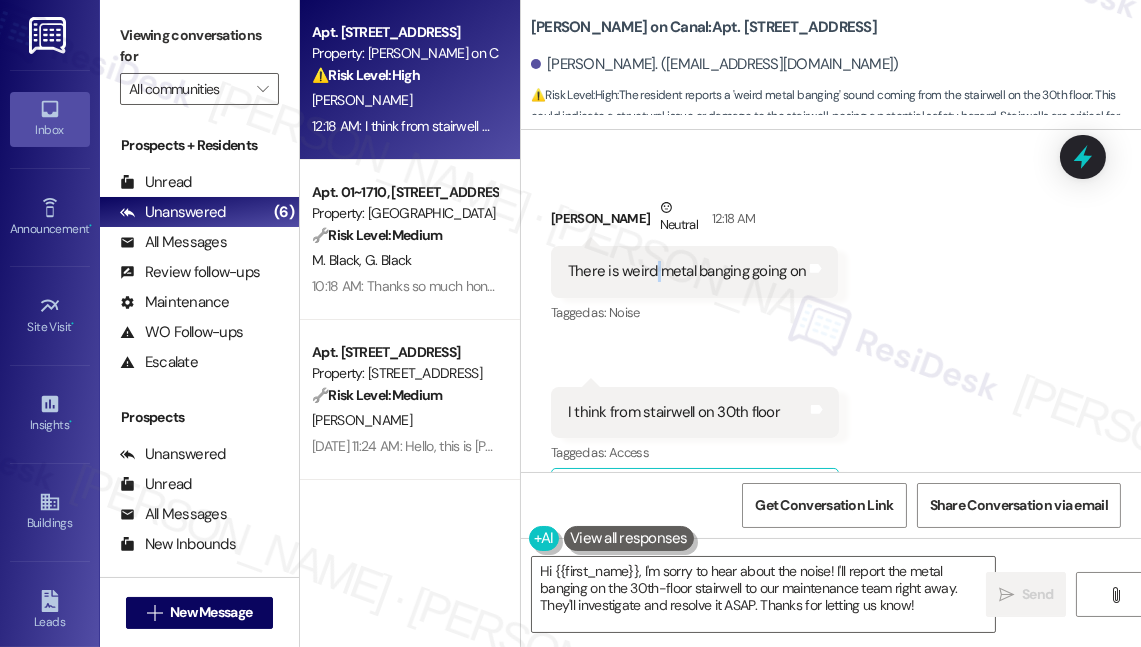 click on "There is weird metal banging going on" at bounding box center (687, 271) 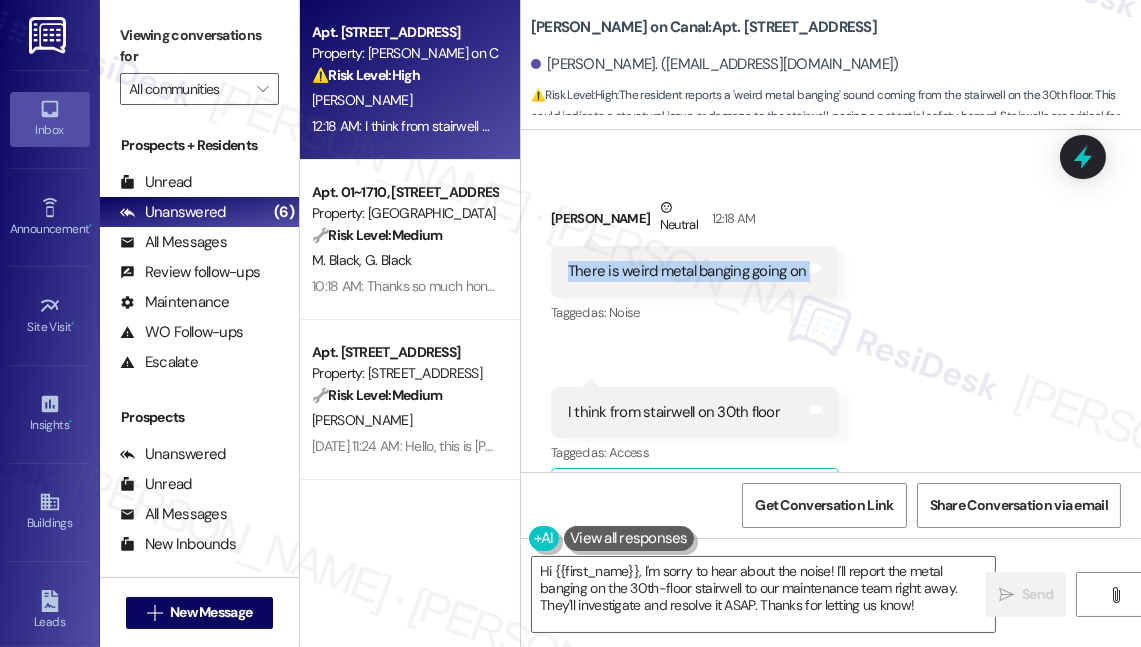 click on "There is weird metal banging going on" at bounding box center (687, 271) 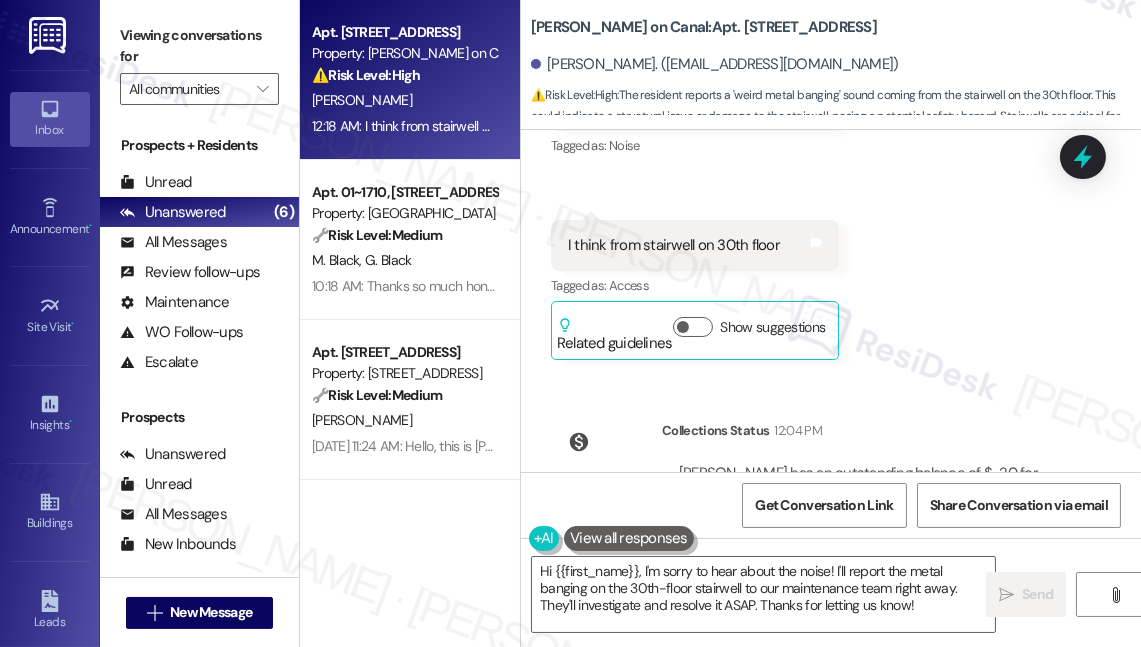 scroll, scrollTop: 11954, scrollLeft: 0, axis: vertical 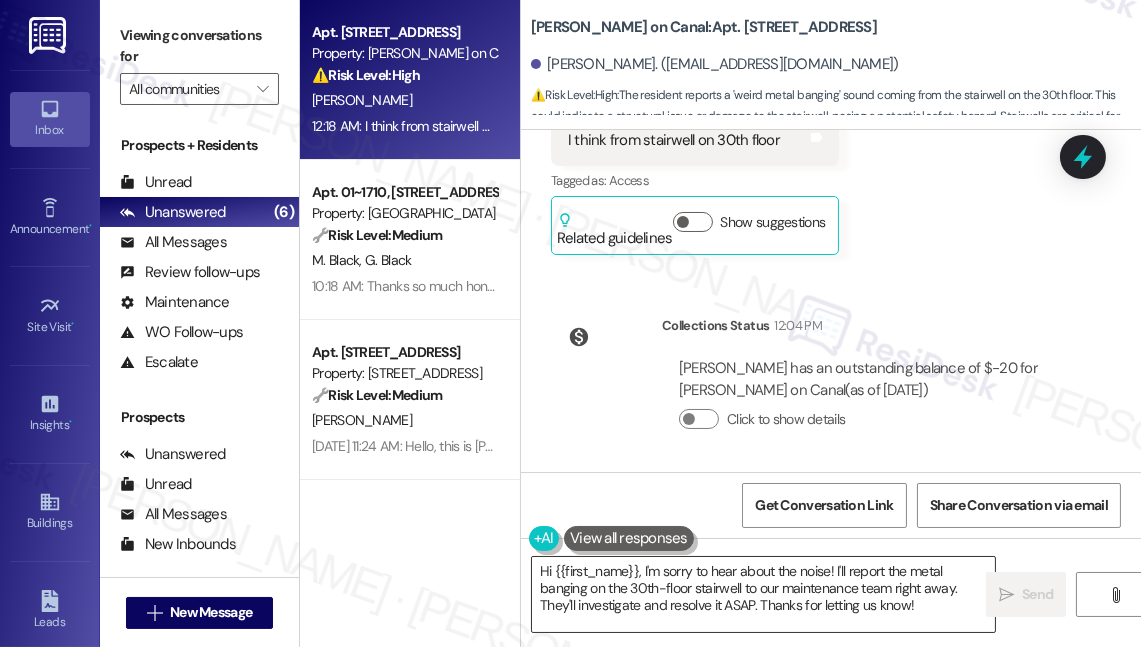 click on "Hi {{first_name}}, I'm sorry to hear about the noise! I'll report the metal banging on the 30th-floor stairwell to our maintenance team right away. They'll investigate and resolve it ASAP. Thanks for letting us know!" at bounding box center (763, 594) 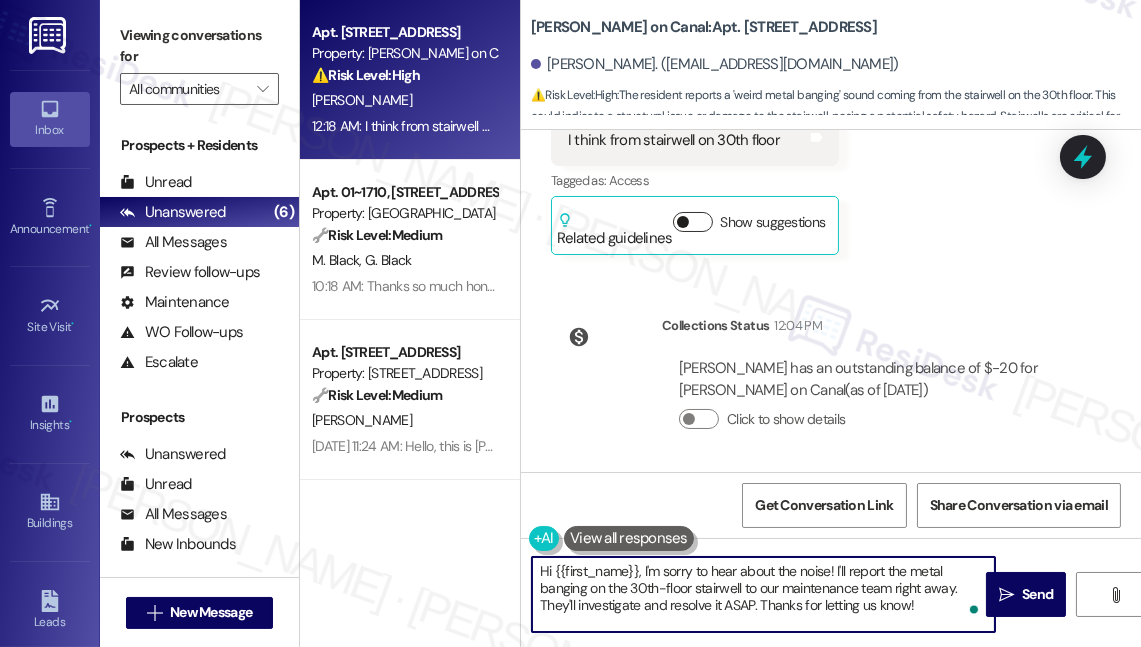 click on "Show suggestions" at bounding box center [693, 222] 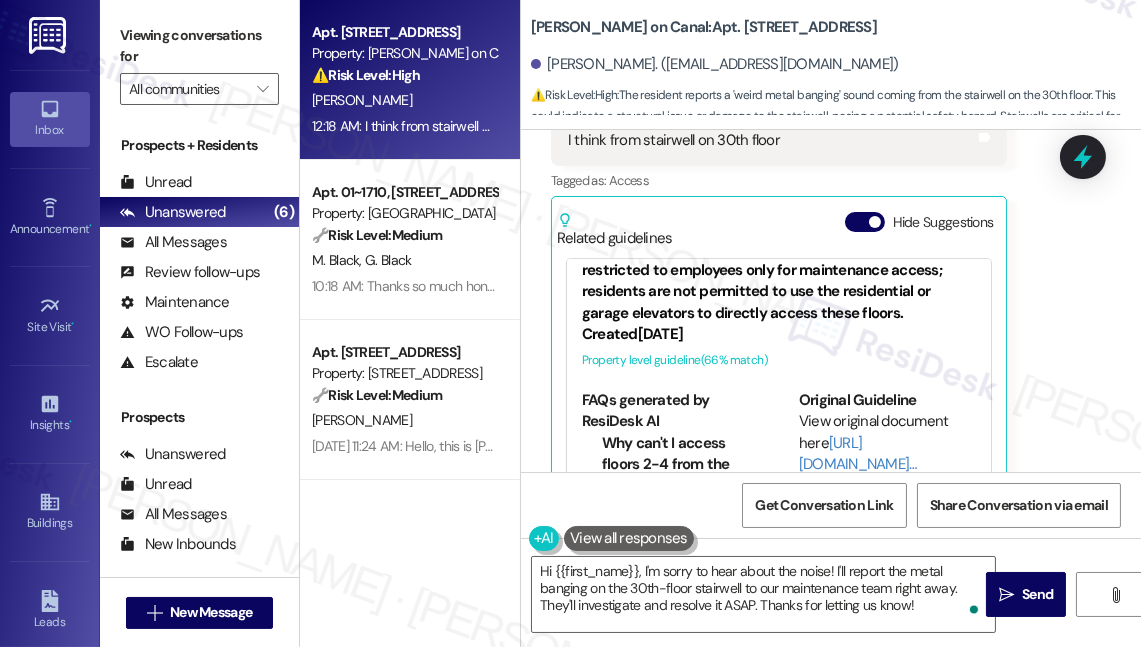 scroll, scrollTop: 92, scrollLeft: 0, axis: vertical 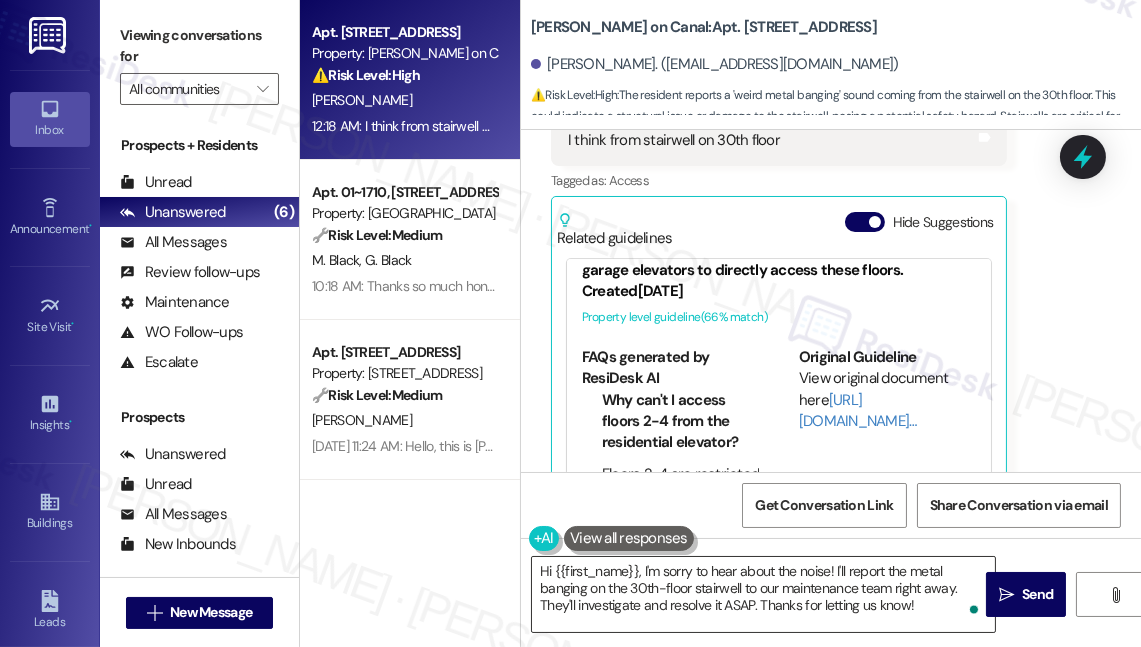 click on "Hi {{first_name}}, I'm sorry to hear about the noise! I'll report the metal banging on the 30th-floor stairwell to our maintenance team right away. They'll investigate and resolve it ASAP. Thanks for letting us know!" at bounding box center [763, 594] 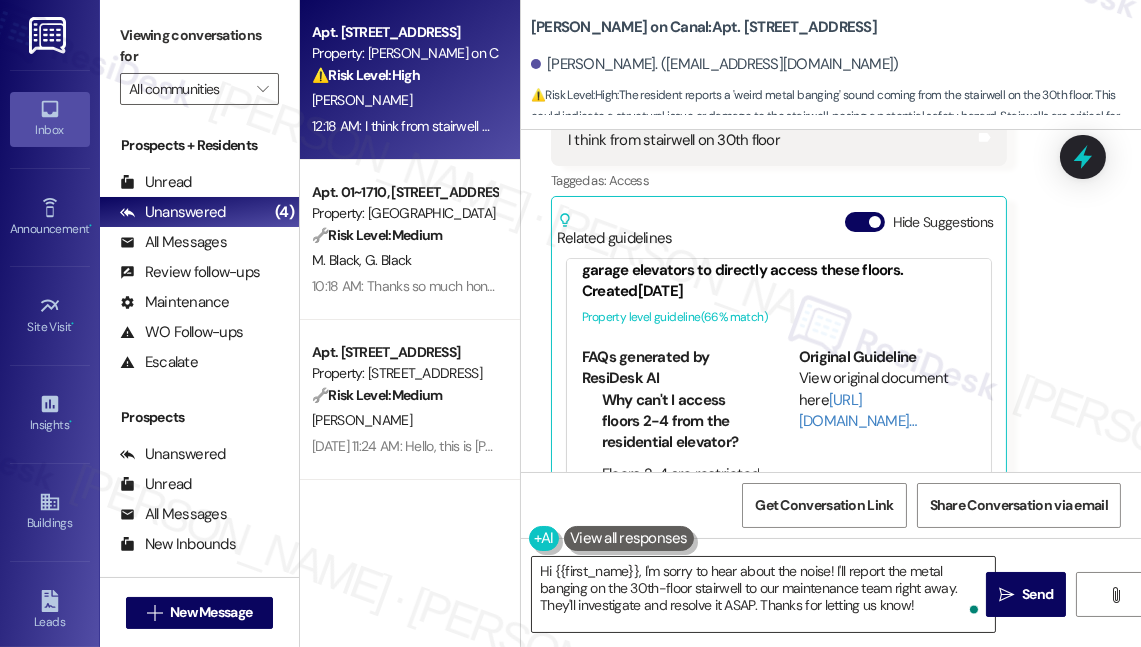 click on "Hi {{first_name}}, I'm sorry to hear about the noise! I'll report the metal banging on the 30th-floor stairwell to our maintenance team right away. They'll investigate and resolve it ASAP. Thanks for letting us know!" at bounding box center (763, 594) 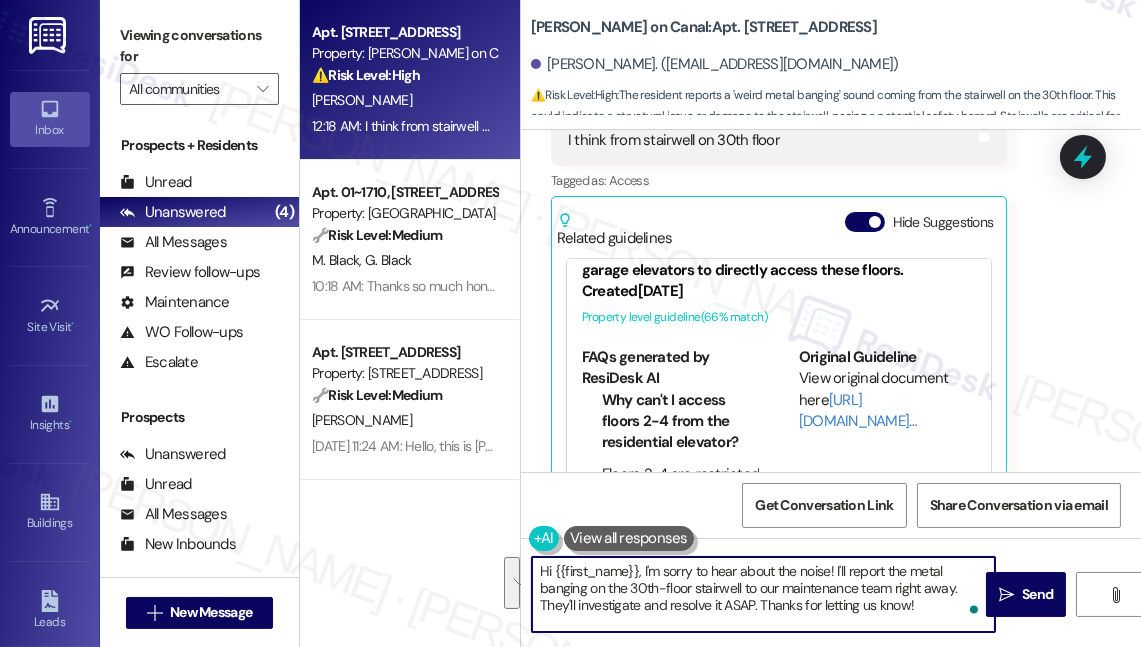 drag, startPoint x: 932, startPoint y: 611, endPoint x: 836, endPoint y: 568, distance: 105.1903 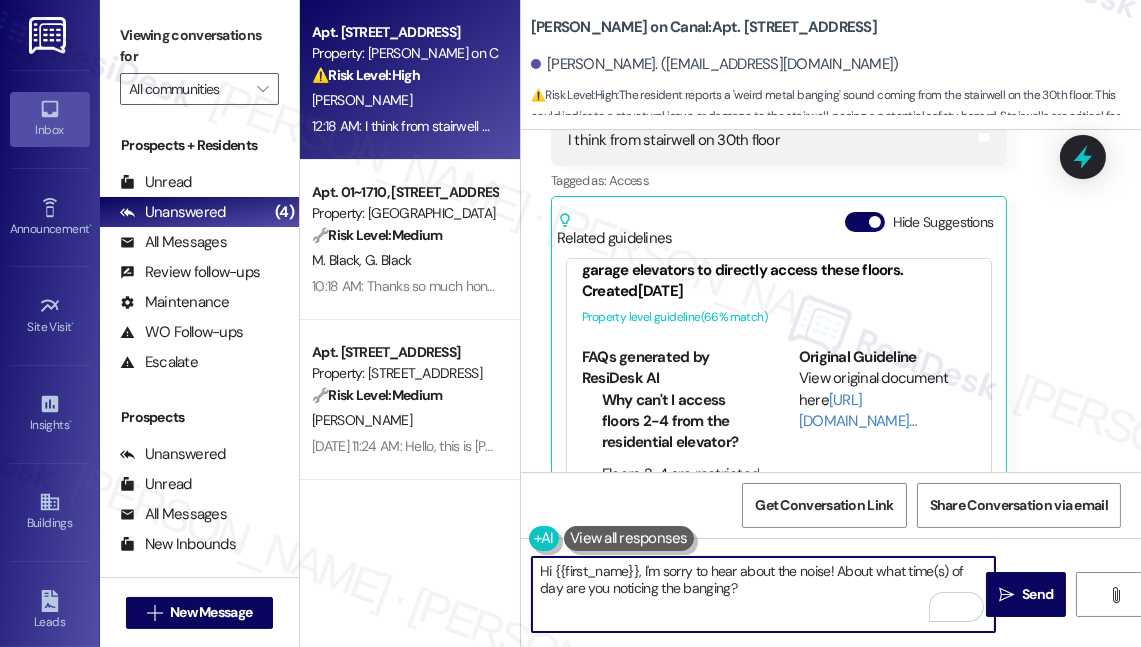 click on "Hi {{first_name}}, I'm sorry to hear about the noise! About what time(s) of day are you noticing the banging?" at bounding box center (763, 594) 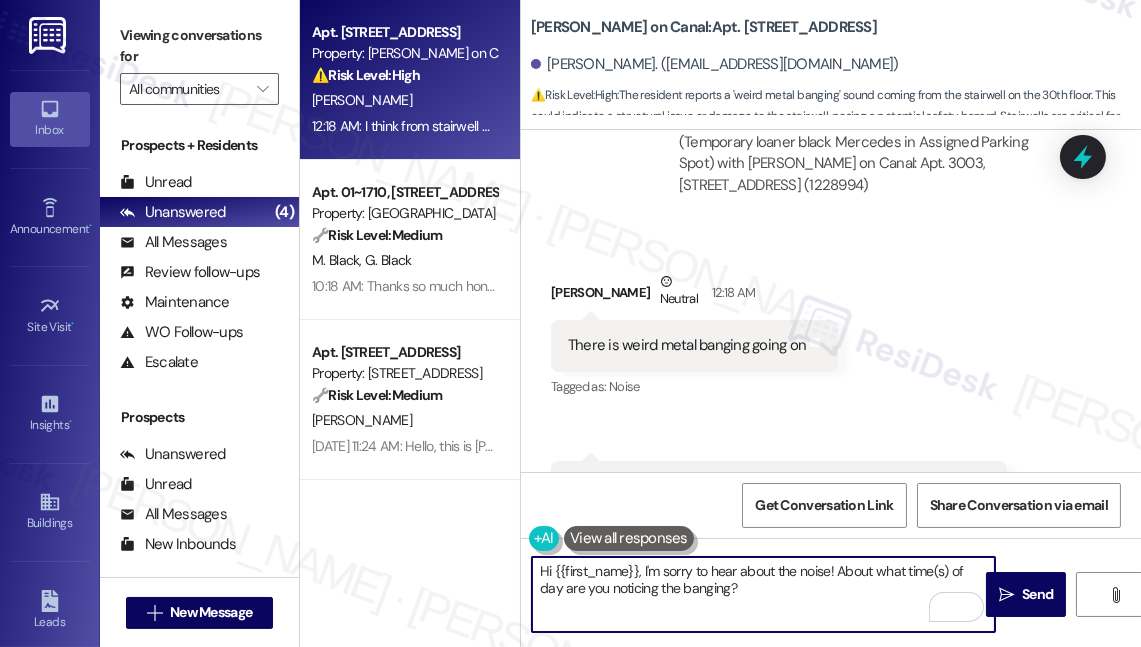 scroll, scrollTop: 11591, scrollLeft: 0, axis: vertical 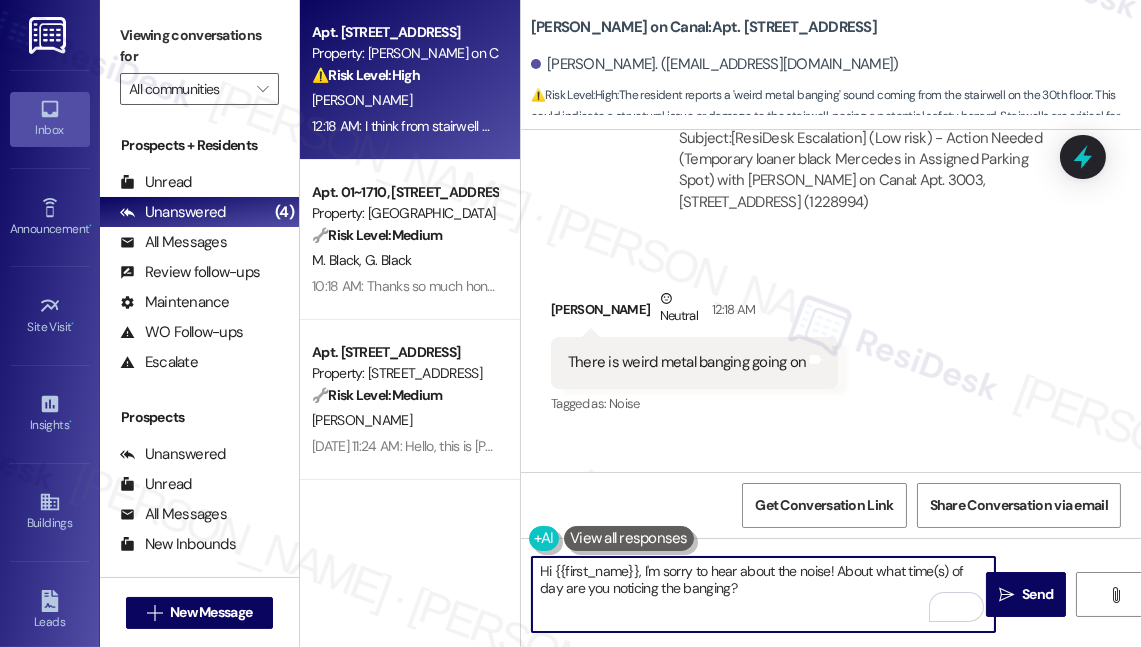click on "There is weird metal banging going on" at bounding box center (687, 362) 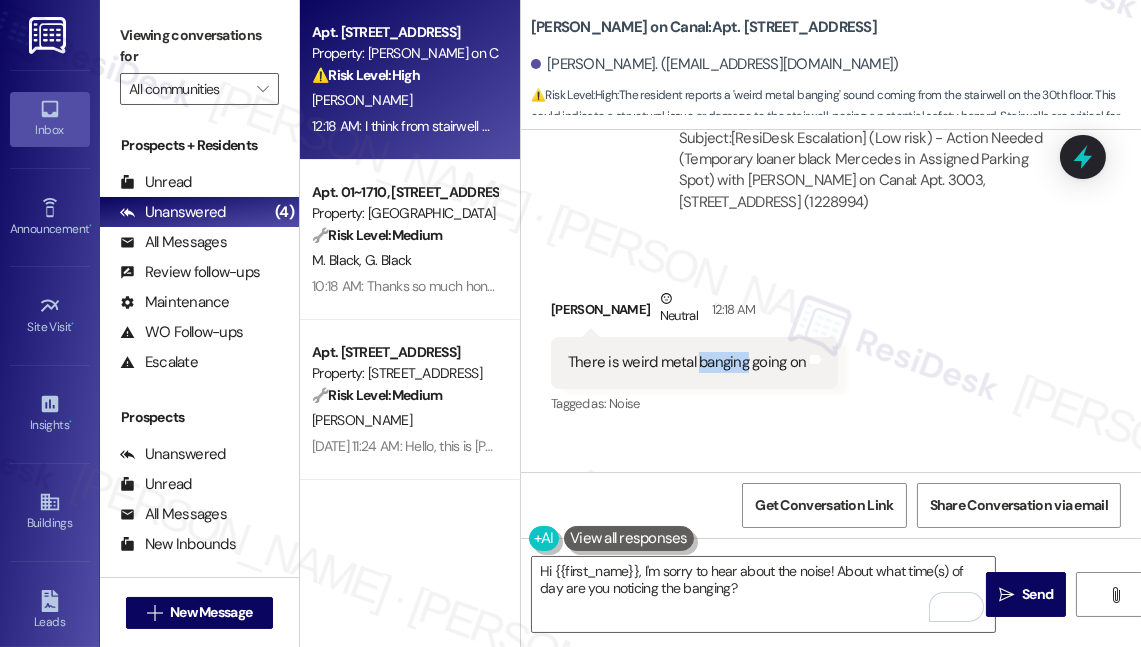 click on "There is weird metal banging going on" at bounding box center [687, 362] 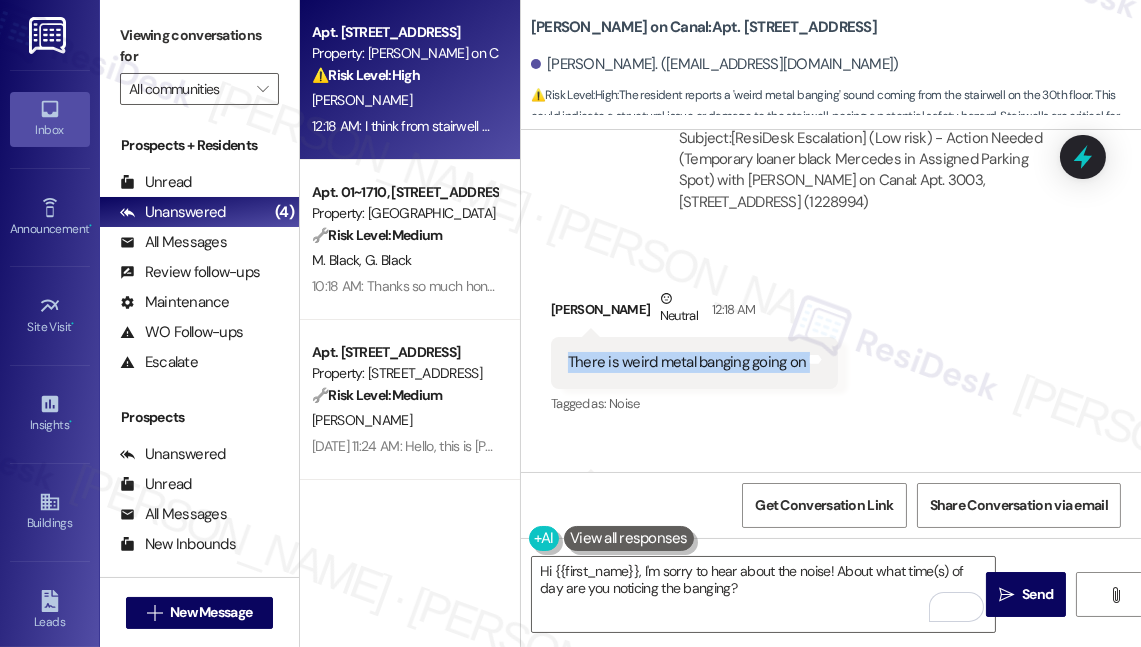 click on "There is weird metal banging going on" at bounding box center (687, 362) 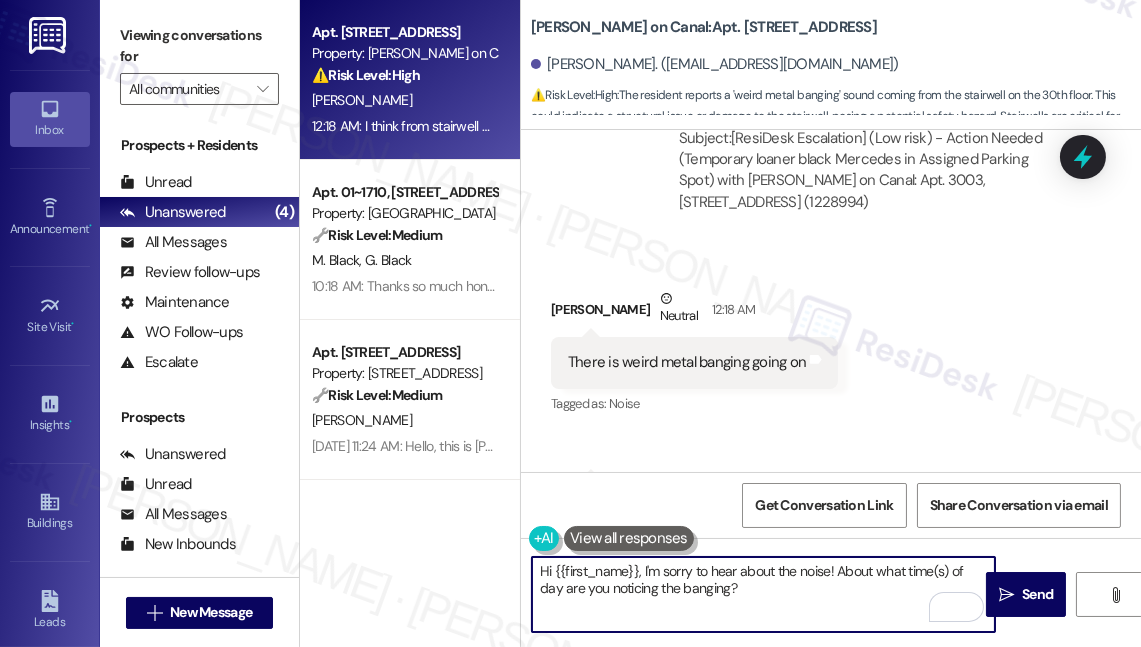 click on "Hi {{first_name}}, I'm sorry to hear about the noise! About what time(s) of day are you noticing the banging?" at bounding box center [763, 594] 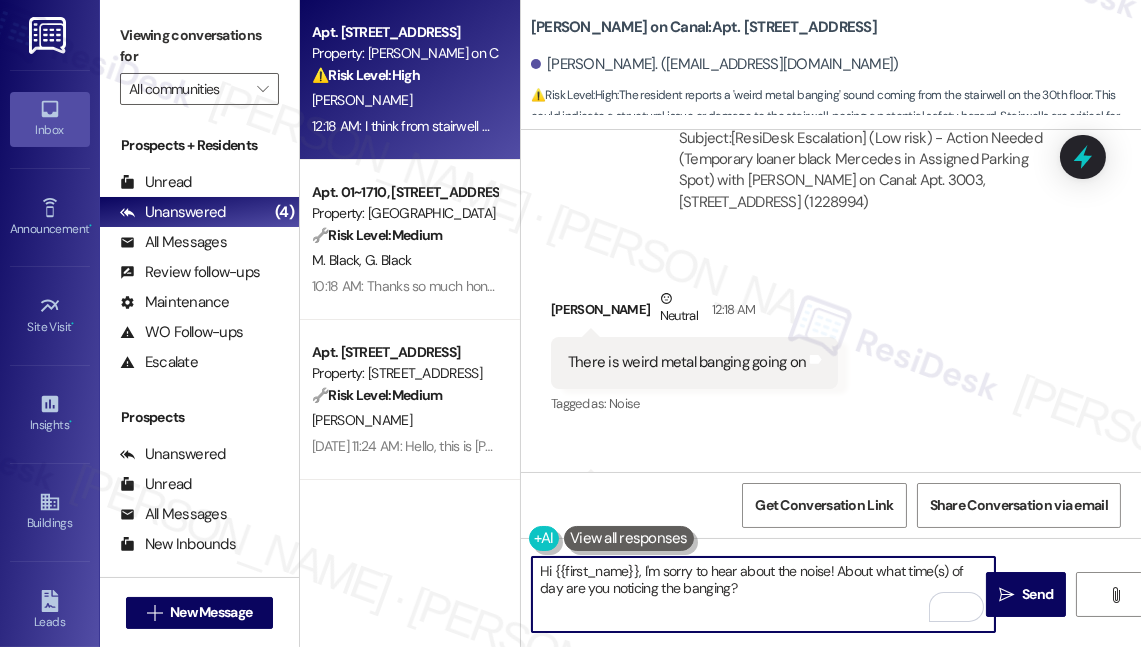 paste on "Is it constant, or does it happen off and on?" 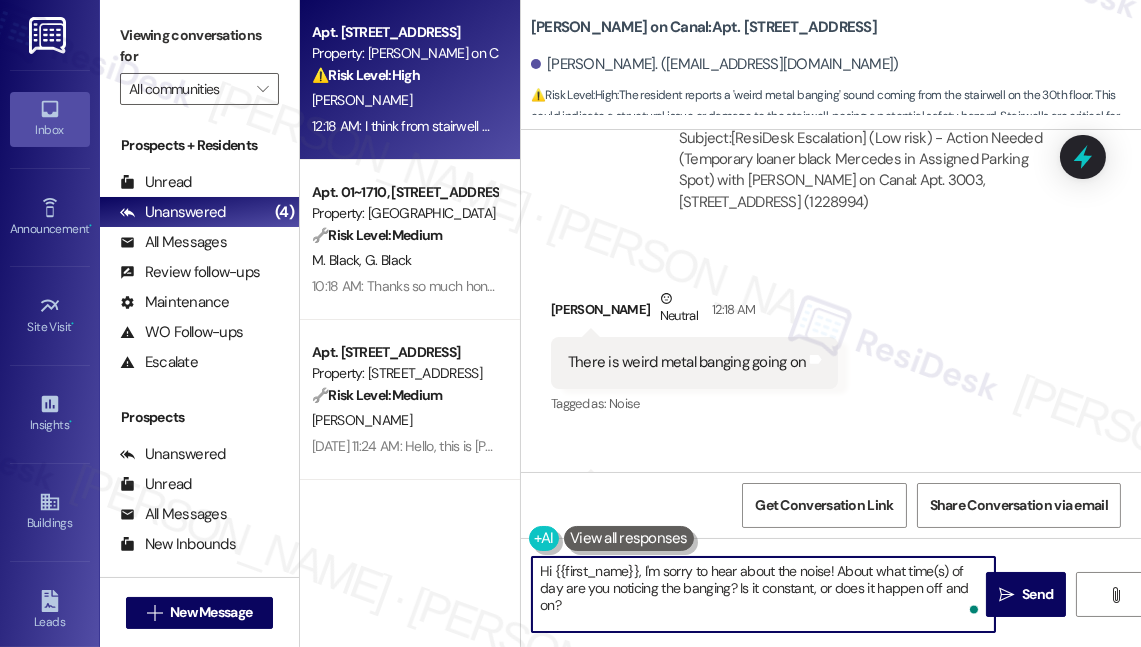 click on "Hi {{first_name}}, I'm sorry to hear about the noise! About what time(s) of day are you noticing the banging? Is it constant, or does it happen off and on?" at bounding box center (763, 594) 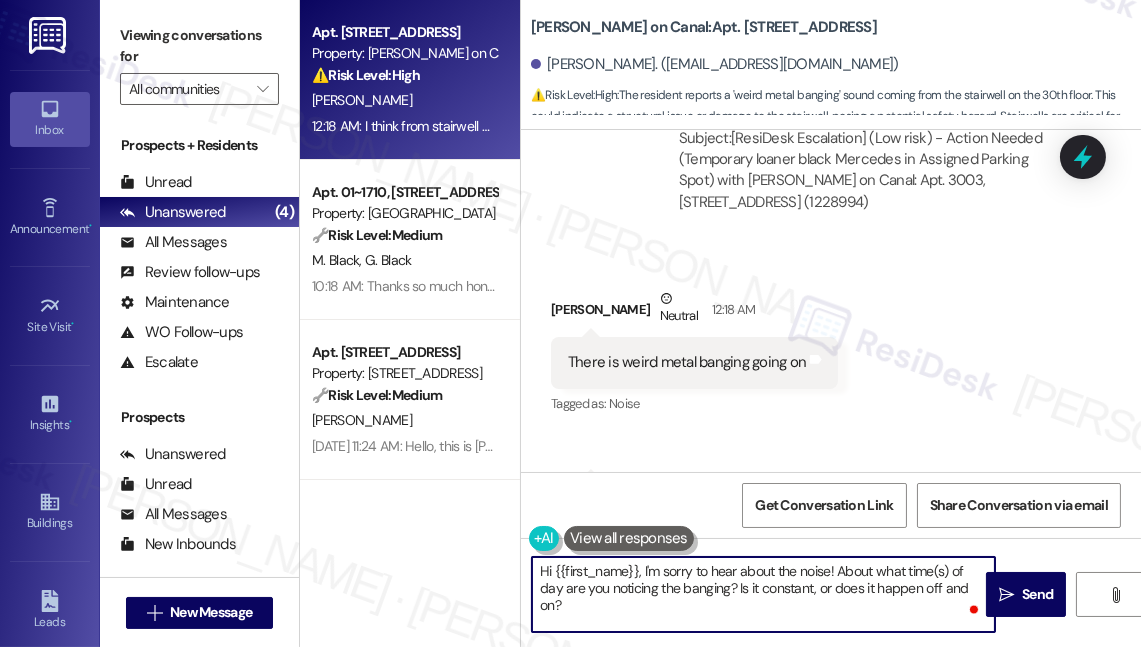 click on "Hi {{first_name}}, I'm sorry to hear about the noise! About what time(s) of day are you noticing the banging? Is it constant, or does it happen off and on?" at bounding box center [763, 594] 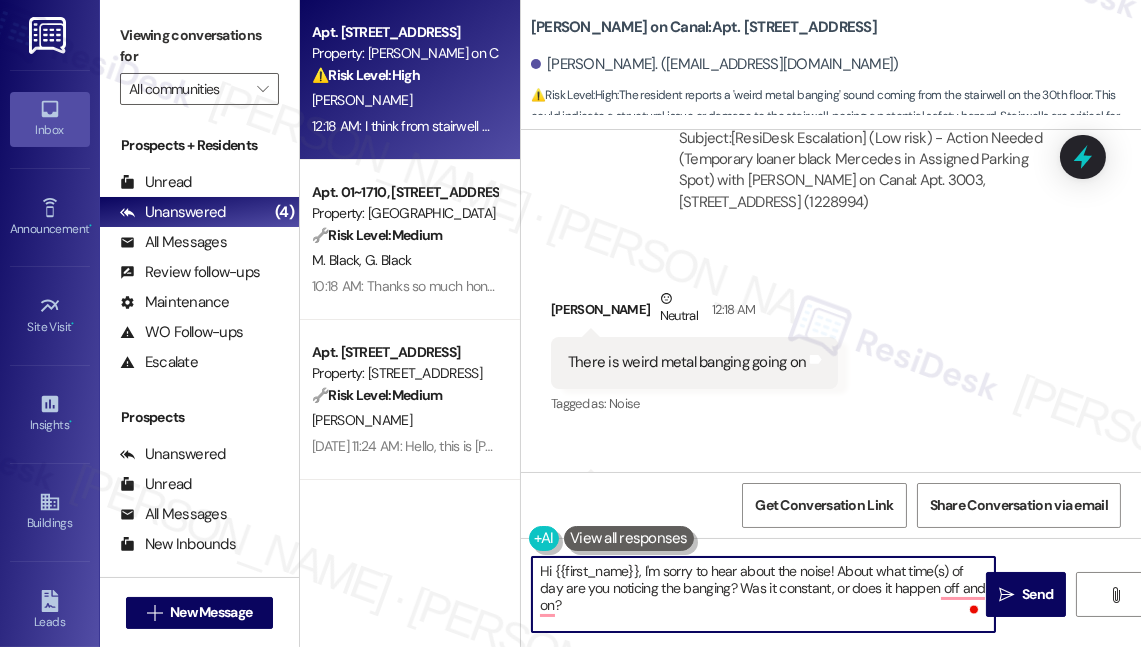 click on "Hi {{first_name}}, I'm sorry to hear about the noise! About what time(s) of day are you noticing the banging? Was it constant, or does it happen off and on?" at bounding box center [763, 594] 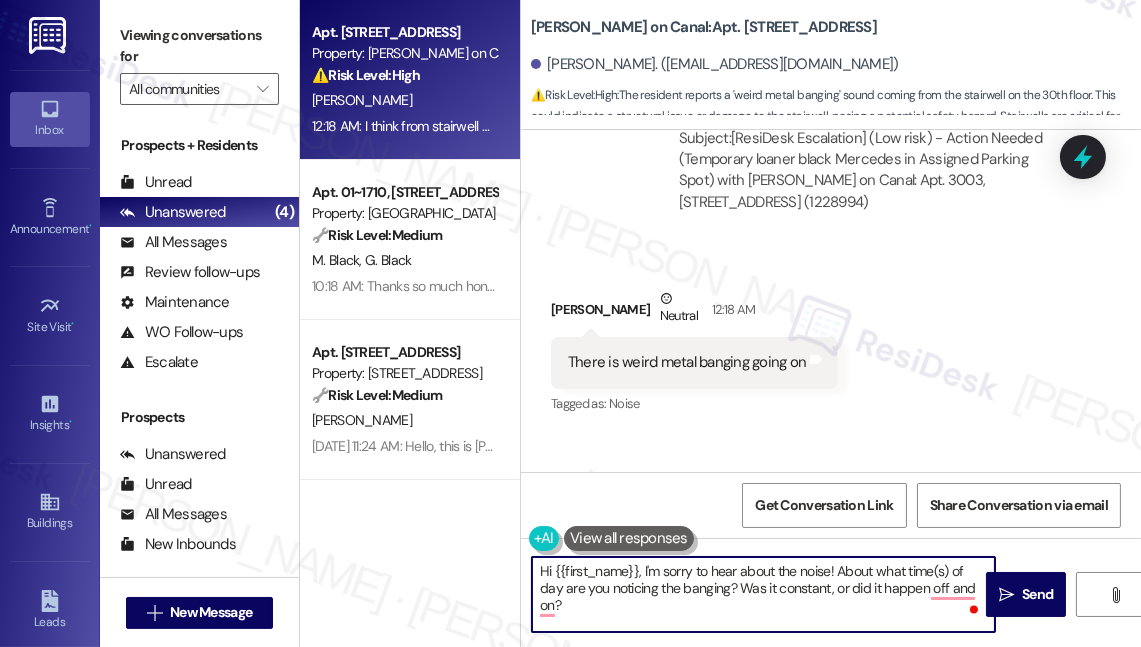 click on "Hi {{first_name}}, I'm sorry to hear about the noise! About what time(s) of day are you noticing the banging? Was it constant, or did it happen off and on?" at bounding box center (763, 594) 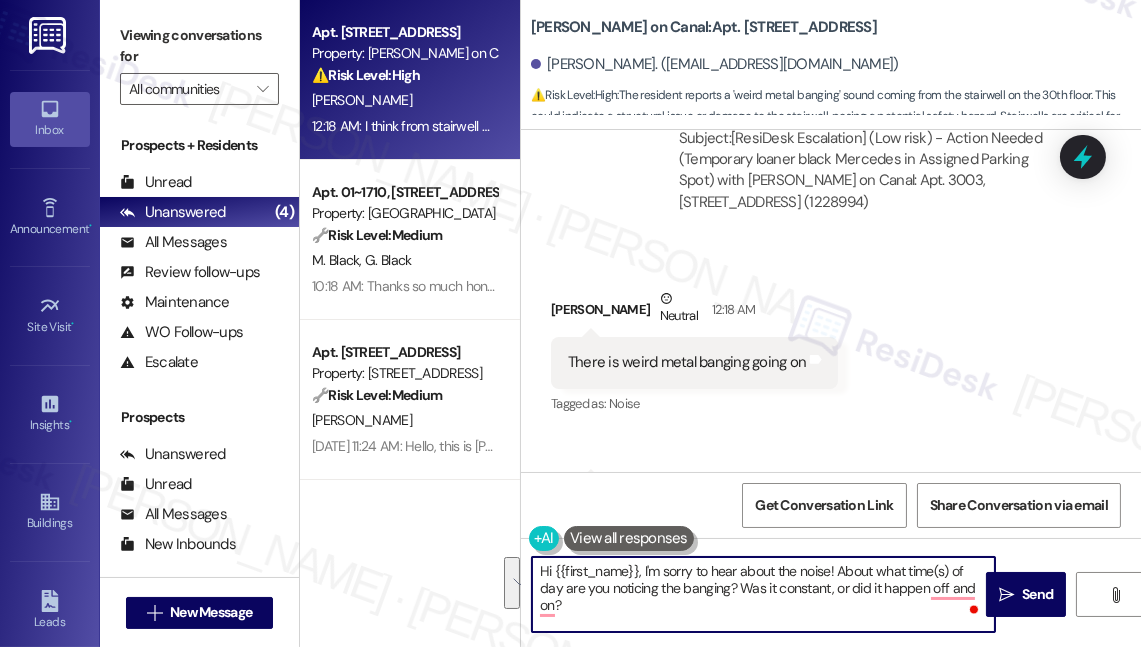 click on "Hi {{first_name}}, I'm sorry to hear about the noise! About what time(s) of day are you noticing the banging? Was it constant, or did it happen off and on?" at bounding box center (763, 594) 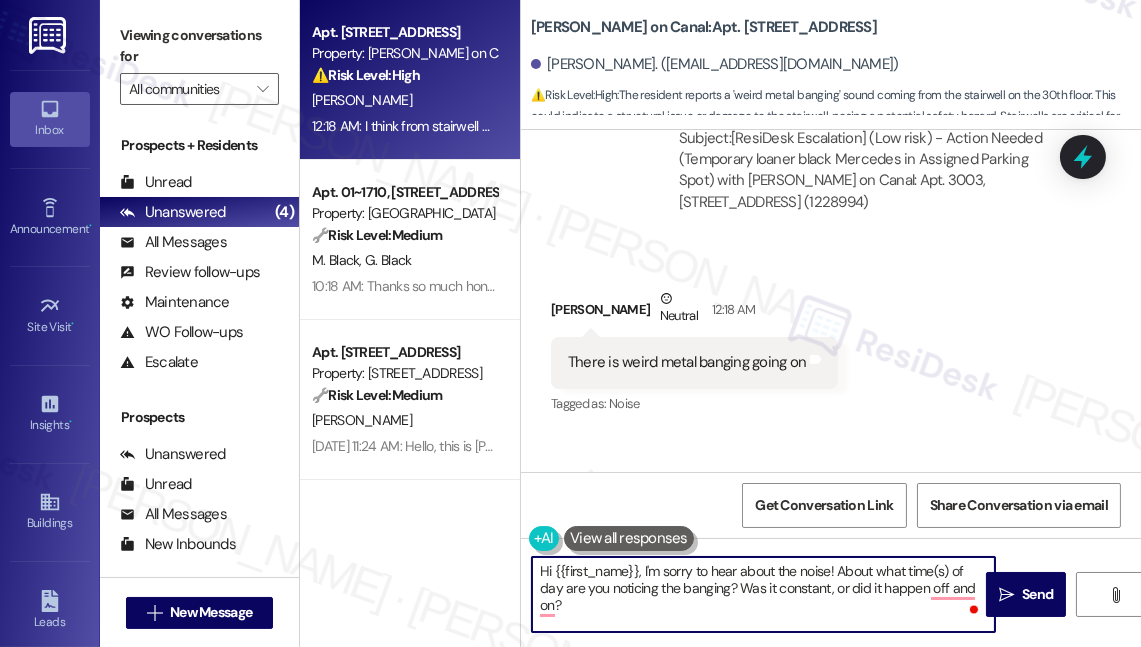 drag, startPoint x: 950, startPoint y: 569, endPoint x: 933, endPoint y: 569, distance: 17 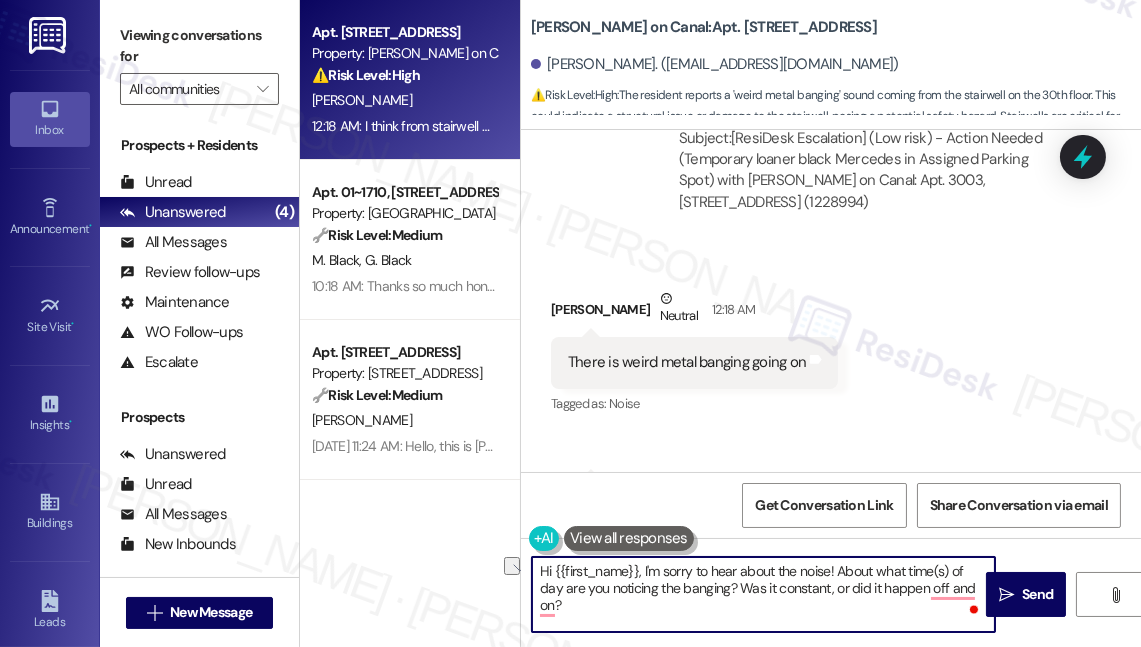 drag, startPoint x: 581, startPoint y: 588, endPoint x: 546, endPoint y: 587, distance: 35.014282 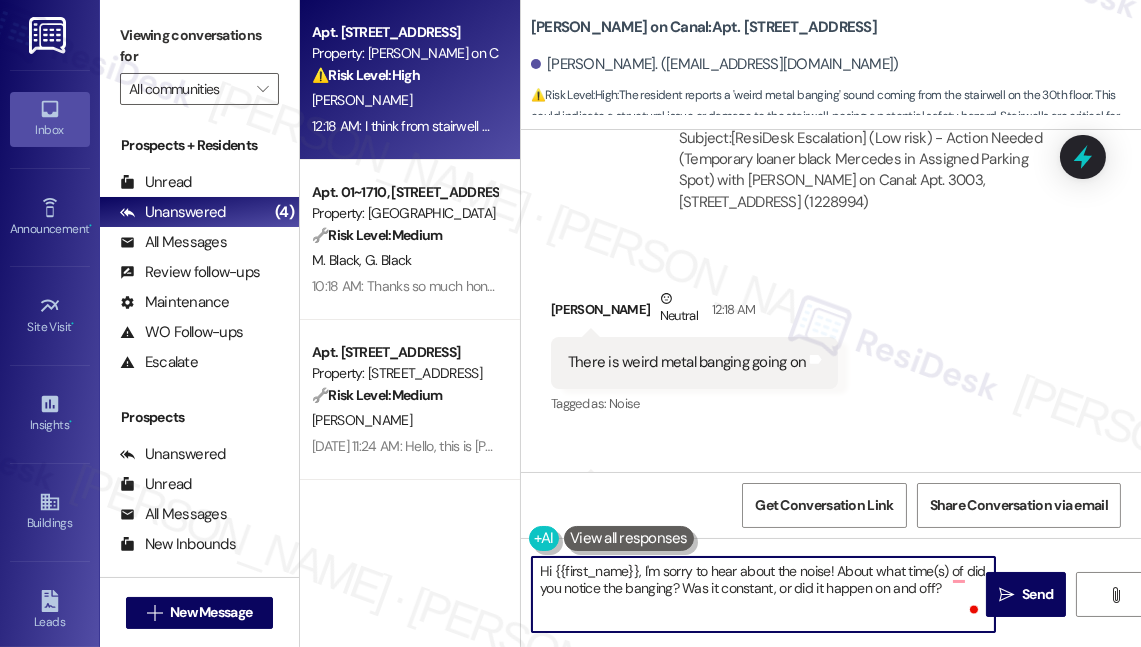 click on "Hi {{first_name}}, I'm sorry to hear about the noise! About what time(s) of did you notice the banging? Was it constant, or did it happen on and off?" at bounding box center [763, 594] 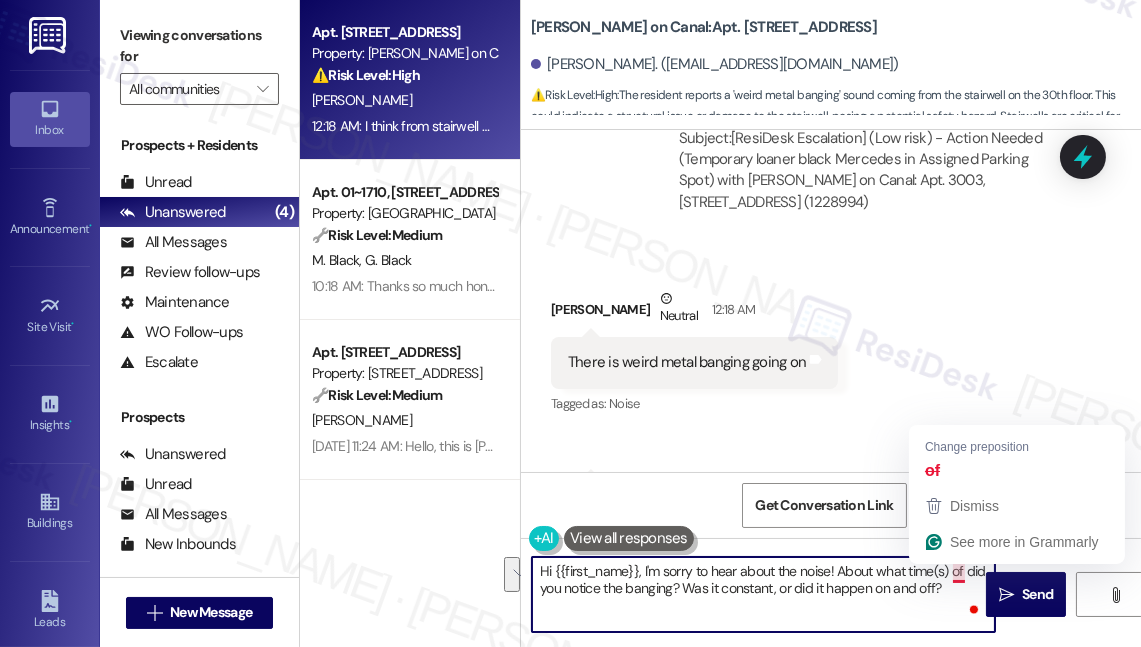 click on "Hi {{first_name}}, I'm sorry to hear about the noise! About what time(s) of did you notice the banging? Was it constant, or did it happen on and off?" at bounding box center [763, 594] 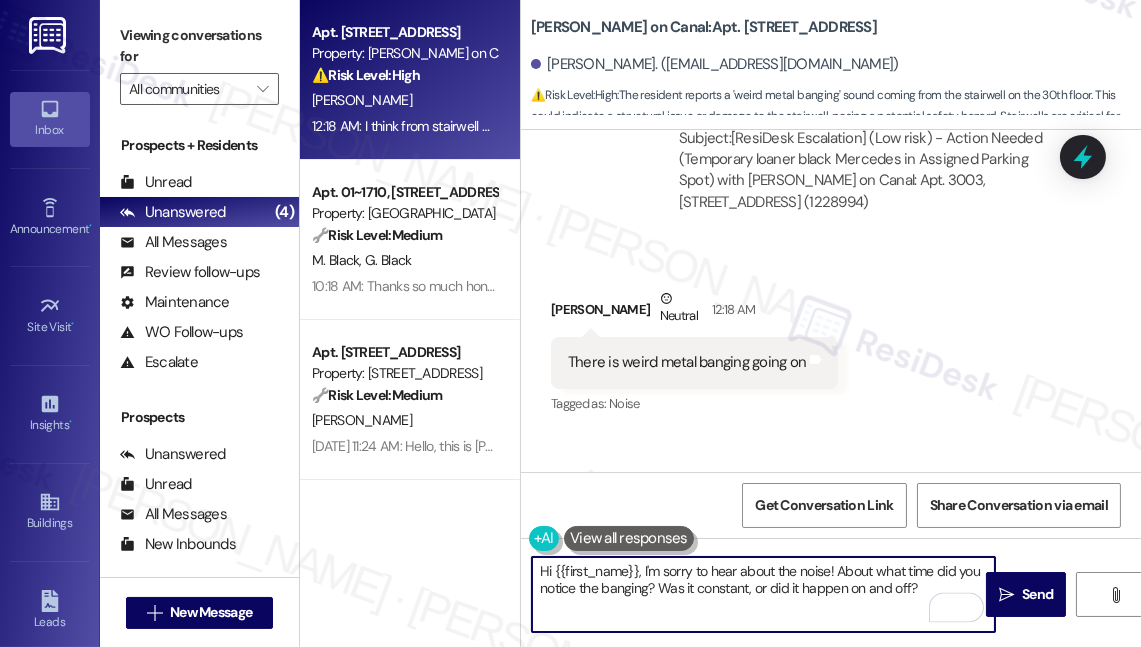 click on "Hi {{first_name}}, I'm sorry to hear about the noise! About what time did you notice the banging? Was it constant, or did it happen on and off?" at bounding box center [763, 594] 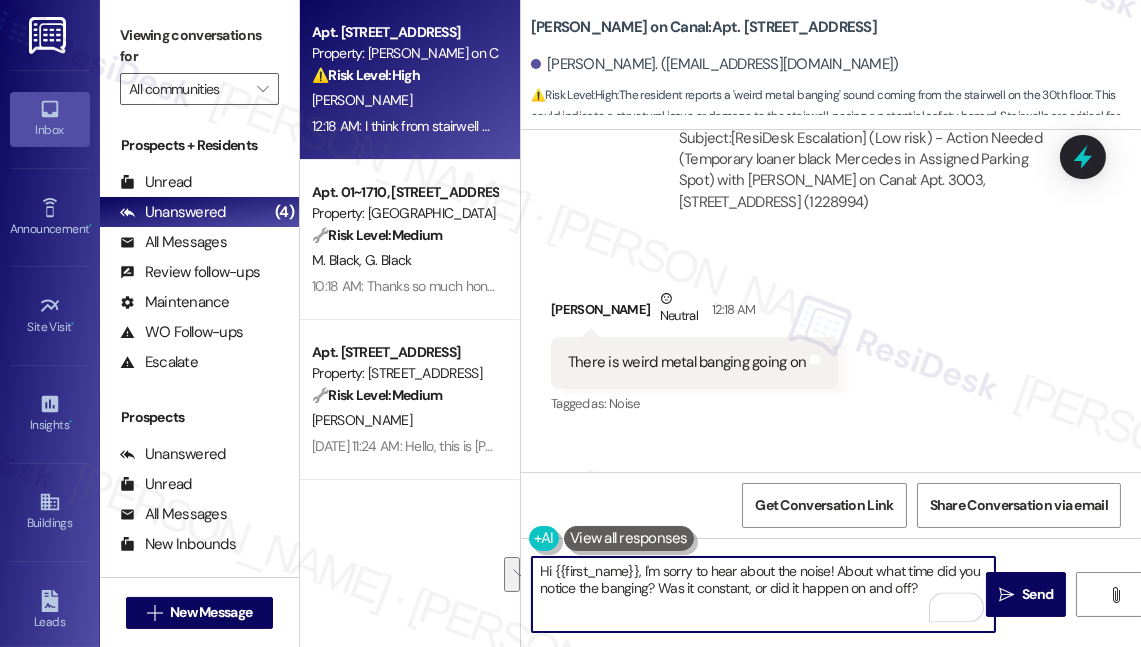 type on "Hi {{first_name}}, I'm sorry to hear about the noise! About what time did you notice the banging? Was it constant, or did it happen on and off?" 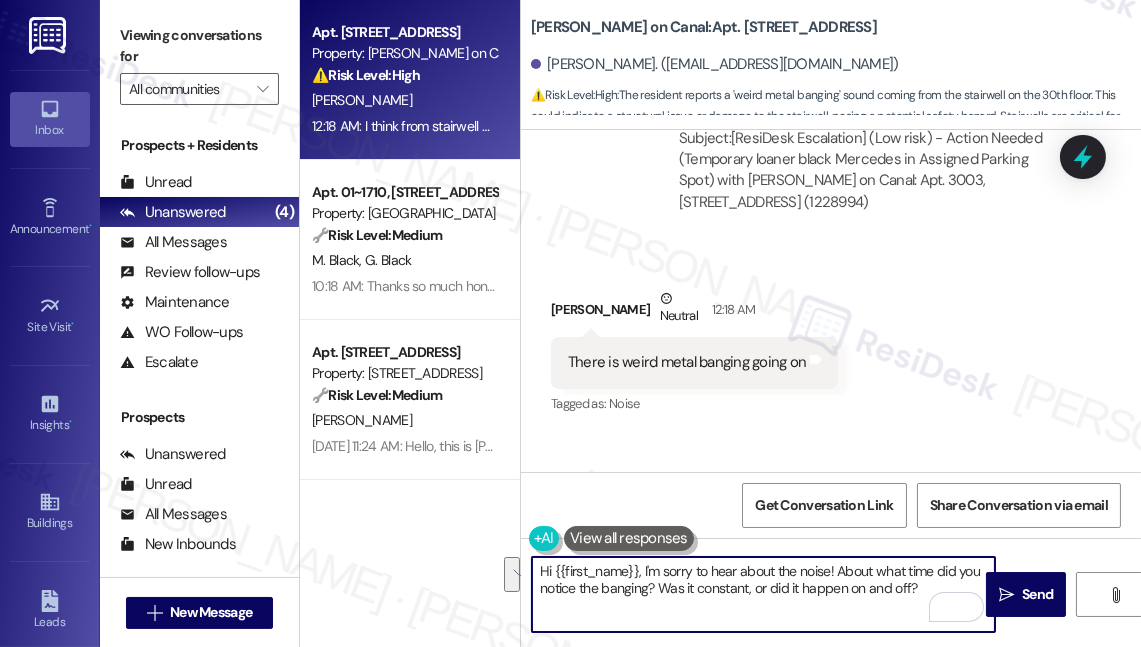 click on "Hi {{first_name}}, I'm sorry to hear about the noise! About what time did you notice the banging? Was it constant, or did it happen on and off?" at bounding box center [763, 594] 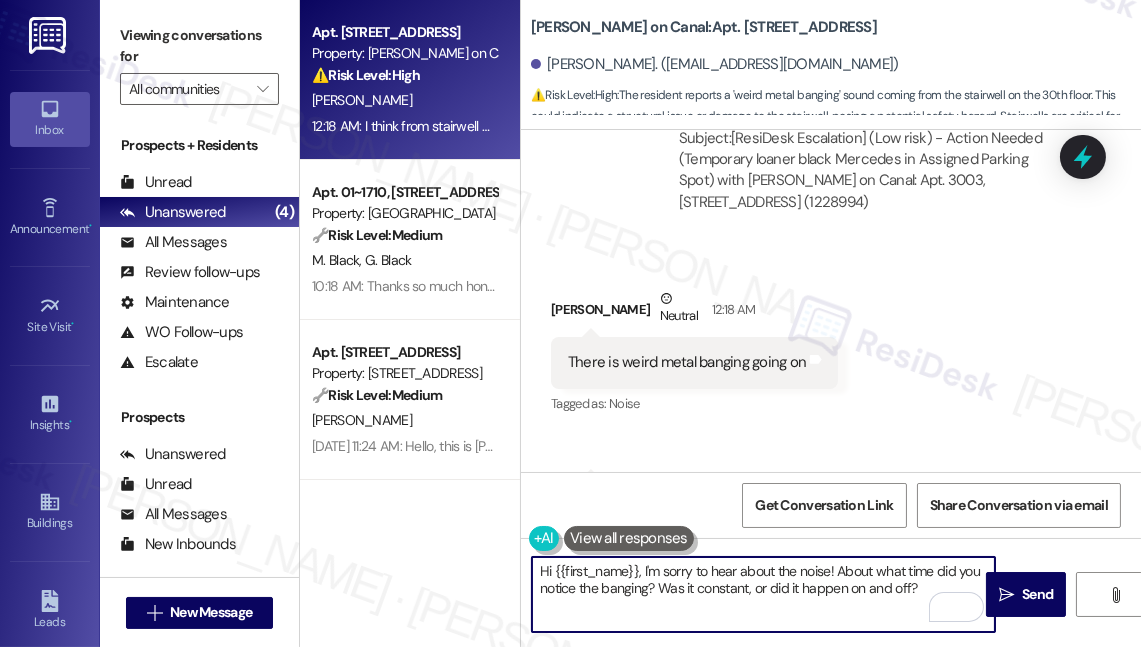click on "Hi {{first_name}}, I'm sorry to hear about the noise! About what time did you notice the banging? Was it constant, or did it happen on and off?" at bounding box center (763, 594) 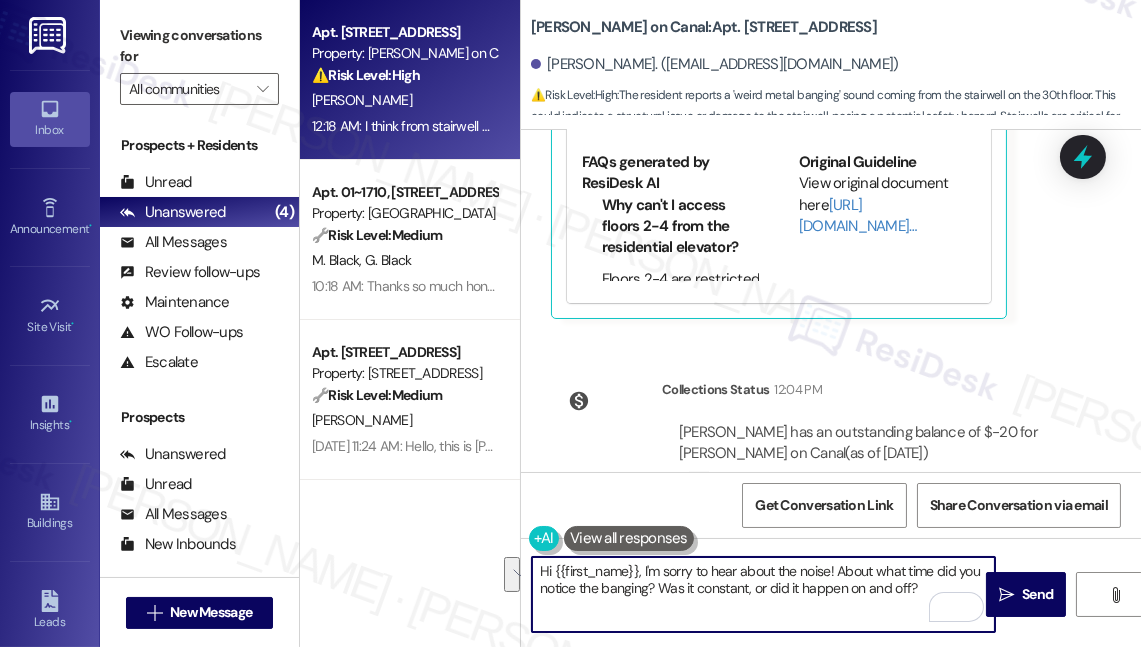 scroll, scrollTop: 12213, scrollLeft: 0, axis: vertical 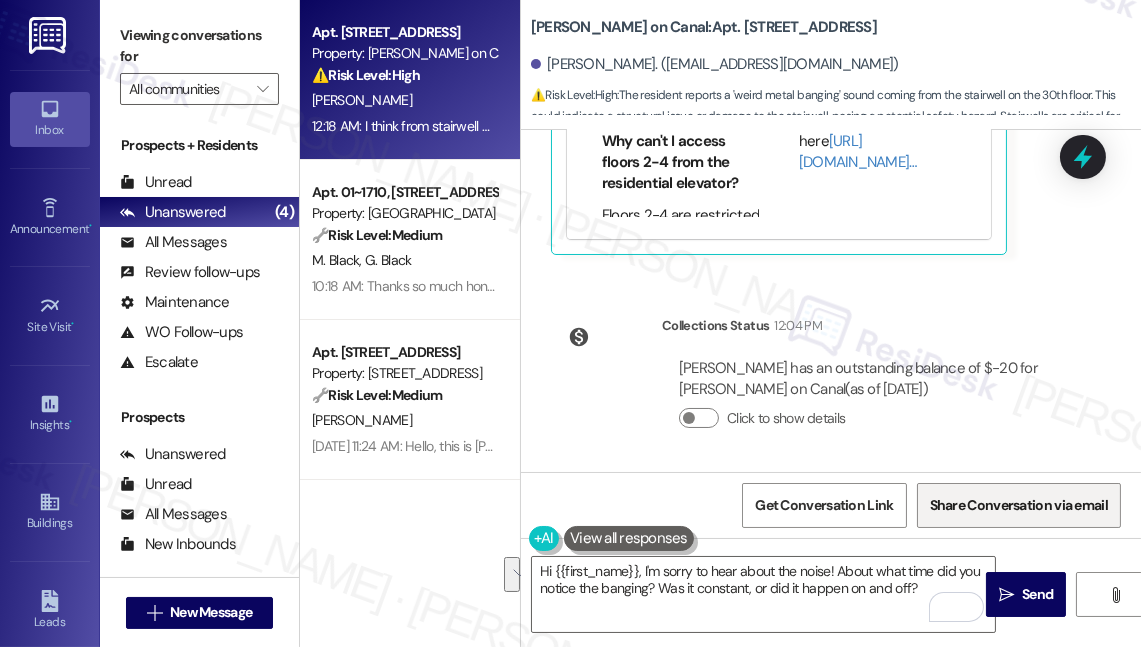 drag, startPoint x: 1002, startPoint y: 590, endPoint x: 1026, endPoint y: 518, distance: 75.89466 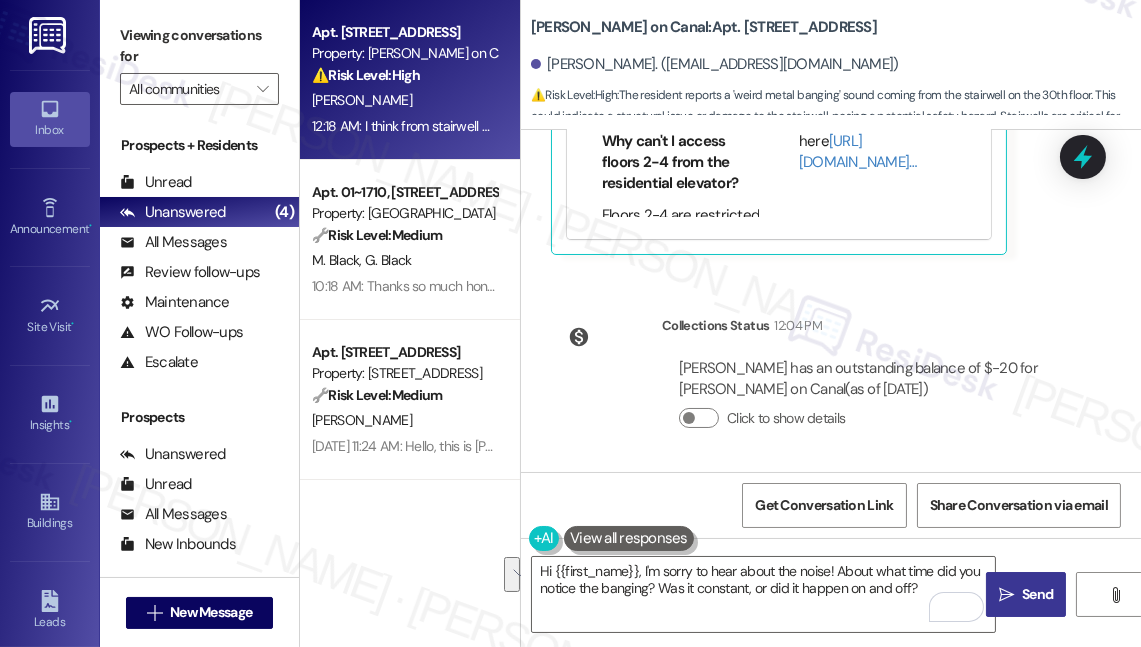 click on "" at bounding box center (1006, 595) 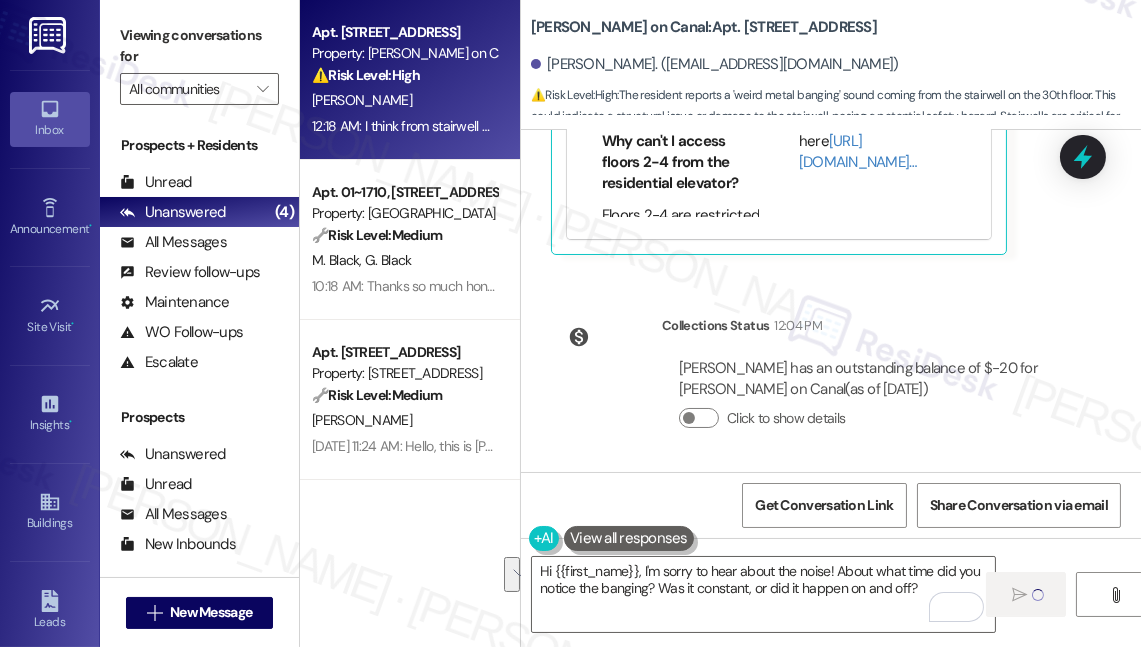 type 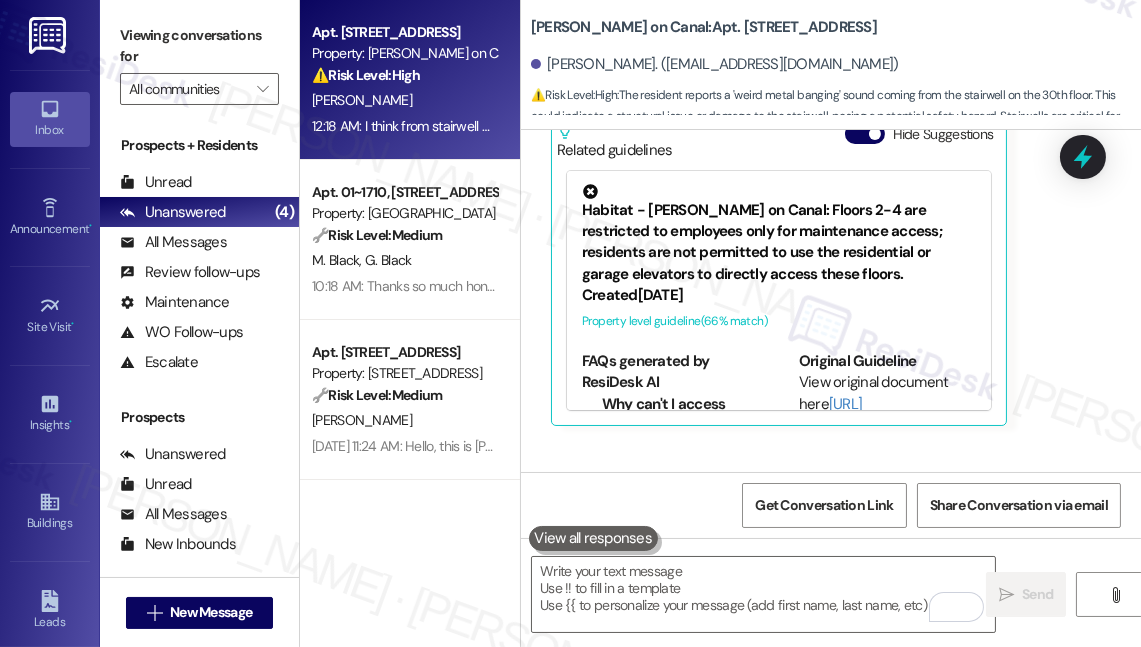 scroll, scrollTop: 12008, scrollLeft: 0, axis: vertical 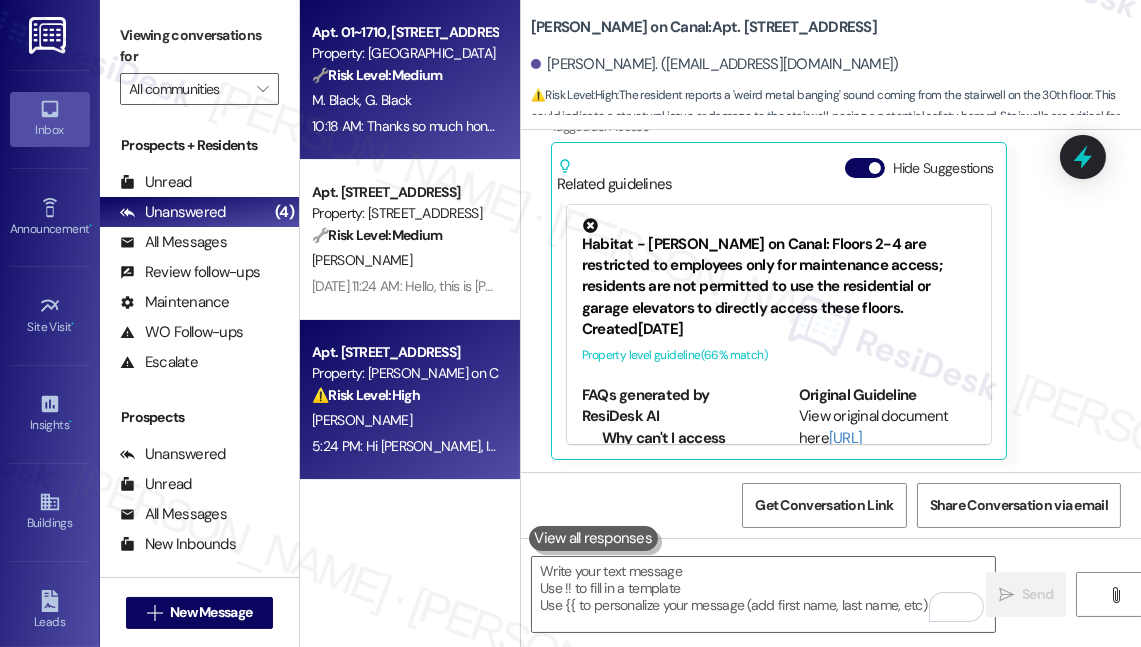 click on "10:18 AM: Thanks so much honey! I really appreciate it. Have a great day. Love you 🥰❤️ 10:18 AM: Thanks so much honey! I really appreciate it. Have a great day. Love you 🥰❤️" at bounding box center (566, 126) 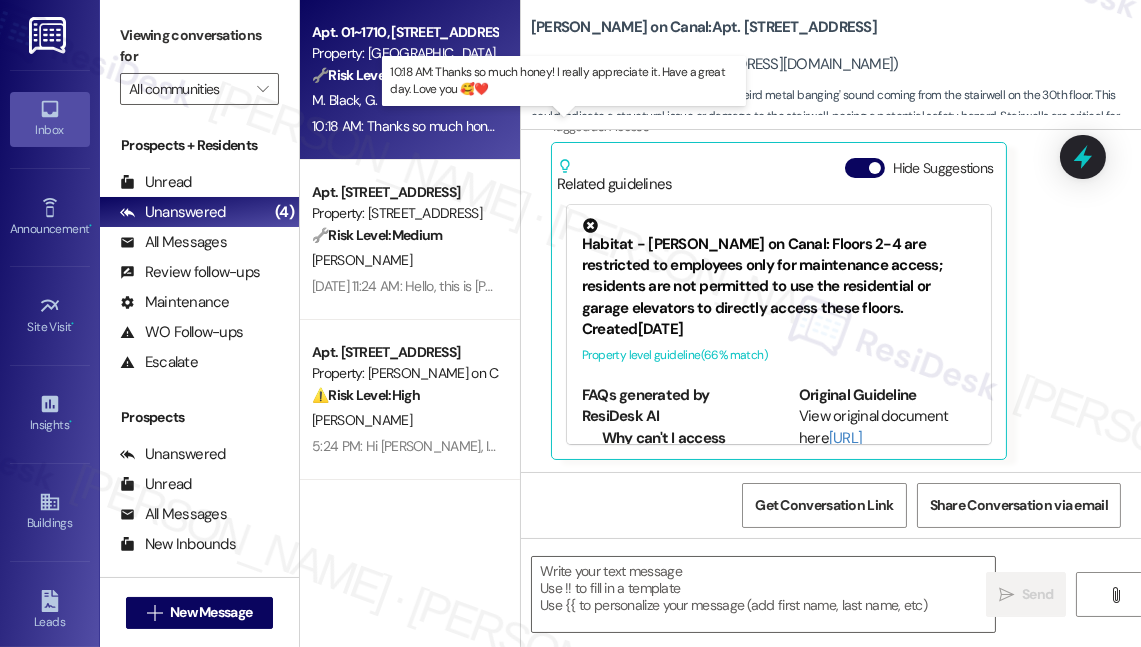 type on "Fetching suggested responses. Please feel free to read through the conversation in the meantime." 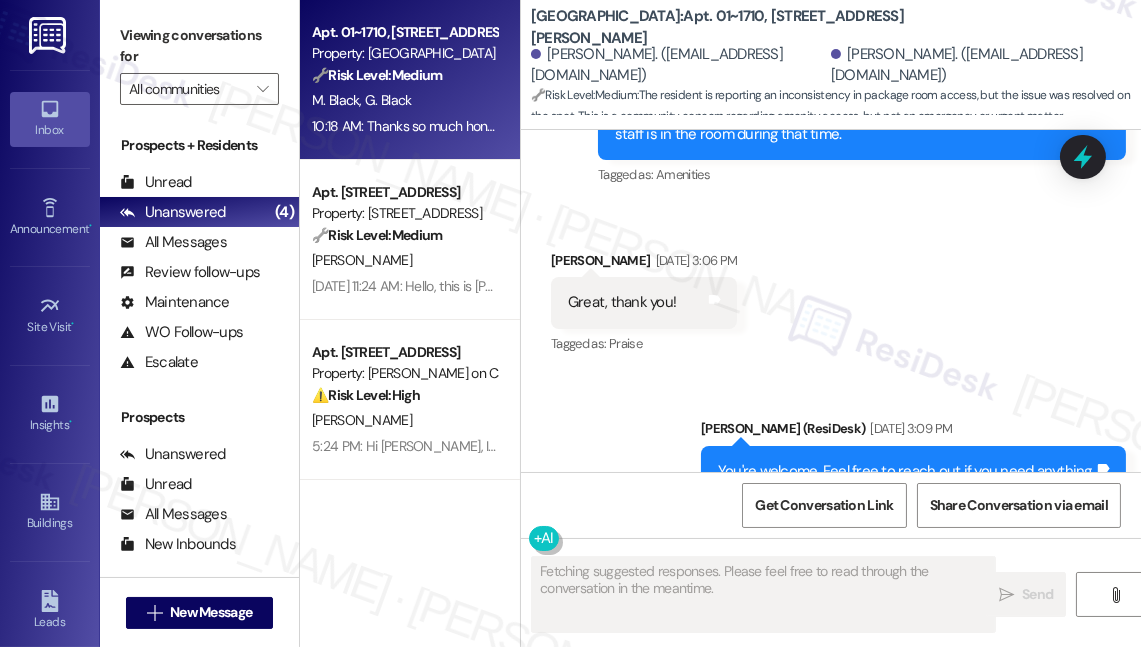 scroll, scrollTop: 10870, scrollLeft: 0, axis: vertical 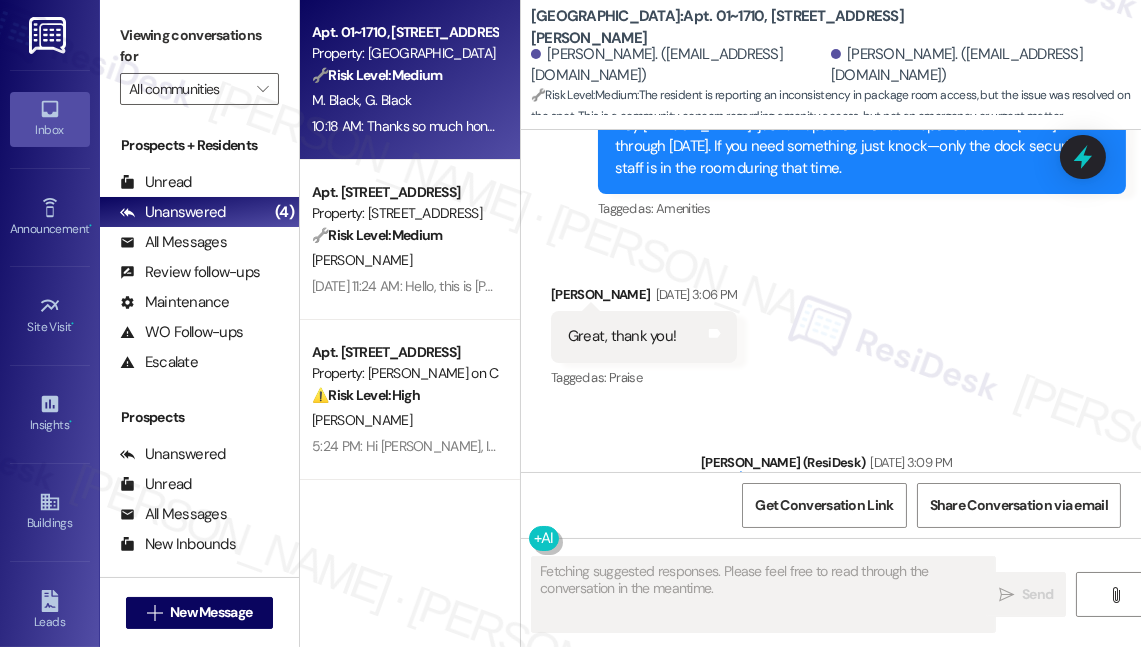 click on "Good morning. I went down to get a package [DATE] at 9am. I did happen to catch a security person but they reiterated that the room doesn't open until 11am. They did end up giving me the package but I'm not confident that it would work again in the future." at bounding box center (807, 707) 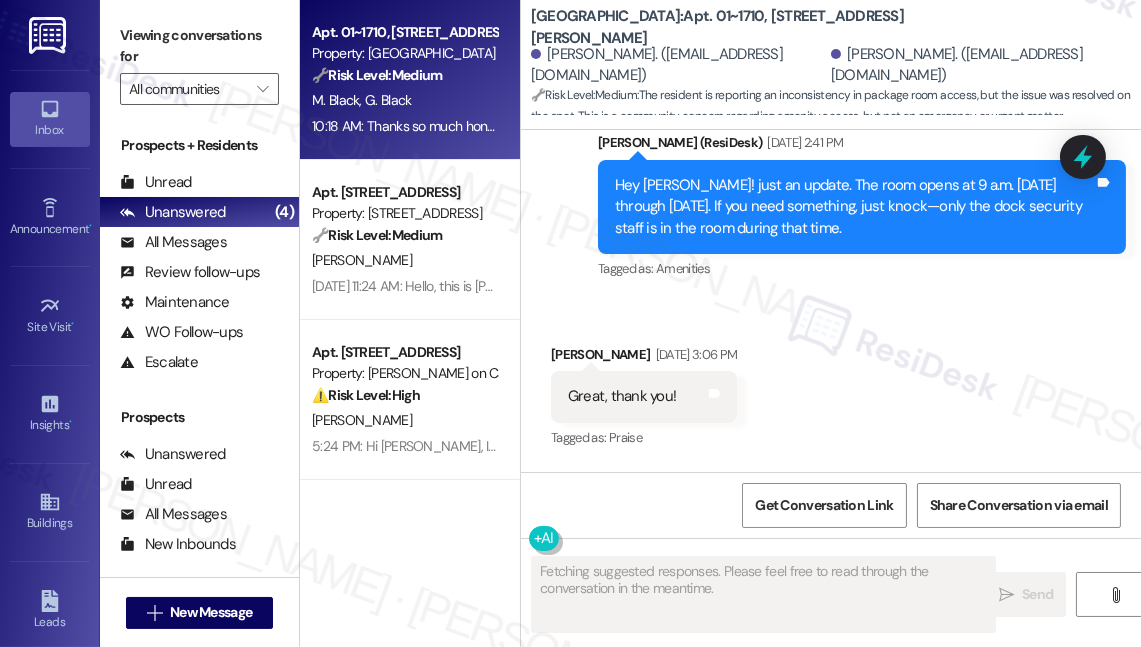 scroll, scrollTop: 10779, scrollLeft: 0, axis: vertical 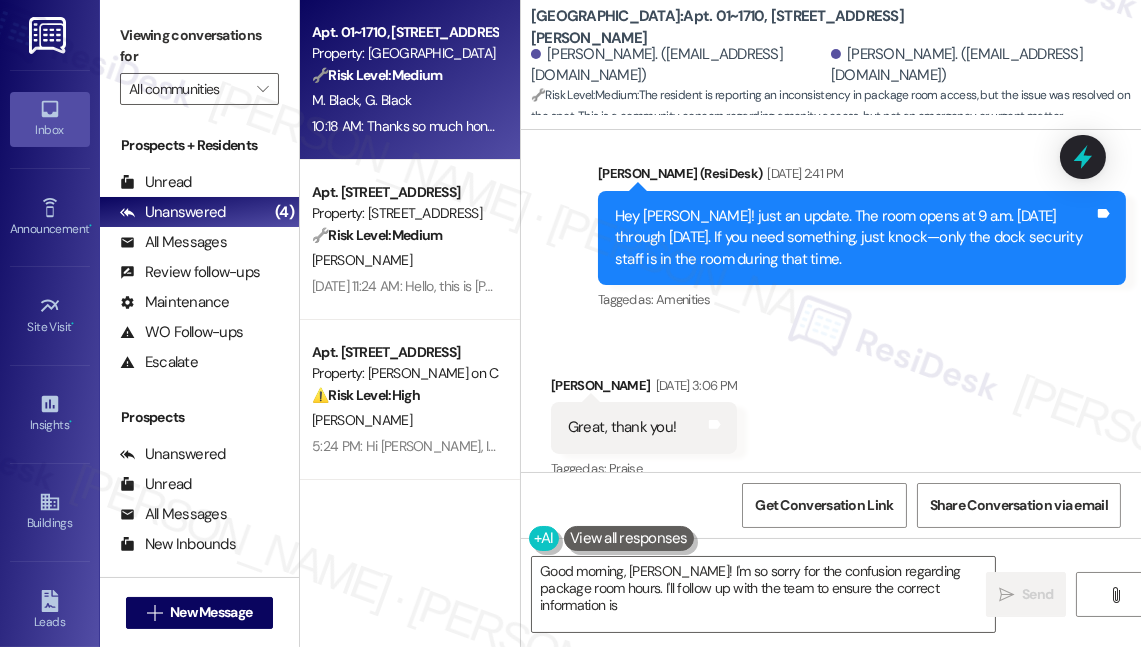 click on "You're welcome. Feel free to reach out if you need anything." at bounding box center (906, 596) 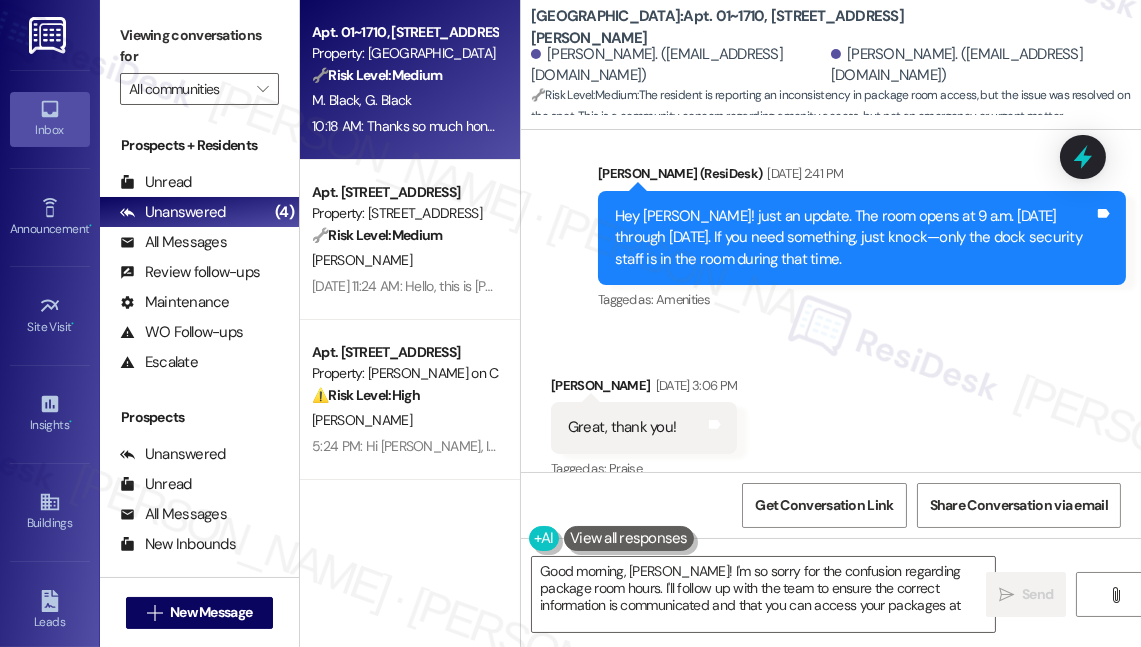 click on "You're welcome. Feel free to reach out if you need anything." at bounding box center [906, 596] 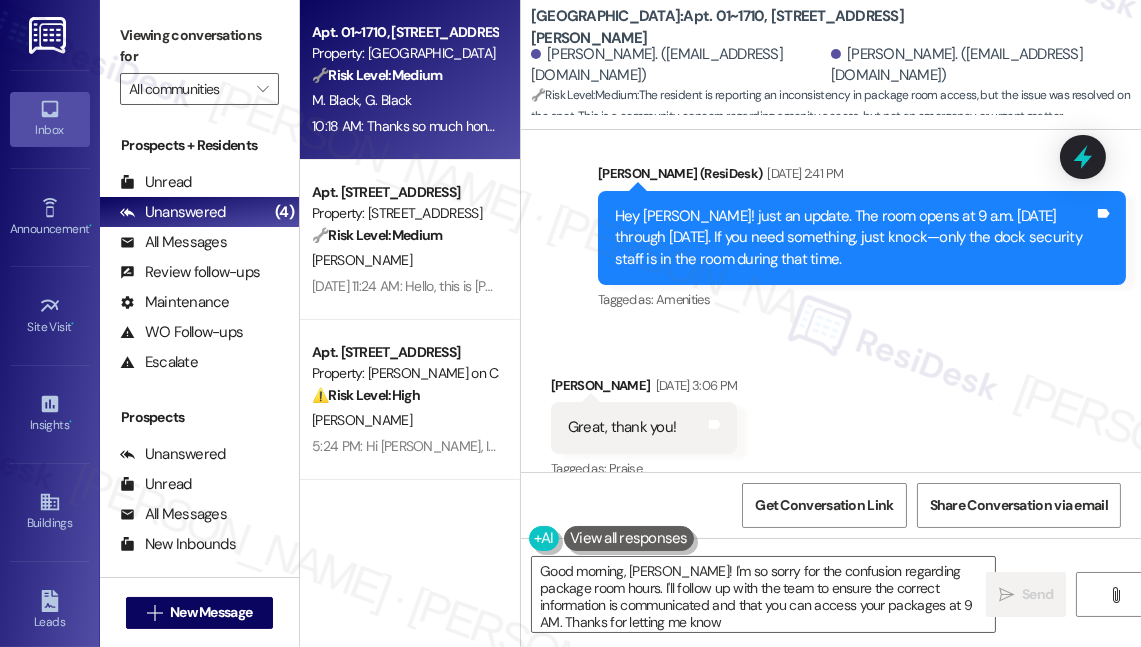 type on "Good morning, Meredith! I'm so sorry for the confusion regarding package room hours. I'll follow up with the team to ensure the correct information is communicated and that you can access your packages at 9 AM. Thanks for letting me know!" 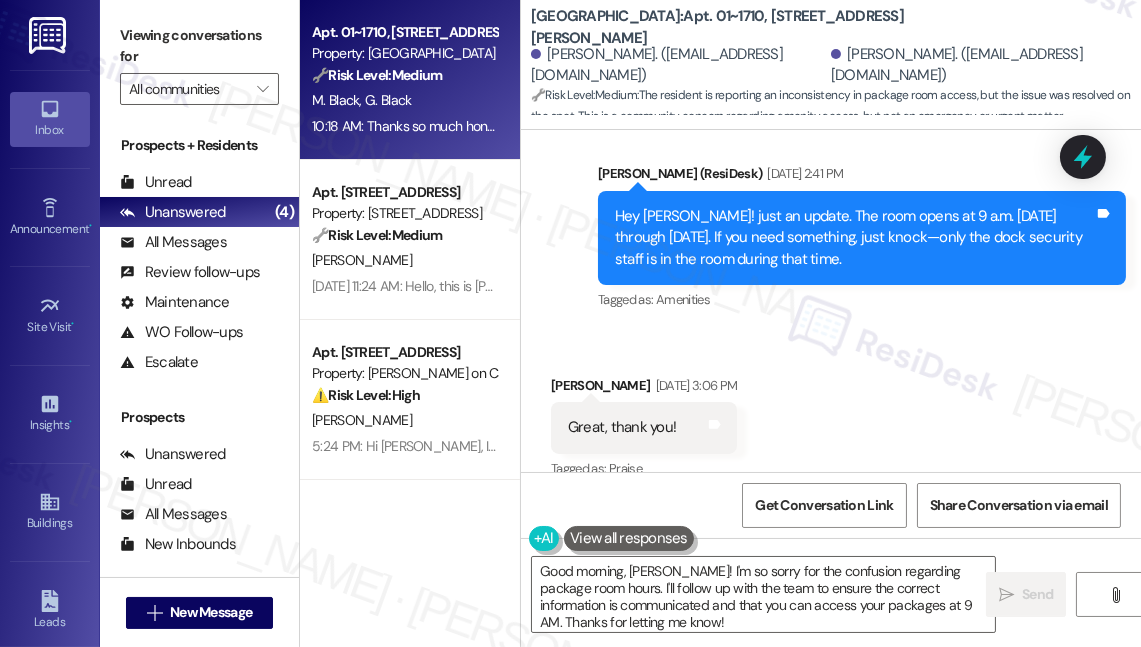 click on "You're welcome. Feel free to reach out if you need anything." at bounding box center (906, 596) 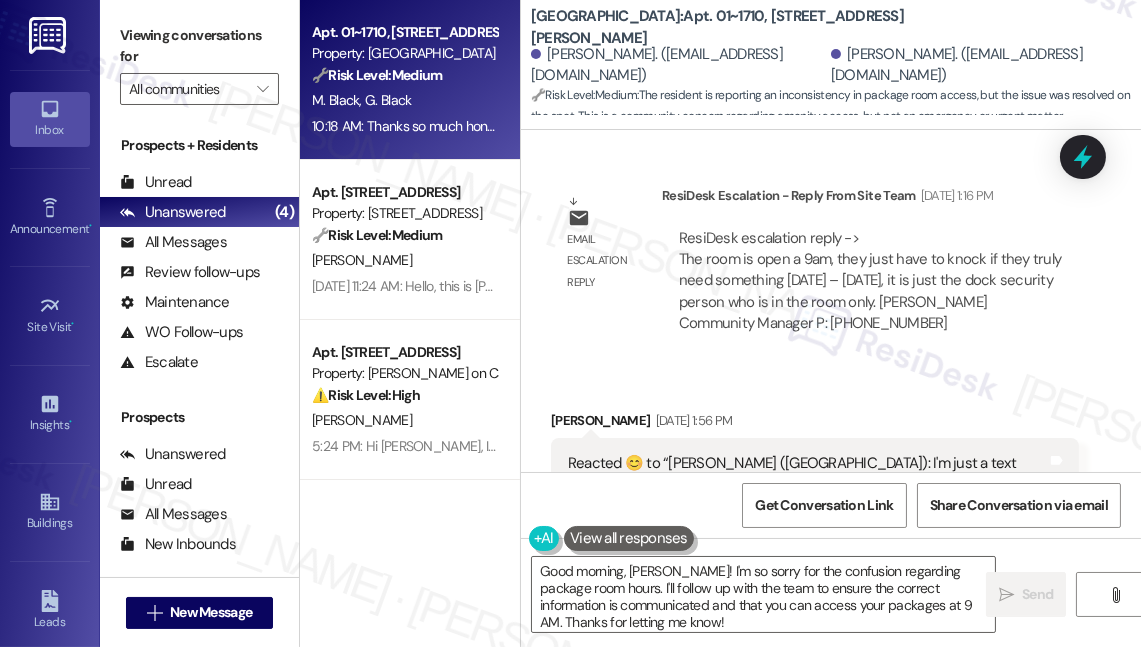 scroll, scrollTop: 10325, scrollLeft: 0, axis: vertical 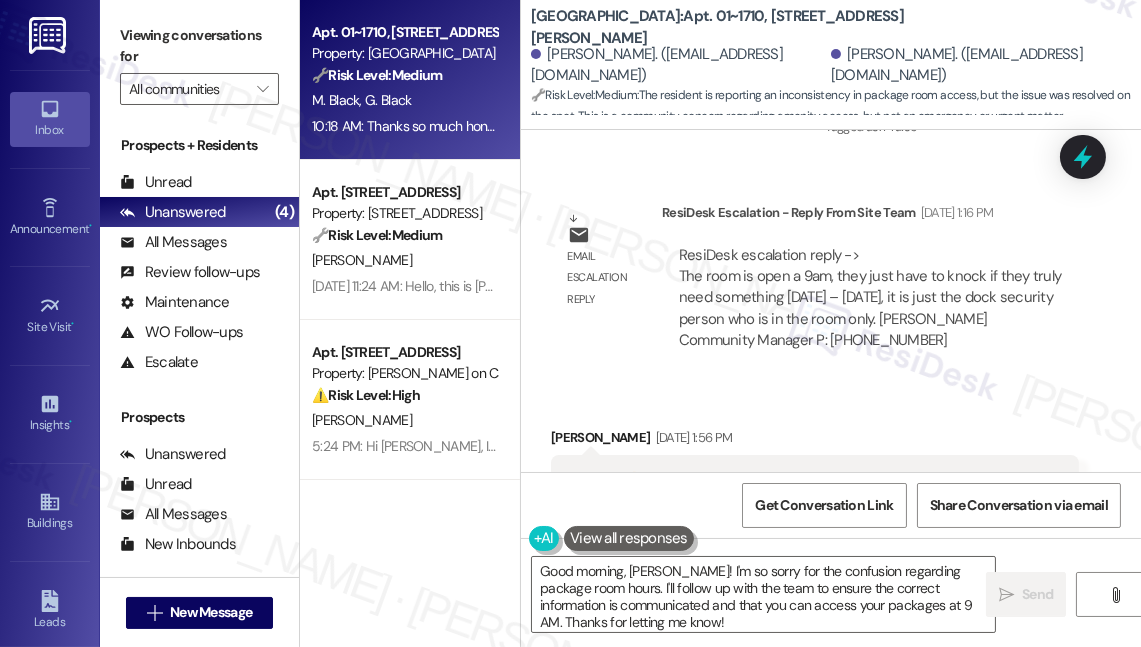 click on "Hey [PERSON_NAME]! just an update. The room opens at 9 a.m. [DATE] through [DATE]. If you need something, just knock—only the dock security staff is in the room during that time." at bounding box center [854, 692] 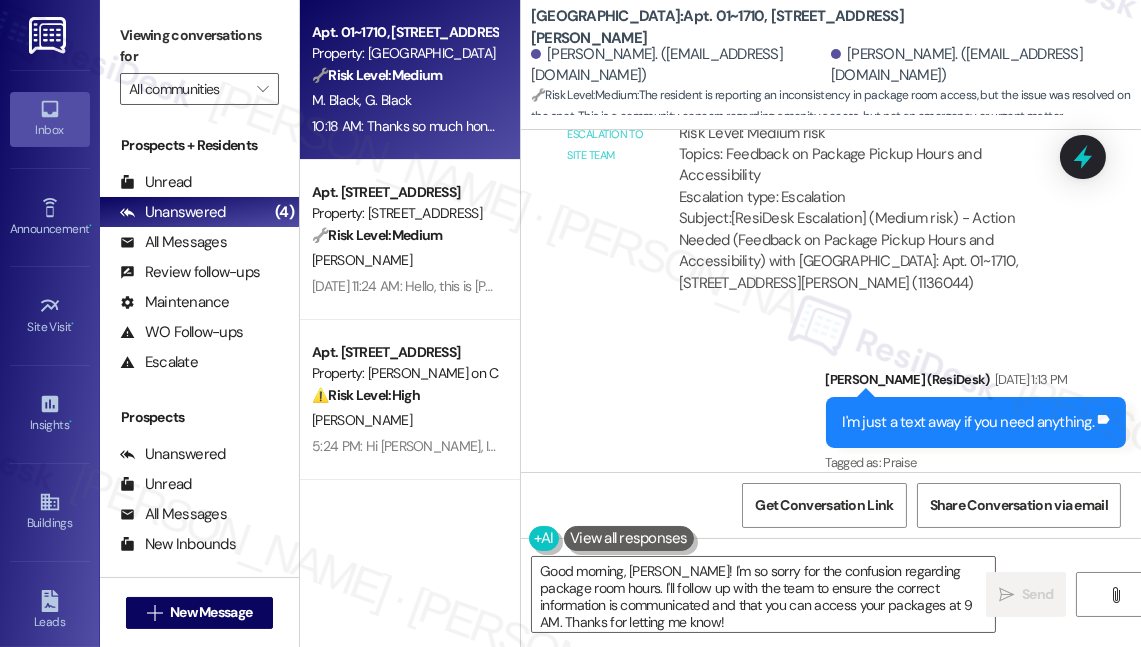 scroll, scrollTop: 9870, scrollLeft: 0, axis: vertical 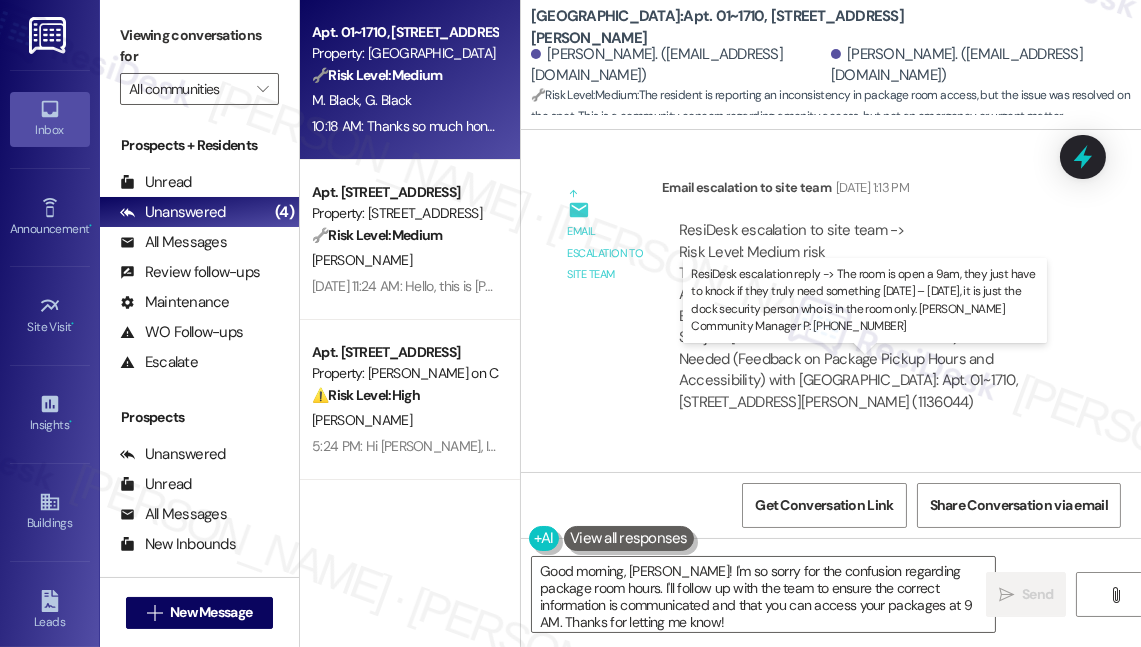 drag, startPoint x: 844, startPoint y: 376, endPoint x: 944, endPoint y: 379, distance: 100.04499 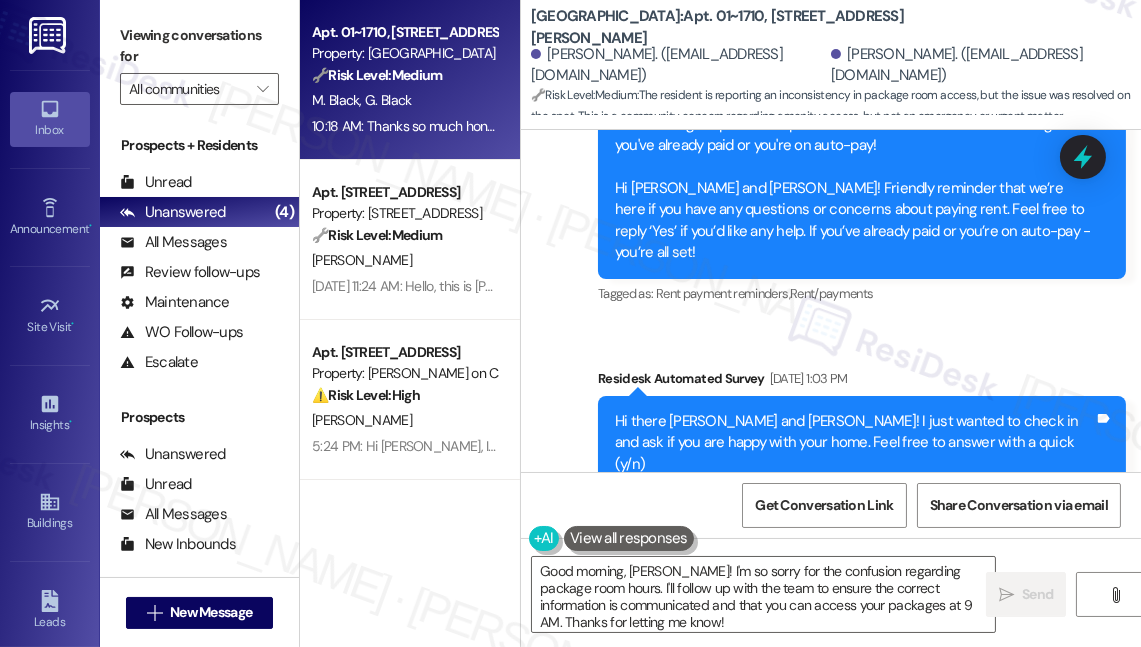 scroll, scrollTop: 8597, scrollLeft: 0, axis: vertical 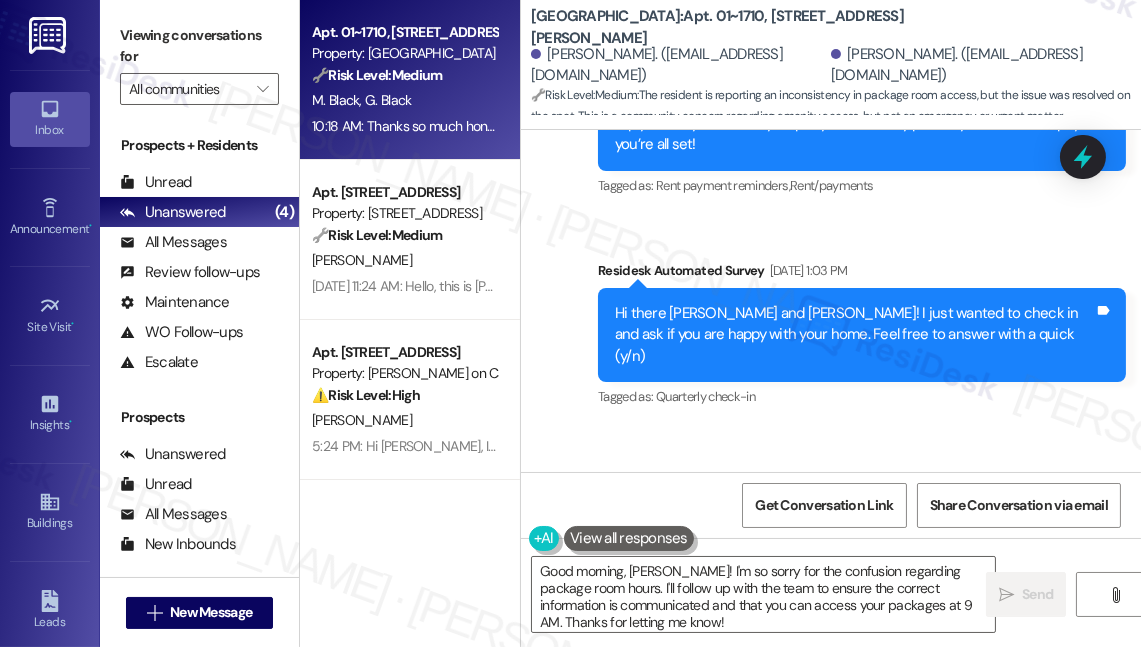 click on "We are happy except for the process for getting packages. We find the package hours are extremely inconvenient. If there was any way for them to be extended to include morning hours it would be helpful. I find that we have packages that are stranded for days because we have to leave before 11 and don't get home before 7." at bounding box center [807, 572] 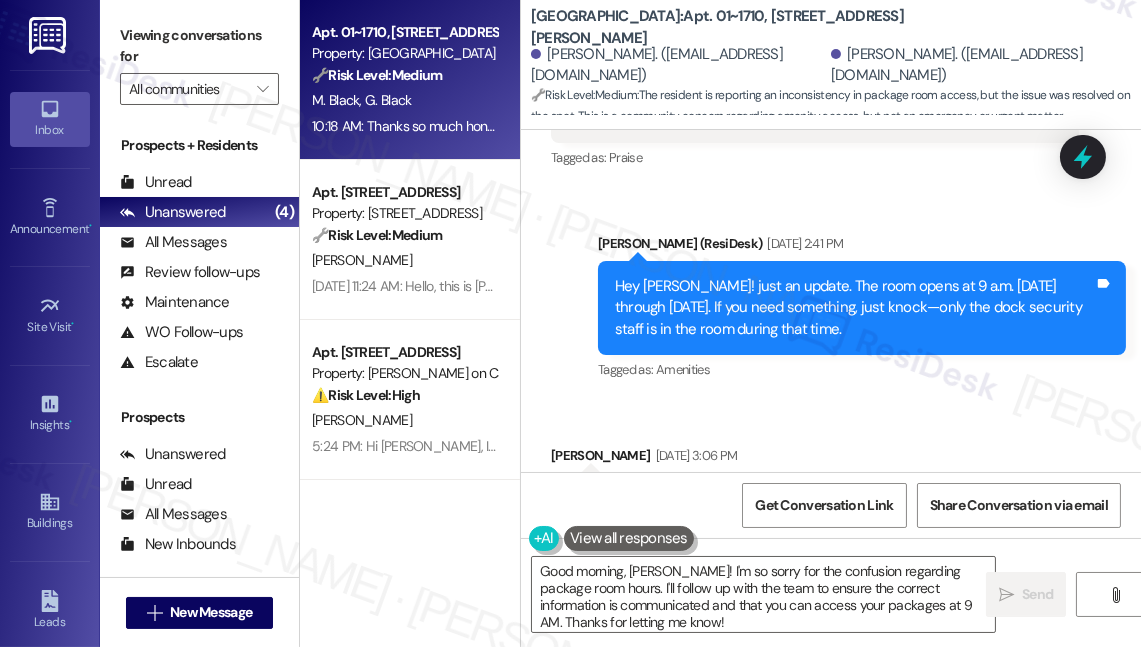 scroll, scrollTop: 10779, scrollLeft: 0, axis: vertical 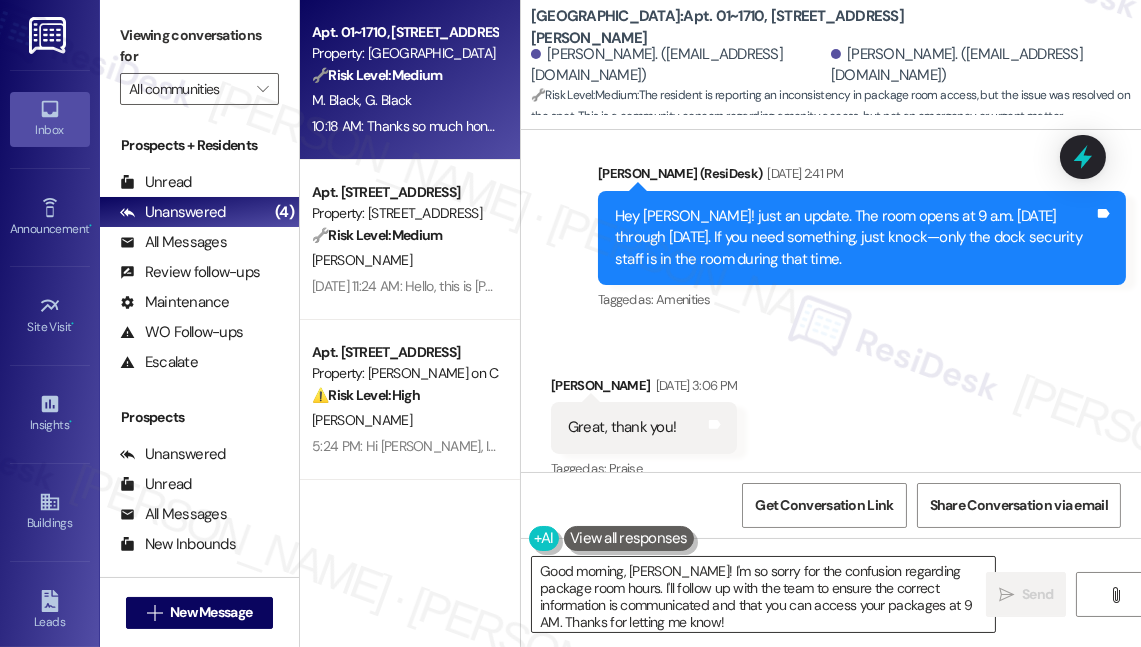 click on "Good morning, Meredith! I'm so sorry for the confusion regarding package room hours. I'll follow up with the team to ensure the correct information is communicated and that you can access your packages at 9 AM. Thanks for letting me know!" at bounding box center (763, 594) 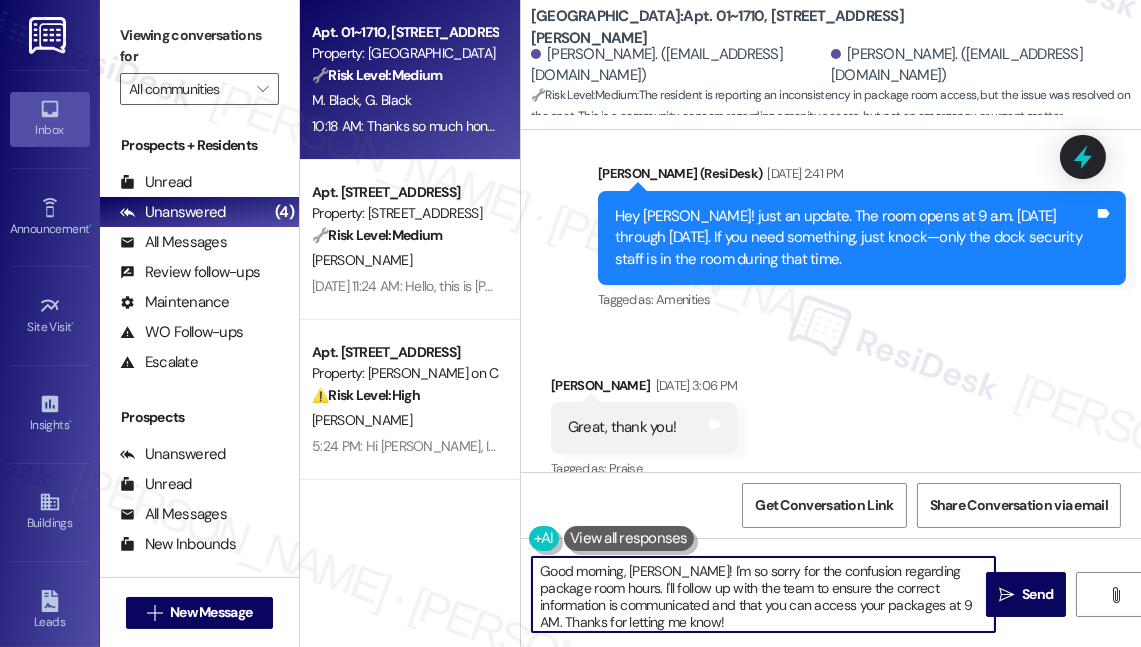 click on "Good morning, Meredith! I'm so sorry for the confusion regarding package room hours. I'll follow up with the team to ensure the correct information is communicated and that you can access your packages at 9 AM. Thanks for letting me know!" at bounding box center [763, 594] 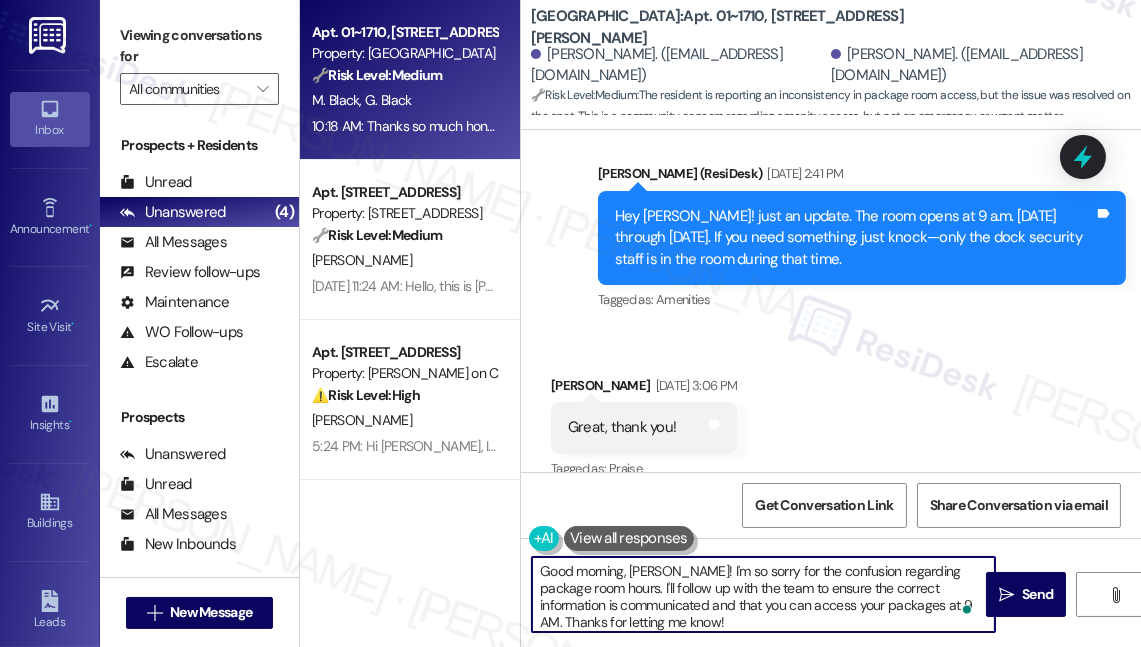 click on "Good morning, Meredith! I'm so sorry for the confusion regarding package room hours. I'll follow up with the team to ensure the correct information is communicated and that you can access your packages at 9 AM. Thanks for letting me know!" at bounding box center [763, 594] 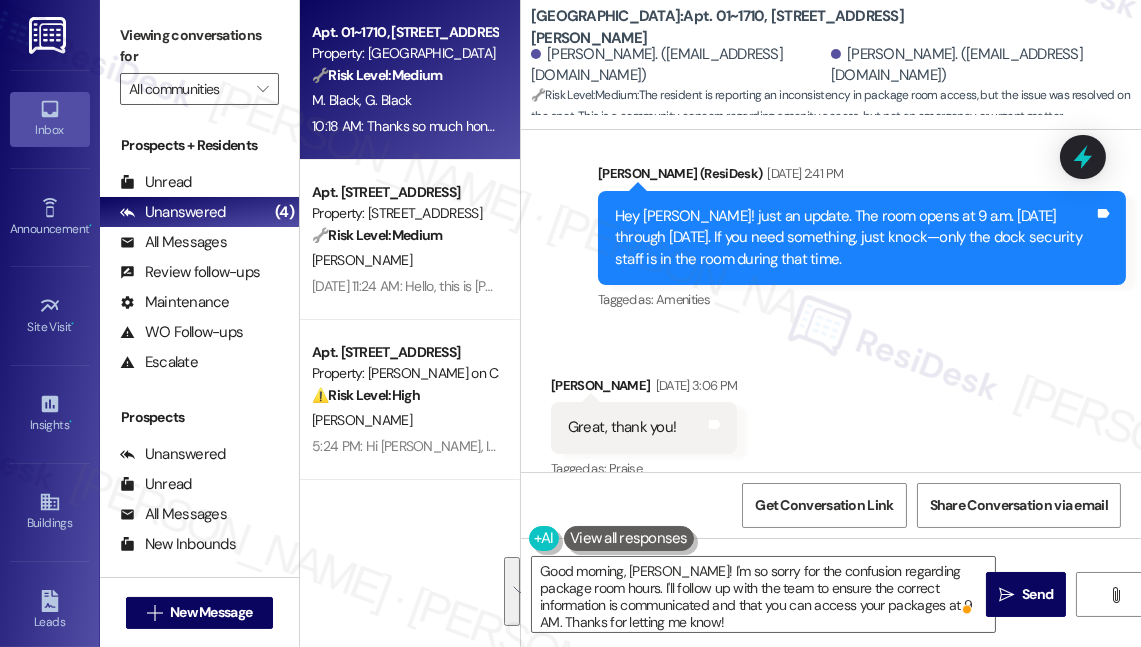 click on "Good morning. I went down to get a package [DATE] at 9am. I did happen to catch a security person but they reiterated that the room doesn't open until 11am. They did end up giving me the package but I'm not confident that it would work again in the future." at bounding box center (807, 798) 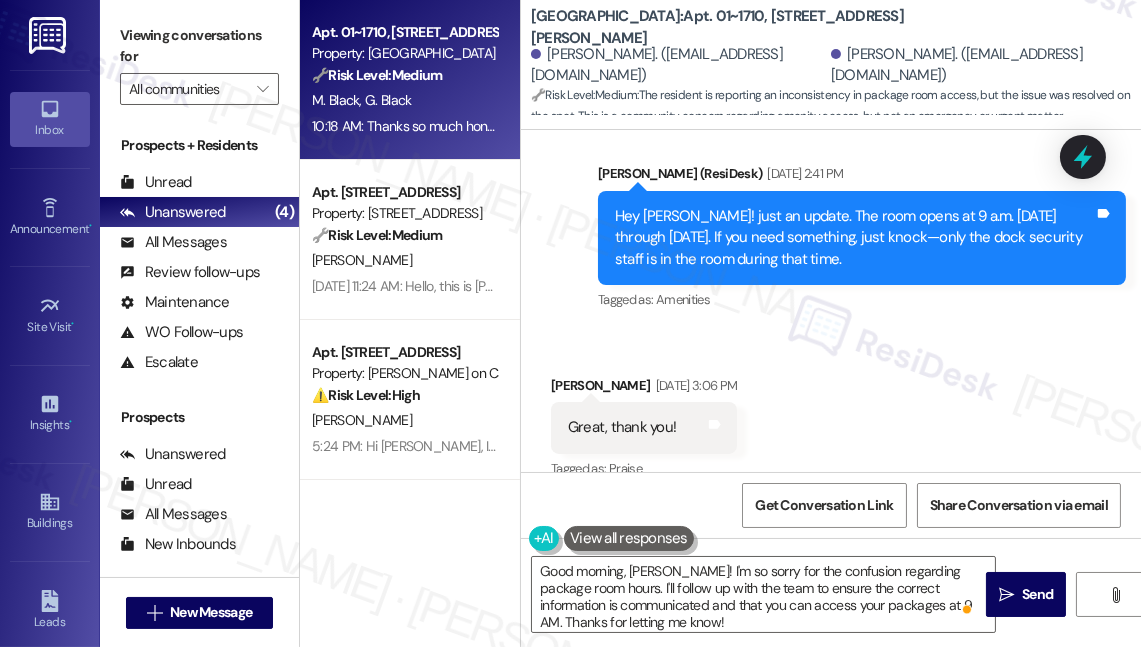 click on "Good morning. I went down to get a package [DATE] at 9am. I did happen to catch a security person but they reiterated that the room doesn't open until 11am. They did end up giving me the package but I'm not confident that it would work again in the future." at bounding box center (807, 798) 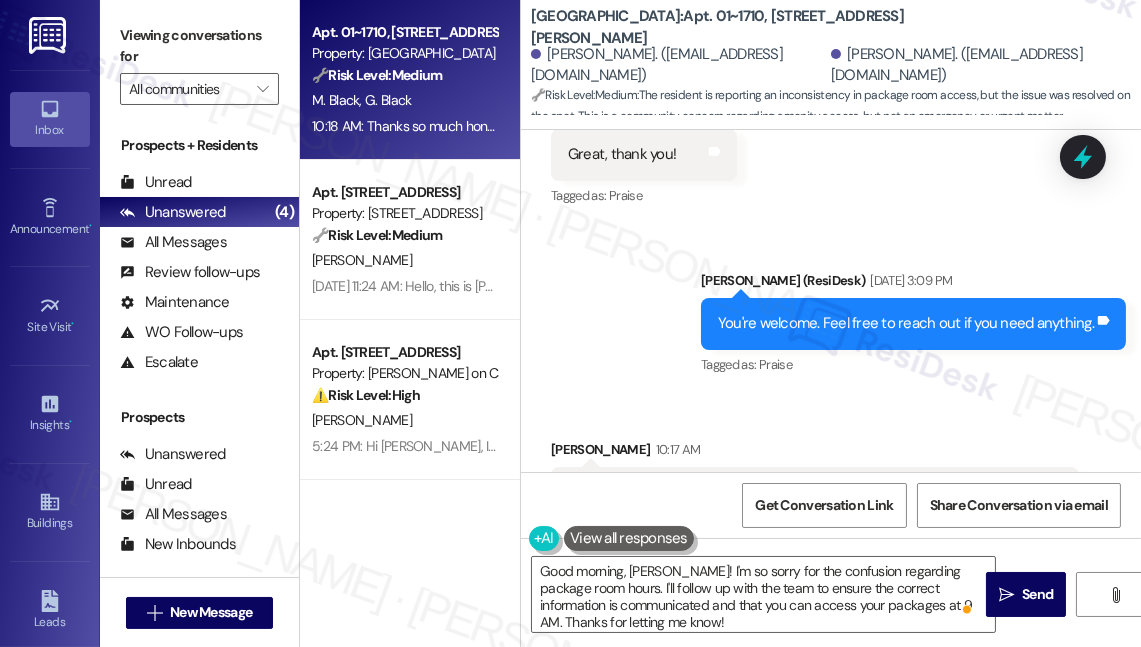 click on "Thanks so much honey! I really appreciate it. Have a great day. Love you 🥰❤️" at bounding box center [807, 736] 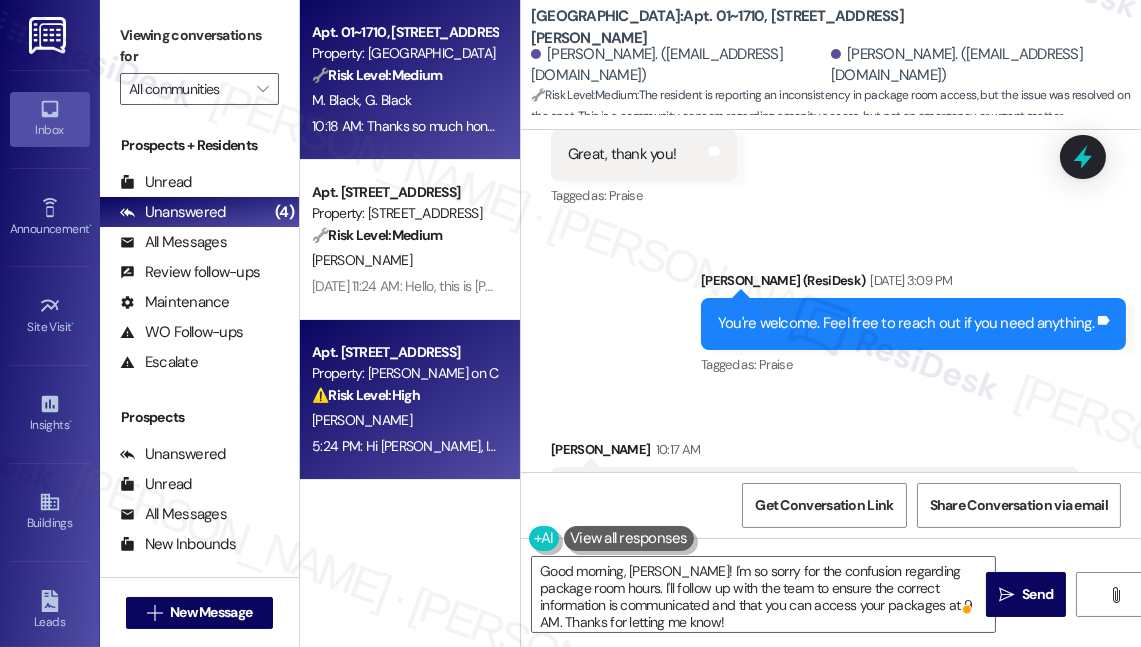 click on "[PERSON_NAME]" at bounding box center (404, 420) 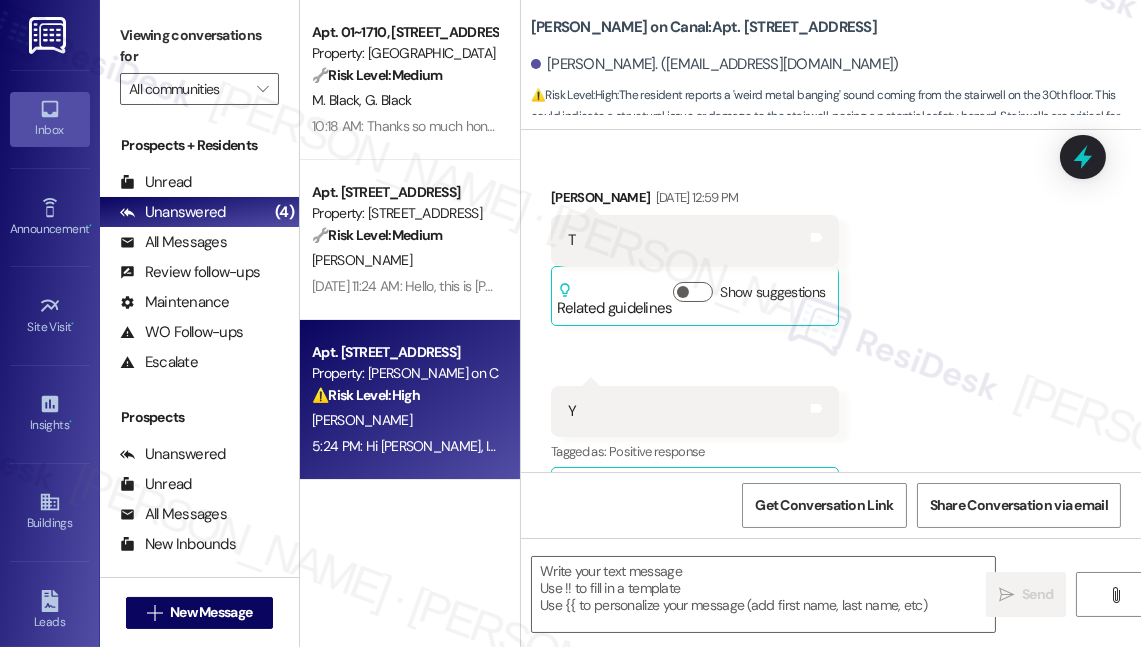 type on "Fetching suggested responses. Please feel free to read through the conversation in the meantime." 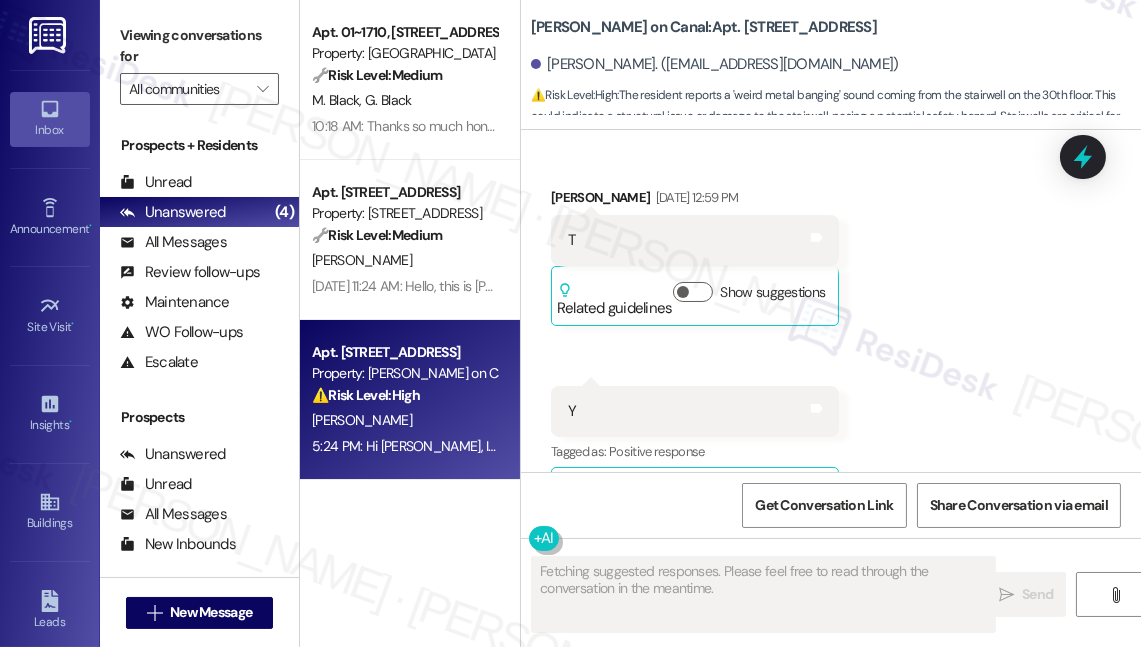 scroll, scrollTop: 7777, scrollLeft: 0, axis: vertical 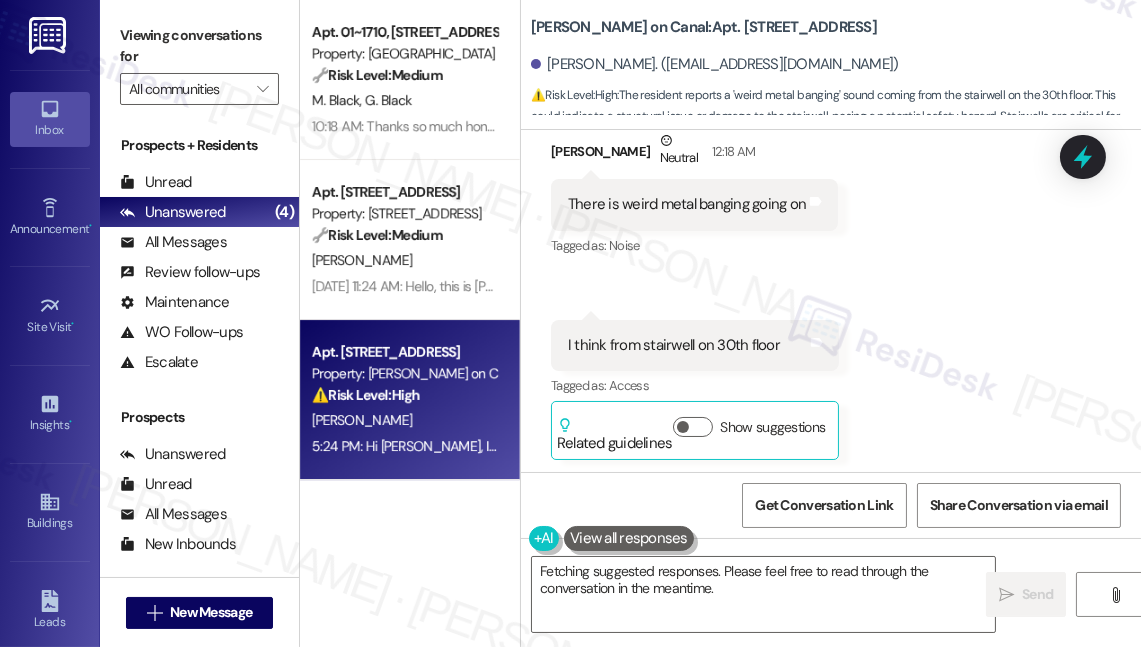 click on "I think from stairwell on 30th floor" at bounding box center [674, 345] 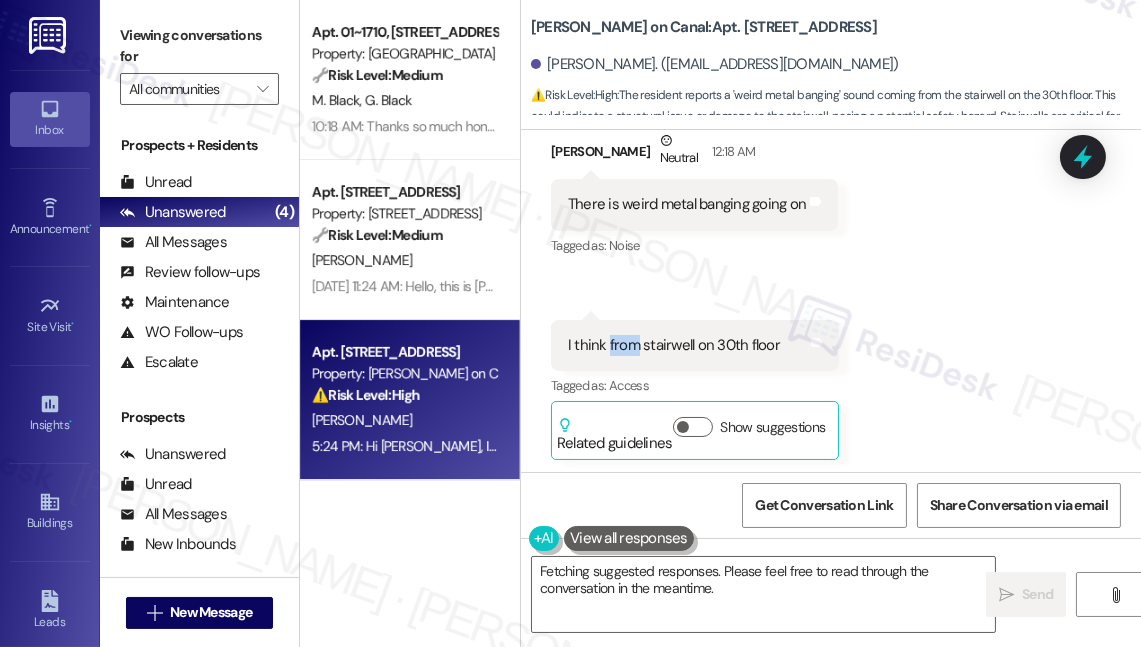 click on "I think from stairwell on 30th floor" at bounding box center (674, 345) 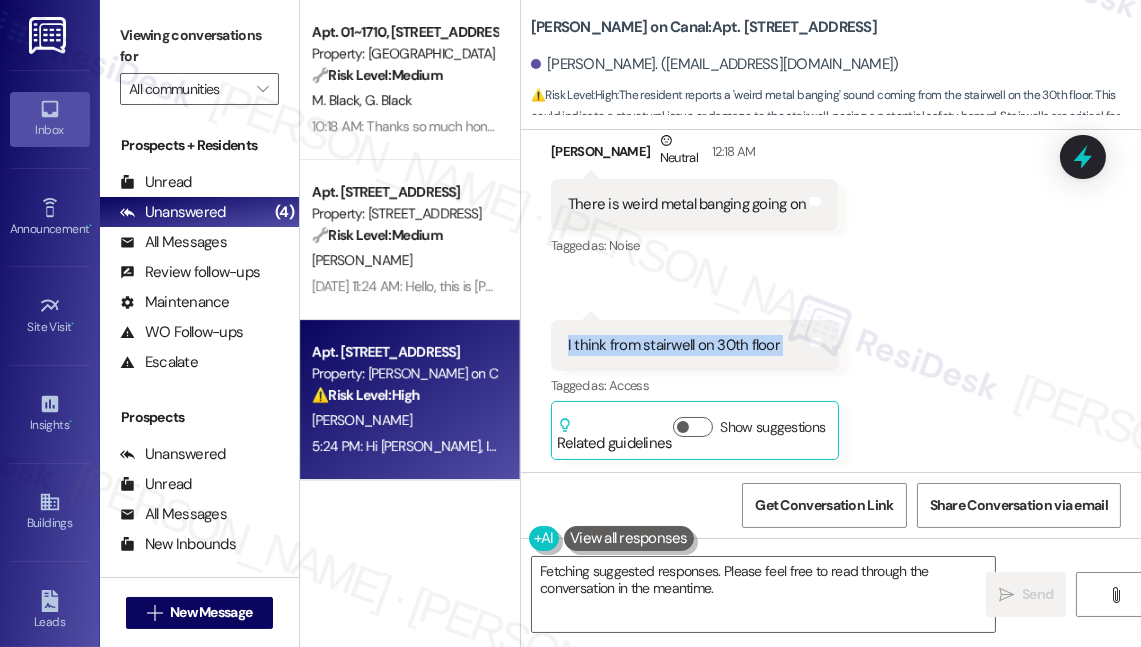 click on "I think from stairwell on 30th floor" at bounding box center (674, 345) 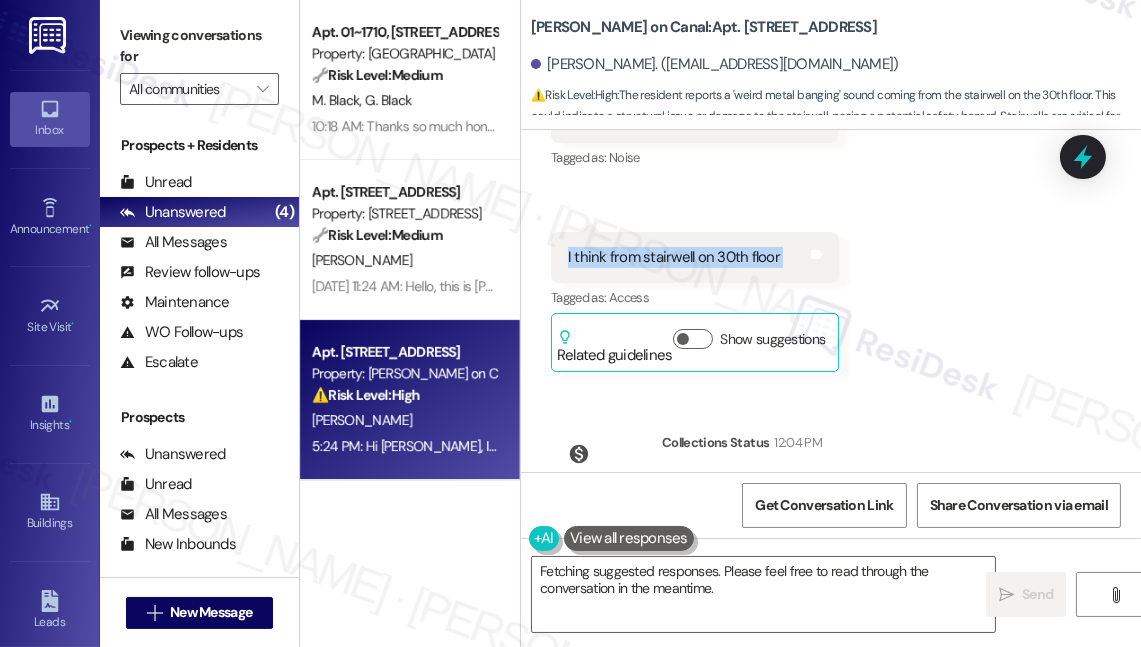 scroll, scrollTop: 12145, scrollLeft: 0, axis: vertical 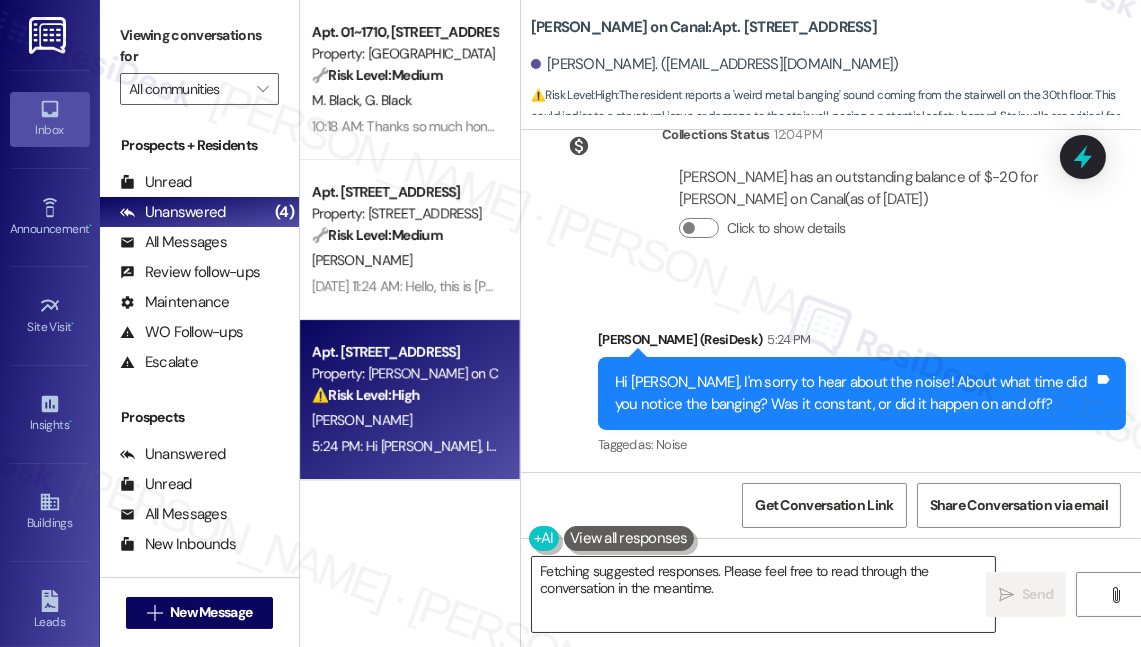 click on "Hi {{first_name}}, I'm so sorry to hear about the weird metal banging! I'll report this to the team right away. Please let me know if it continues or if you have any other concerns!" at bounding box center [763, 594] 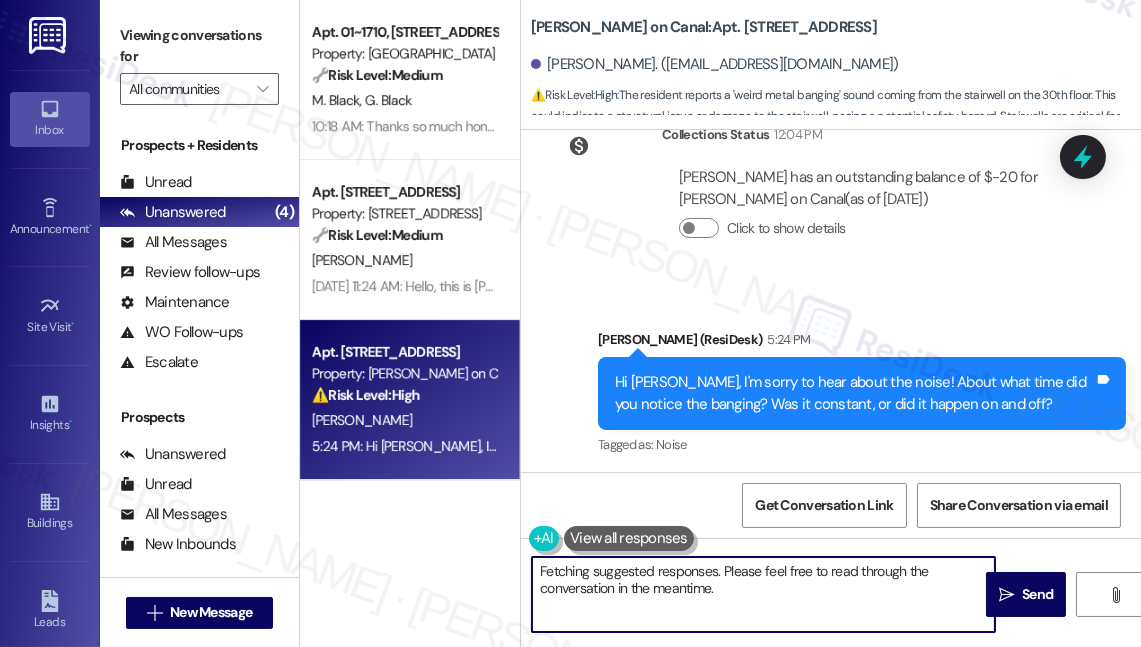 click on "Hi {{first_name}}, I'm so sorry to hear about the weird metal banging! I'll report this to the team right away. Please let me know if it continues or if you have any other concerns!" at bounding box center [763, 594] 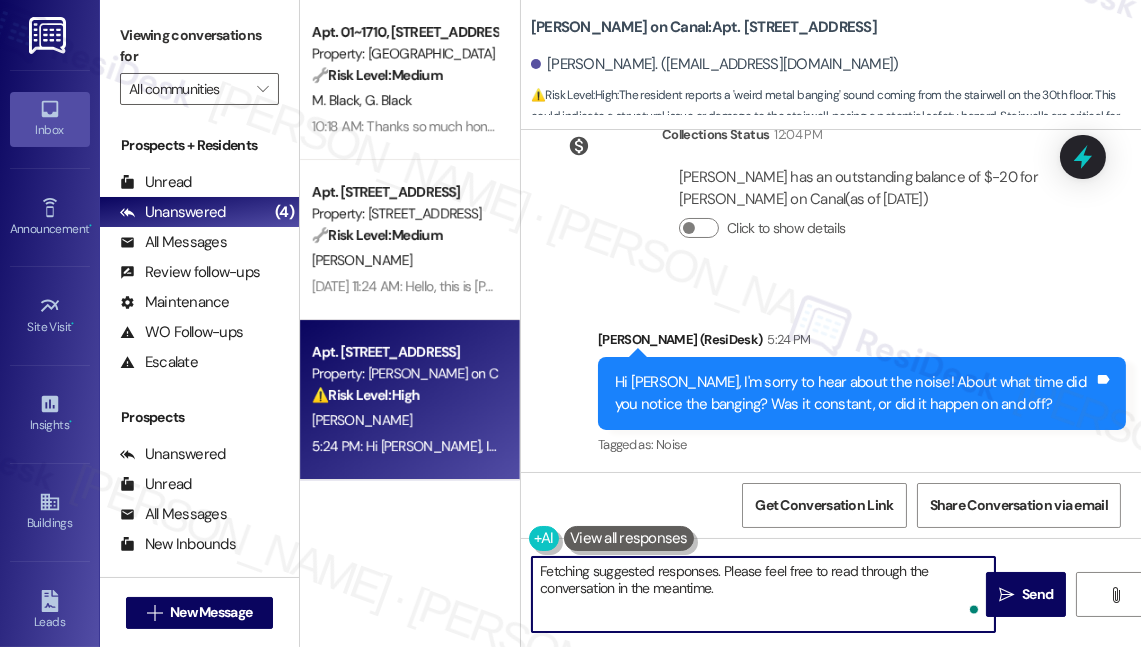 click on "Hi {{first_name}}, I'm so sorry to hear about the weird metal banging! I'll report this to the team right away. Please let me know if it continues or if you have any other concerns!" at bounding box center [763, 594] 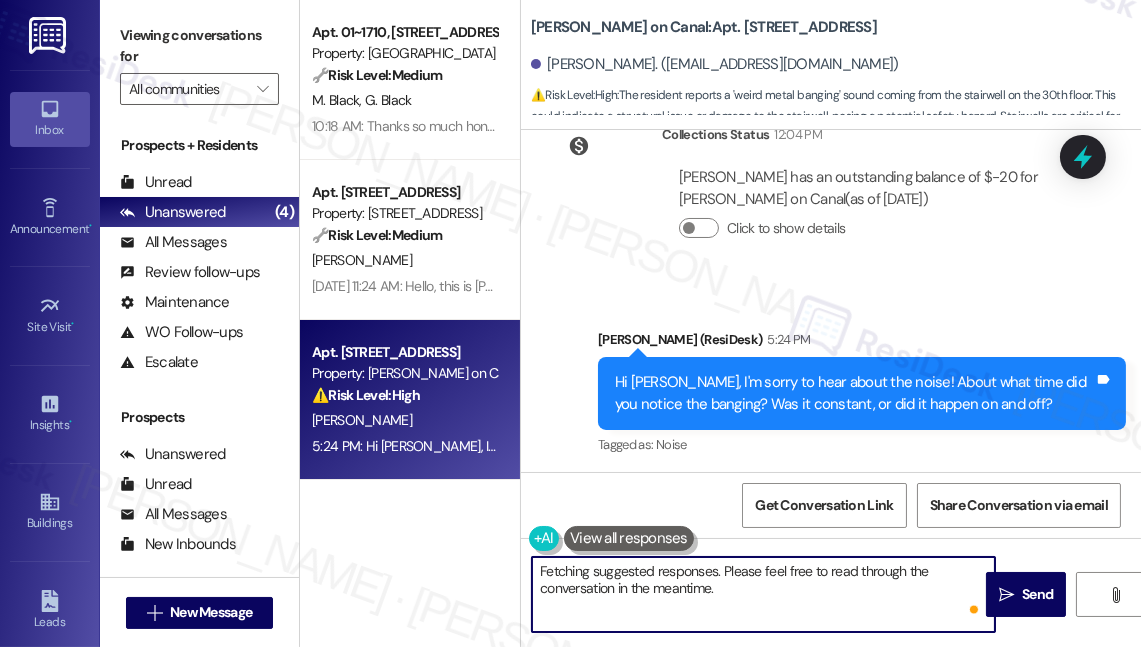 click on "Hi [PERSON_NAME], I'm sorry to hear about the noise! About what time did you notice the banging? Was it constant, or did it happen on and off?" at bounding box center (854, 393) 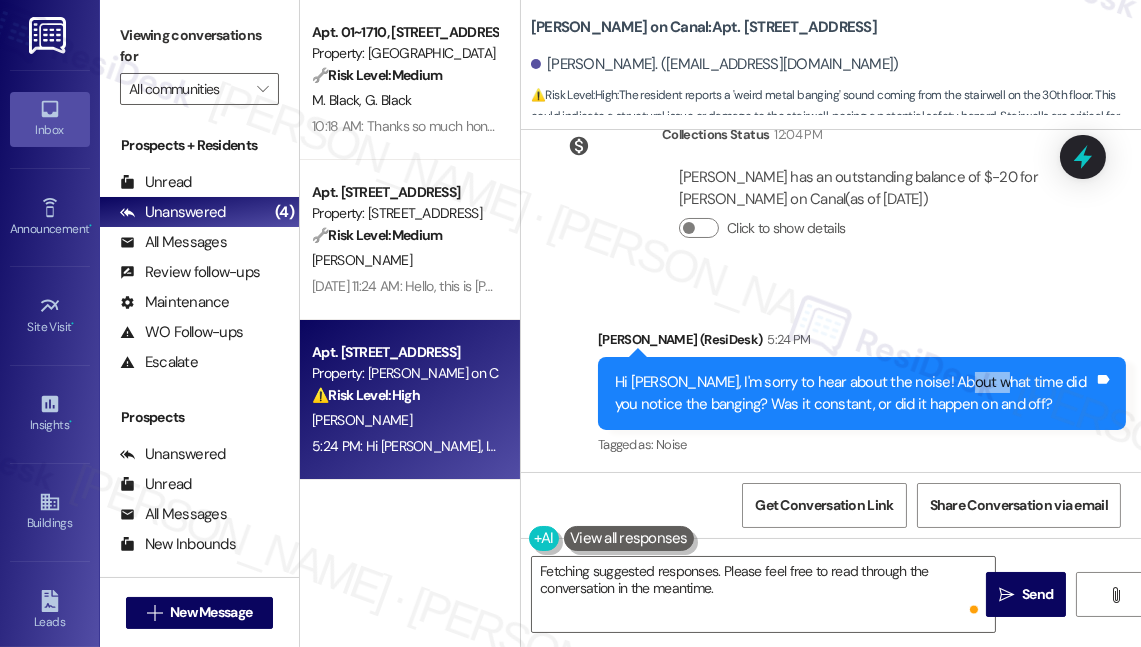click on "Hi [PERSON_NAME], I'm sorry to hear about the noise! About what time did you notice the banging? Was it constant, or did it happen on and off?" at bounding box center (854, 393) 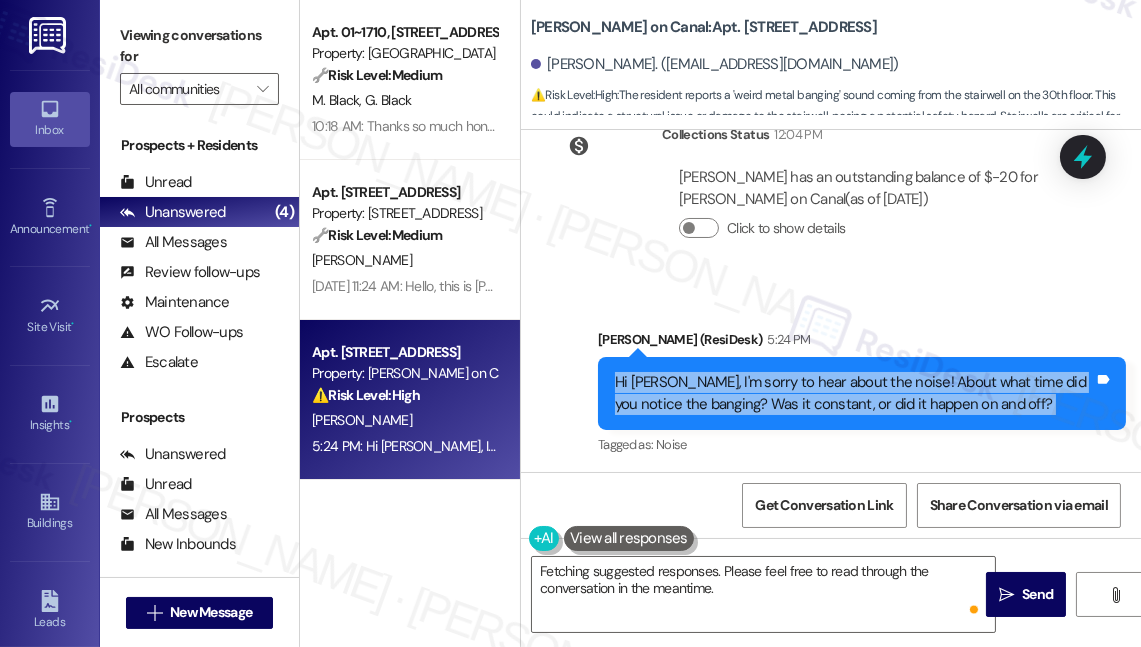 click on "Hi [PERSON_NAME], I'm sorry to hear about the noise! About what time did you notice the banging? Was it constant, or did it happen on and off?" at bounding box center (854, 393) 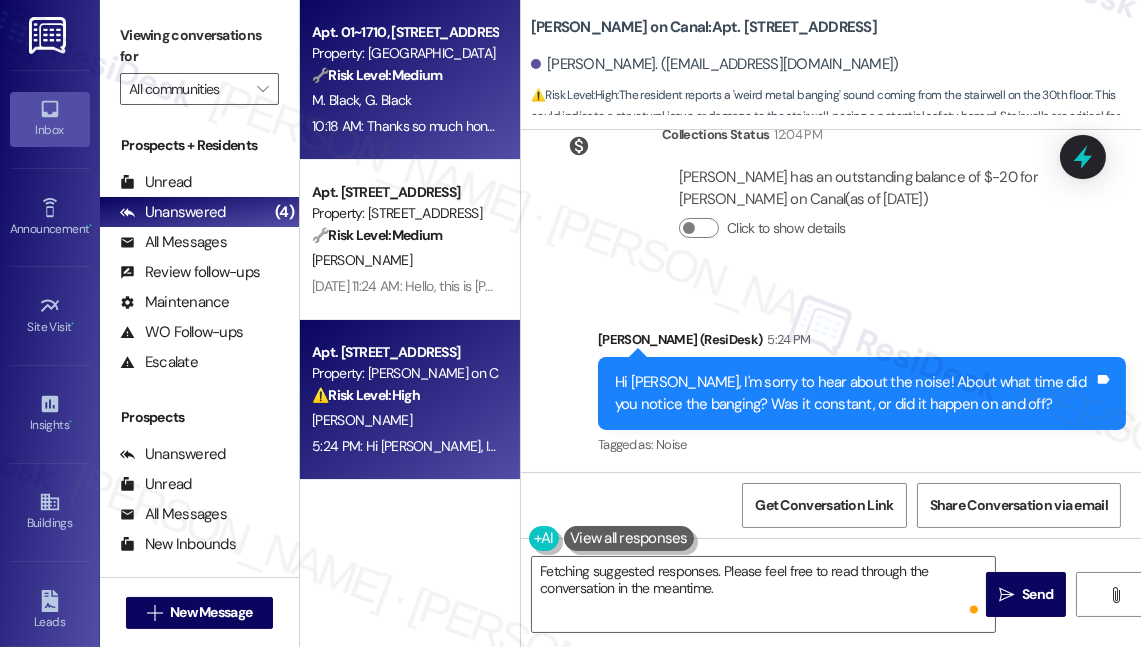 click on "G. Black" at bounding box center [388, 100] 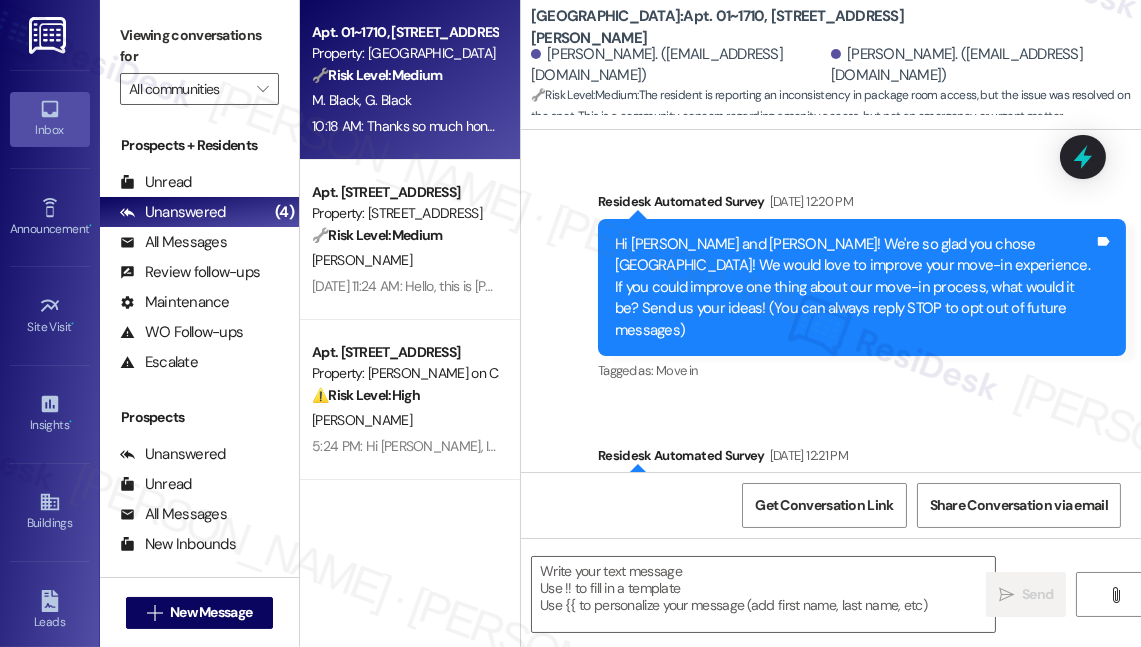 scroll, scrollTop: 11052, scrollLeft: 0, axis: vertical 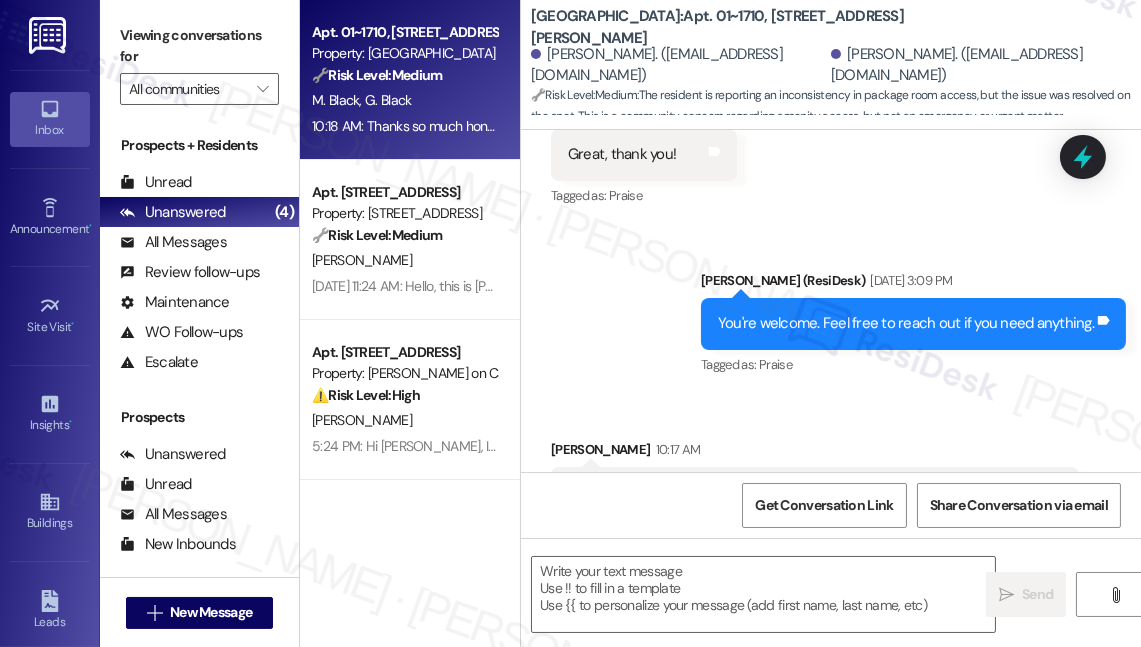 type on "Fetching suggested responses. Please feel free to read through the conversation in the meantime." 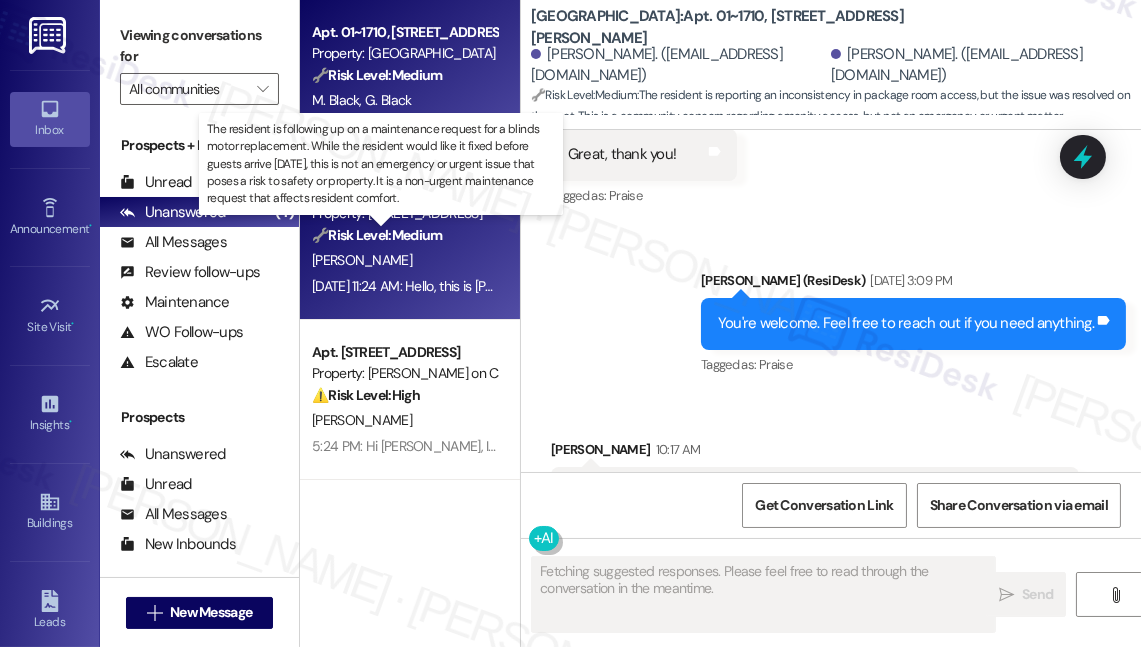 click on "🔧  Risk Level:  Medium" at bounding box center [377, 235] 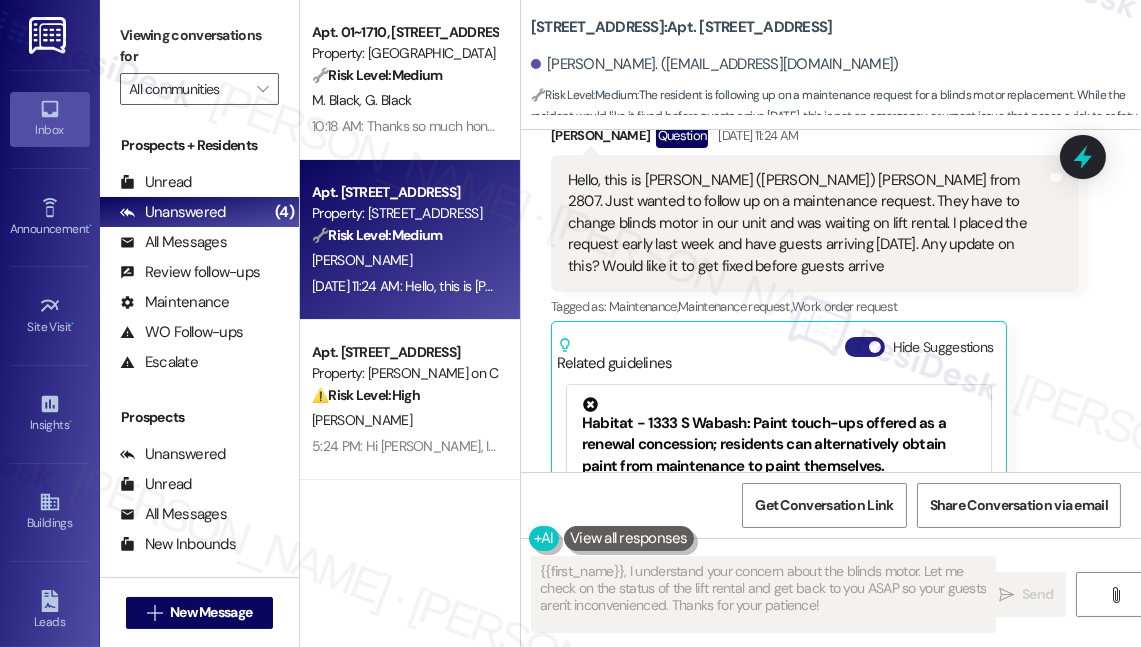 click on "Hide Suggestions" at bounding box center [865, 347] 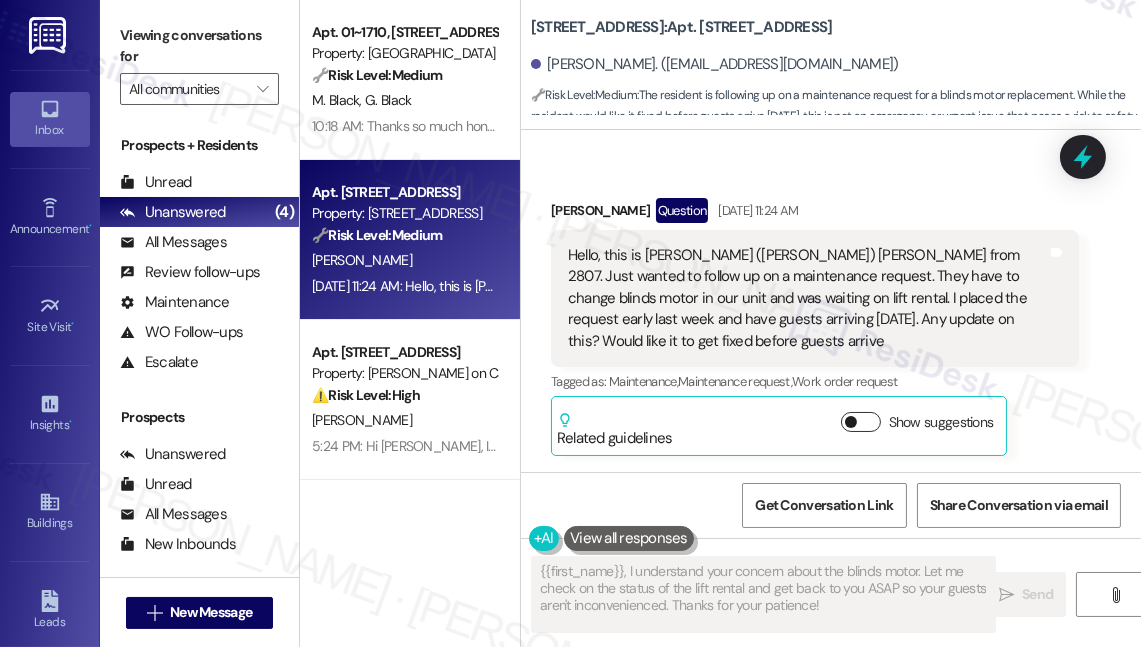 scroll, scrollTop: 109, scrollLeft: 0, axis: vertical 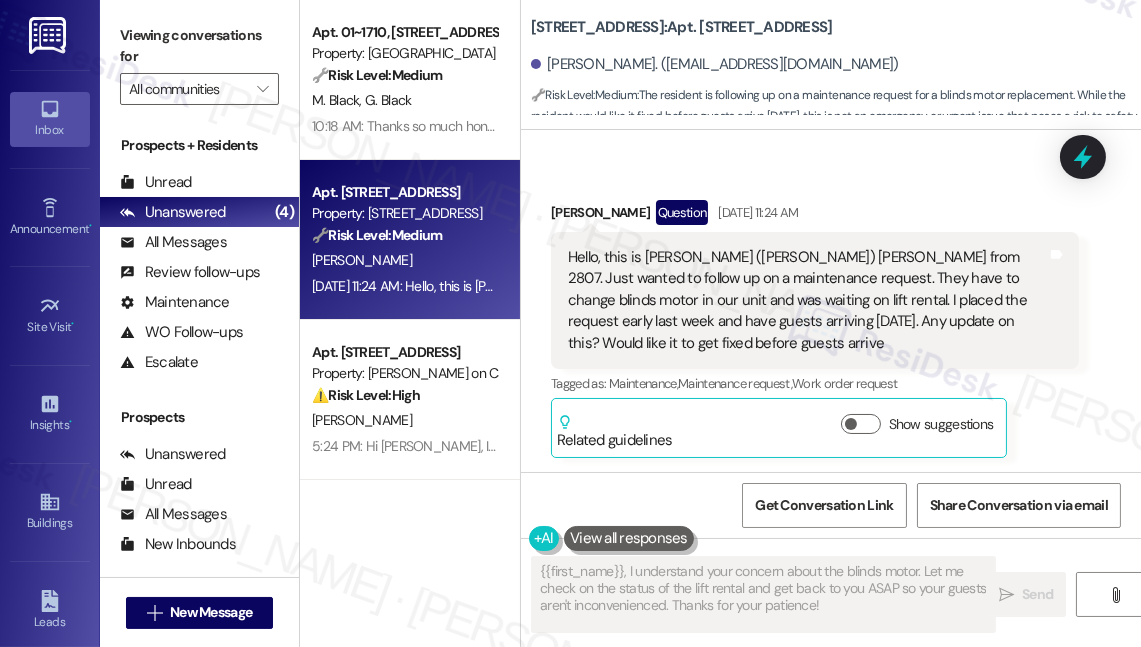 click on "Hello, this is [PERSON_NAME] ([PERSON_NAME]) [PERSON_NAME] from 2807. Just wanted to follow up on a maintenance request. They have to change blinds motor in our unit and was waiting on lift rental. I placed the request early last week and have guests arriving [DATE]. Any update on this? Would like it to get fixed before guests arrive" at bounding box center (807, 300) 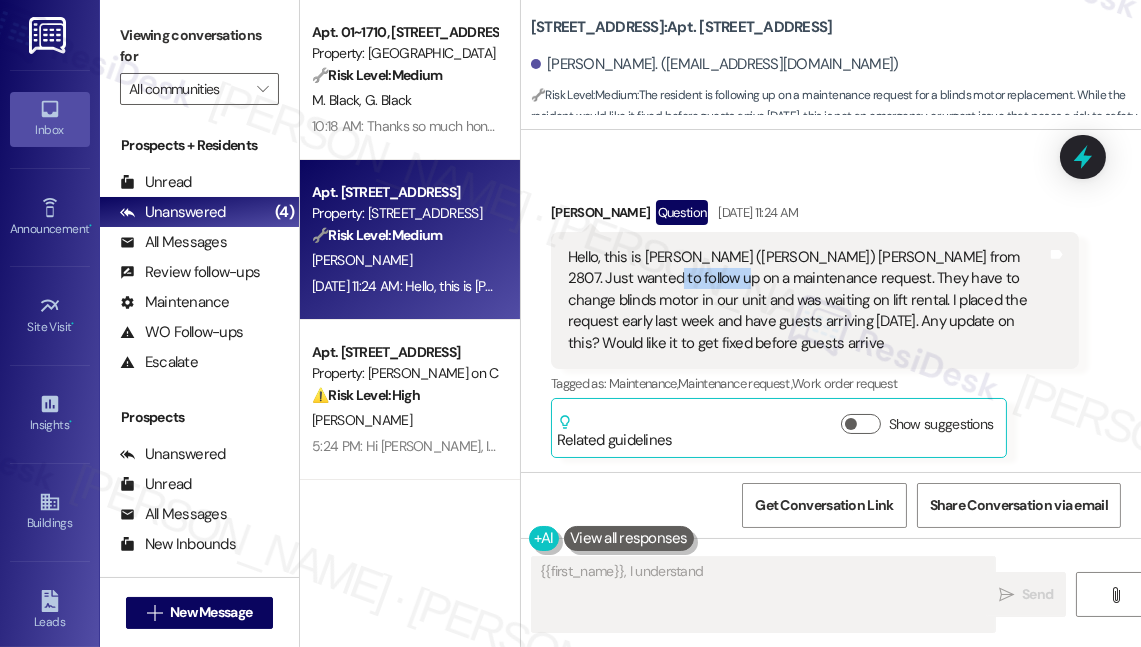 click on "Hello, this is [PERSON_NAME] ([PERSON_NAME]) [PERSON_NAME] from 2807. Just wanted to follow up on a maintenance request. They have to change blinds motor in our unit and was waiting on lift rental. I placed the request early last week and have guests arriving [DATE]. Any update on this? Would like it to get fixed before guests arrive" at bounding box center [807, 300] 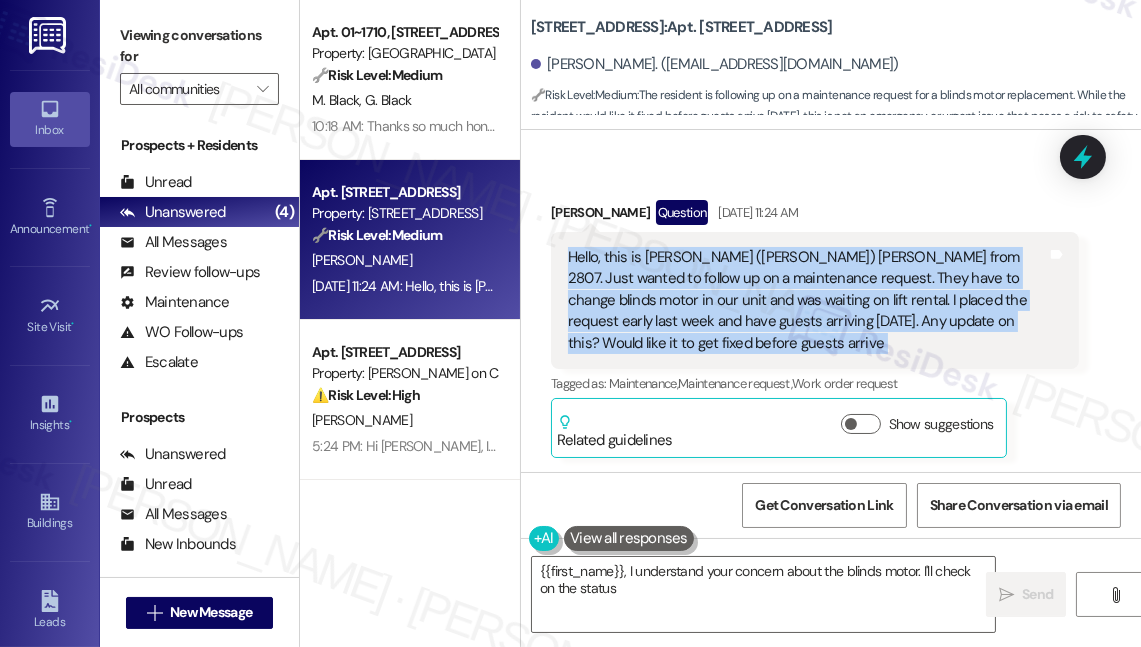 click on "Hello, this is [PERSON_NAME] ([PERSON_NAME]) [PERSON_NAME] from 2807. Just wanted to follow up on a maintenance request. They have to change blinds motor in our unit and was waiting on lift rental. I placed the request early last week and have guests arriving [DATE]. Any update on this? Would like it to get fixed before guests arrive" at bounding box center [807, 300] 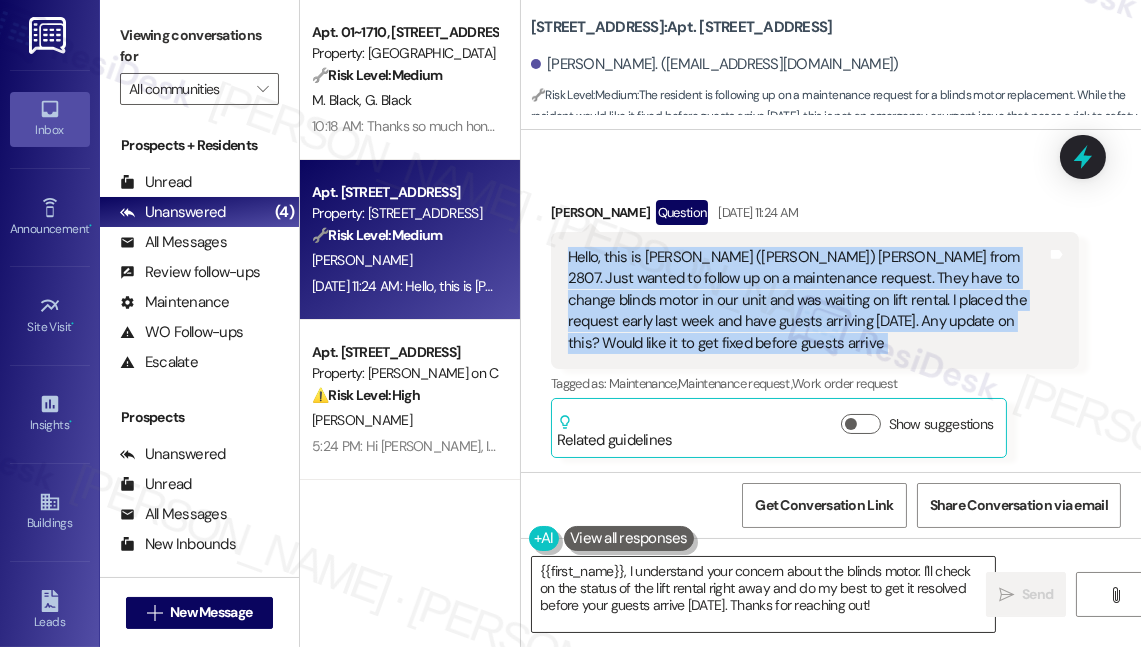 click on "{{first_name}}, I understand your concern about the blinds motor. I'll check on the status of the lift rental right away and do my best to get it resolved before your guests arrive [DATE]. Thanks for reaching out!" at bounding box center [763, 594] 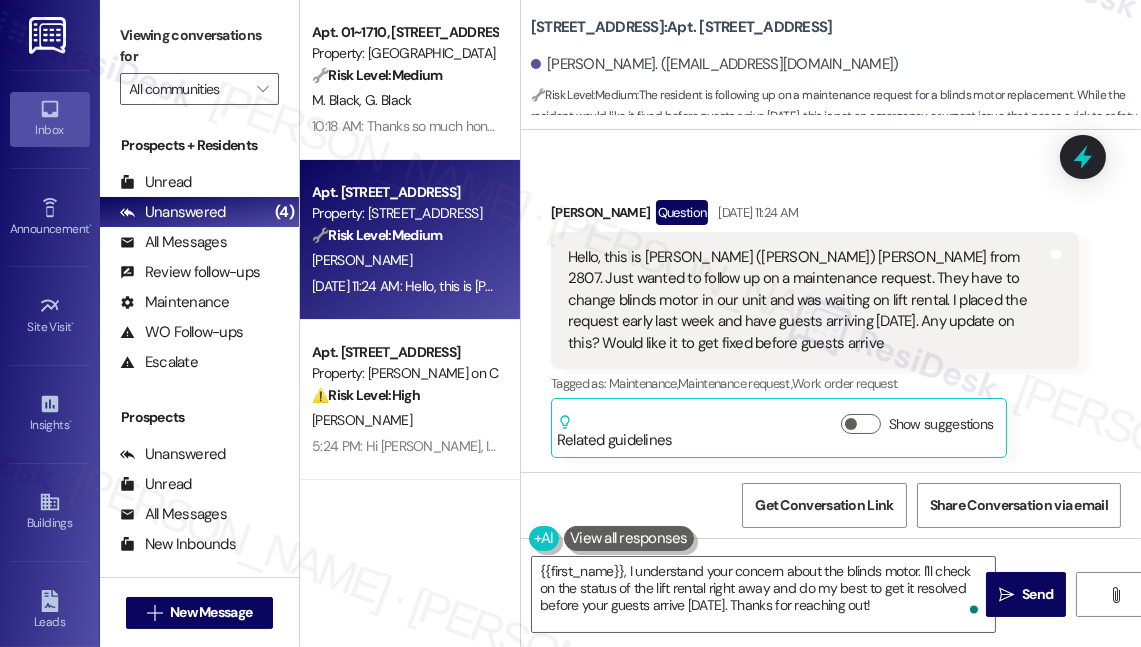 click on "Hello, this is [PERSON_NAME] ([PERSON_NAME]) [PERSON_NAME] from 2807. Just wanted to follow up on a maintenance request. They have to change blinds motor in our unit and was waiting on lift rental. I placed the request early last week and have guests arriving [DATE]. Any update on this? Would like it to get fixed before guests arrive" at bounding box center [807, 300] 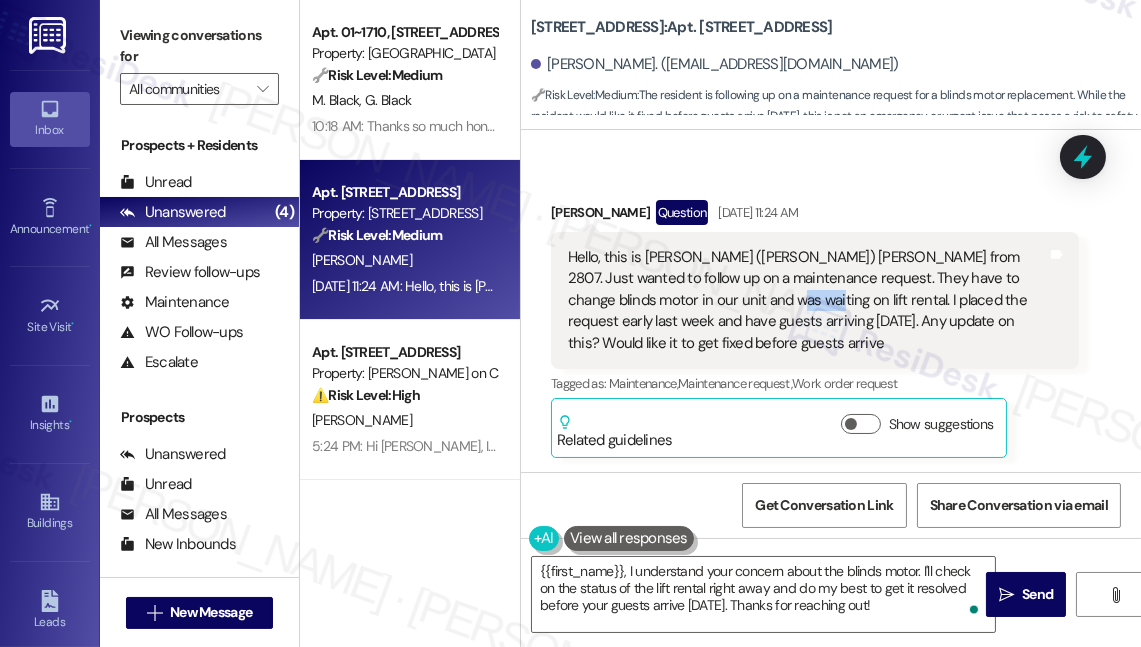 click on "Hello, this is [PERSON_NAME] ([PERSON_NAME]) [PERSON_NAME] from 2807. Just wanted to follow up on a maintenance request. They have to change blinds motor in our unit and was waiting on lift rental. I placed the request early last week and have guests arriving [DATE]. Any update on this? Would like it to get fixed before guests arrive" at bounding box center (807, 300) 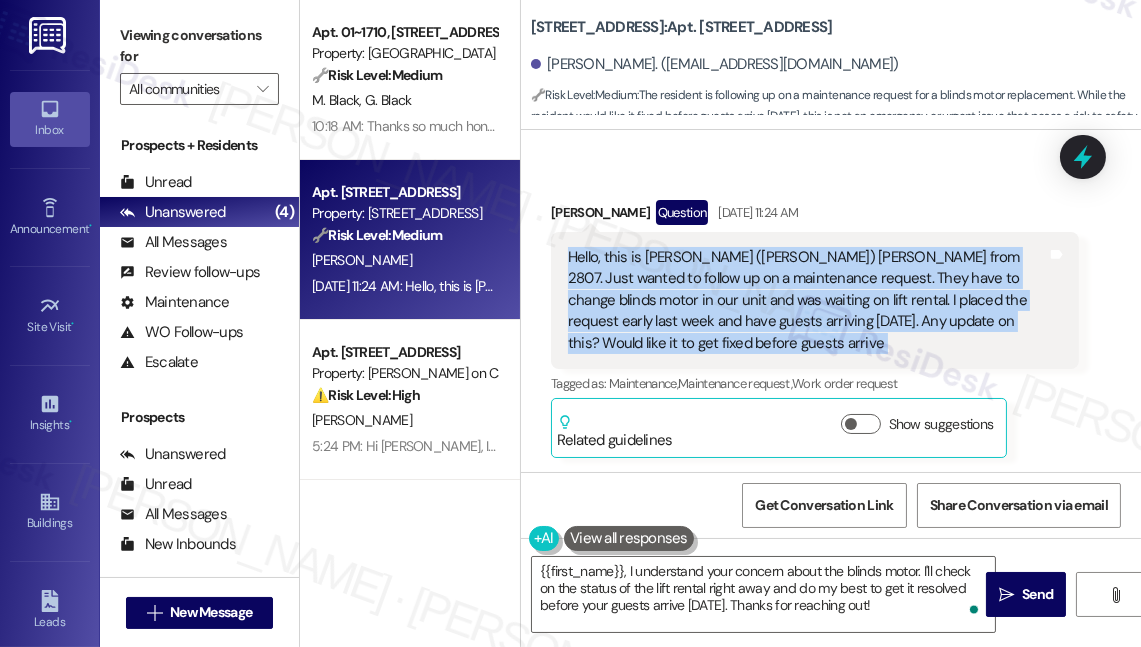 click on "Hello, this is [PERSON_NAME] ([PERSON_NAME]) [PERSON_NAME] from 2807. Just wanted to follow up on a maintenance request. They have to change blinds motor in our unit and was waiting on lift rental. I placed the request early last week and have guests arriving [DATE]. Any update on this? Would like it to get fixed before guests arrive" at bounding box center (807, 300) 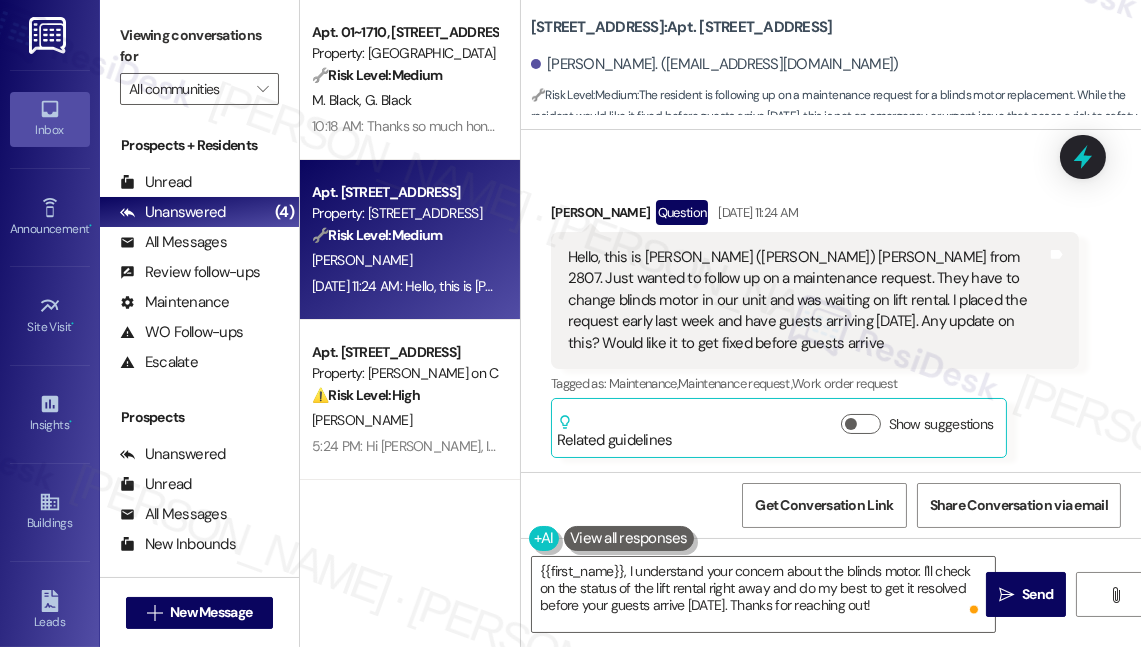 click on "Viewing conversations for All communities " at bounding box center [199, 62] 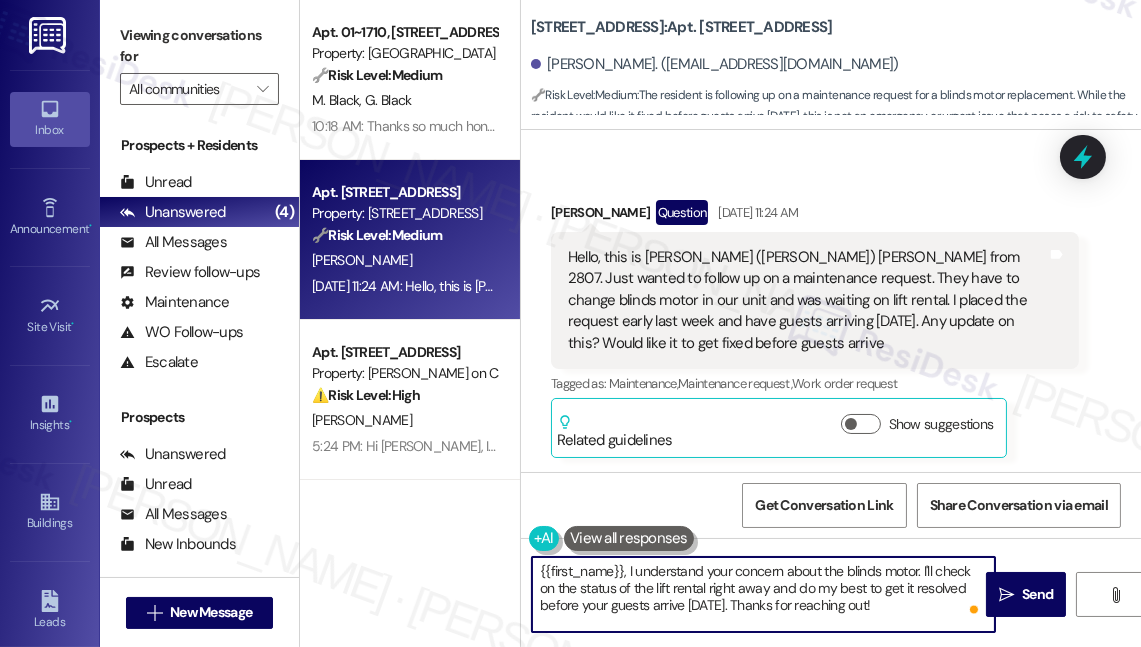click on "{{first_name}}, I understand your concern about the blinds motor. I'll check on the status of the lift rental right away and do my best to get it resolved before your guests arrive [DATE]. Thanks for reaching out!" at bounding box center [763, 594] 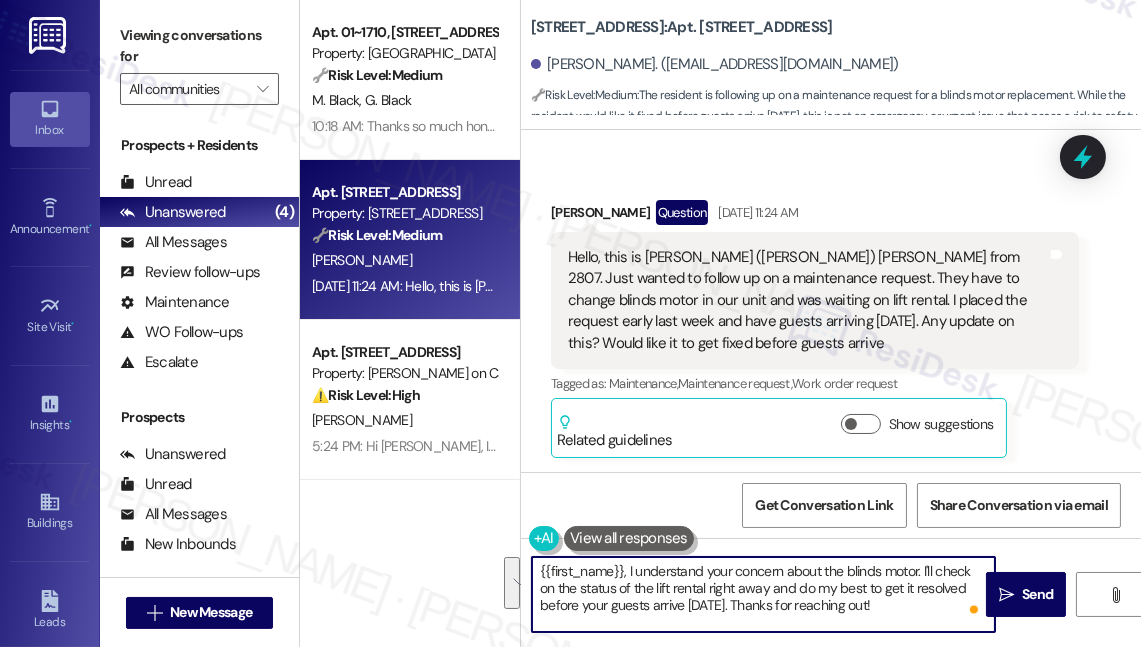 paste on "Thank you for following up and sharing these details. I understand the urgency, especially with your guests arriving soon, and I’m sorry for the delay. I’ll check in with the site team regarding the blinds motor replacement and the lift rental, and I’ll get back to you once I have more information." 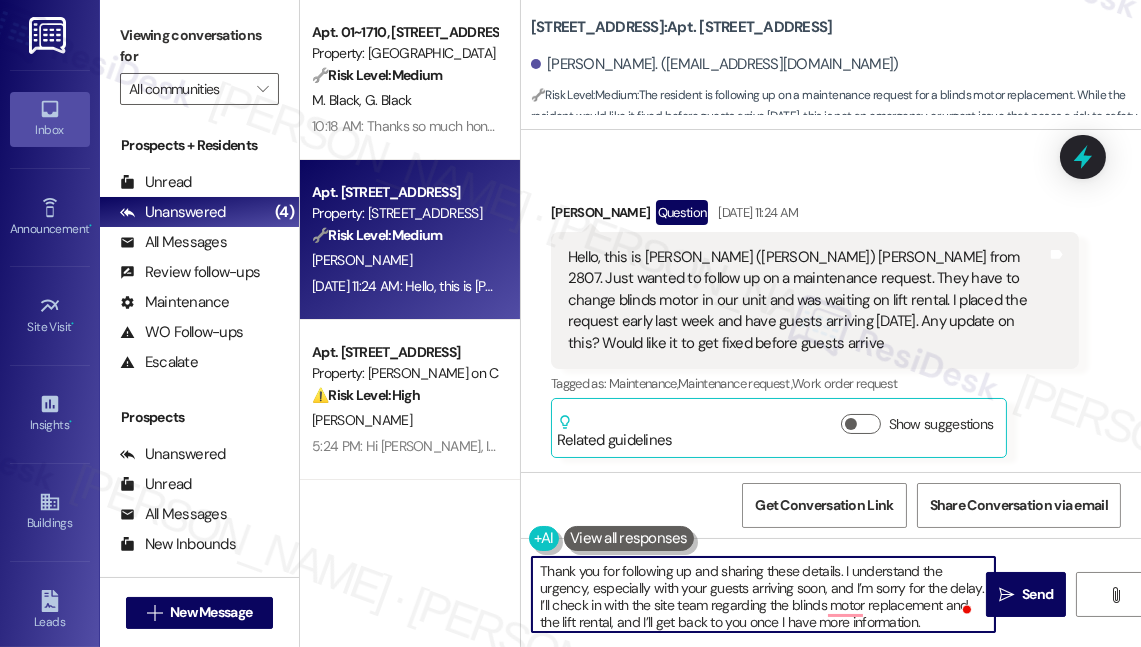 click on "[PERSON_NAME]. ([EMAIL_ADDRESS][DOMAIN_NAME])" at bounding box center [715, 64] 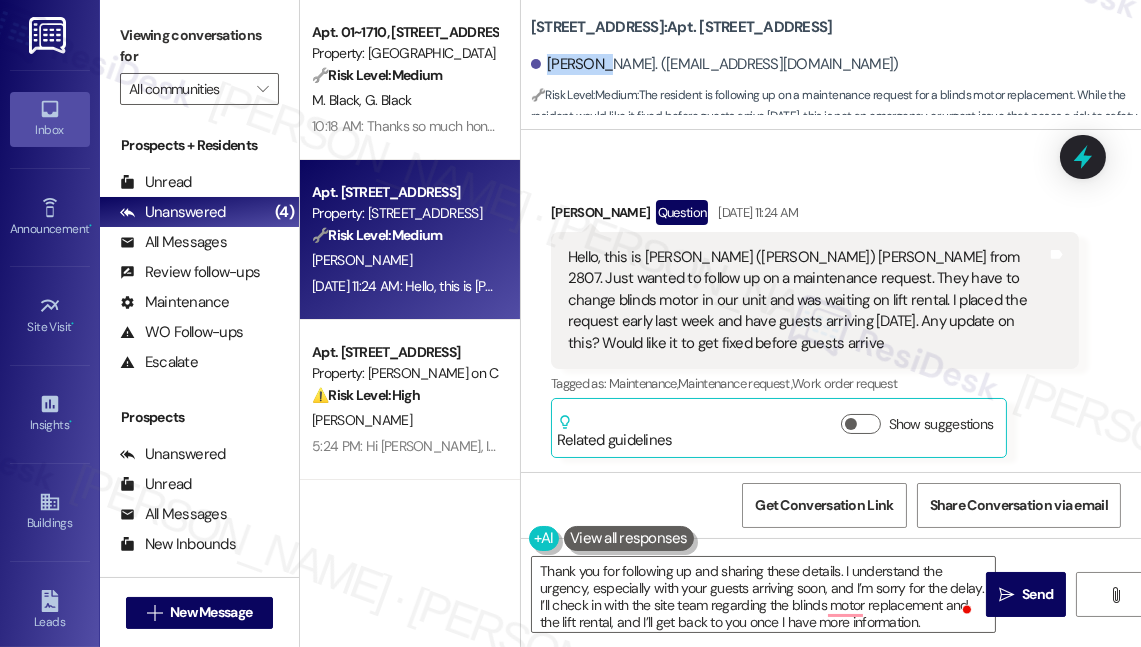 click on "[PERSON_NAME]. ([EMAIL_ADDRESS][DOMAIN_NAME])" at bounding box center [715, 64] 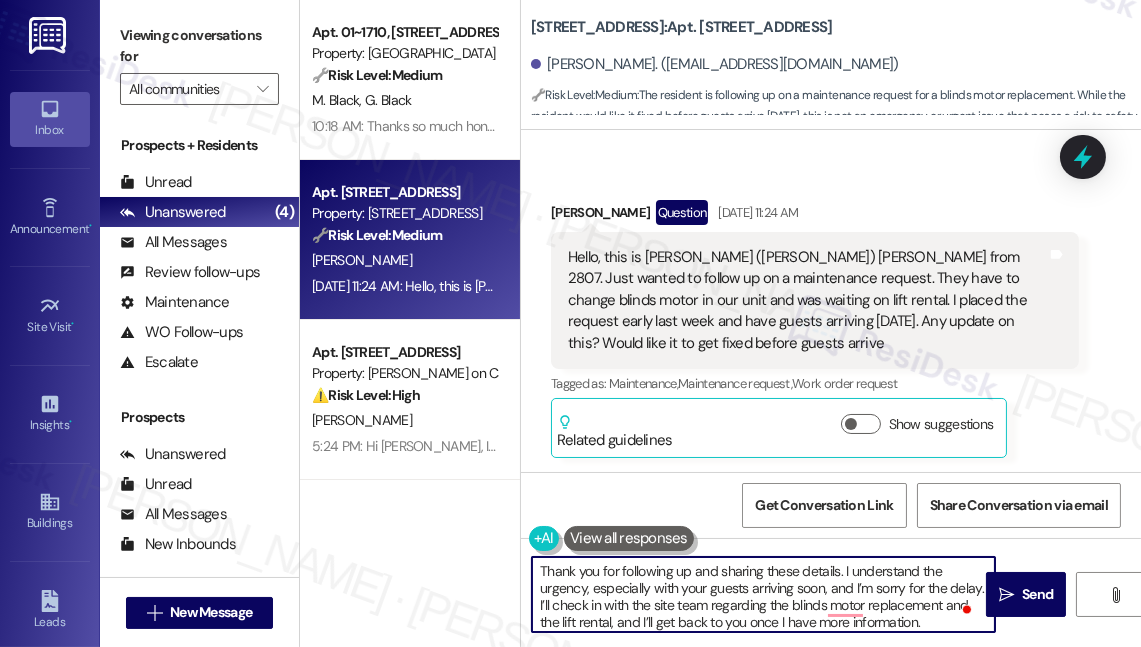 click on "Thank you for following up and sharing these details. I understand the urgency, especially with your guests arriving soon, and I’m sorry for the delay. I’ll check in with the site team regarding the blinds motor replacement and the lift rental, and I’ll get back to you once I have more information." at bounding box center (763, 594) 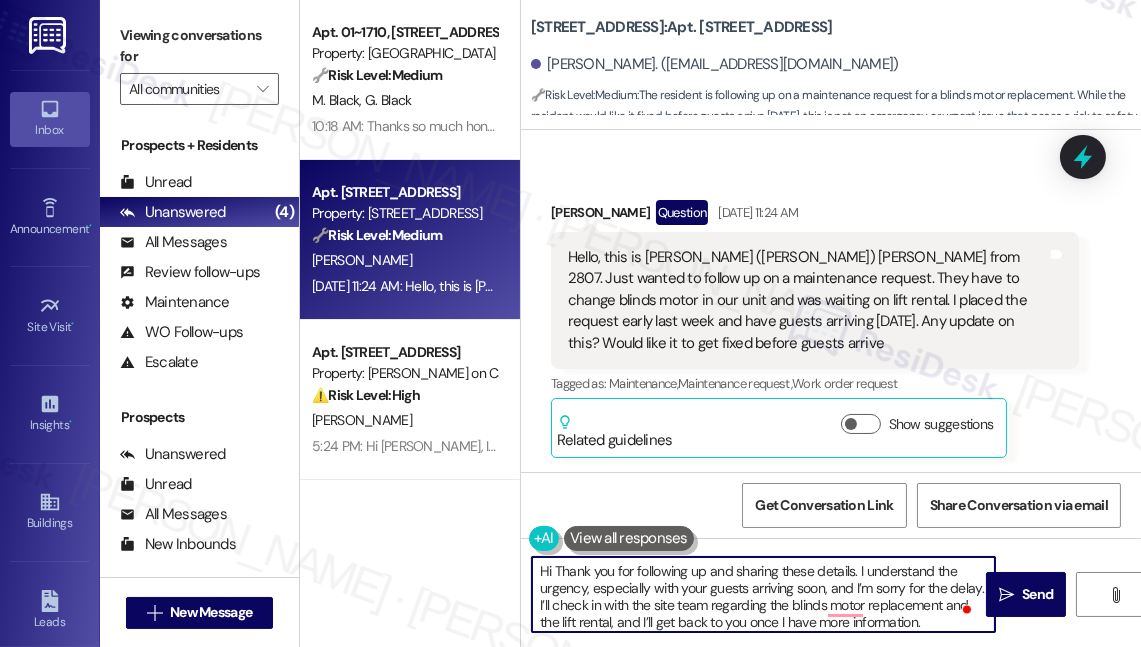 paste on "[PERSON_NAME]" 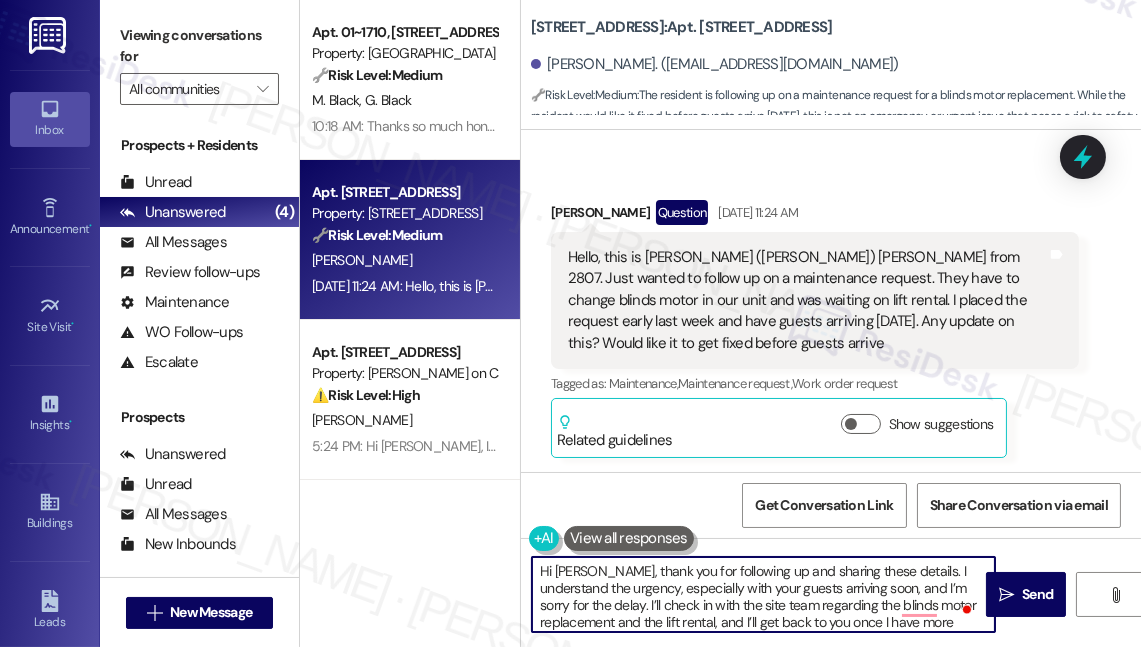 click on "Hello, this is [PERSON_NAME] ([PERSON_NAME]) [PERSON_NAME] from 2807. Just wanted to follow up on a maintenance request. They have to change blinds motor in our unit and was waiting on lift rental. I placed the request early last week and have guests arriving [DATE]. Any update on this? Would like it to get fixed before guests arrive" at bounding box center (807, 300) 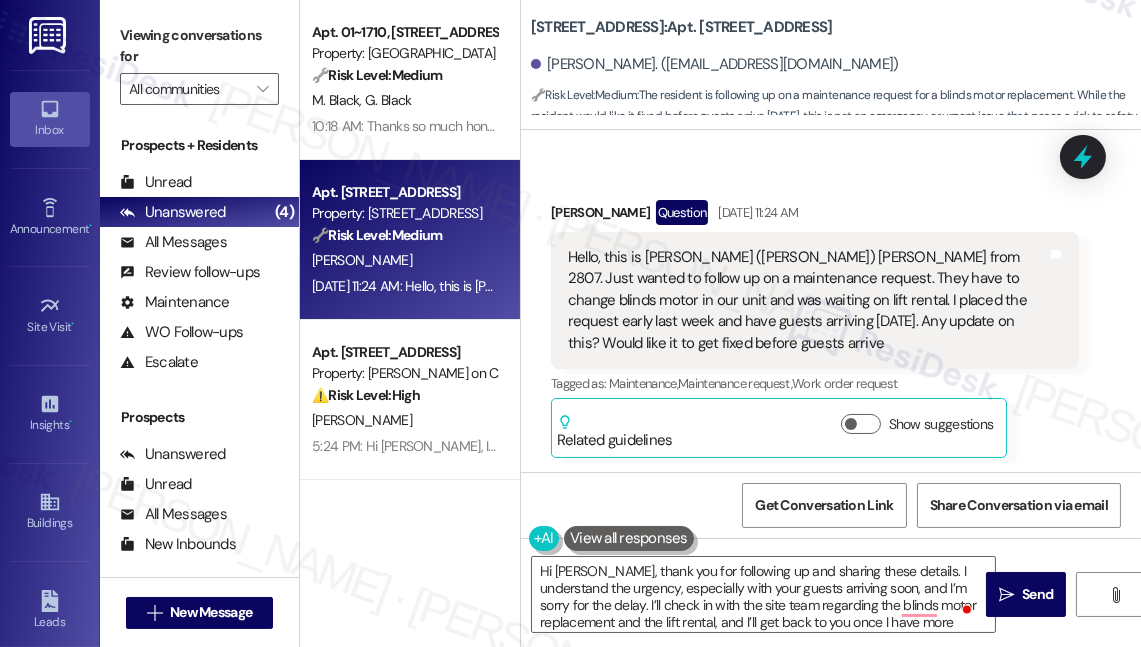click on "Hello, this is [PERSON_NAME] ([PERSON_NAME]) [PERSON_NAME] from 2807. Just wanted to follow up on a maintenance request. They have to change blinds motor in our unit and was waiting on lift rental. I placed the request early last week and have guests arriving [DATE]. Any update on this? Would like it to get fixed before guests arrive" at bounding box center (807, 300) 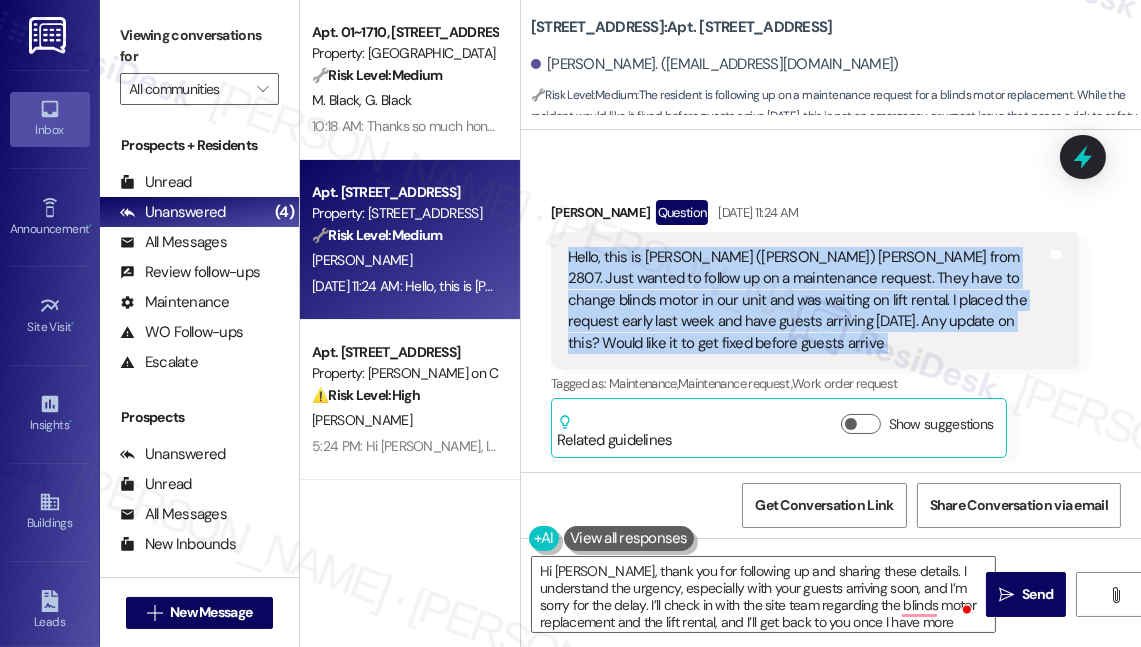 click on "Hello, this is [PERSON_NAME] ([PERSON_NAME]) [PERSON_NAME] from 2807. Just wanted to follow up on a maintenance request. They have to change blinds motor in our unit and was waiting on lift rental. I placed the request early last week and have guests arriving [DATE]. Any update on this? Would like it to get fixed before guests arrive" at bounding box center [807, 300] 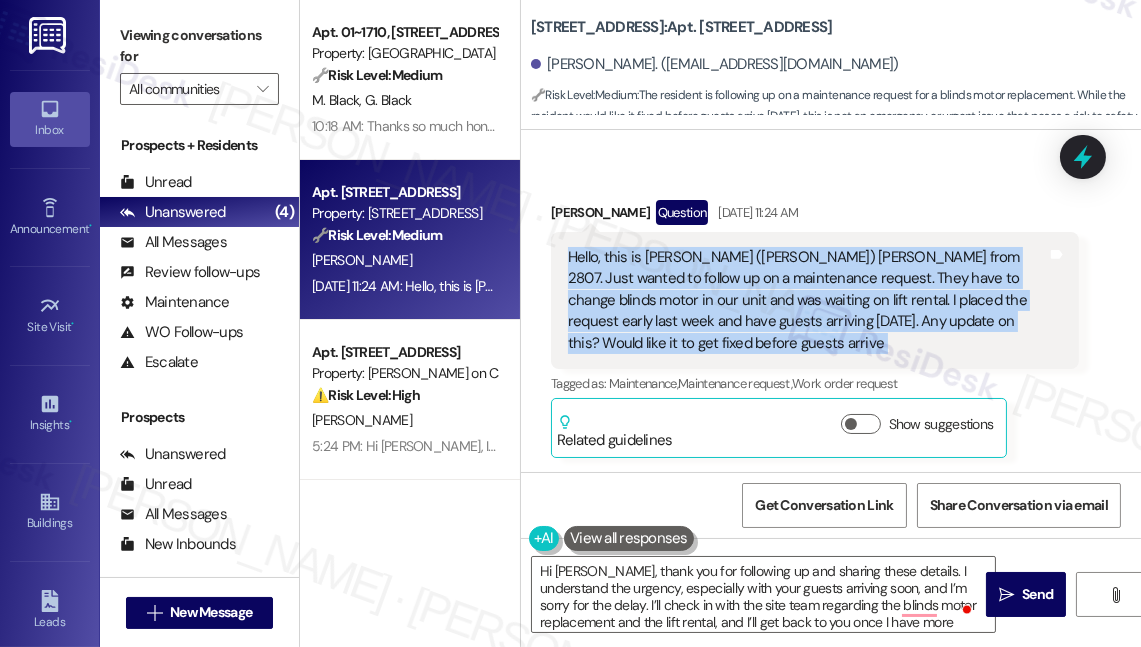 click on "Hello, this is [PERSON_NAME] ([PERSON_NAME]) [PERSON_NAME] from 2807. Just wanted to follow up on a maintenance request. They have to change blinds motor in our unit and was waiting on lift rental. I placed the request early last week and have guests arriving [DATE]. Any update on this? Would like it to get fixed before guests arrive" at bounding box center [807, 300] 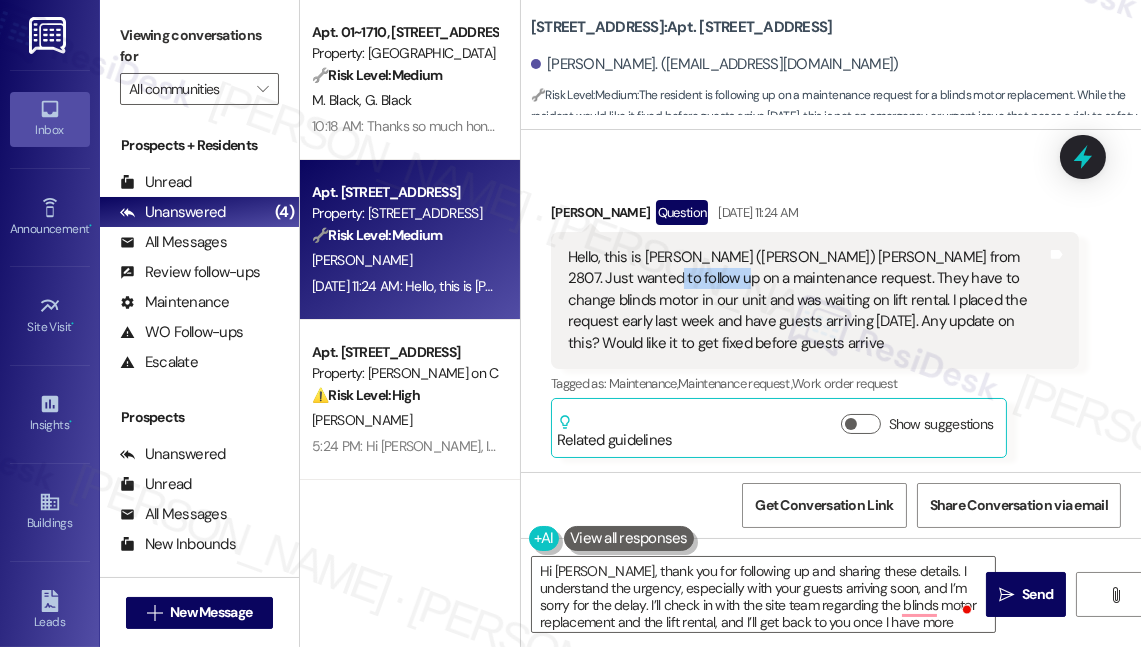 click on "Hello, this is [PERSON_NAME] ([PERSON_NAME]) [PERSON_NAME] from 2807. Just wanted to follow up on a maintenance request. They have to change blinds motor in our unit and was waiting on lift rental. I placed the request early last week and have guests arriving [DATE]. Any update on this? Would like it to get fixed before guests arrive" at bounding box center [807, 300] 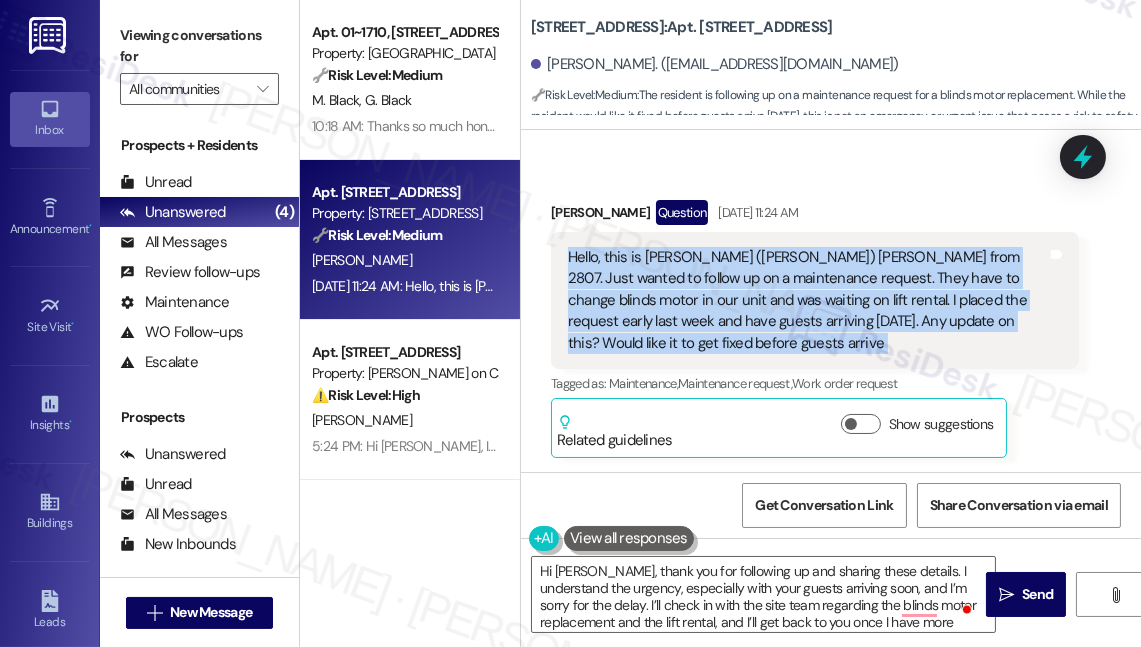 click on "Hello, this is [PERSON_NAME] ([PERSON_NAME]) [PERSON_NAME] from 2807. Just wanted to follow up on a maintenance request. They have to change blinds motor in our unit and was waiting on lift rental. I placed the request early last week and have guests arriving [DATE]. Any update on this? Would like it to get fixed before guests arrive" at bounding box center [807, 300] 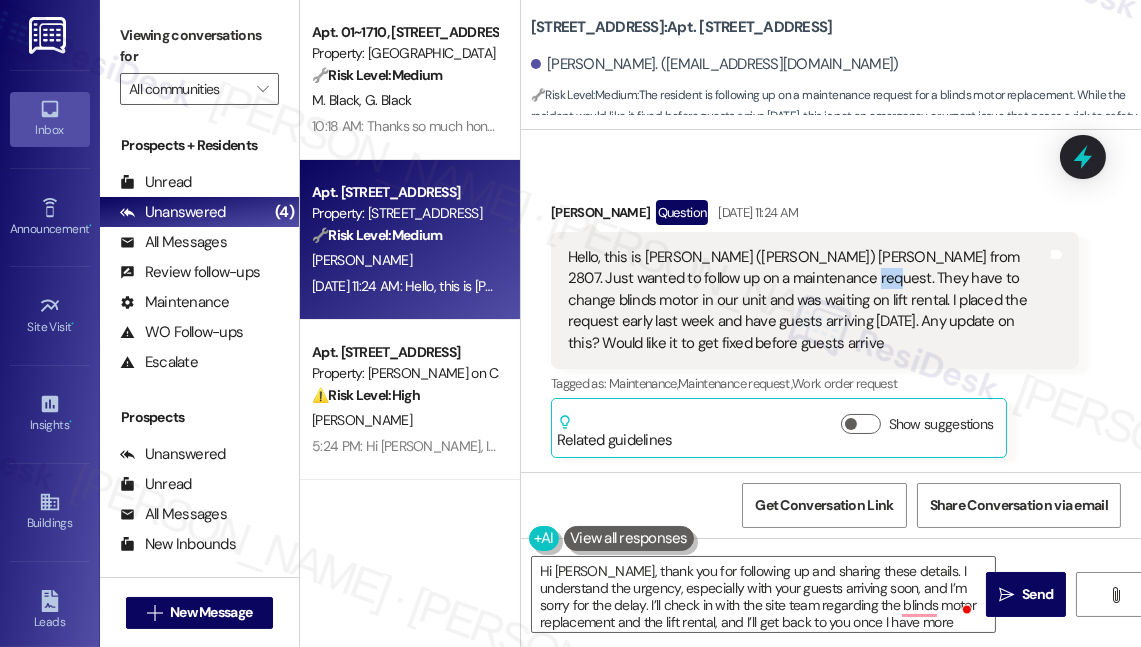 click on "Hello, this is [PERSON_NAME] ([PERSON_NAME]) [PERSON_NAME] from 2807. Just wanted to follow up on a maintenance request. They have to change blinds motor in our unit and was waiting on lift rental. I placed the request early last week and have guests arriving [DATE]. Any update on this? Would like it to get fixed before guests arrive" at bounding box center (807, 300) 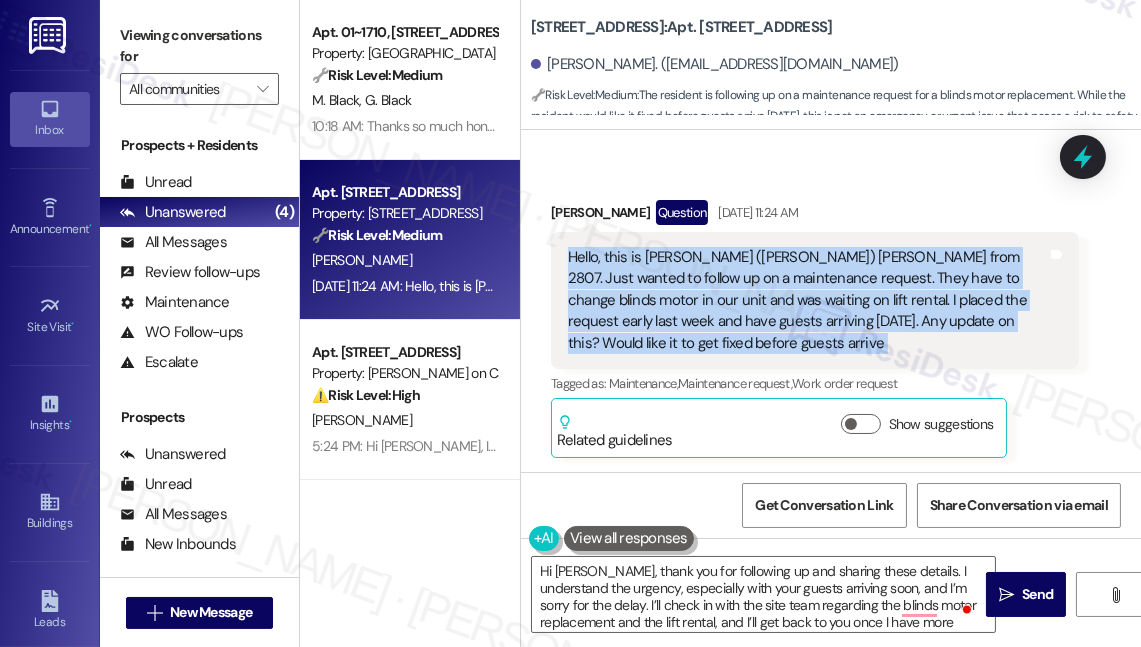 click on "Hello, this is [PERSON_NAME] ([PERSON_NAME]) [PERSON_NAME] from 2807. Just wanted to follow up on a maintenance request. They have to change blinds motor in our unit and was waiting on lift rental. I placed the request early last week and have guests arriving [DATE]. Any update on this? Would like it to get fixed before guests arrive" at bounding box center (807, 300) 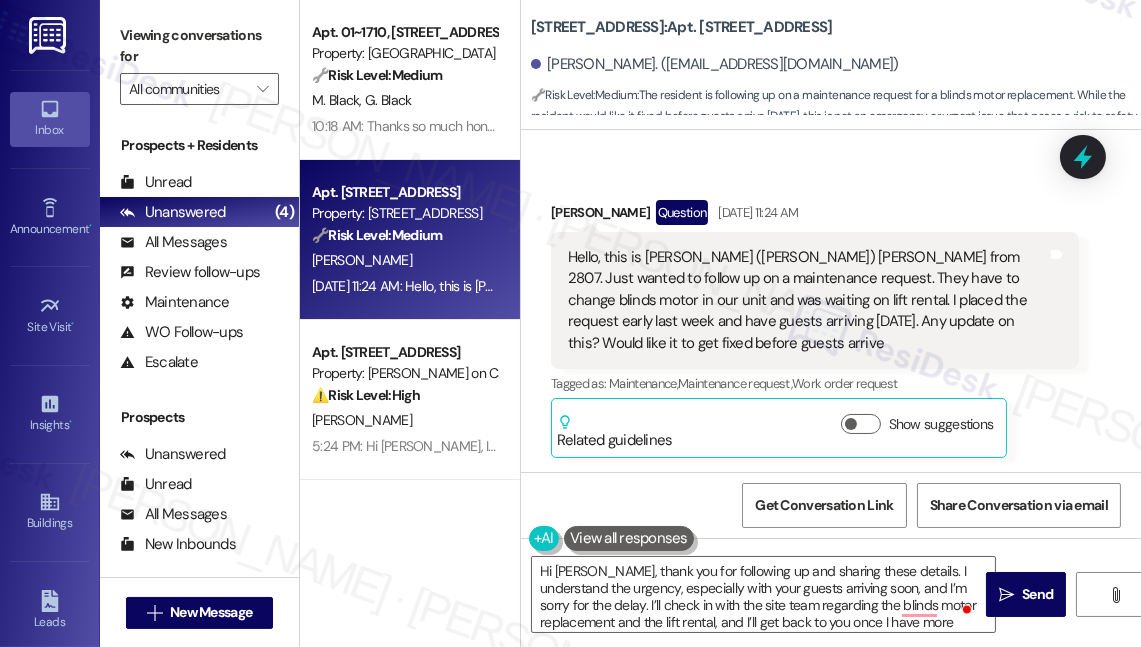 click on "Hello, this is [PERSON_NAME] ([PERSON_NAME]) [PERSON_NAME] from 2807. Just wanted to follow up on a maintenance request. They have to change blinds motor in our unit and was waiting on lift rental. I placed the request early last week and have guests arriving [DATE]. Any update on this? Would like it to get fixed before guests arrive" at bounding box center [807, 300] 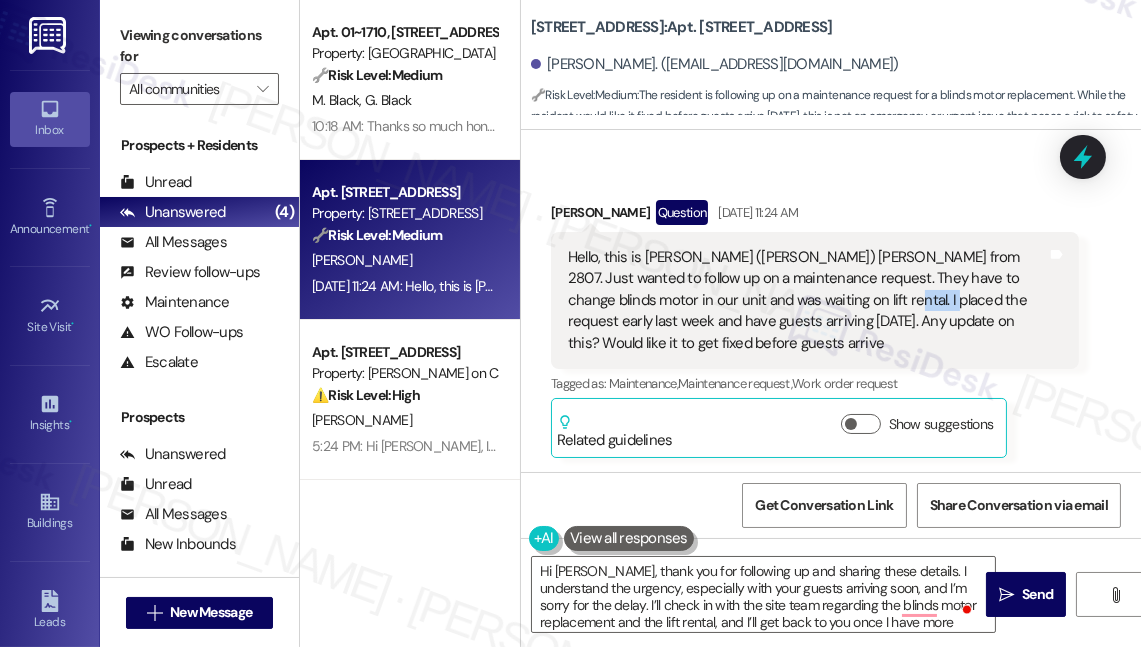 click on "Hello, this is [PERSON_NAME] ([PERSON_NAME]) [PERSON_NAME] from 2807. Just wanted to follow up on a maintenance request. They have to change blinds motor in our unit and was waiting on lift rental. I placed the request early last week and have guests arriving [DATE]. Any update on this? Would like it to get fixed before guests arrive" at bounding box center (807, 300) 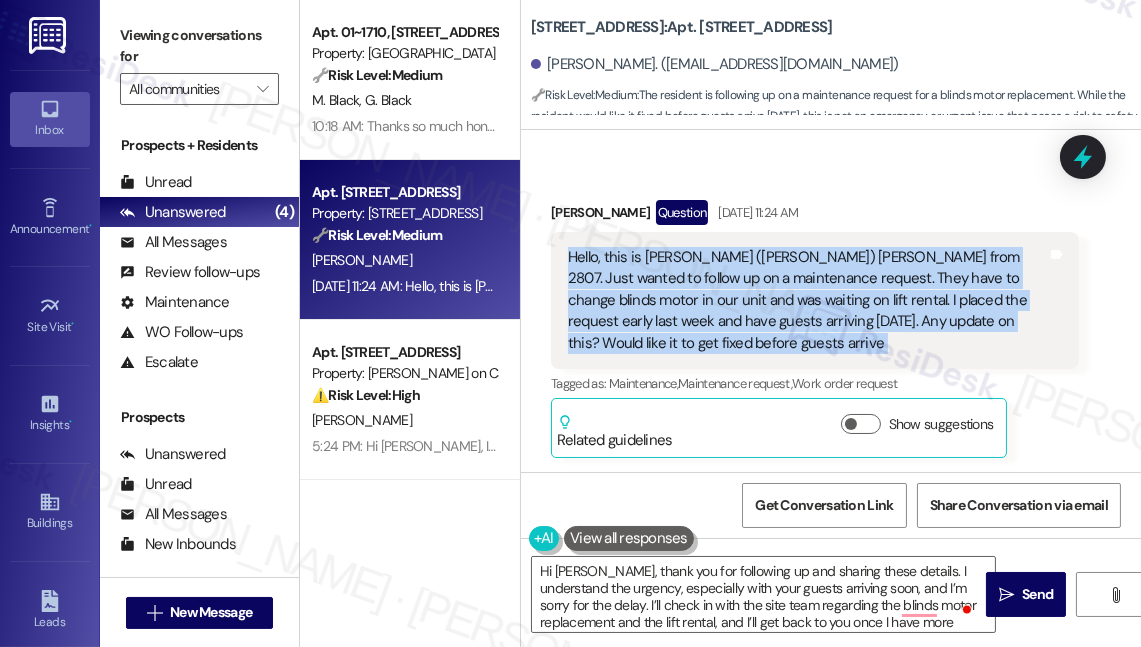 click on "Hello, this is [PERSON_NAME] ([PERSON_NAME]) [PERSON_NAME] from 2807. Just wanted to follow up on a maintenance request. They have to change blinds motor in our unit and was waiting on lift rental. I placed the request early last week and have guests arriving [DATE]. Any update on this? Would like it to get fixed before guests arrive" at bounding box center (807, 300) 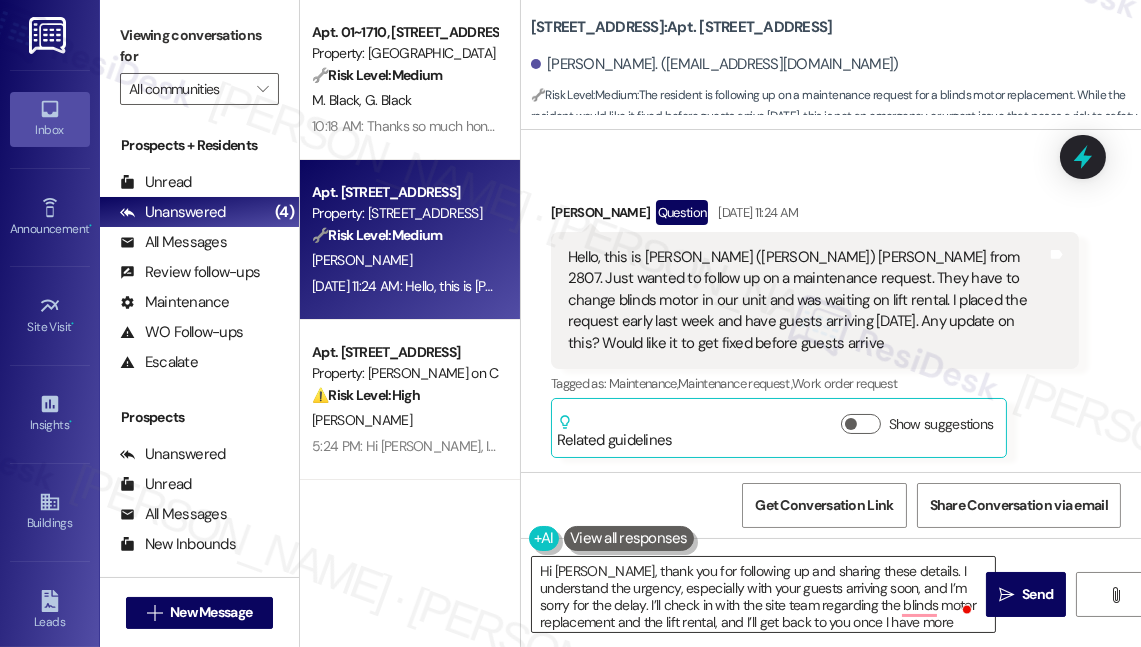 click on "Hi [PERSON_NAME], thank you for following up and sharing these details. I understand the urgency, especially with your guests arriving soon, and I’m sorry for the delay. I’ll check in with the site team regarding the blinds motor replacement and the lift rental, and I’ll get back to you once I have more information." at bounding box center (763, 594) 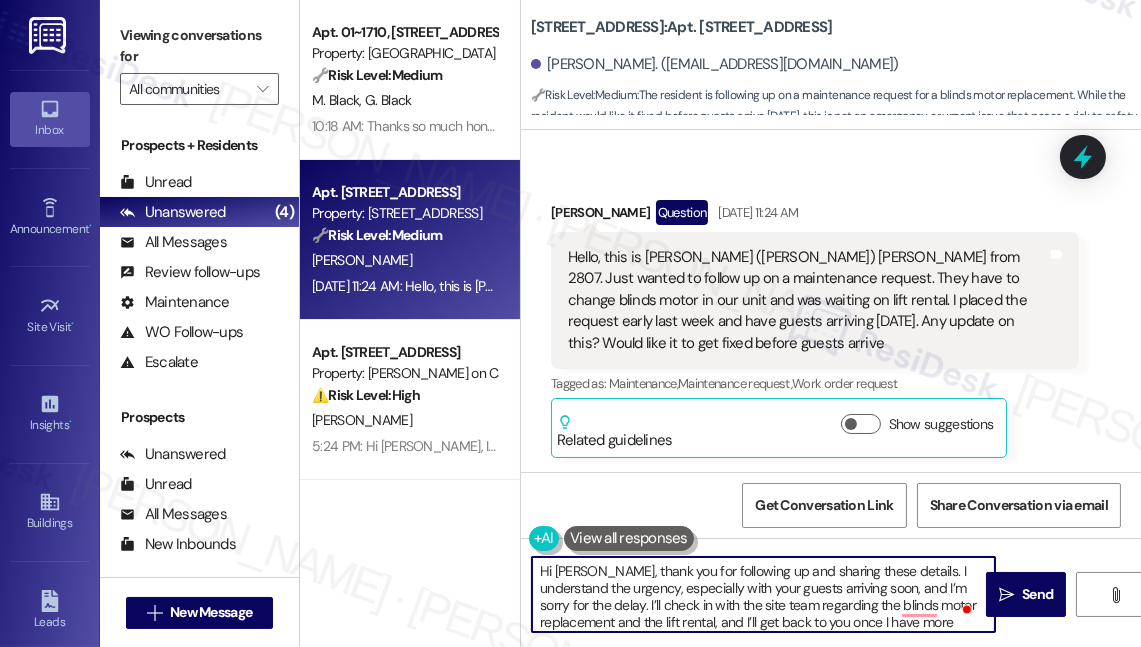 click on "Hi [PERSON_NAME], thank you for following up and sharing these details. I understand the urgency, especially with your guests arriving soon, and I’m sorry for the delay. I’ll check in with the site team regarding the blinds motor replacement and the lift rental, and I’ll get back to you once I have more information." at bounding box center [763, 594] 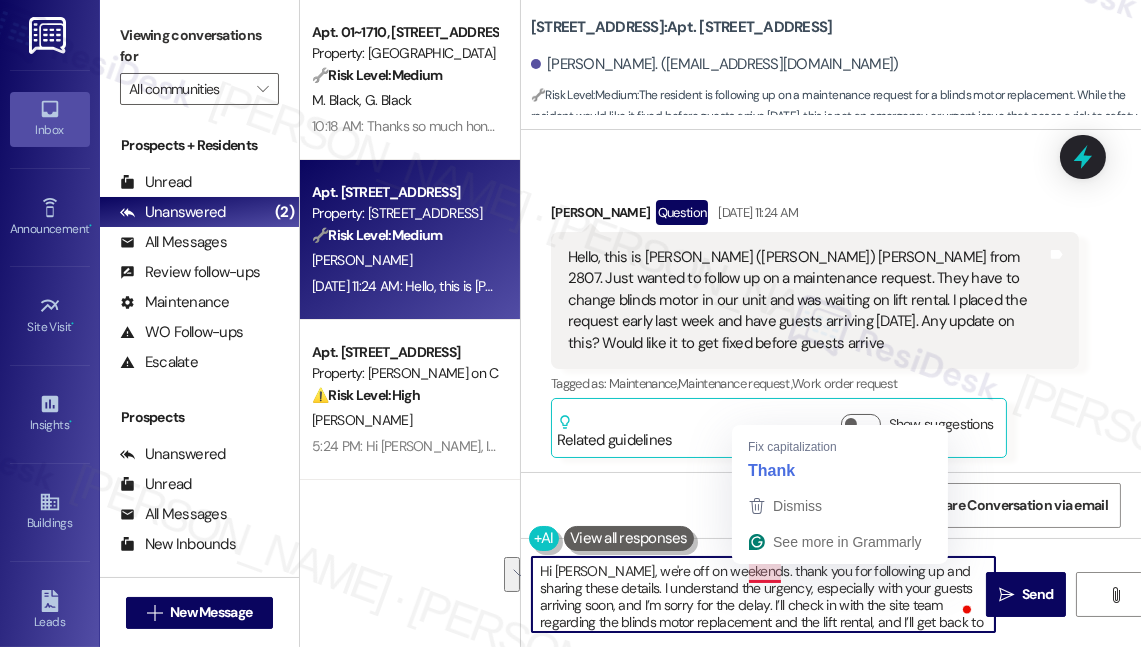 drag, startPoint x: 615, startPoint y: 591, endPoint x: 749, endPoint y: 563, distance: 136.89412 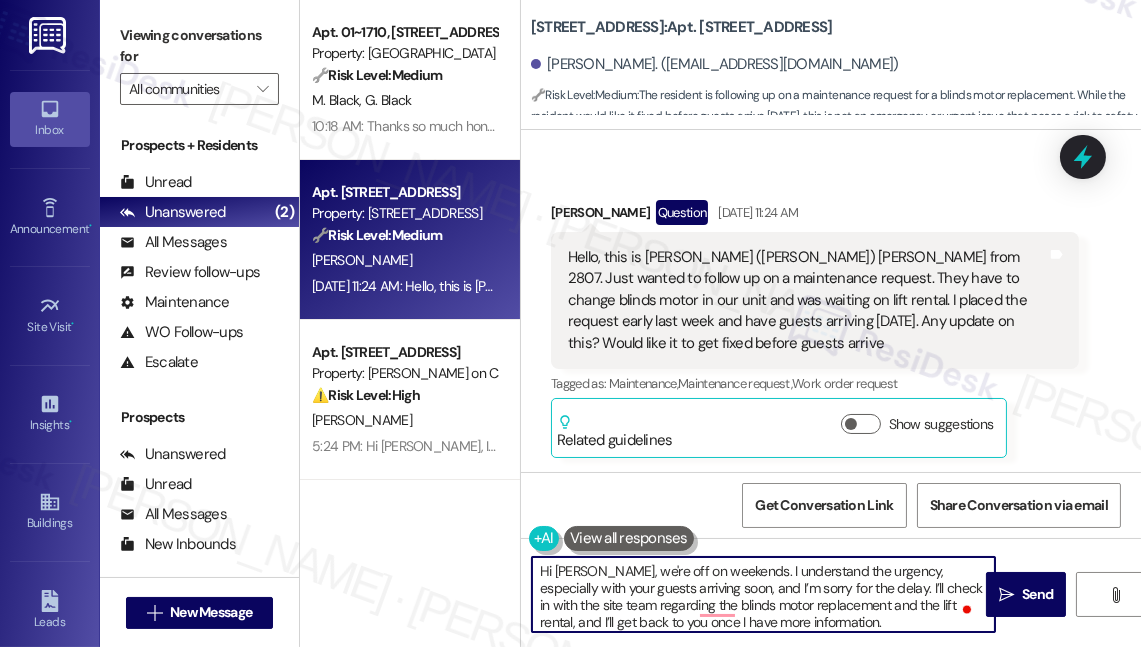 click on "Hi [PERSON_NAME], we're off on weekends. I understand the urgency, especially with your guests arriving soon, and I’m sorry for the delay. I’ll check in with the site team regarding the blinds motor replacement and the lift rental, and I’ll get back to you once I have more information." at bounding box center (763, 594) 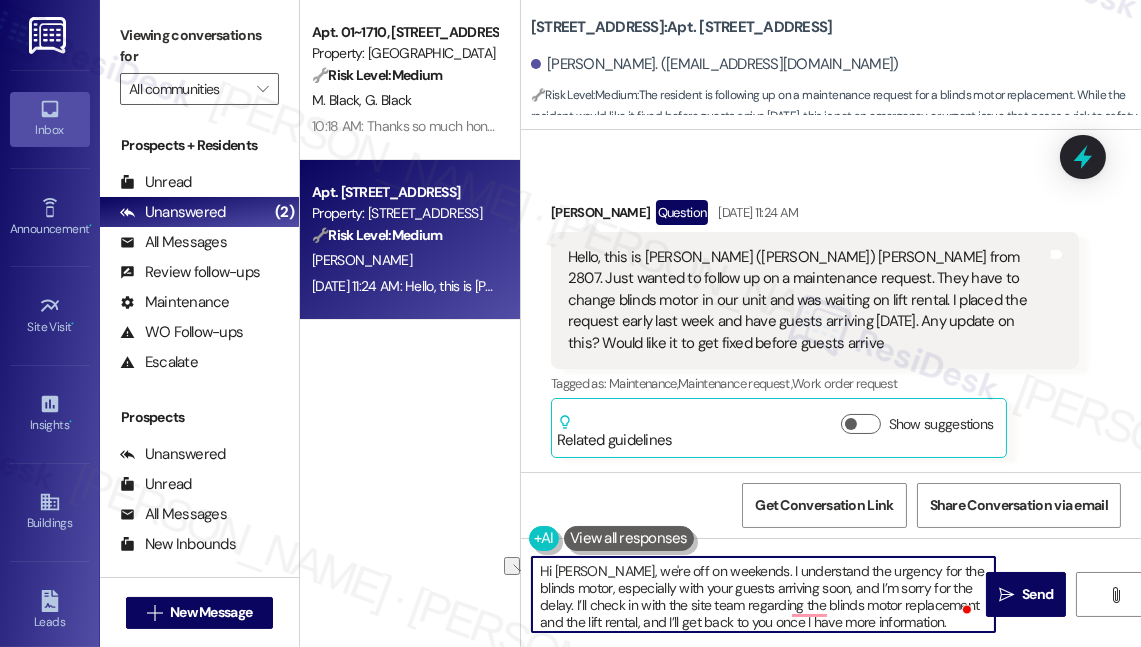 drag, startPoint x: 812, startPoint y: 592, endPoint x: 968, endPoint y: 595, distance: 156.02884 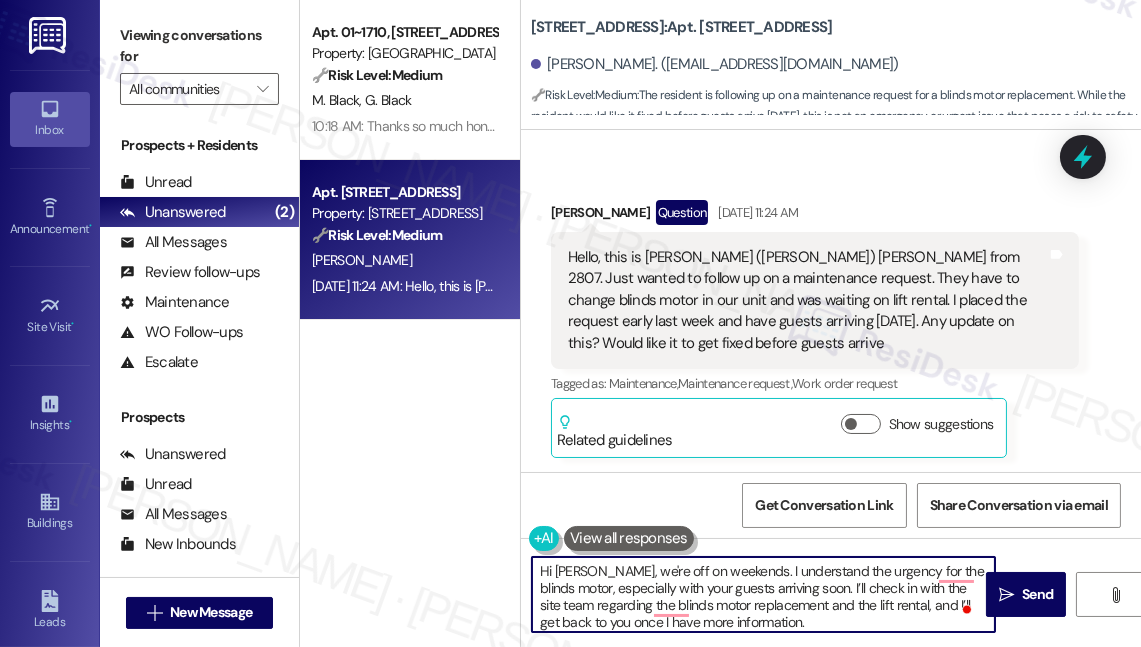 click on "Hi [PERSON_NAME], we're off on weekends. I understand the urgency for the blinds motor, especially with your guests arriving soon. I’ll check in with the site team regarding the blinds motor replacement and the lift rental, and I’ll get back to you once I have more information." at bounding box center [763, 594] 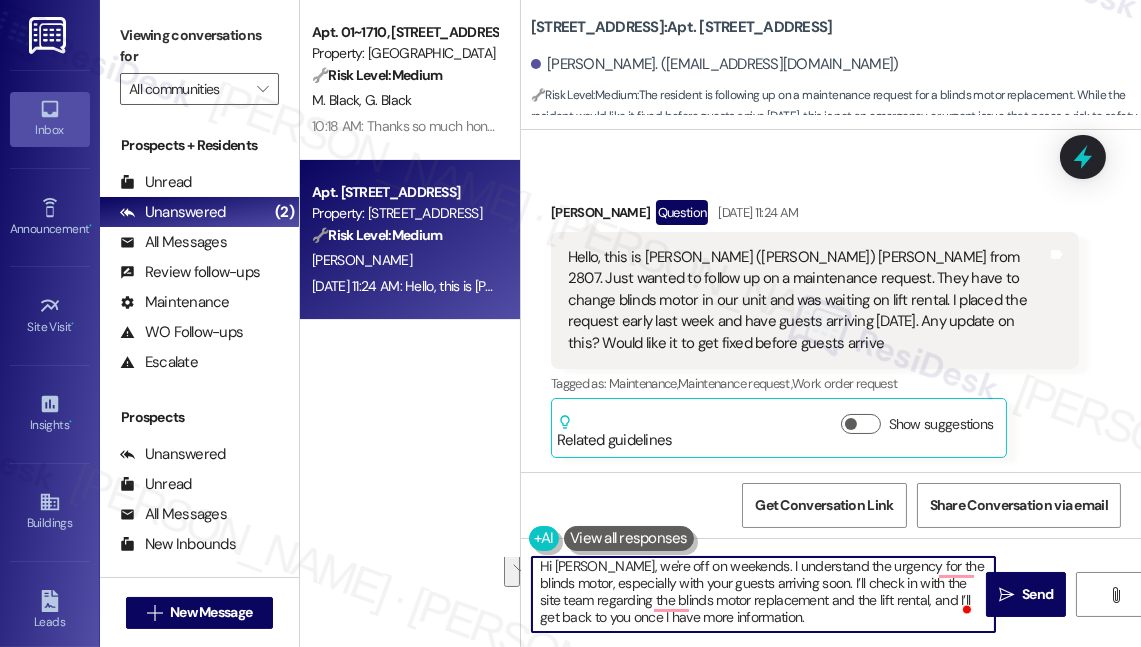 drag, startPoint x: 860, startPoint y: 621, endPoint x: 911, endPoint y: 597, distance: 56.364883 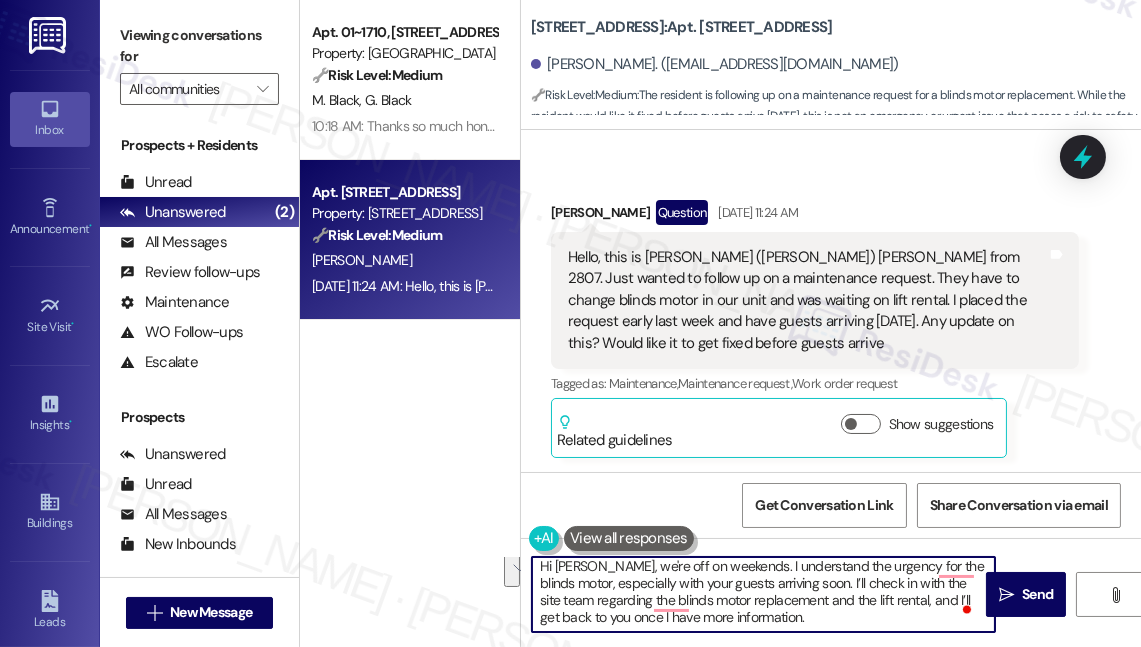 click on "Hi [PERSON_NAME], we're off on weekends. I understand the urgency for the blinds motor, especially with your guests arriving soon. I’ll check in with the site team regarding the blinds motor replacement and the lift rental, and I’ll get back to you once I have more information." at bounding box center (763, 594) 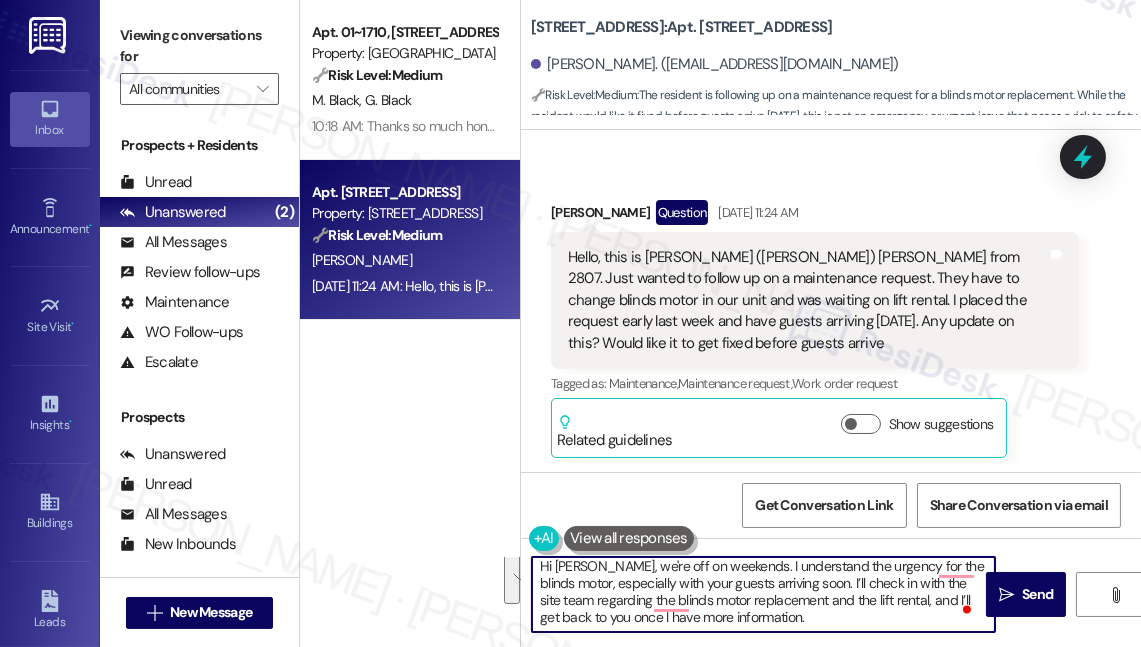 drag, startPoint x: 818, startPoint y: 580, endPoint x: 845, endPoint y: 632, distance: 58.59181 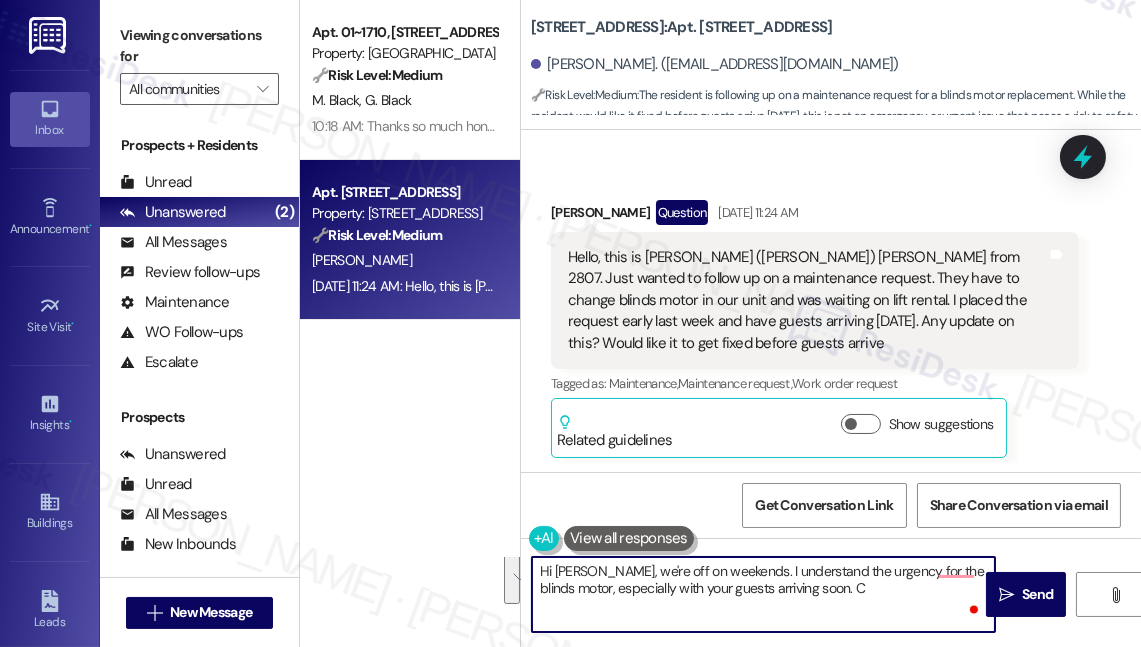 scroll, scrollTop: 0, scrollLeft: 0, axis: both 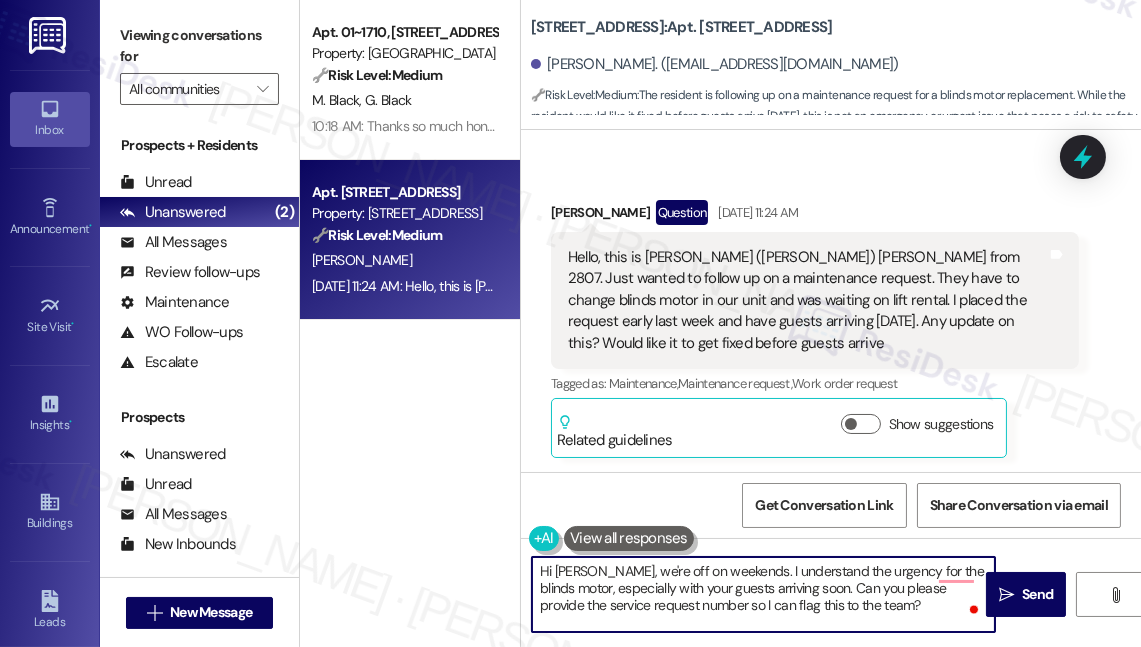 type on "Hi [PERSON_NAME], we're off on weekends. I understand the urgency for the blinds motor, especially with your guests arriving soon. Can you please provide the service request number so I can flag this to the team?" 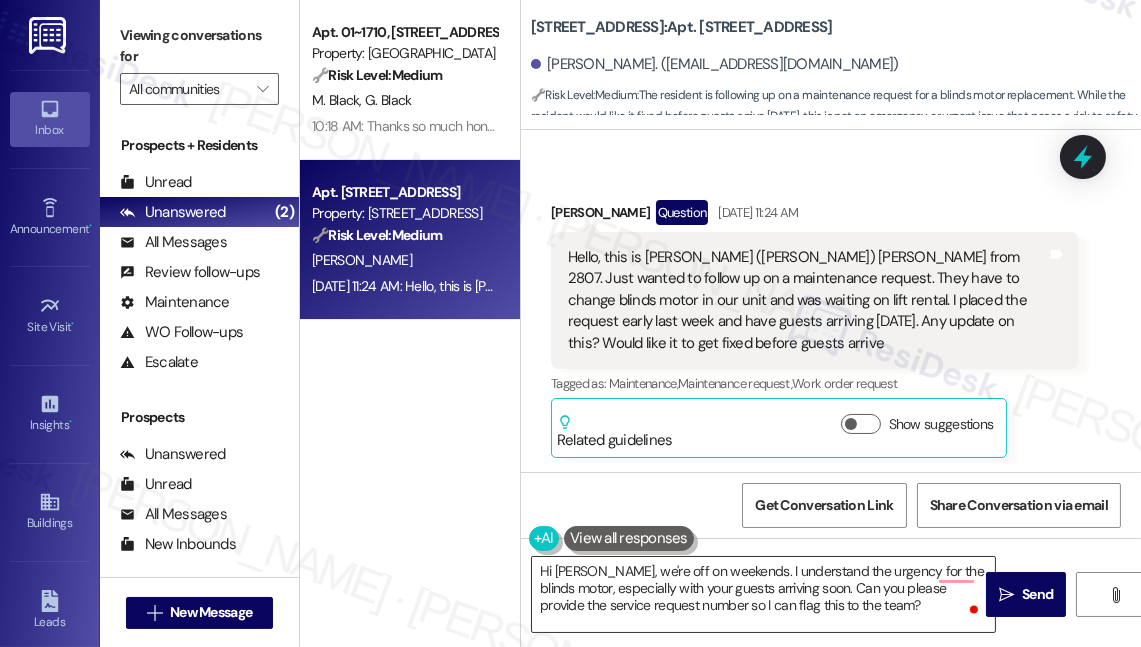 click on "Hi [PERSON_NAME], we're off on weekends. I understand the urgency for the blinds motor, especially with your guests arriving soon. Can you please provide the service request number so I can flag this to the team?" at bounding box center [763, 594] 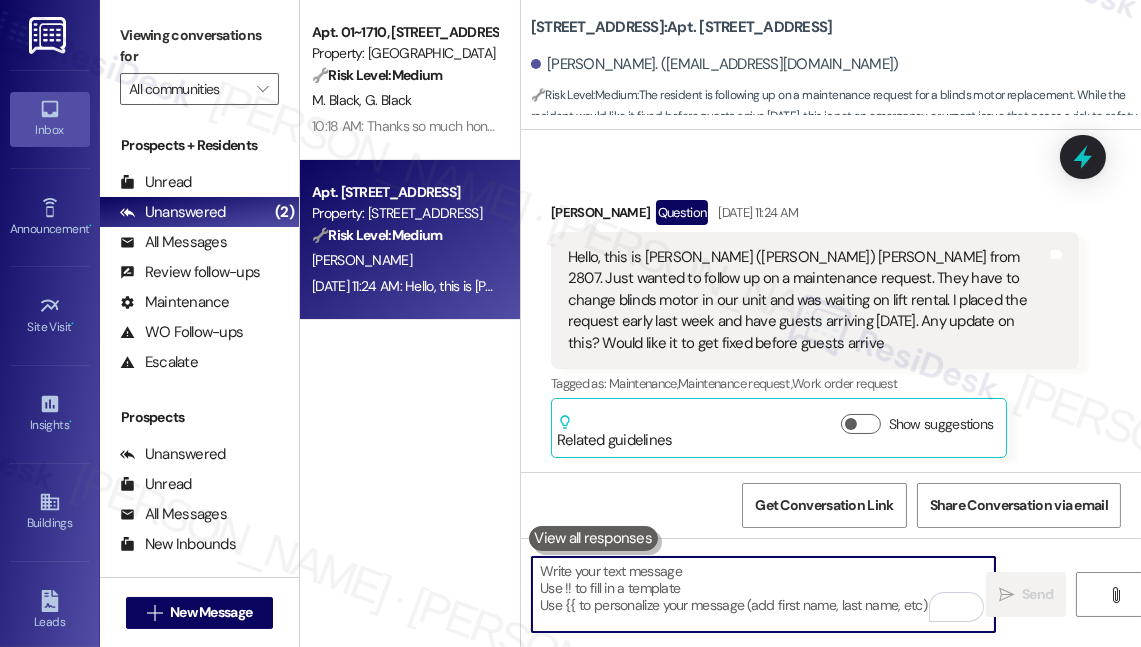 click at bounding box center [763, 594] 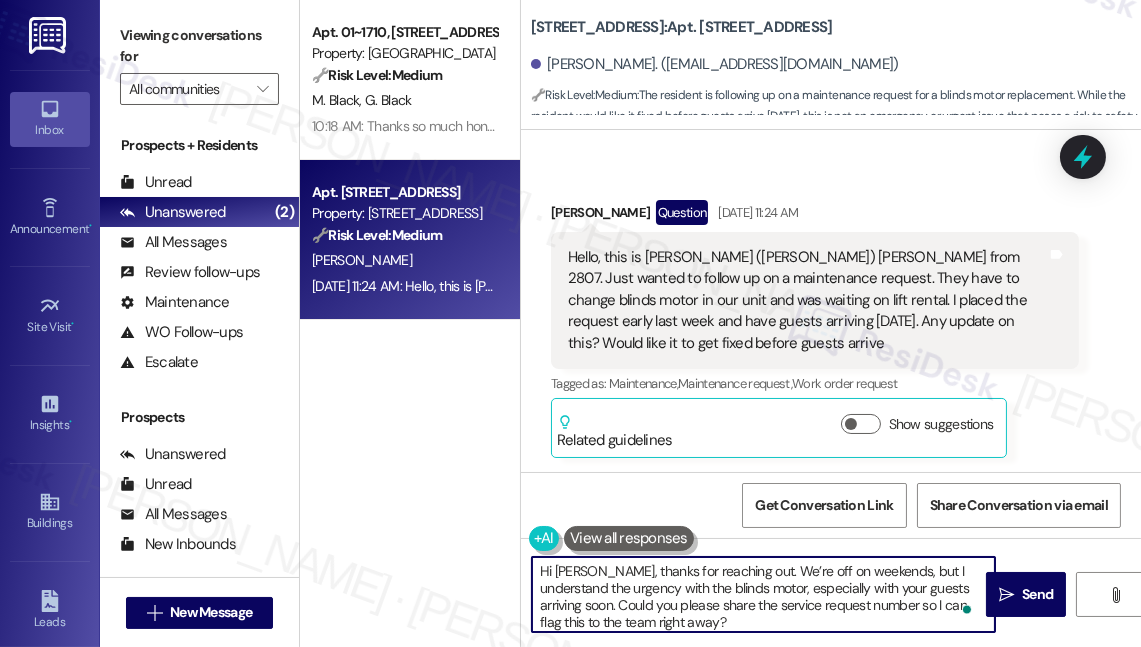 click on "Hi [PERSON_NAME], thanks for reaching out. We’re off on weekends, but I understand the urgency with the blinds motor, especially with your guests arriving soon. Could you please share the service request number so I can flag this to the team right away?" at bounding box center [763, 594] 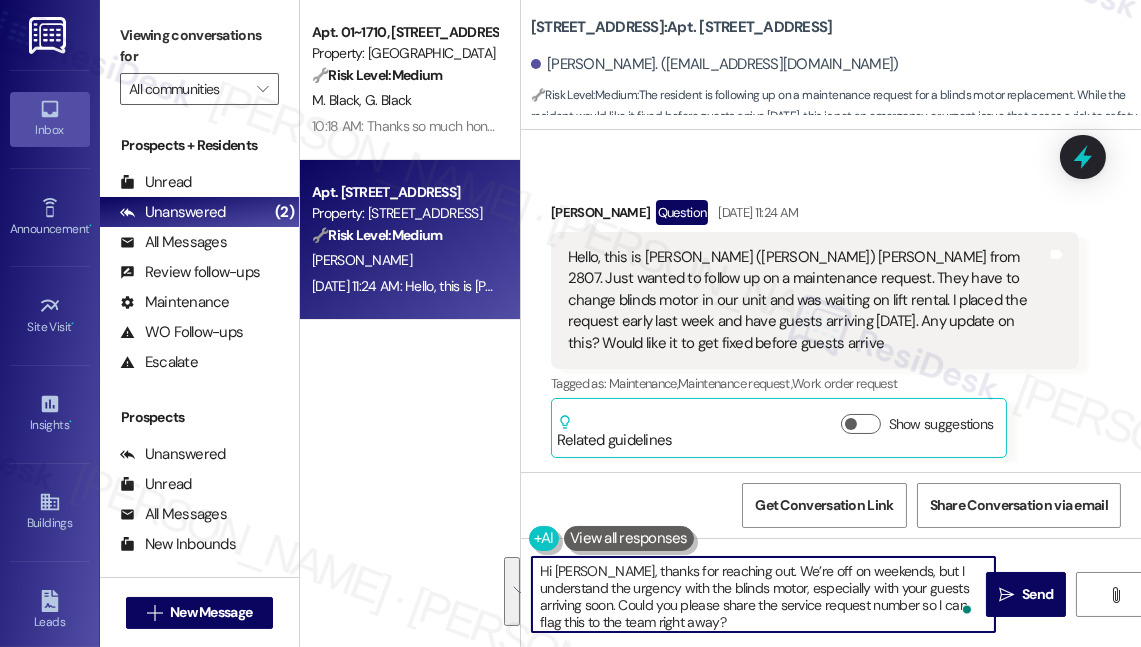click on "Hi [PERSON_NAME], thanks for reaching out. We’re off on weekends, but I understand the urgency with the blinds motor, especially with your guests arriving soon. Could you please share the service request number so I can flag this to the team right away?" at bounding box center (763, 594) 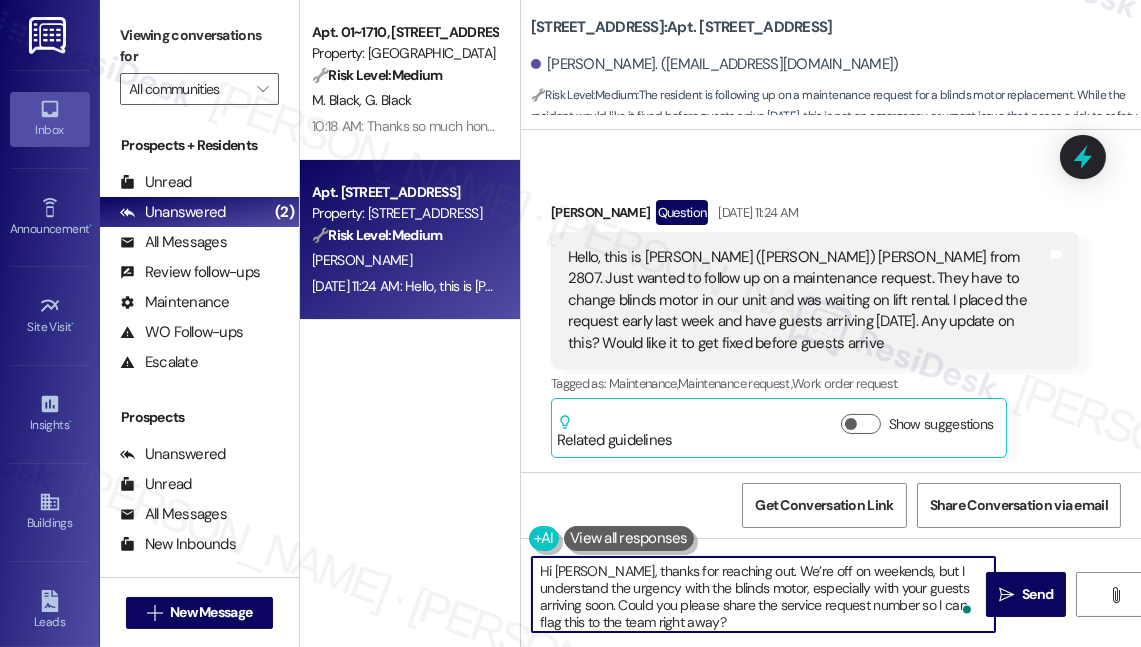 click on "Hi [PERSON_NAME], thanks for reaching out. We’re off on weekends, but I understand the urgency with the blinds motor, especially with your guests arriving soon. Could you please share the service request number so I can flag this to the team right away?" at bounding box center [763, 594] 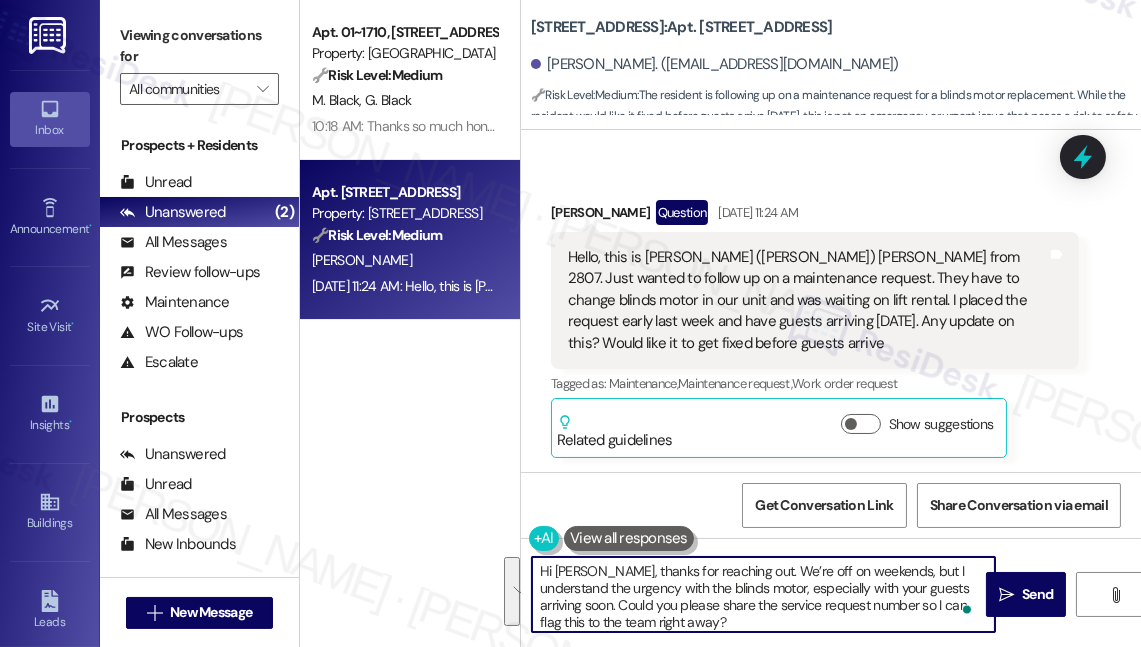 click on "Hi [PERSON_NAME], thanks for reaching out. We’re off on weekends, but I understand the urgency with the blinds motor, especially with your guests arriving soon. Could you please share the service request number so I can flag this to the team right away?" at bounding box center (763, 594) 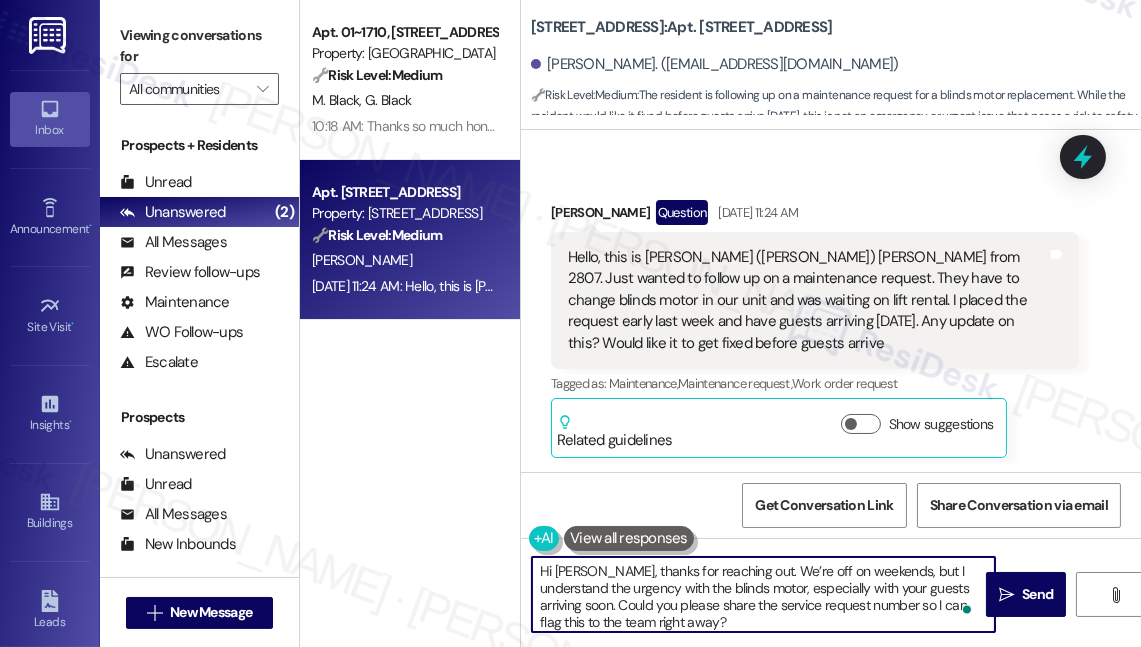 click on "Hi [PERSON_NAME], thanks for reaching out. We’re off on weekends, but I understand the urgency with the blinds motor, especially with your guests arriving soon. Could you please share the service request number so I can flag this to the team right away?" at bounding box center [763, 594] 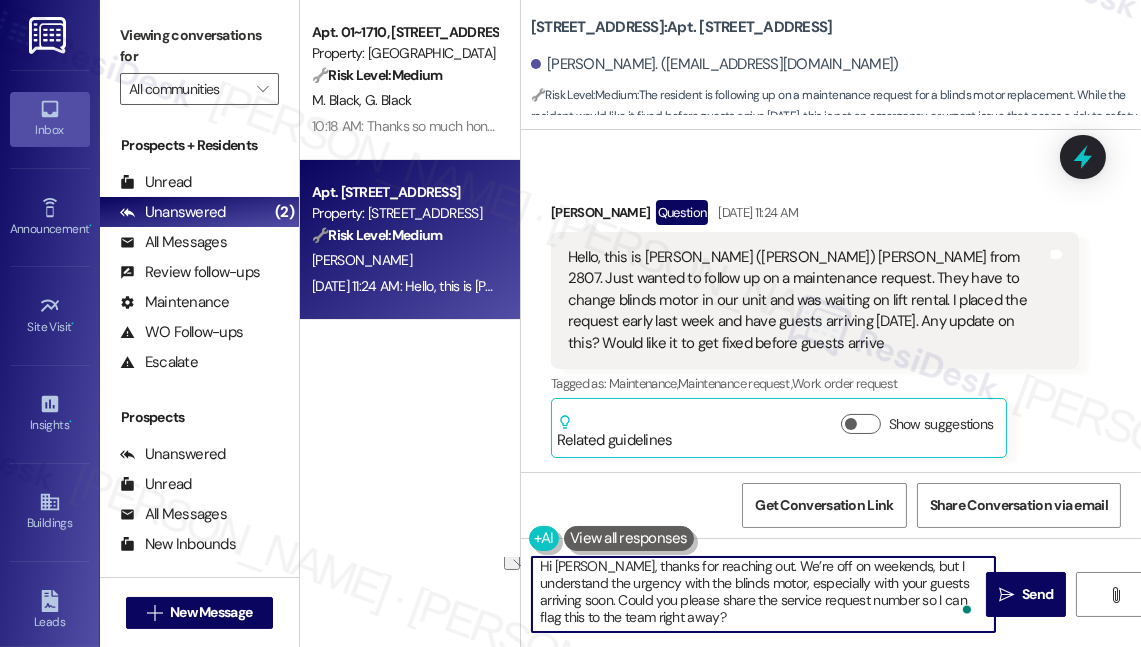drag, startPoint x: 655, startPoint y: 621, endPoint x: 717, endPoint y: 618, distance: 62.072536 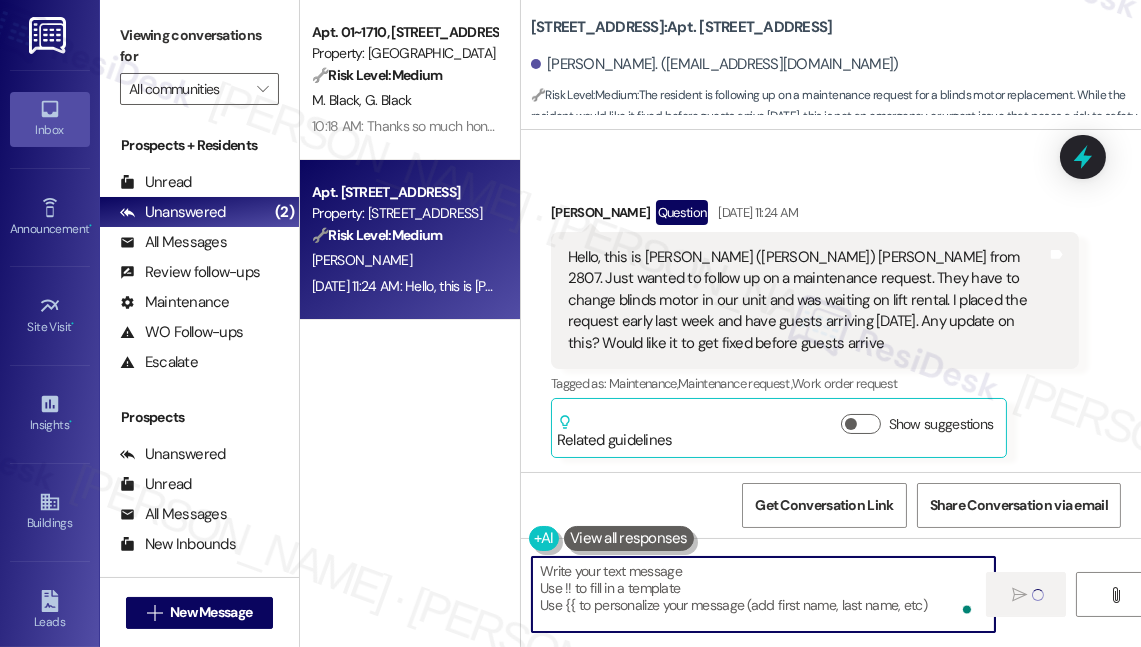 scroll, scrollTop: 0, scrollLeft: 0, axis: both 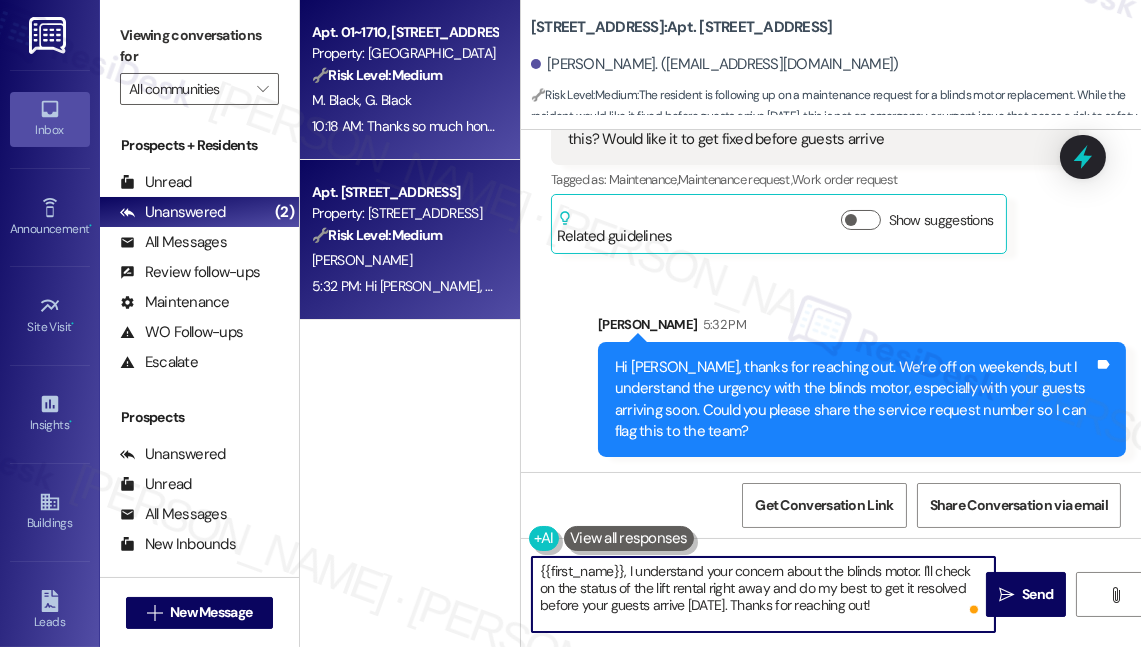 type on "{{first_name}}, I understand your concern about the blinds motor. I'll check on the status of the lift rental right away and do my best to get it resolved before your guests arrive [DATE]. Thanks for reaching out!" 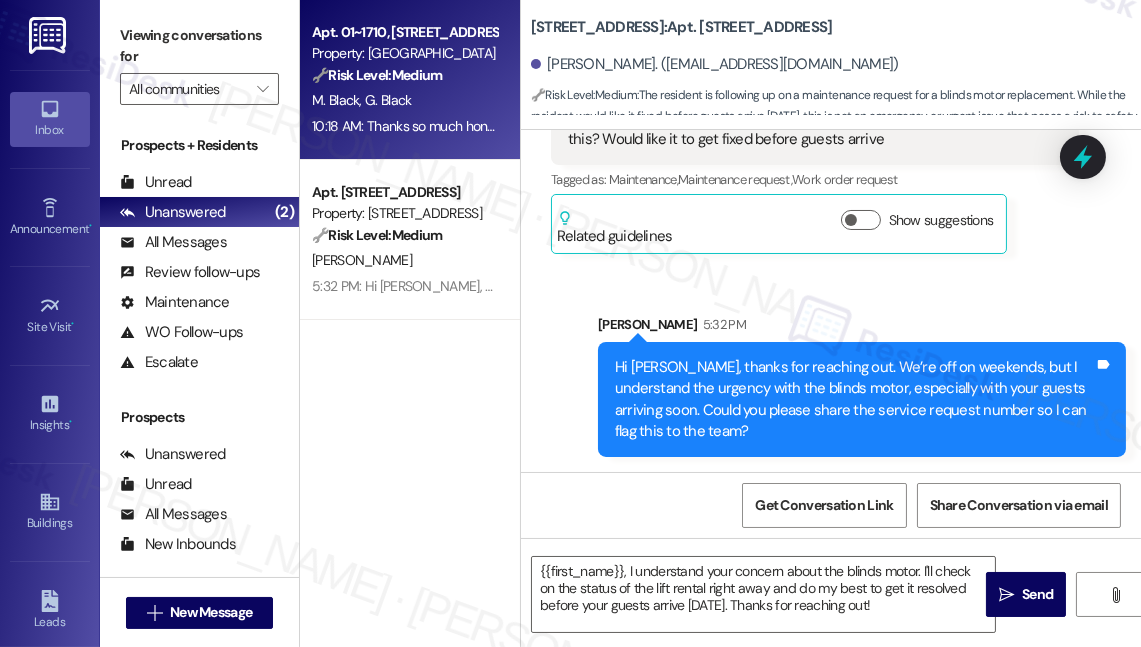 type on "Fetching suggested responses. Please feel free to read through the conversation in the meantime." 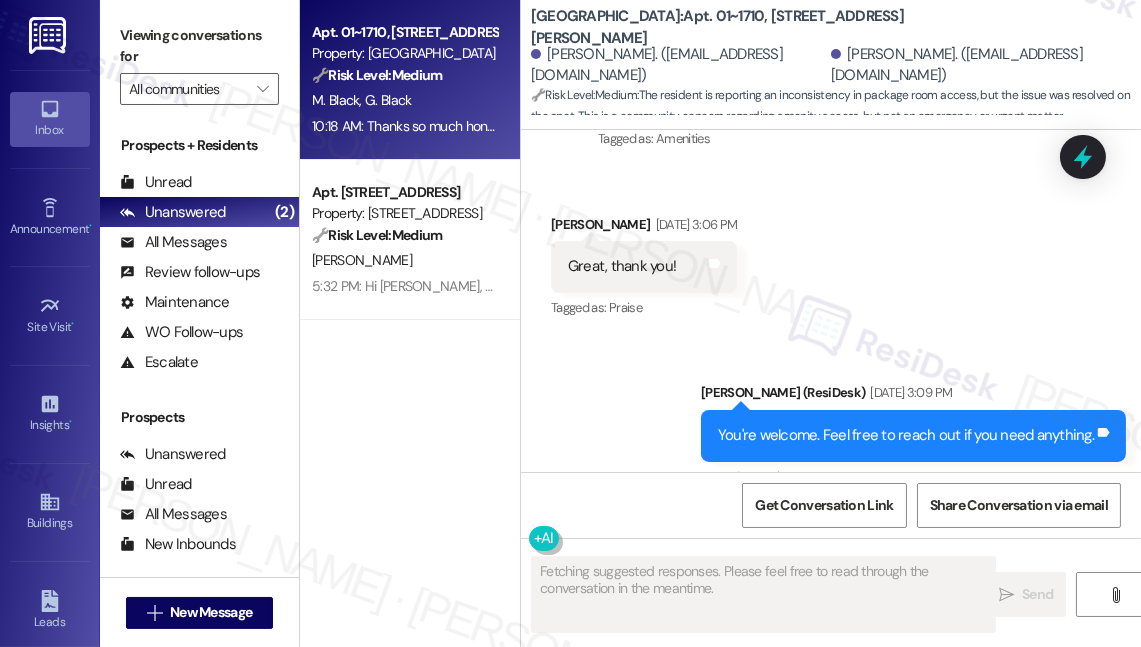 scroll, scrollTop: 10870, scrollLeft: 0, axis: vertical 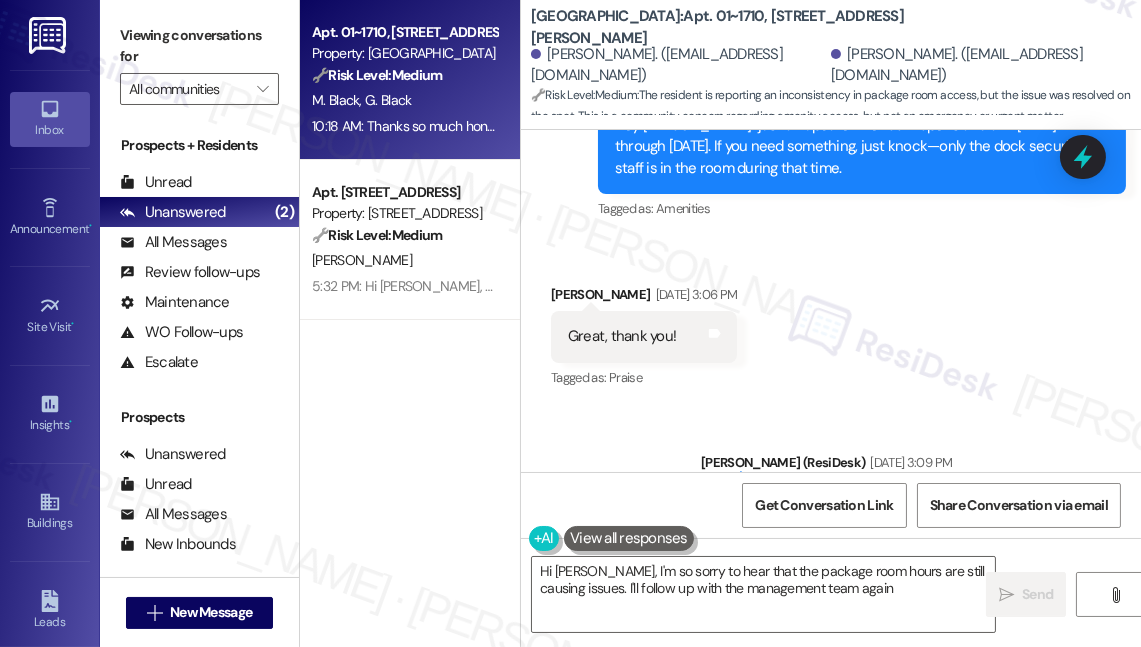 click on "Good morning. I went down to get a package [DATE] at 9am. I did happen to catch a security person but they reiterated that the room doesn't open until 11am. They did end up giving me the package but I'm not confident that it would work again in the future." at bounding box center [807, 707] 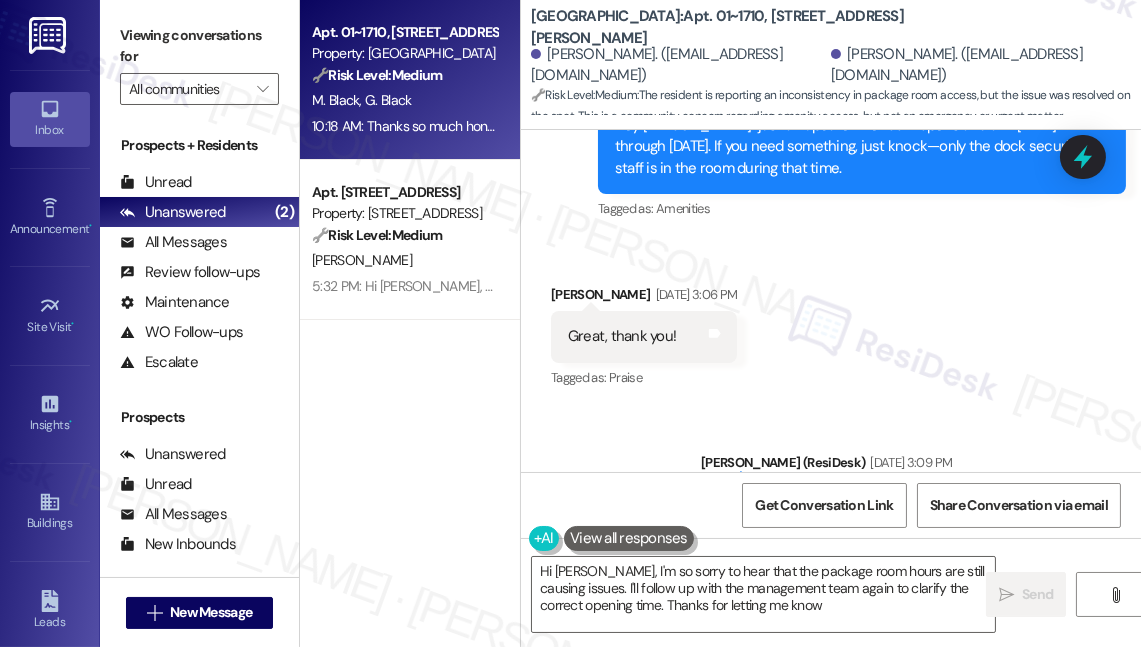 type on "Hi [PERSON_NAME], I'm so sorry to hear that the package room hours are still causing issues. I'll follow up with the management team again to clarify the correct opening time. Thanks for letting me know!" 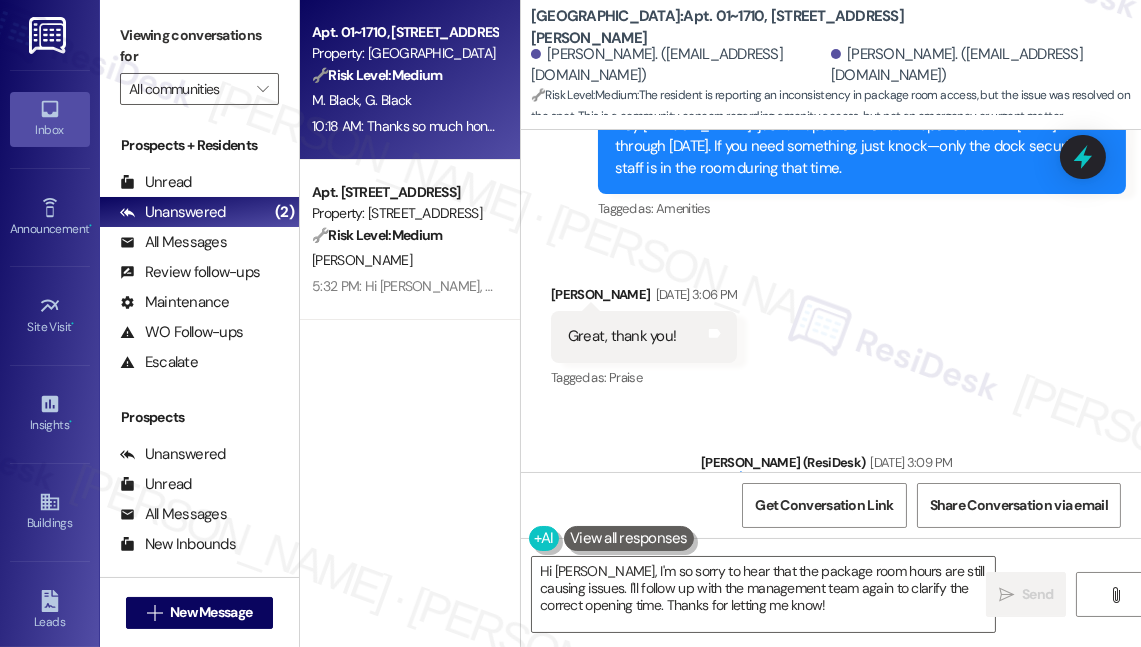 click on "Good morning. I went down to get a package [DATE] at 9am. I did happen to catch a security person but they reiterated that the room doesn't open until 11am. They did end up giving me the package but I'm not confident that it would work again in the future." at bounding box center [807, 707] 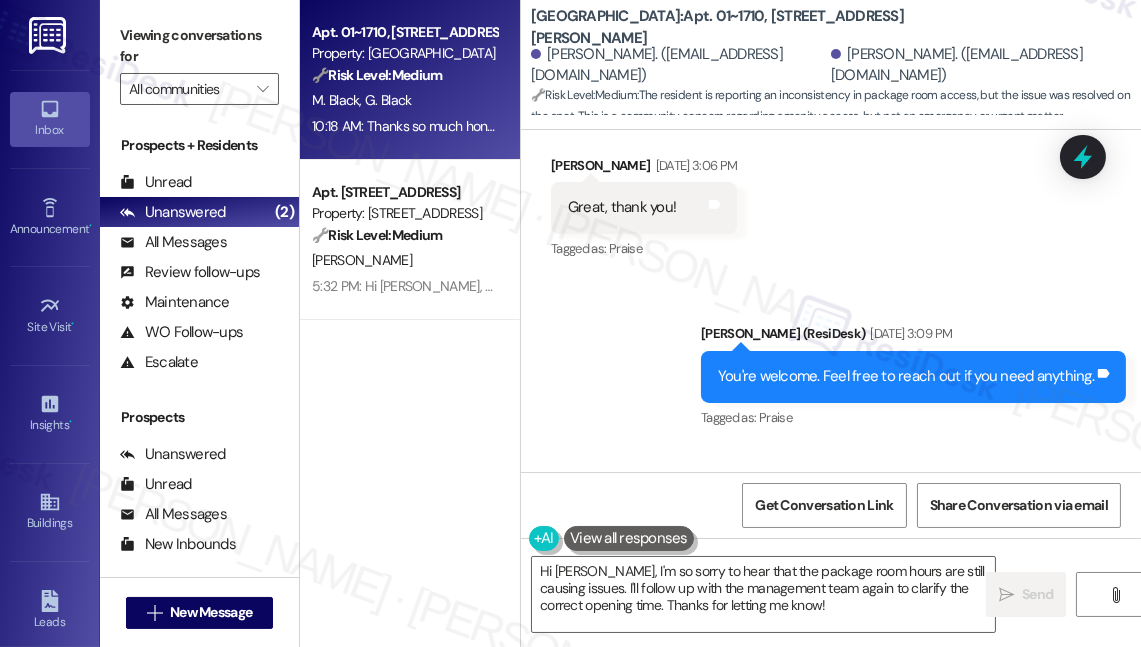 scroll, scrollTop: 11052, scrollLeft: 0, axis: vertical 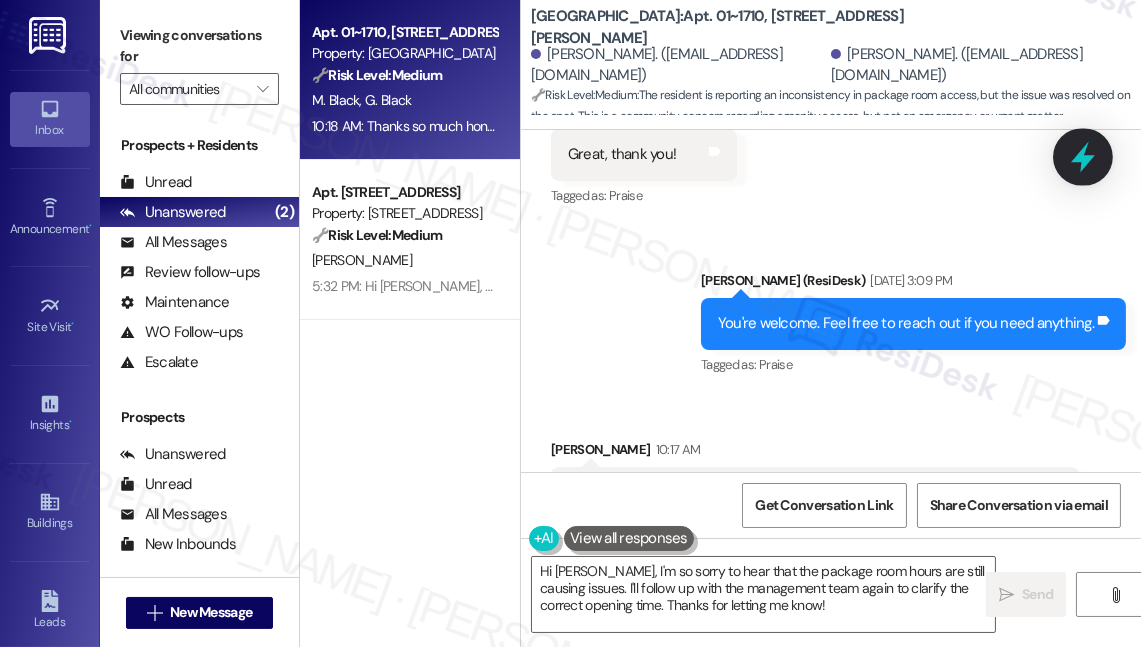 click at bounding box center (1083, 156) 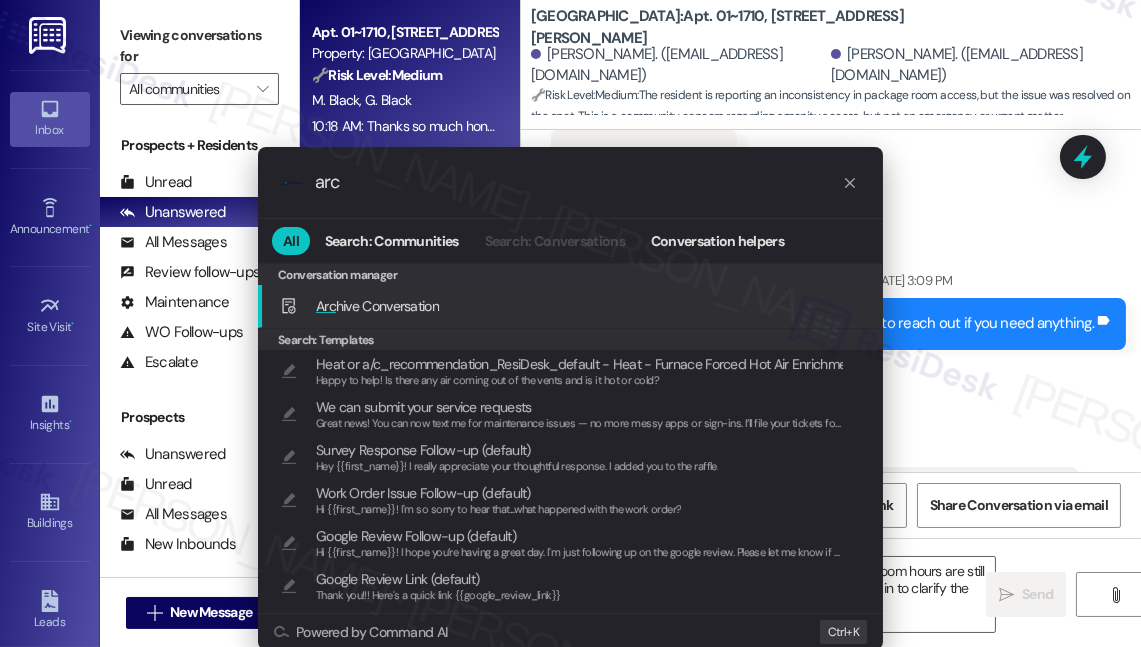 type on "arc" 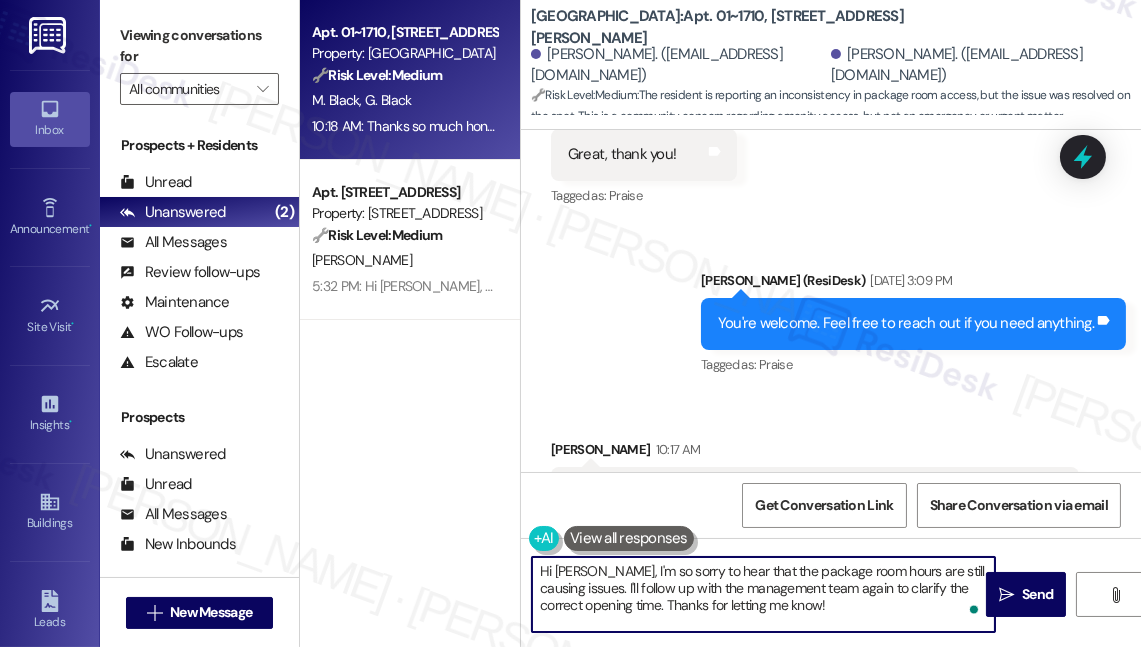 drag, startPoint x: 802, startPoint y: 607, endPoint x: 605, endPoint y: 558, distance: 203.00246 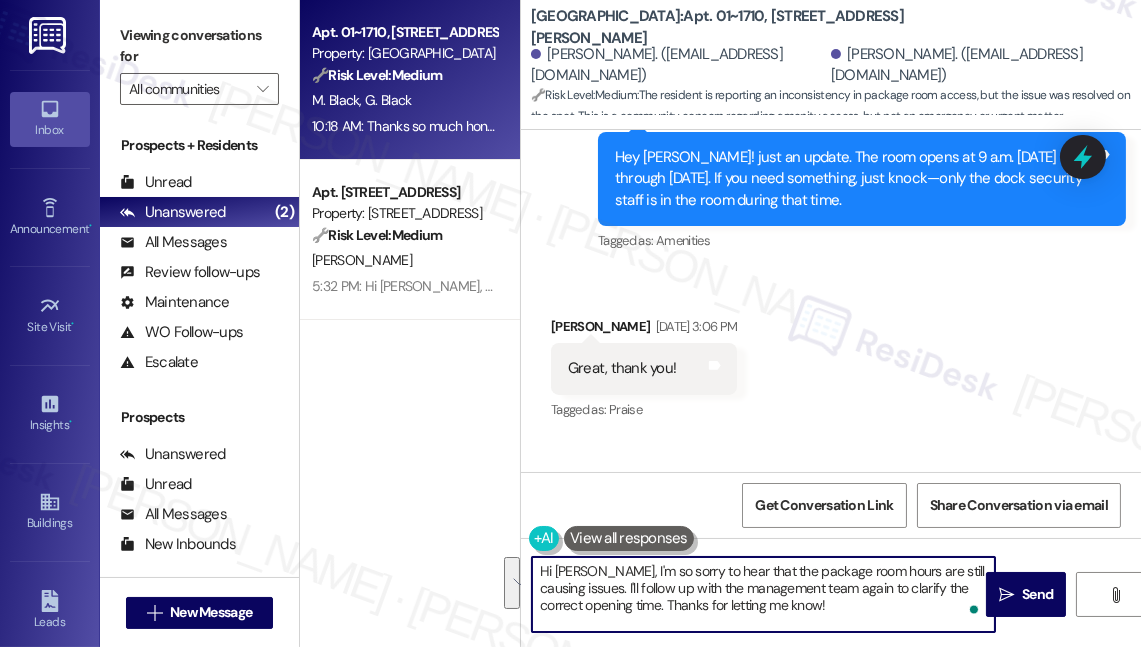 scroll, scrollTop: 10870, scrollLeft: 0, axis: vertical 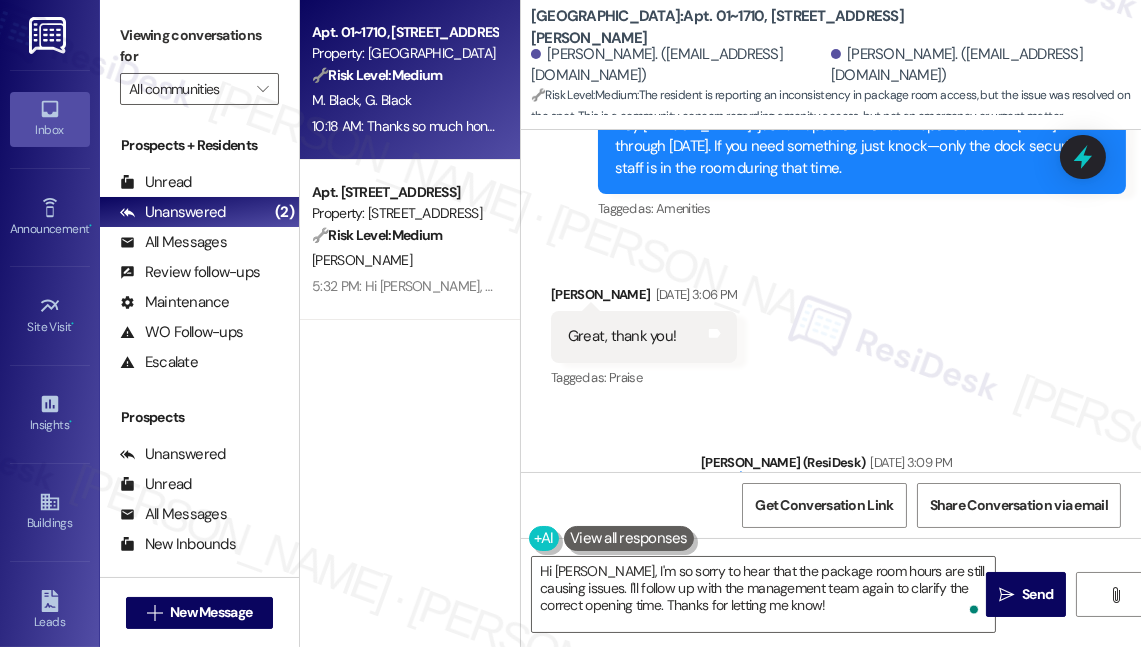 drag, startPoint x: 682, startPoint y: 378, endPoint x: 826, endPoint y: 395, distance: 145 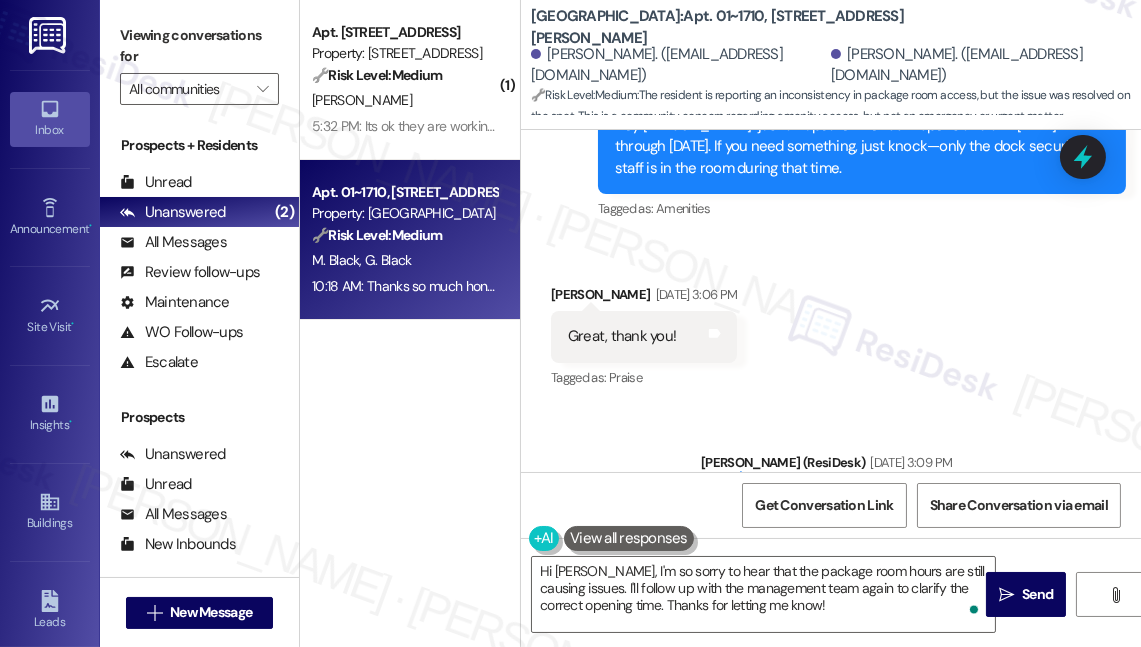 click on "Good morning. I went down to get a package [DATE] at 9am. I did happen to catch a security person but they reiterated that the room doesn't open until 11am. They did end up giving me the package but I'm not confident that it would work again in the future." at bounding box center (807, 707) 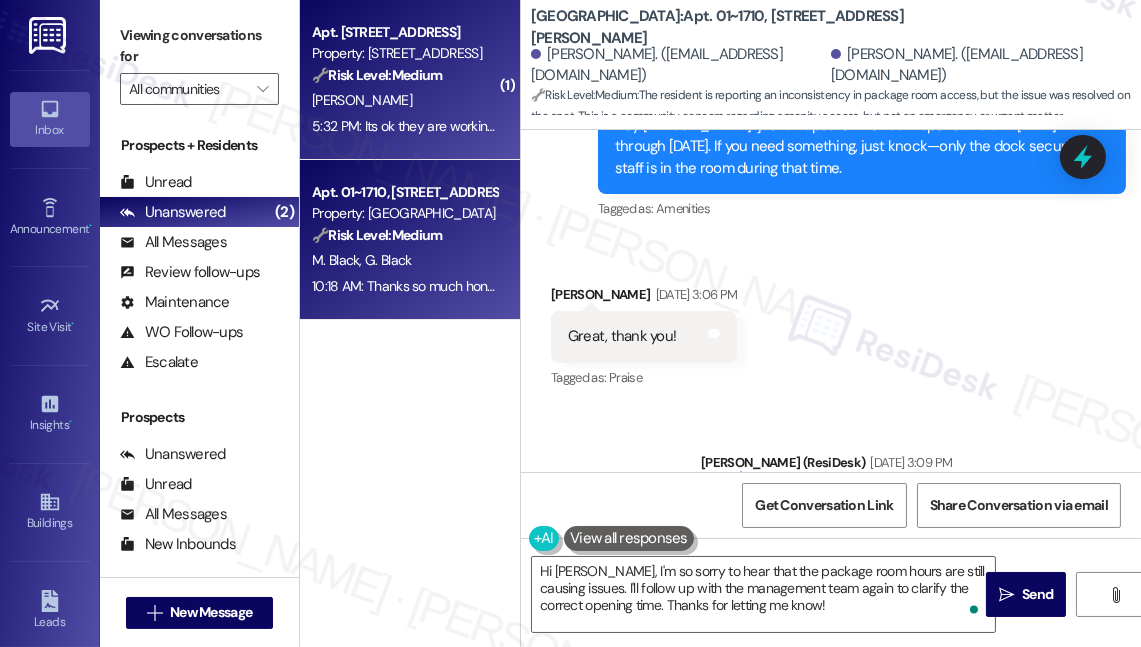 click on "5:32 PM: Its ok they are working on it now 5:32 PM: Its ok they are working on it now" at bounding box center [404, 126] 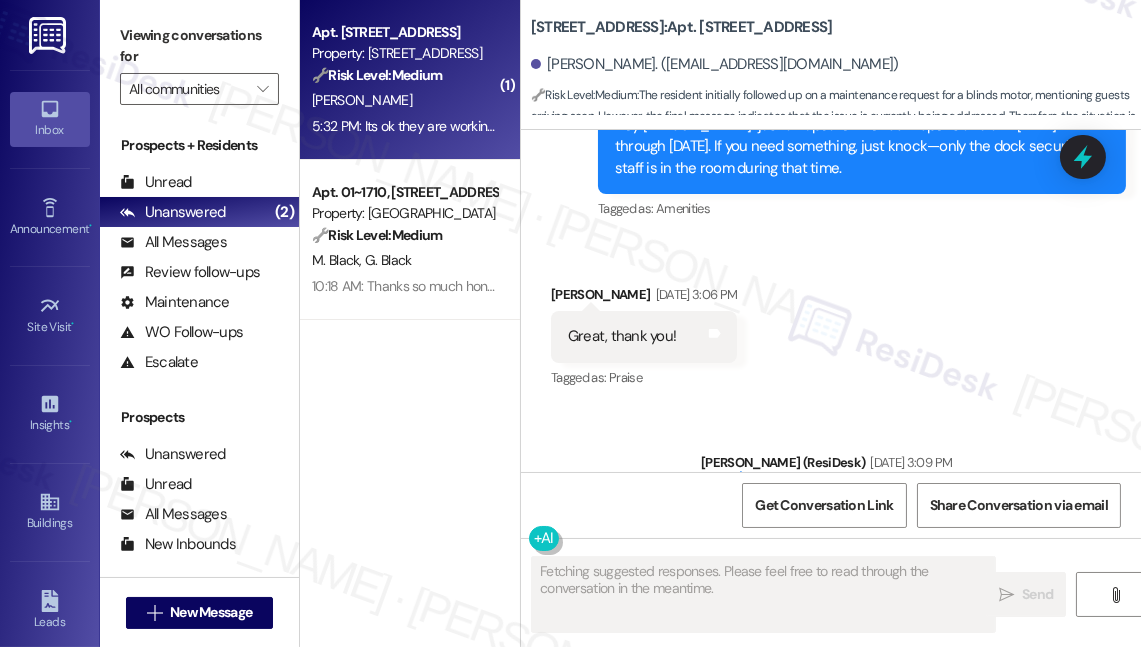 scroll, scrollTop: 511, scrollLeft: 0, axis: vertical 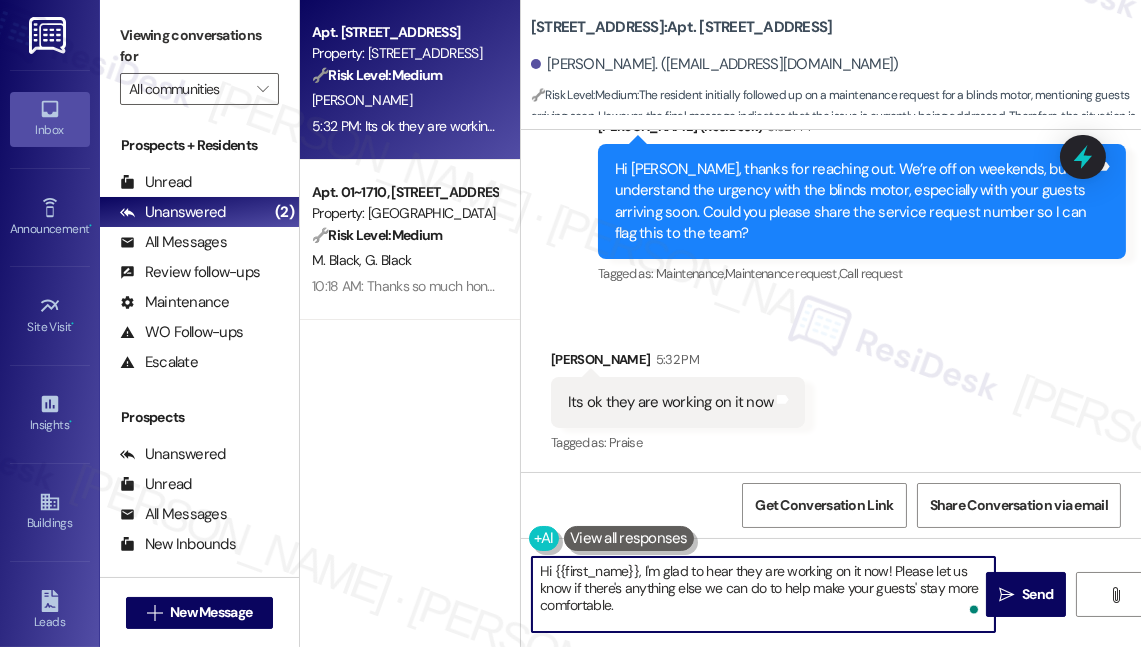 drag, startPoint x: 656, startPoint y: 609, endPoint x: 648, endPoint y: 587, distance: 23.409399 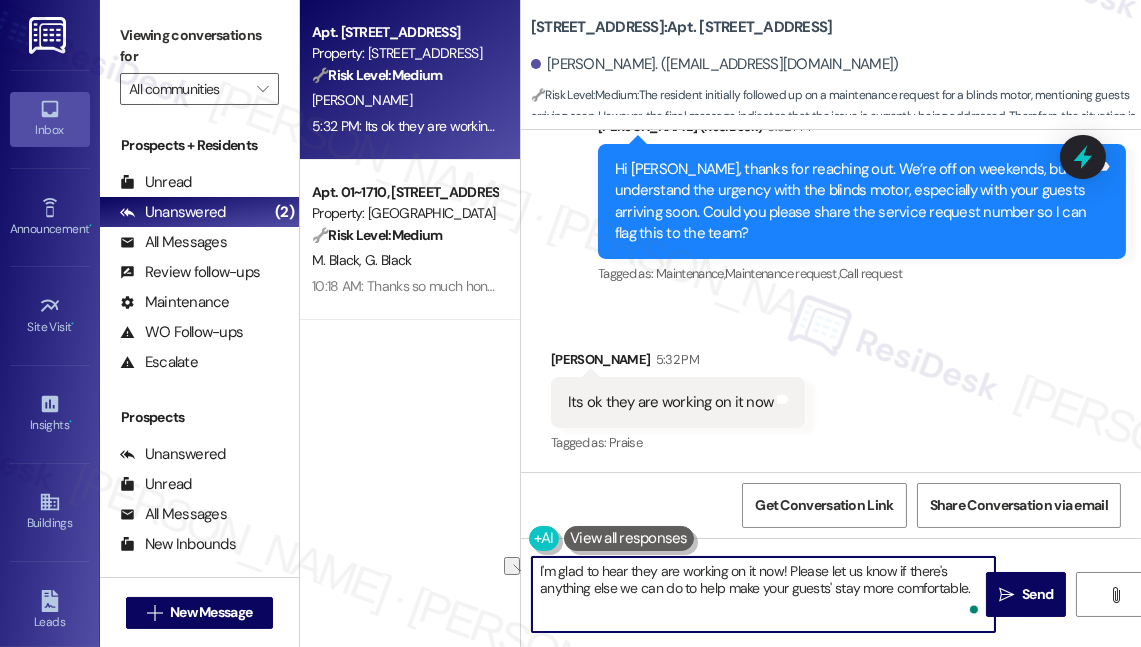 drag, startPoint x: 564, startPoint y: 573, endPoint x: 478, endPoint y: 569, distance: 86.09297 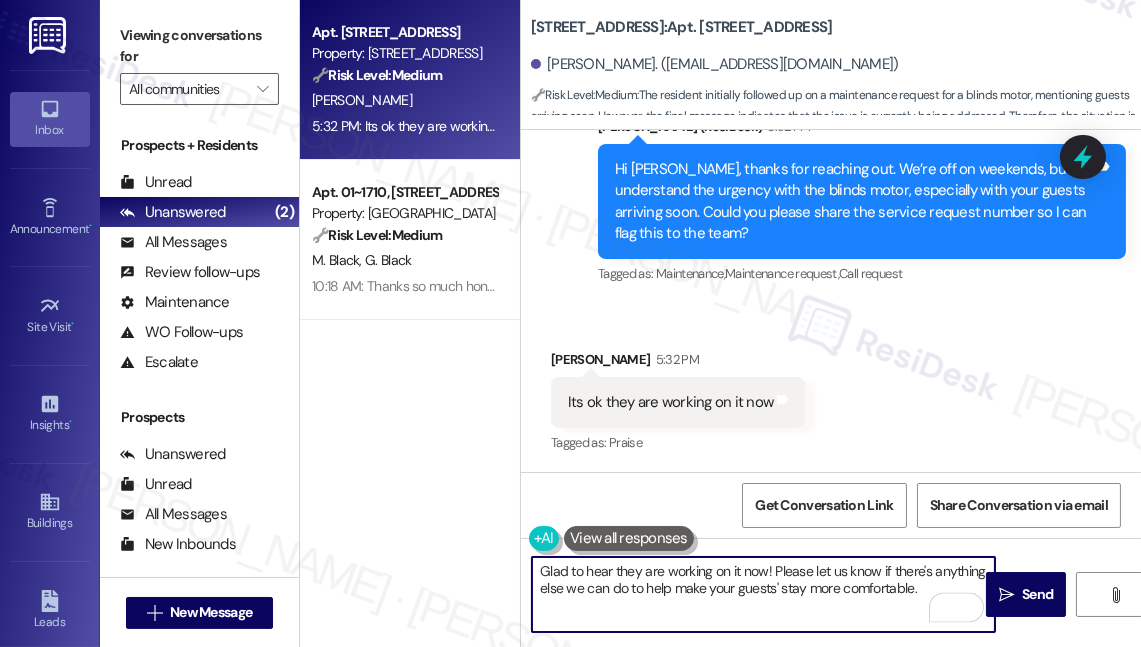 click on "Glad to hear they are working on it now! Please let us know if there's anything else we can do to help make your guests' stay more comfortable." at bounding box center [763, 594] 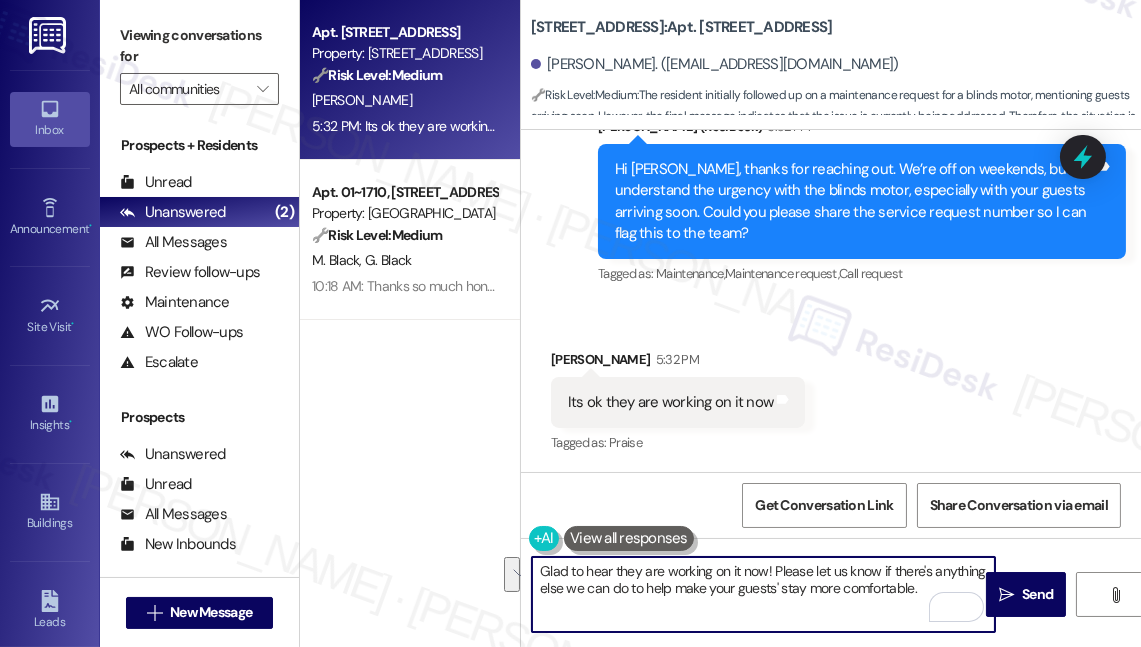 drag, startPoint x: 920, startPoint y: 590, endPoint x: 773, endPoint y: 575, distance: 147.76332 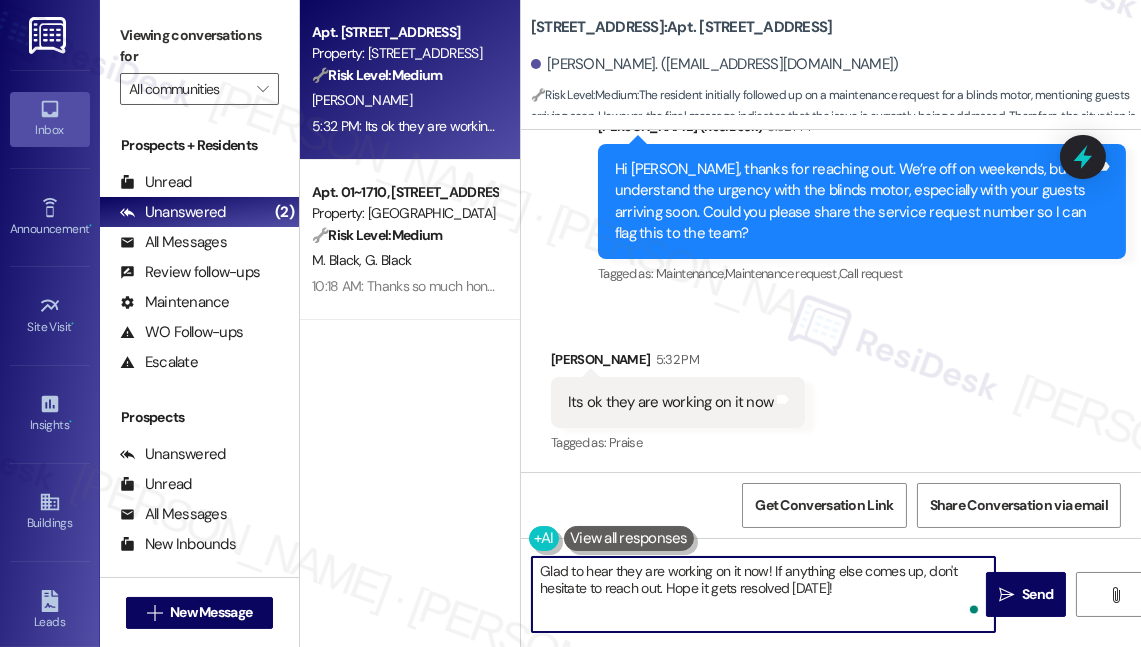 type on "Glad to hear they are working on it now! If anything else comes up, don't hesitate to reach out. Hope it gets resolved [DATE]!" 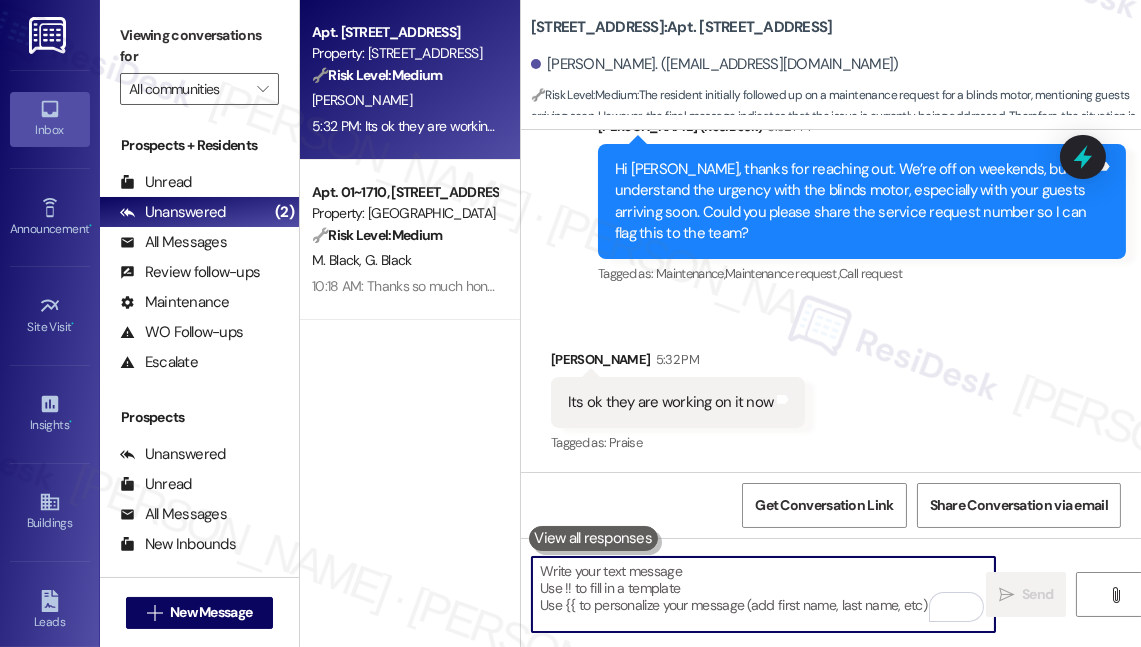 click at bounding box center [763, 594] 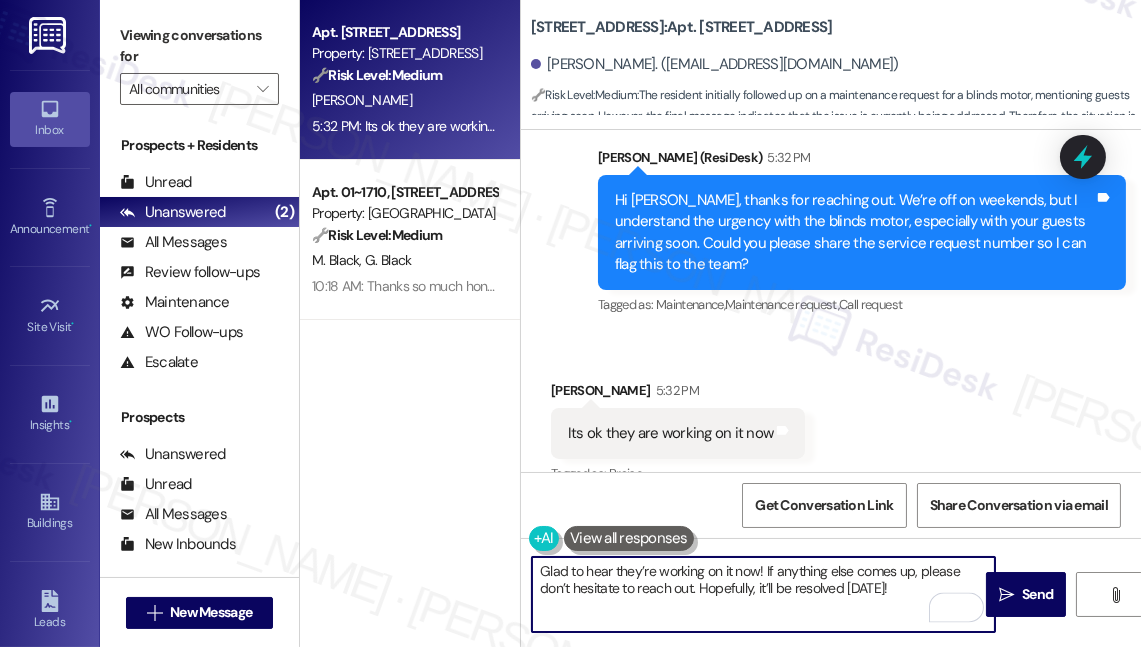 scroll, scrollTop: 512, scrollLeft: 0, axis: vertical 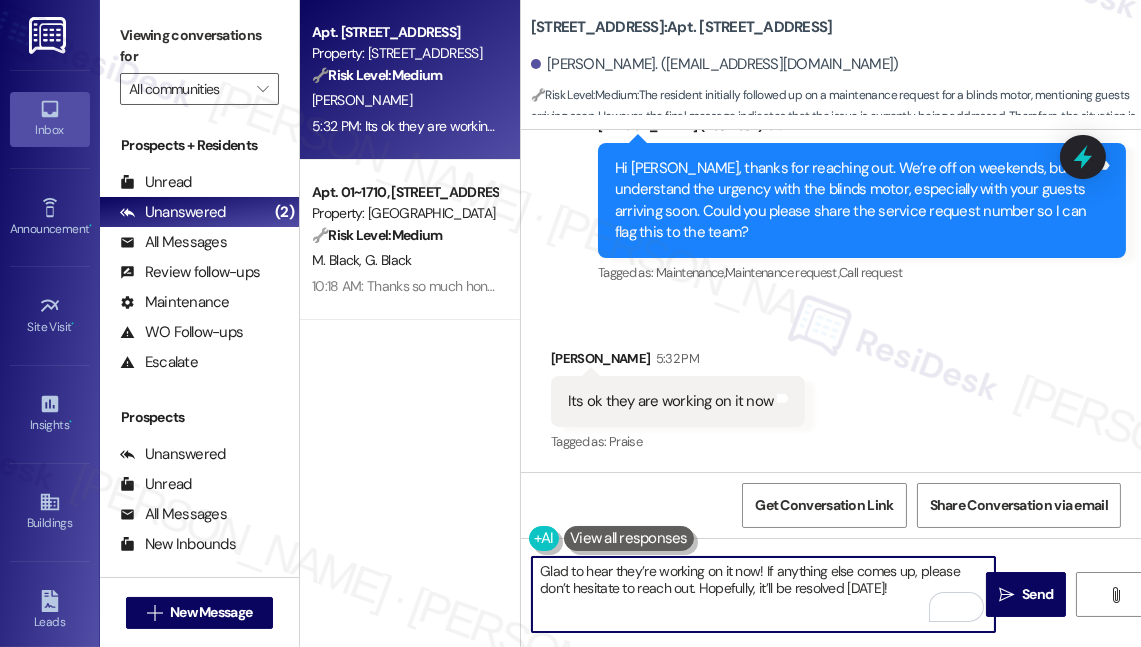 click on "Glad to hear they’re working on it now! If anything else comes up, please don’t hesitate to reach out. Hopefully, it’ll be resolved [DATE]!" at bounding box center [763, 594] 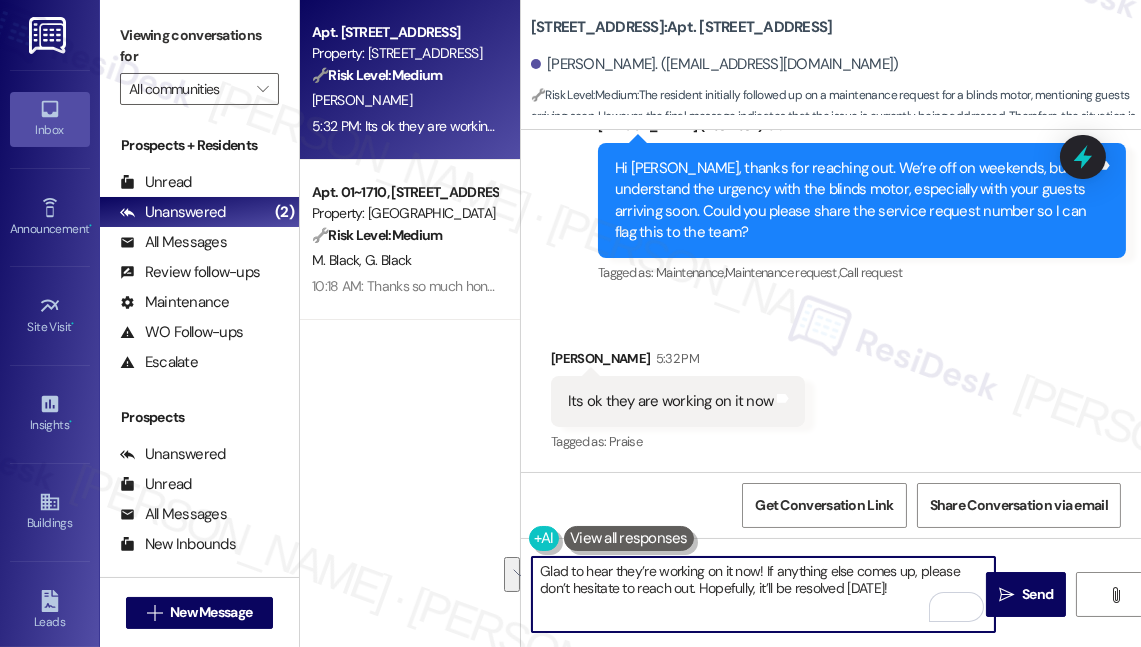click on "Glad to hear they’re working on it now! If anything else comes up, please don’t hesitate to reach out. Hopefully, it’ll be resolved [DATE]!" at bounding box center [763, 594] 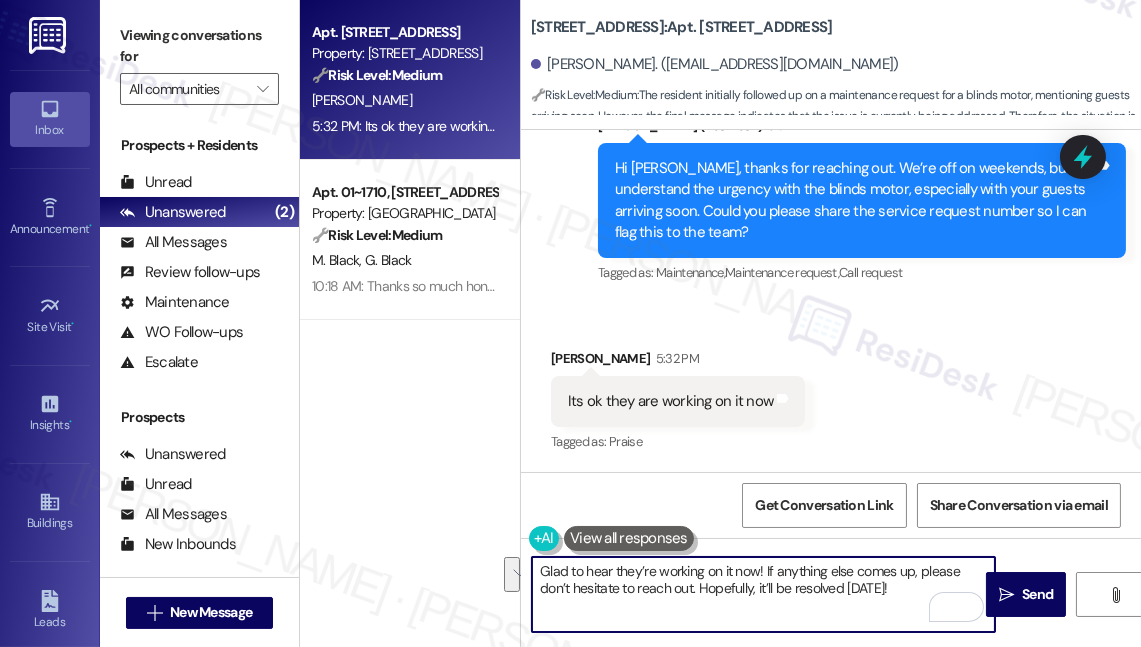 type on "Glad to hear they’re working on it now! If anything else comes up, please don’t hesitate to reach out. Hopefully, it’ll be resolved [DATE]!" 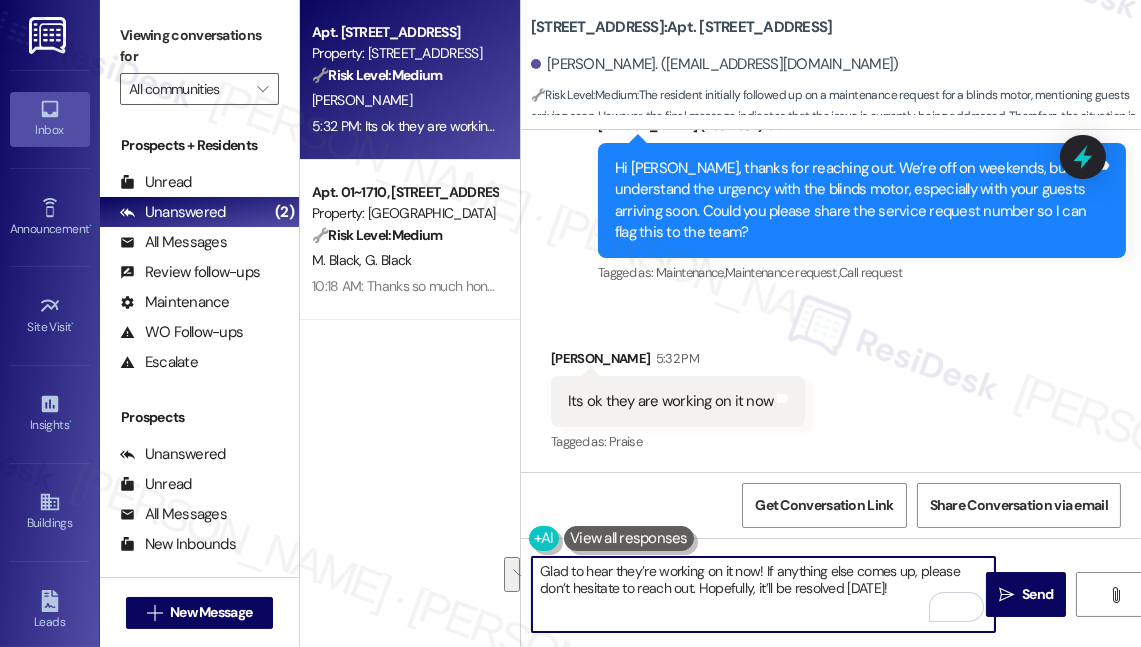 click on "Glad to hear they’re working on it now! If anything else comes up, please don’t hesitate to reach out. Hopefully, it’ll be resolved [DATE]!" at bounding box center (763, 594) 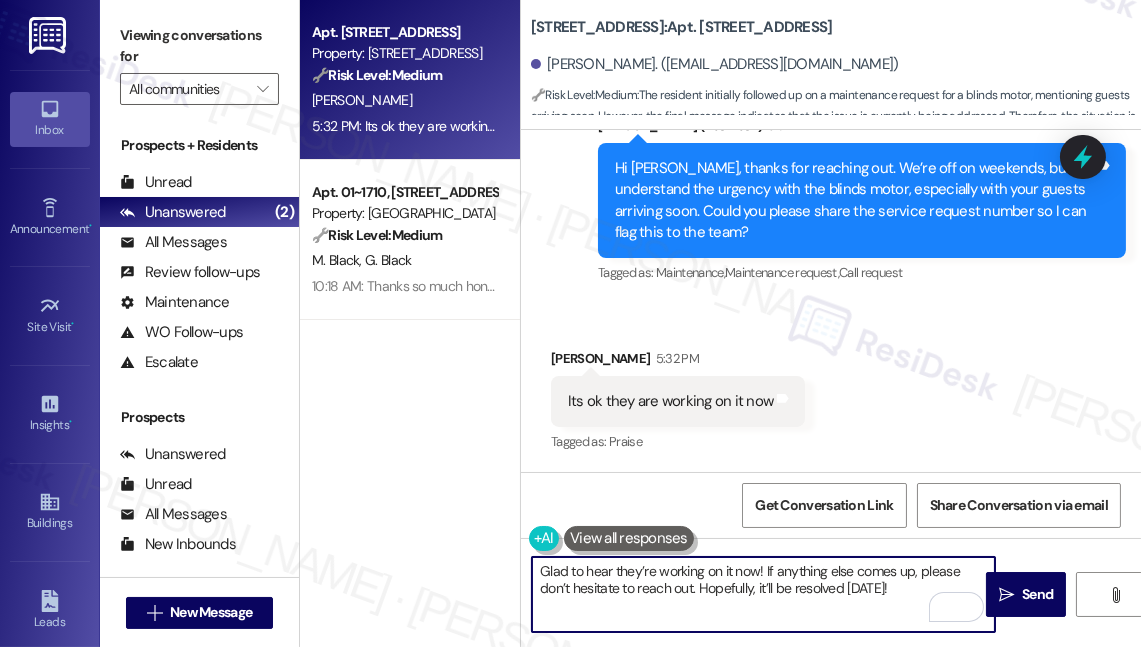 drag, startPoint x: 858, startPoint y: 596, endPoint x: 888, endPoint y: 596, distance: 30 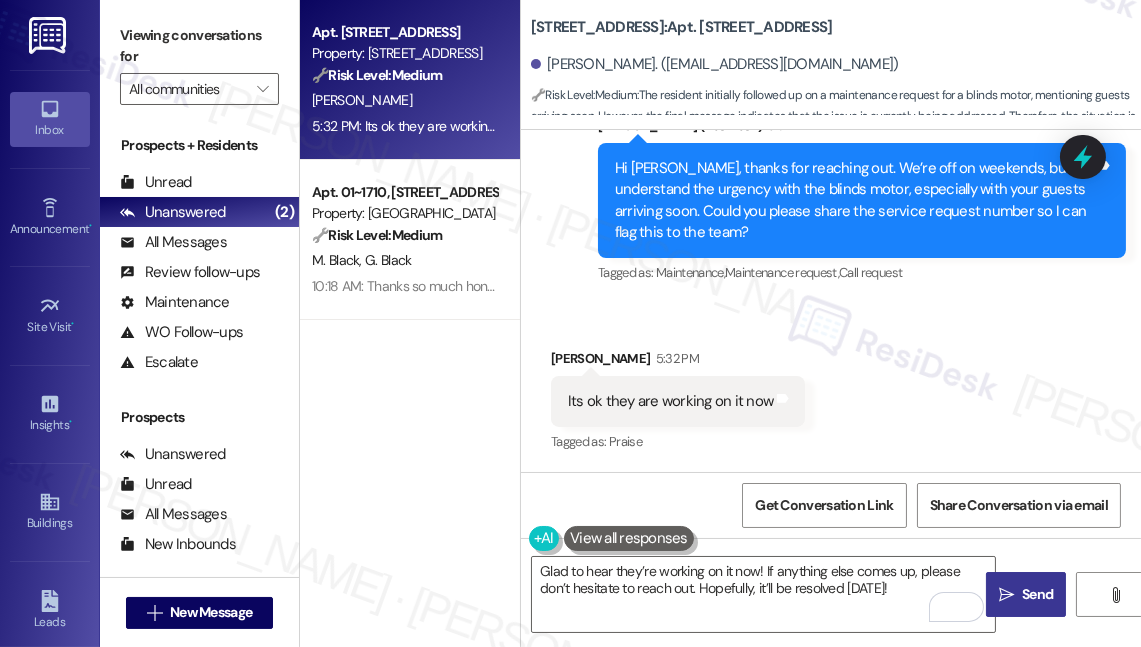 click on " Send" at bounding box center [1026, 594] 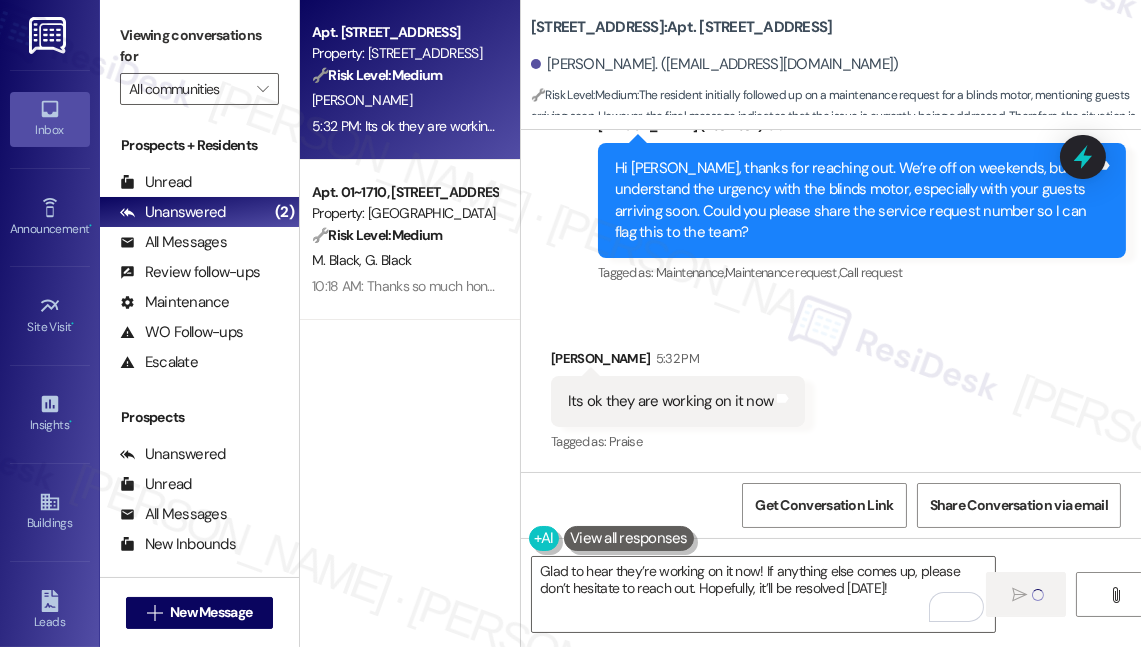type 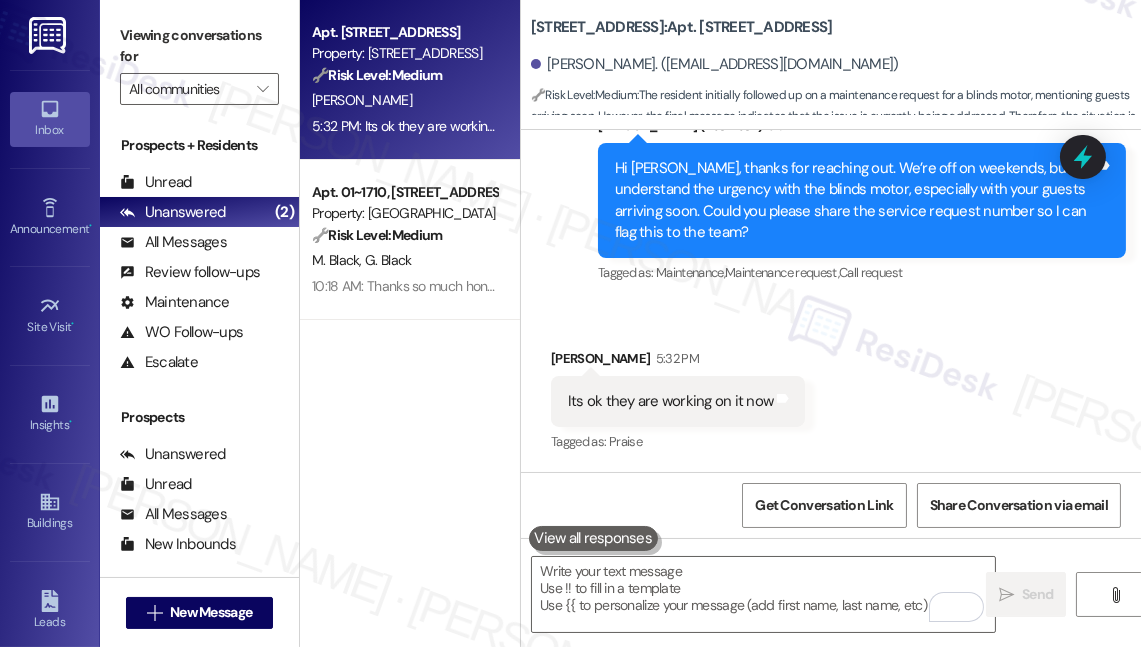 scroll, scrollTop: 672, scrollLeft: 0, axis: vertical 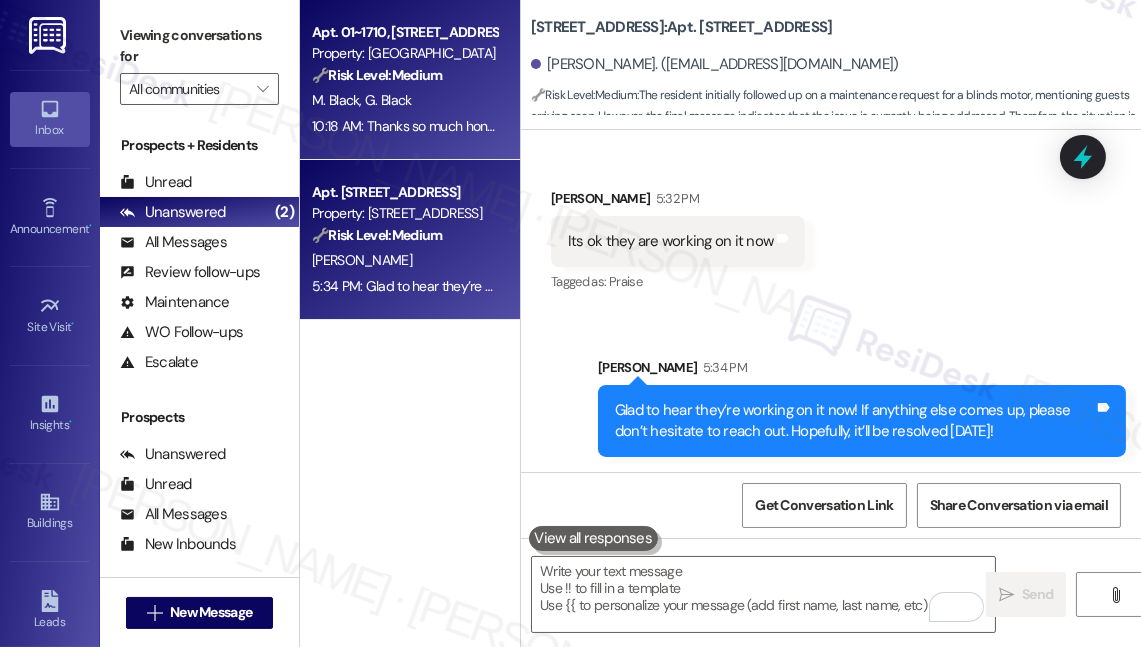 click on "10:18 AM: Thanks so much honey! I really appreciate it. Have a great day. Love you 🥰❤️ 10:18 AM: Thanks so much honey! I really appreciate it. Have a great day. Love you 🥰❤️" at bounding box center (566, 126) 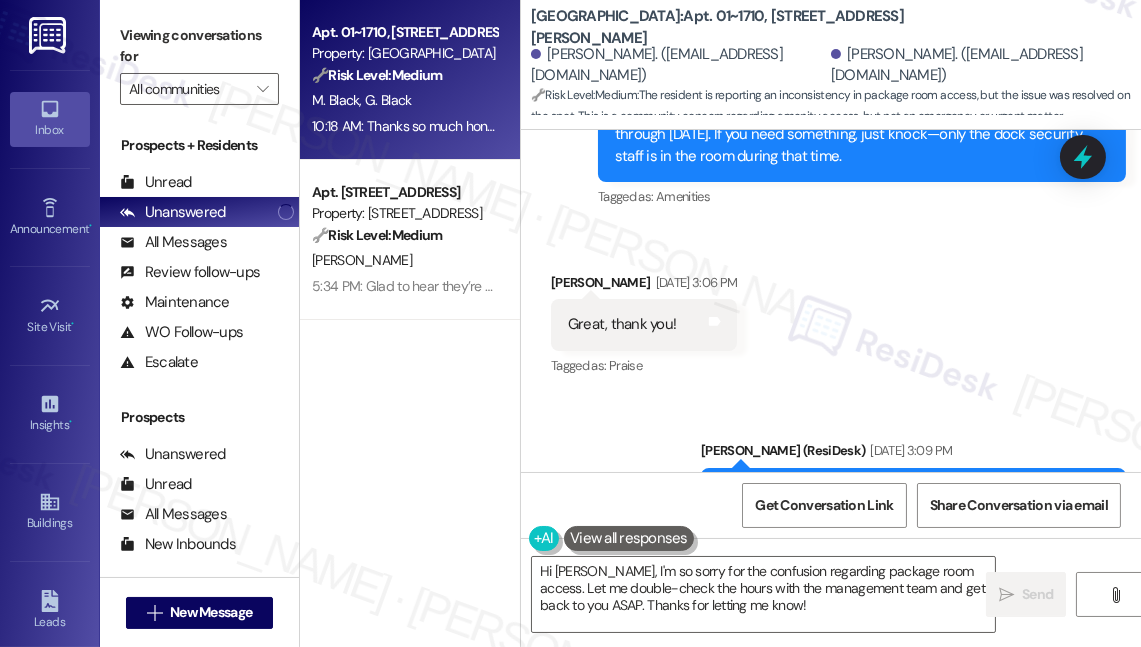 scroll, scrollTop: 10870, scrollLeft: 0, axis: vertical 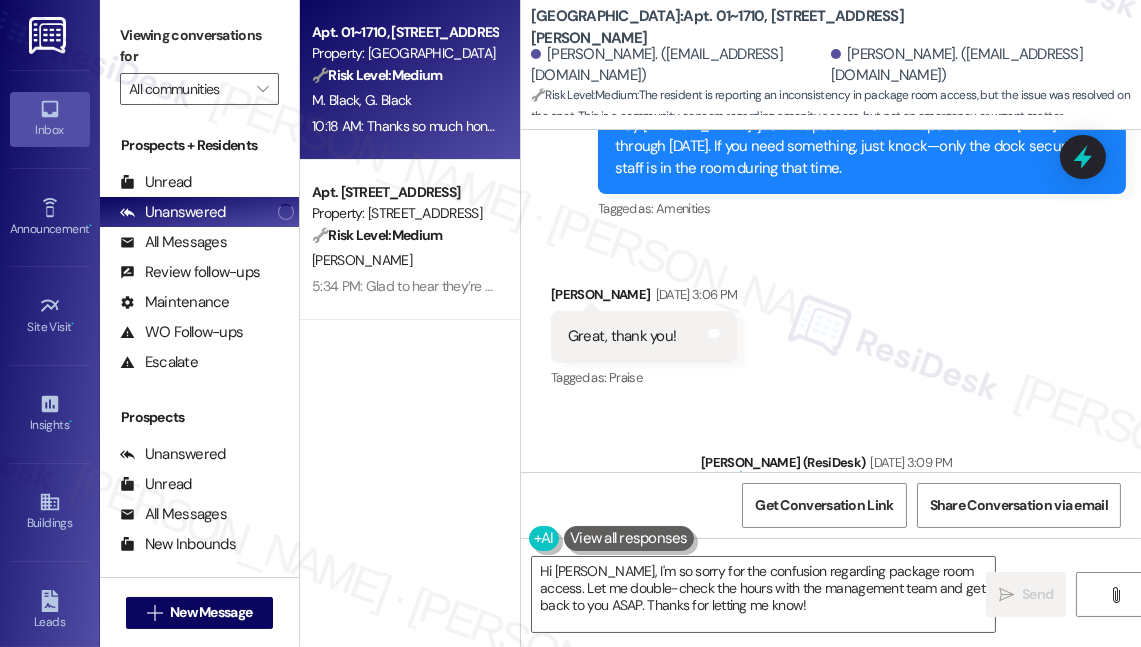 click on "[PERSON_NAME] 10:17 AM" at bounding box center [815, 635] 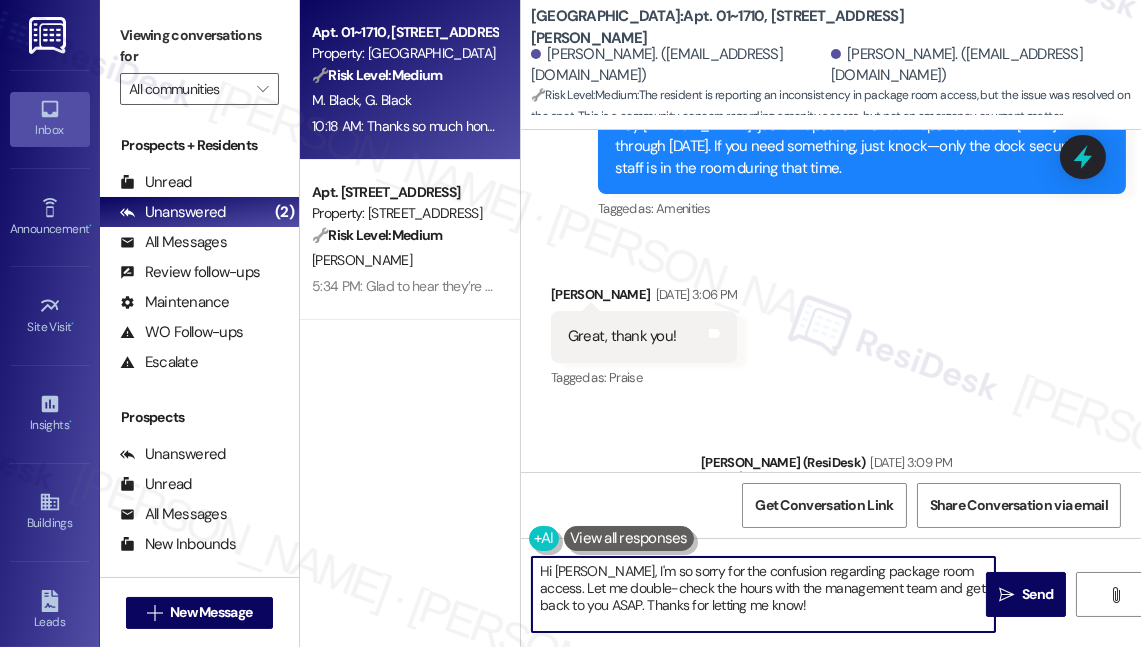 click on "Hi [PERSON_NAME], I'm so sorry for the confusion regarding package room access. Let me double-check the hours with the management team and get back to you ASAP. Thanks for letting me know!" at bounding box center [763, 594] 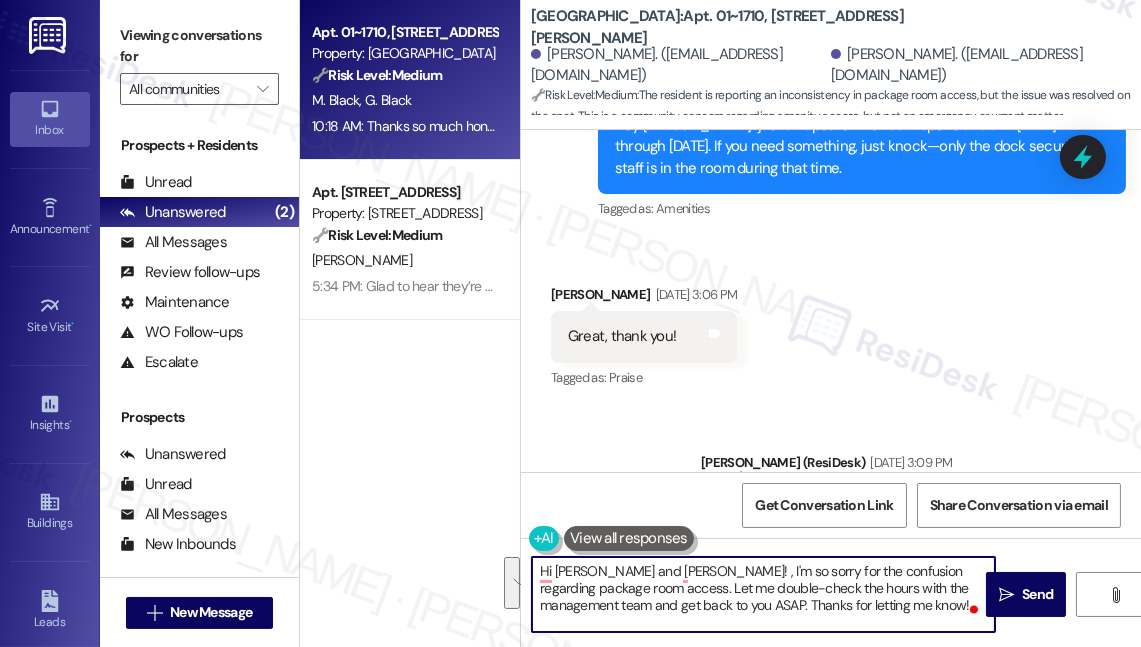 drag, startPoint x: 862, startPoint y: 607, endPoint x: 681, endPoint y: 568, distance: 185.15399 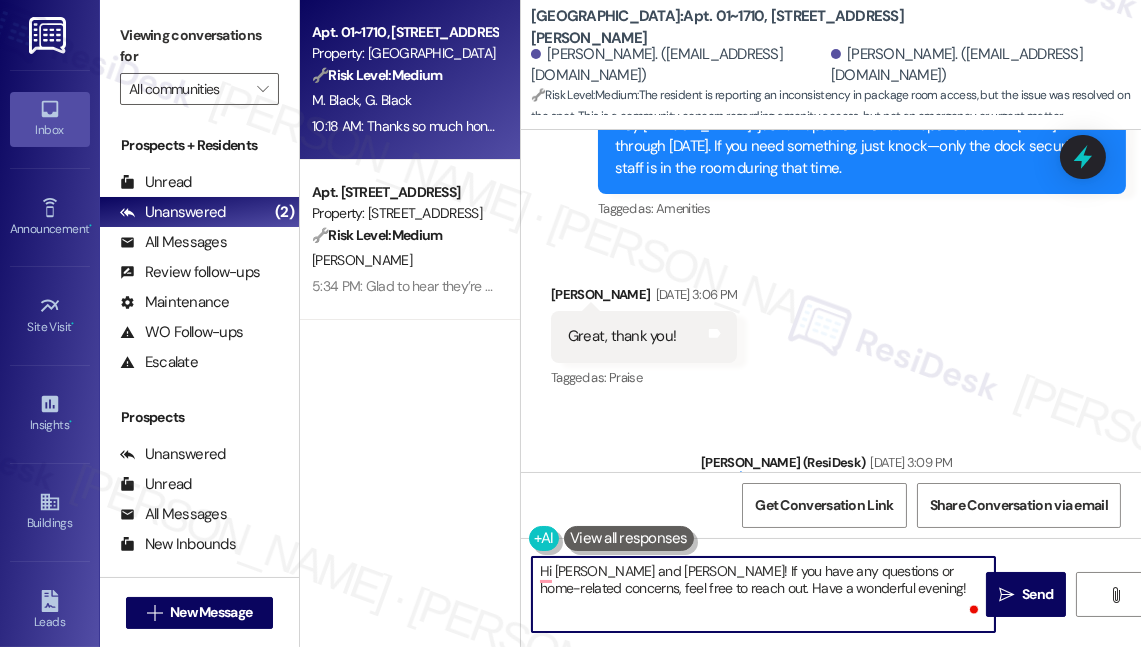 type on "Hi [PERSON_NAME] and [PERSON_NAME]! If you have any questions or home-related concerns, feel free to reach out. Have a wonderful evening!" 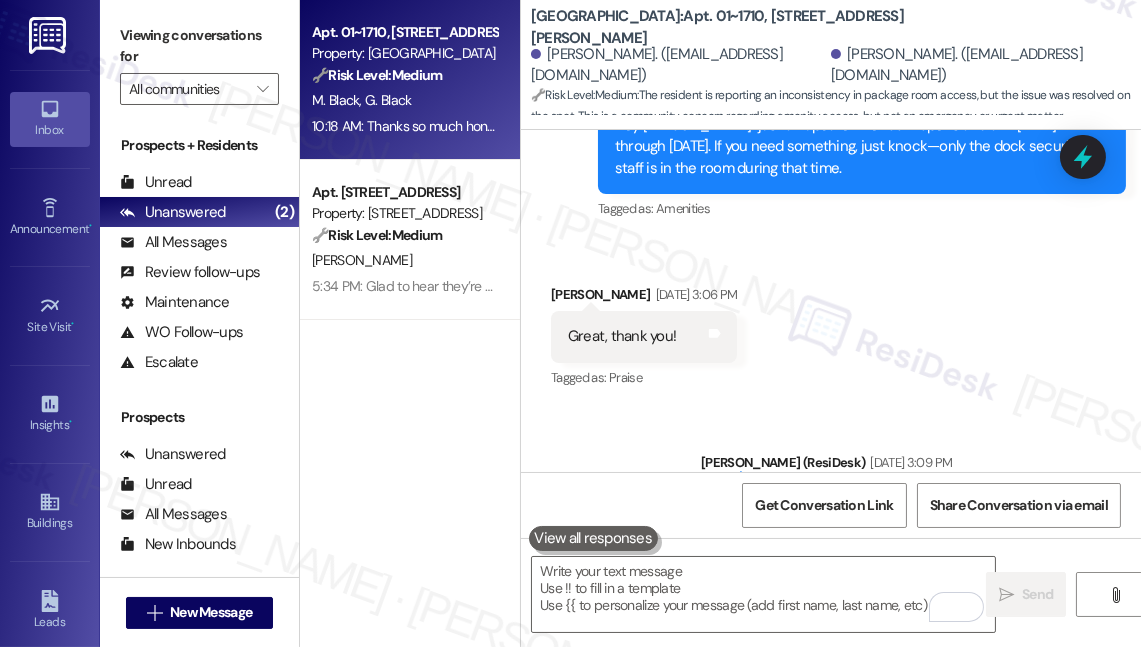 click on "Apt. 01~1710, 233 East [PERSON_NAME] Property: [GEOGRAPHIC_DATA] 🔧  Risk Level:  Medium The resident is reporting an inconsistency in package room access, but the issue was resolved on the spot. This is a community concern regarding amenity access, but not an emergency or urgent matter. M. Black G. Black 10:18 AM: Thanks so much honey! I really appreciate it. Have a great day. Love you 🥰❤️ 10:18 AM: Thanks so much honey! I really appreciate it. Have a great day. Love you 🥰❤️ Apt. 2807, [STREET_ADDRESS] Property: [STREET_ADDRESS] 🔧  Risk Level:  Medium The resident initially followed up on a maintenance request for a blinds motor, mentioning guests arriving soon. However, the final message indicates that the issue is currently being addressed. Therefore, the situation is resolved and does not require immediate escalation. [PERSON_NAME] 5:34 PM: Glad to hear they’re working on it now! If anything else comes up, please don’t hesitate to reach out. Hopefully, it’ll be resolved [DATE]!" at bounding box center (410, 252) 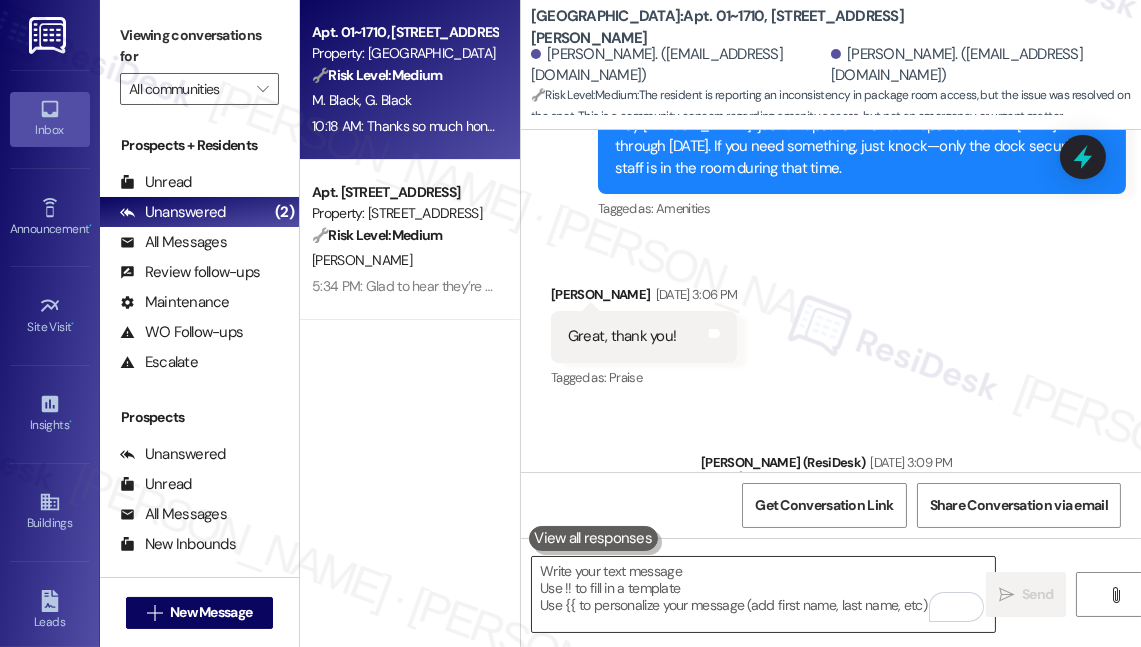 click at bounding box center [763, 594] 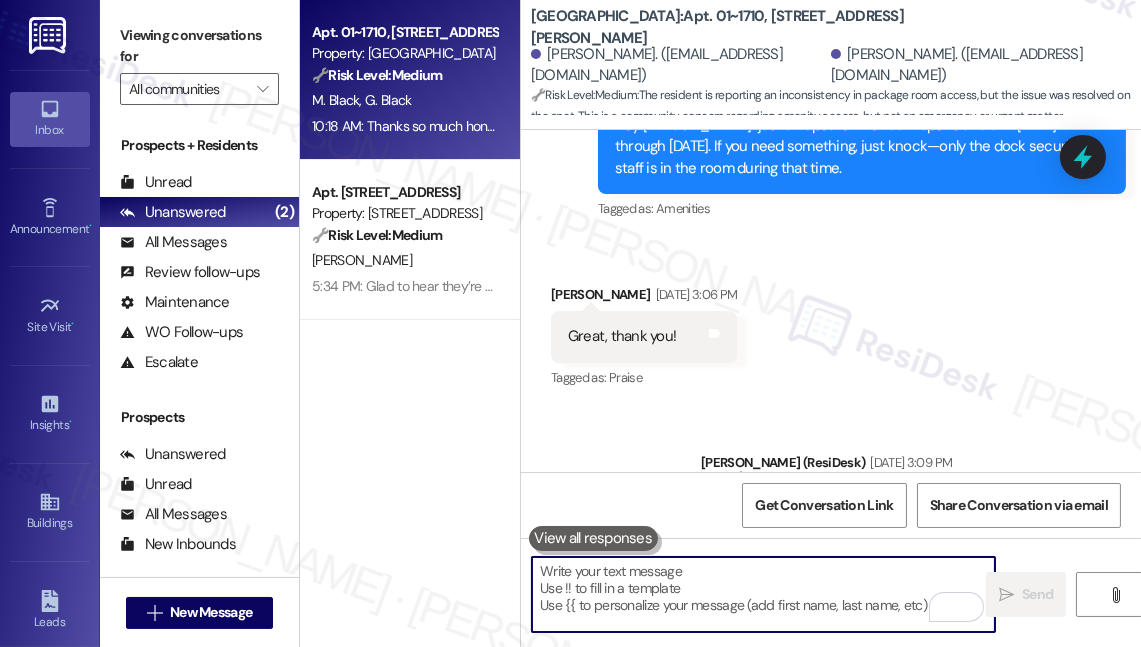 paste on "Hi [PERSON_NAME] and [PERSON_NAME]! Just a quick note to say if you have any questions or home‑related concerns, I’m always here to help. Wishing you both a wonderful evening!" 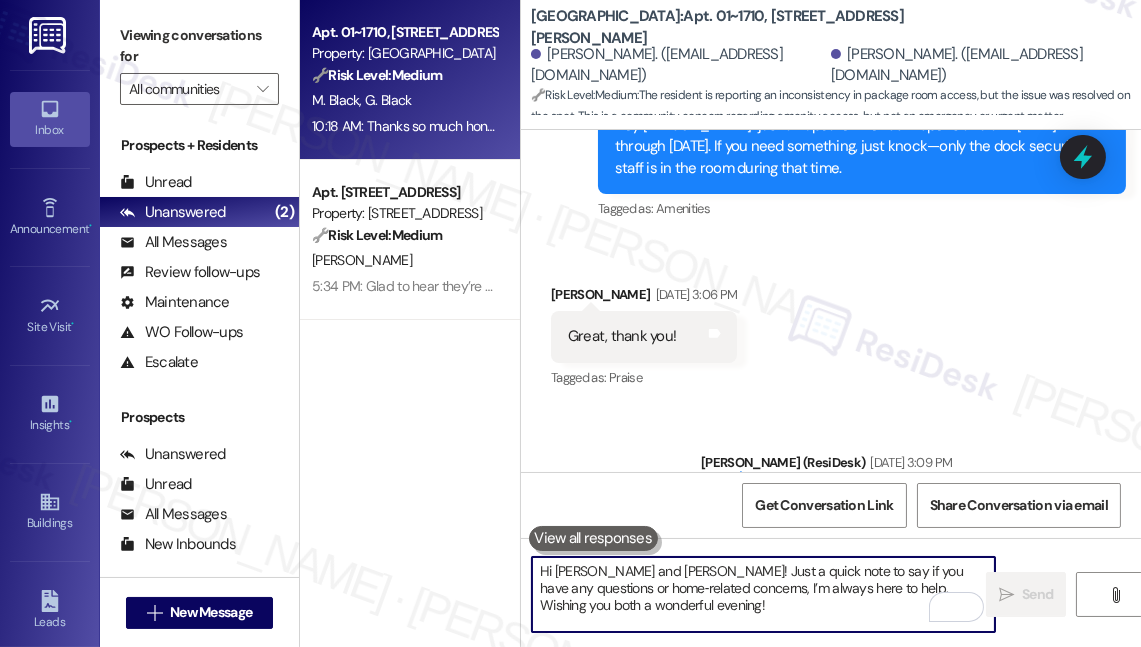 scroll, scrollTop: 16, scrollLeft: 0, axis: vertical 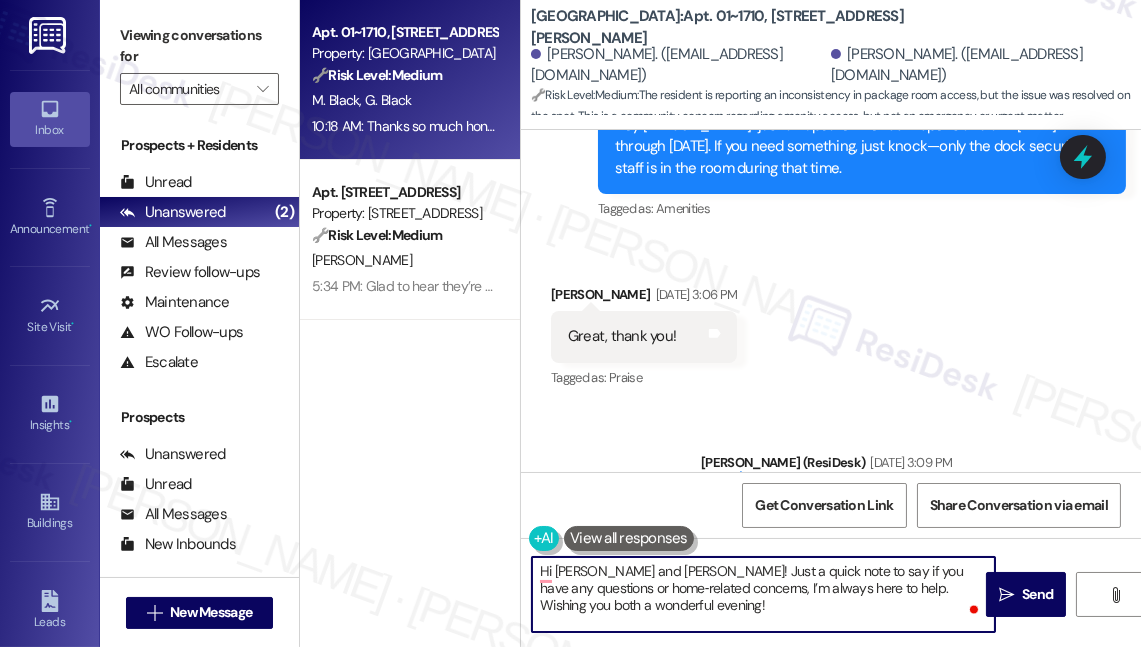 click on "Hi [PERSON_NAME] and [PERSON_NAME]! Just a quick note to say if you have any questions or home‑related concerns, I’m always here to help. Wishing you both a wonderful evening!" at bounding box center [763, 594] 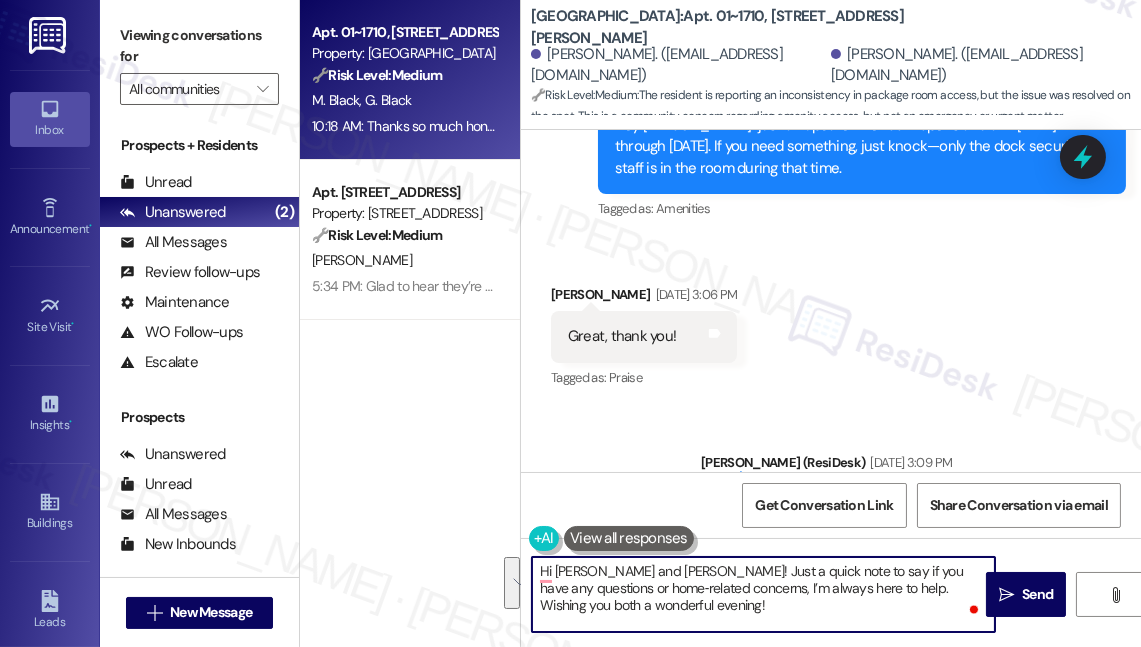 click on "Hi [PERSON_NAME] and [PERSON_NAME]! Just a quick note to say if you have any questions or home‑related concerns, I’m always here to help. Wishing you both a wonderful evening!" at bounding box center [763, 594] 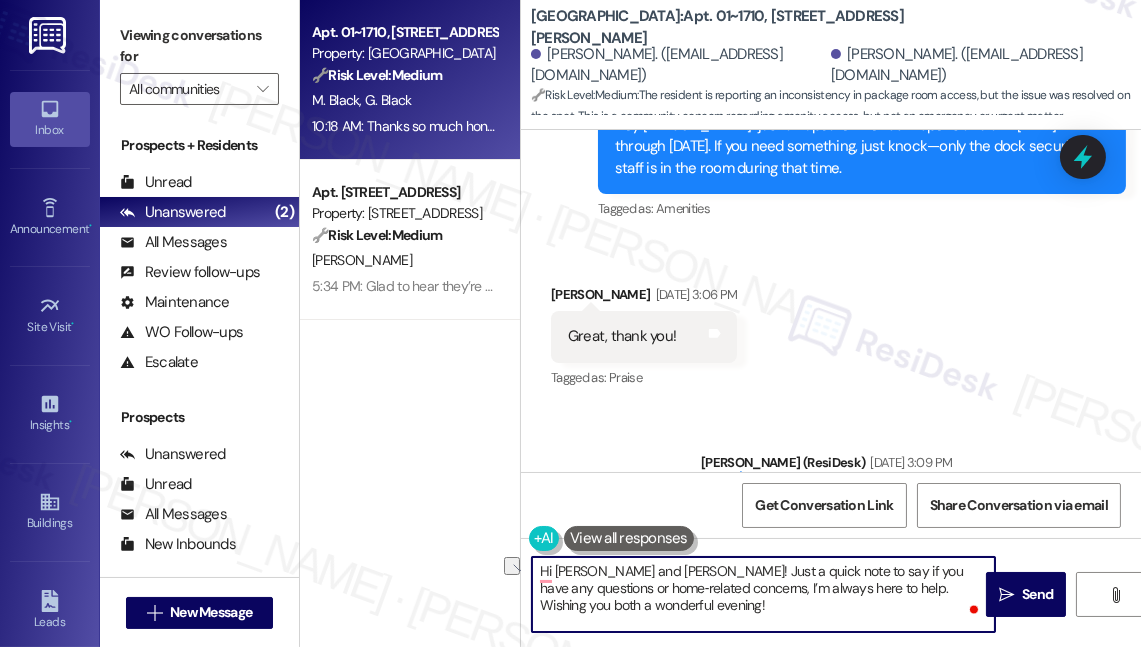 drag, startPoint x: 828, startPoint y: 571, endPoint x: 684, endPoint y: 572, distance: 144.00348 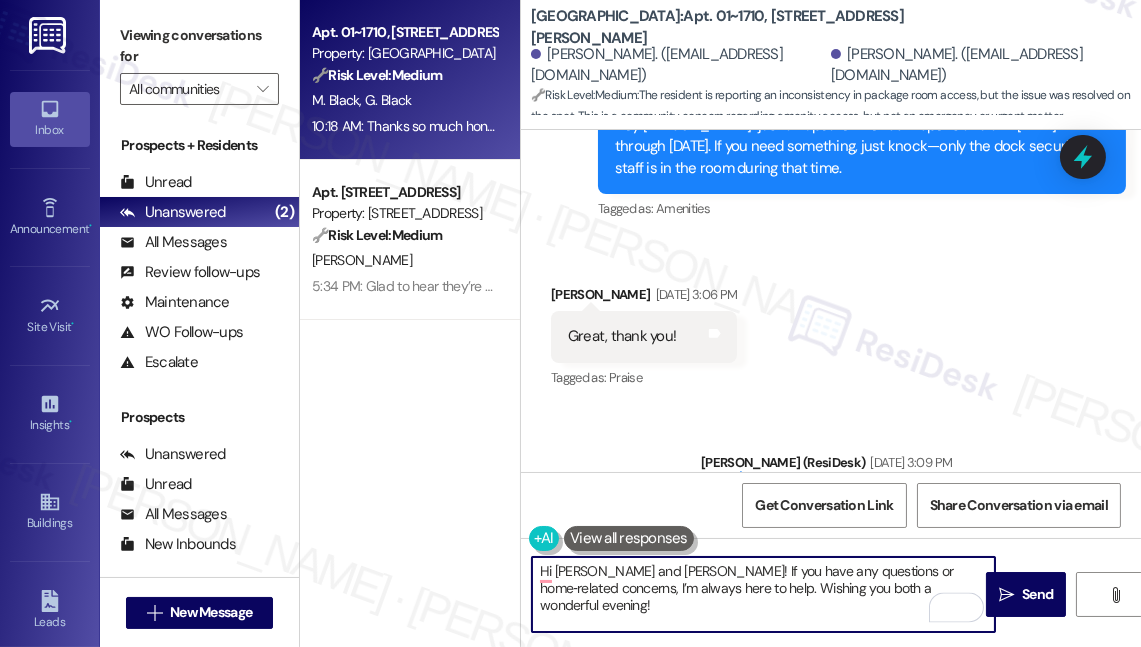 click on "Hi [PERSON_NAME] and [PERSON_NAME]! If you have any questions or home‑related concerns, I’m always here to help. Wishing you both a wonderful evening!" at bounding box center [763, 594] 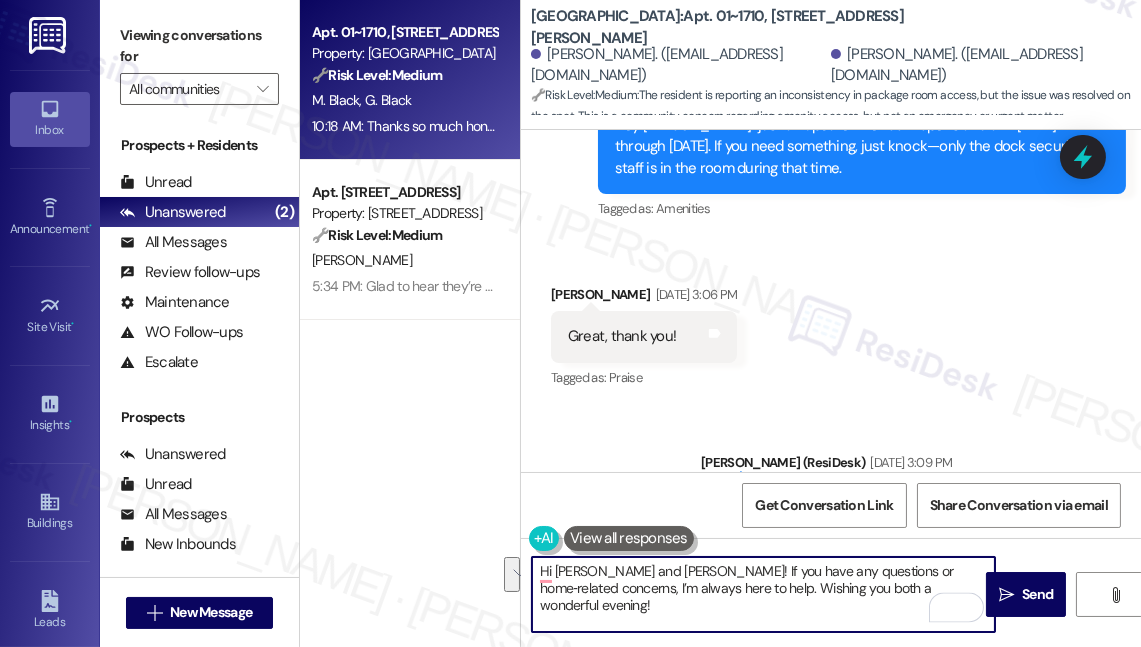 click on "Hi [PERSON_NAME] and [PERSON_NAME]! If you have any questions or home‑related concerns, I’m always here to help. Wishing you both a wonderful evening!" at bounding box center [763, 594] 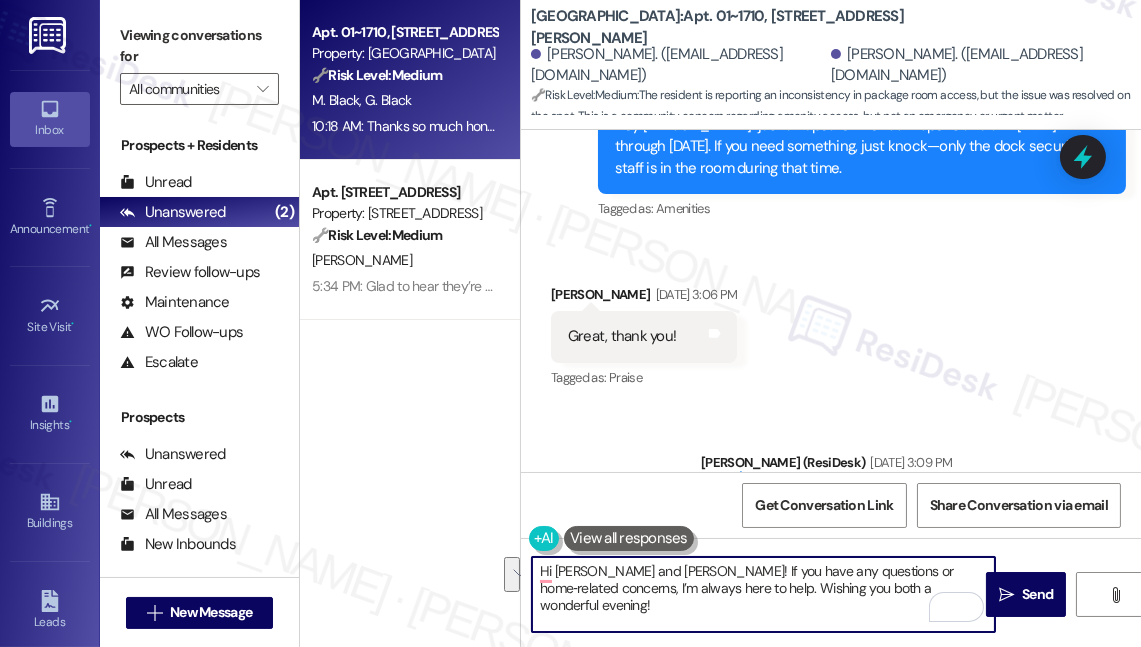 click on "Hi [PERSON_NAME] and [PERSON_NAME]! If you have any questions or home‑related concerns, I’m always here to help. Wishing you both a wonderful evening!" at bounding box center [763, 594] 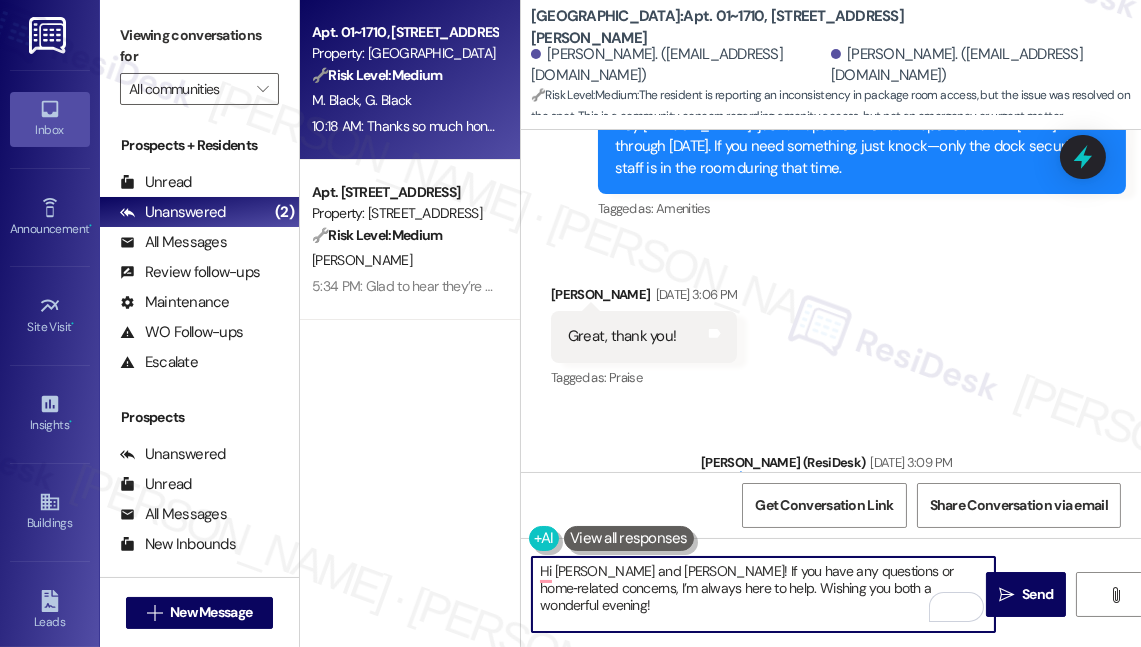 click on "Hi [PERSON_NAME] and [PERSON_NAME]! If you have any questions or home‑related concerns, I’m always here to help. Wishing you both a wonderful evening!" at bounding box center (763, 594) 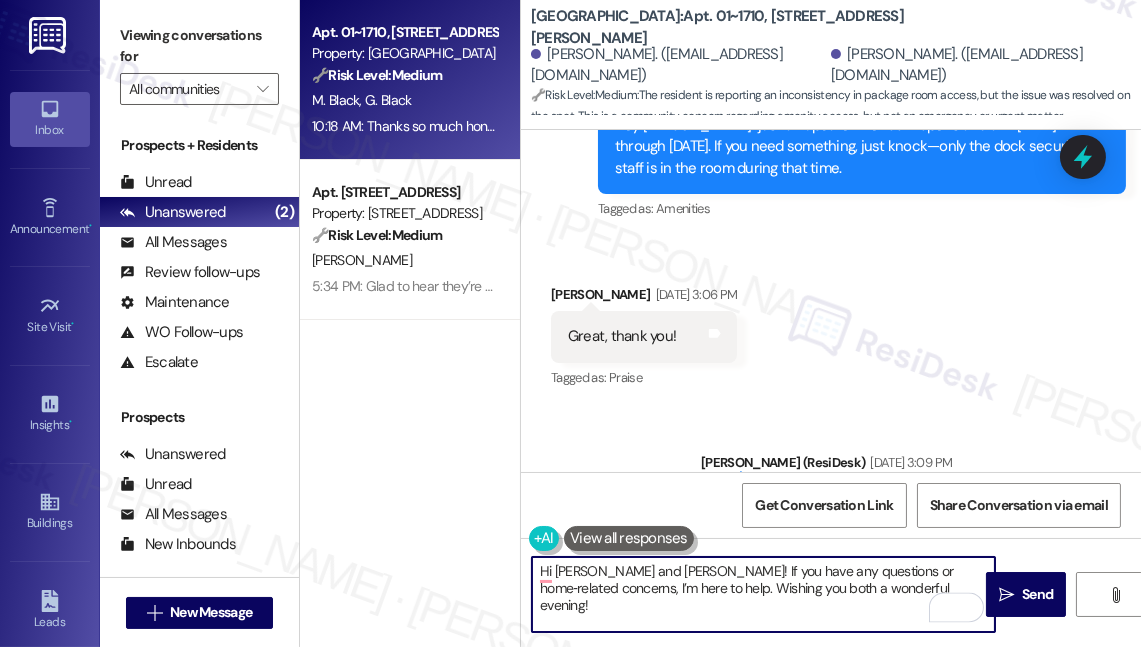 click on "Hi [PERSON_NAME] and [PERSON_NAME]! If you have any questions or home‑related concerns, I’m here to help. Wishing you both a wonderful evening!" at bounding box center [763, 594] 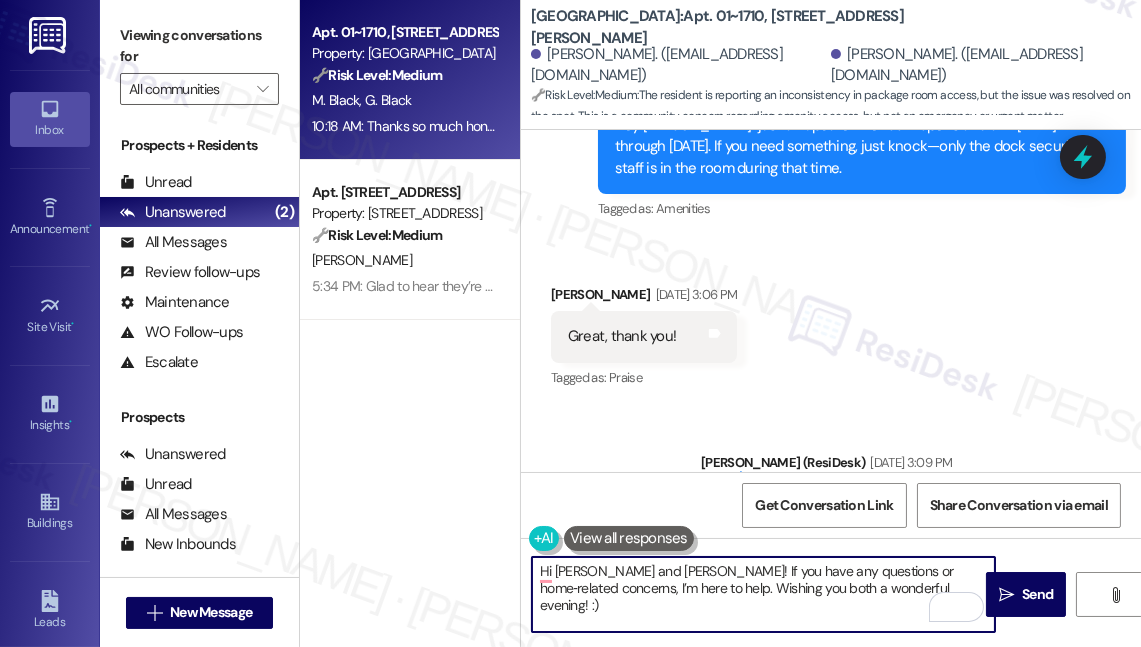 click on "Hi [PERSON_NAME] and [PERSON_NAME]! If you have any questions or home‑related concerns, I’m here to help. Wishing you both a wonderful evening! :)" at bounding box center (763, 594) 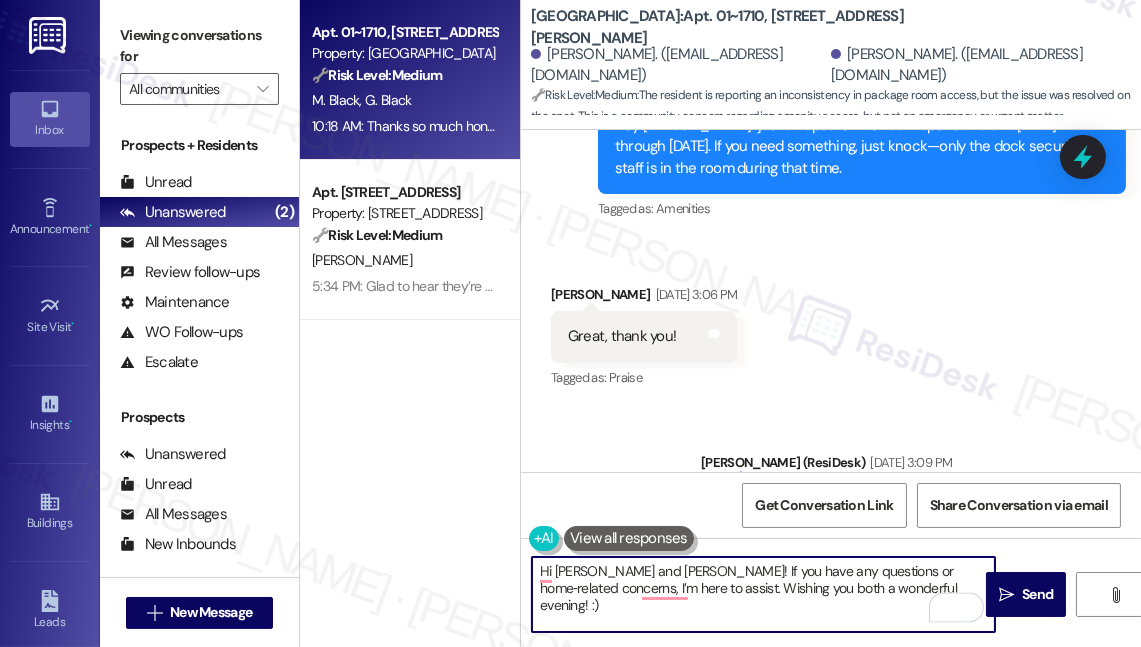 type on "Hi [PERSON_NAME] and [PERSON_NAME]! If you have any questions or home‑related concerns, I’m here to assist. Wishing you both a wonderful evening! :)" 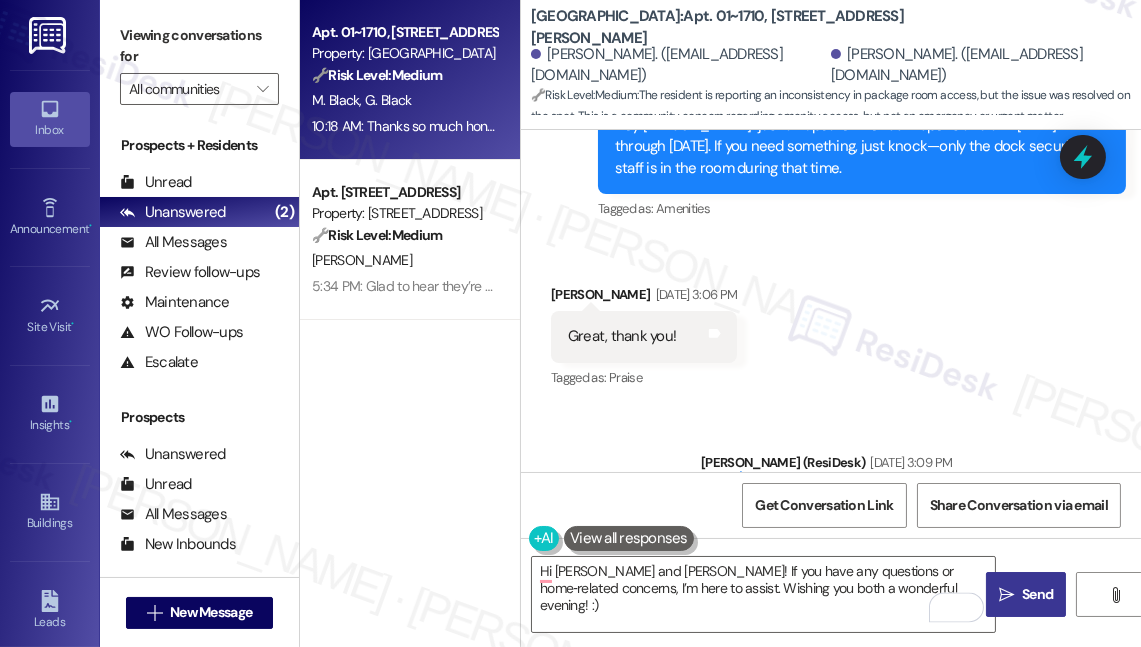 click on " Send" at bounding box center (1026, 594) 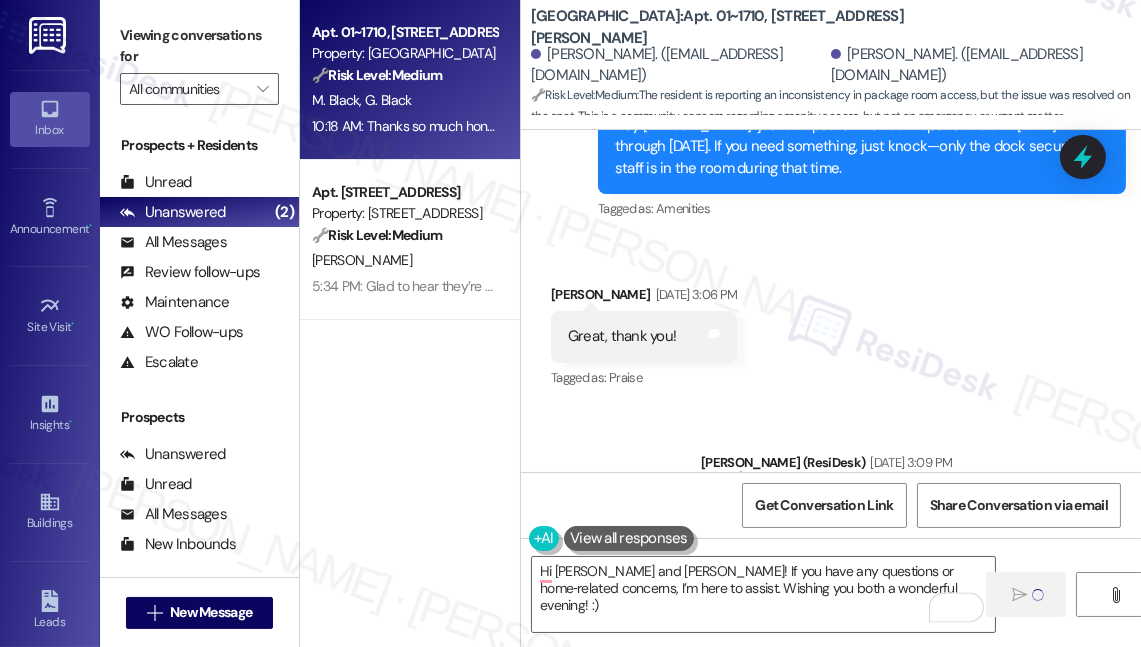 type 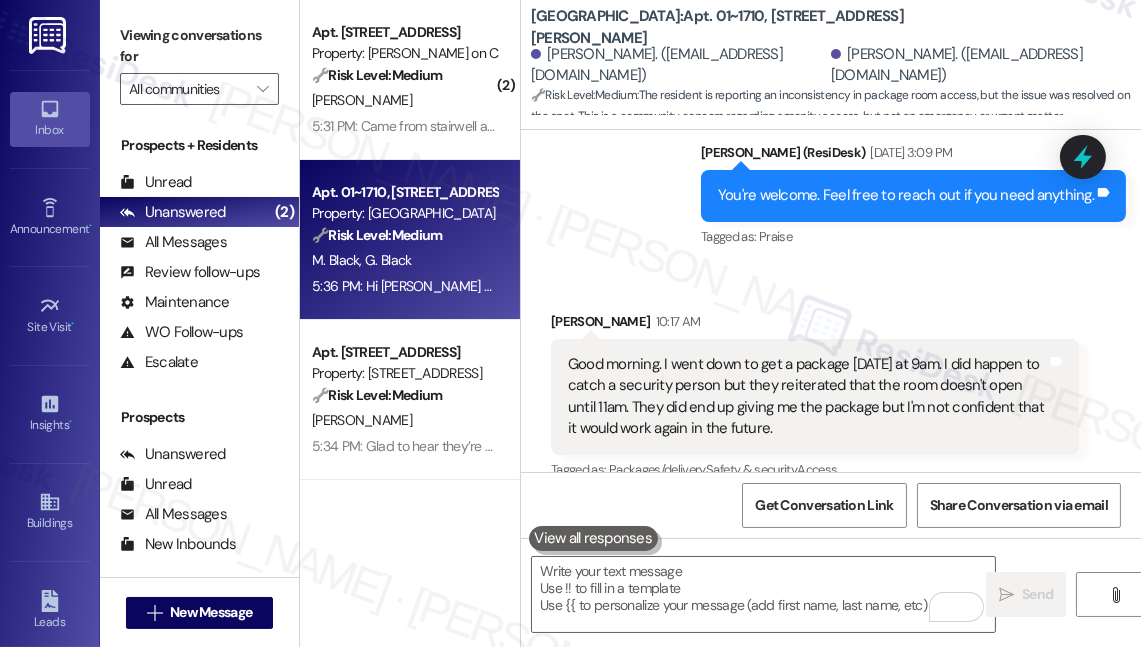 scroll, scrollTop: 11213, scrollLeft: 0, axis: vertical 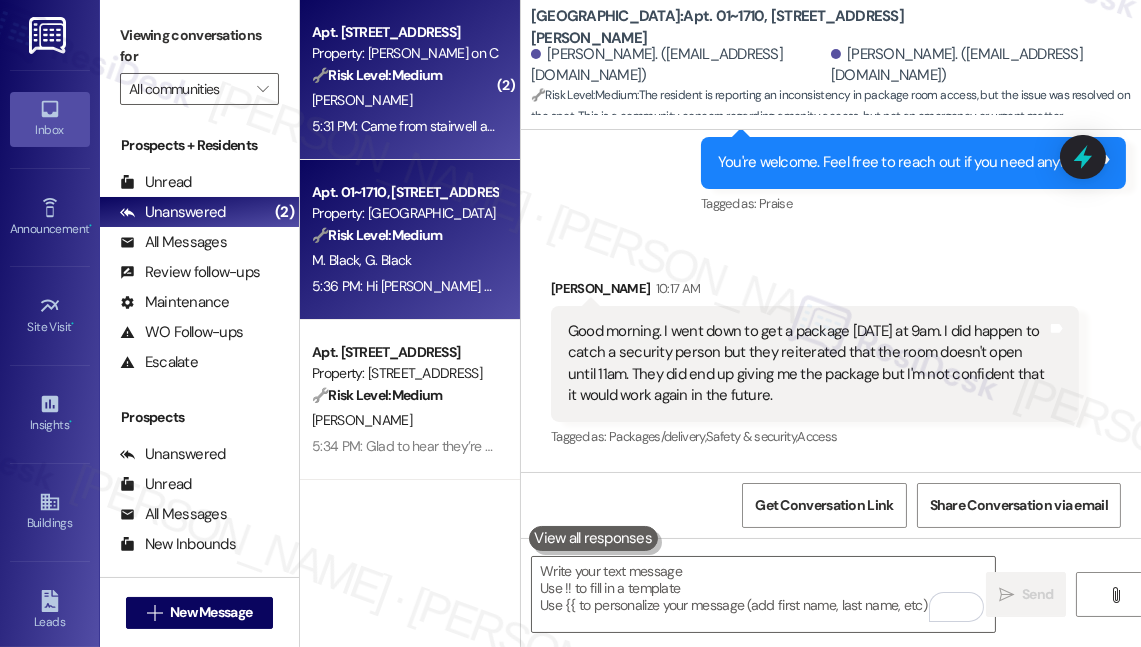 click on "5:31 PM: Came from stairwell and walls 5:31 PM: Came from stairwell and walls" at bounding box center [423, 126] 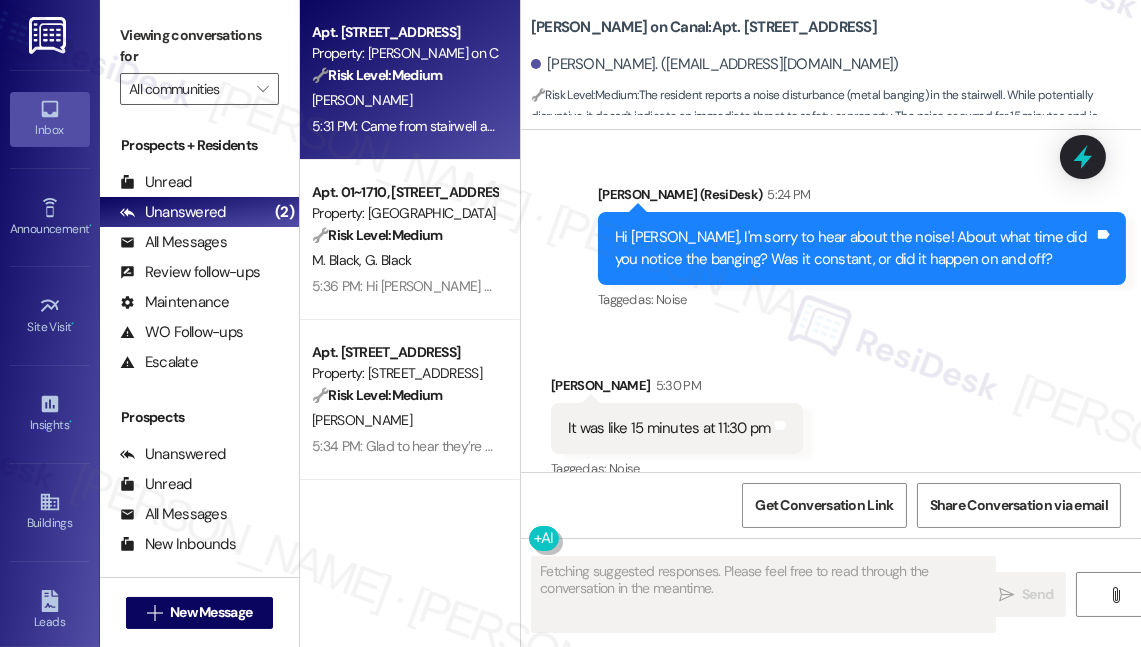 scroll, scrollTop: 12272, scrollLeft: 0, axis: vertical 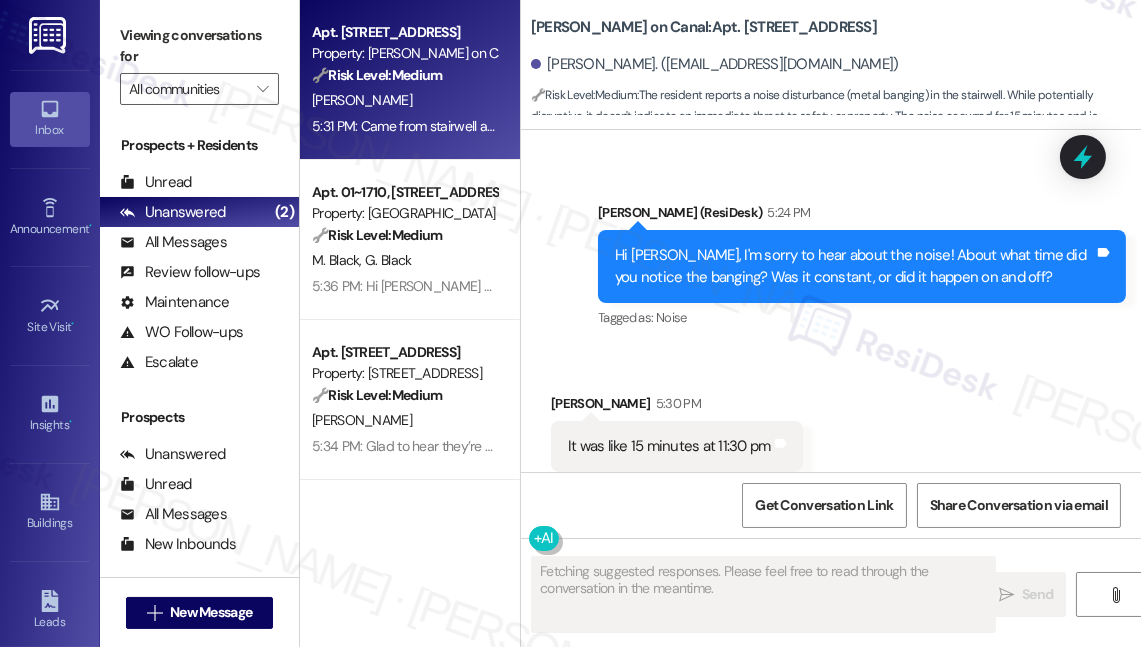 click on "Hi [PERSON_NAME], I'm sorry to hear about the noise! About what time did you notice the banging? Was it constant, or did it happen on and off?" at bounding box center (854, 266) 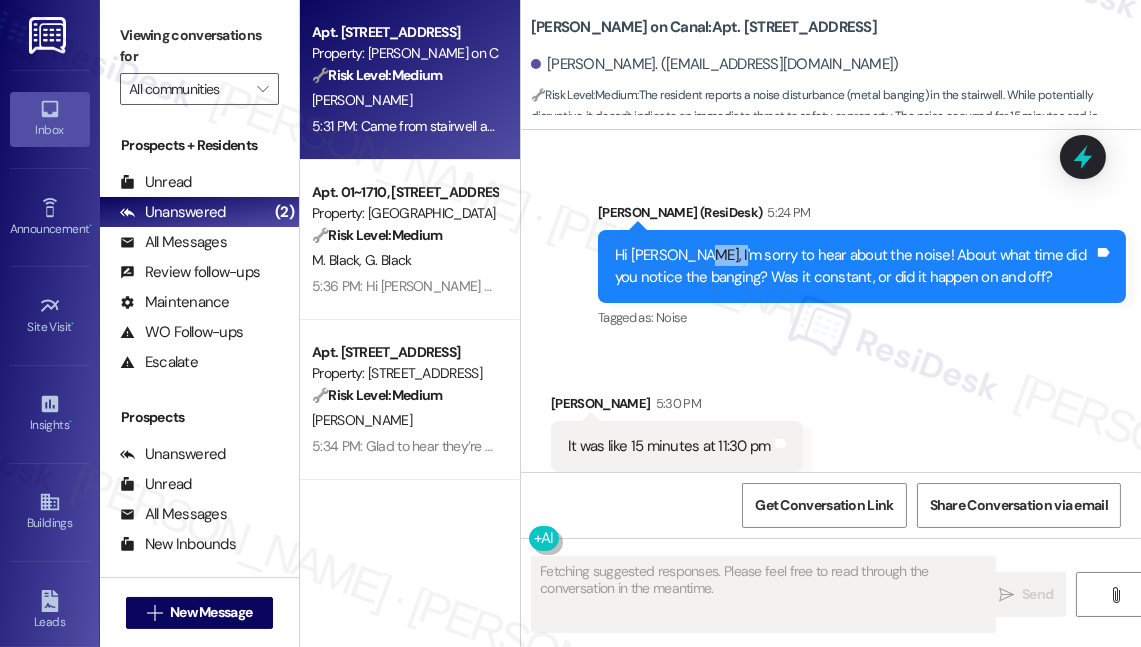 click on "Hi [PERSON_NAME], I'm sorry to hear about the noise! About what time did you notice the banging? Was it constant, or did it happen on and off?" at bounding box center [854, 266] 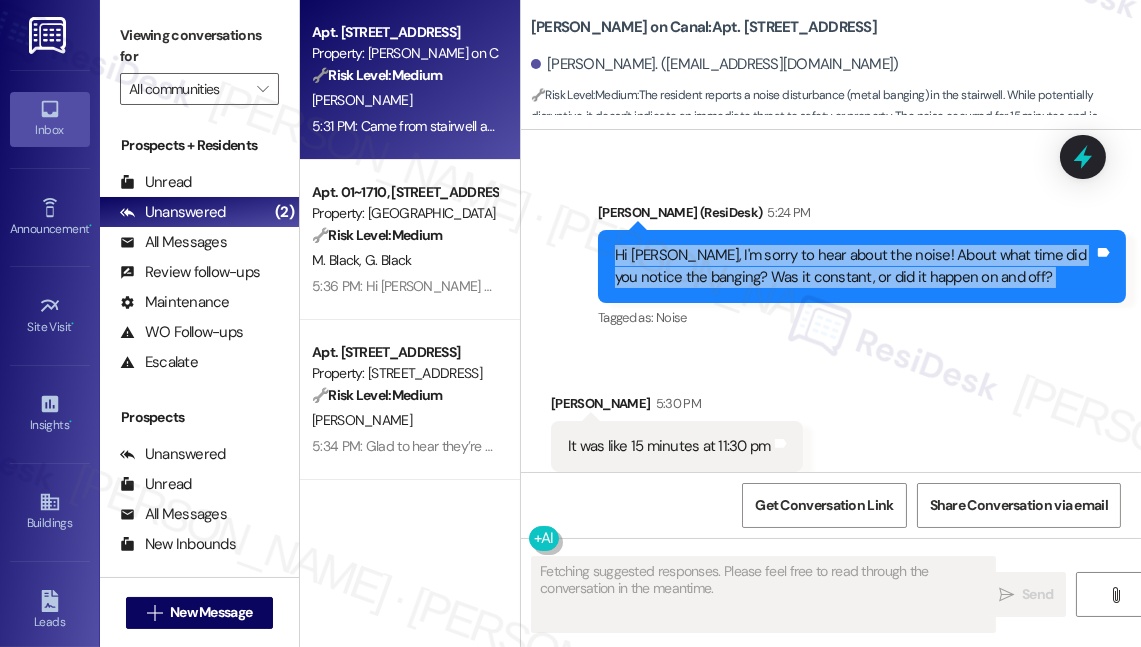 click on "Hi [PERSON_NAME], I'm sorry to hear about the noise! About what time did you notice the banging? Was it constant, or did it happen on and off?" at bounding box center [854, 266] 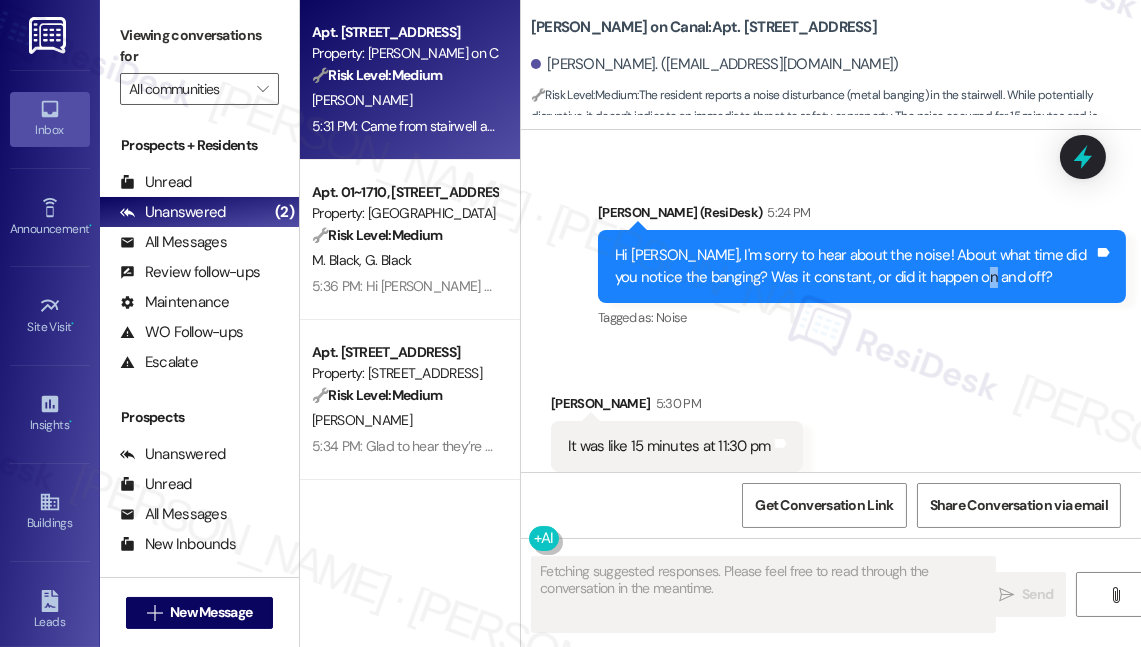 click on "Hi [PERSON_NAME], I'm sorry to hear about the noise! About what time did you notice the banging? Was it constant, or did it happen on and off?" at bounding box center (854, 266) 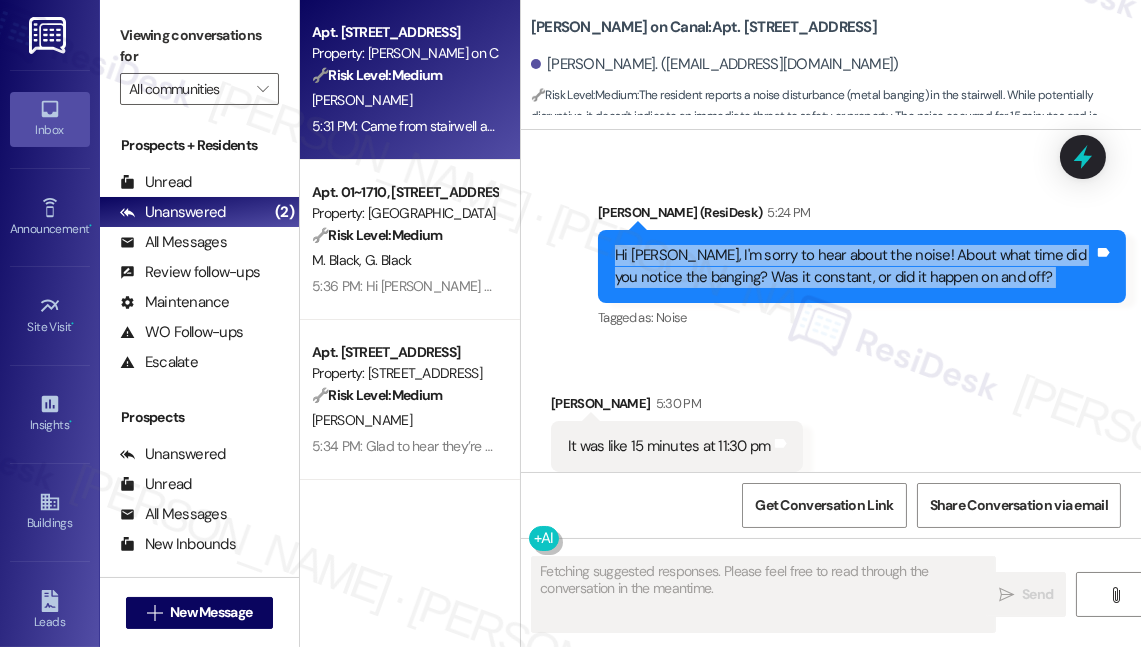 click on "Hi [PERSON_NAME], I'm sorry to hear about the noise! About what time did you notice the banging? Was it constant, or did it happen on and off?" at bounding box center [854, 266] 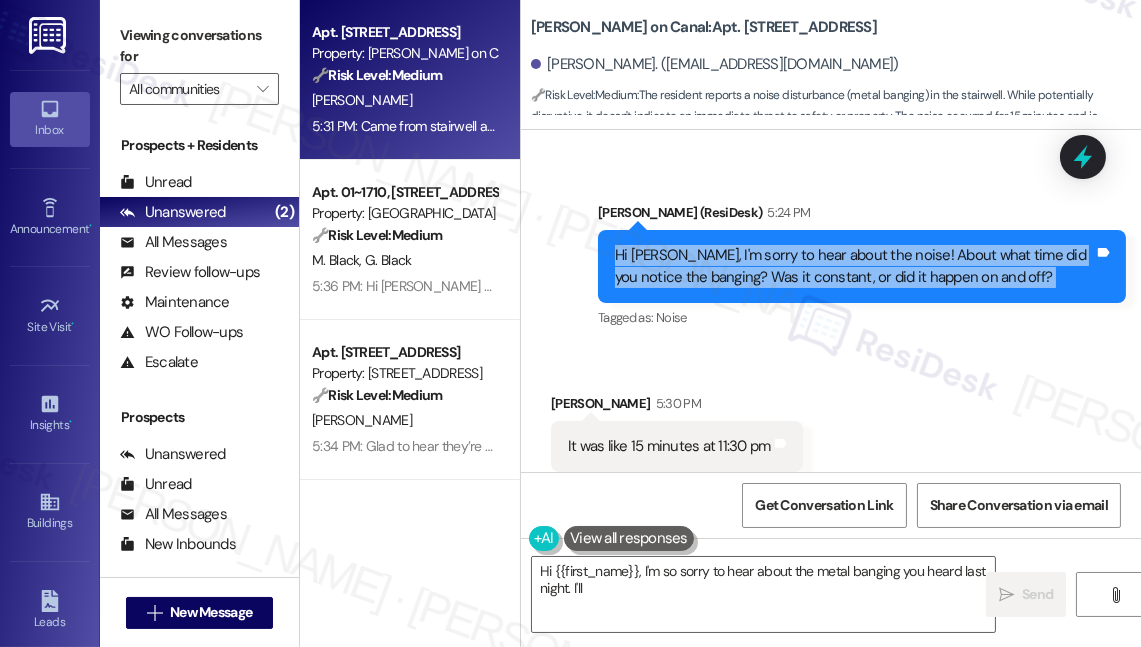 click on "Hi [PERSON_NAME], I'm sorry to hear about the noise! About what time did you notice the banging? Was it constant, or did it happen on and off?" at bounding box center (854, 266) 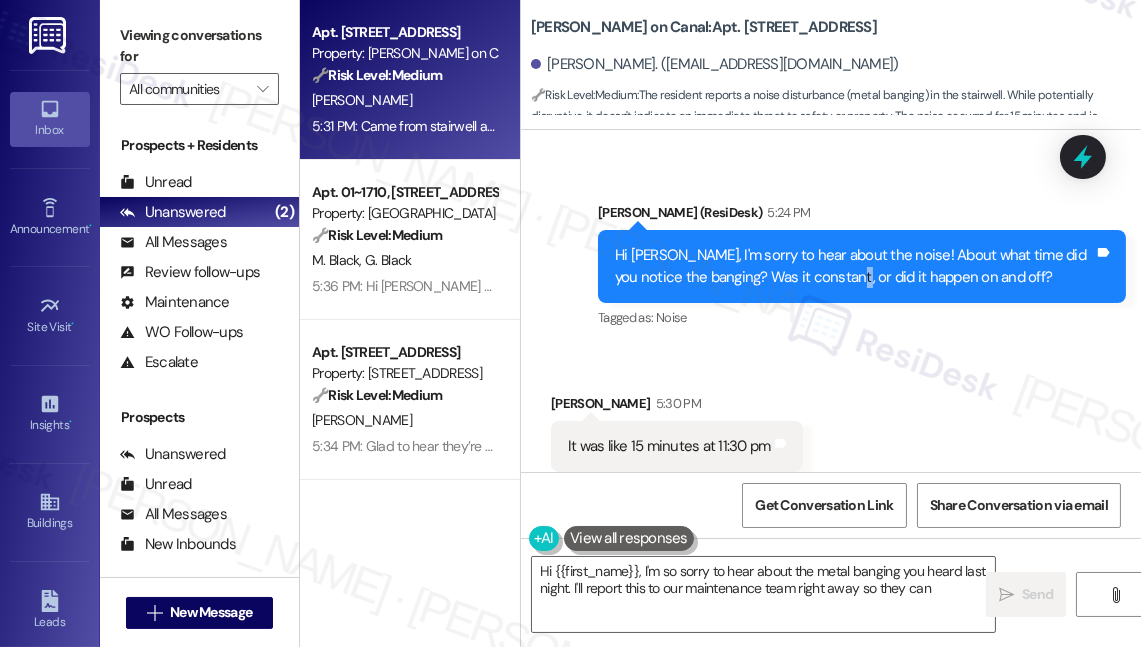 click on "Hi [PERSON_NAME], I'm sorry to hear about the noise! About what time did you notice the banging? Was it constant, or did it happen on and off?" at bounding box center [854, 266] 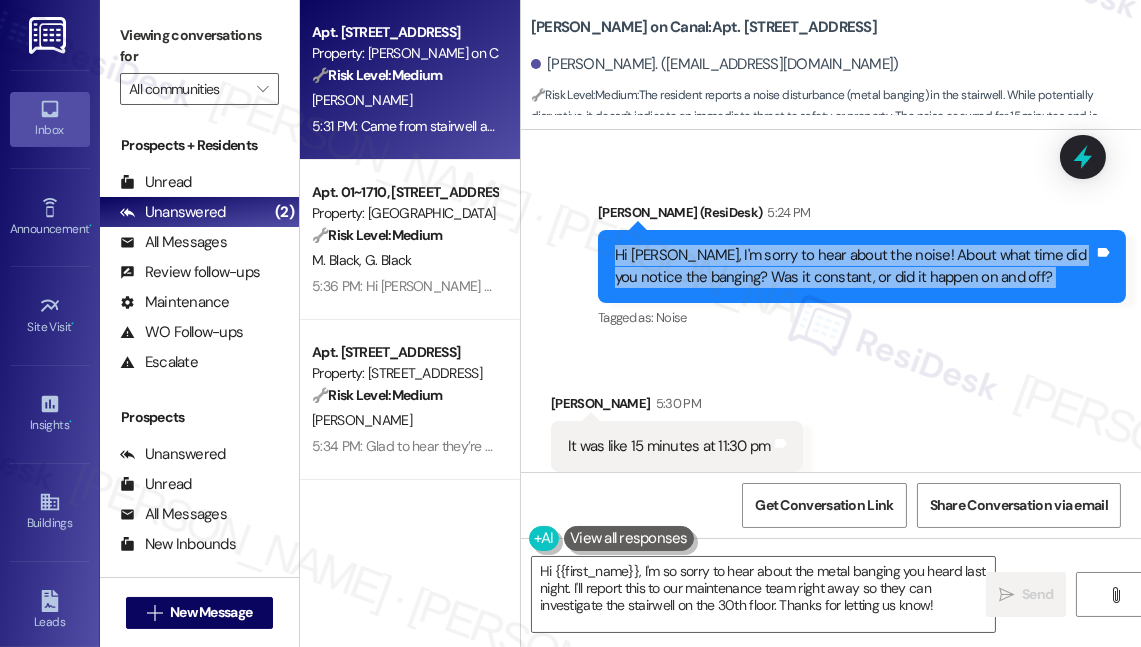 click on "Hi [PERSON_NAME], I'm sorry to hear about the noise! About what time did you notice the banging? Was it constant, or did it happen on and off?" at bounding box center [854, 266] 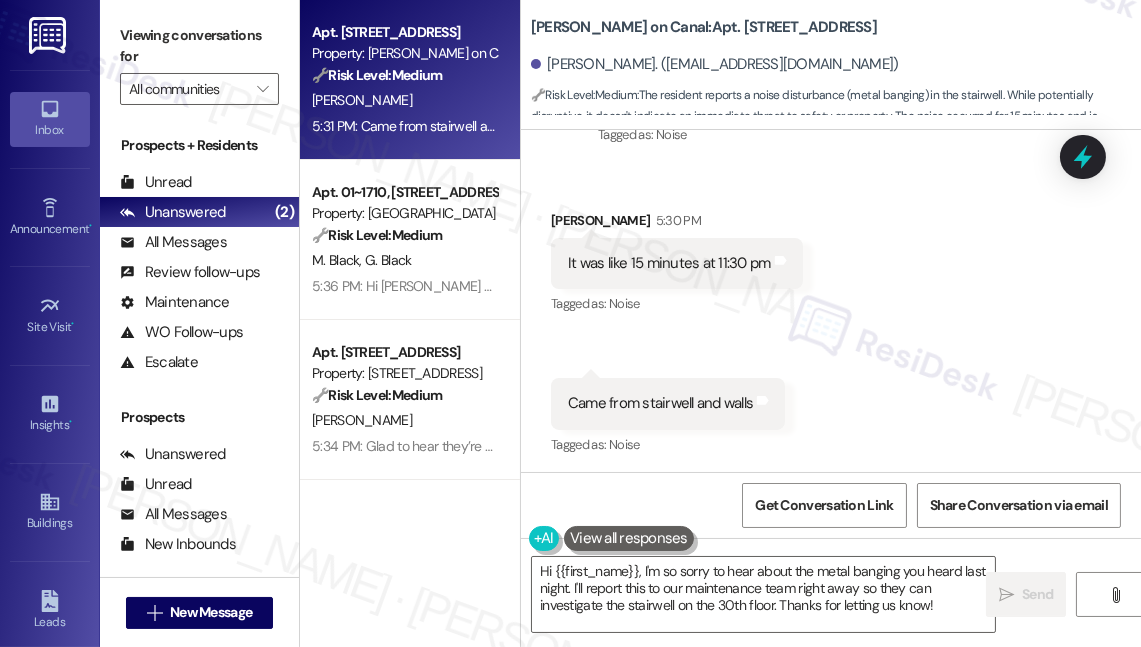 click on "It was like 15 minutes at 11:30 pm" at bounding box center [669, 263] 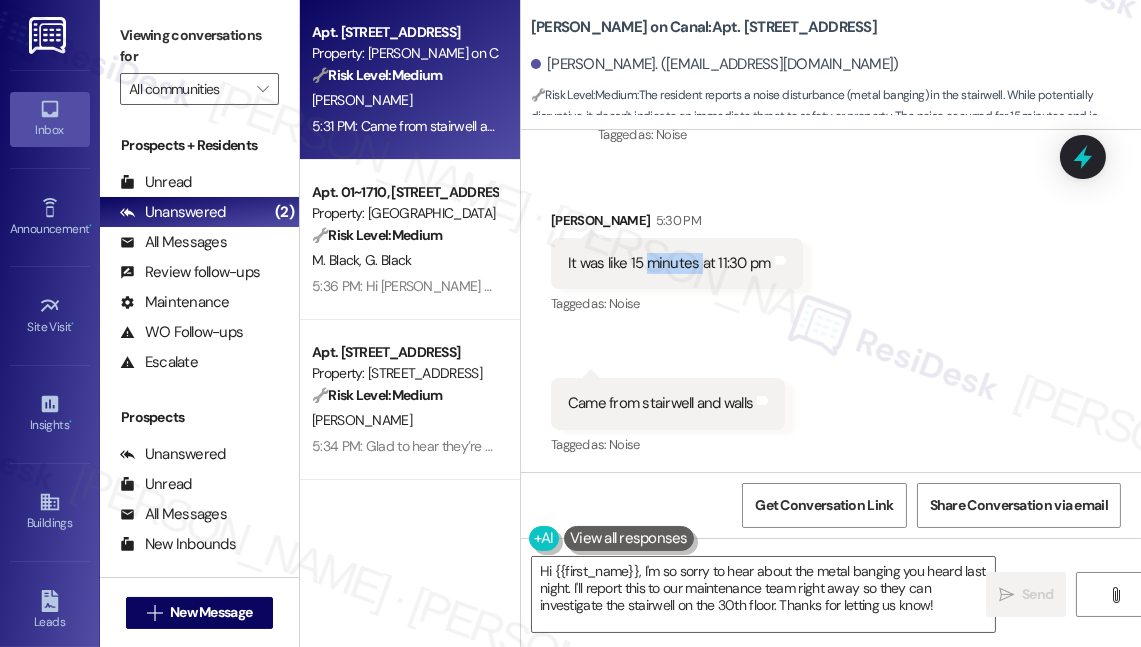 click on "It was like 15 minutes at 11:30 pm" at bounding box center [669, 263] 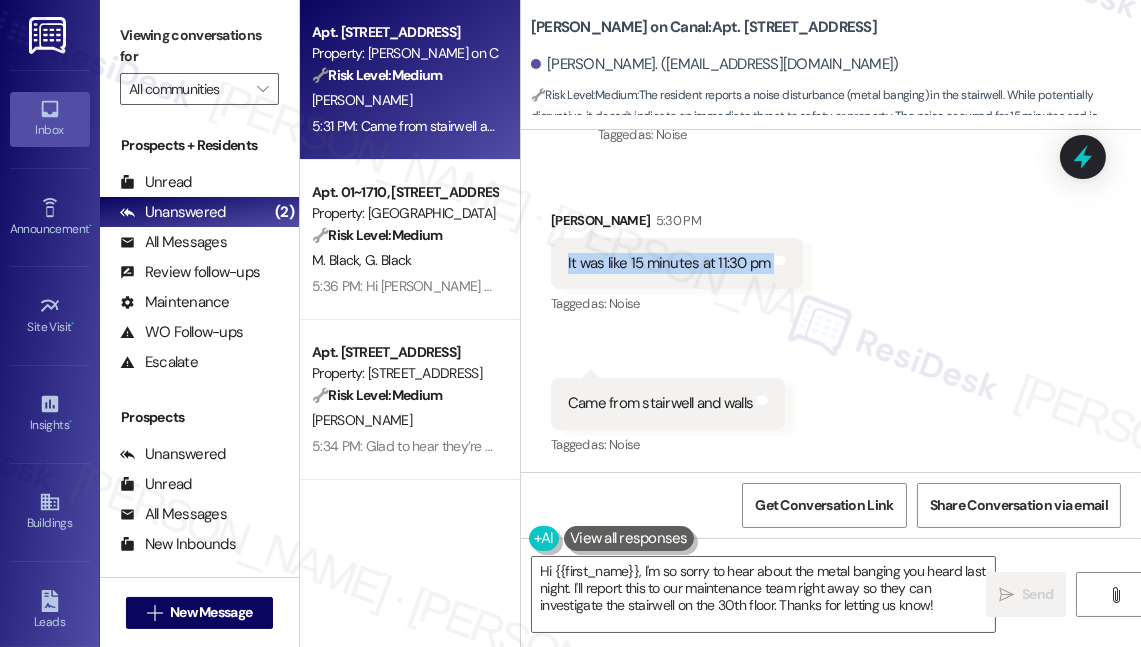 click on "It was like 15 minutes at 11:30 pm" at bounding box center [669, 263] 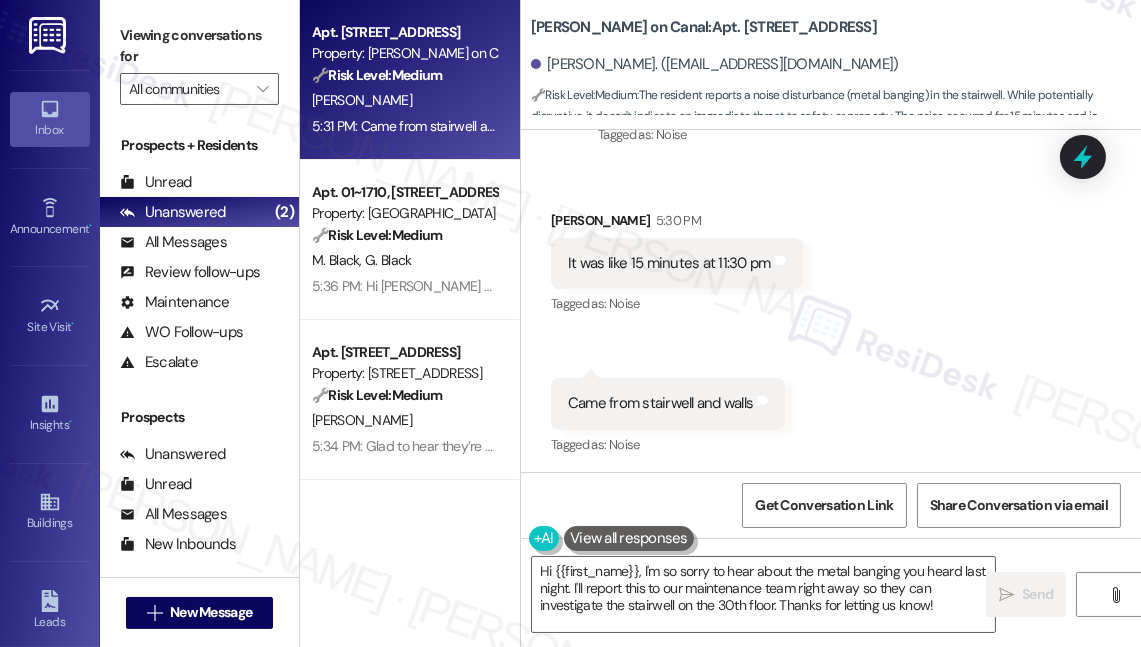 click on "Came from stairwell and walls" at bounding box center (660, 403) 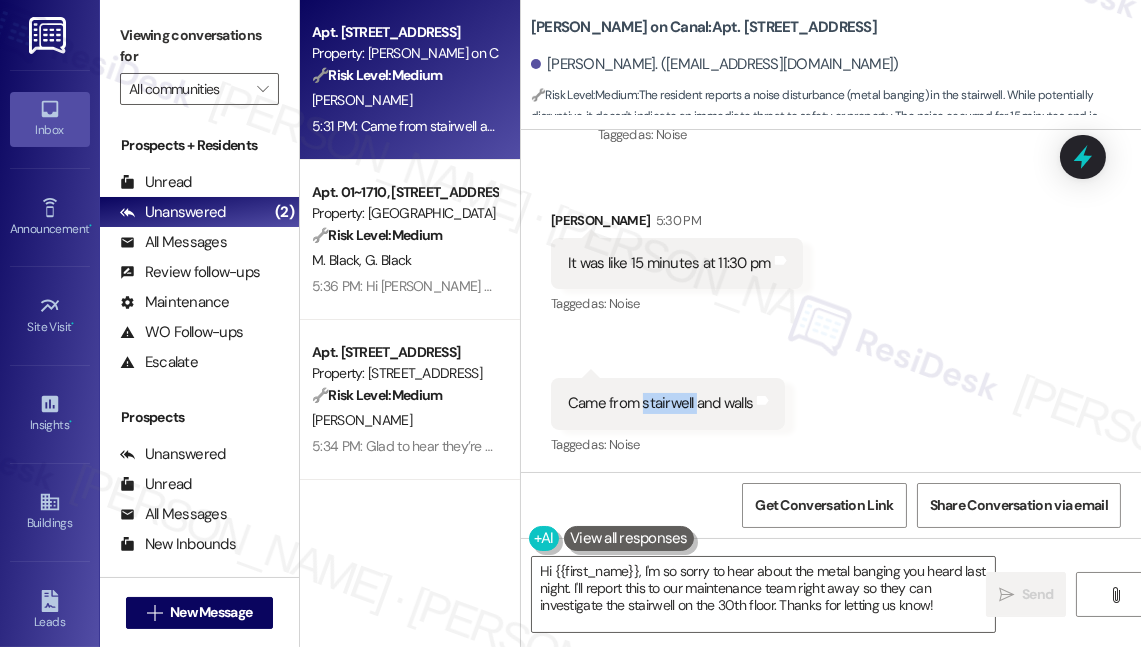 click on "Came from stairwell and walls" at bounding box center [660, 403] 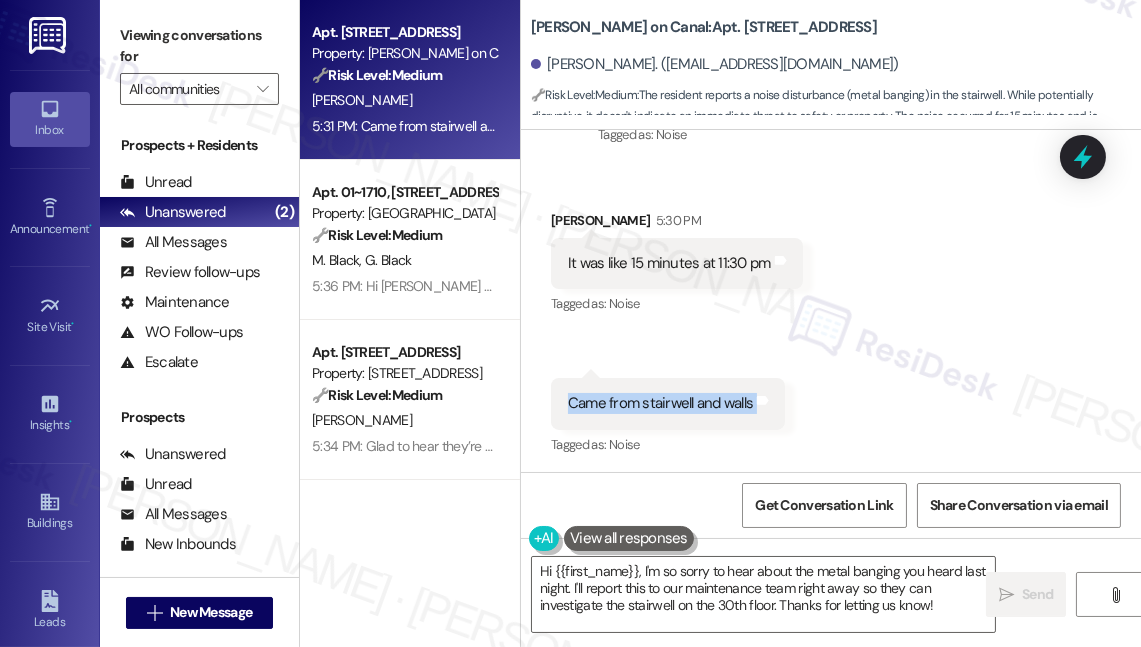 click on "Came from stairwell and walls" at bounding box center (660, 403) 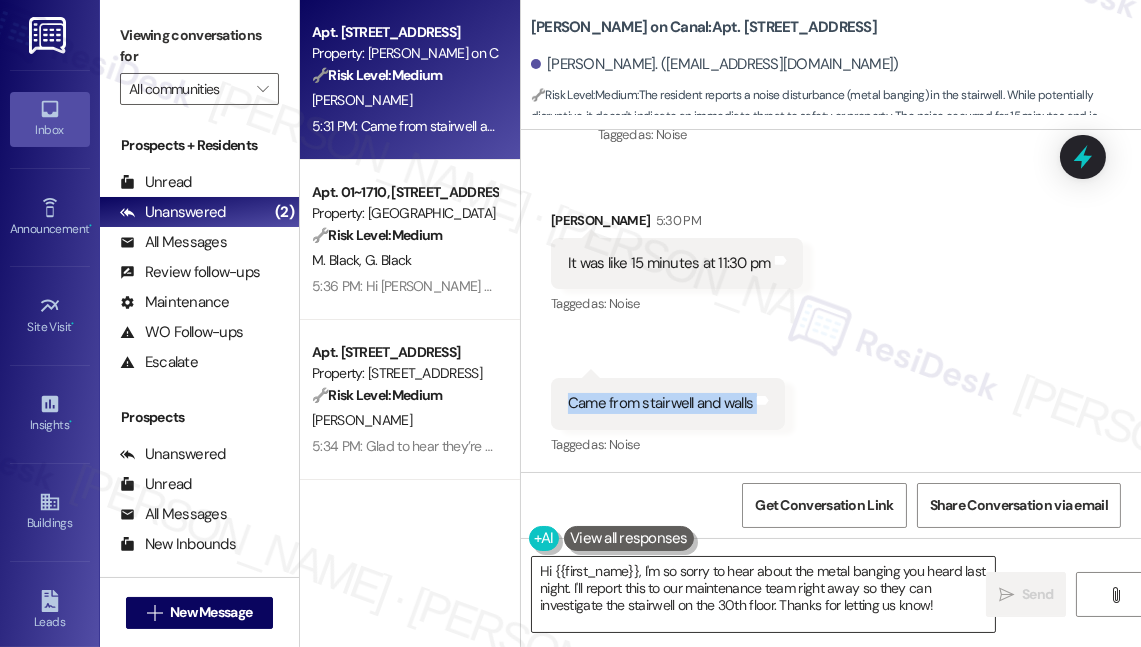 click on "Hi {{first_name}}, I'm so sorry to hear about the metal banging you heard last night. I'll report this to our maintenance team right away so they can investigate the stairwell on the 30th floor. Thanks for letting us know!" at bounding box center (763, 594) 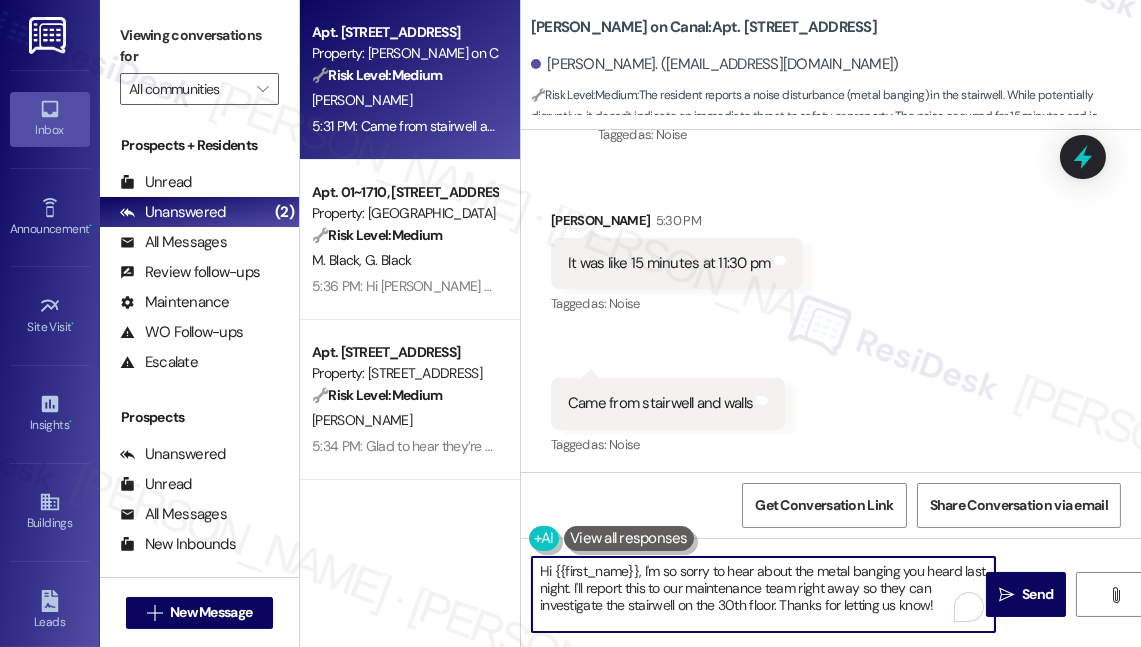 click on "Hi {{first_name}}, I'm so sorry to hear about the metal banging you heard last night. I'll report this to our maintenance team right away so they can investigate the stairwell on the 30th floor. Thanks for letting us know!" at bounding box center (763, 594) 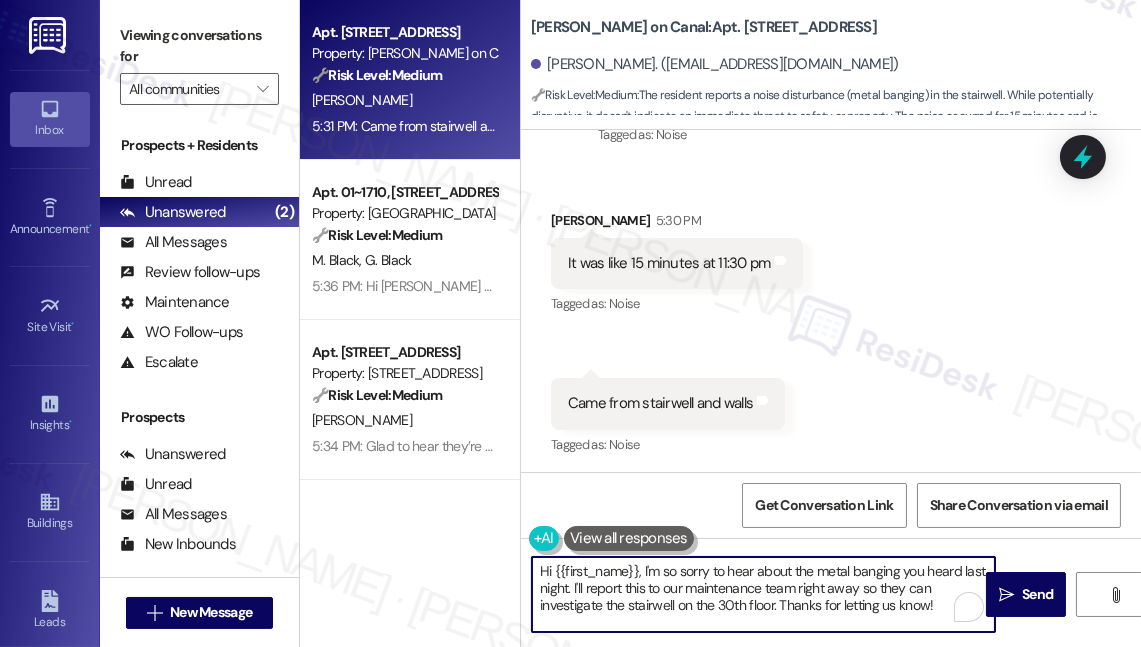 click on "Hi {{first_name}}, I'm so sorry to hear about the metal banging you heard last night. I'll report this to our maintenance team right away so they can investigate the stairwell on the 30th floor. Thanks for letting us know!" at bounding box center (763, 594) 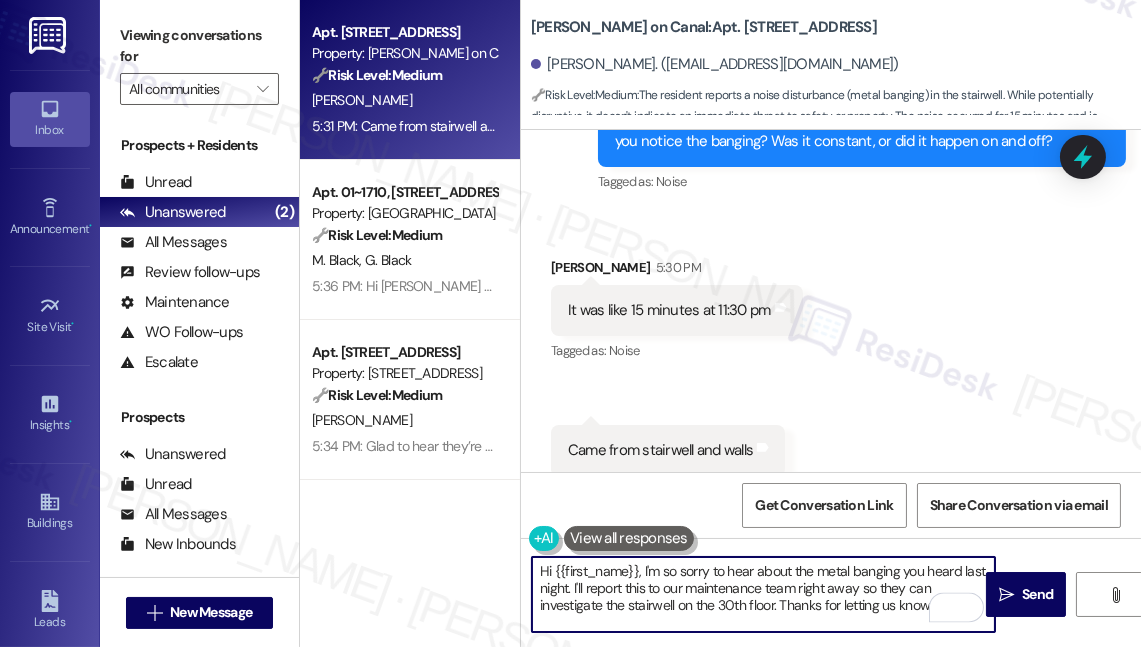 scroll, scrollTop: 12455, scrollLeft: 0, axis: vertical 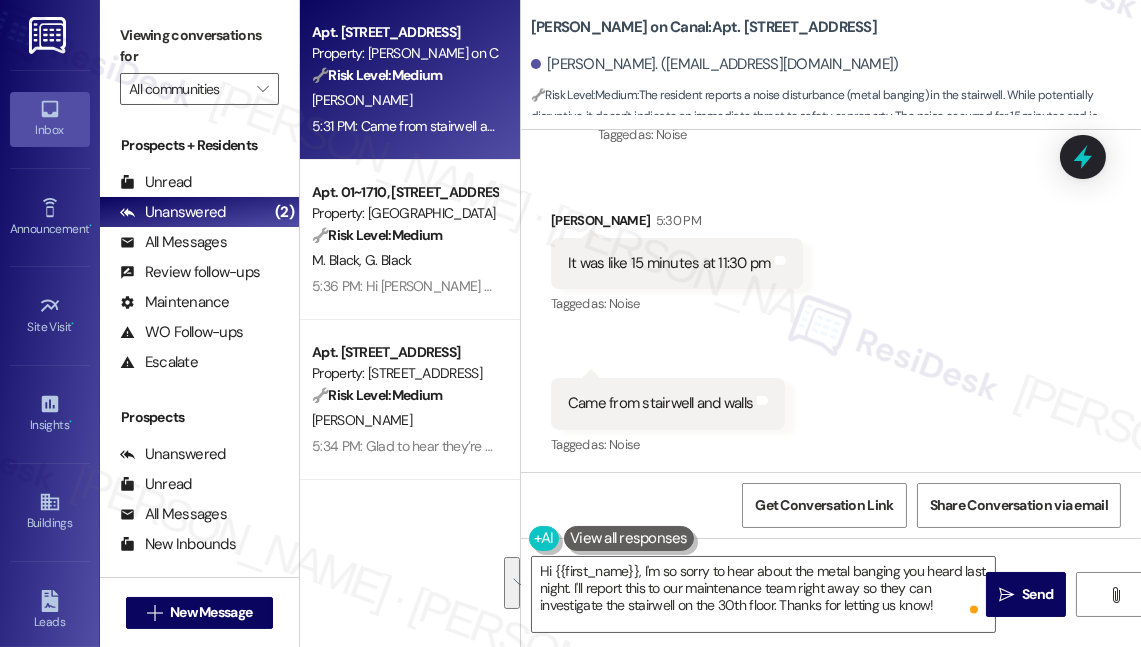 click on "Apt. [STREET_ADDRESS] Property: [PERSON_NAME] on Canal 🔧  Risk Level:  Medium The resident reports a noise disturbance (metal banging) in the stairwell. While potentially disruptive, it doesn't indicate an immediate threat to safety or property. The noise occurred for 15 minutes and is described as coming from the stairwell and walls, suggesting a maintenance issue or external source rather than an emergency. [PERSON_NAME] 5:31 PM: Came from stairwell and walls 5:31 PM: Came from stairwell and walls Apt. 01~1710, [GEOGRAPHIC_DATA][PERSON_NAME] Property: [GEOGRAPHIC_DATA] 🔧  Risk Level:  Medium The resident is reporting an inconsistency in package room access, but the issue was resolved on the spot. This is a community concern regarding amenity access, but not an emergency or urgent matter. M. Black G. Black 5:36 PM: Hi [PERSON_NAME] and [PERSON_NAME]! If you have any questions or home‑related concerns, I’m here to assist. Wishing you both a wonderful evening! :) Apt. 2807, [STREET_ADDRESS] Property: [STREET_ADDRESS] 🔧  Risk Level:" at bounding box center (410, 323) 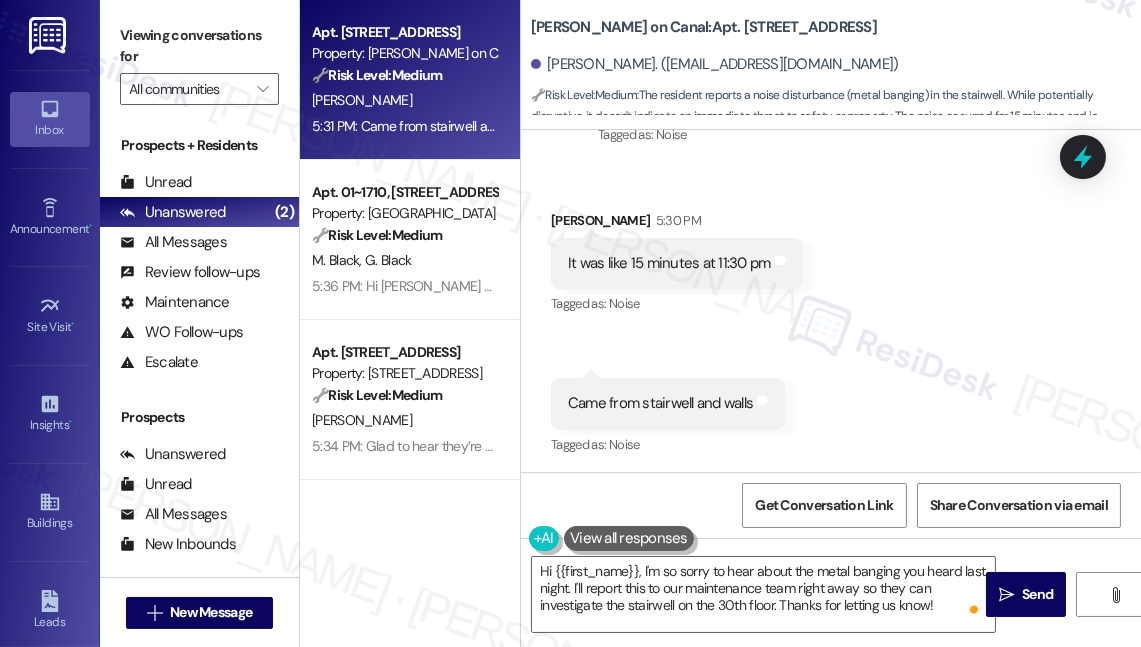 click on "[PERSON_NAME] on Canal:  Apt. 3003, [STREET_ADDRESS]" at bounding box center [704, 27] 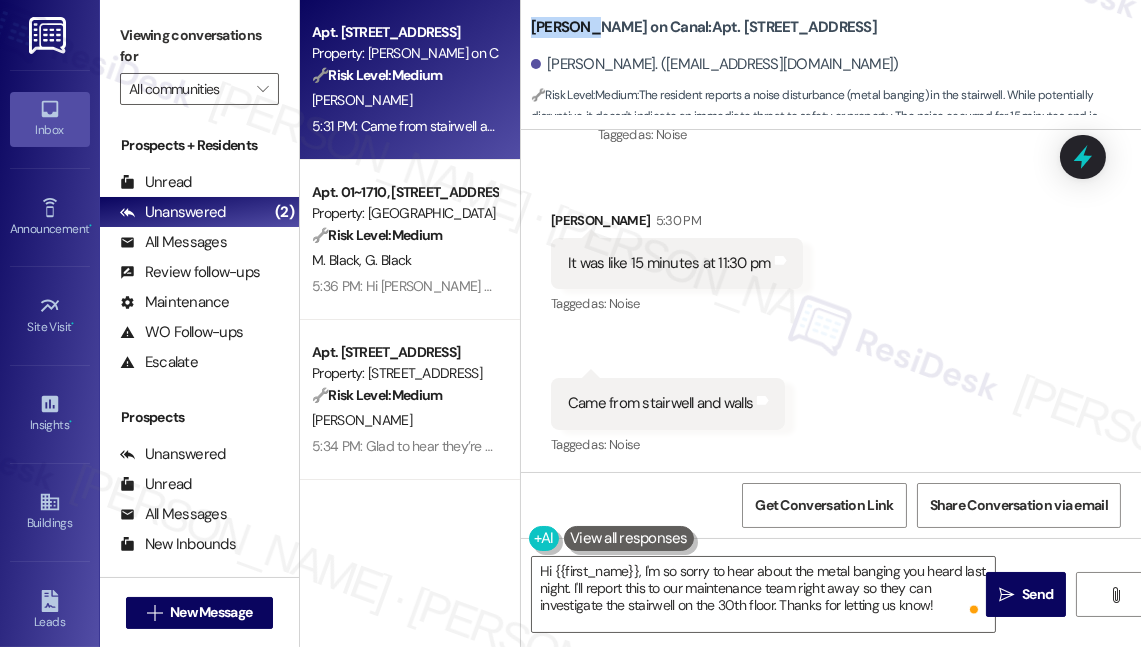 click on "[PERSON_NAME] on Canal:  Apt. 3003, [STREET_ADDRESS]" at bounding box center (704, 27) 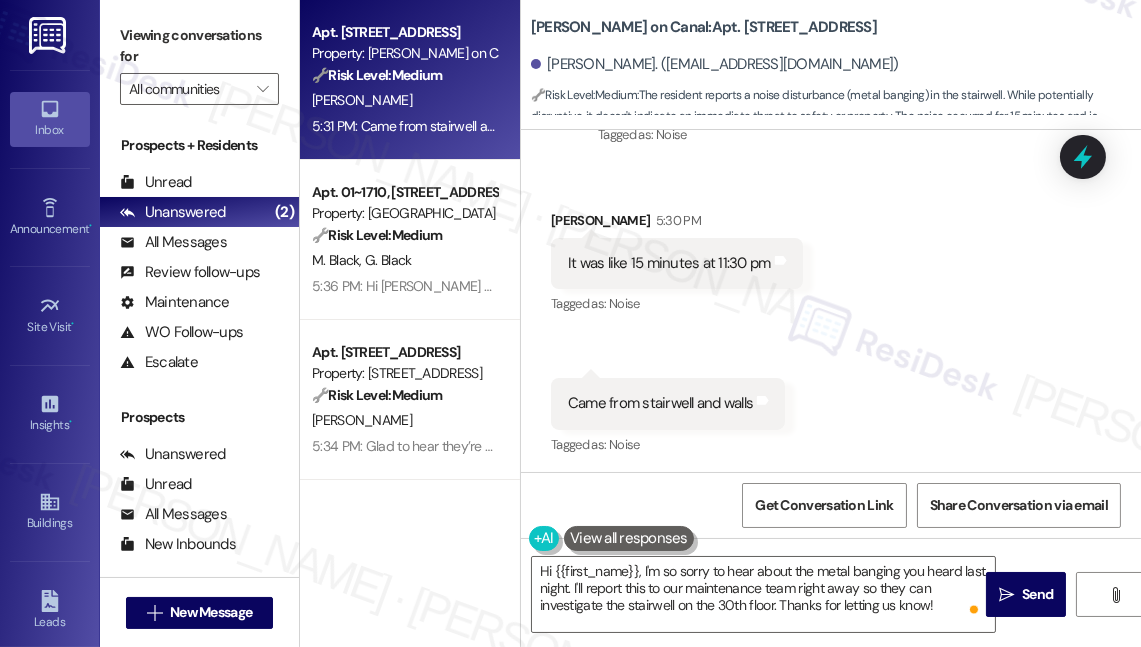 click on "Apt. [STREET_ADDRESS] Property: [PERSON_NAME] on Canal 🔧  Risk Level:  Medium The resident reports a noise disturbance (metal banging) in the stairwell. While potentially disruptive, it doesn't indicate an immediate threat to safety or property. The noise occurred for 15 minutes and is described as coming from the stairwell and walls, suggesting a maintenance issue or external source rather than an emergency. [PERSON_NAME] 5:31 PM: Came from stairwell and walls 5:31 PM: Came from stairwell and walls Apt. 01~1710, [GEOGRAPHIC_DATA][PERSON_NAME] Property: [GEOGRAPHIC_DATA] 🔧  Risk Level:  Medium The resident is reporting an inconsistency in package room access, but the issue was resolved on the spot. This is a community concern regarding amenity access, but not an emergency or urgent matter. M. Black G. Black 5:36 PM: Hi [PERSON_NAME] and [PERSON_NAME]! If you have any questions or home‑related concerns, I’m here to assist. Wishing you both a wonderful evening! :) Apt. 2807, [STREET_ADDRESS] Property: [STREET_ADDRESS] 🔧  Risk Level:" at bounding box center [410, 323] 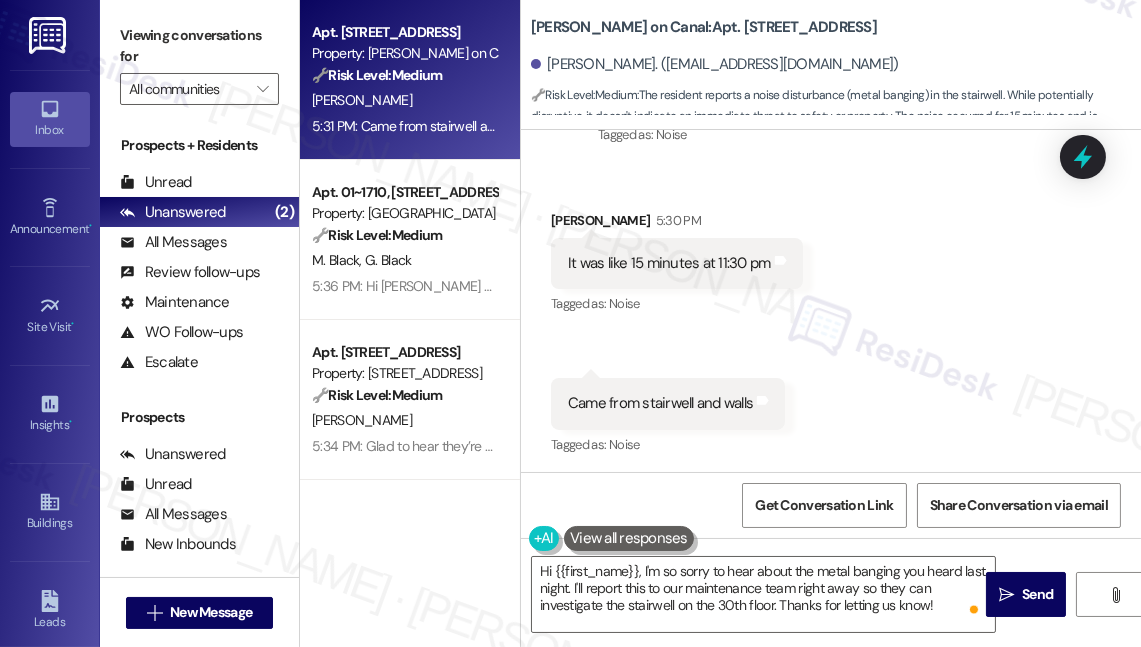 click on "It was like 15 minutes at 11:30 pm" at bounding box center (669, 263) 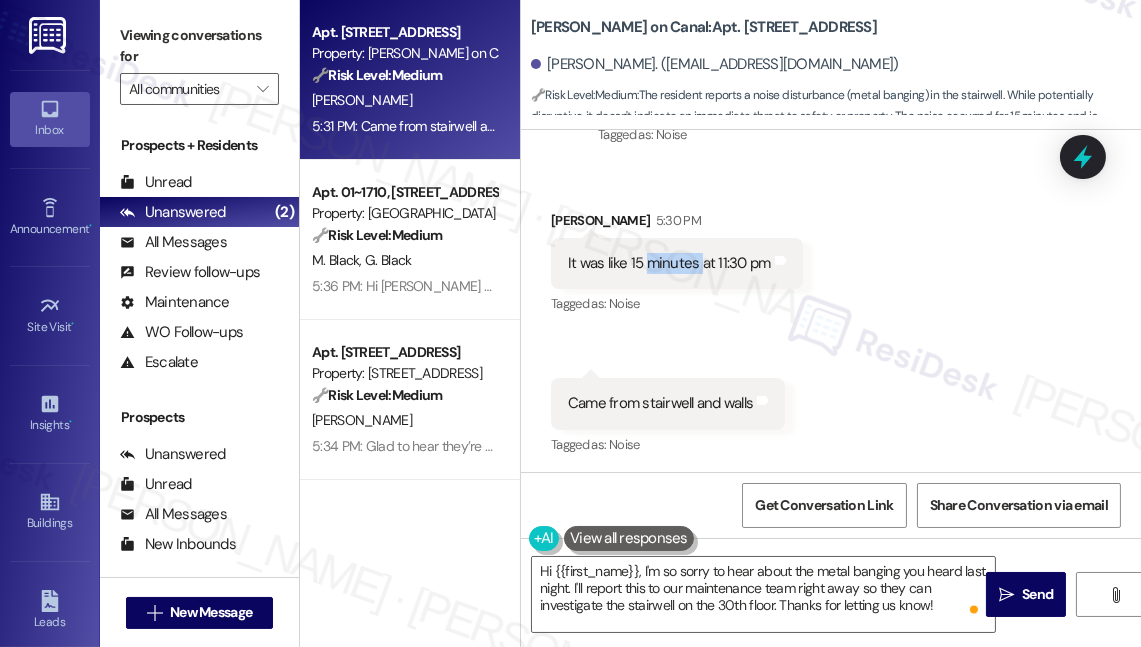 click on "It was like 15 minutes at 11:30 pm" at bounding box center [669, 263] 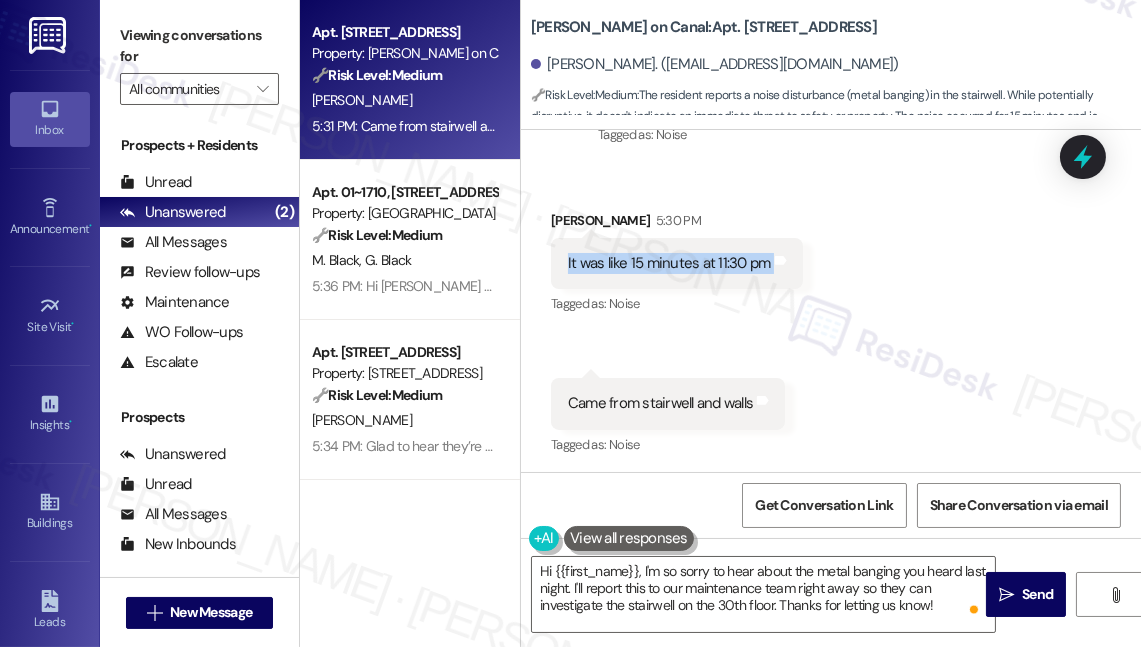 click on "It was like 15 minutes at 11:30 pm" at bounding box center [669, 263] 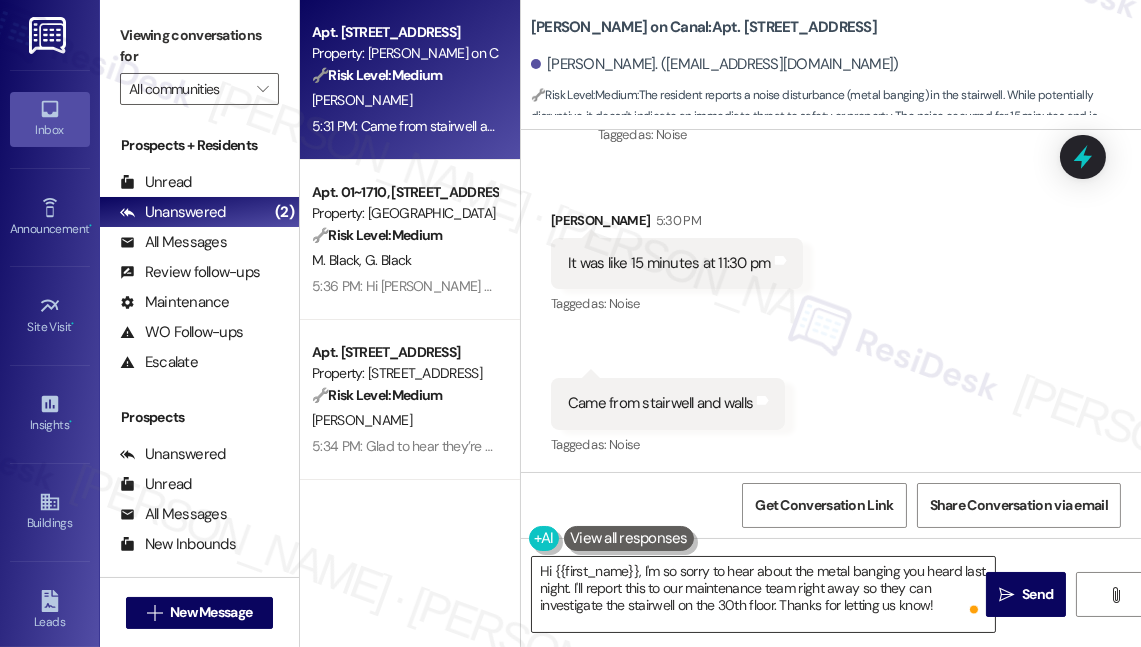 click on "Hi {{first_name}}, I'm so sorry to hear about the metal banging you heard last night. I'll report this to our maintenance team right away so they can investigate the stairwell on the 30th floor. Thanks for letting us know!" at bounding box center (763, 594) 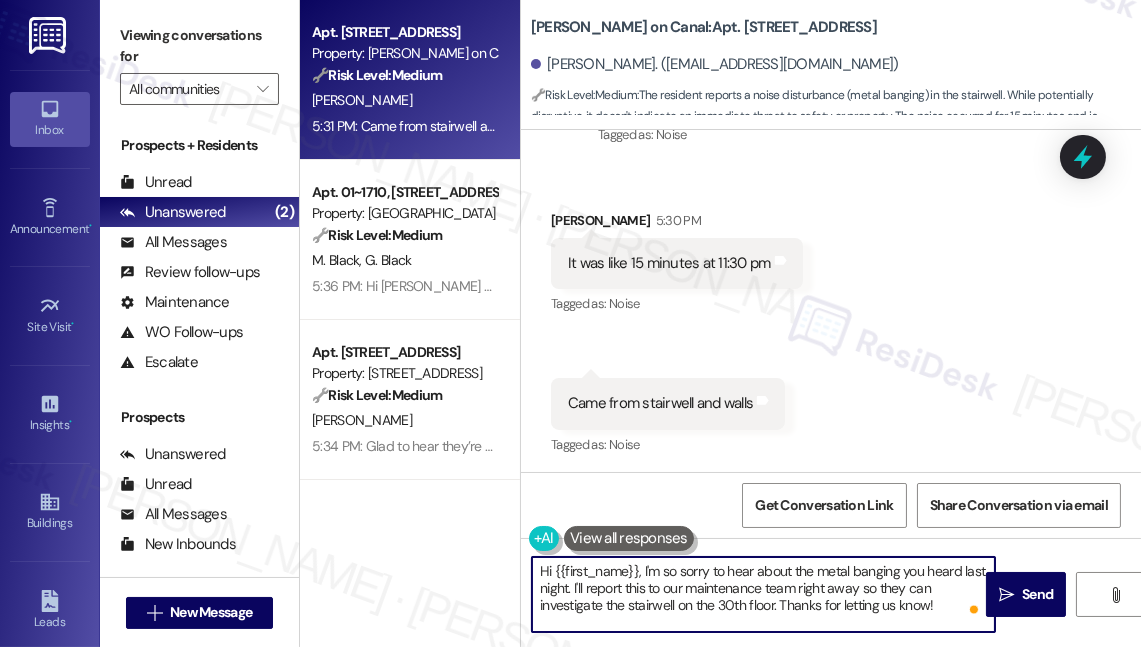 click on "Hi {{first_name}}, I'm so sorry to hear about the metal banging you heard last night. I'll report this to our maintenance team right away so they can investigate the stairwell on the 30th floor. Thanks for letting us know!" at bounding box center [763, 594] 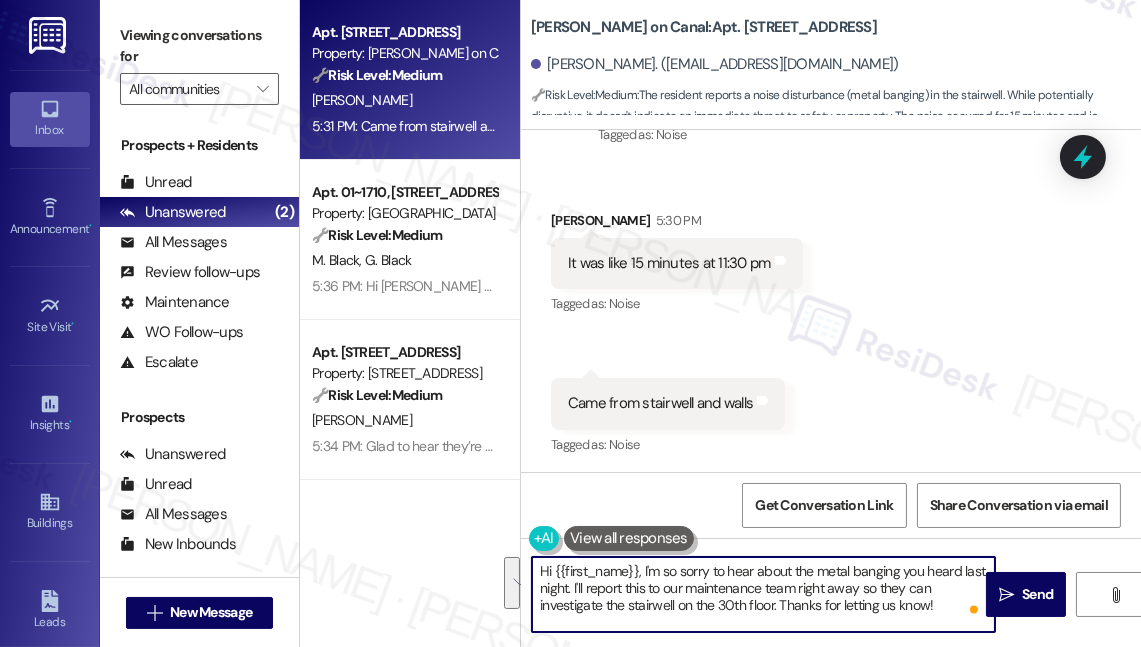 click on "Hi {{first_name}}, I'm so sorry to hear about the metal banging you heard last night. I'll report this to our maintenance team right away so they can investigate the stairwell on the 30th floor. Thanks for letting us know!" at bounding box center (763, 594) 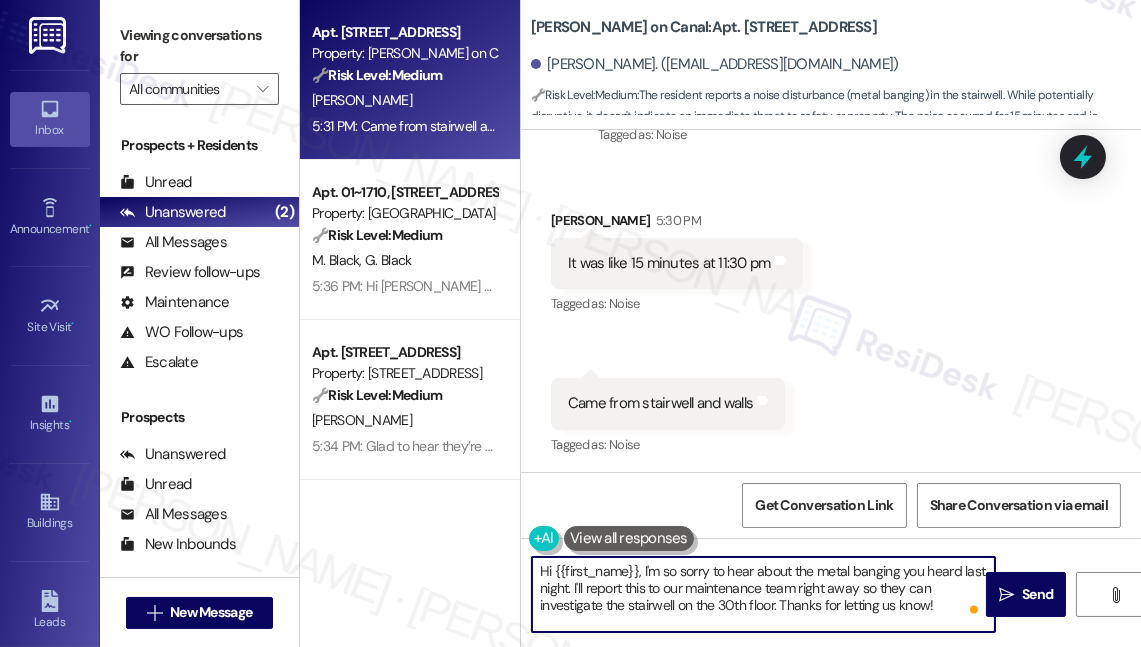 click on "Hi {{first_name}}, I'm so sorry to hear about the metal banging you heard last night. I'll report this to our maintenance team right away so they can investigate the stairwell on the 30th floor. Thanks for letting us know!" at bounding box center [763, 594] 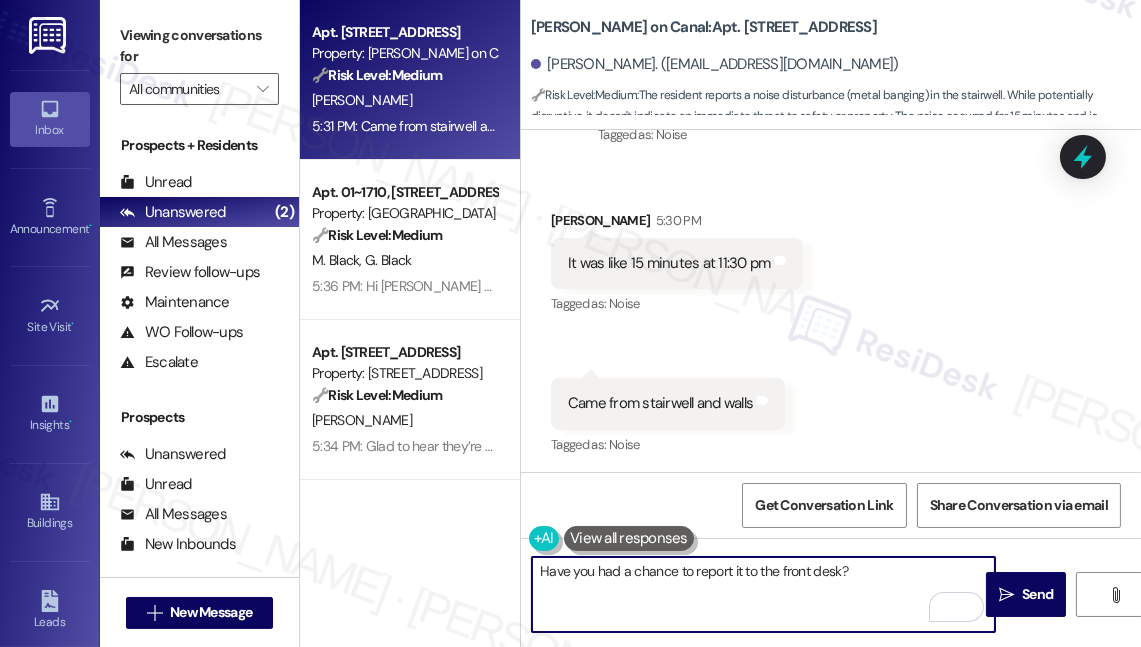click on "Have you had a chance to report it to the front desk?" at bounding box center (763, 594) 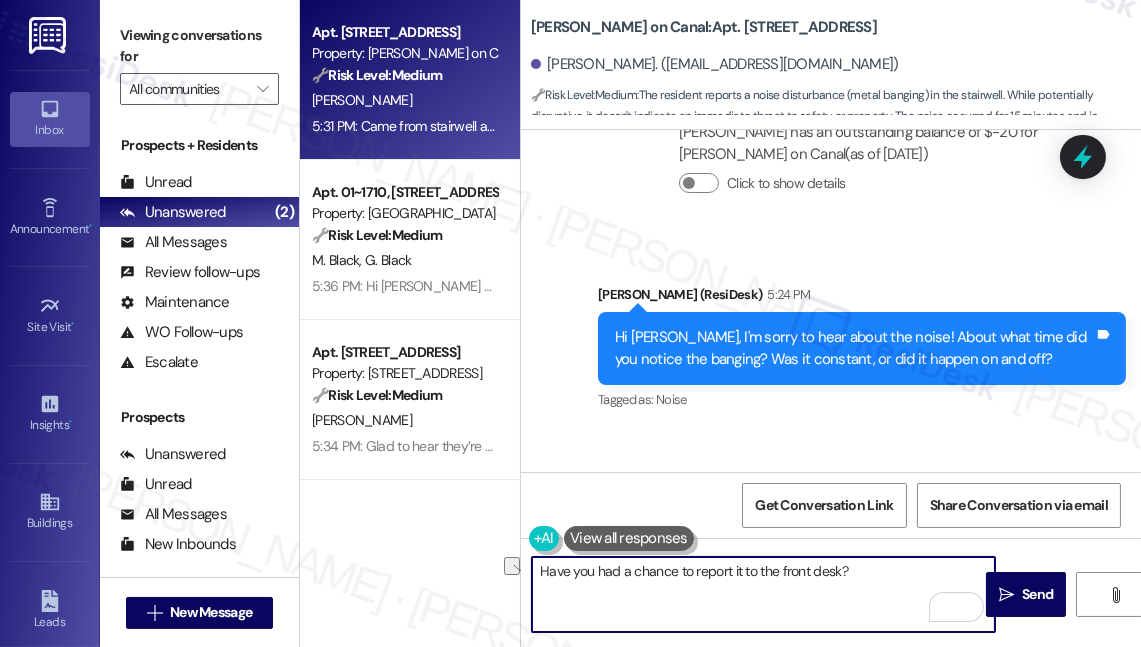 scroll, scrollTop: 12182, scrollLeft: 0, axis: vertical 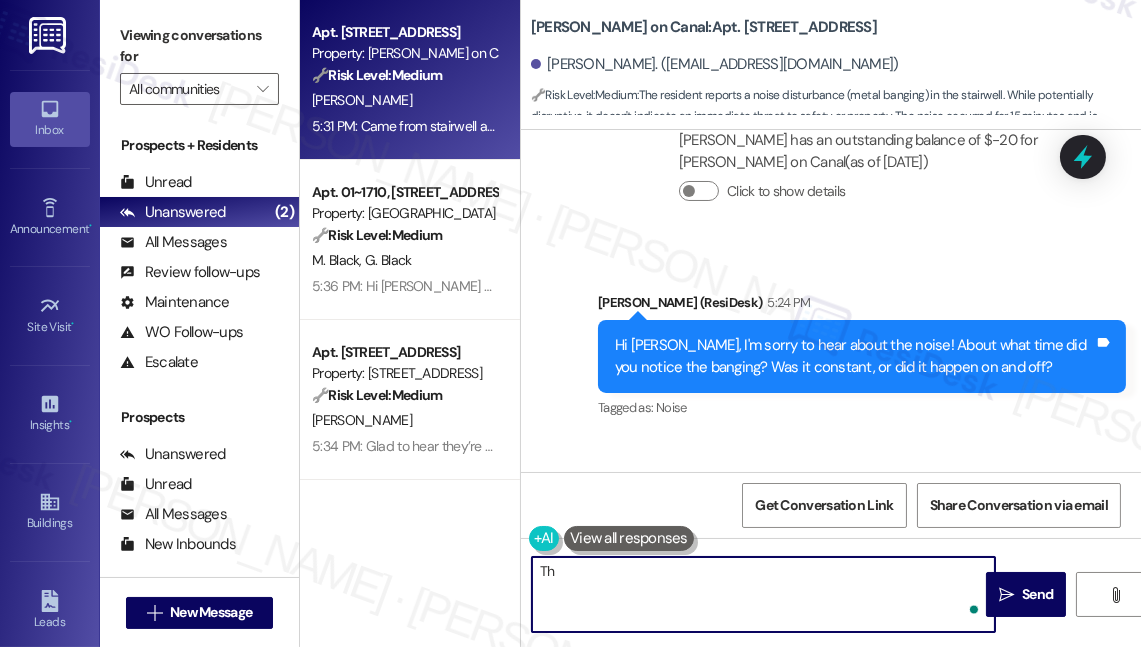type on "T" 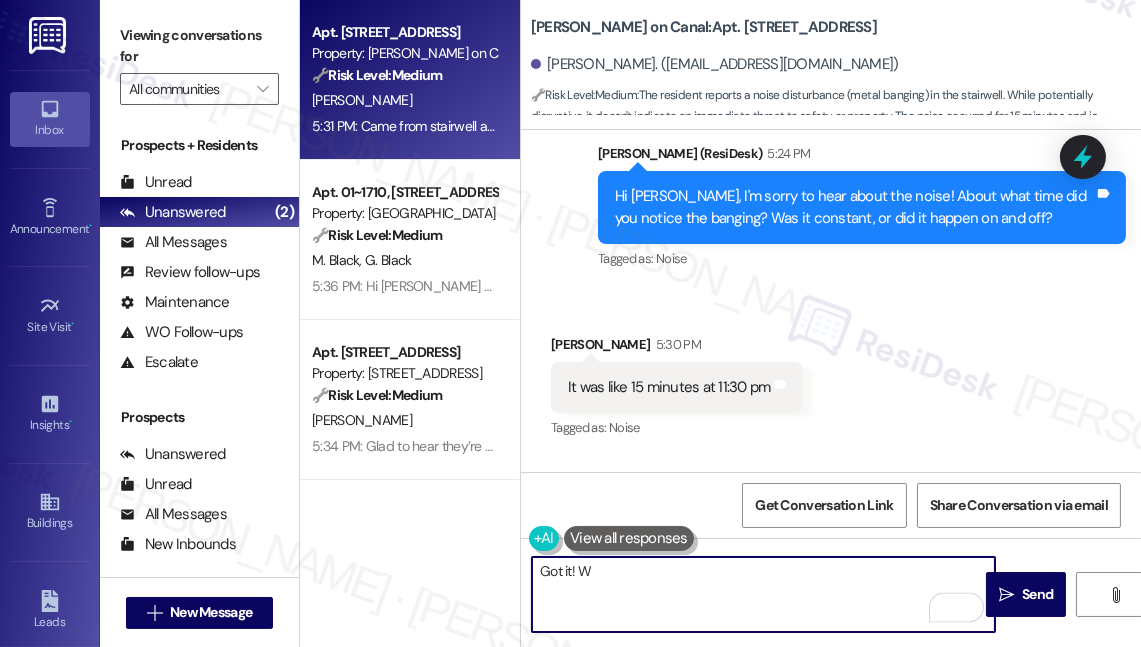 scroll, scrollTop: 12455, scrollLeft: 0, axis: vertical 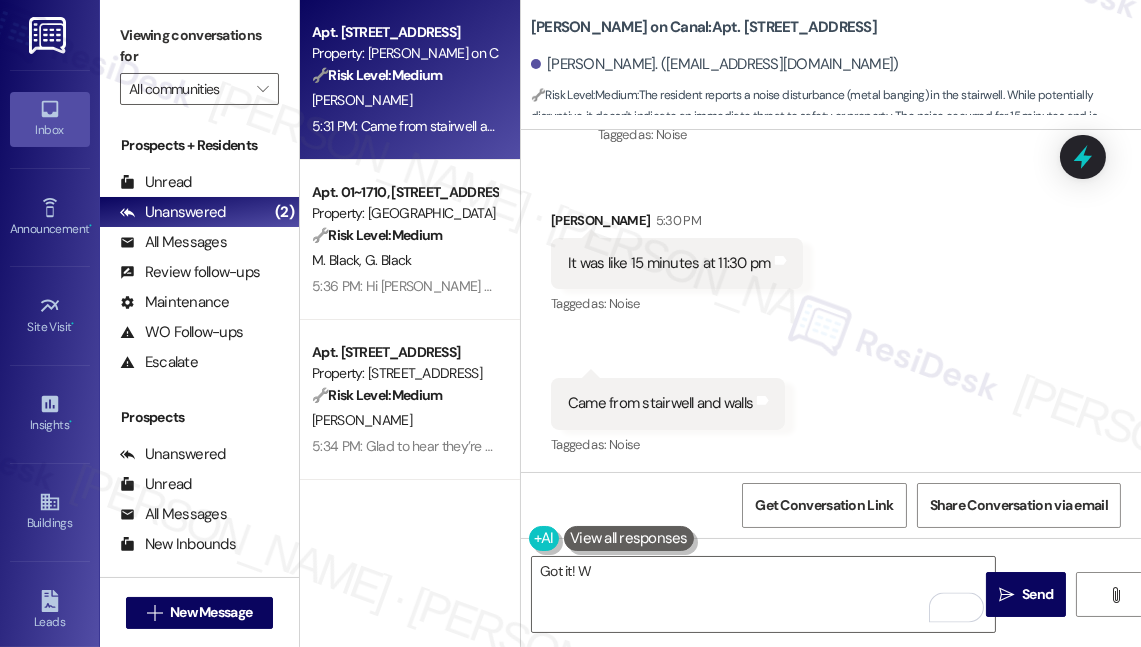click on "Came from stairwell and walls" at bounding box center [660, 403] 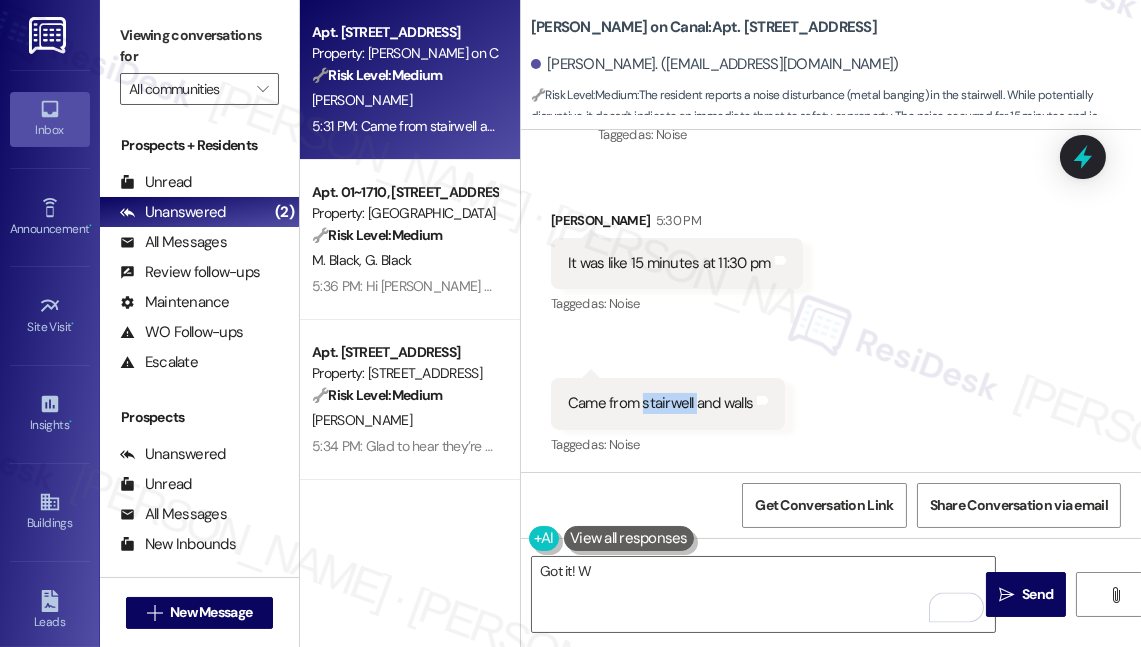 click on "Came from stairwell and walls" at bounding box center [660, 403] 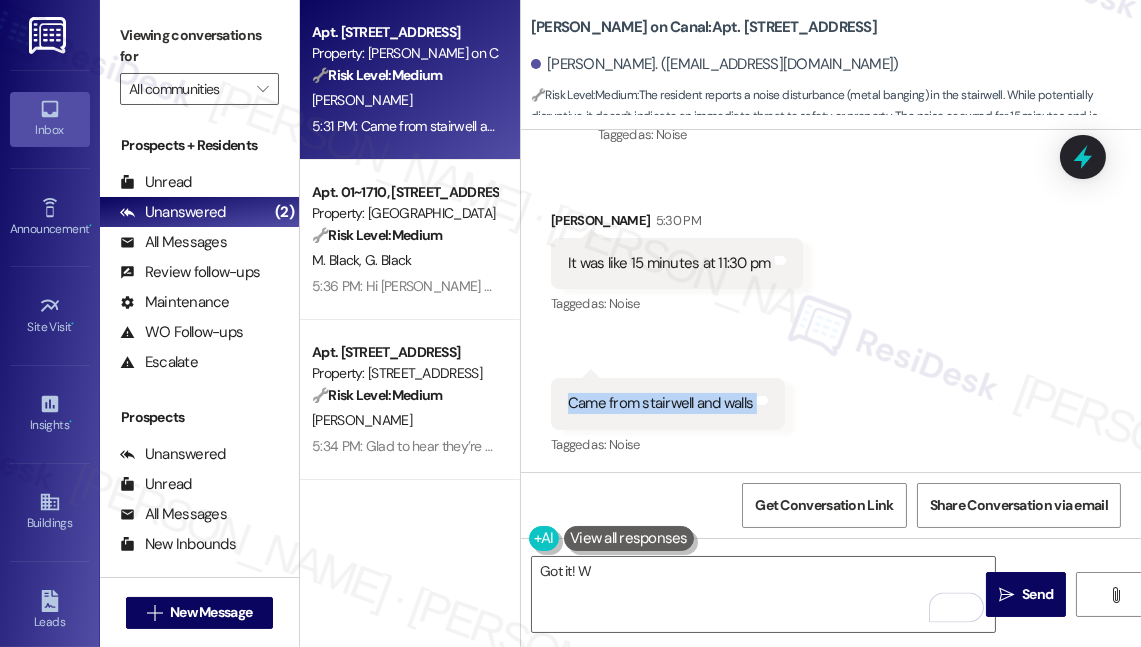 click on "Came from stairwell and walls" at bounding box center [660, 403] 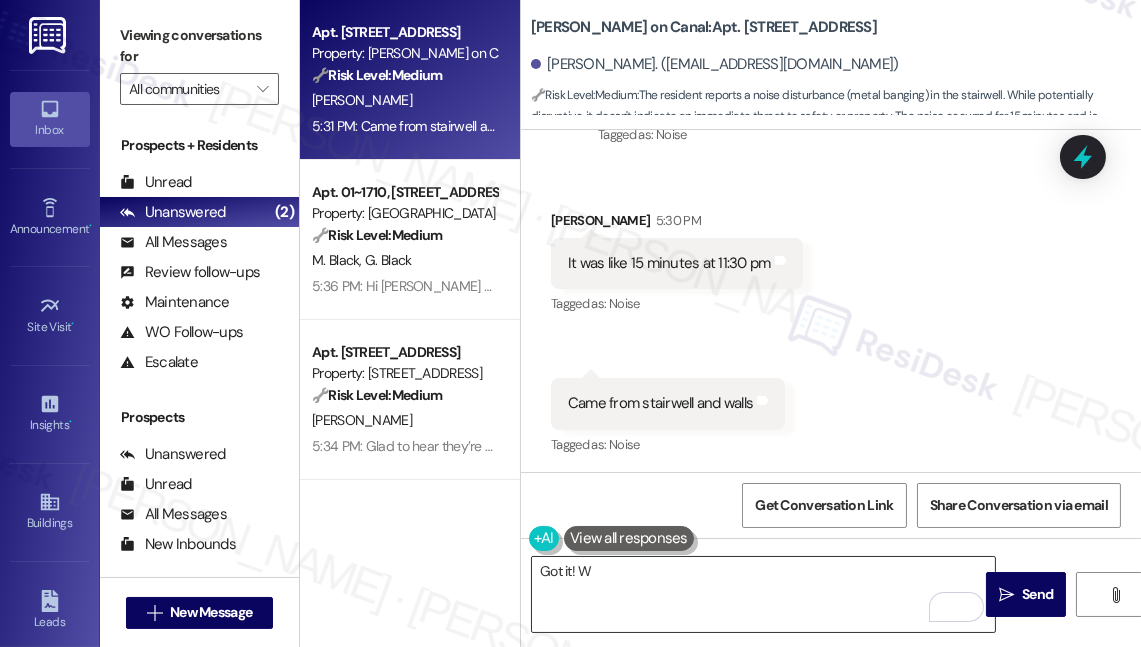 click on "Got it! W" at bounding box center [763, 594] 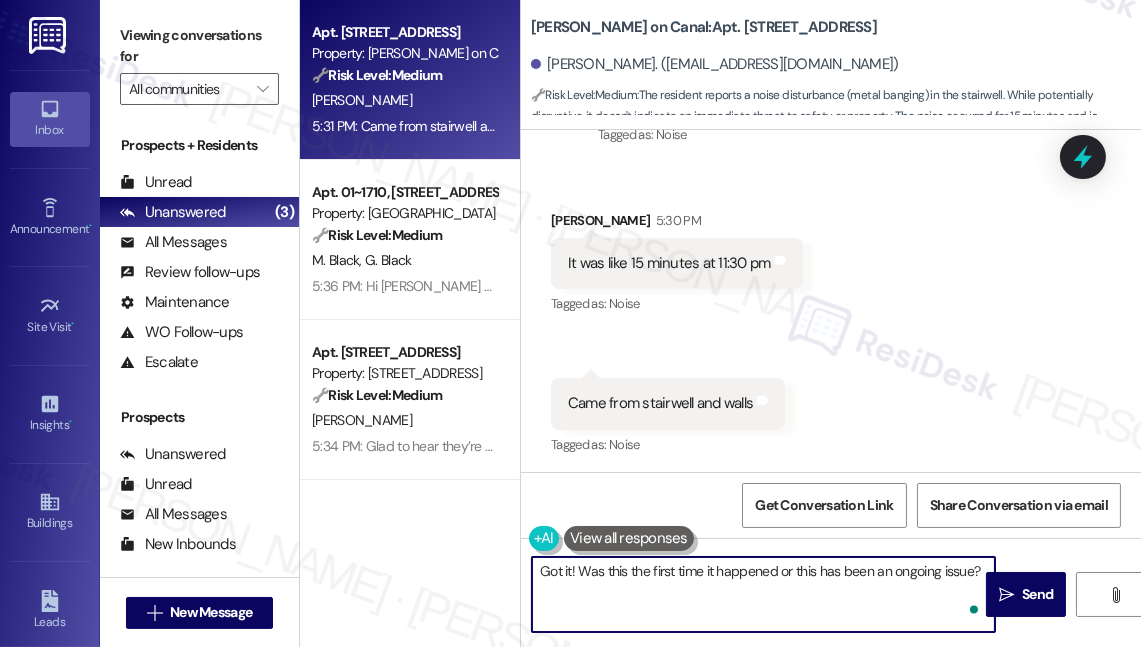 type on "Got it! Was this the first time it happened or this has been an ongoing issue?" 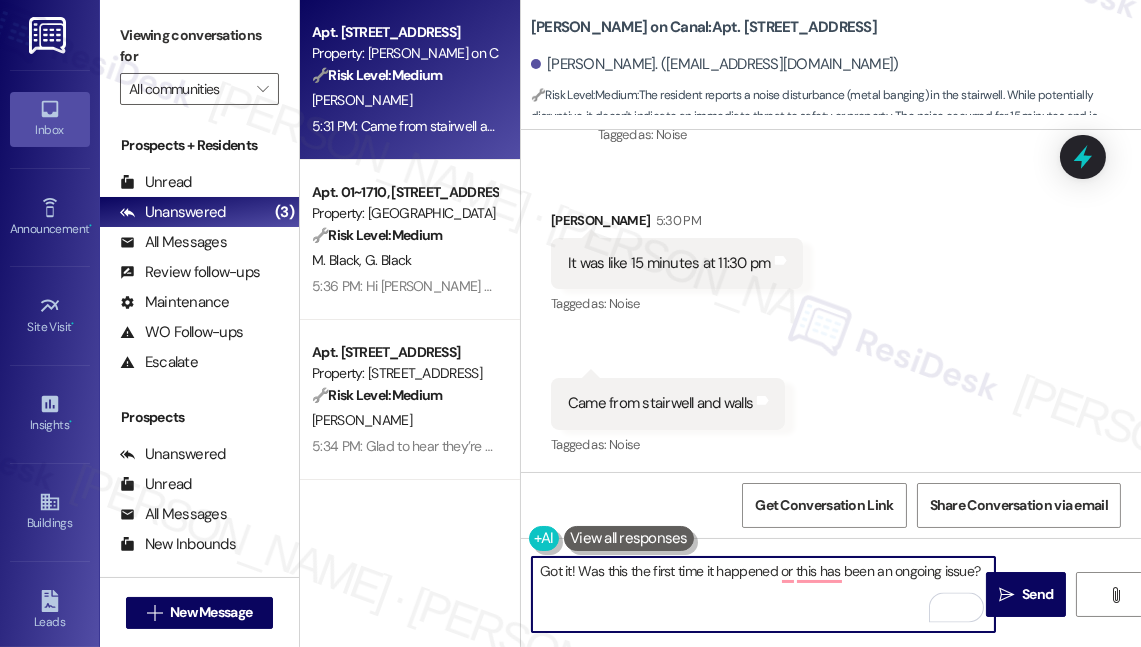 click on "Got it! Was this the first time it happened or this has been an ongoing issue?" at bounding box center [763, 594] 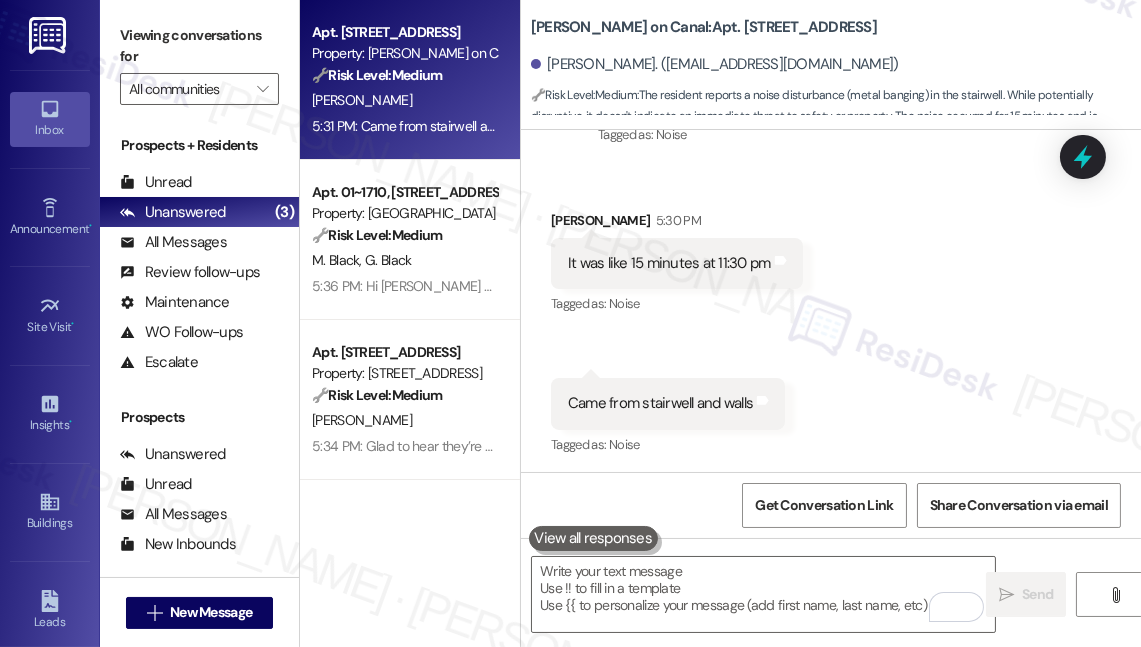 drag, startPoint x: 328, startPoint y: 530, endPoint x: 498, endPoint y: 558, distance: 172.29045 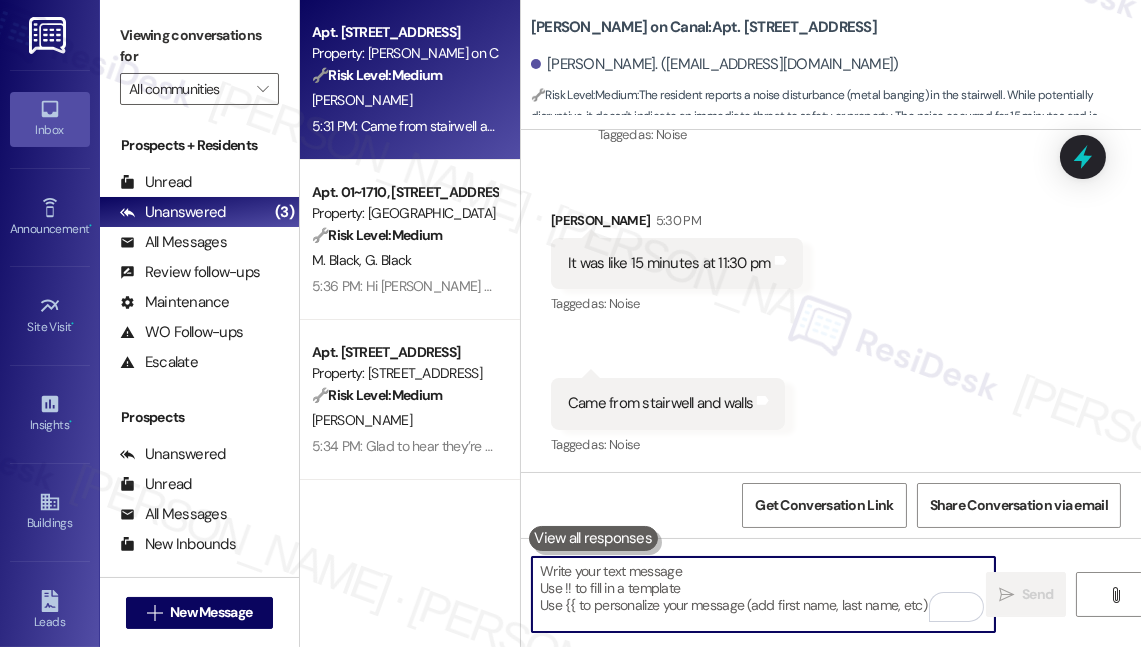 click at bounding box center (763, 594) 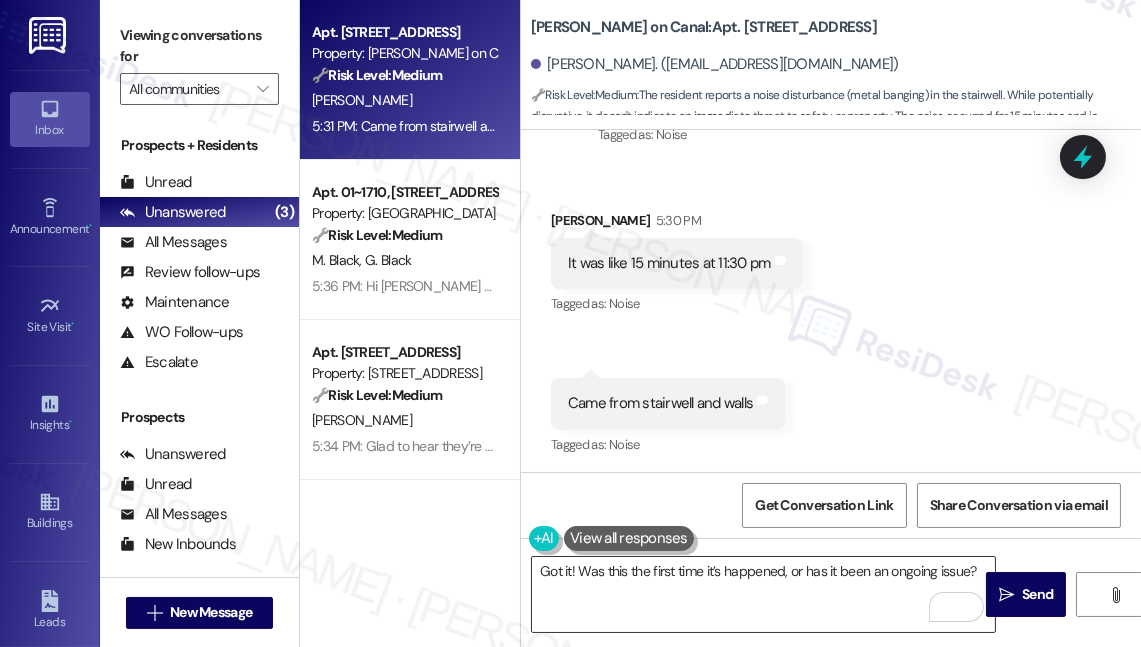 drag, startPoint x: 1035, startPoint y: 592, endPoint x: 620, endPoint y: 577, distance: 415.271 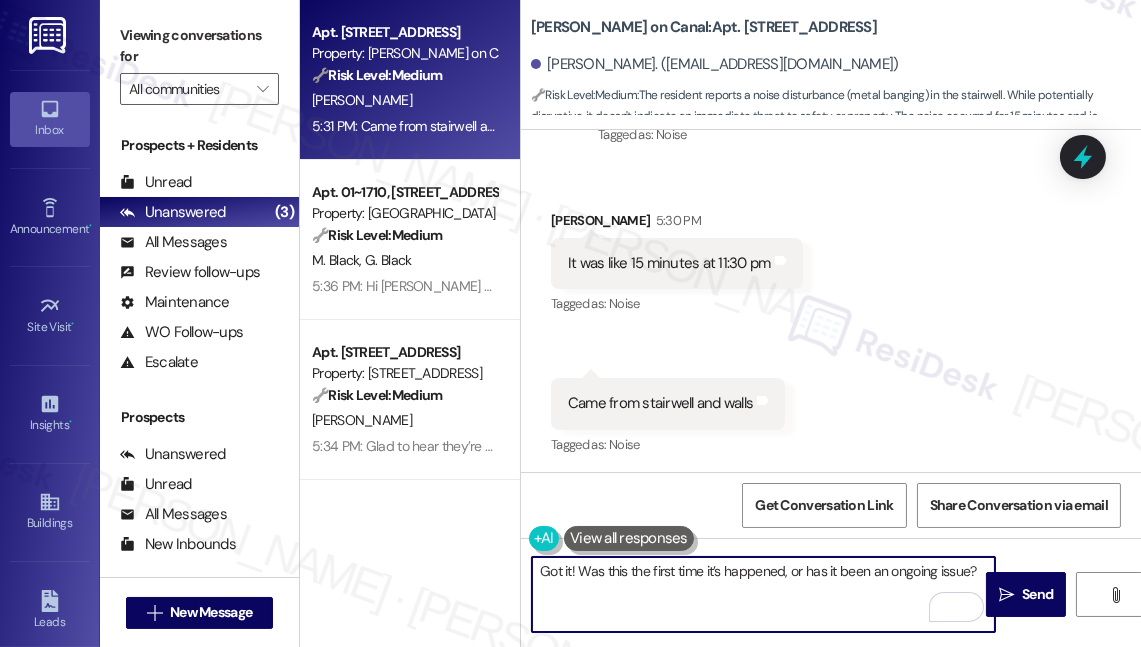 drag, startPoint x: 578, startPoint y: 567, endPoint x: 461, endPoint y: 564, distance: 117.03845 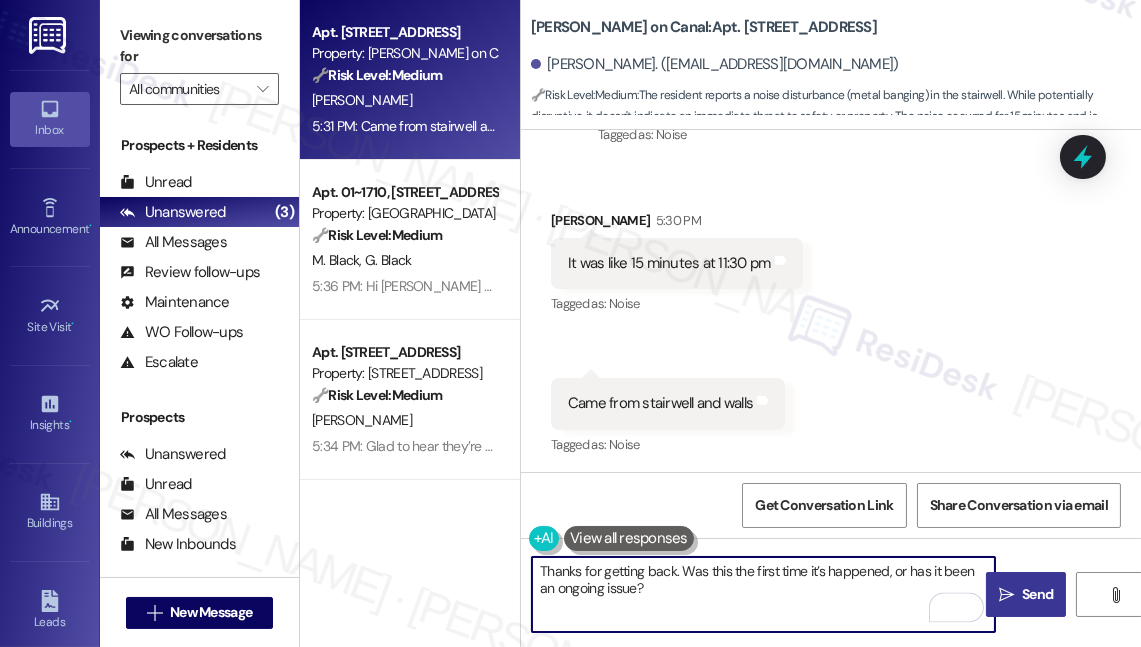 type on "Thanks for getting back. Was this the first time it’s happened, or has it been an ongoing issue?" 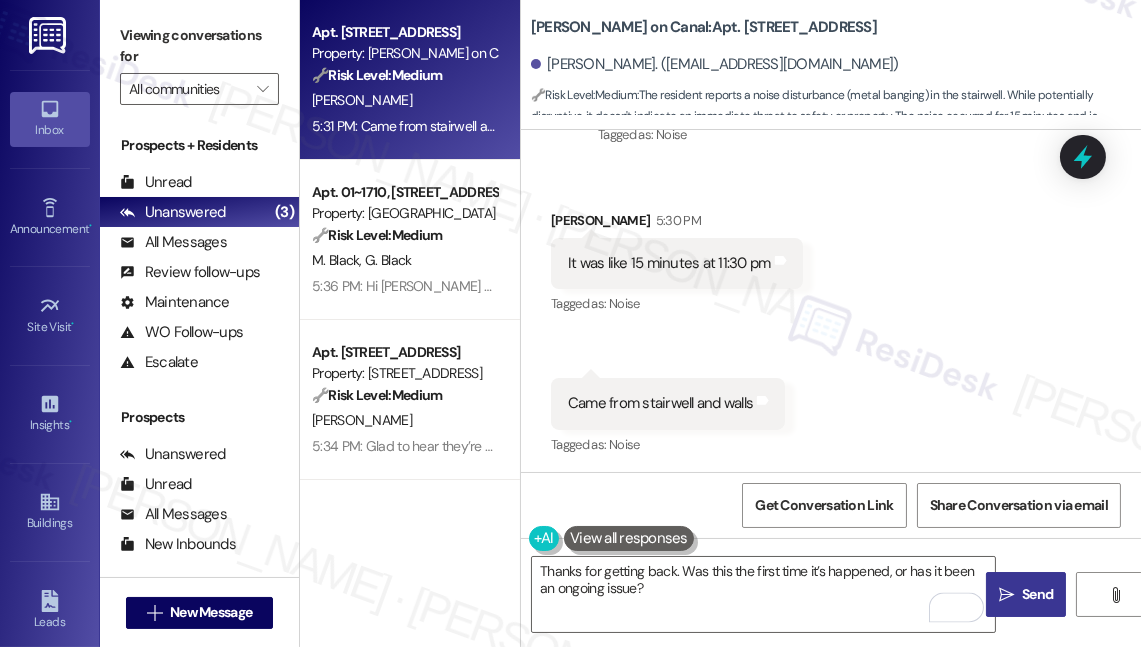 click on " Send" at bounding box center (1026, 594) 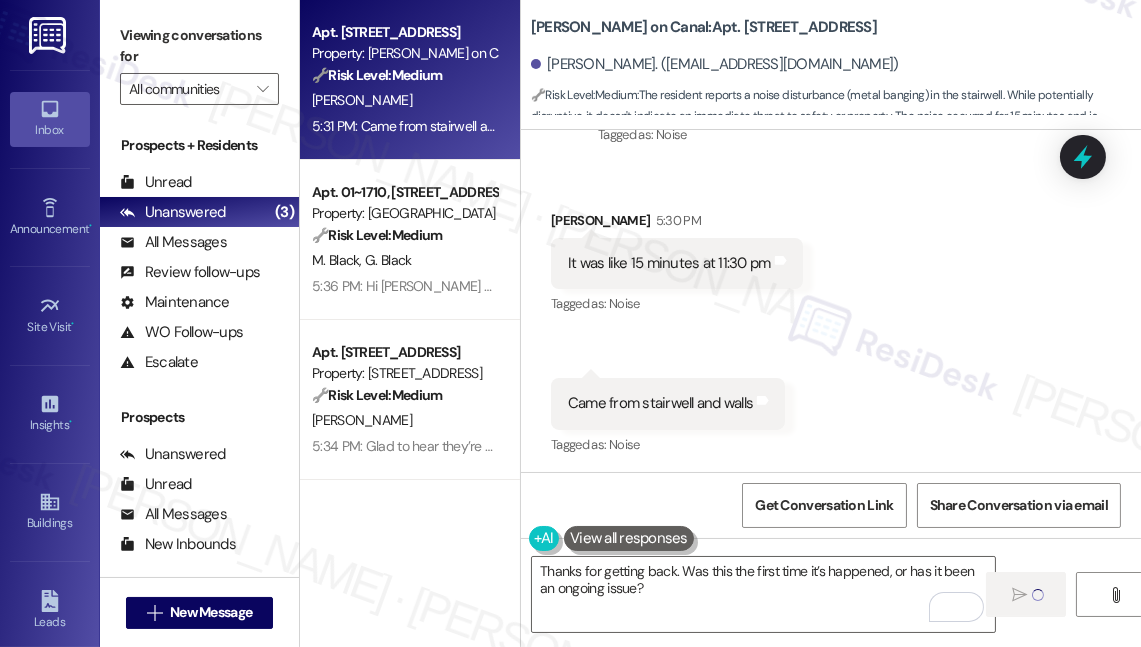 type 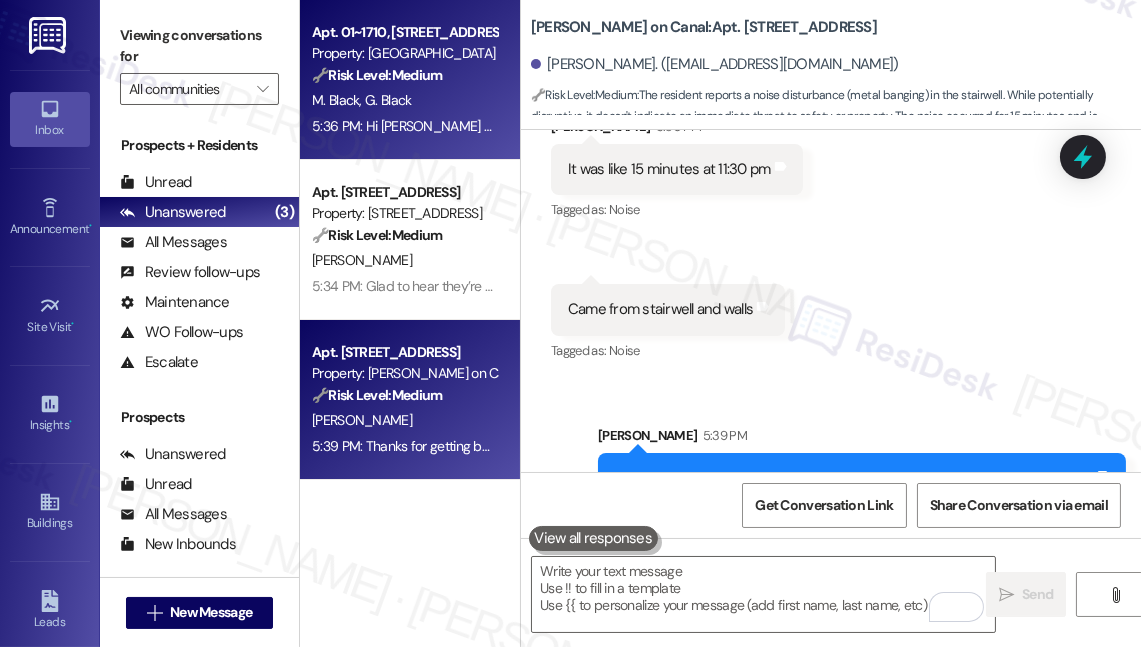 scroll, scrollTop: 12616, scrollLeft: 0, axis: vertical 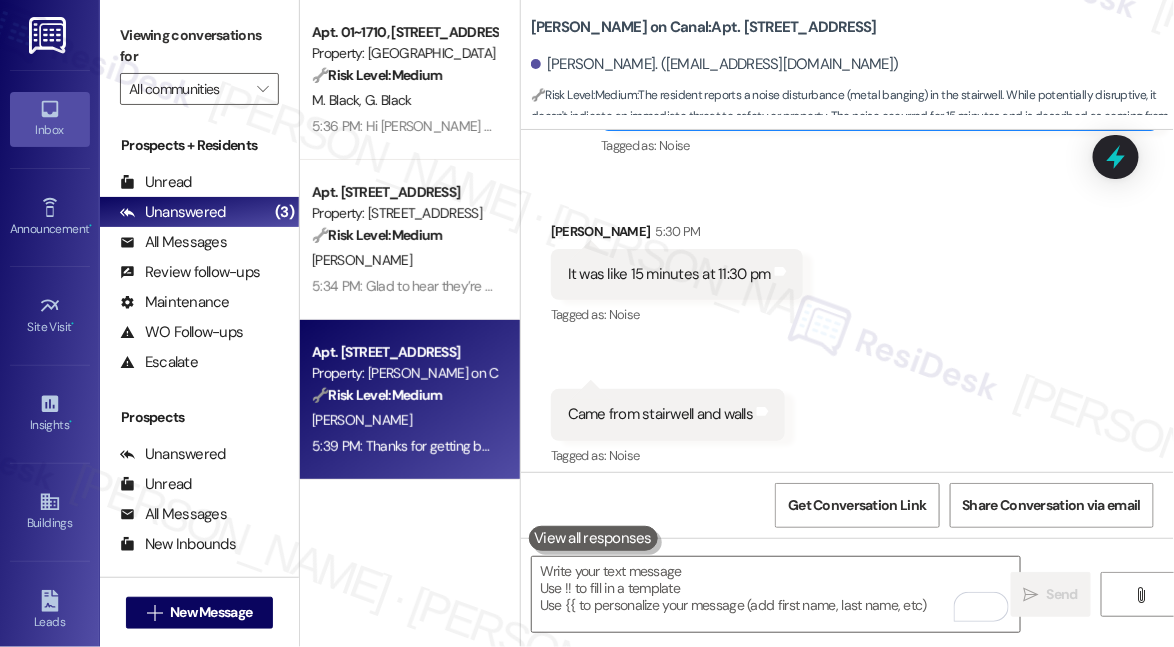 click on "Thanks for getting back. Was this the first time it’s happened, or has it been an ongoing issue?" at bounding box center (872, 594) 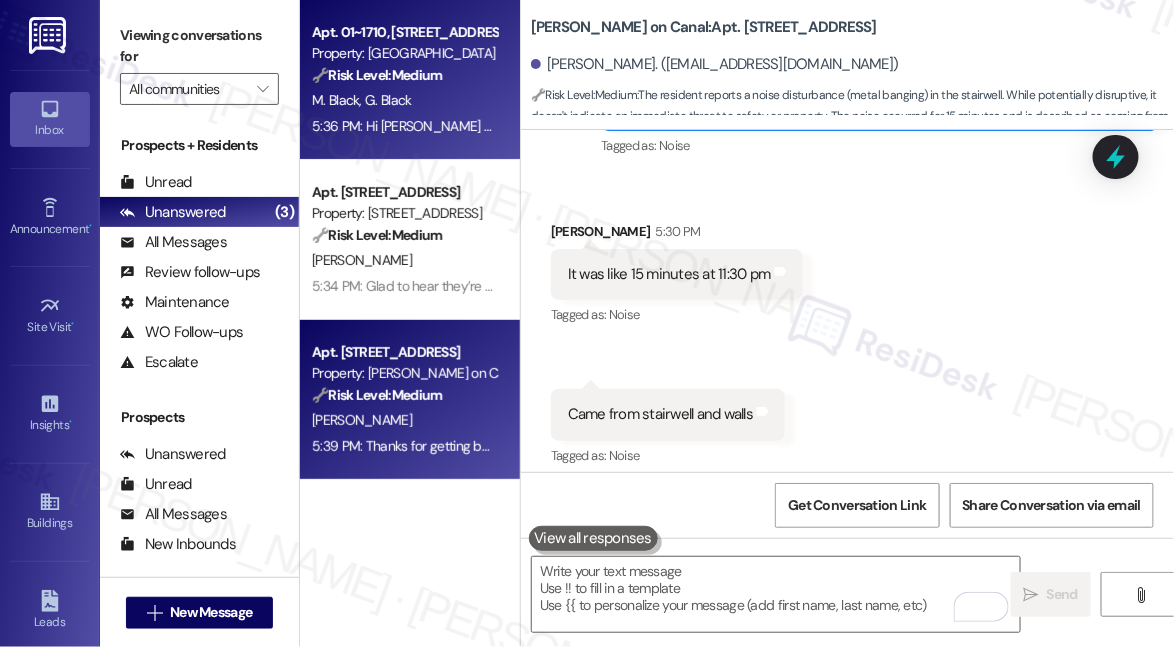 click on "Apt. 01~1710, 233 East Wacker Property: Columbus Plaza 🔧  Risk Level:  Medium The resident is reporting an inconsistency in package room access, but the issue was resolved on the spot. This is a community concern regarding amenity access, but not an emergency or urgent matter. M. Black G. Black 5:36 PM: Hi Meredith and Gabriel! If you have any questions or home‑related concerns, I’m here to assist. Wishing you both a wonderful evening! :) 5:36 PM: Hi Meredith and Gabriel! If you have any questions or home‑related concerns, I’m here to assist. Wishing you both a wonderful evening! :)" at bounding box center (410, 80) 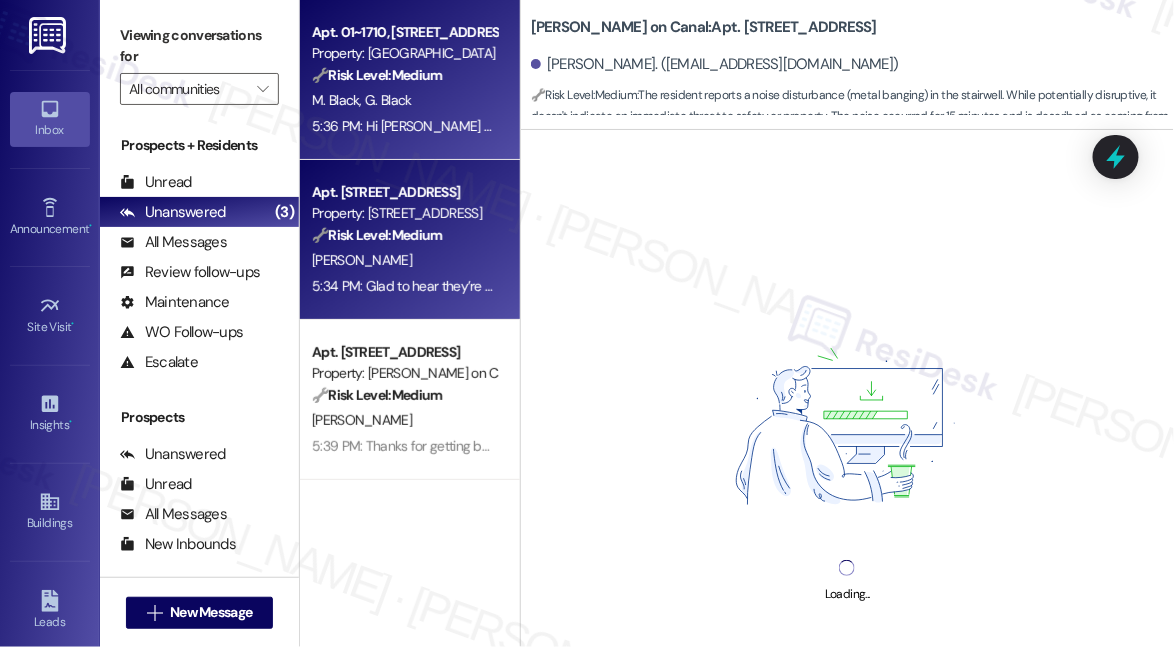 click on "[PERSON_NAME]" at bounding box center (404, 260) 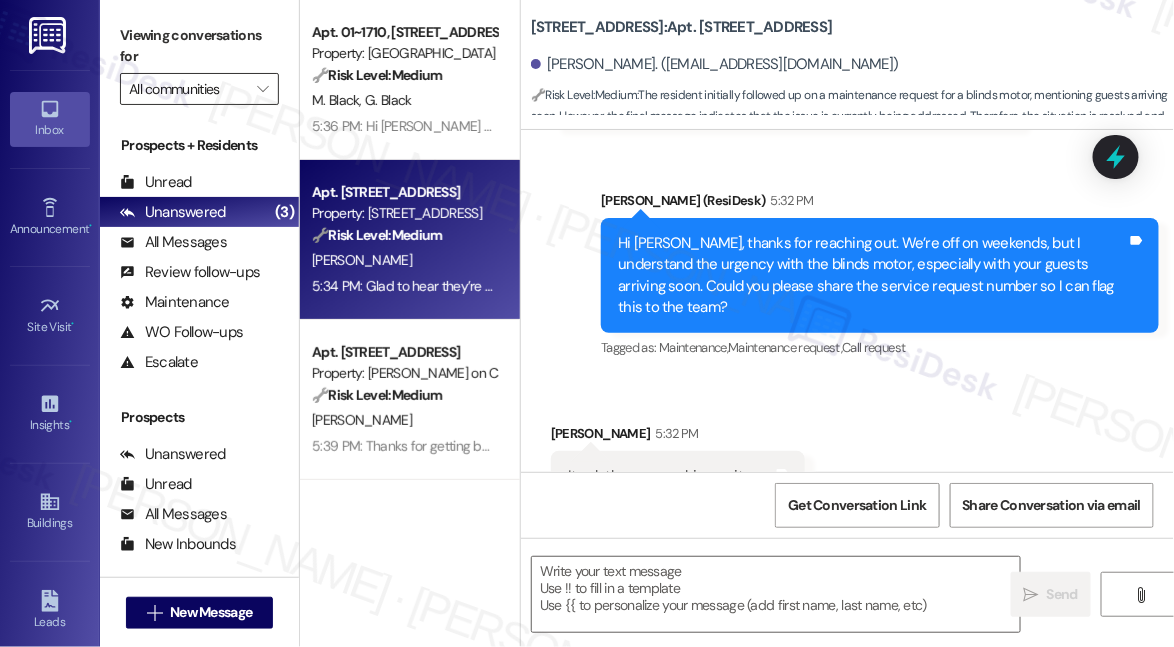 type on "Fetching suggested responses. Please feel free to read through the conversation in the meantime." 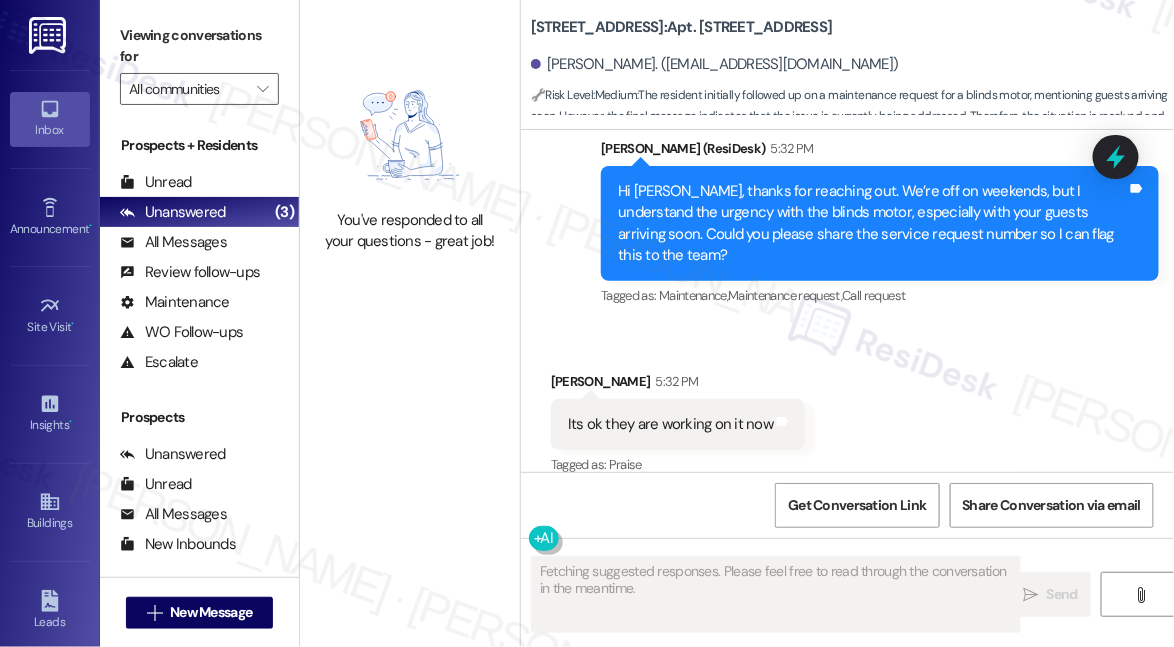 scroll, scrollTop: 680, scrollLeft: 0, axis: vertical 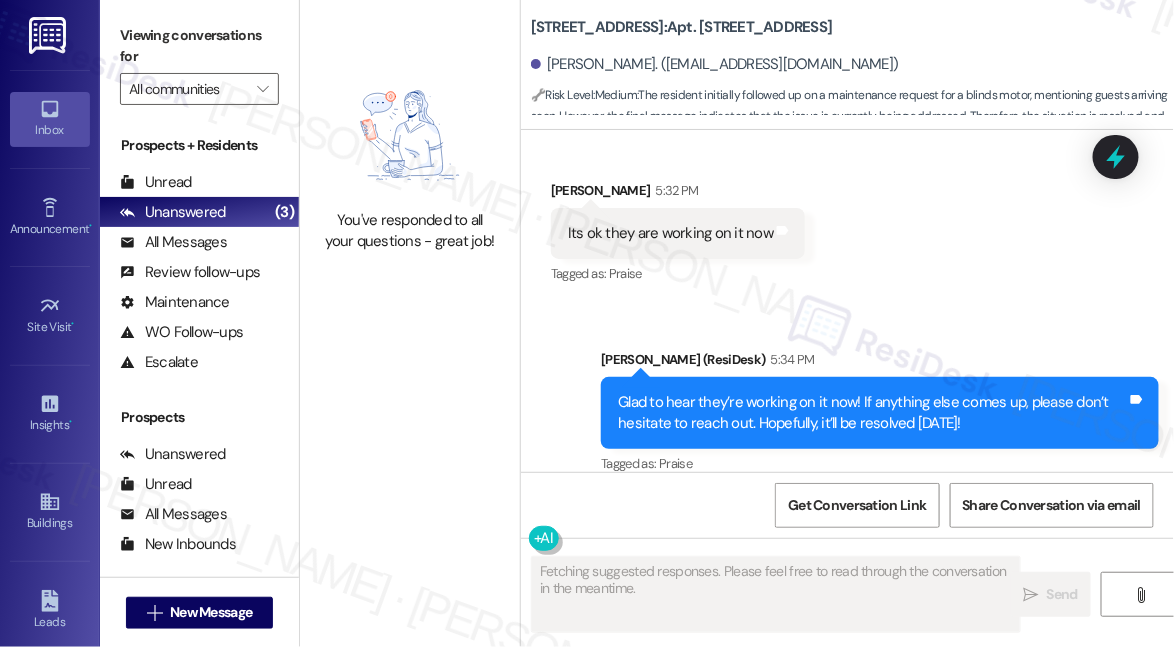 type 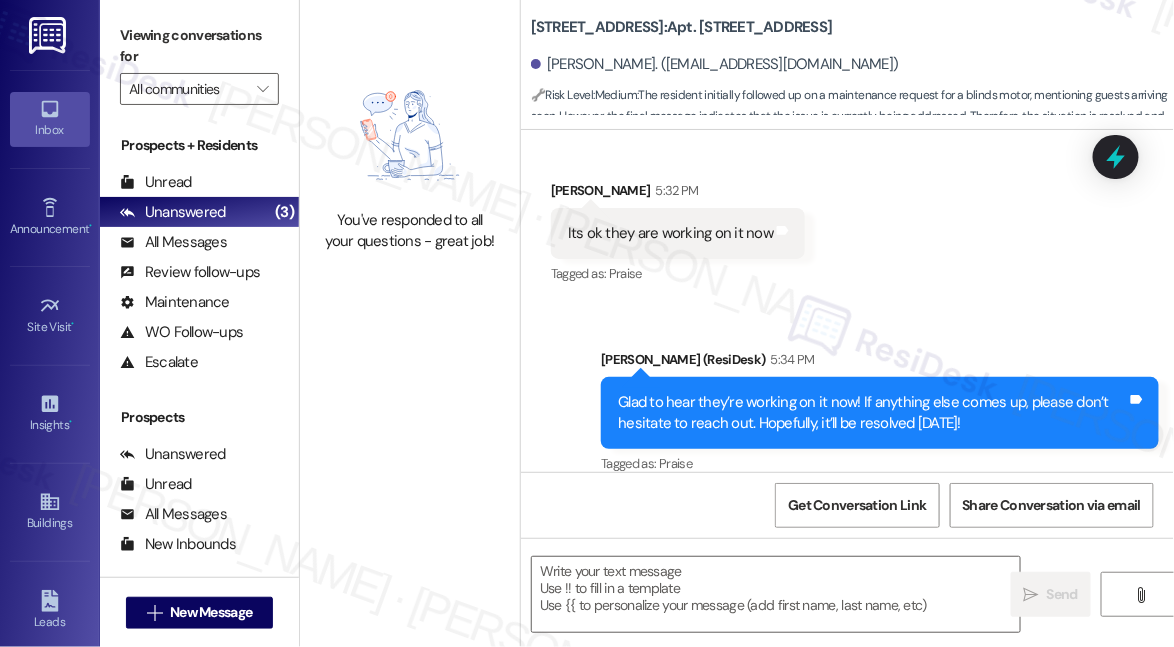 click on "Glad to hear they’re working on it now! If anything else comes up, please don’t hesitate to reach out. Hopefully, it’ll be resolved [DATE]!" at bounding box center (872, 413) 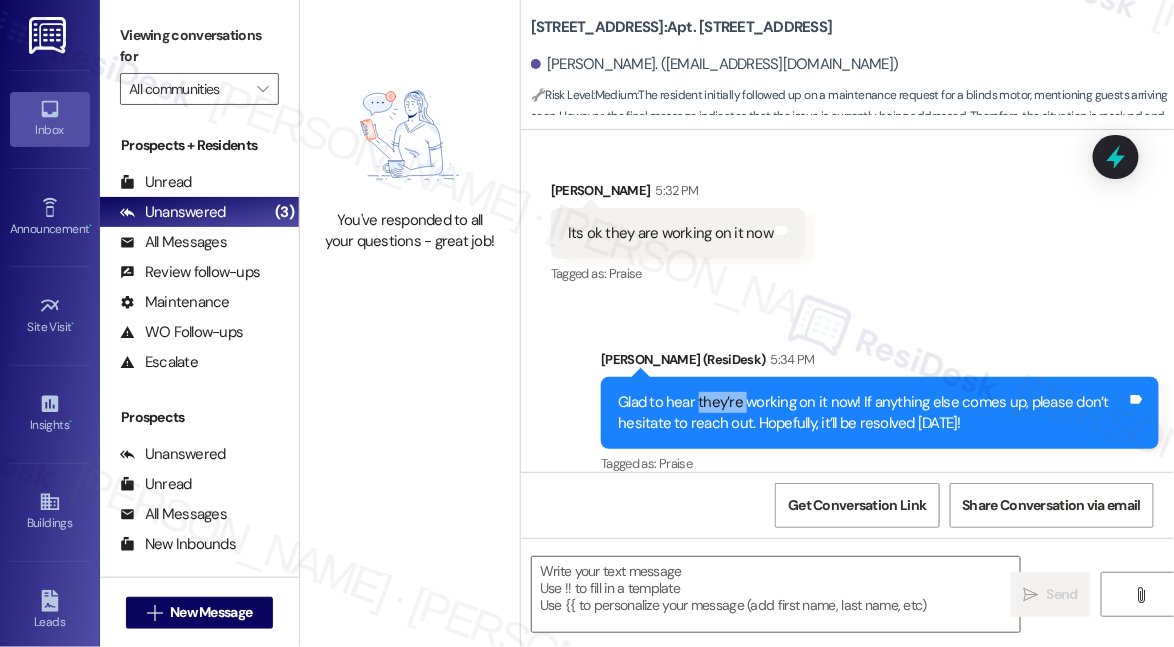 click on "Glad to hear they’re working on it now! If anything else comes up, please don’t hesitate to reach out. Hopefully, it’ll be resolved [DATE]!" at bounding box center (872, 413) 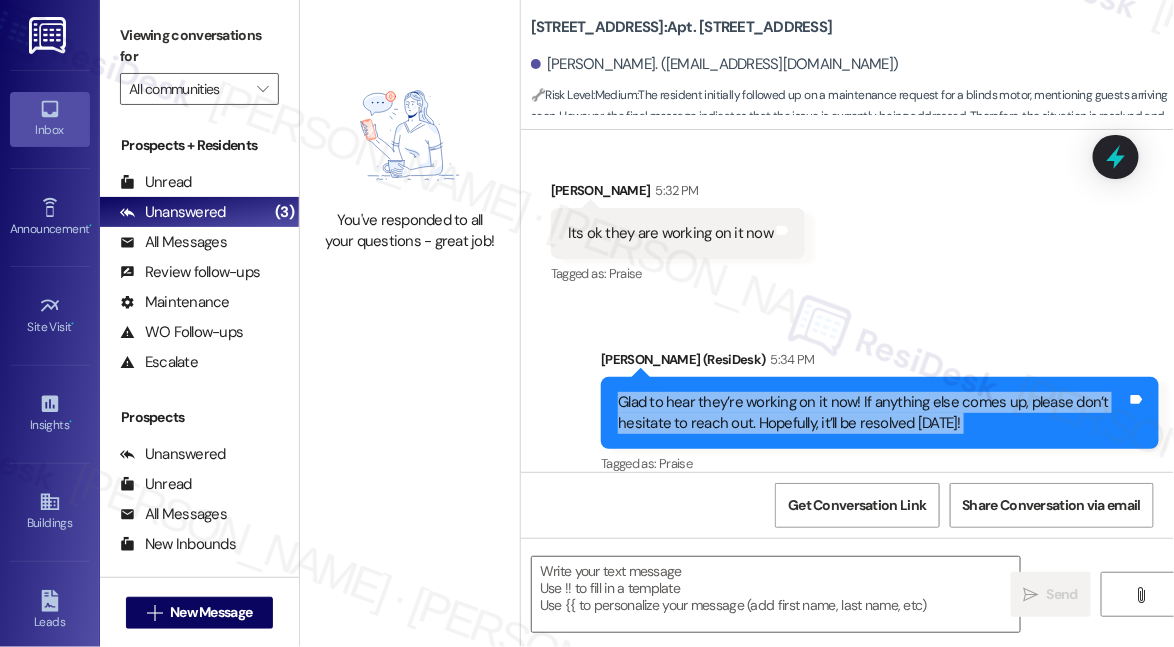click on "Glad to hear they’re working on it now! If anything else comes up, please don’t hesitate to reach out. Hopefully, it’ll be resolved [DATE]!" at bounding box center [872, 413] 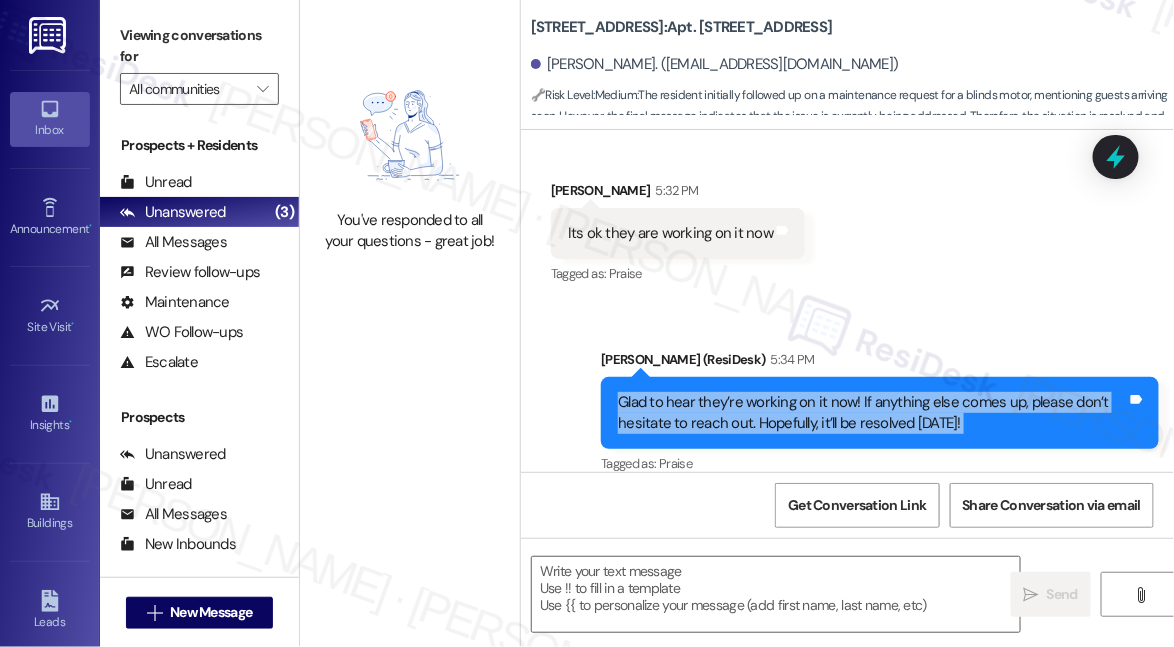 click on "Glad to hear they’re working on it now! If anything else comes up, please don’t hesitate to reach out. Hopefully, it’ll be resolved [DATE]!" at bounding box center (872, 413) 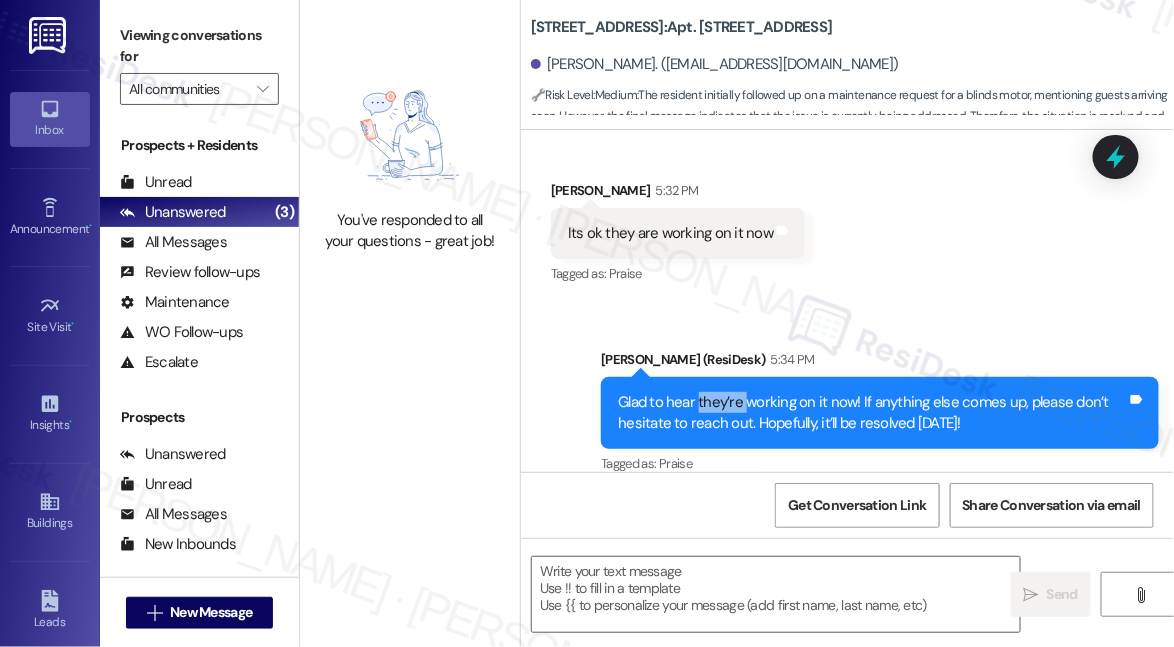 click on "Glad to hear they’re working on it now! If anything else comes up, please don’t hesitate to reach out. Hopefully, it’ll be resolved [DATE]!" at bounding box center (872, 413) 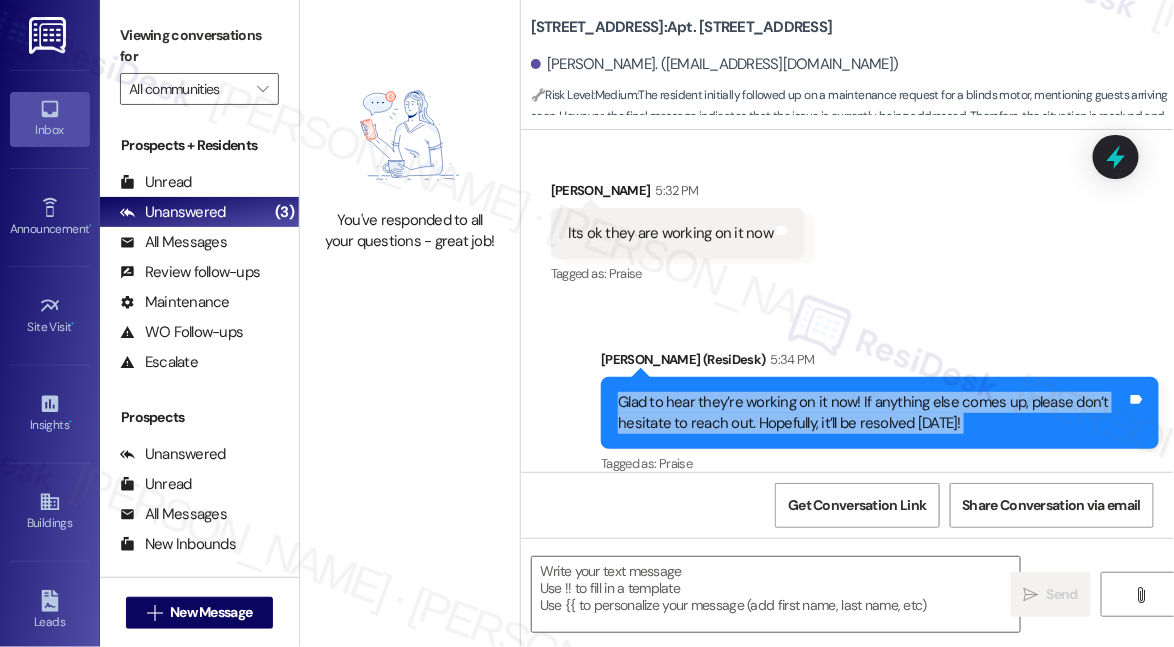 click on "Glad to hear they’re working on it now! If anything else comes up, please don’t hesitate to reach out. Hopefully, it’ll be resolved [DATE]!" at bounding box center [872, 413] 